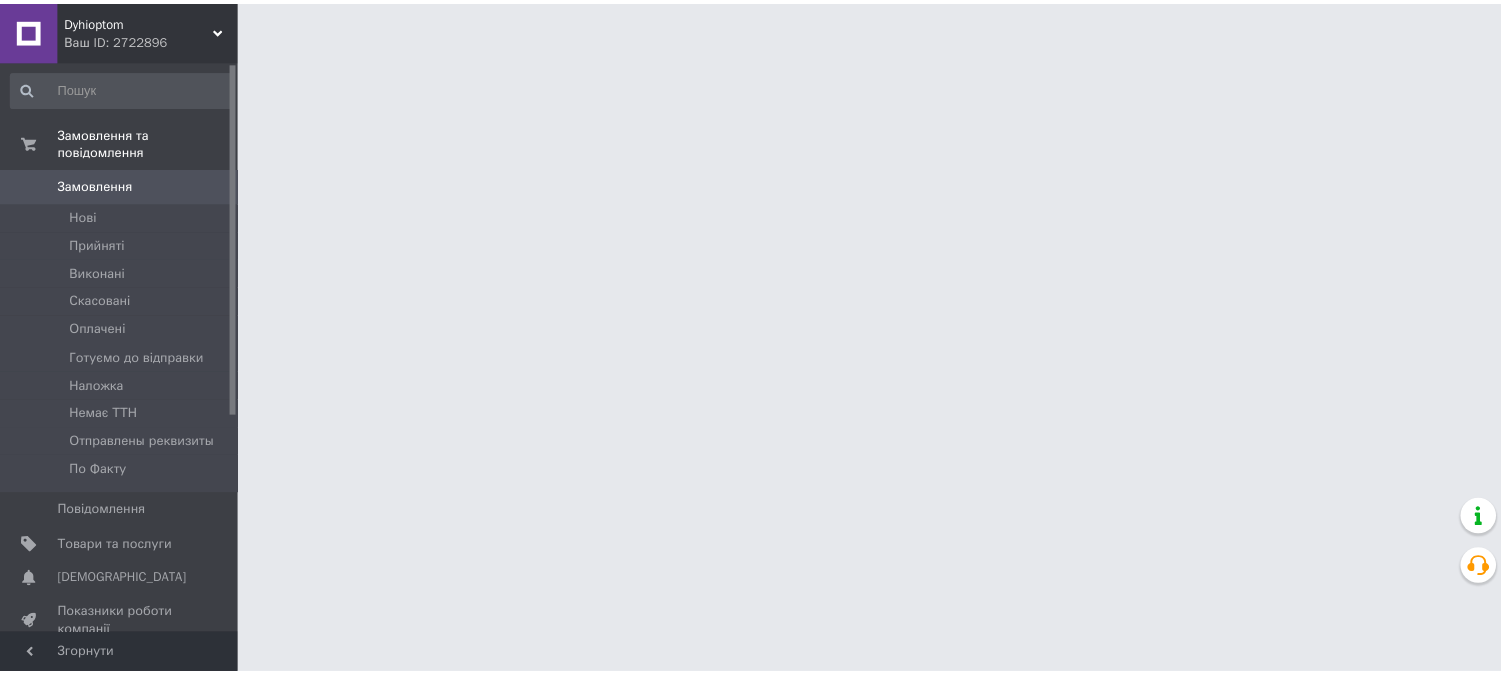 scroll, scrollTop: 0, scrollLeft: 0, axis: both 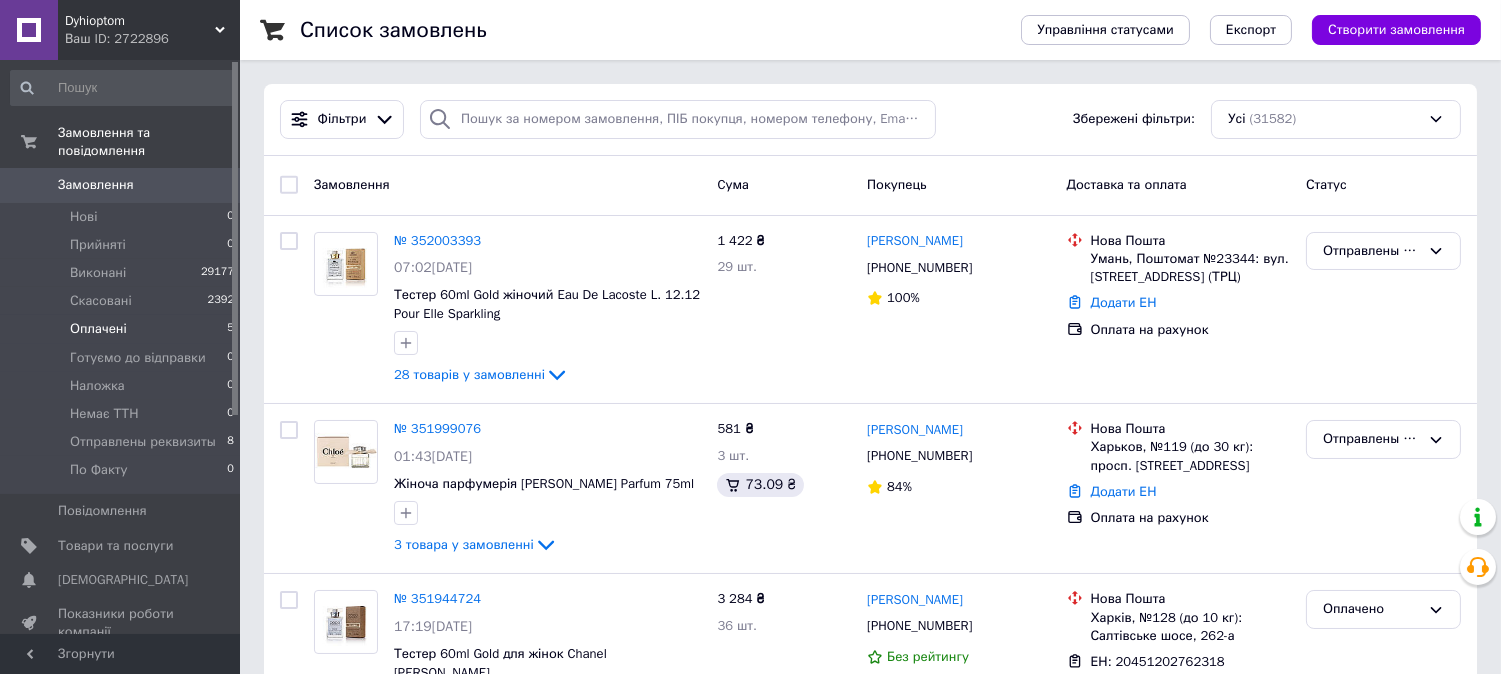 click on "Оплачені" at bounding box center (98, 329) 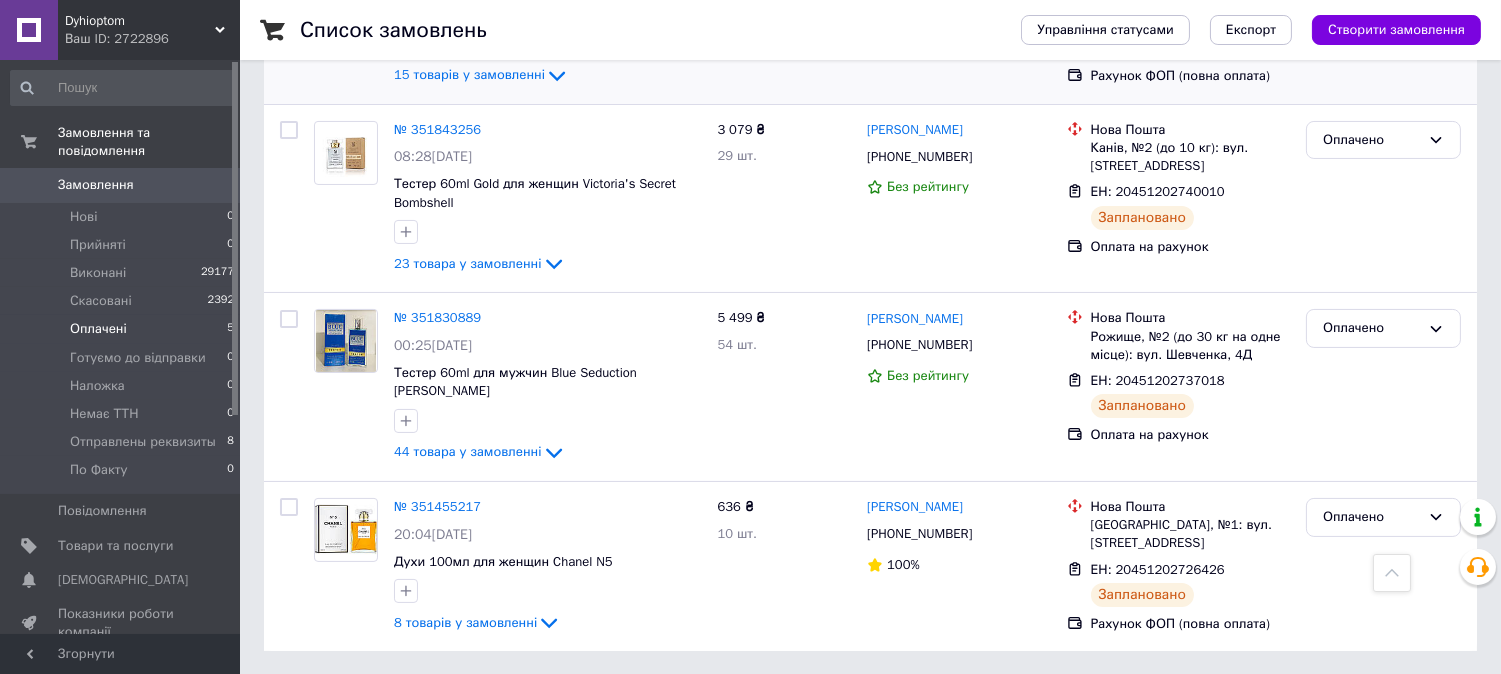 scroll, scrollTop: 561, scrollLeft: 0, axis: vertical 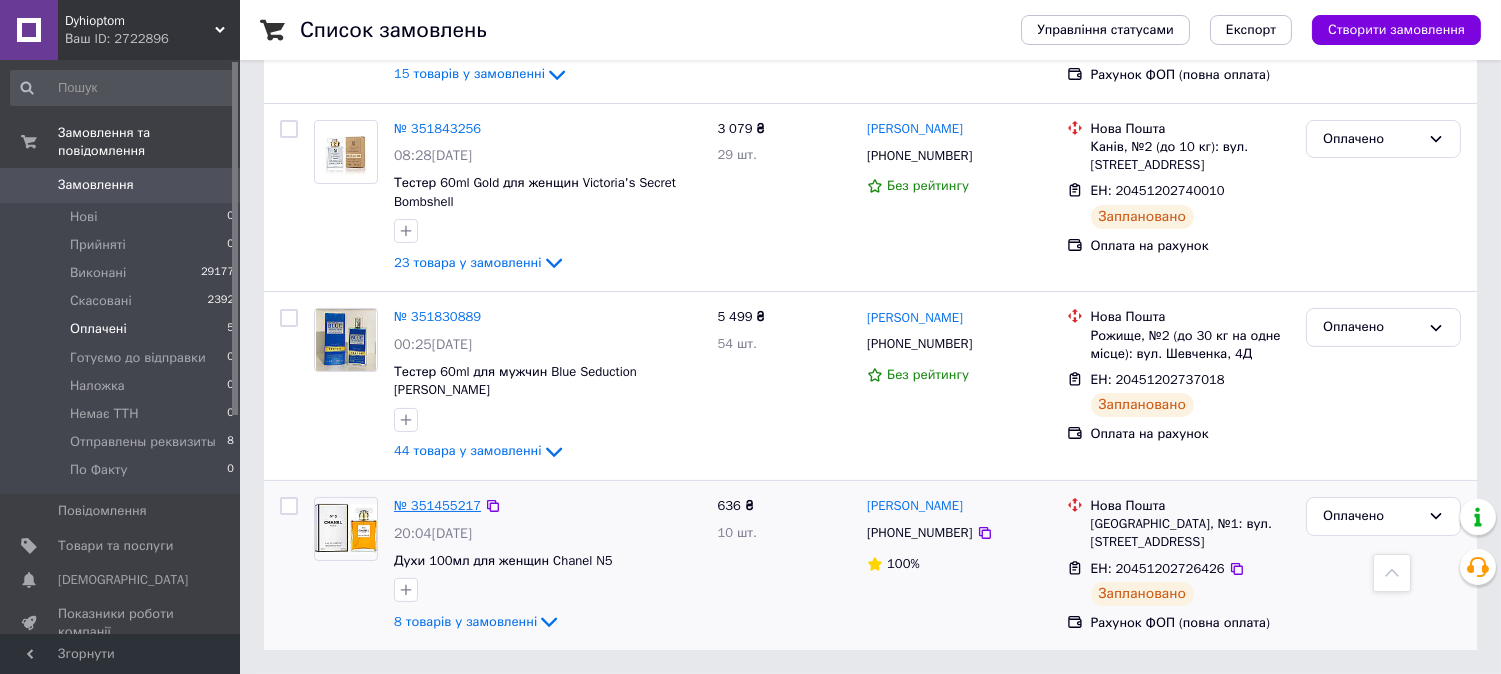 click on "№ 351455217" at bounding box center (437, 505) 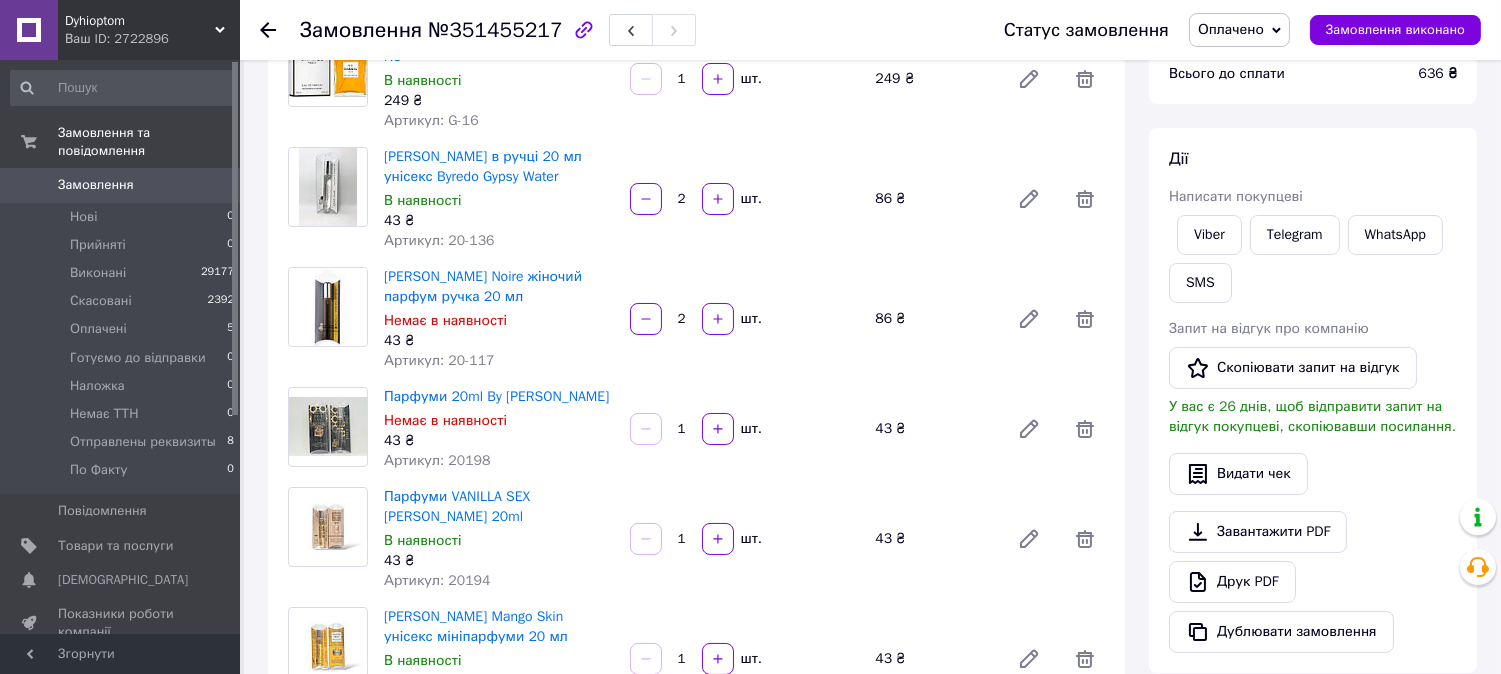 scroll, scrollTop: 222, scrollLeft: 0, axis: vertical 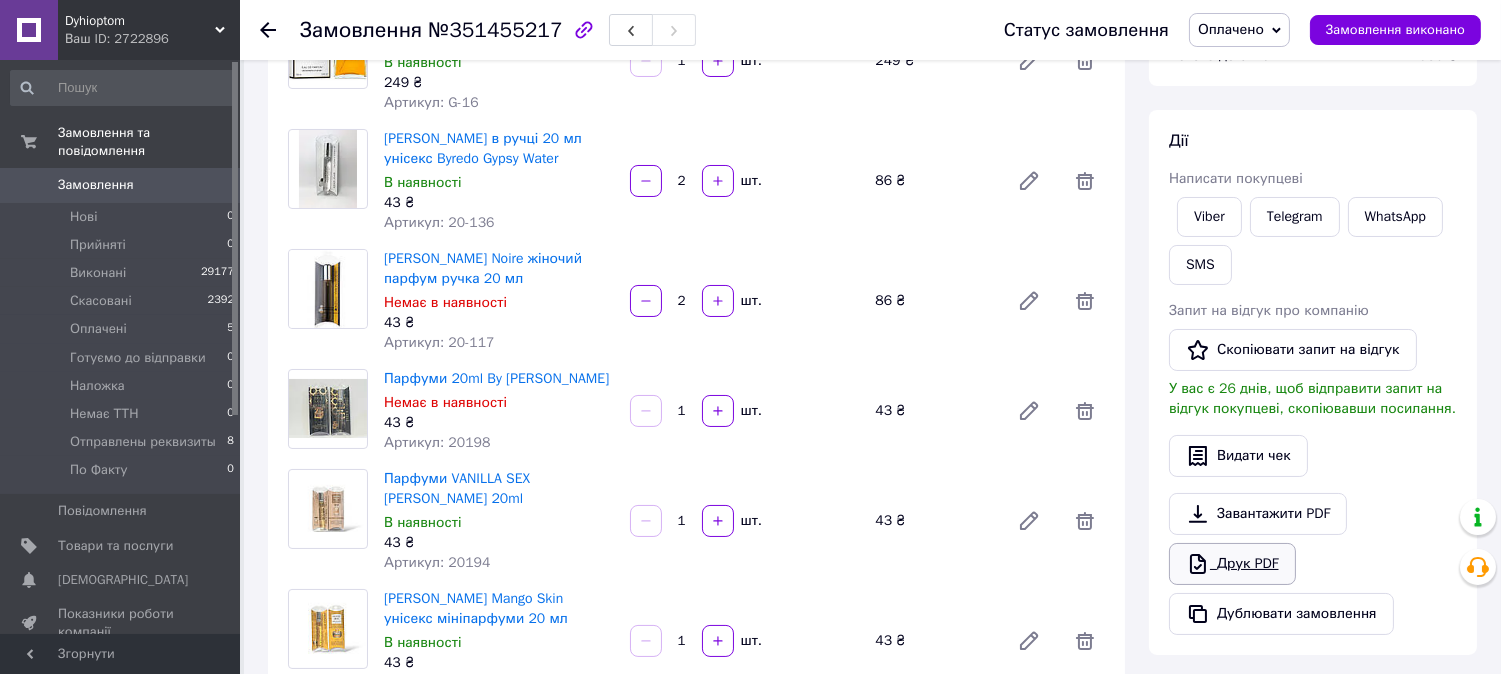 click on "Друк PDF" at bounding box center (1232, 564) 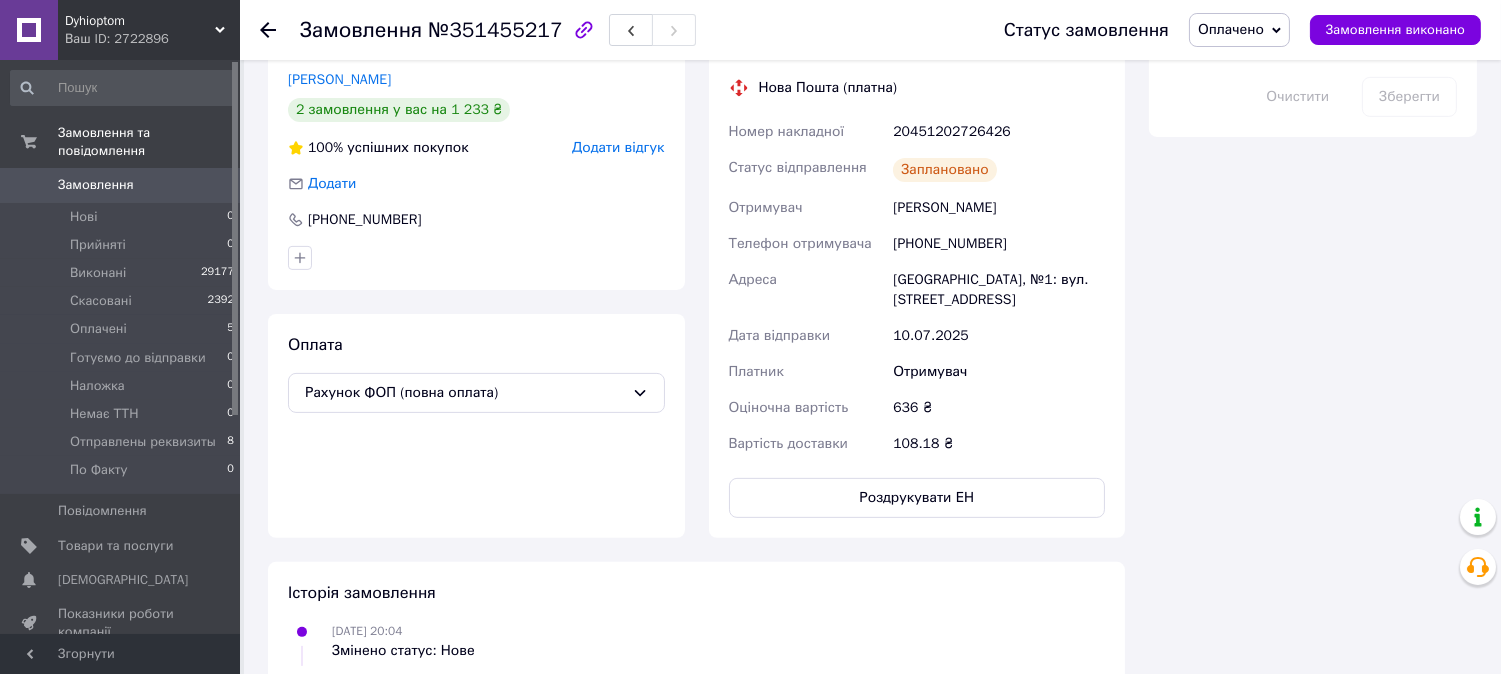 scroll, scrollTop: 1223, scrollLeft: 0, axis: vertical 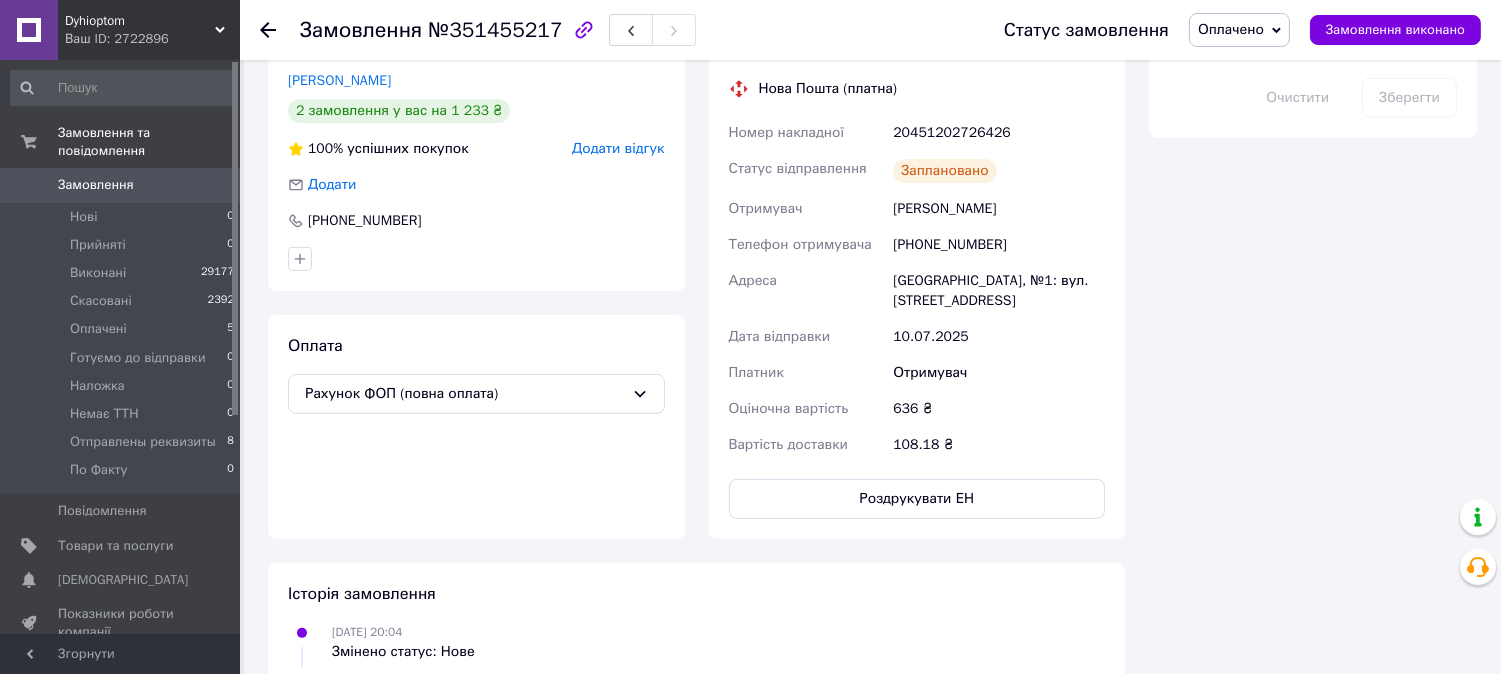 click on "Оплачено" at bounding box center [1231, 29] 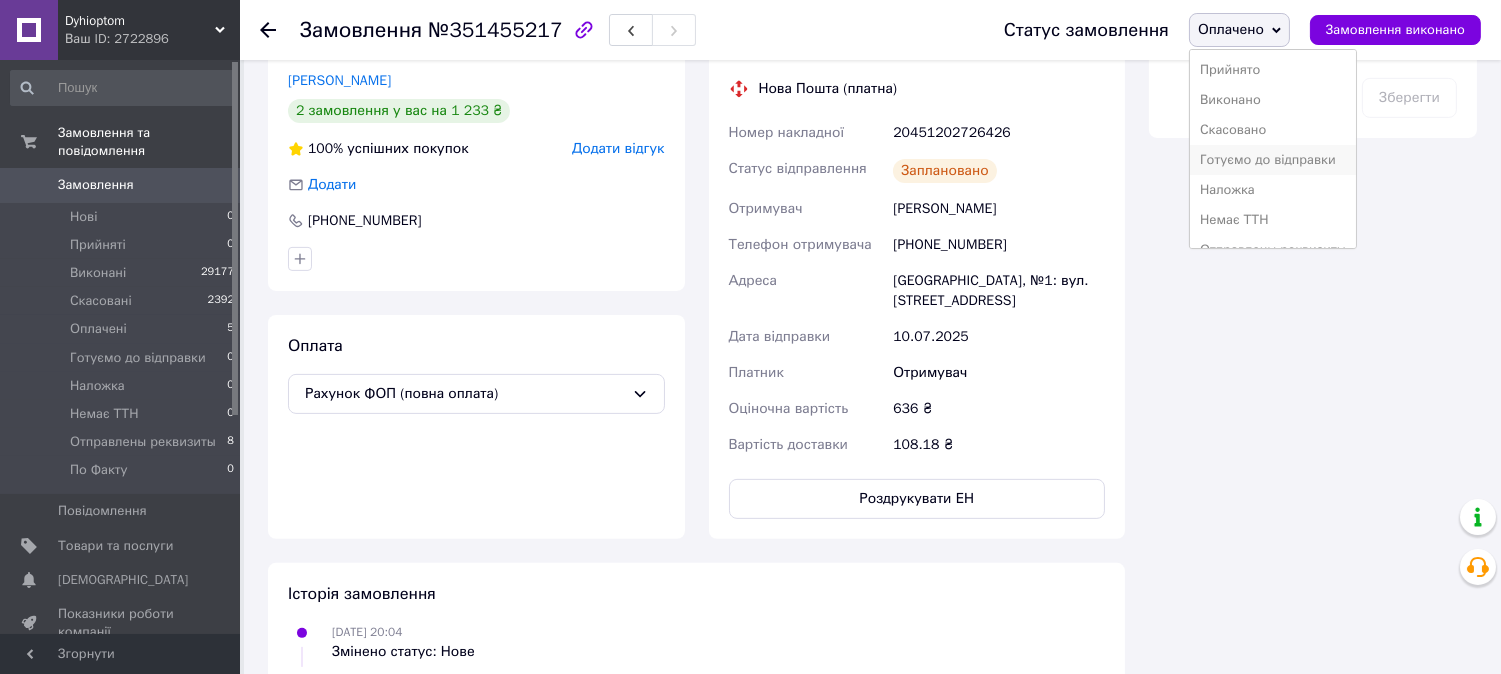 click on "Готуємо до відправки" at bounding box center [1273, 160] 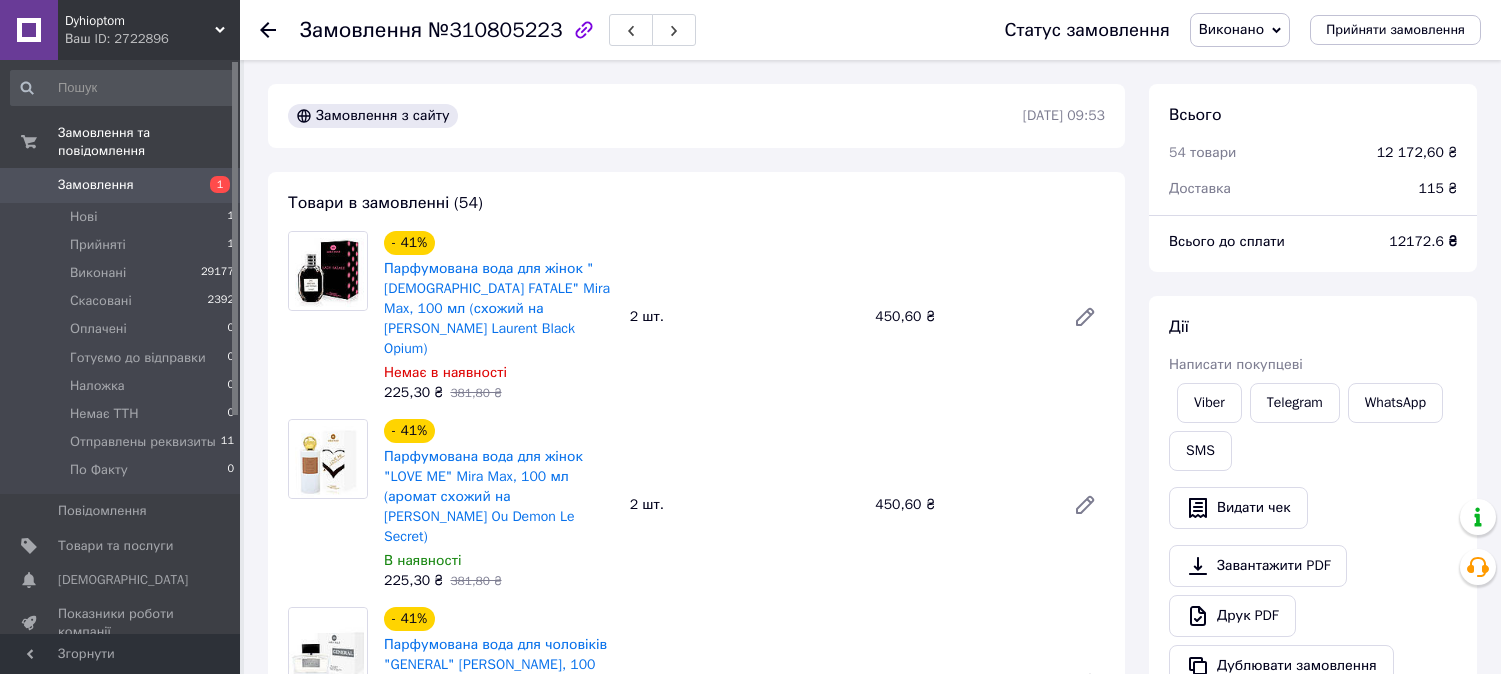 scroll, scrollTop: 0, scrollLeft: 0, axis: both 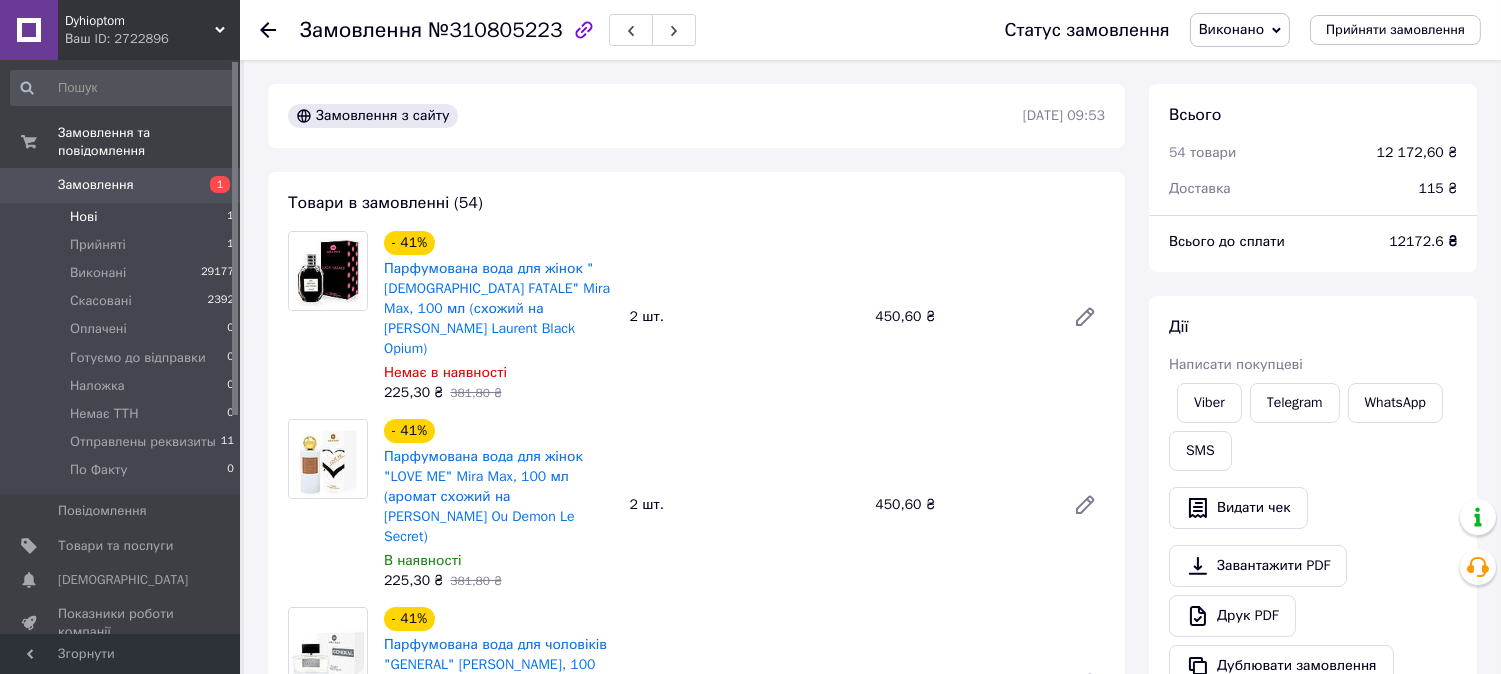 click on "Нові" at bounding box center [83, 217] 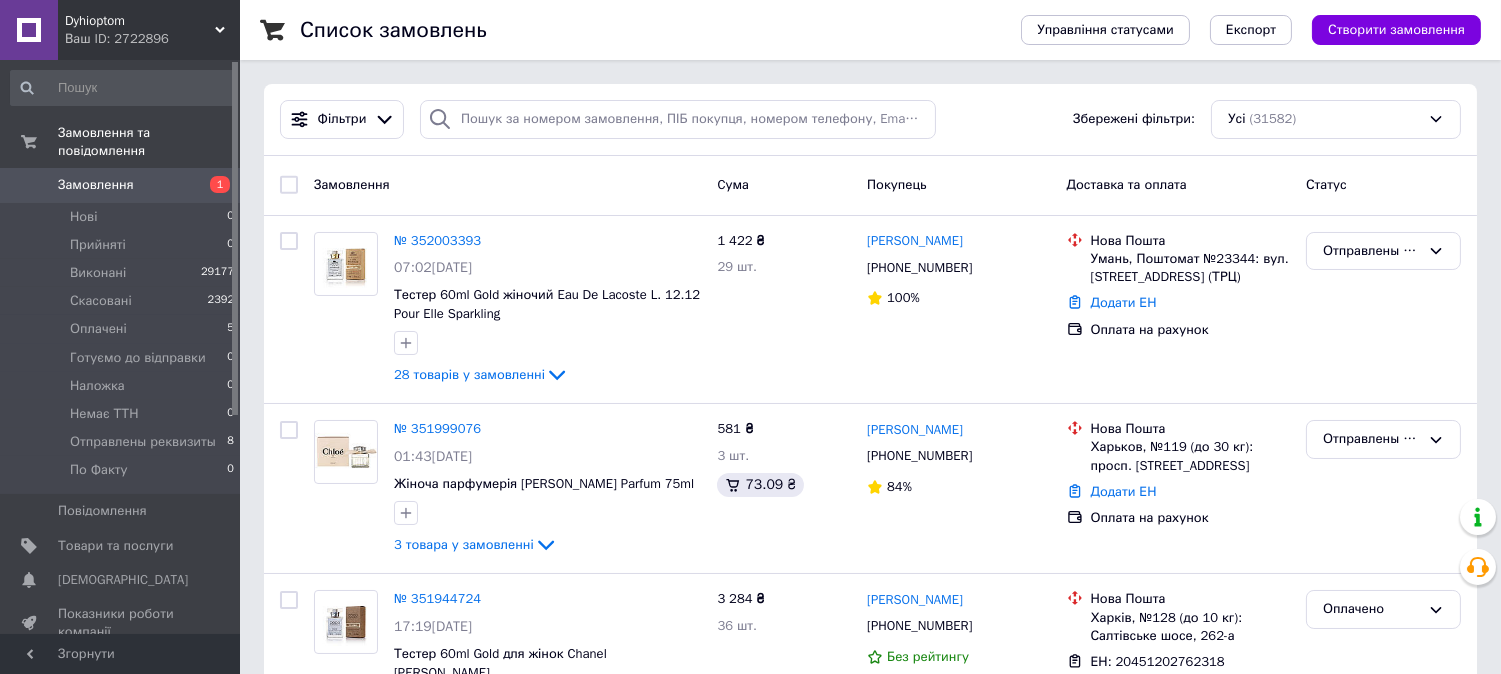 click on "Замовлення" at bounding box center (96, 185) 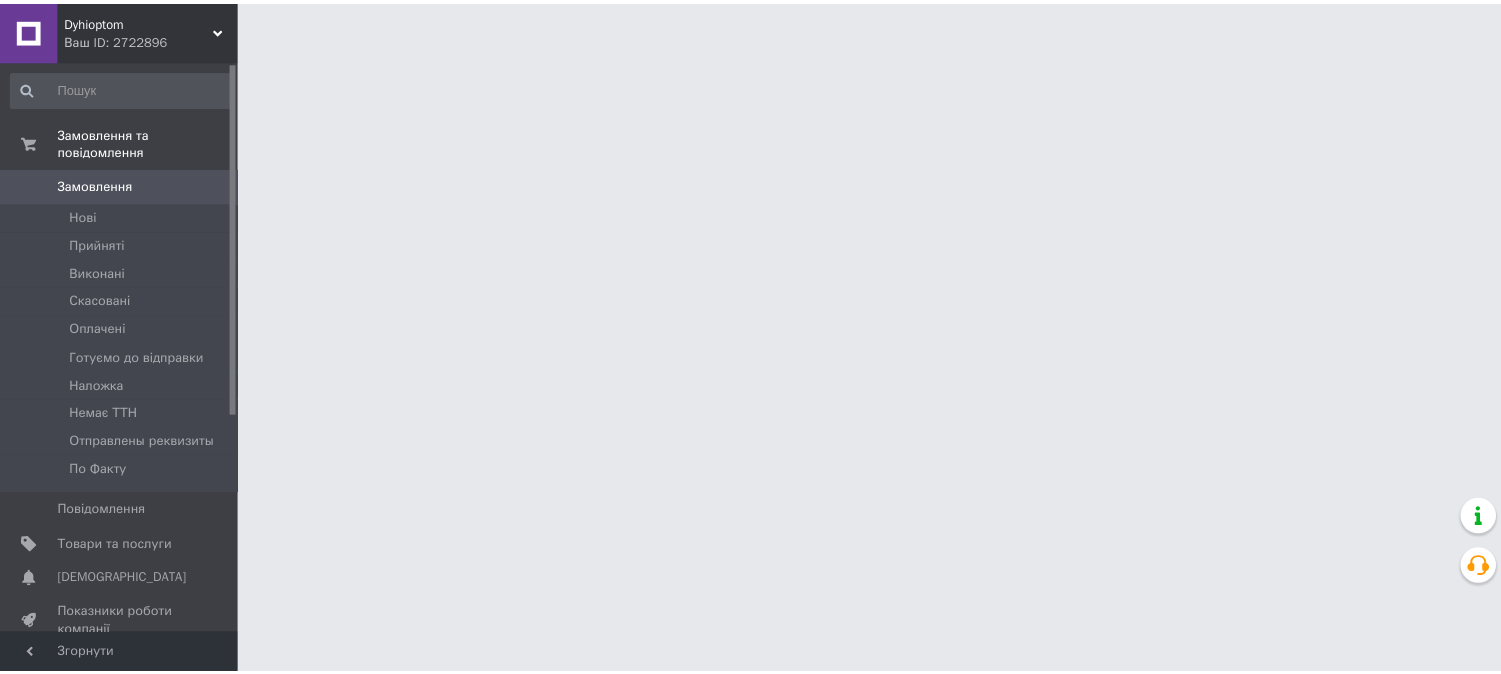 scroll, scrollTop: 0, scrollLeft: 0, axis: both 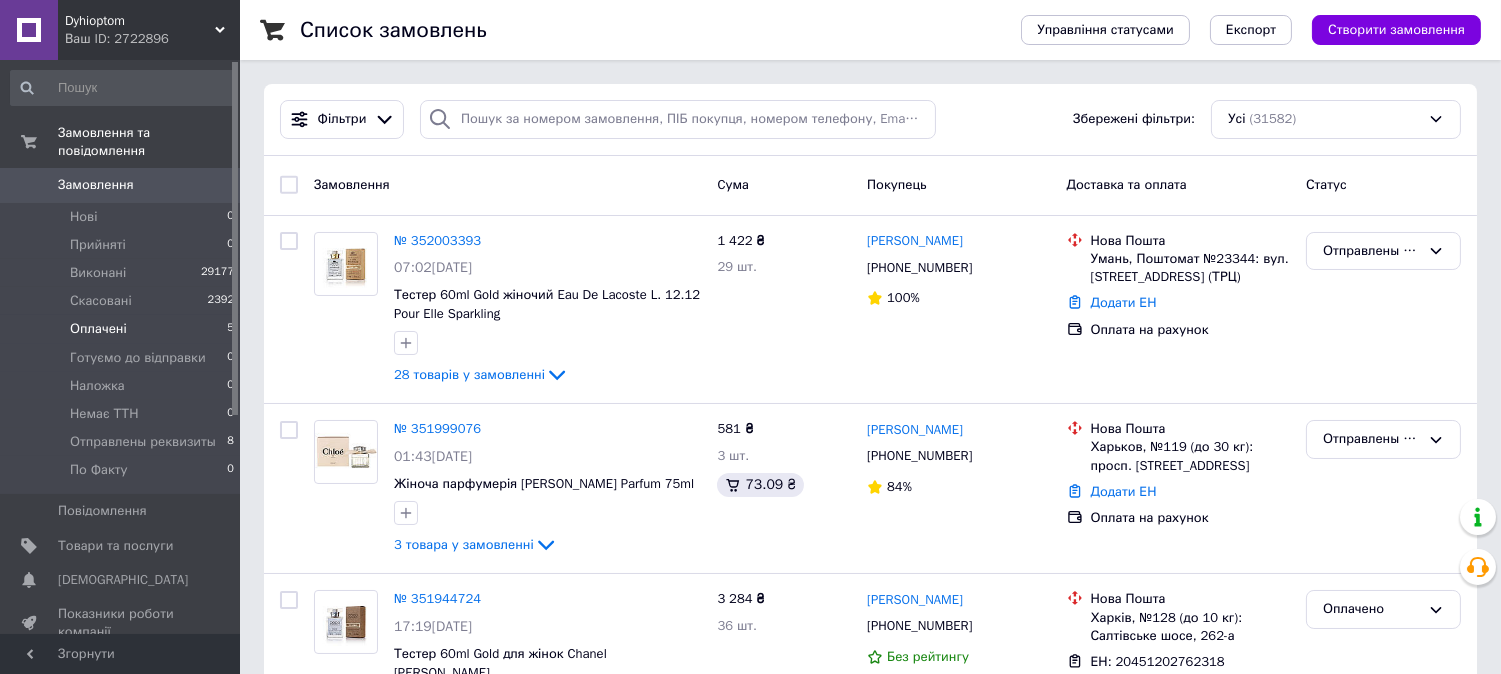 click on "Оплачені" at bounding box center [98, 329] 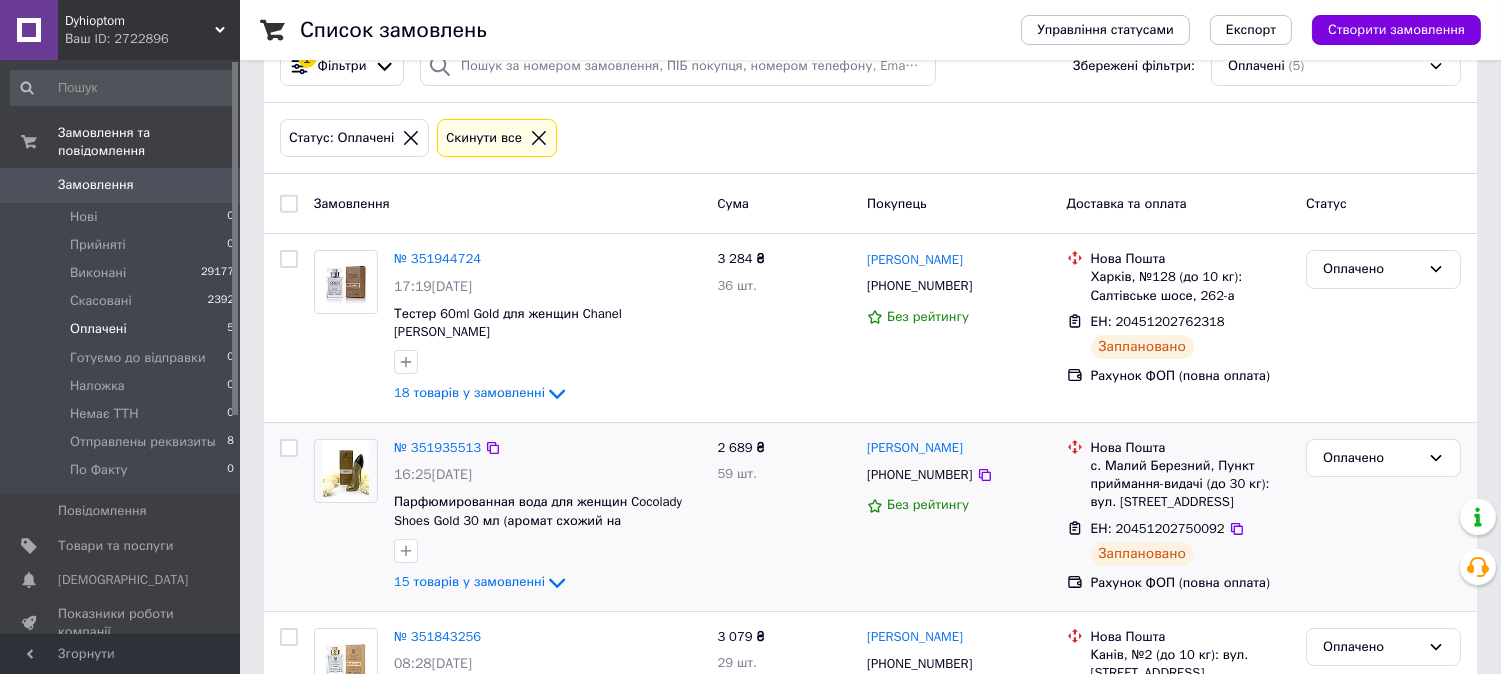 scroll, scrollTop: 391, scrollLeft: 0, axis: vertical 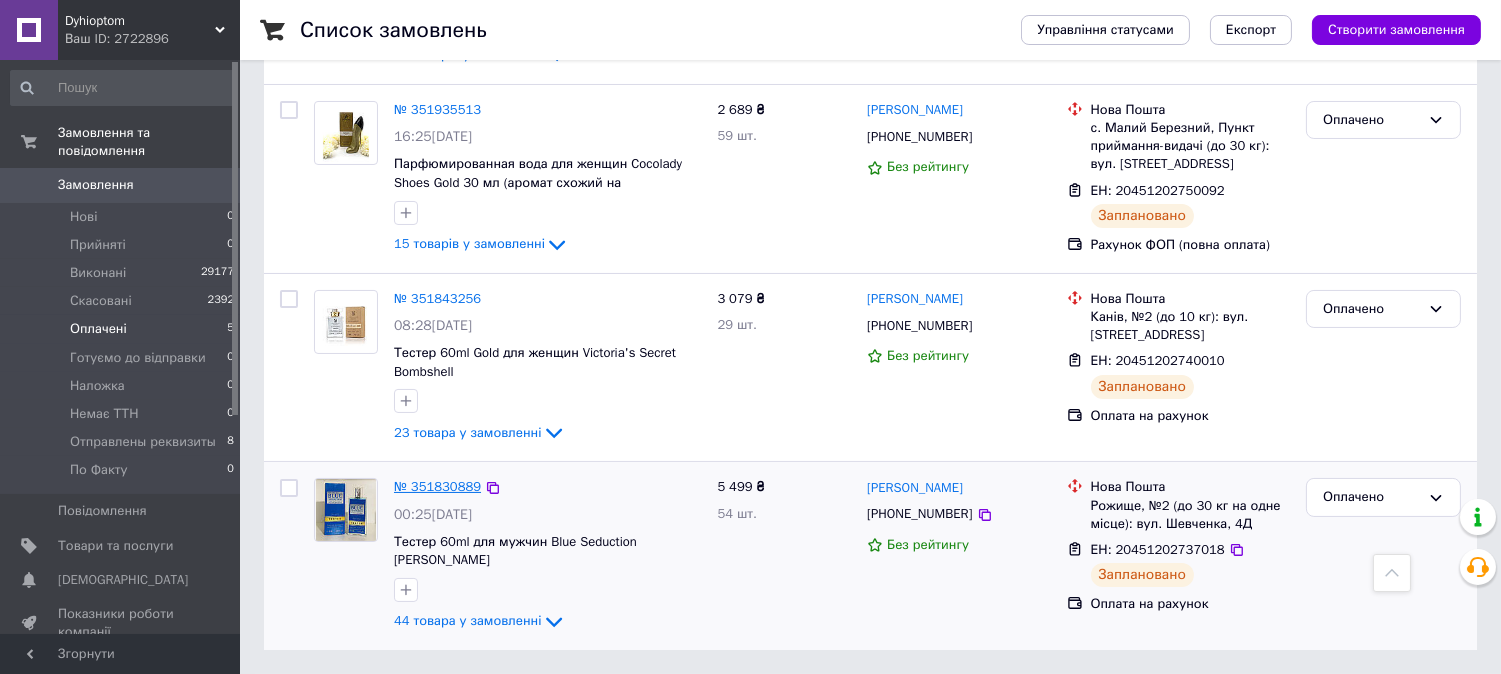 click on "№ 351830889" at bounding box center (437, 486) 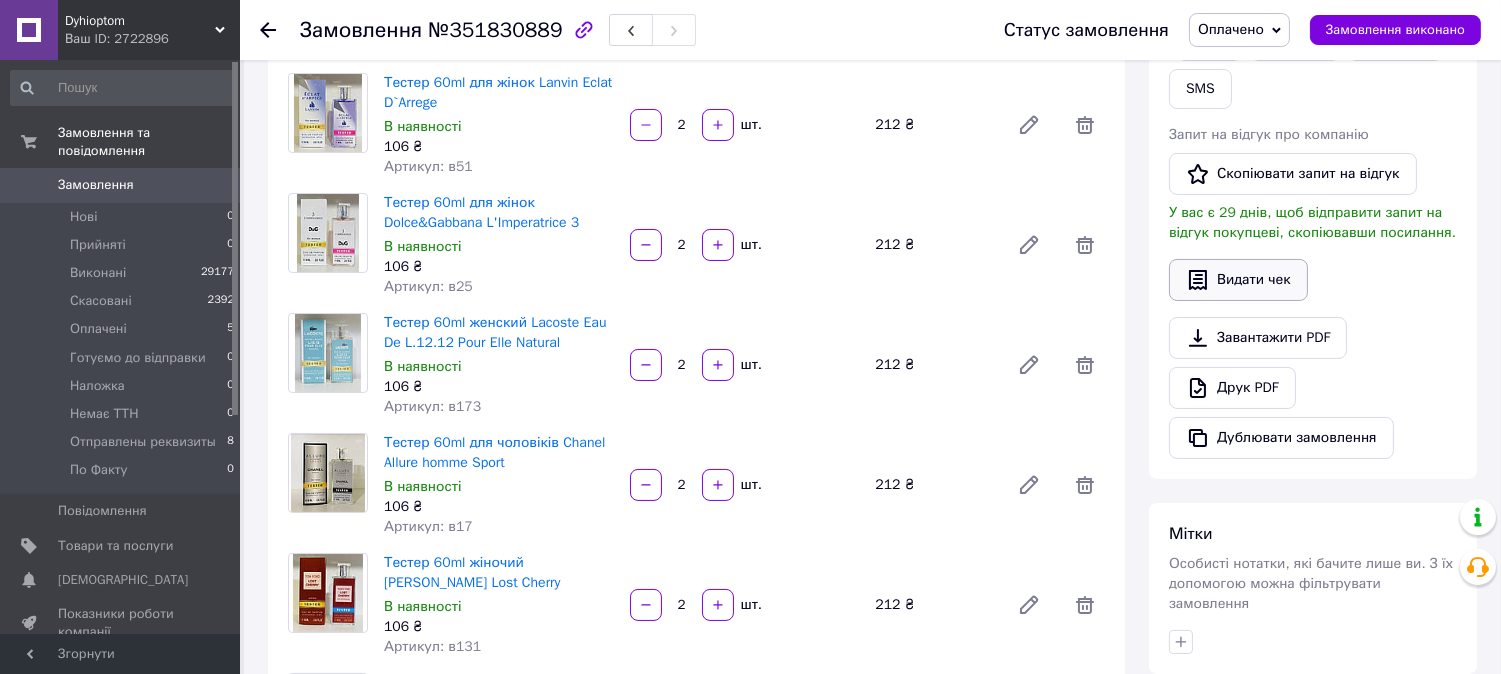 scroll, scrollTop: 444, scrollLeft: 0, axis: vertical 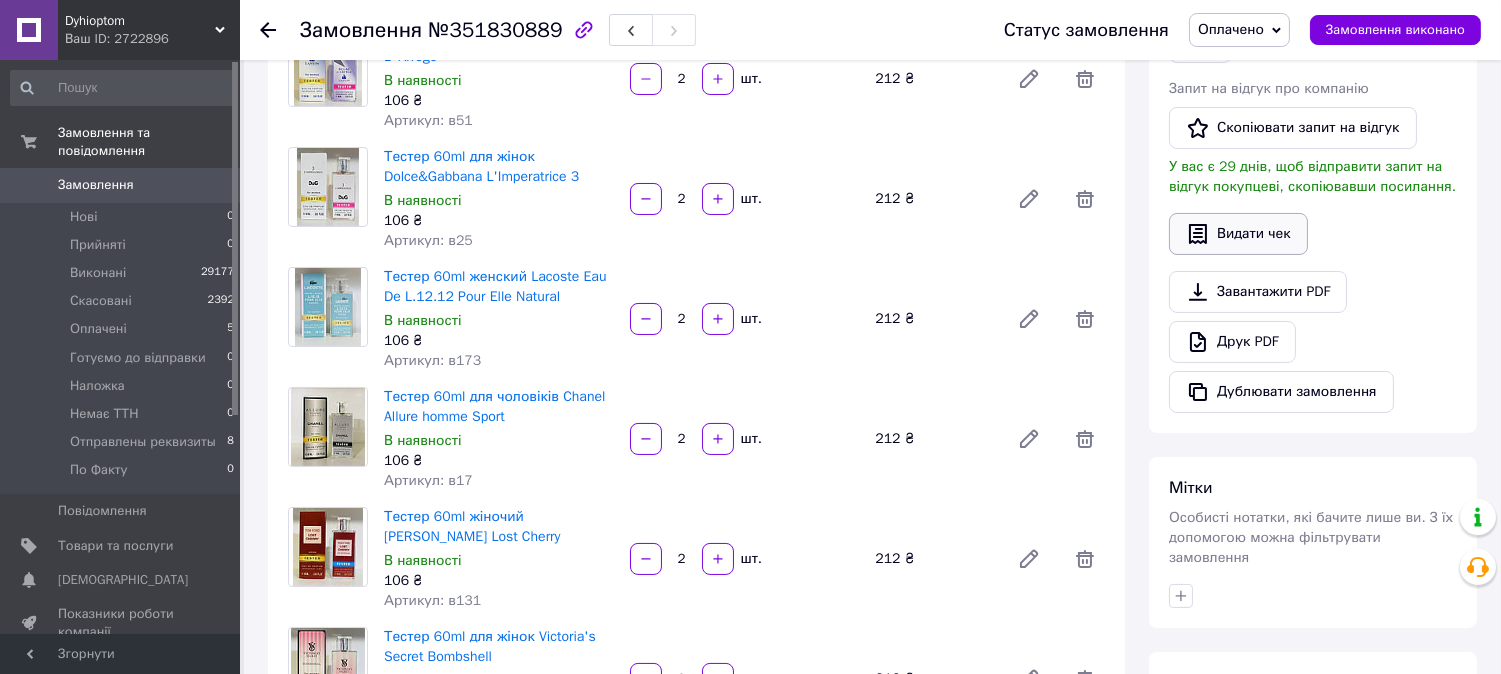 click on "Друк PDF" at bounding box center (1232, 342) 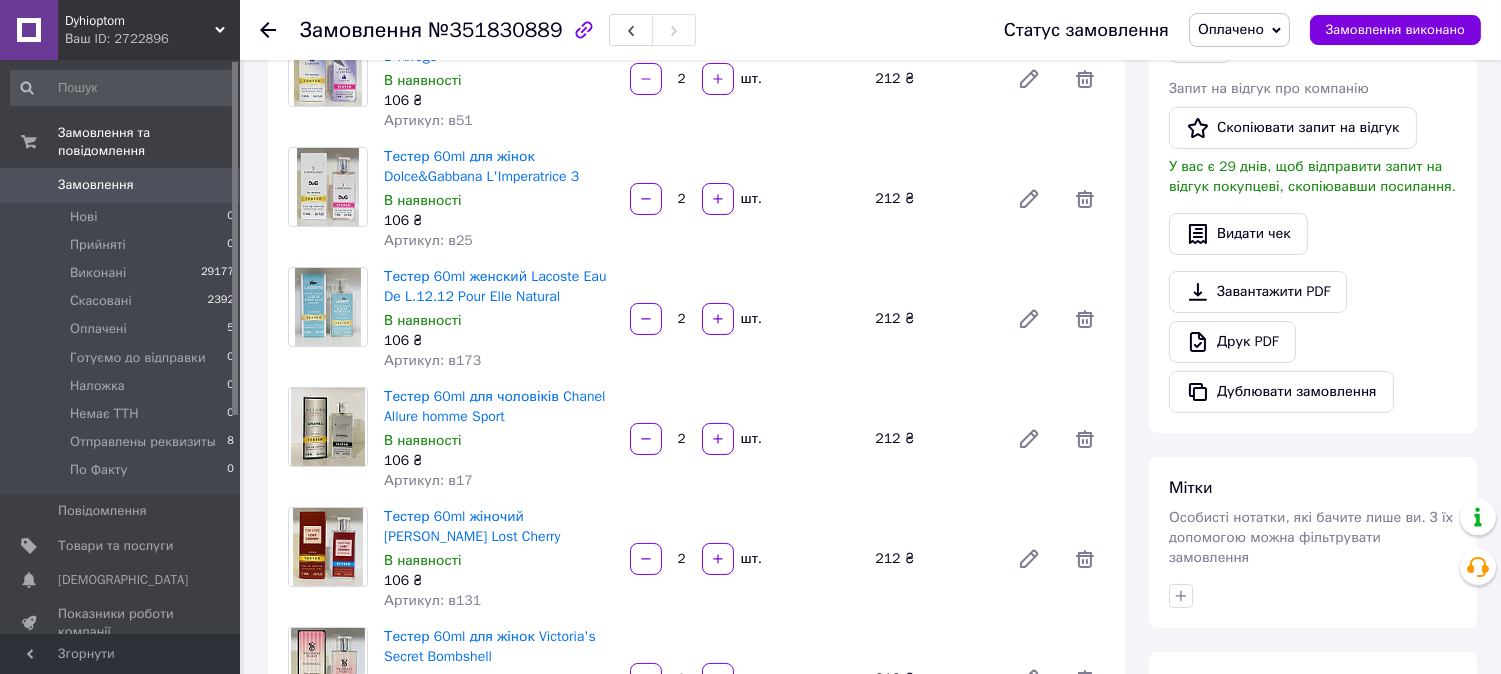 scroll, scrollTop: 0, scrollLeft: 0, axis: both 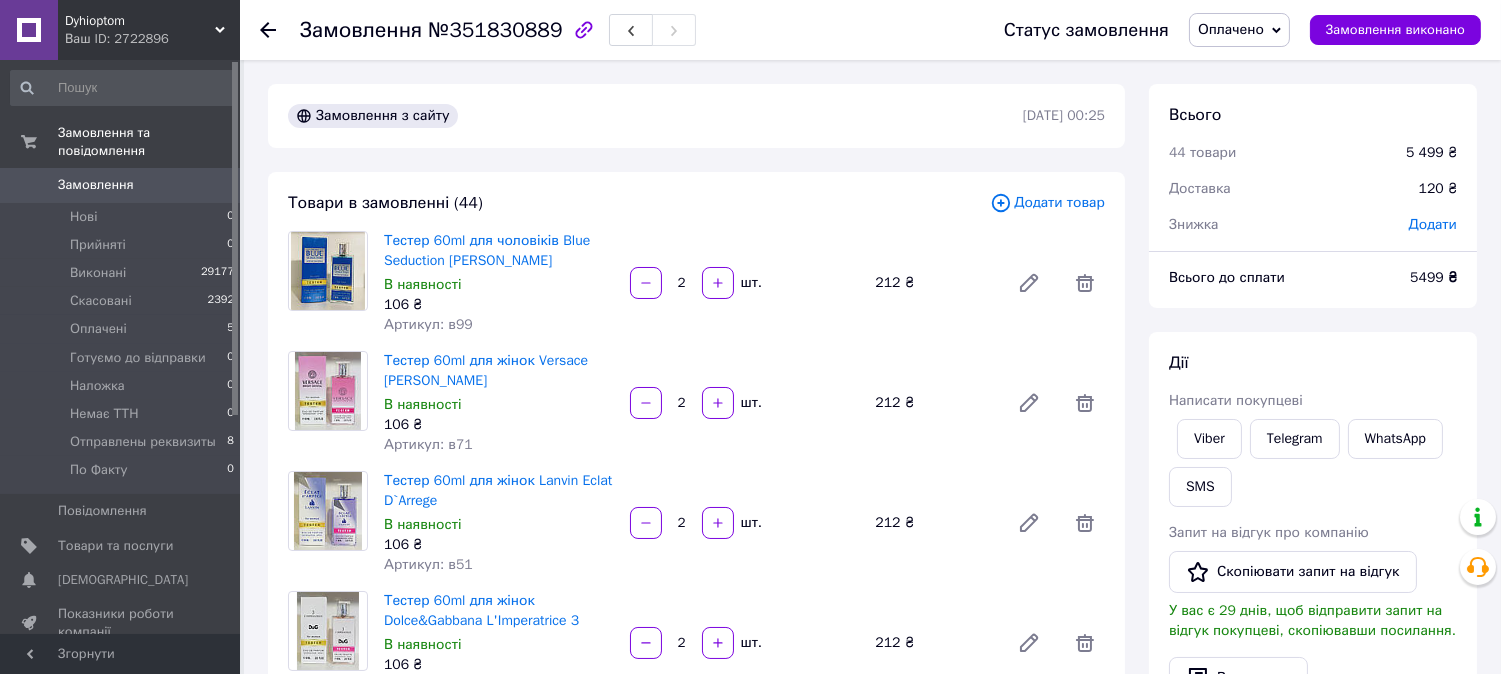 click on "Оплачено" at bounding box center (1231, 29) 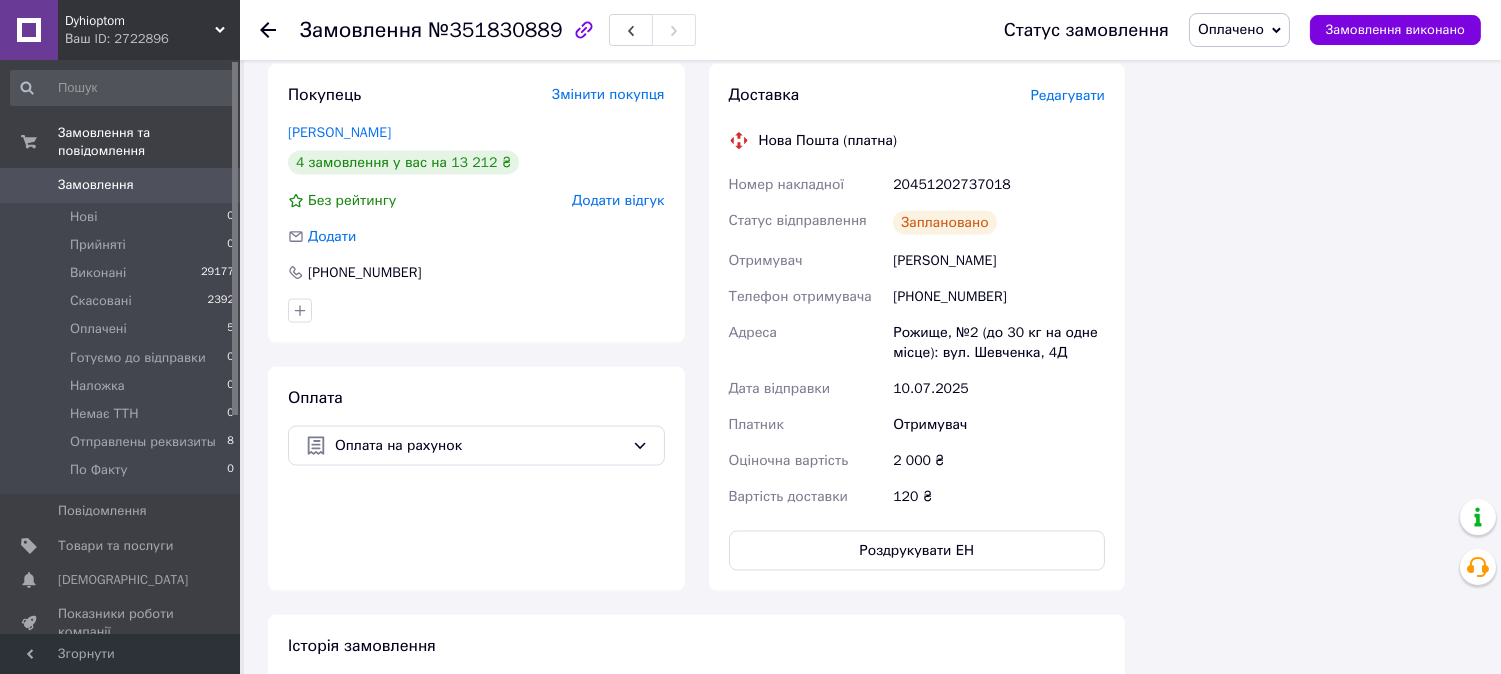 scroll, scrollTop: 5528, scrollLeft: 0, axis: vertical 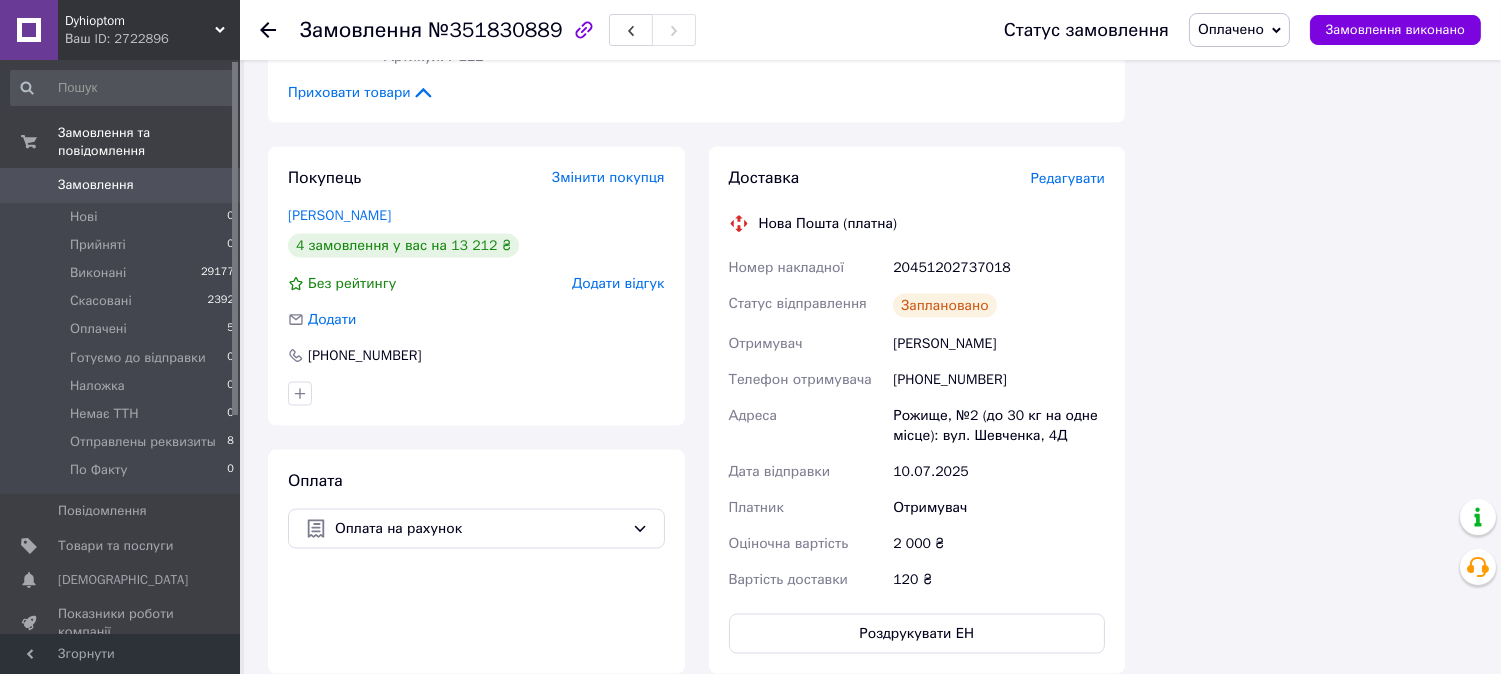 click on "Оплачено" at bounding box center [1231, 29] 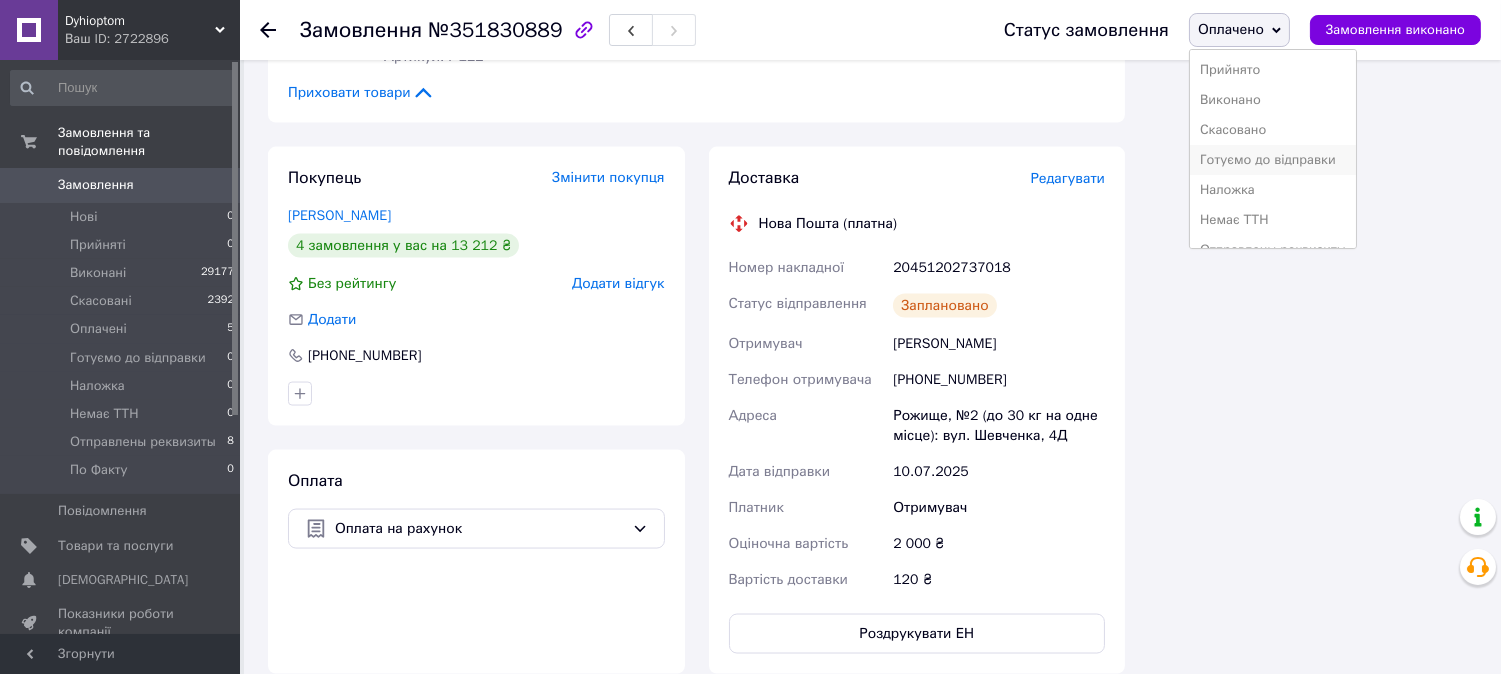 click on "Готуємо до відправки" at bounding box center (1273, 160) 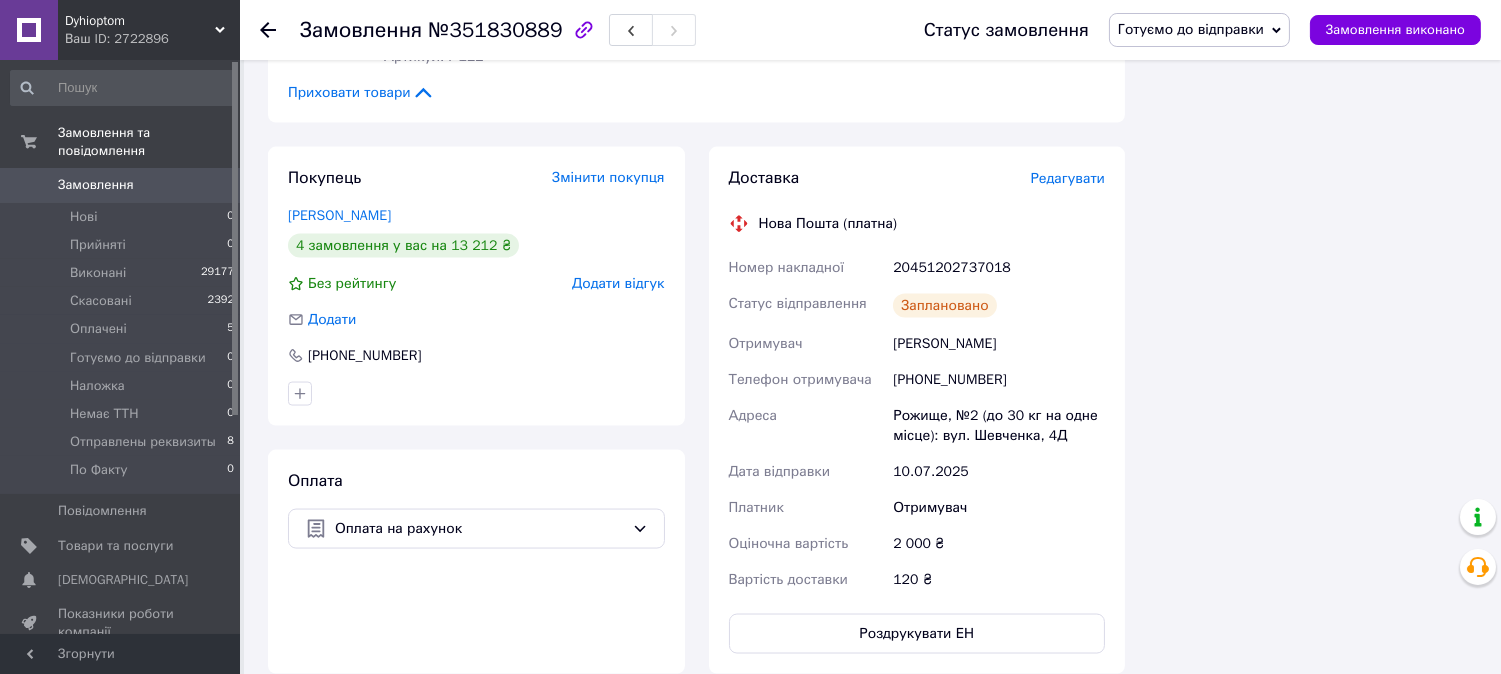 click 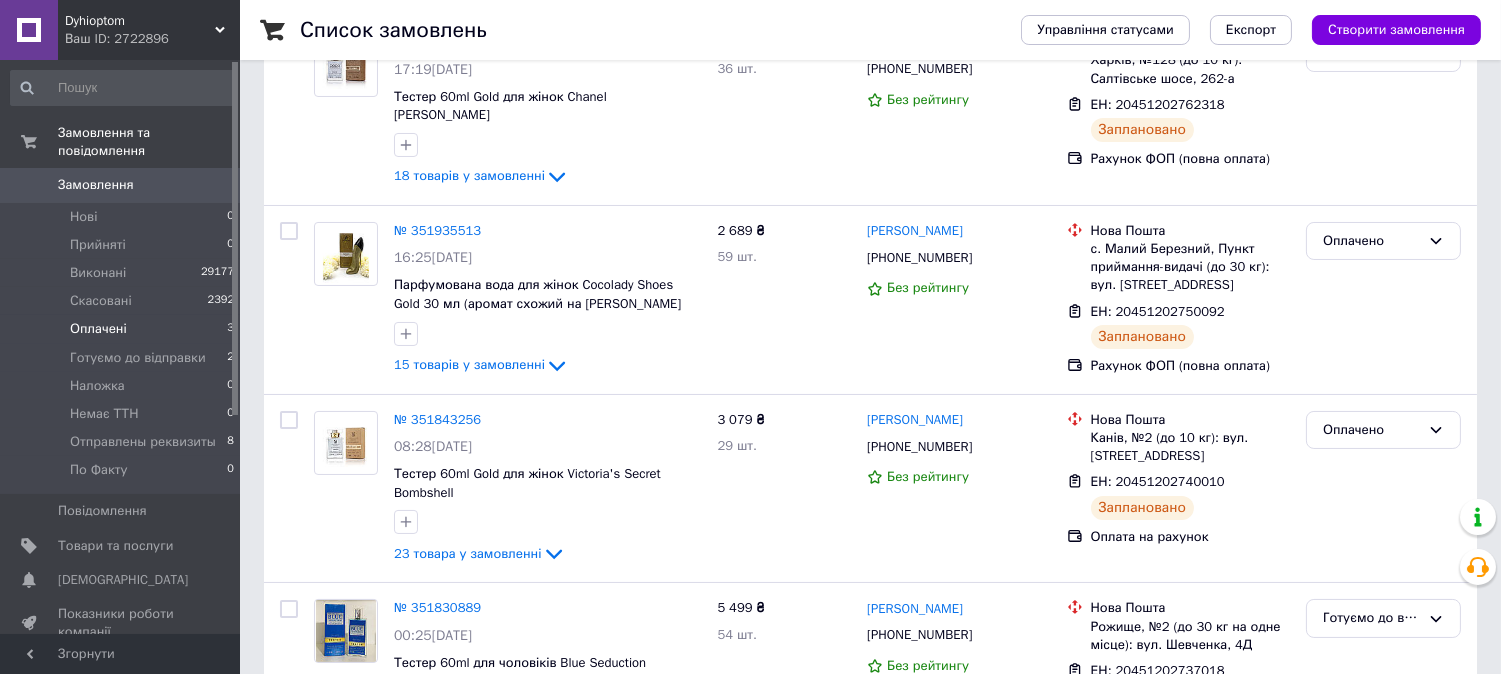 scroll, scrollTop: 391, scrollLeft: 0, axis: vertical 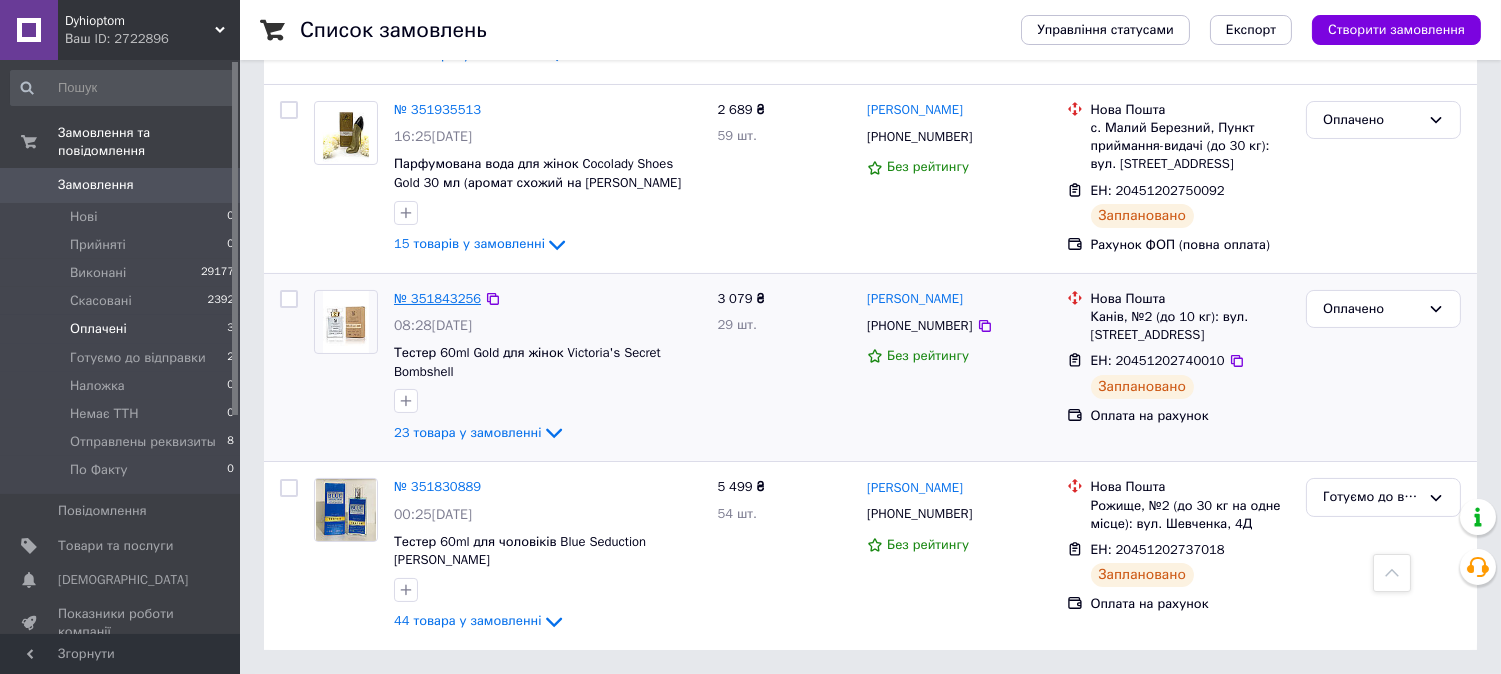 click on "№ 351843256" at bounding box center (437, 298) 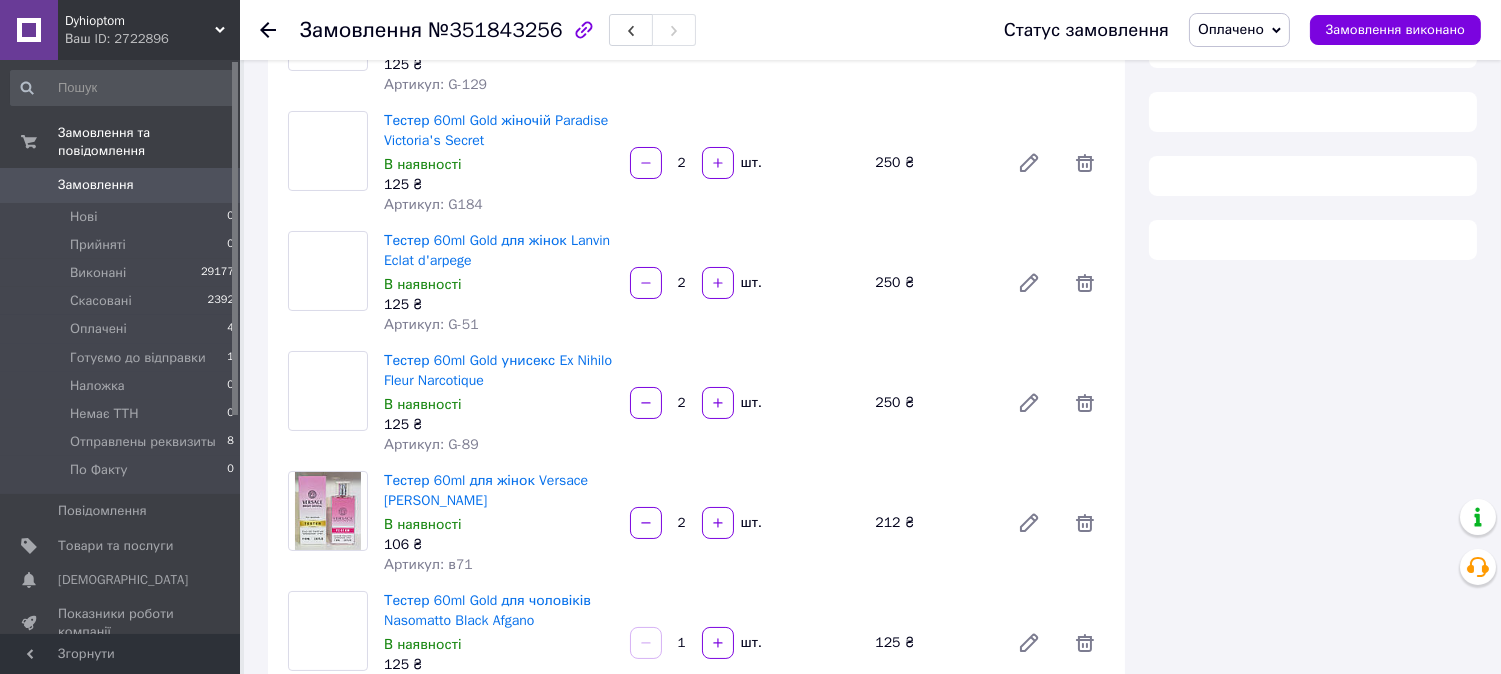 scroll, scrollTop: 391, scrollLeft: 0, axis: vertical 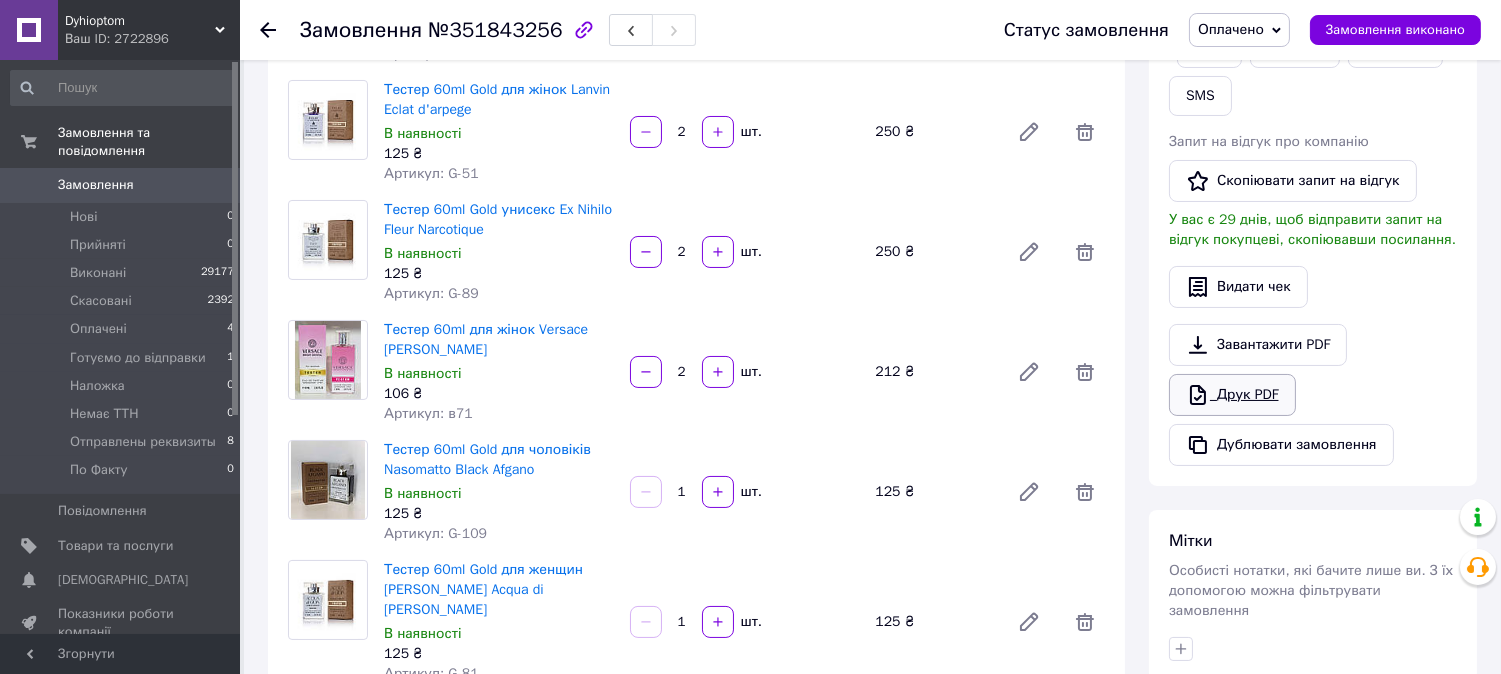 click on "Друк PDF" at bounding box center (1232, 395) 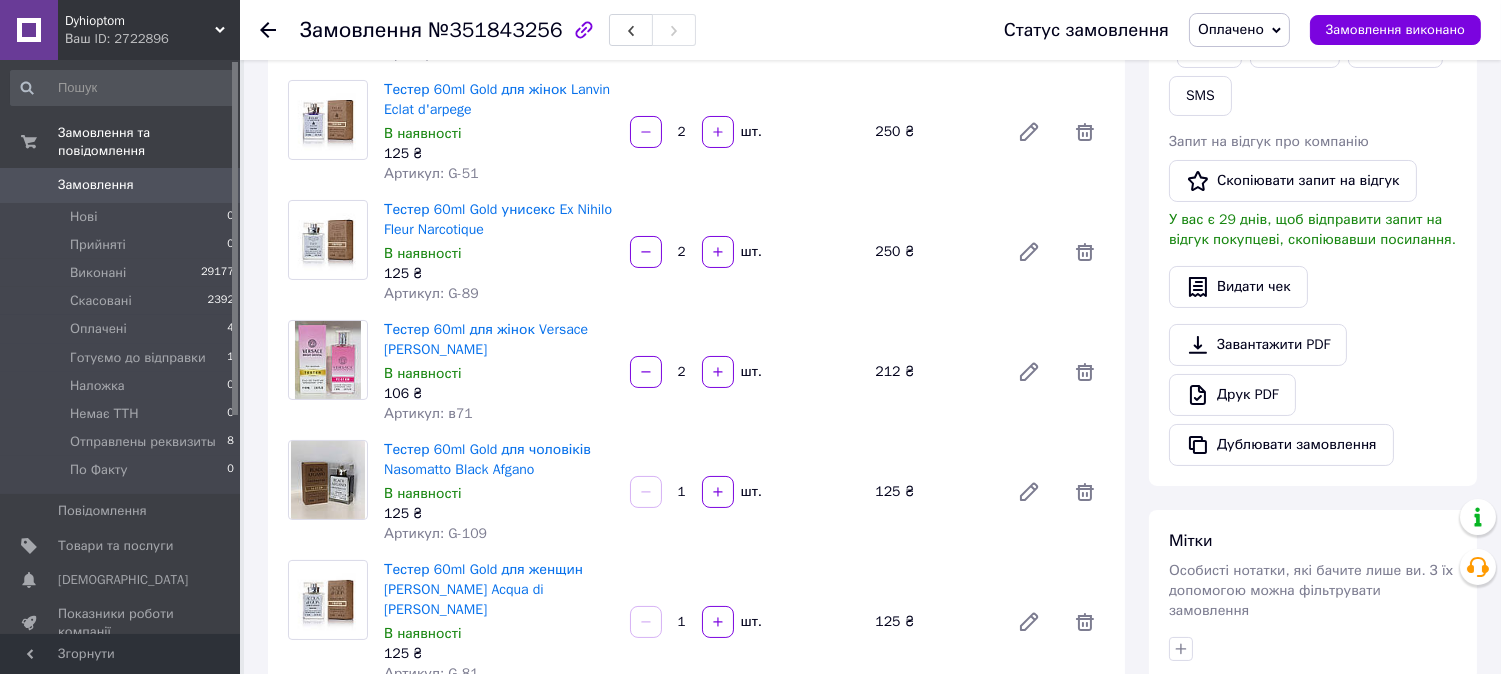 click on "Оплачено" at bounding box center [1231, 29] 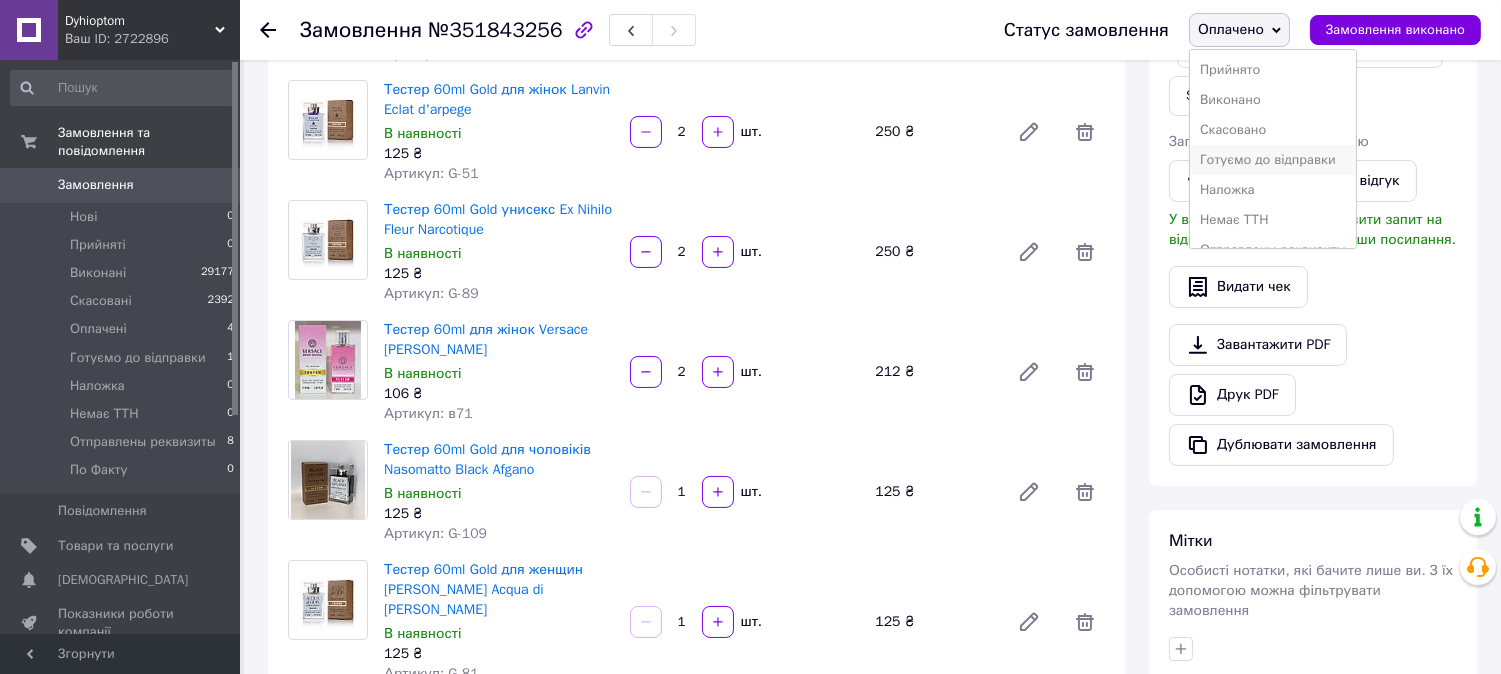 click on "Готуємо до відправки" at bounding box center [1273, 160] 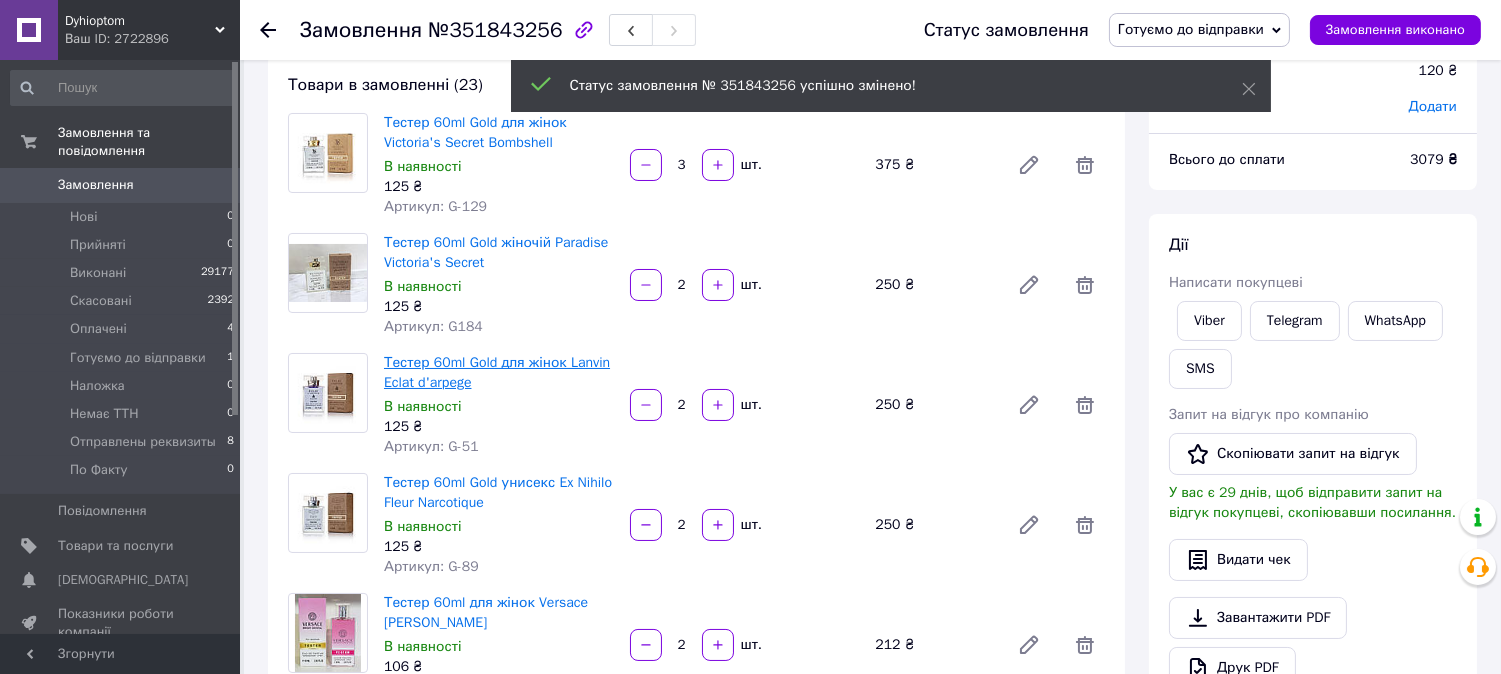scroll, scrollTop: 0, scrollLeft: 0, axis: both 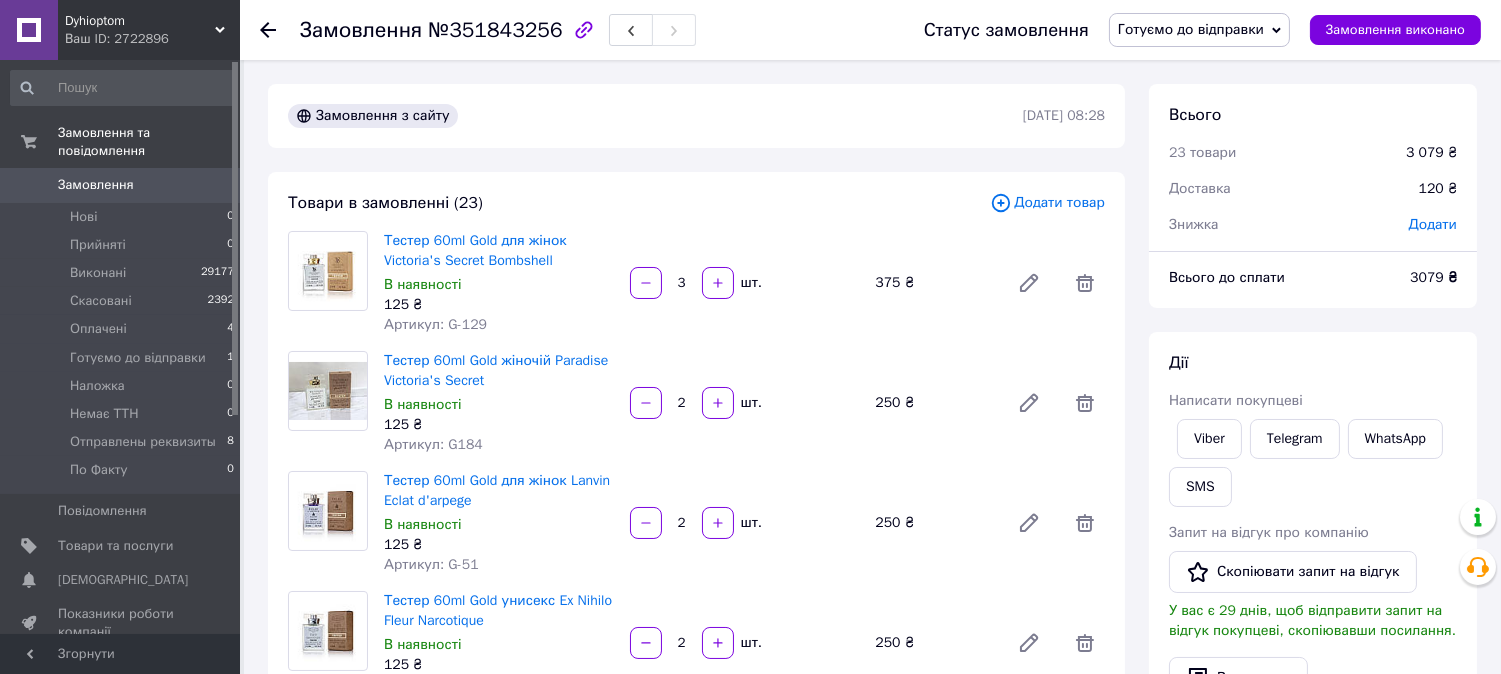 click 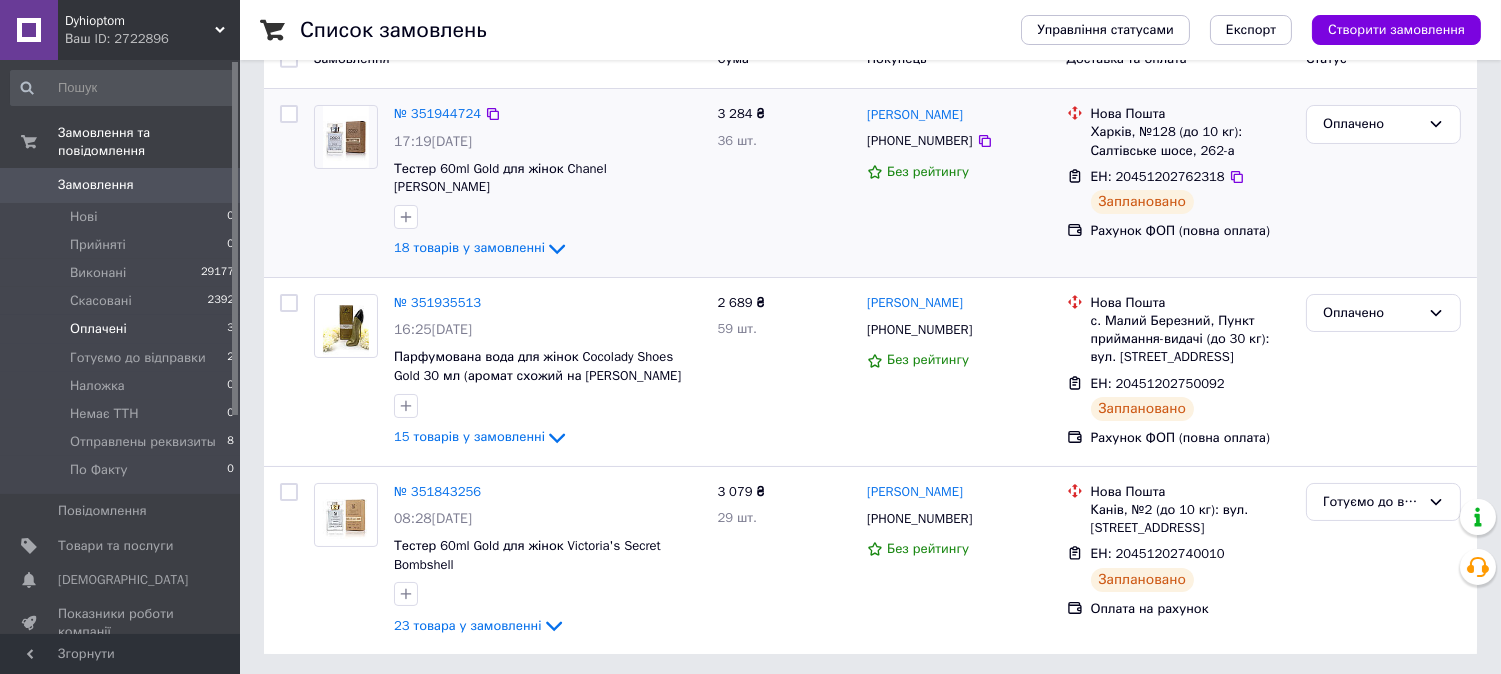 scroll, scrollTop: 202, scrollLeft: 0, axis: vertical 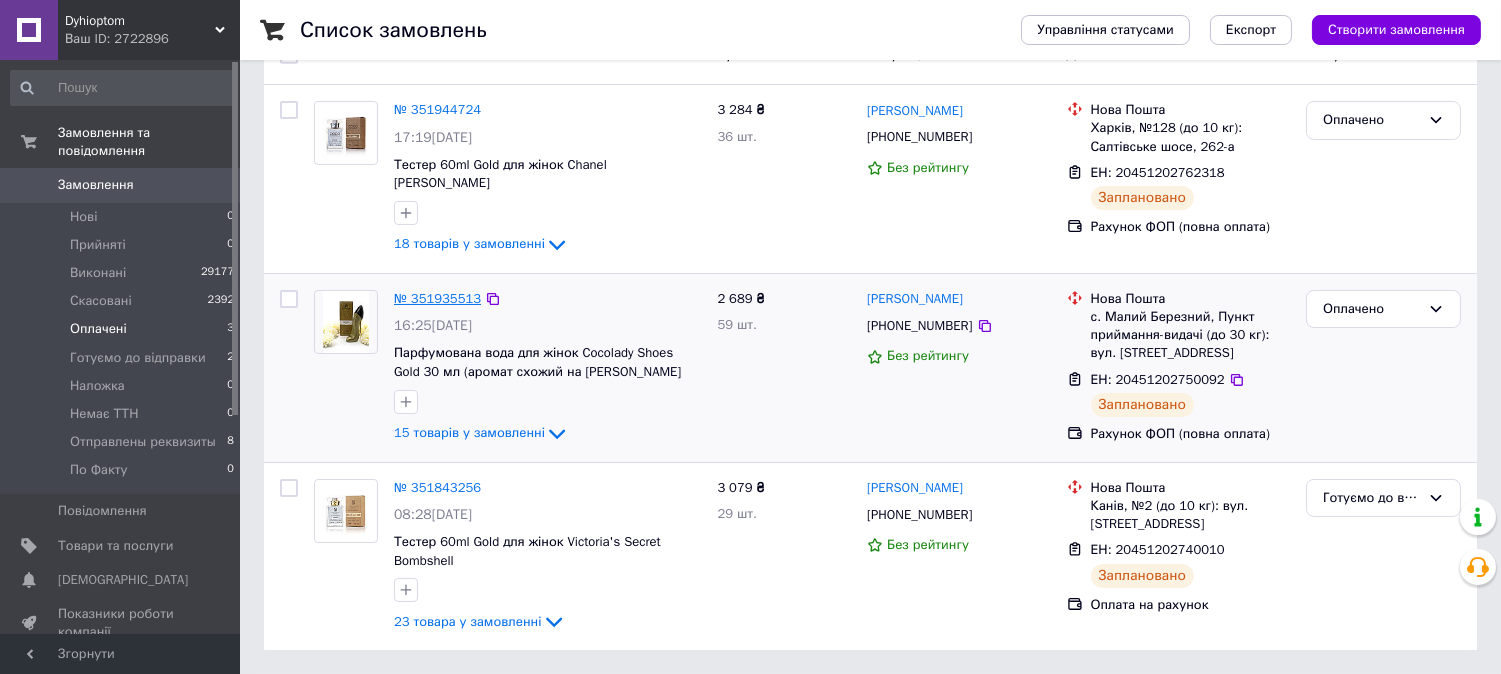 click on "№ 351935513" at bounding box center [437, 298] 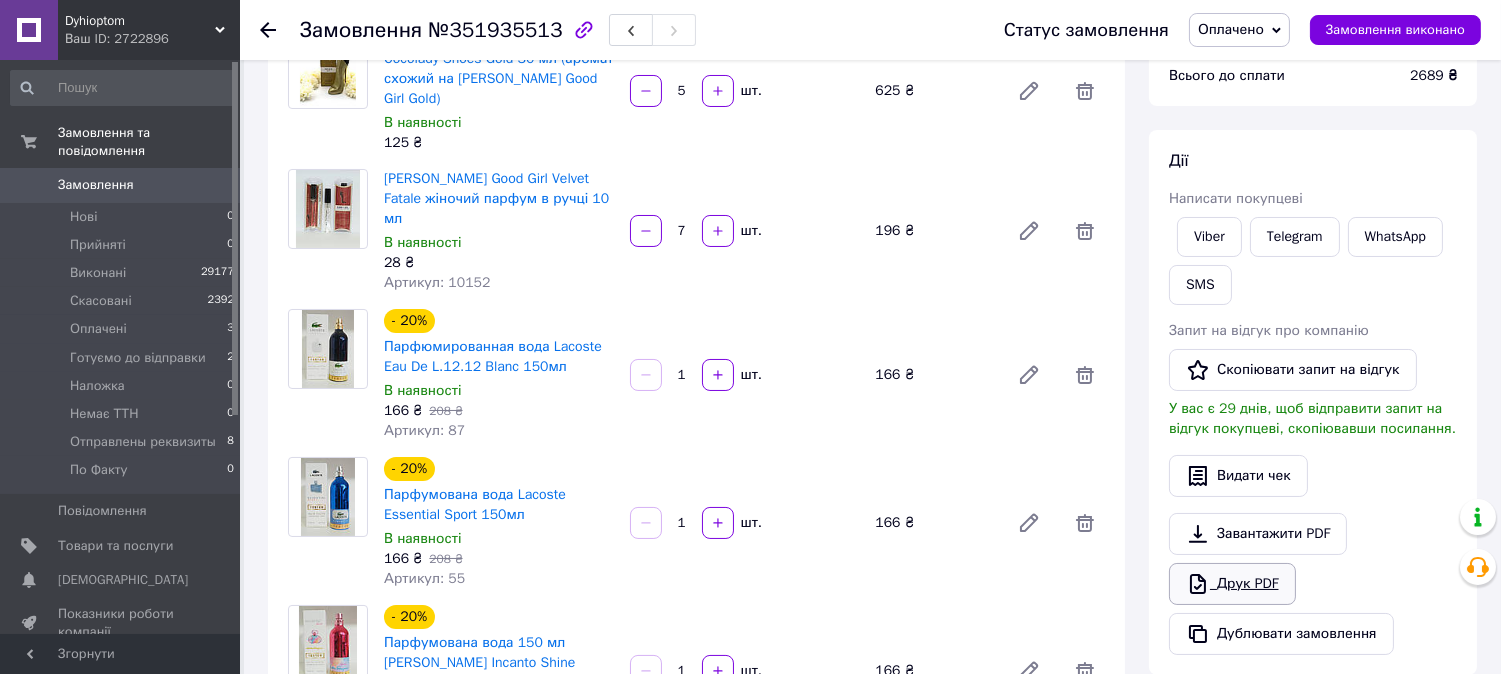 click on "Друк PDF" at bounding box center [1232, 584] 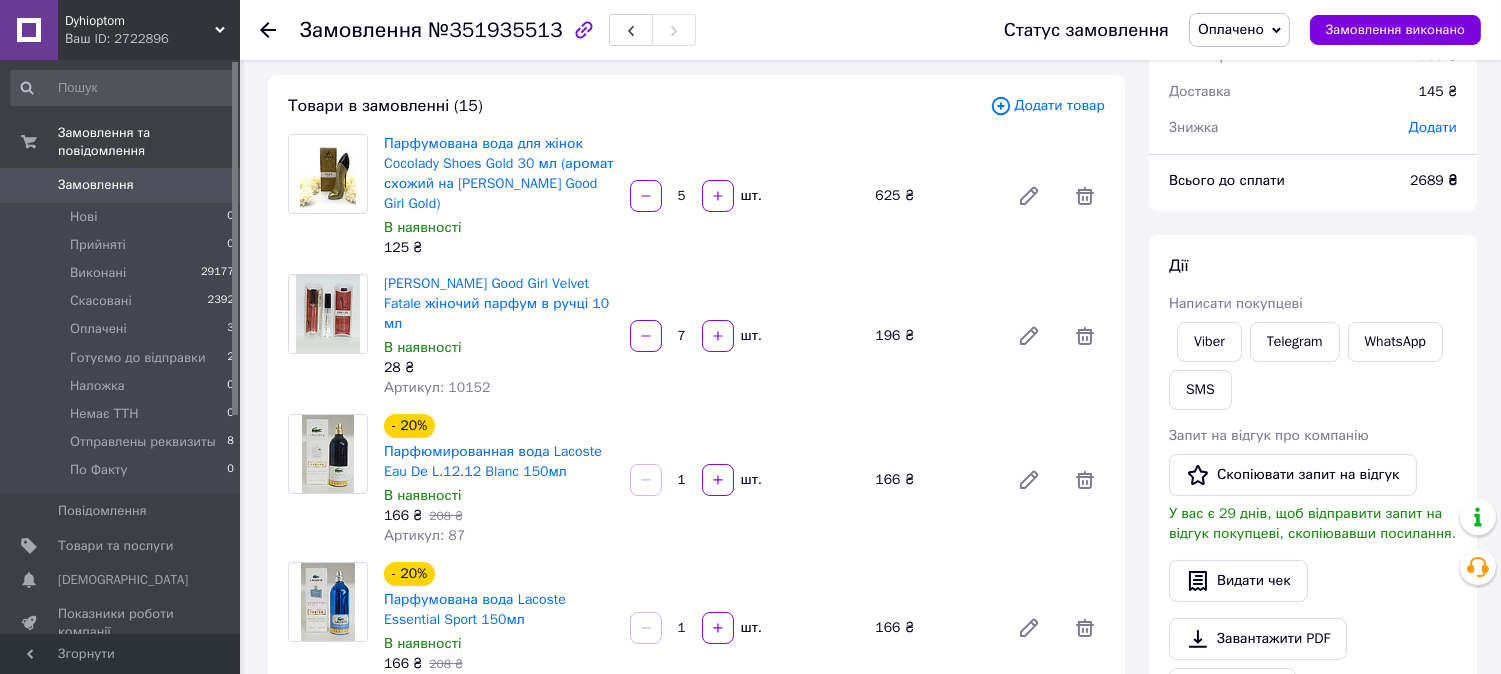 scroll, scrollTop: 0, scrollLeft: 0, axis: both 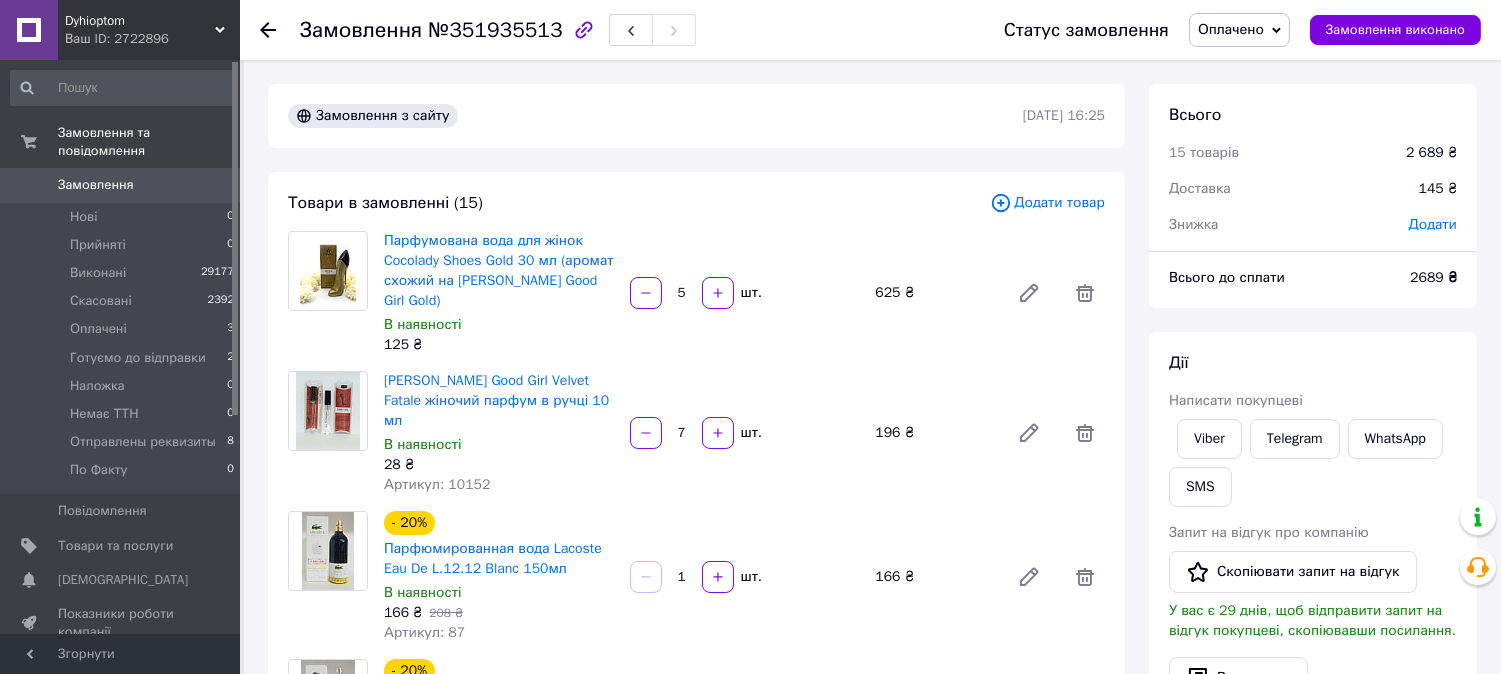 click on "Оплачено" at bounding box center (1231, 29) 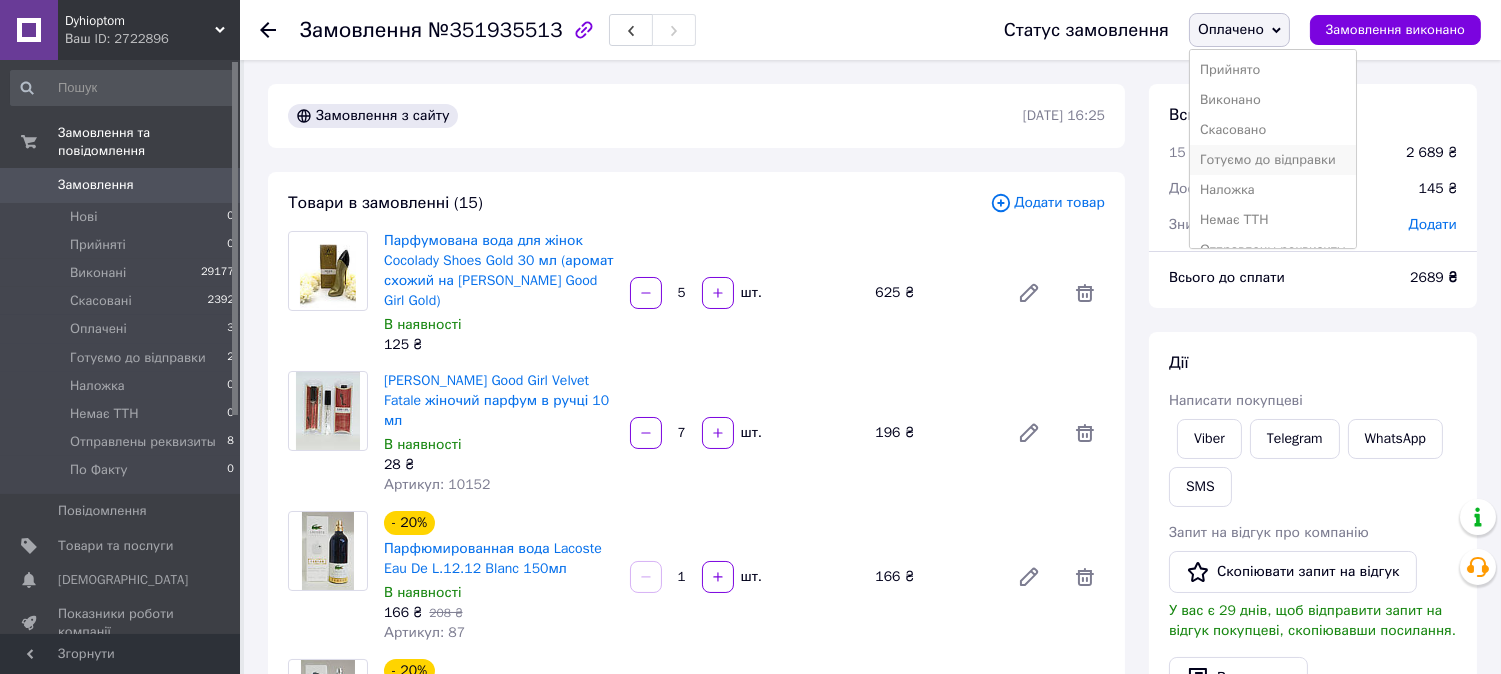 click on "Готуємо до відправки" at bounding box center (1273, 160) 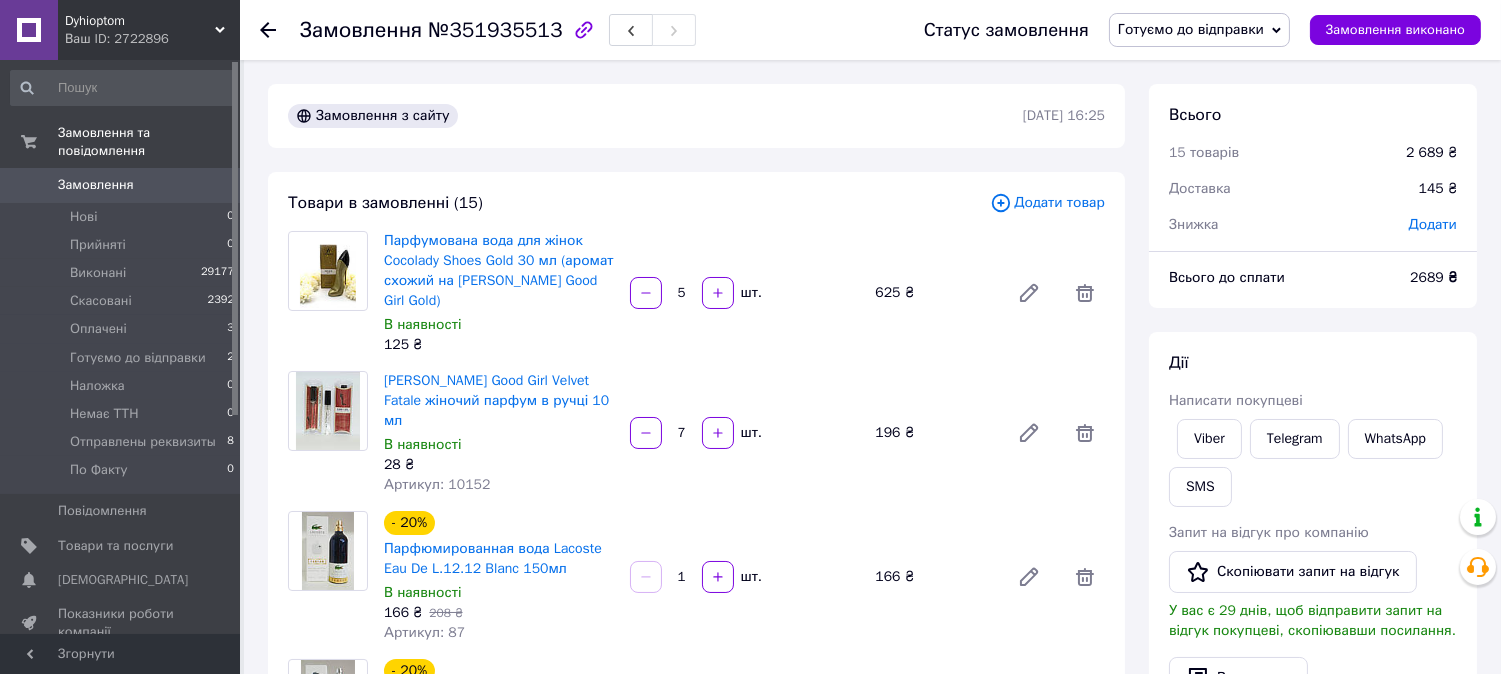 click 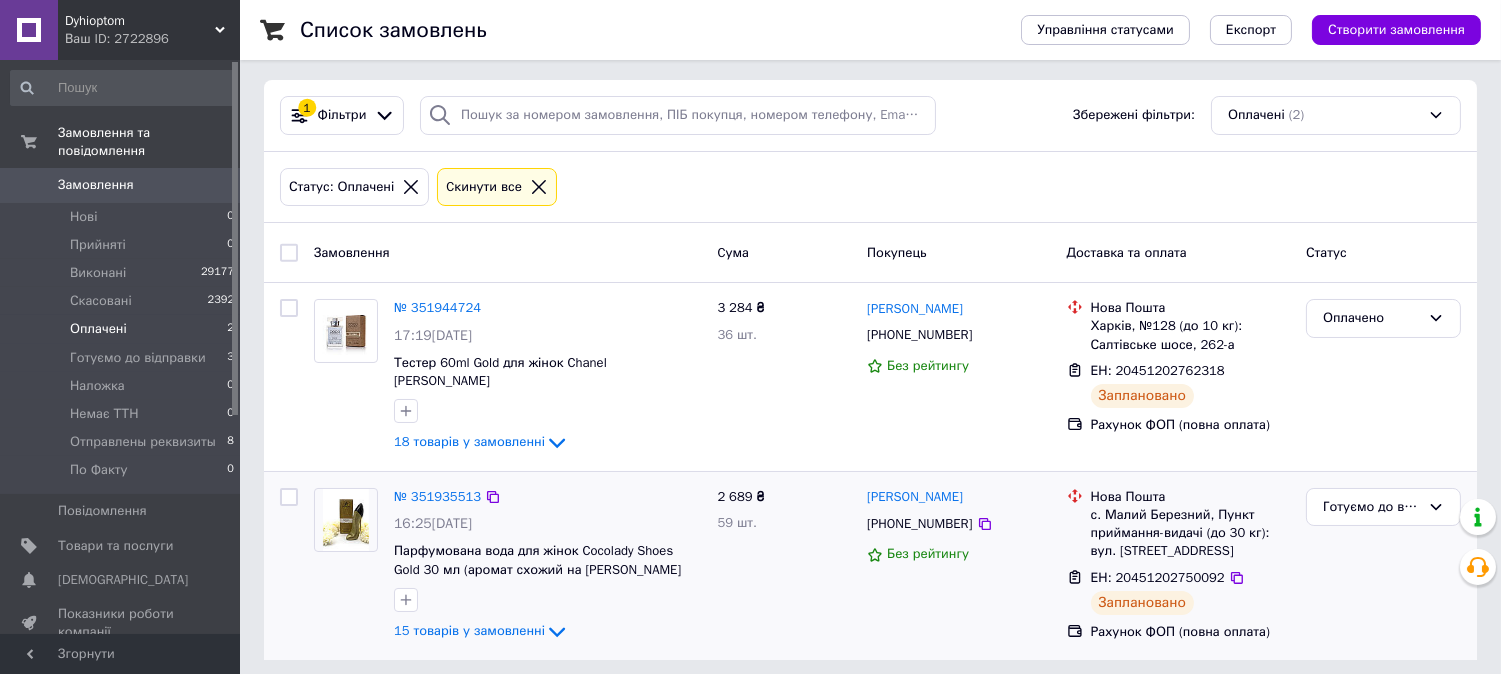 scroll, scrollTop: 13, scrollLeft: 0, axis: vertical 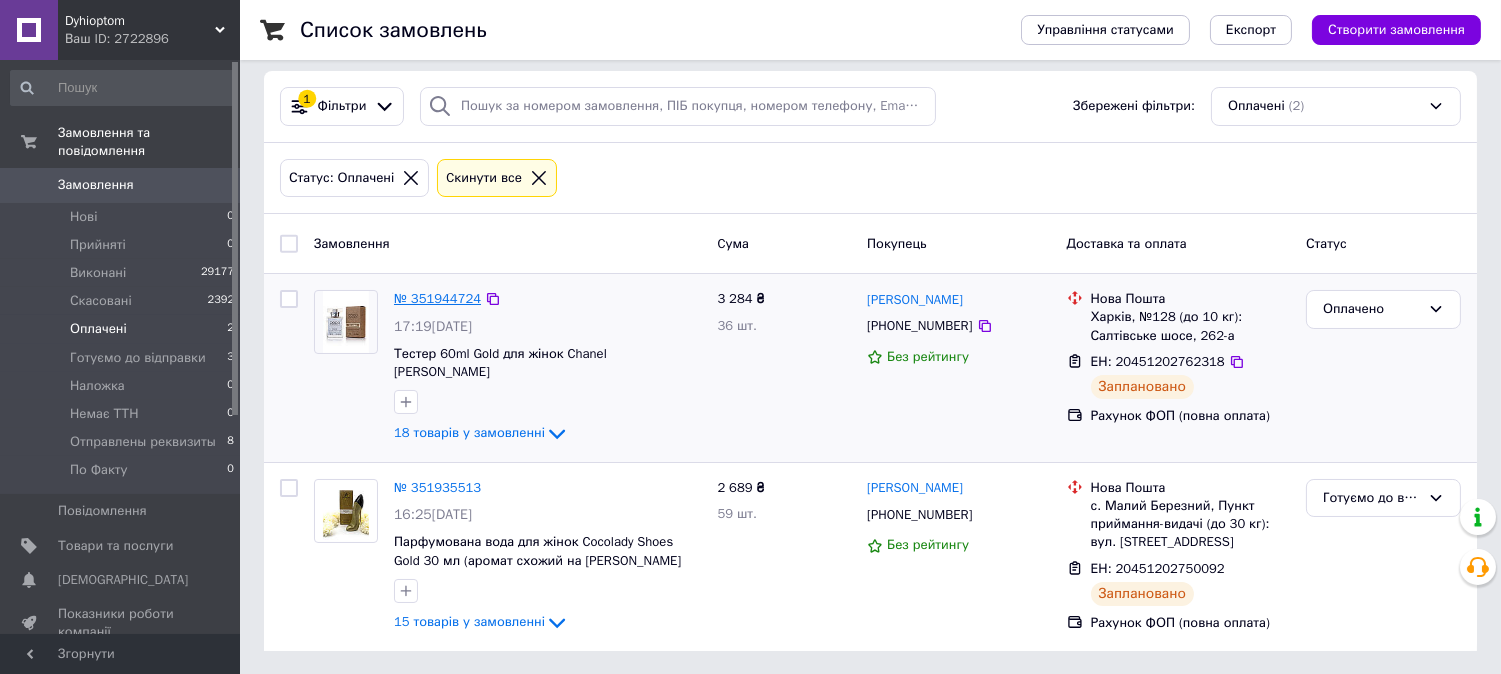 click on "№ 351944724" at bounding box center [437, 298] 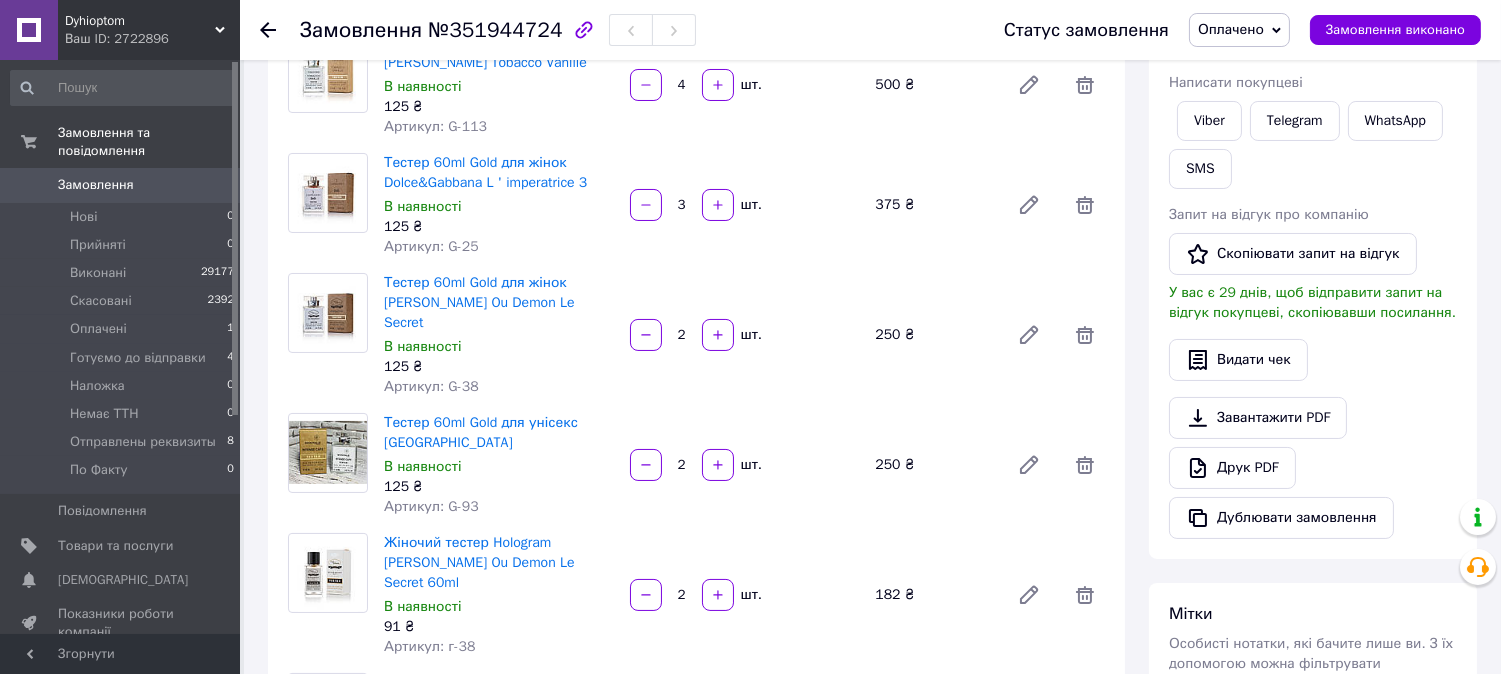 scroll, scrollTop: 457, scrollLeft: 0, axis: vertical 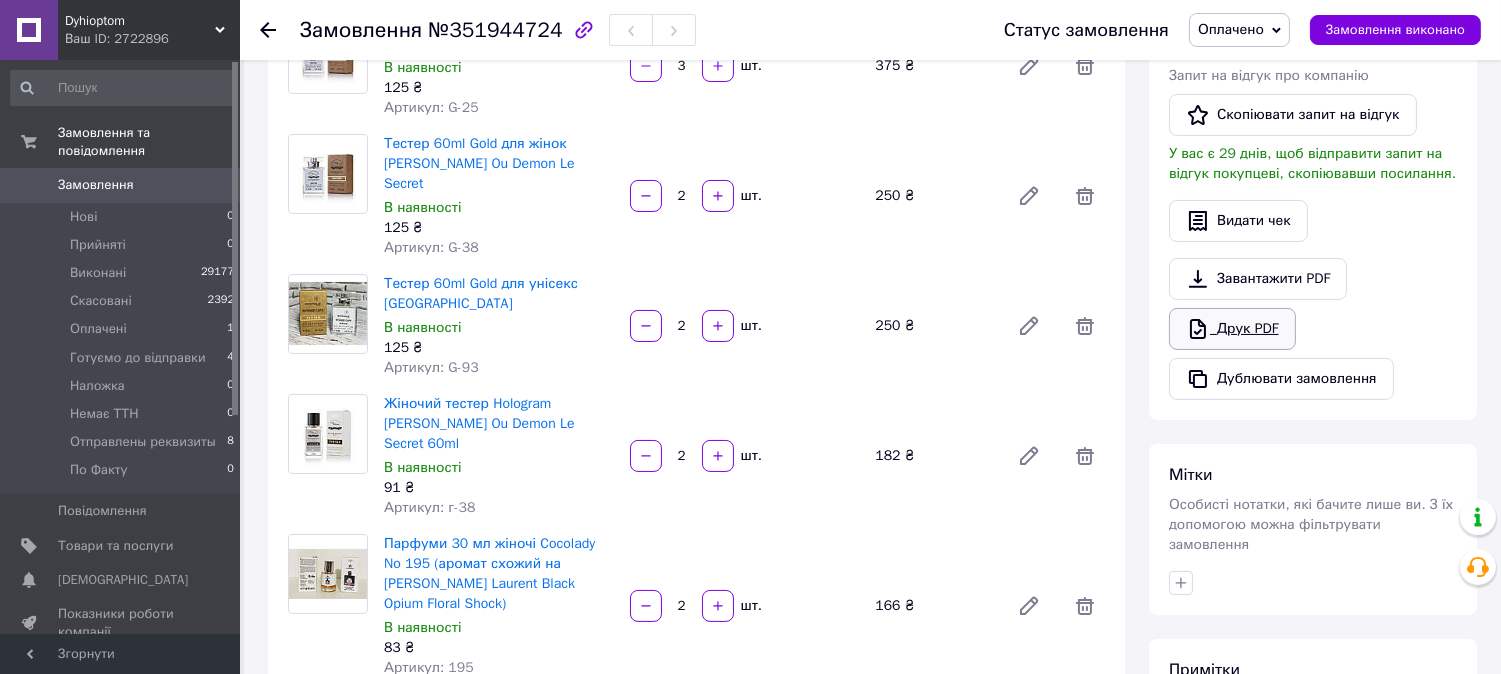 click on "Друк PDF" at bounding box center [1232, 329] 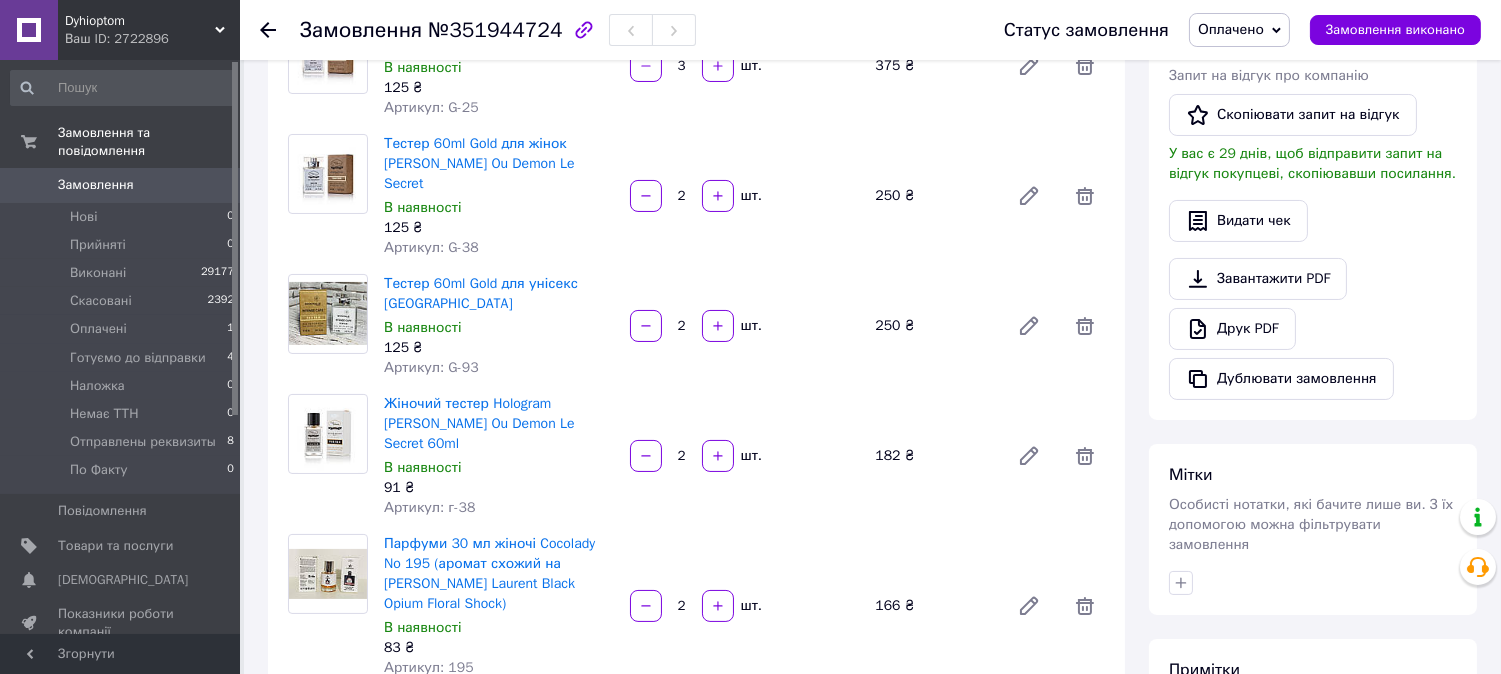 click on "Оплачено" at bounding box center [1231, 29] 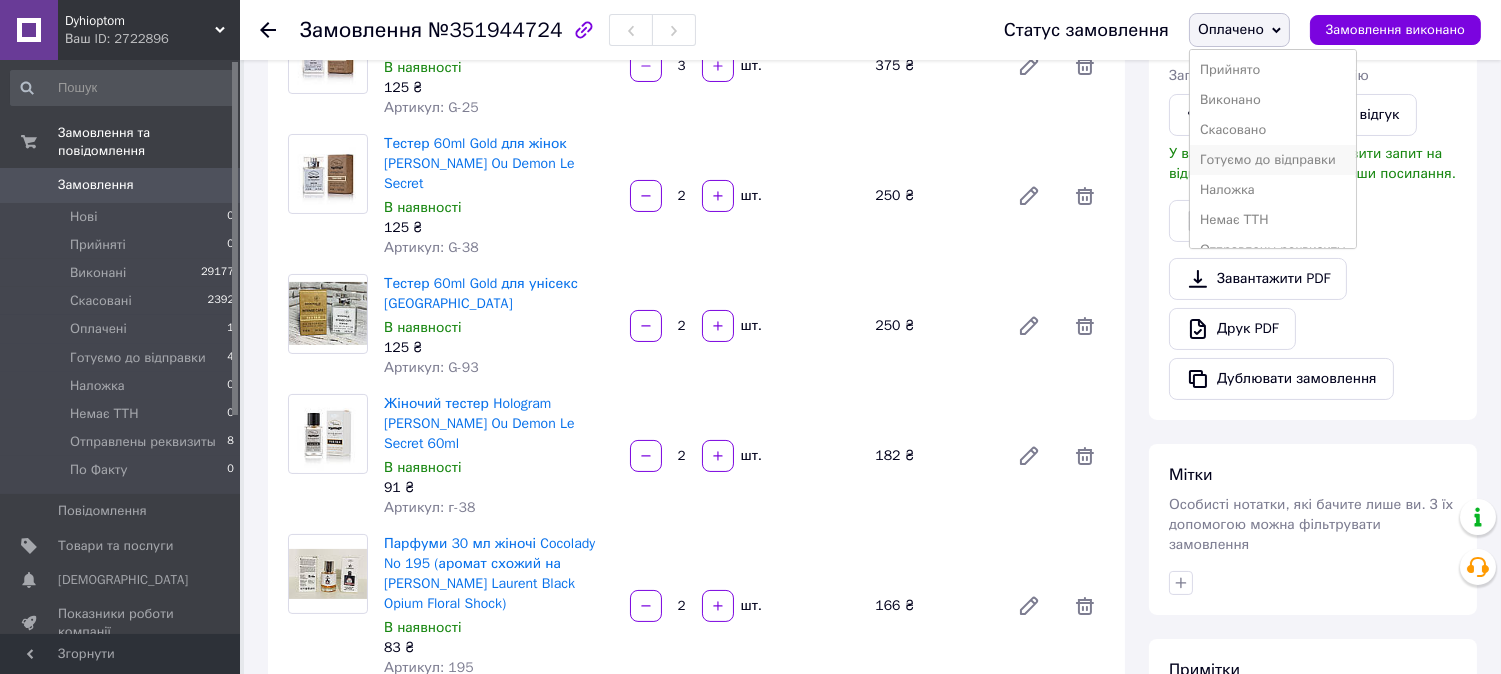 click on "Готуємо до відправки" at bounding box center [1273, 160] 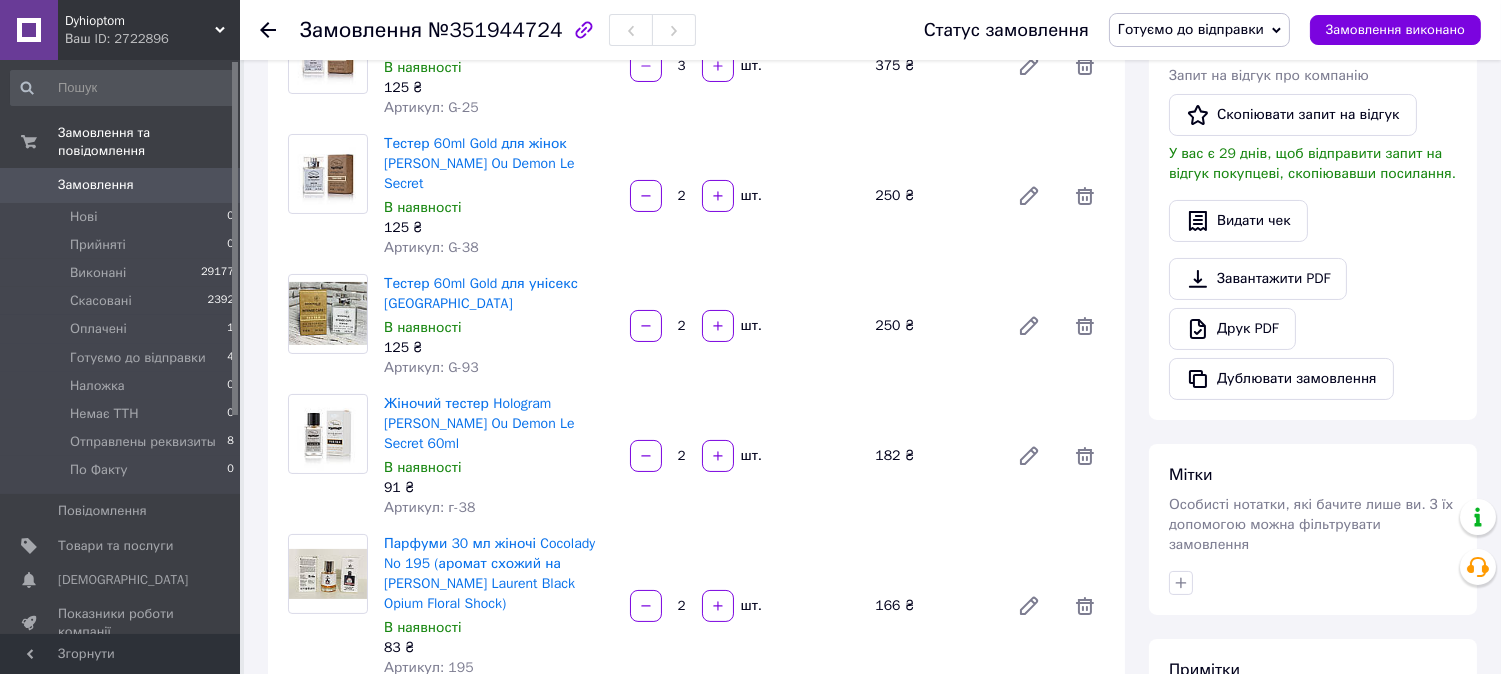 click 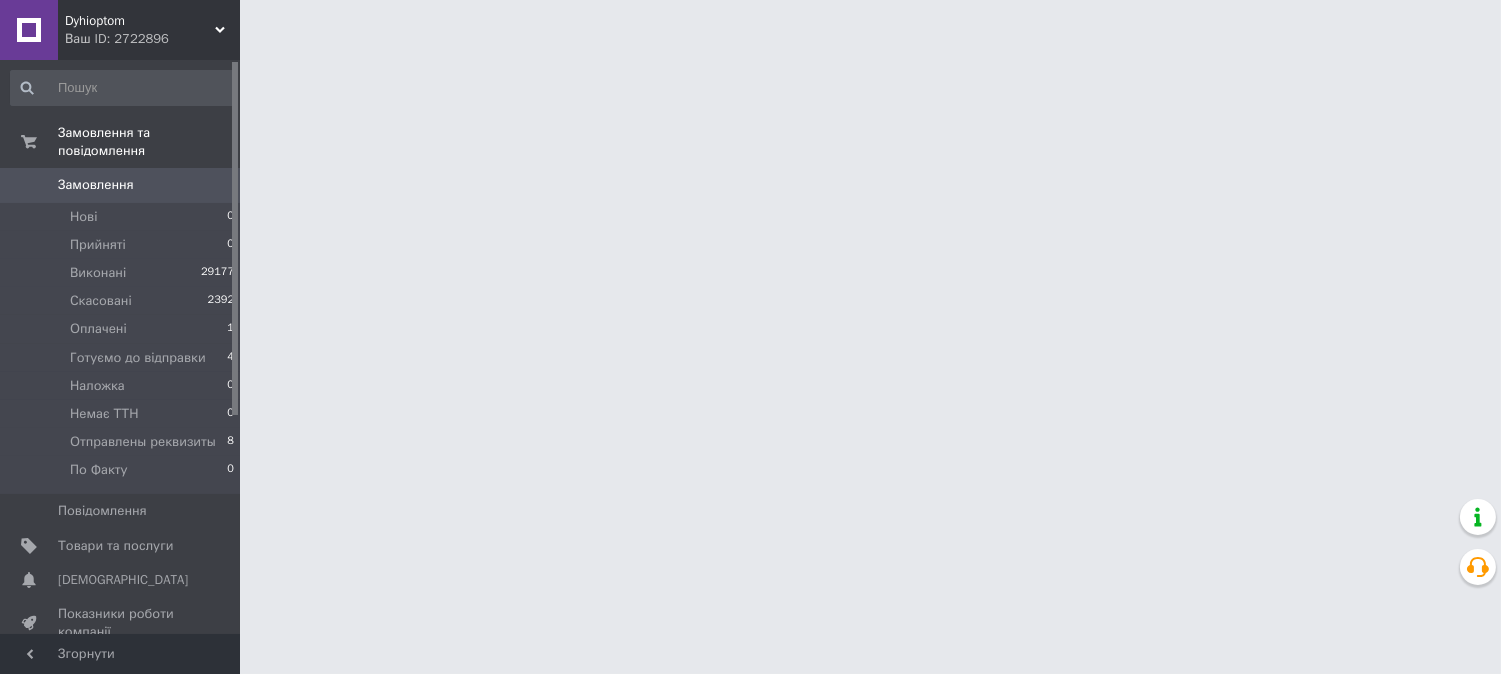 scroll, scrollTop: 0, scrollLeft: 0, axis: both 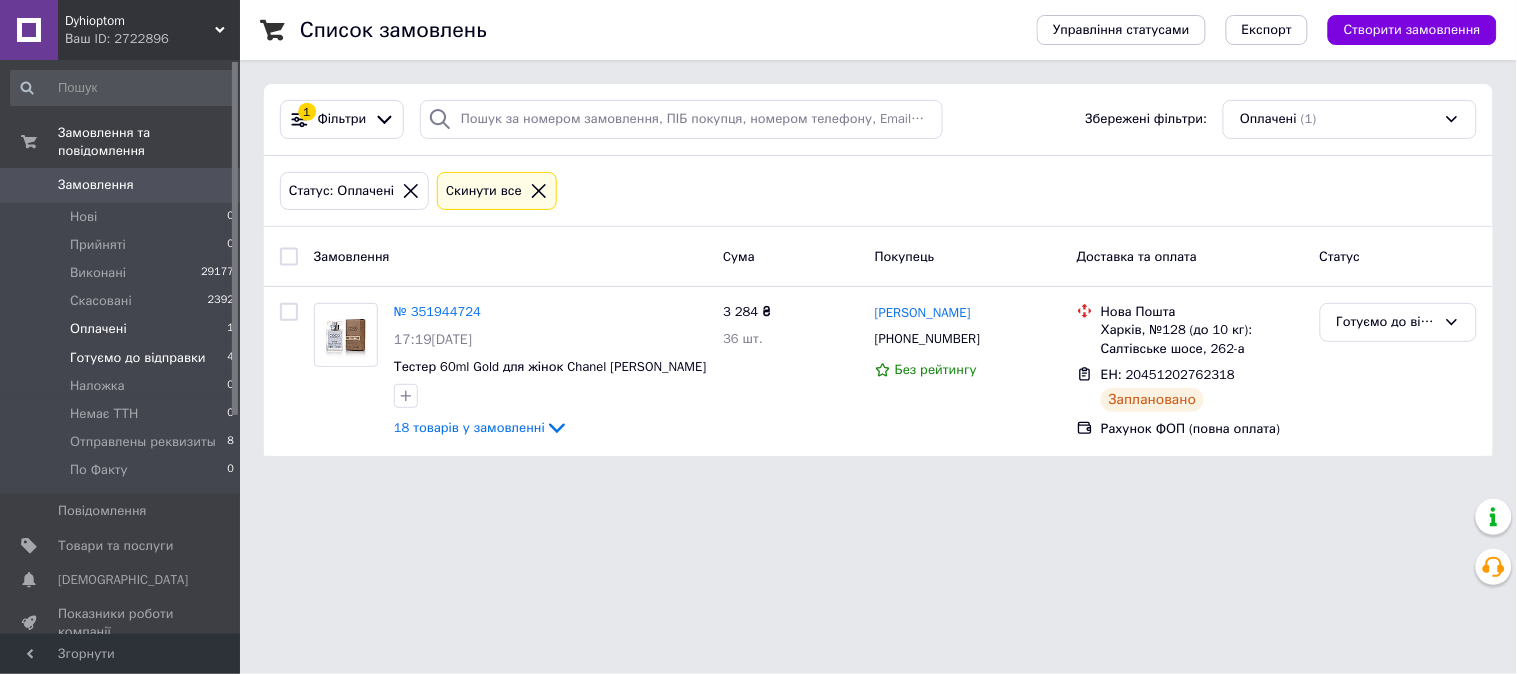 click on "Готуємо до відправки" at bounding box center (138, 358) 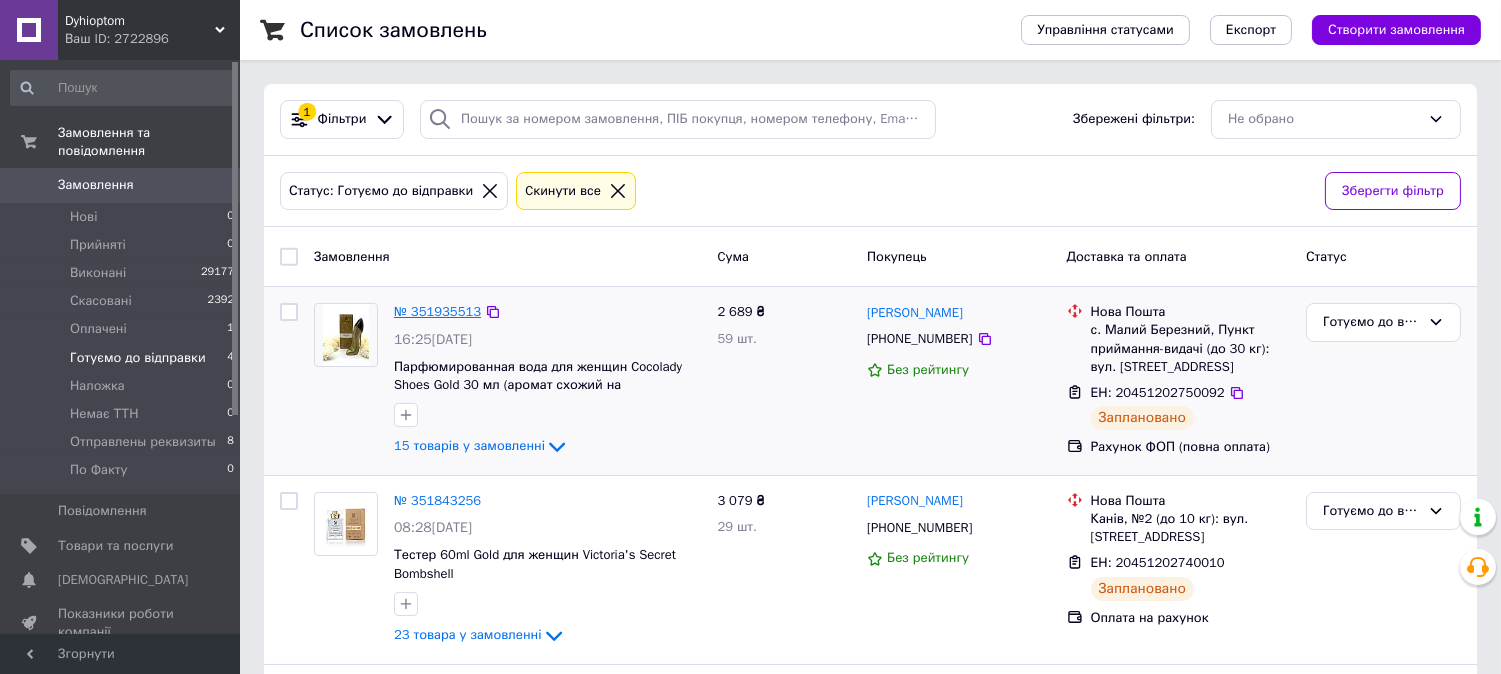 click on "№ 351935513" at bounding box center (437, 311) 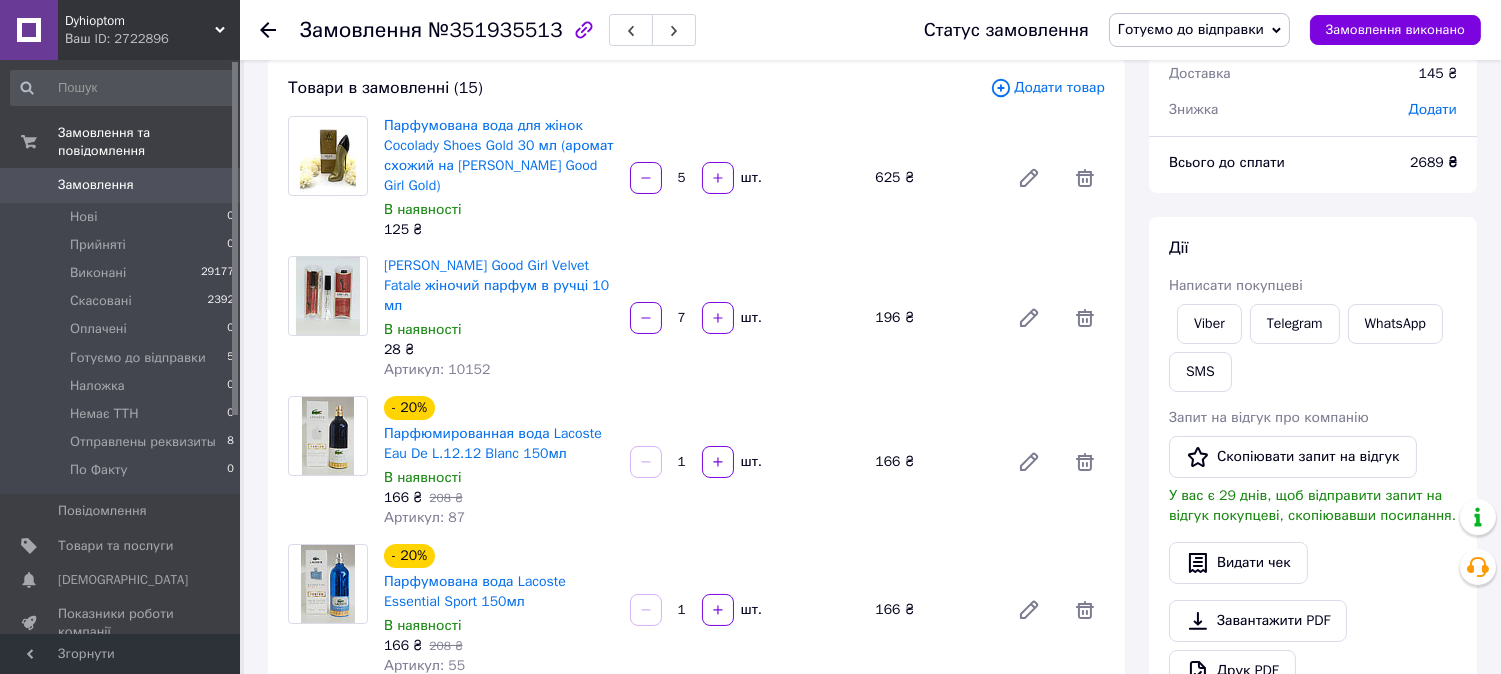 scroll, scrollTop: 111, scrollLeft: 0, axis: vertical 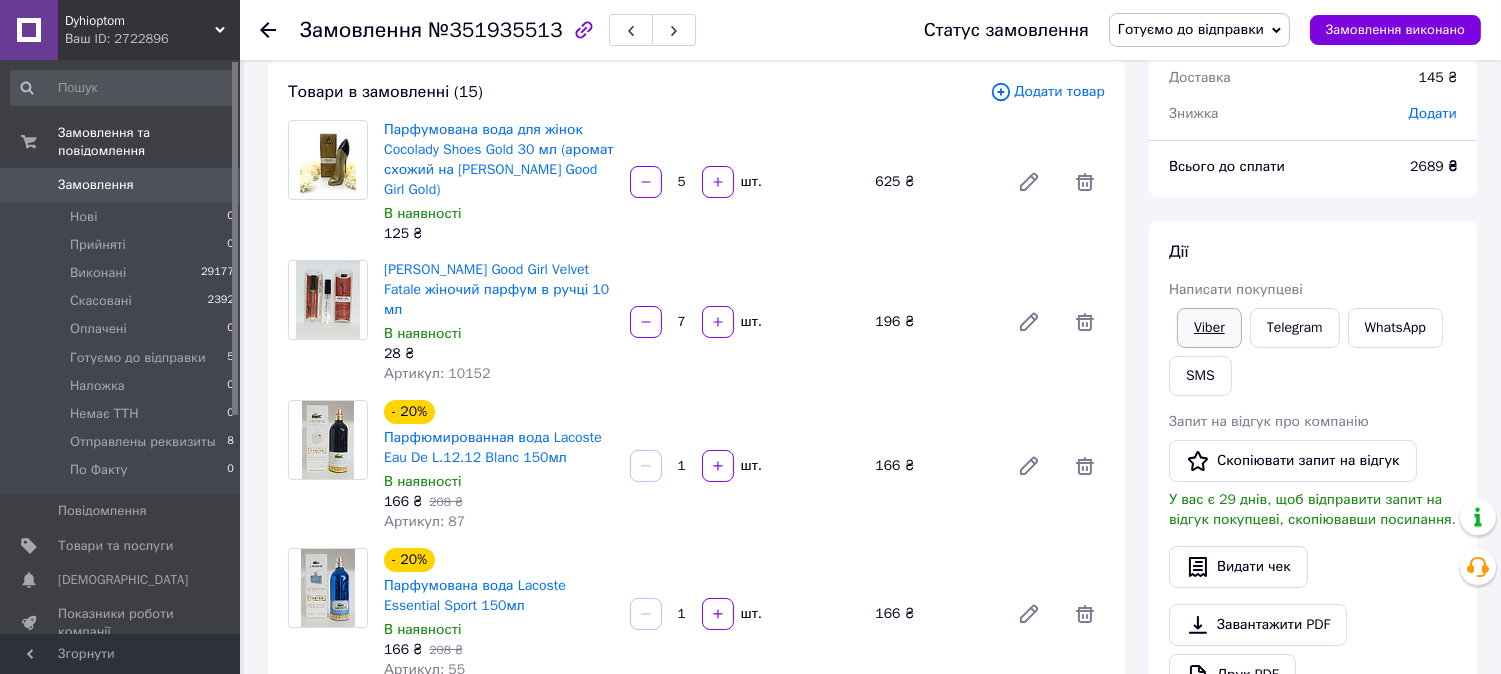 click on "Viber" at bounding box center (1209, 328) 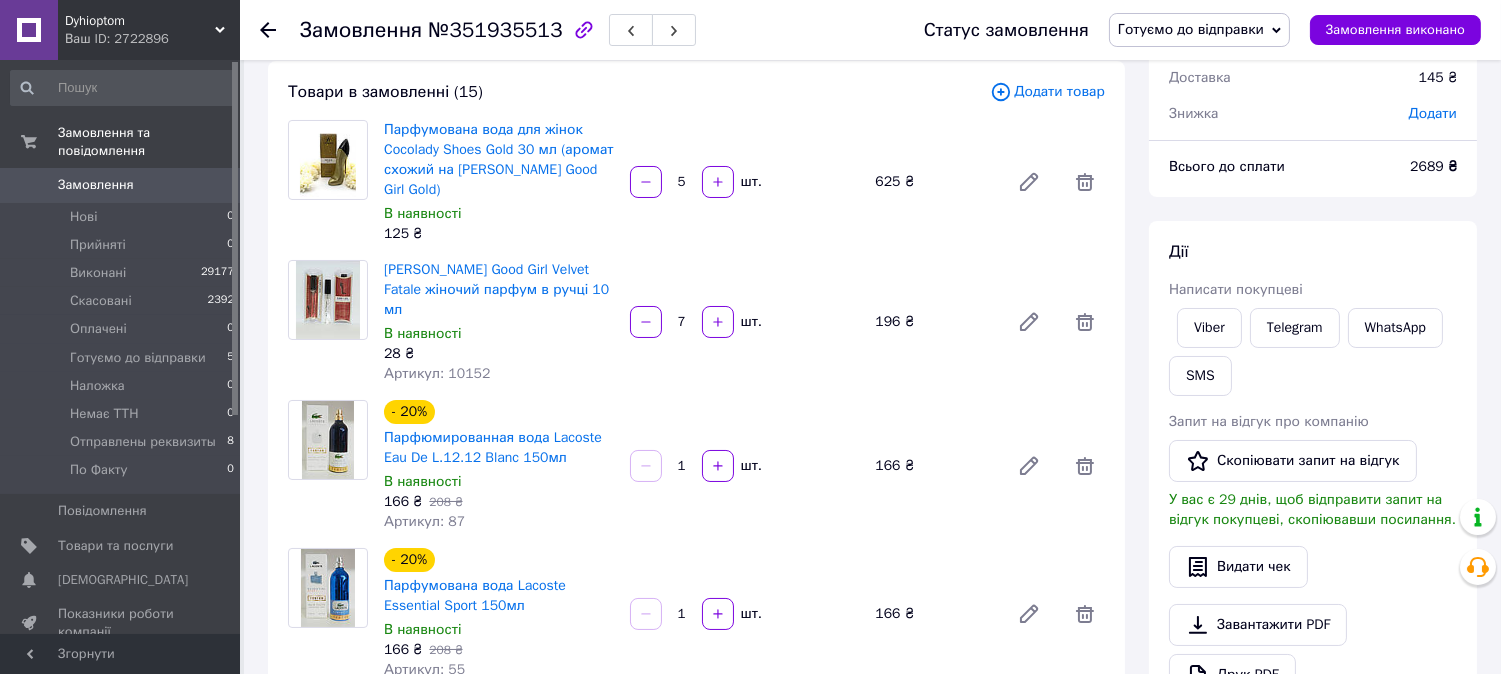 click on "Дії Написати покупцеві Viber Telegram WhatsApp SMS Запит на відгук про компанію   Скопіювати запит на відгук У вас є 29 днів, щоб відправити запит на відгук покупцеві, скопіювавши посилання.   Видати чек   Завантажити PDF   Друк PDF   Дублювати замовлення" at bounding box center [1313, 493] 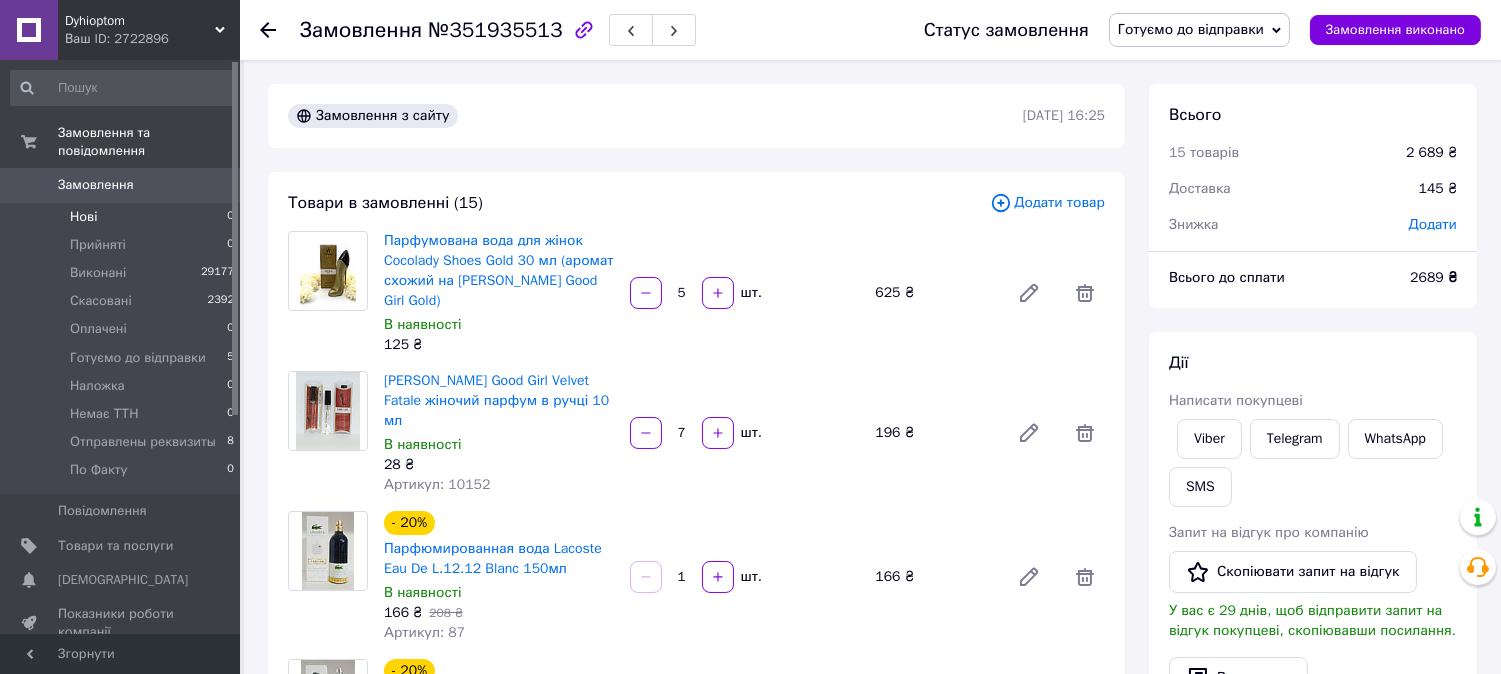 click on "Нові" at bounding box center (83, 217) 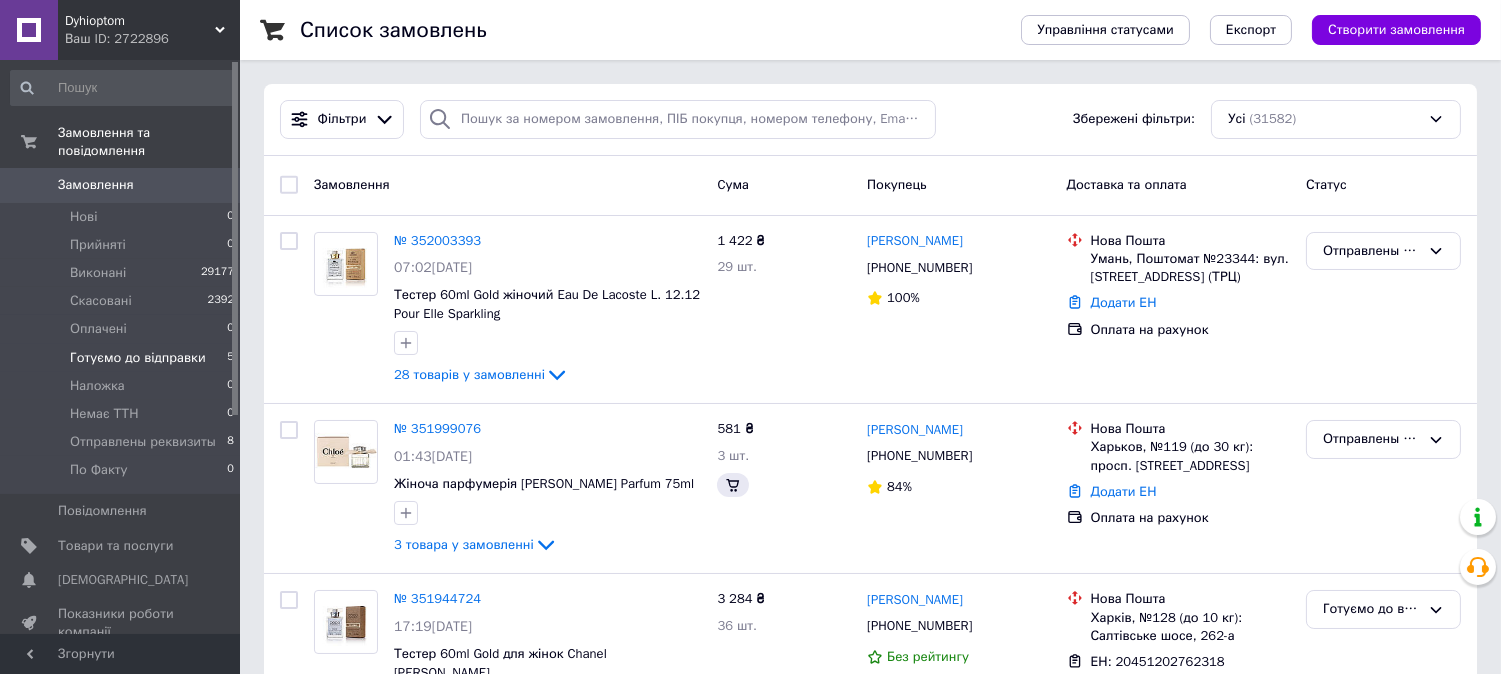 click on "Готуємо до відправки" at bounding box center [138, 358] 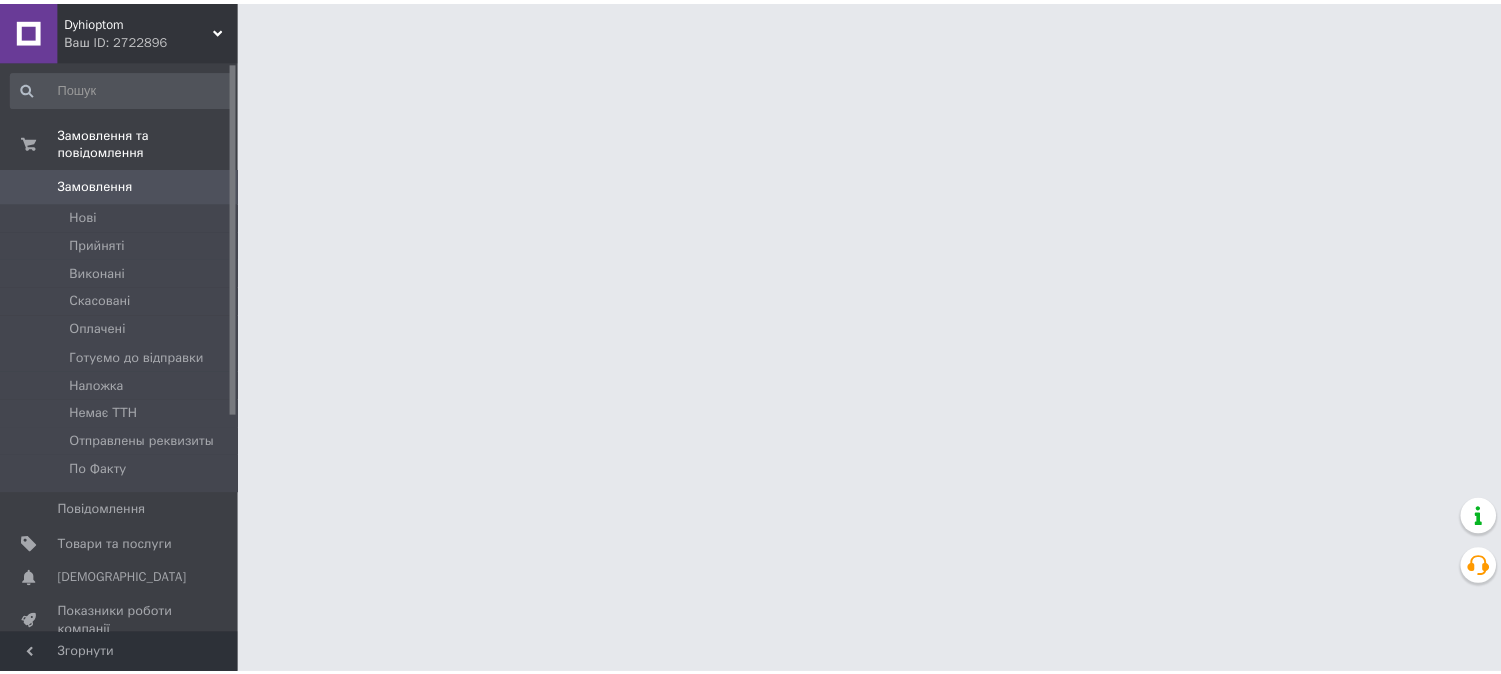 scroll, scrollTop: 0, scrollLeft: 0, axis: both 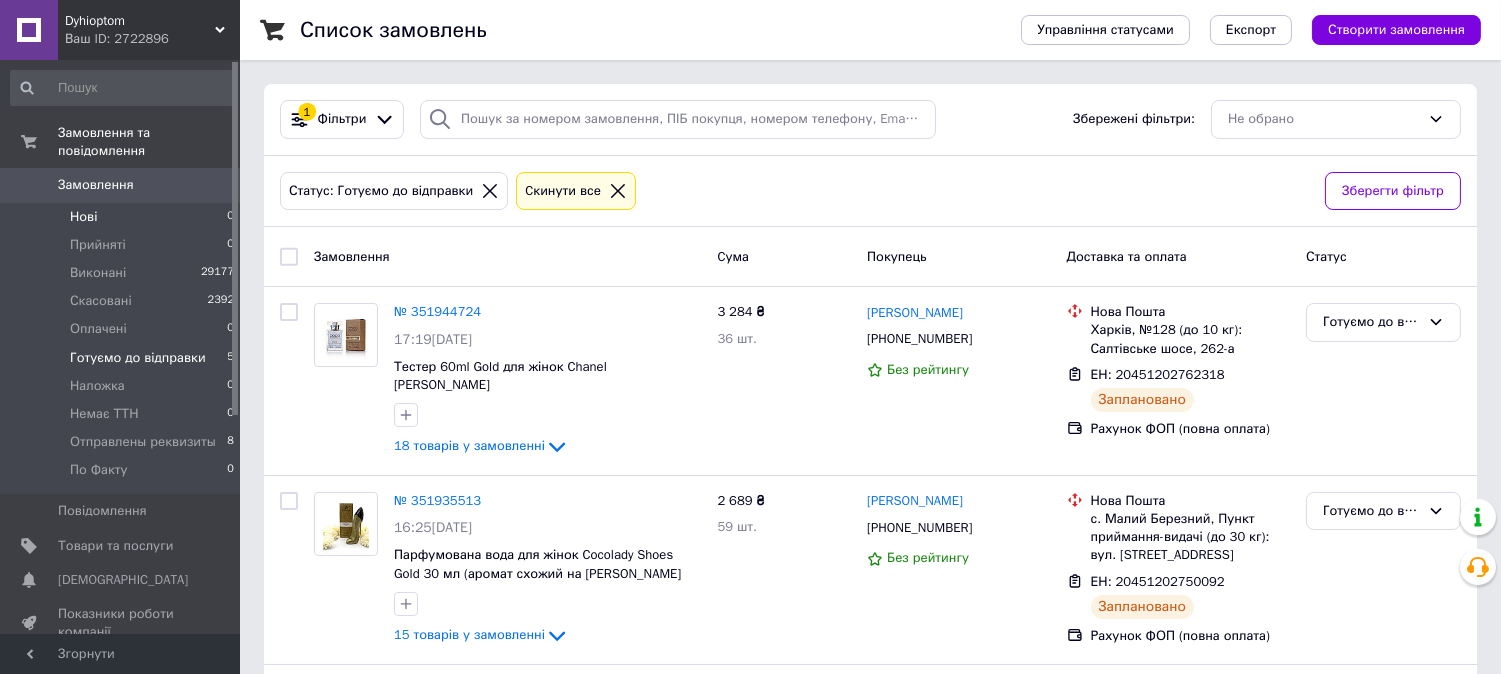 click on "Нові" at bounding box center (83, 217) 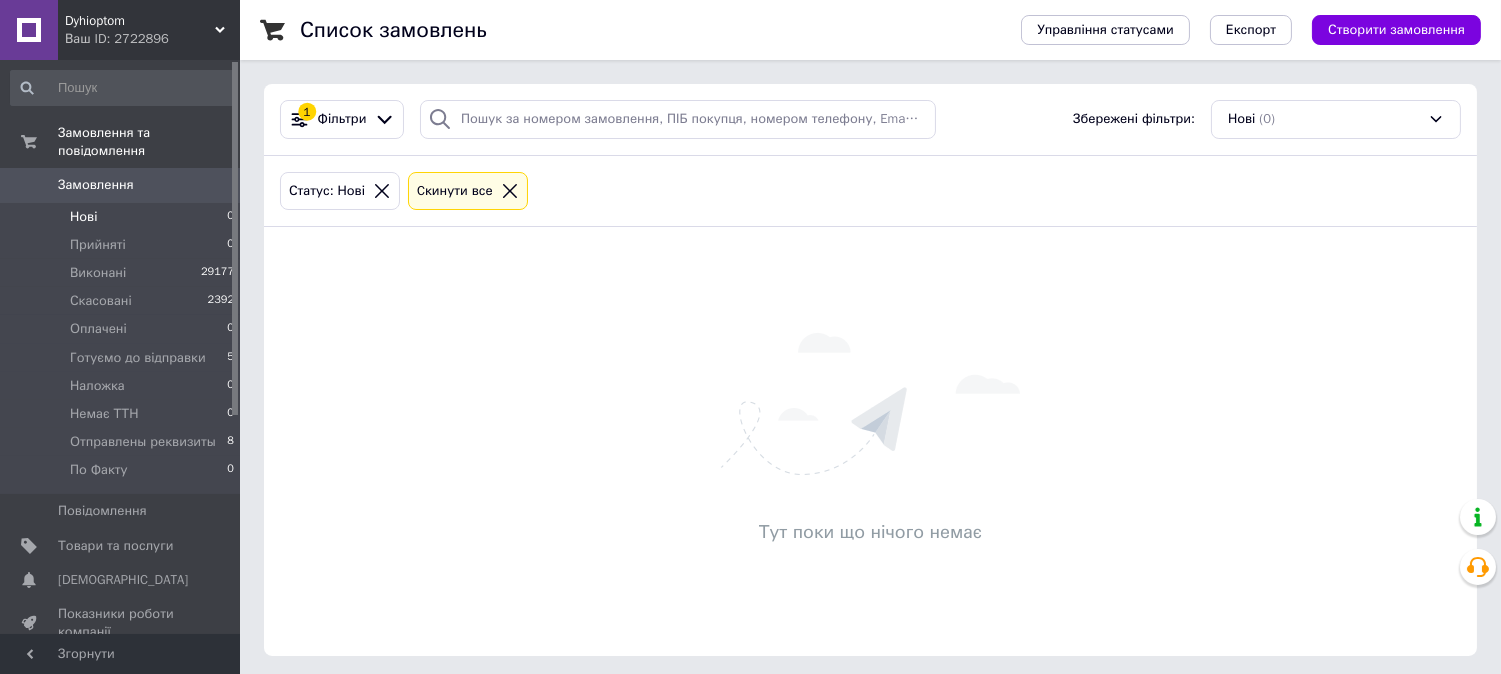 click on "Нові" at bounding box center (83, 217) 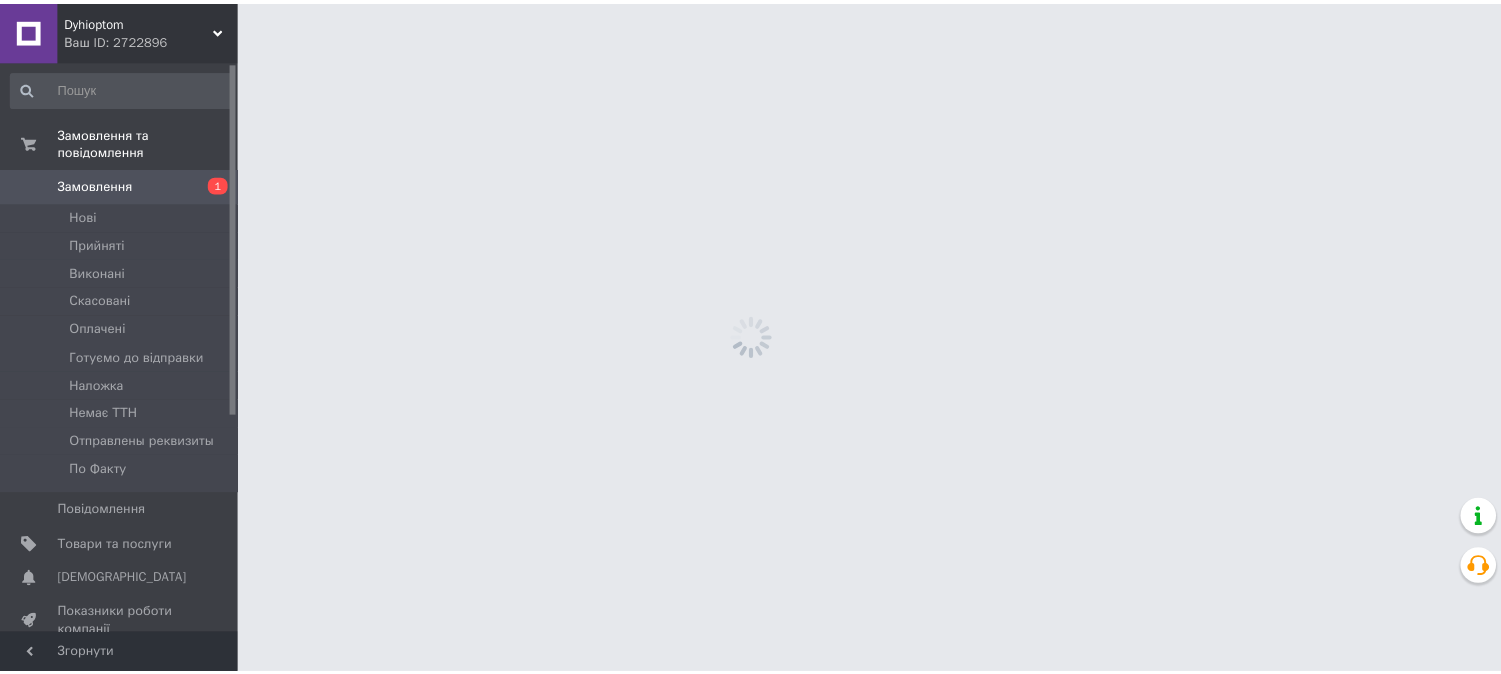 scroll, scrollTop: 0, scrollLeft: 0, axis: both 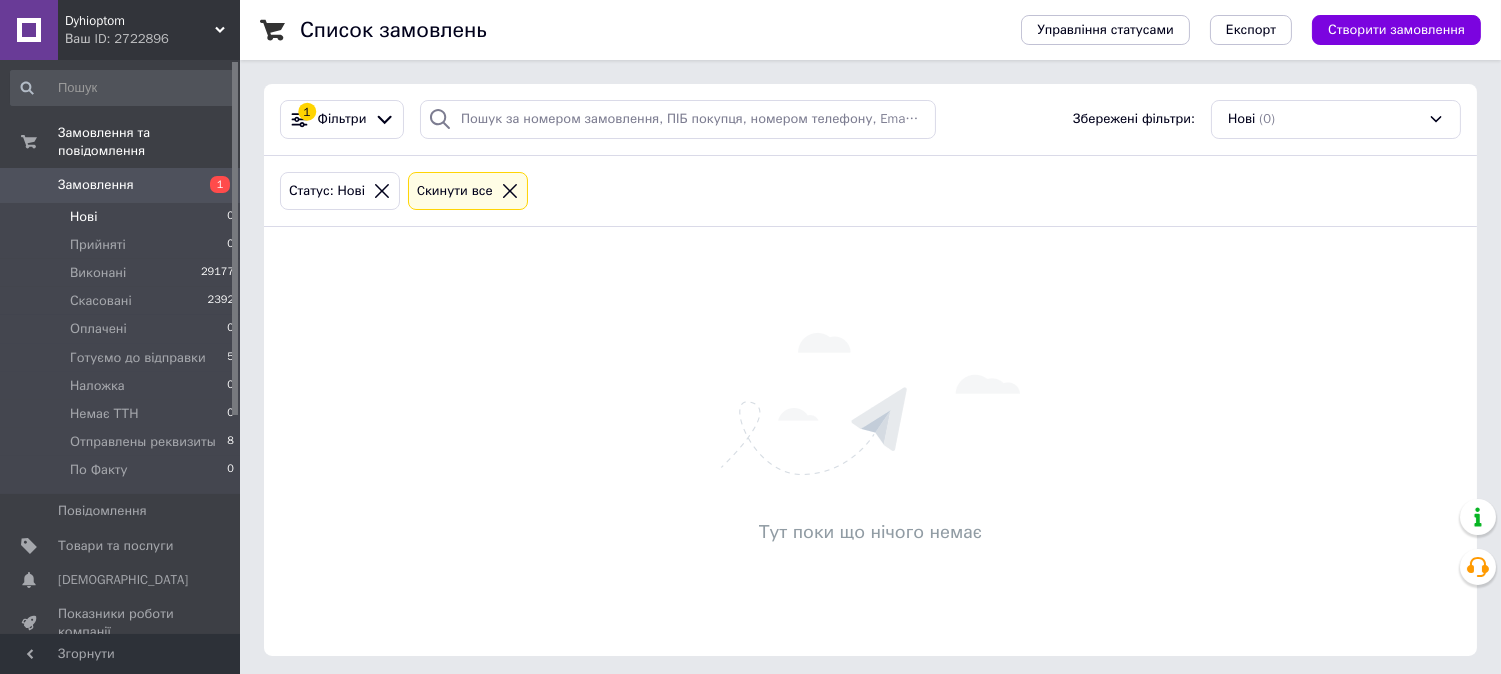click on "Нові" at bounding box center [83, 217] 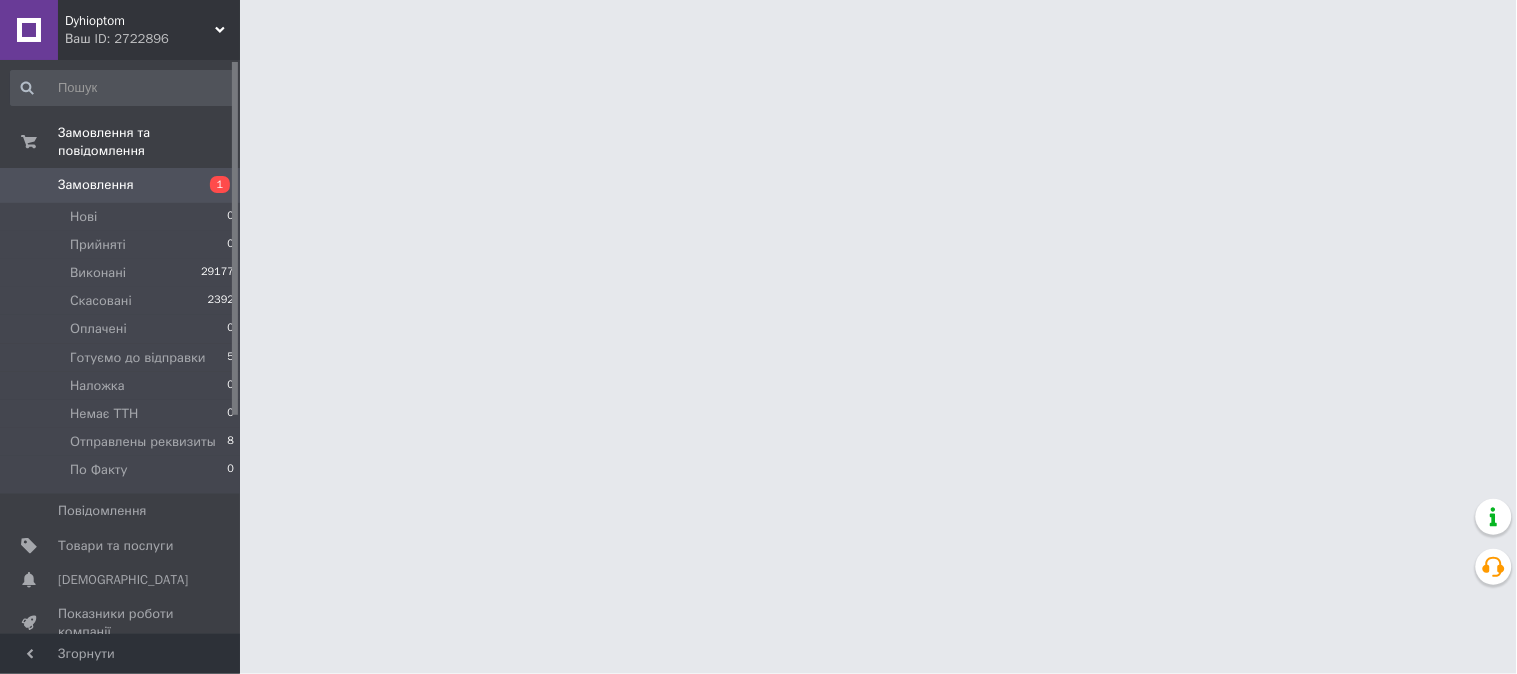click on "Замовлення" at bounding box center [96, 185] 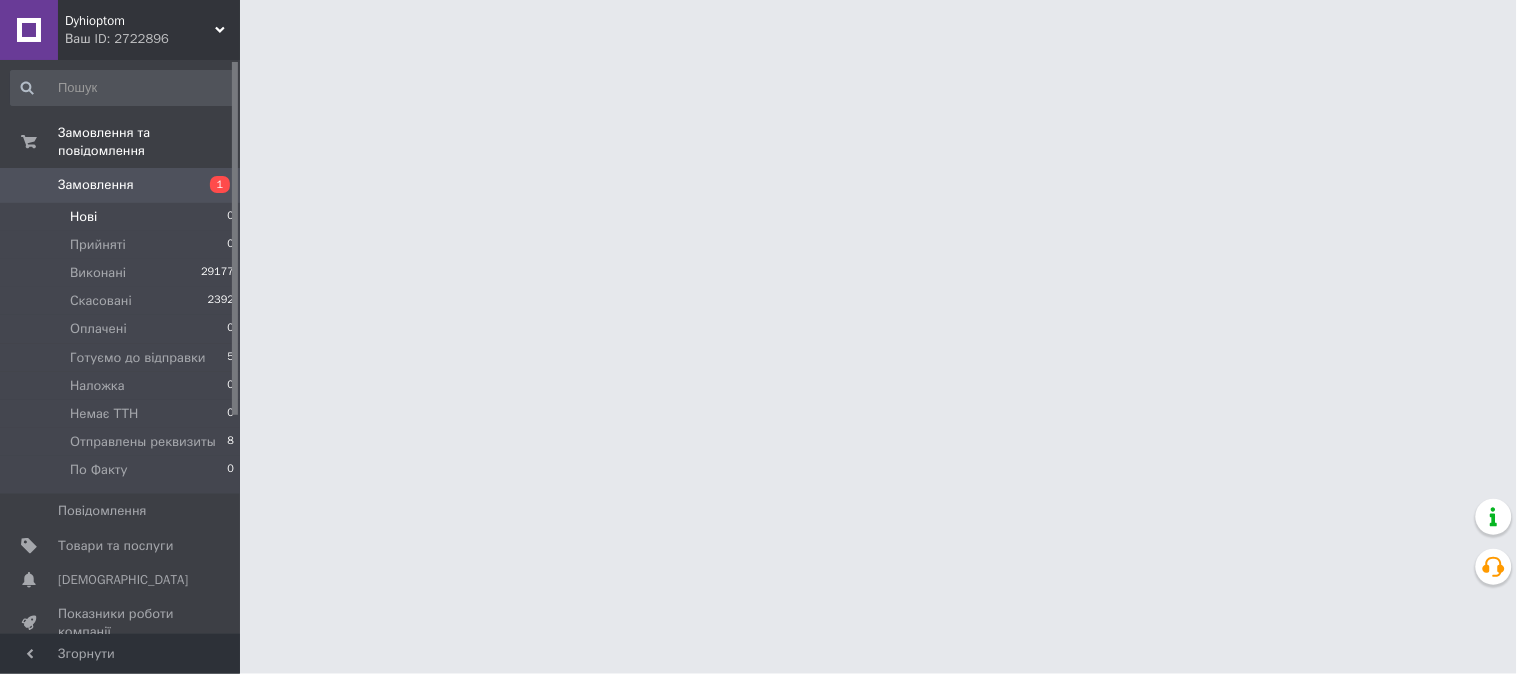 click on "Нові" at bounding box center (83, 217) 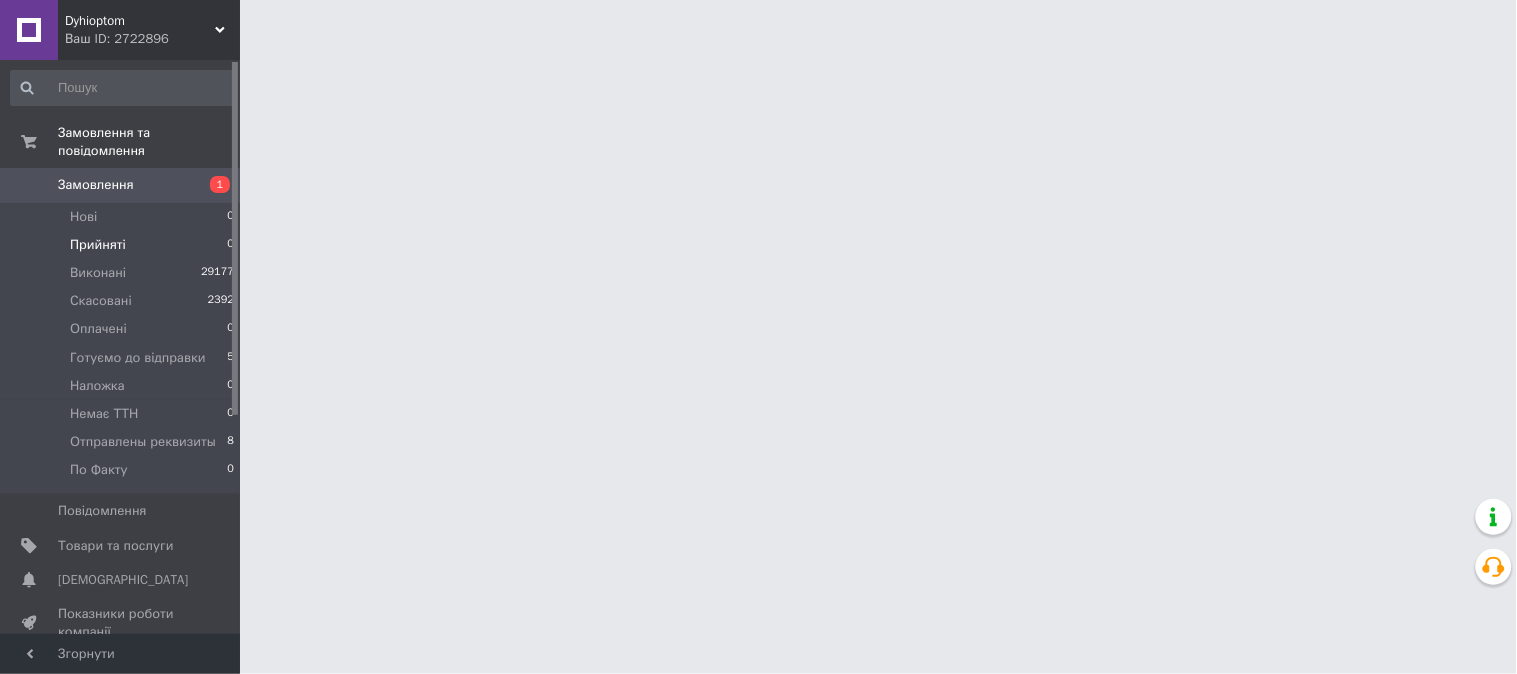 click on "Прийняті" at bounding box center (98, 245) 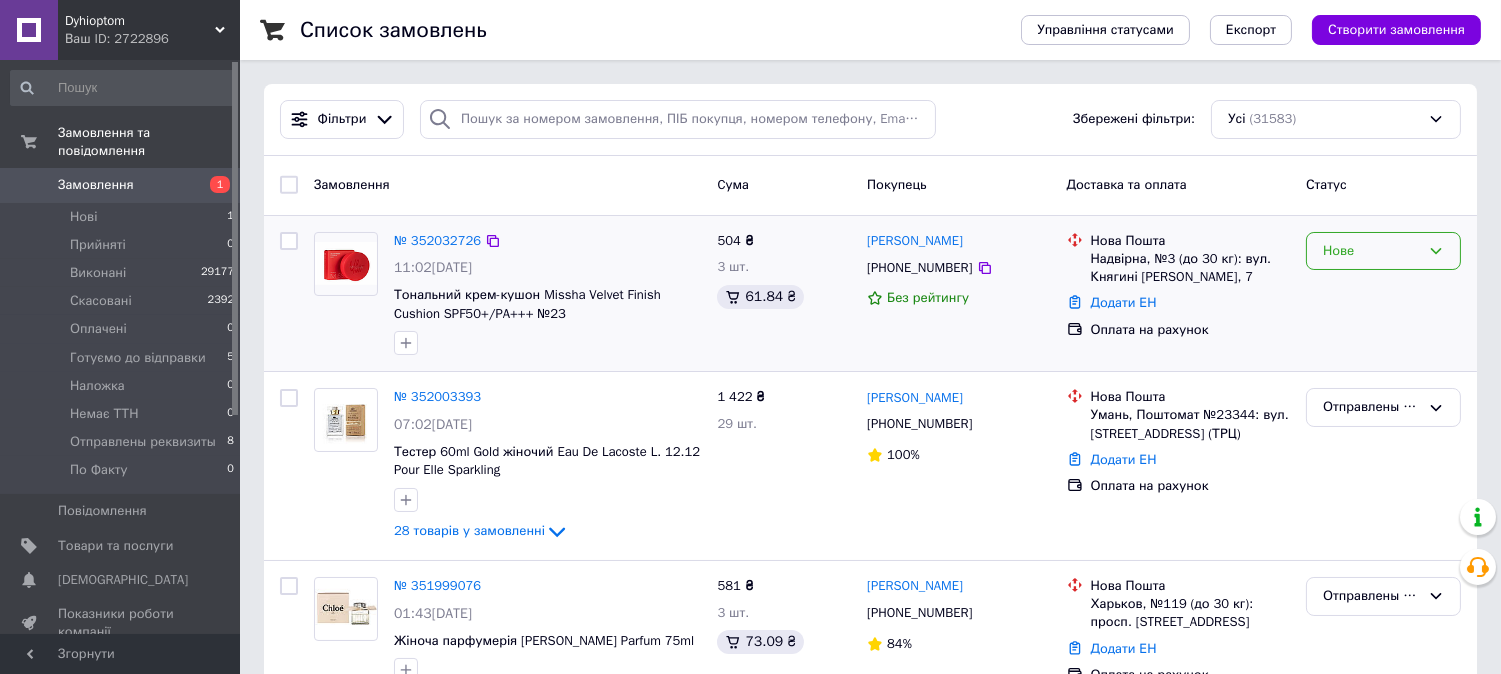 click on "Нове" at bounding box center [1371, 251] 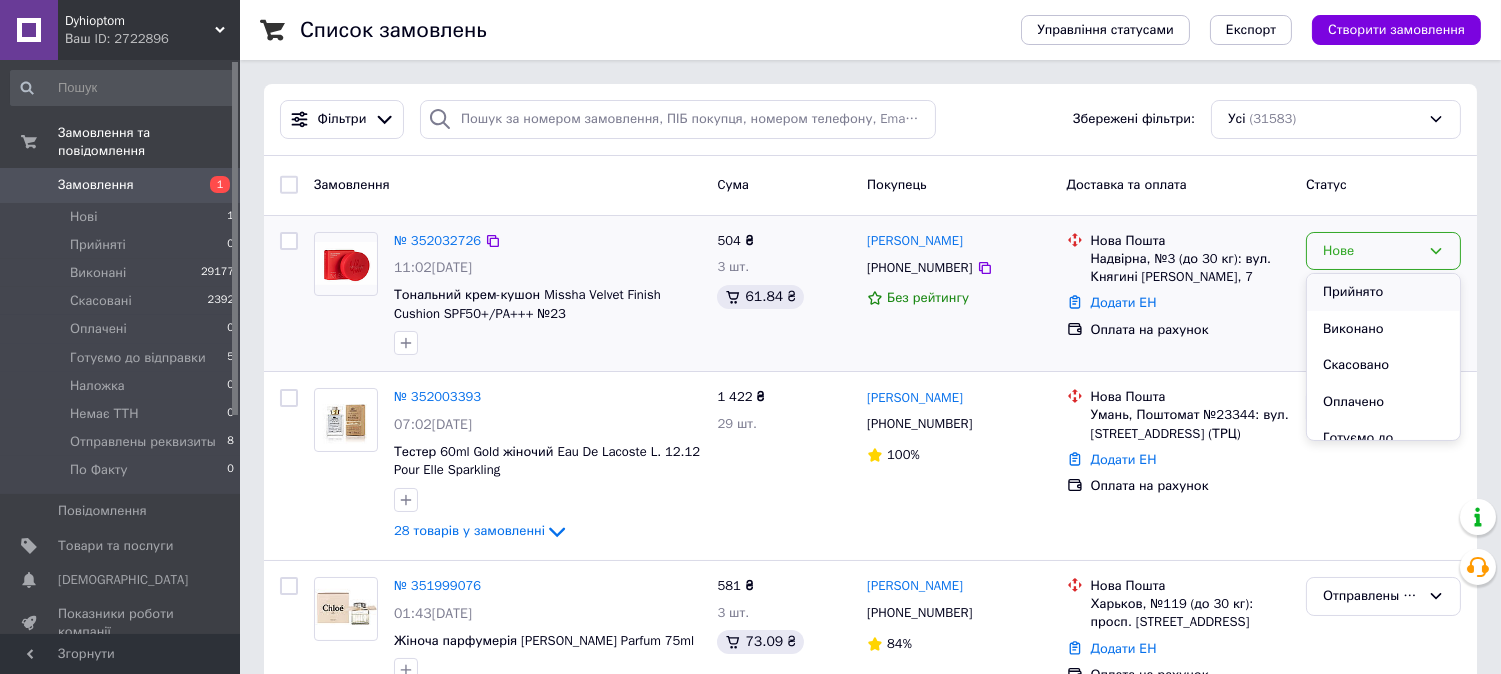 click on "Прийнято" at bounding box center (1383, 292) 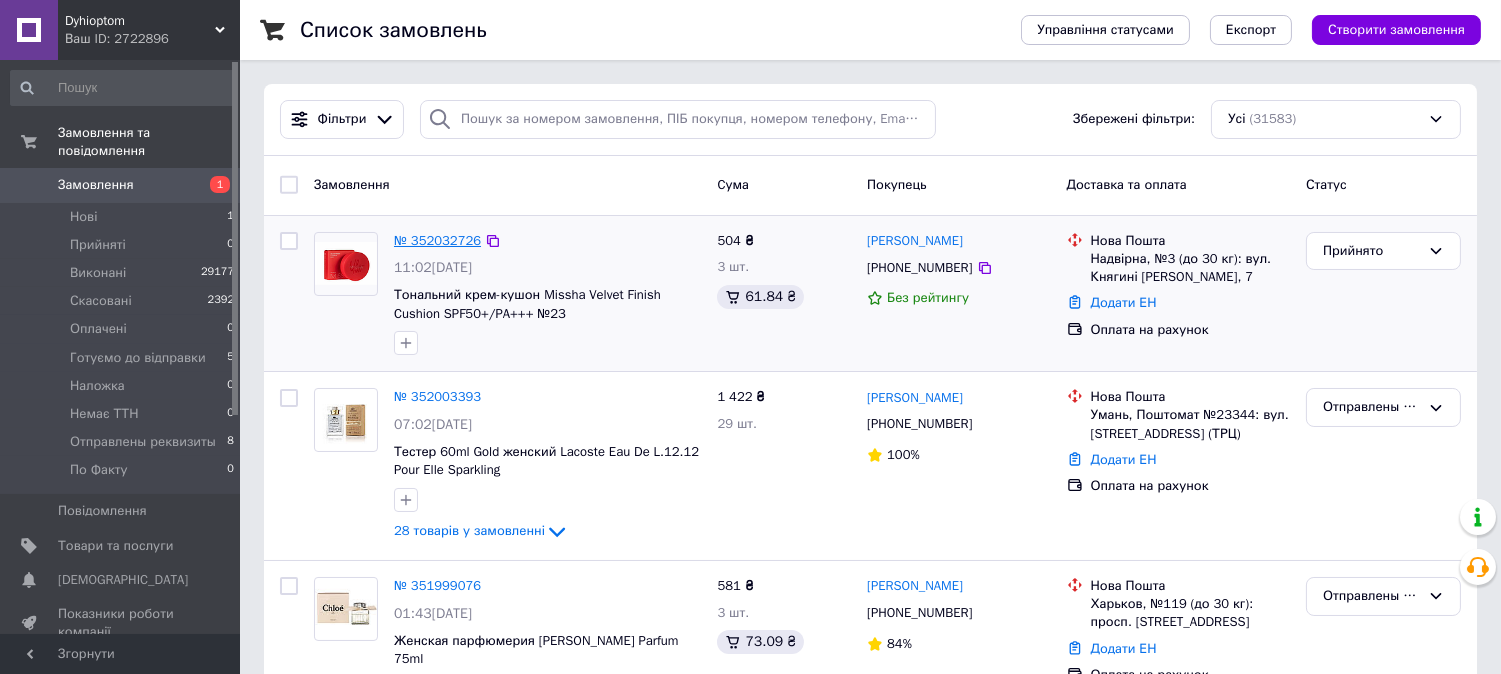 click on "№ 352032726" at bounding box center [437, 240] 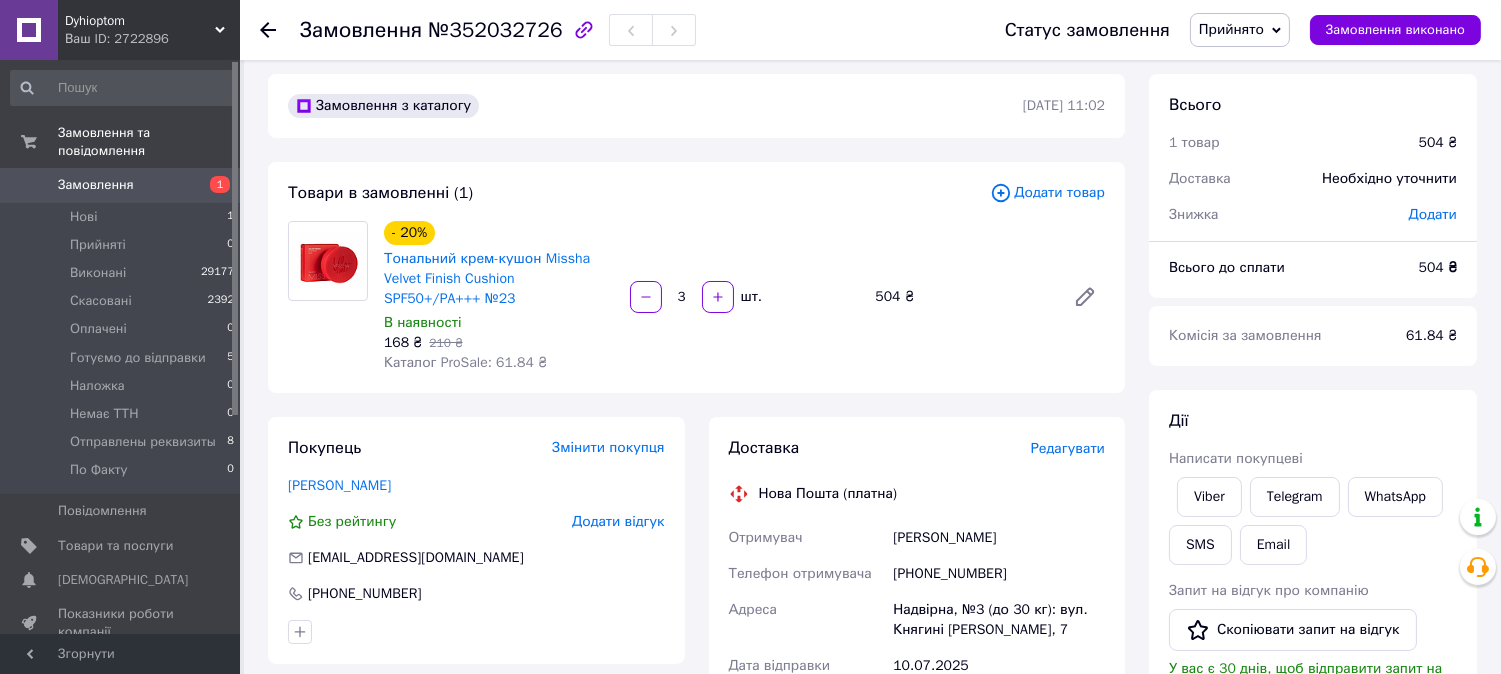 scroll, scrollTop: 0, scrollLeft: 0, axis: both 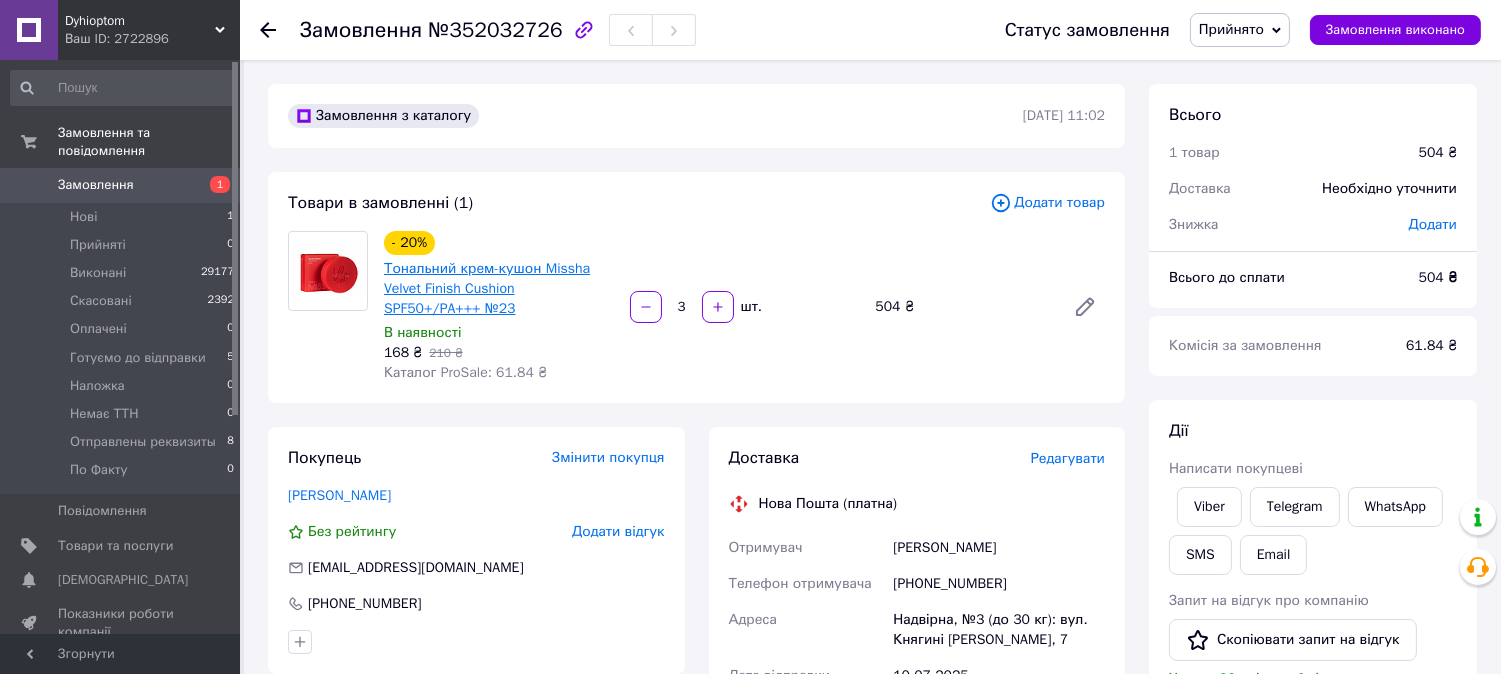 click on "Тональний крем-кушон Missha Velvet Finish Cushion SPF50+/PA+++ №23" at bounding box center (487, 288) 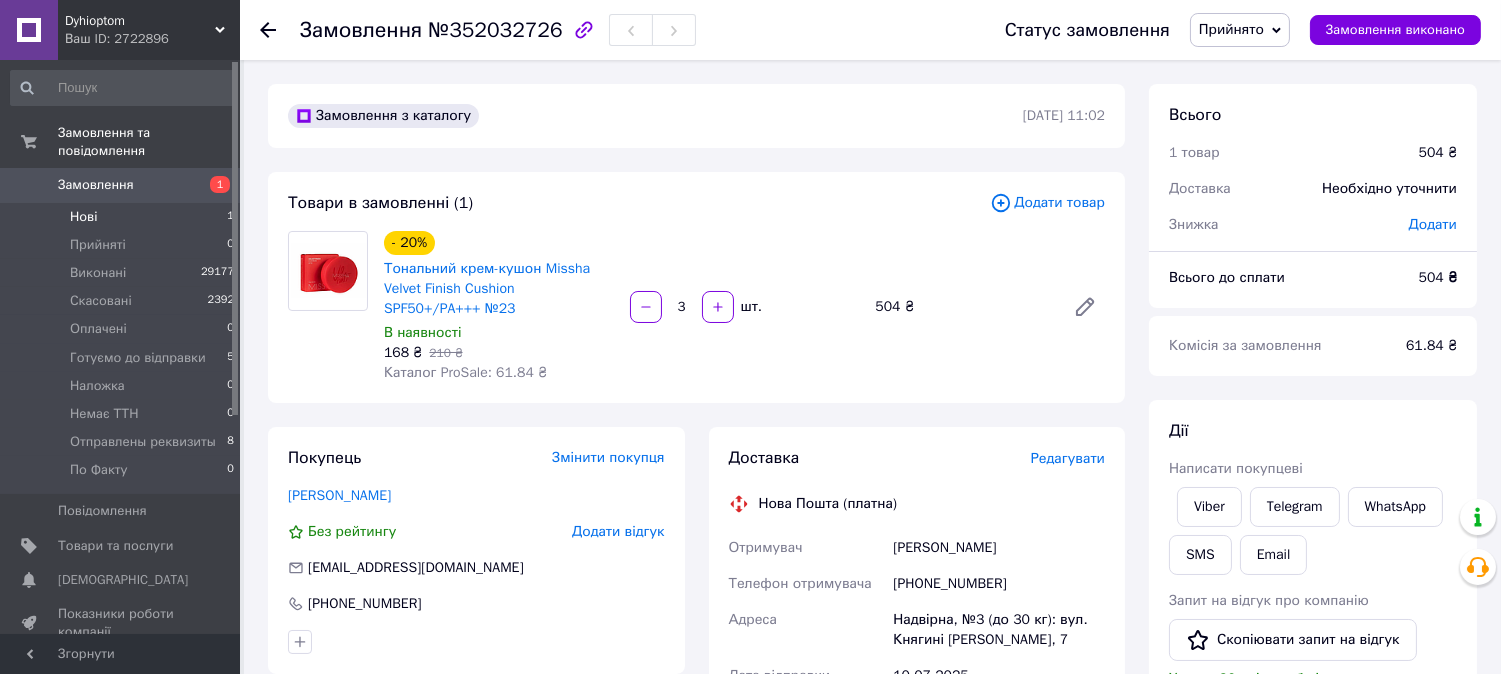 click on "Нові" at bounding box center [83, 217] 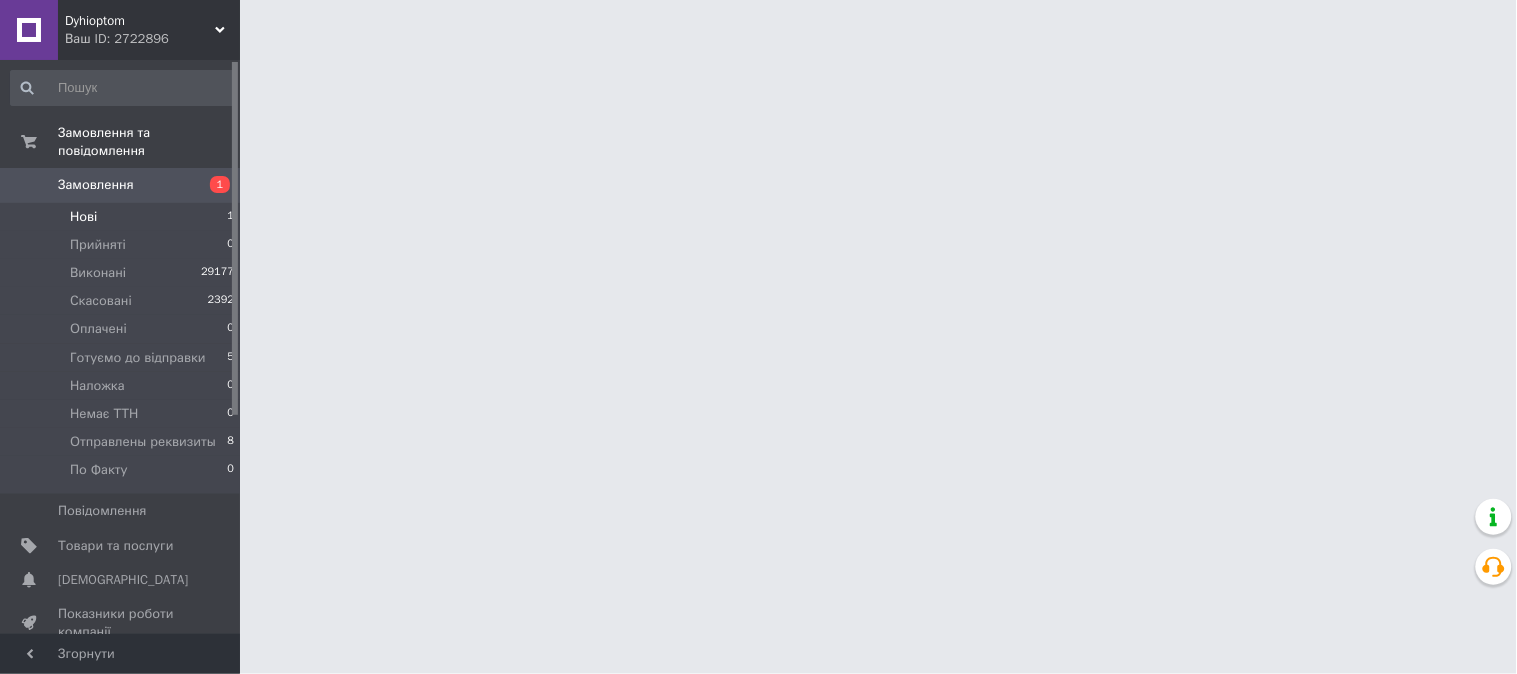 click on "Нові" at bounding box center [83, 217] 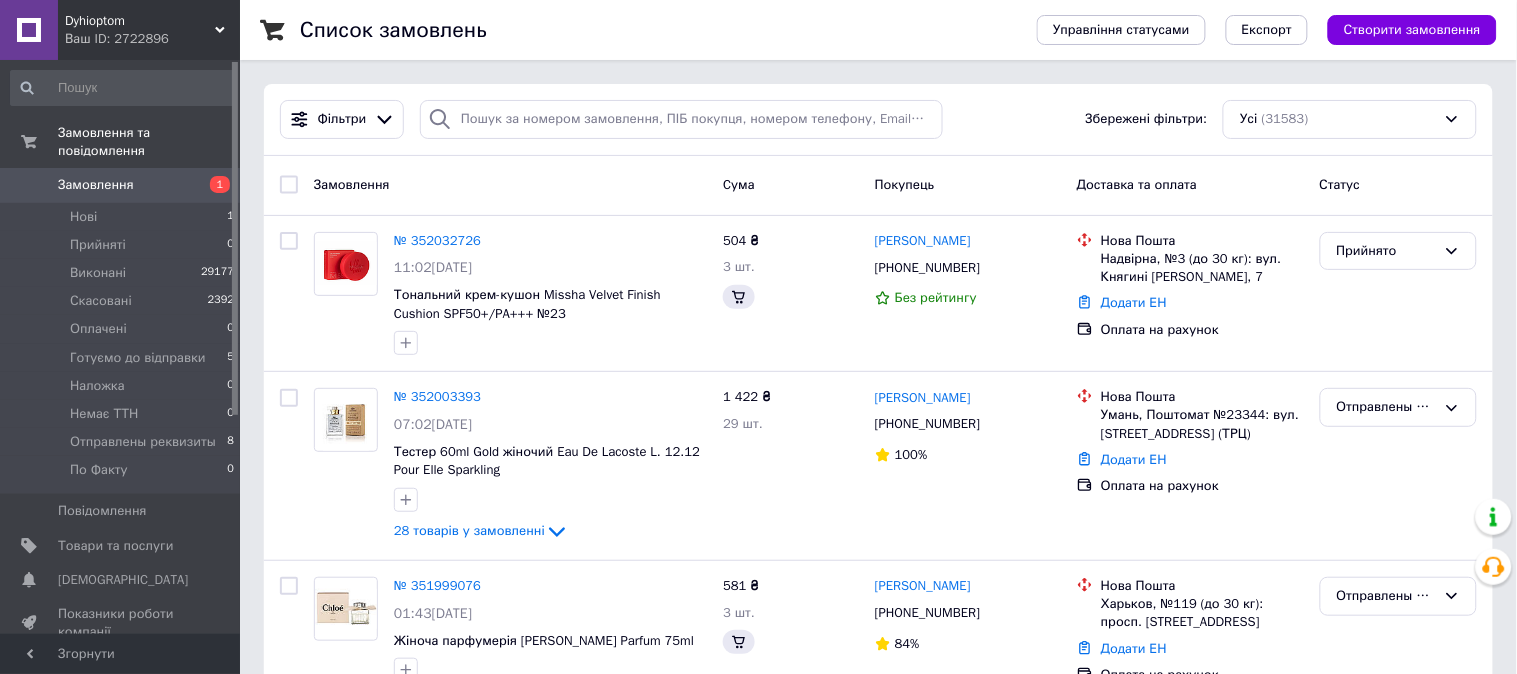 click on "Замовлення" at bounding box center (96, 185) 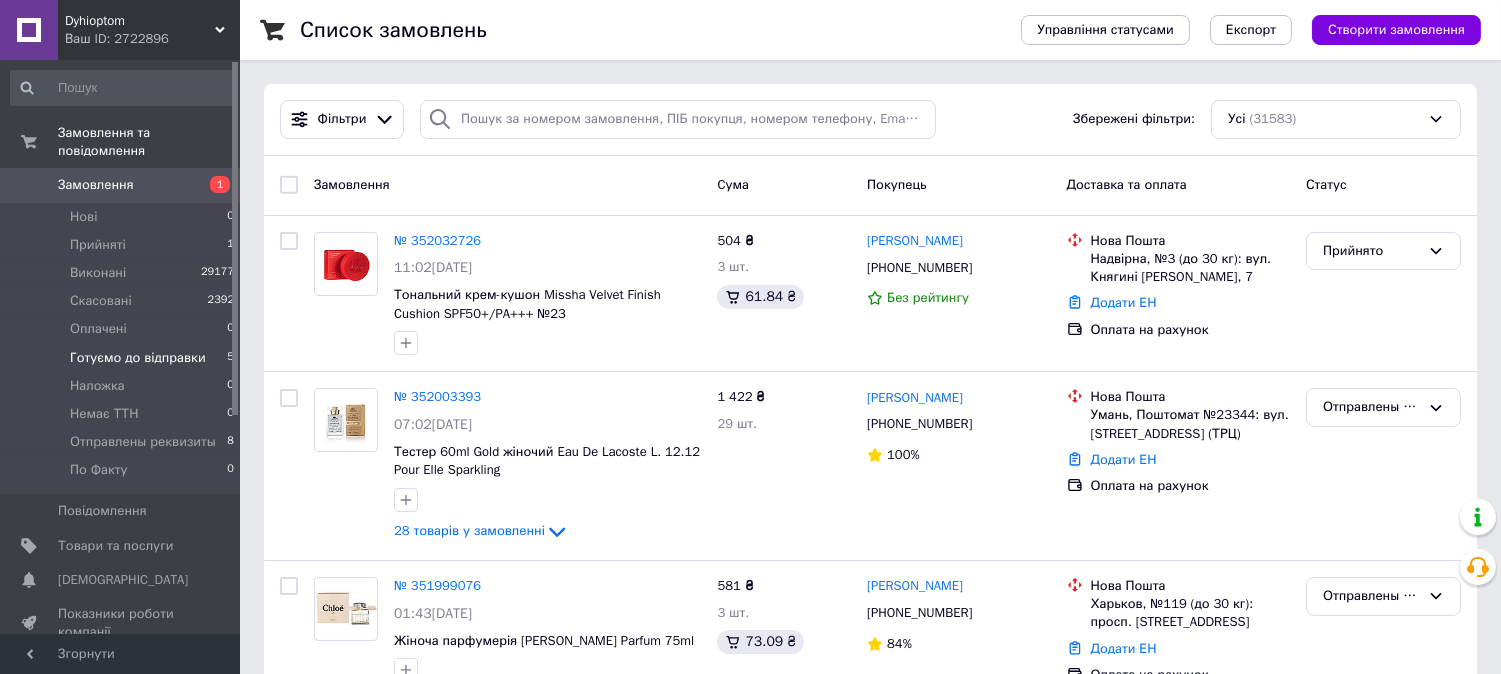 click on "Готуємо до відправки" at bounding box center (138, 358) 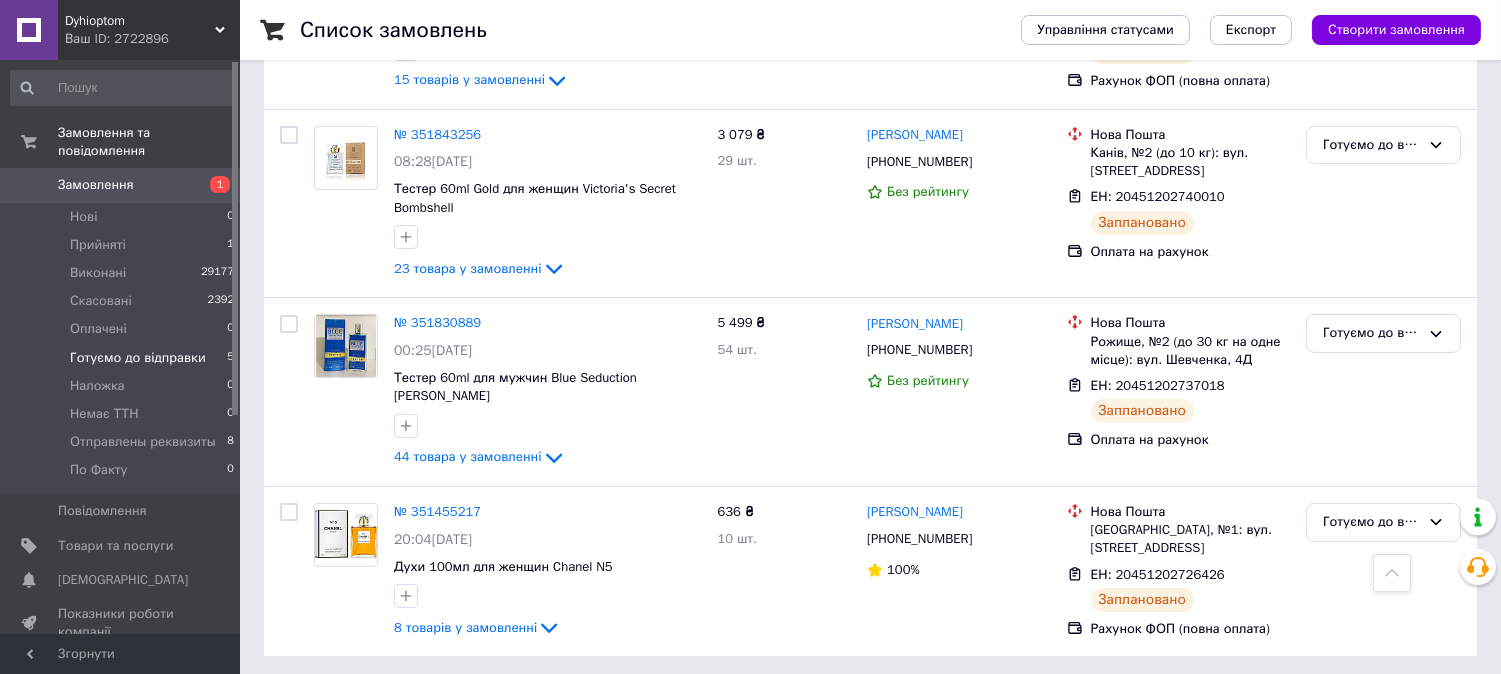 scroll, scrollTop: 561, scrollLeft: 0, axis: vertical 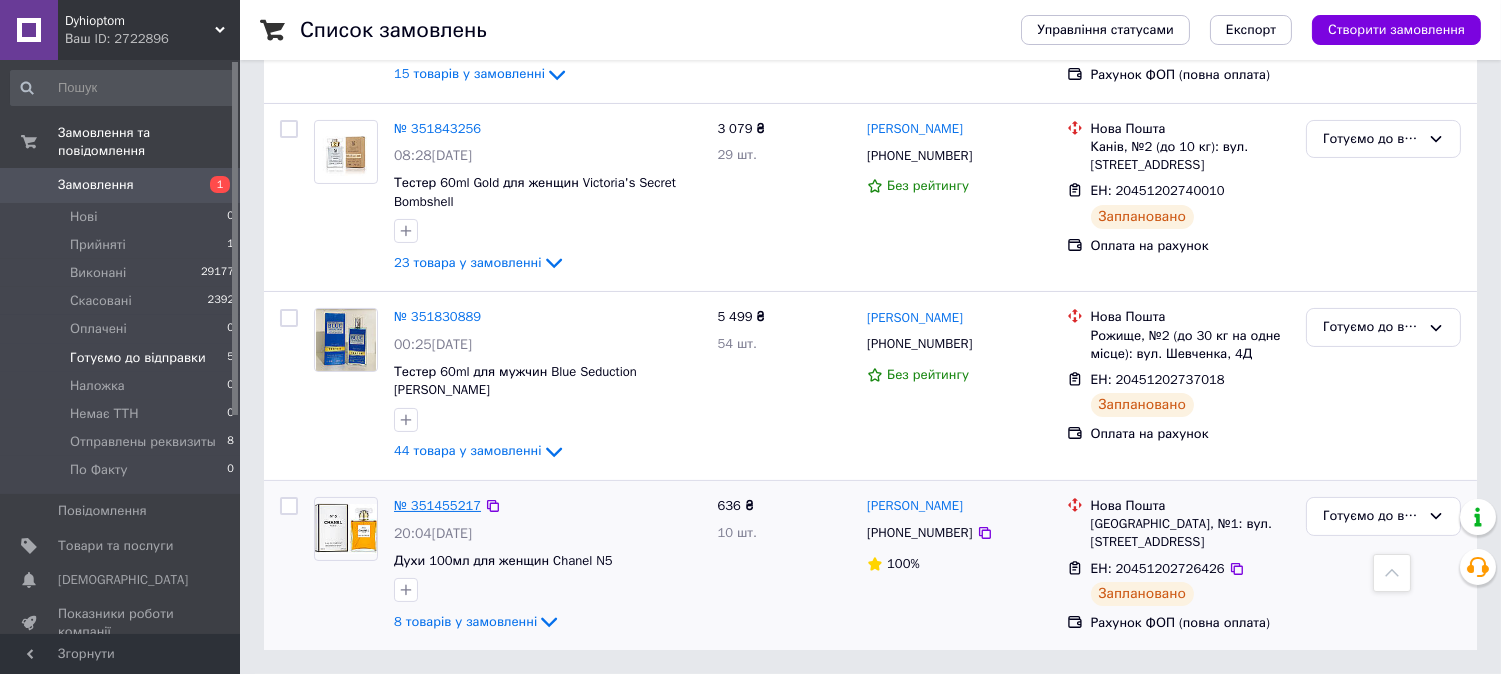 click on "№ 351455217" at bounding box center (437, 505) 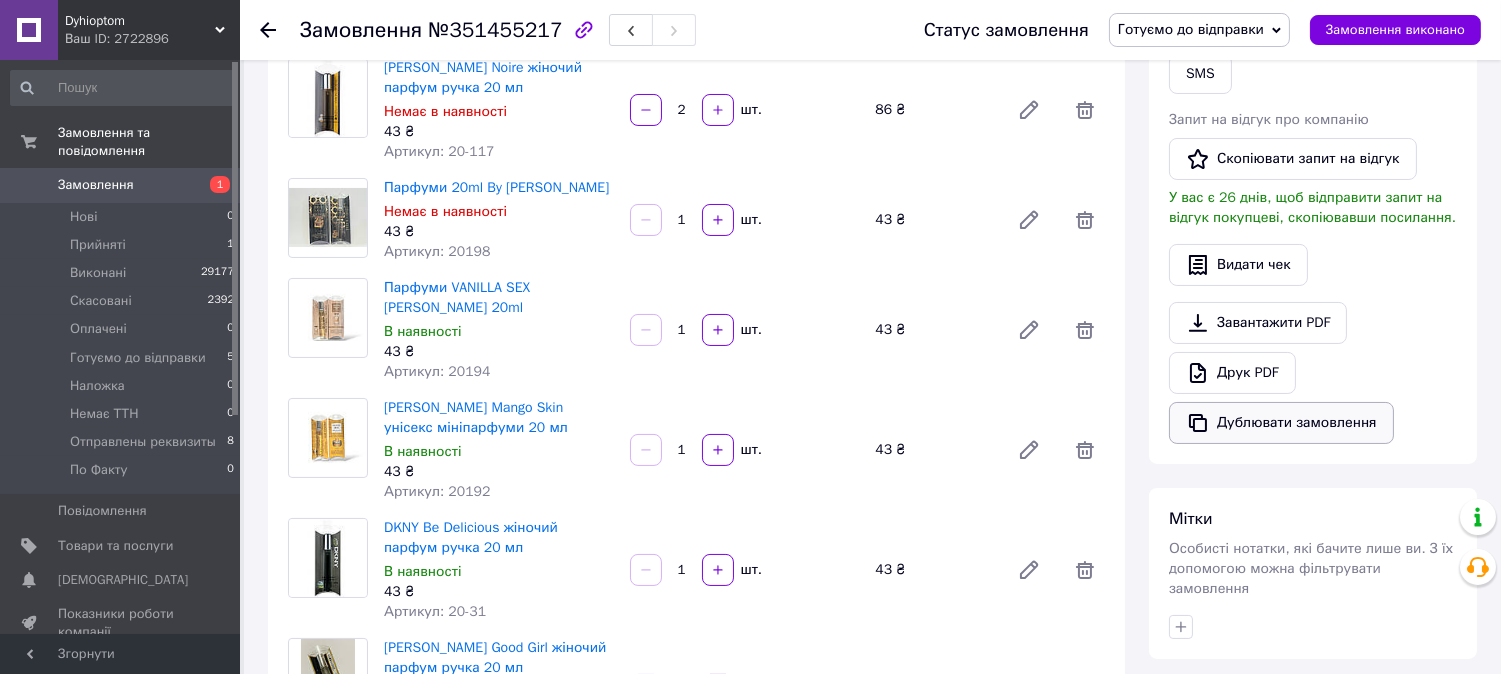 scroll, scrollTop: 227, scrollLeft: 0, axis: vertical 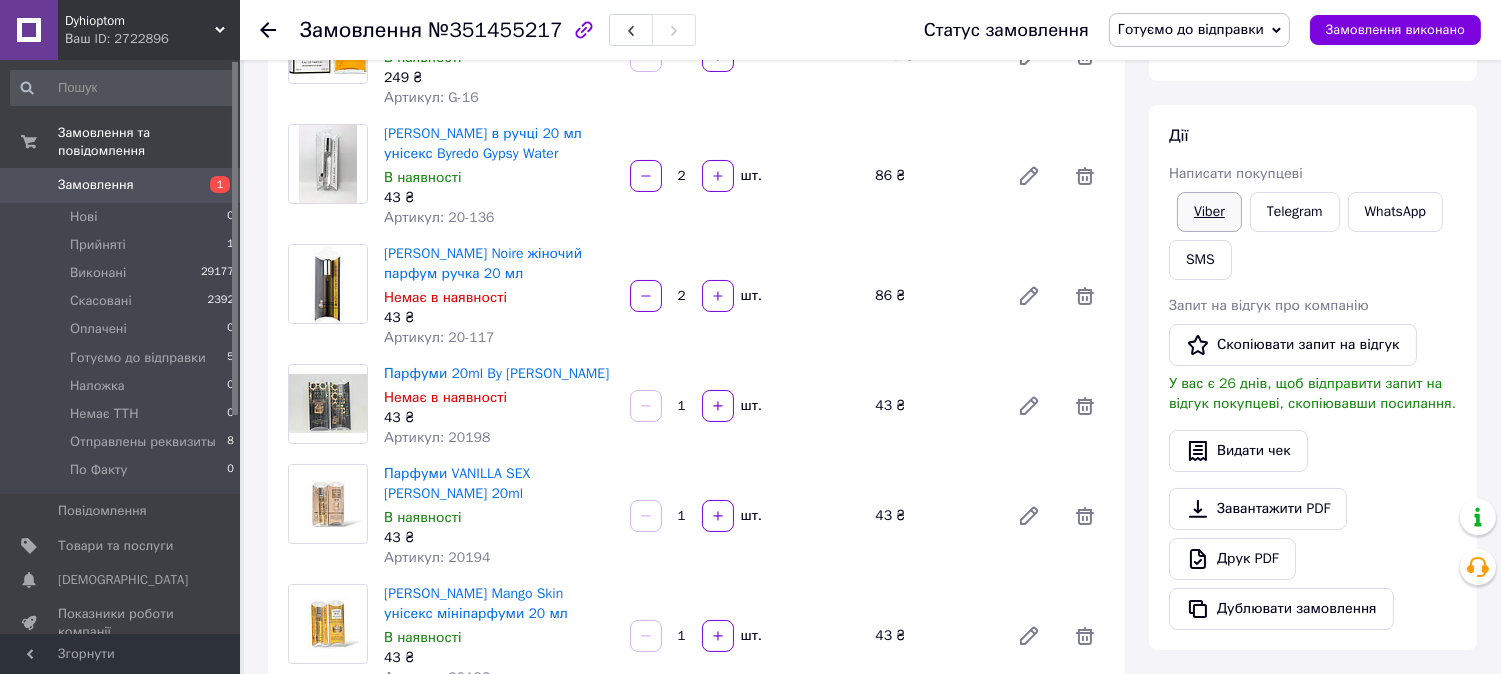 click on "Viber" 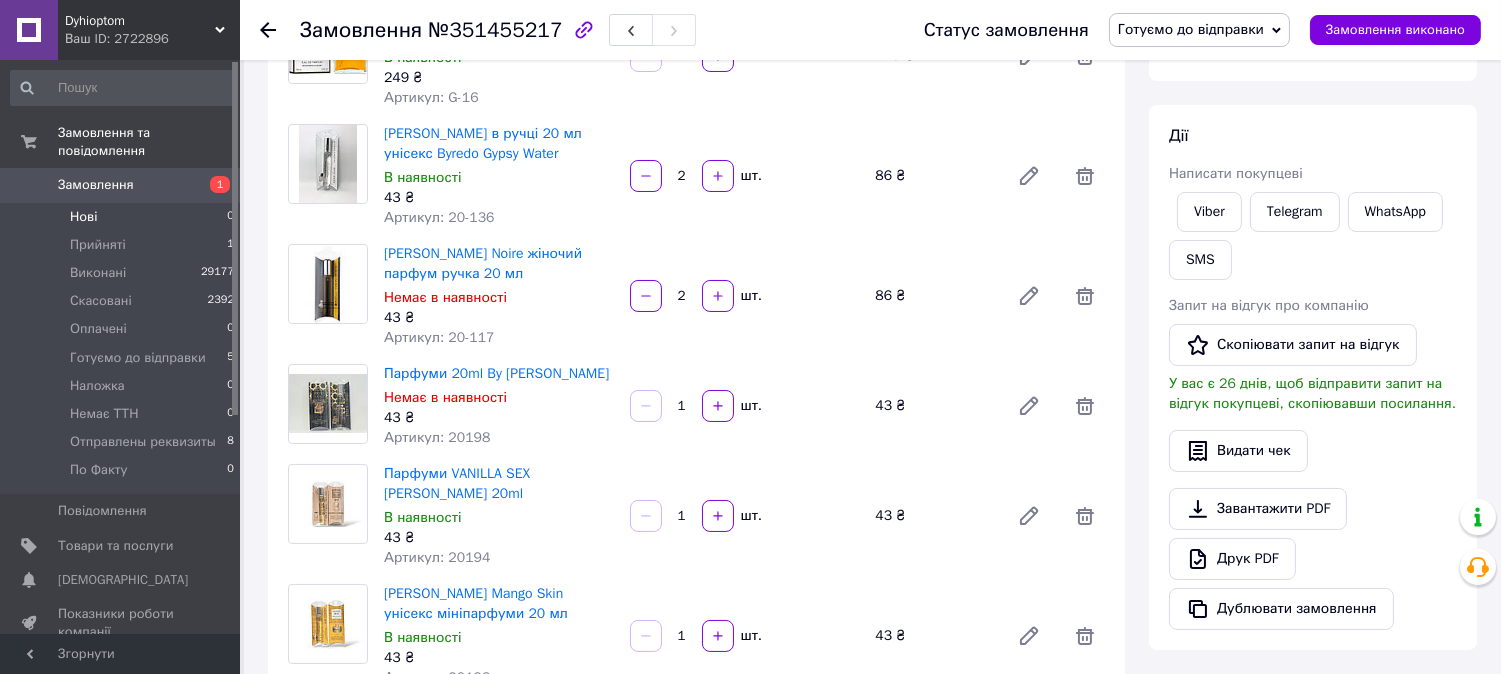 click on "Нові" 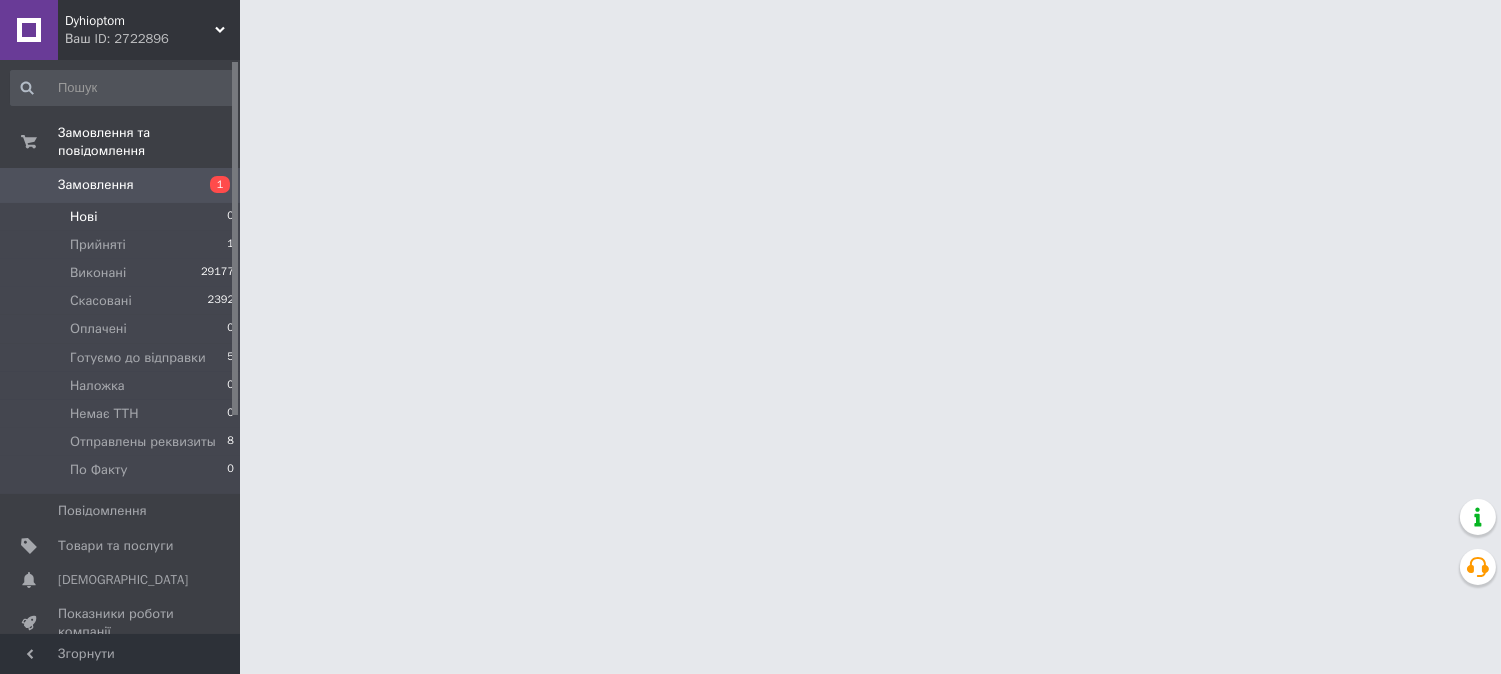 scroll, scrollTop: 0, scrollLeft: 0, axis: both 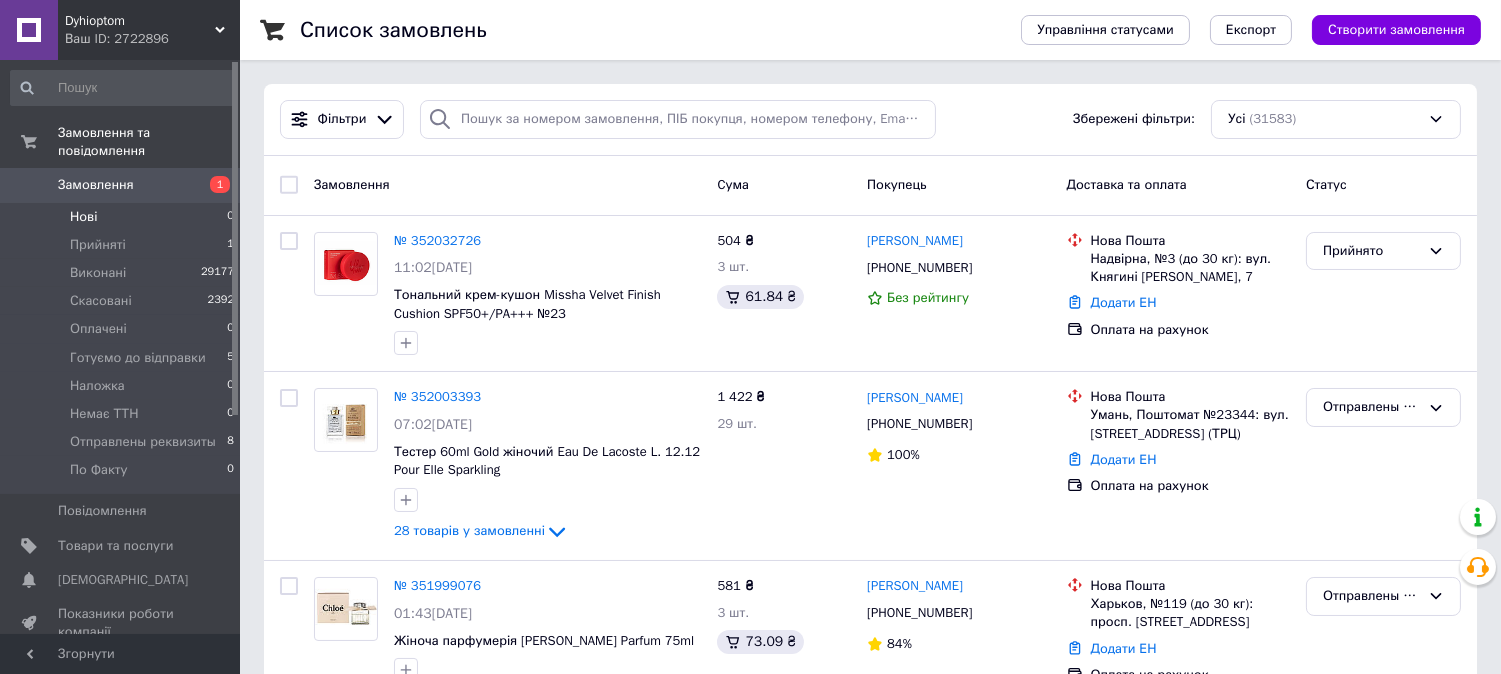 click on "Нові" 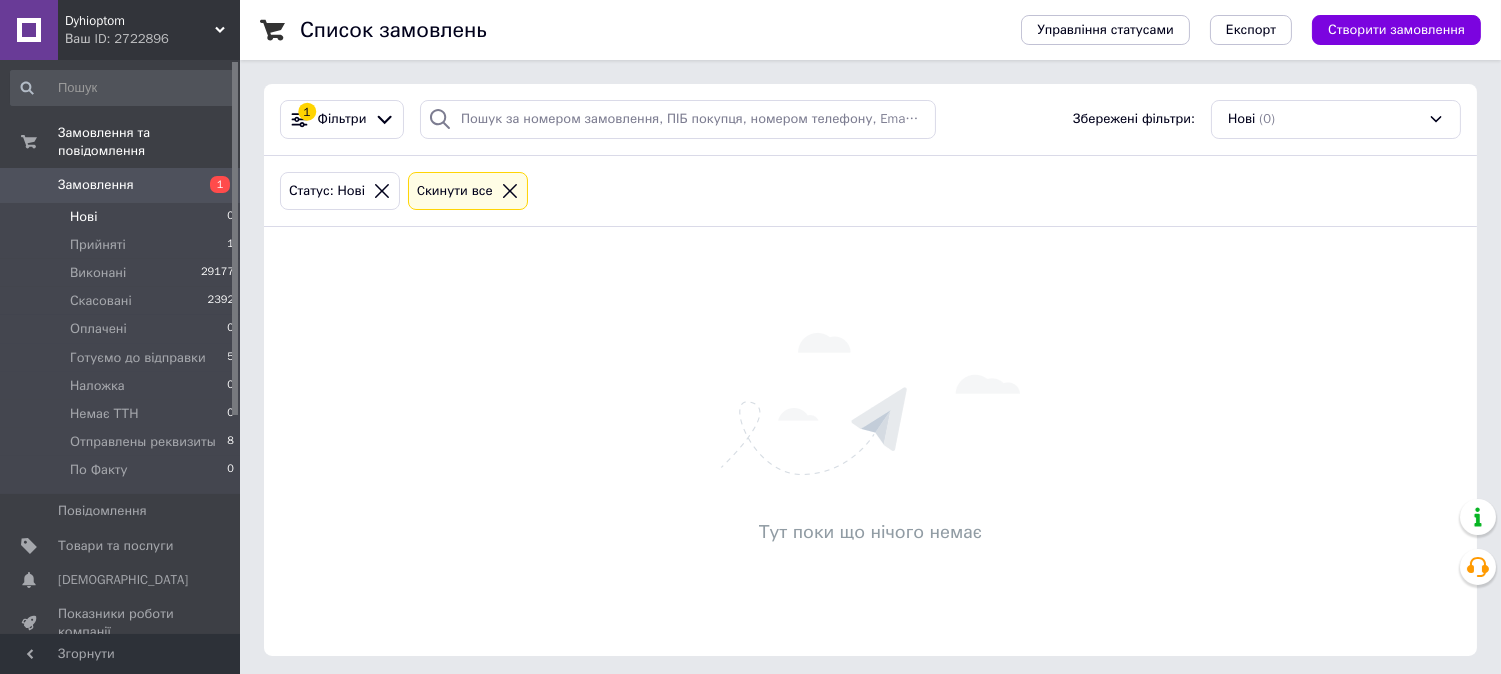 click on "Замовлення" 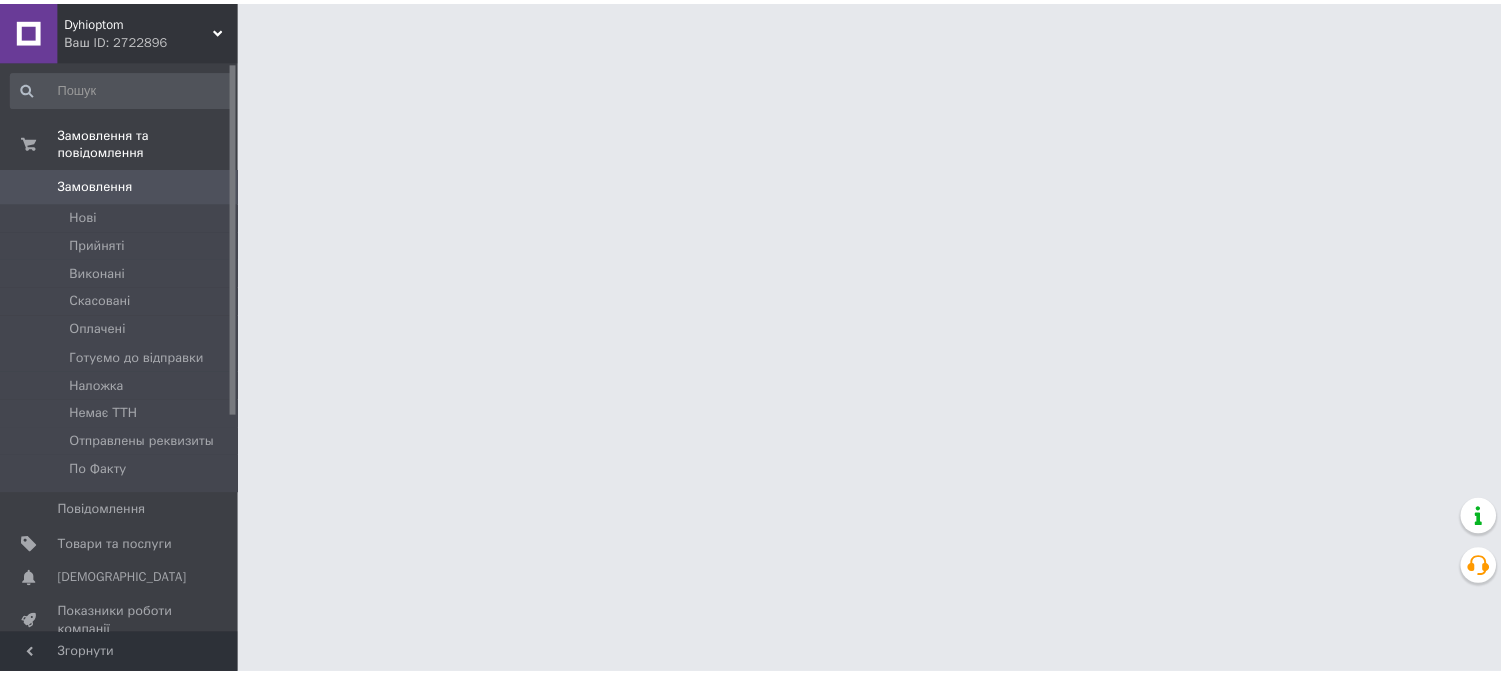 scroll, scrollTop: 0, scrollLeft: 0, axis: both 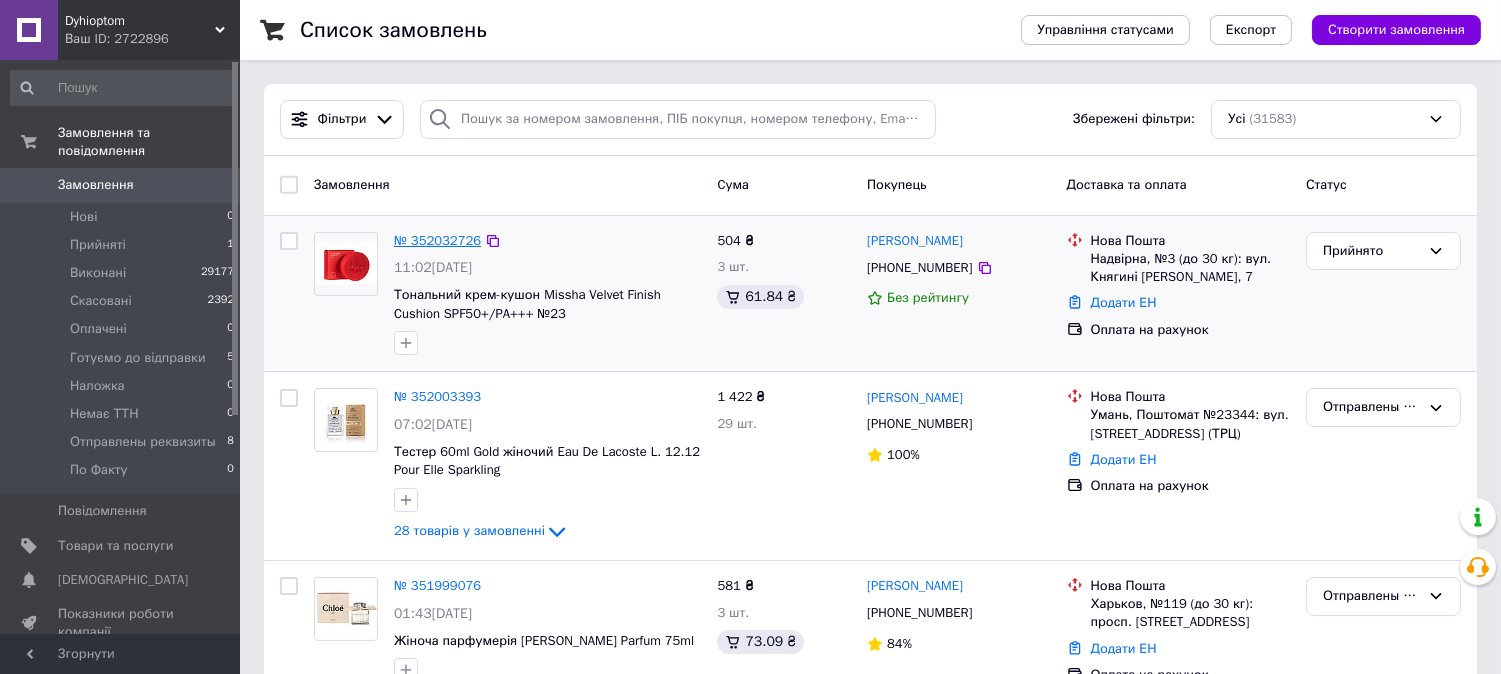 click on "№ 352032726" at bounding box center [437, 240] 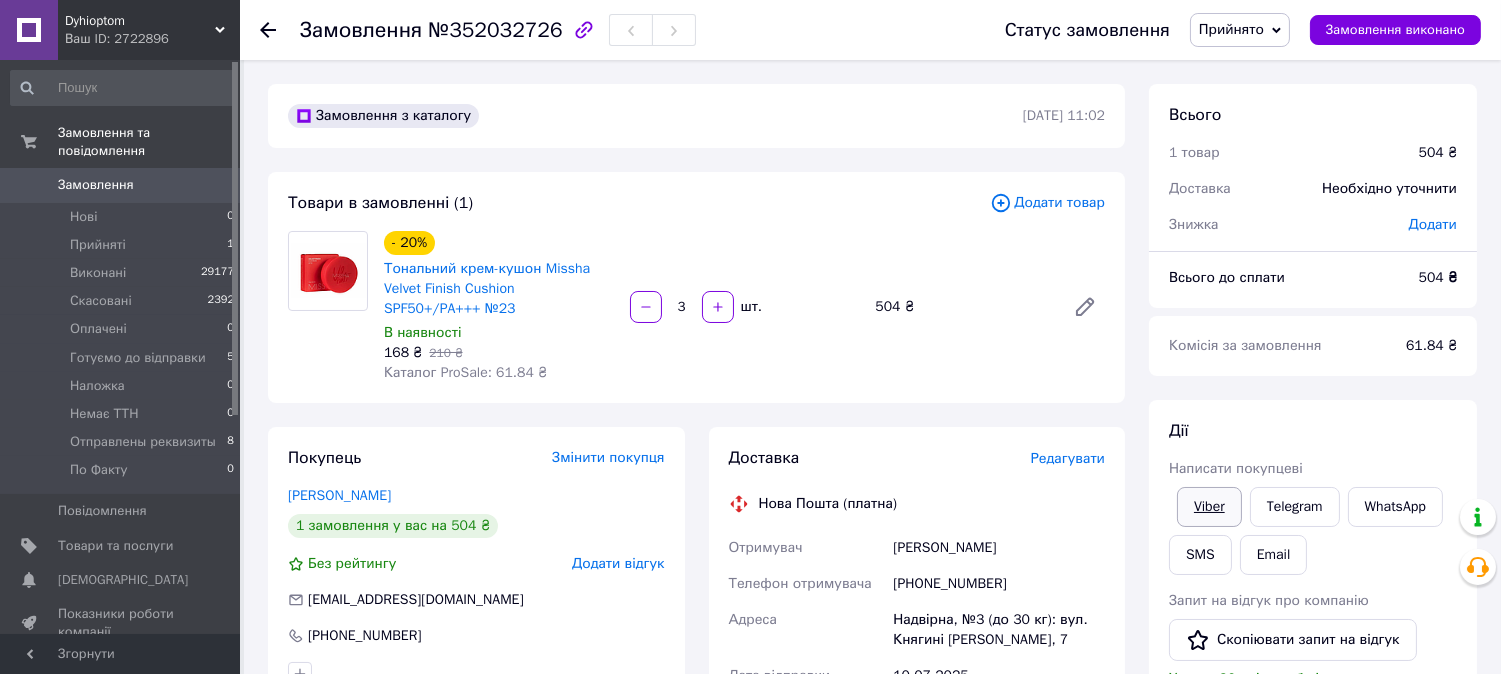 click on "Viber" at bounding box center [1209, 507] 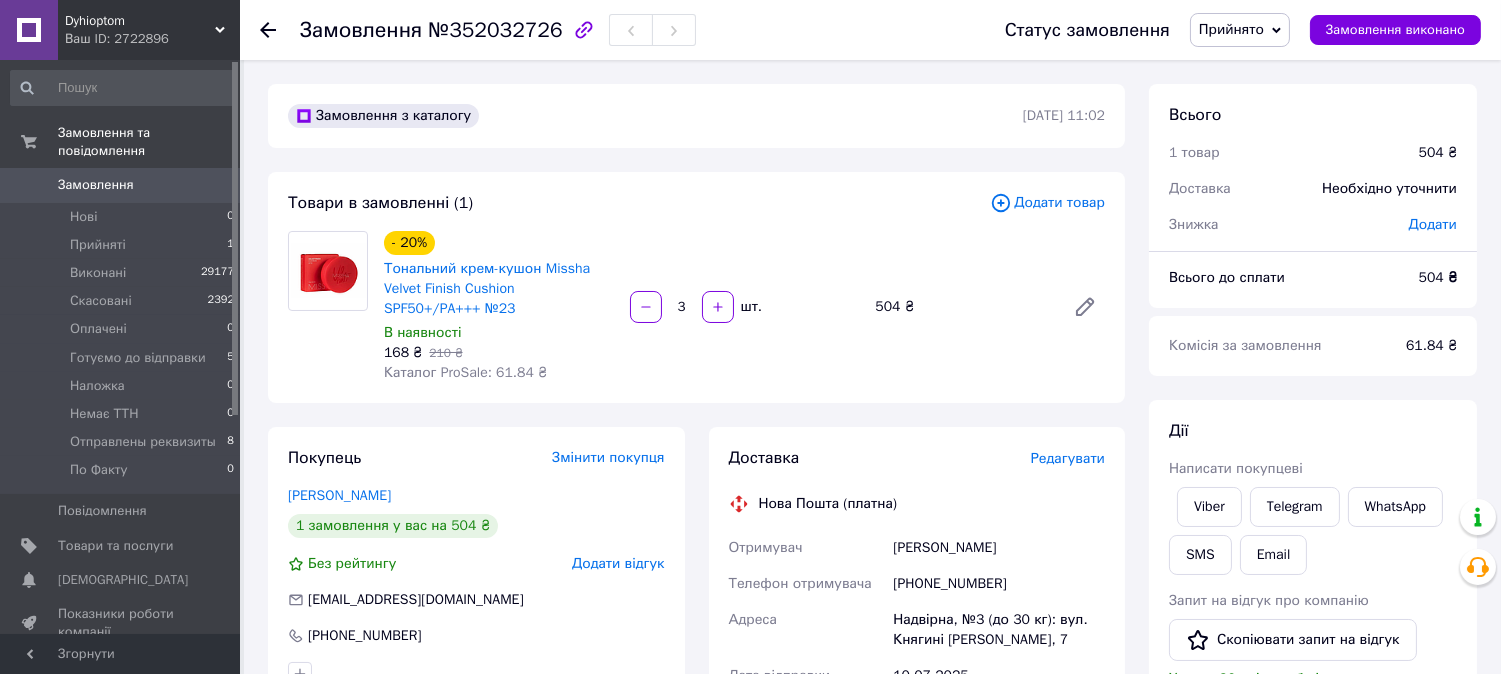 click on "Дії Написати покупцеві Viber Telegram WhatsApp SMS Email Запит на відгук про компанію   Скопіювати запит на відгук У вас є 30 днів, щоб відправити запит на відгук покупцеві, скопіювавши посилання.   Видати чек   Завантажити PDF   Друк PDF   Дублювати замовлення" at bounding box center [1313, 672] 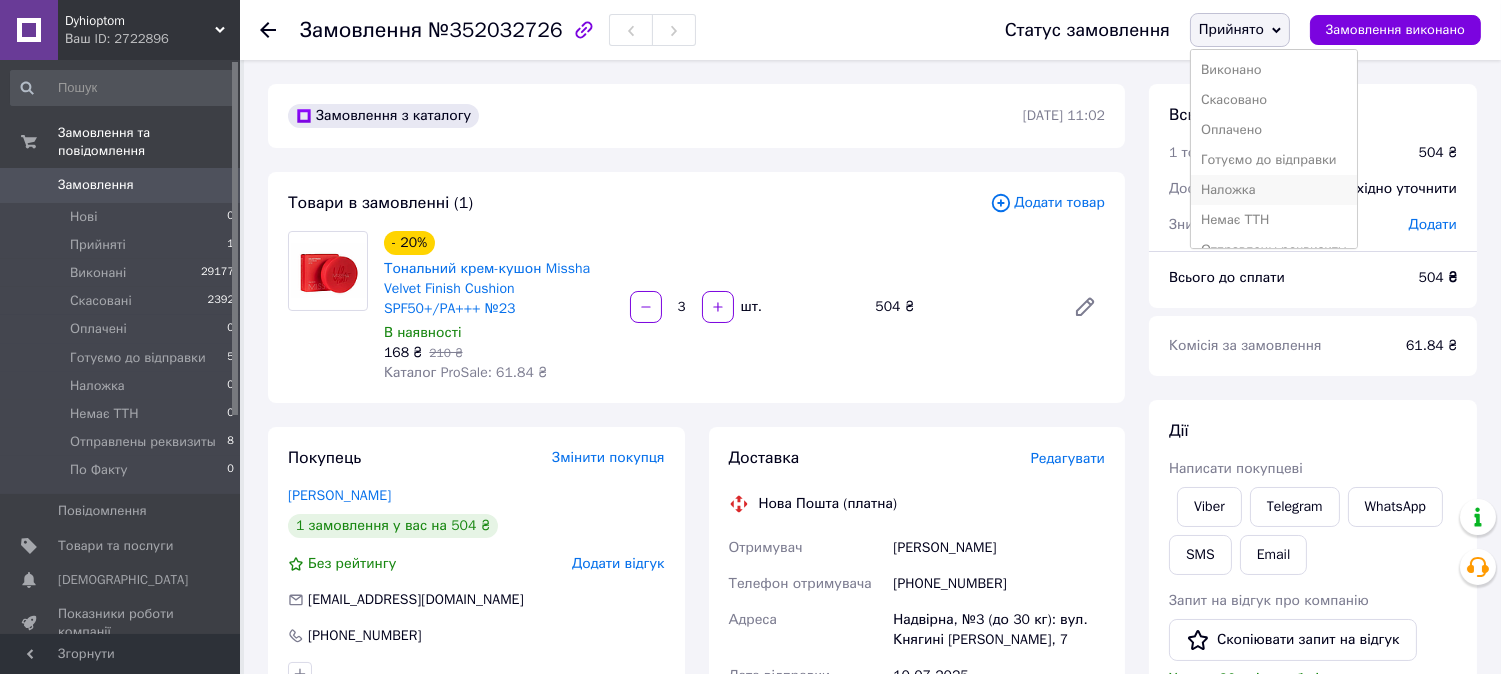 scroll, scrollTop: 52, scrollLeft: 0, axis: vertical 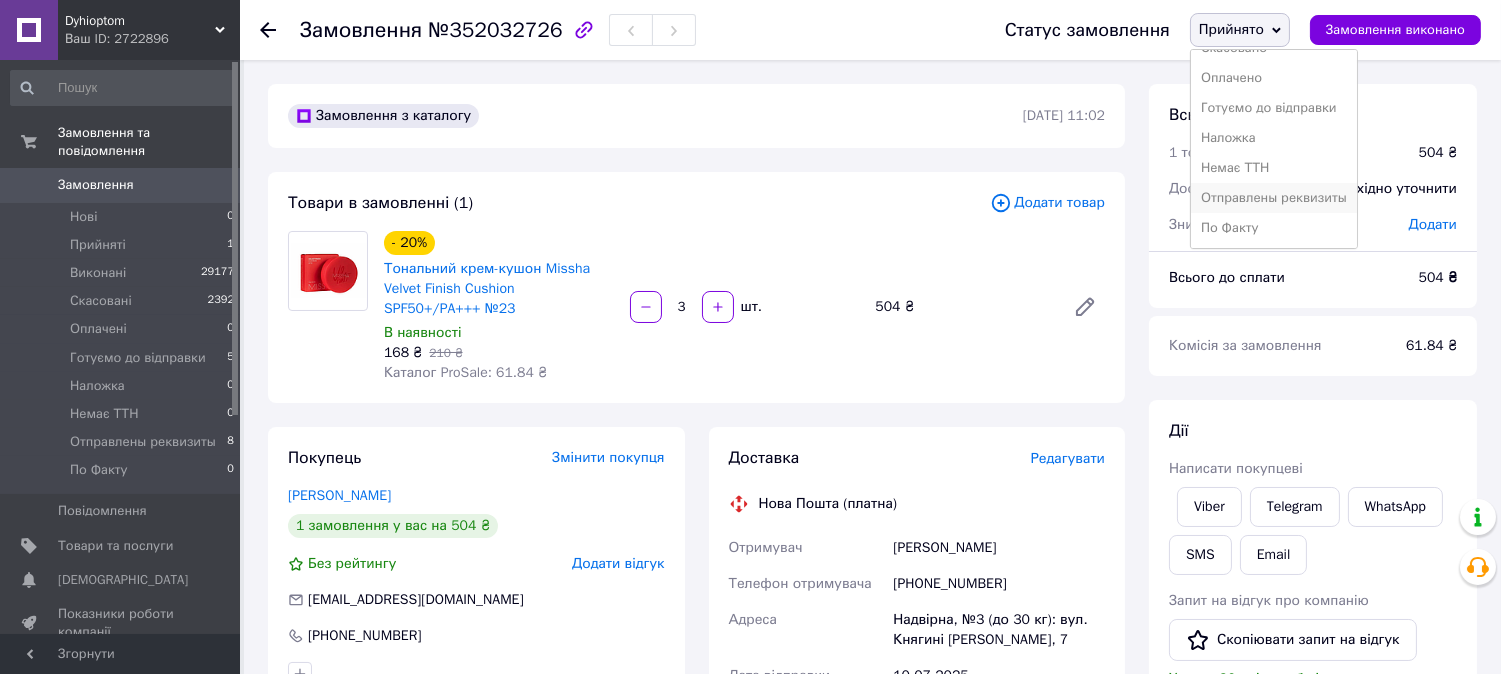click on "Отправлены реквизиты" at bounding box center (1274, 198) 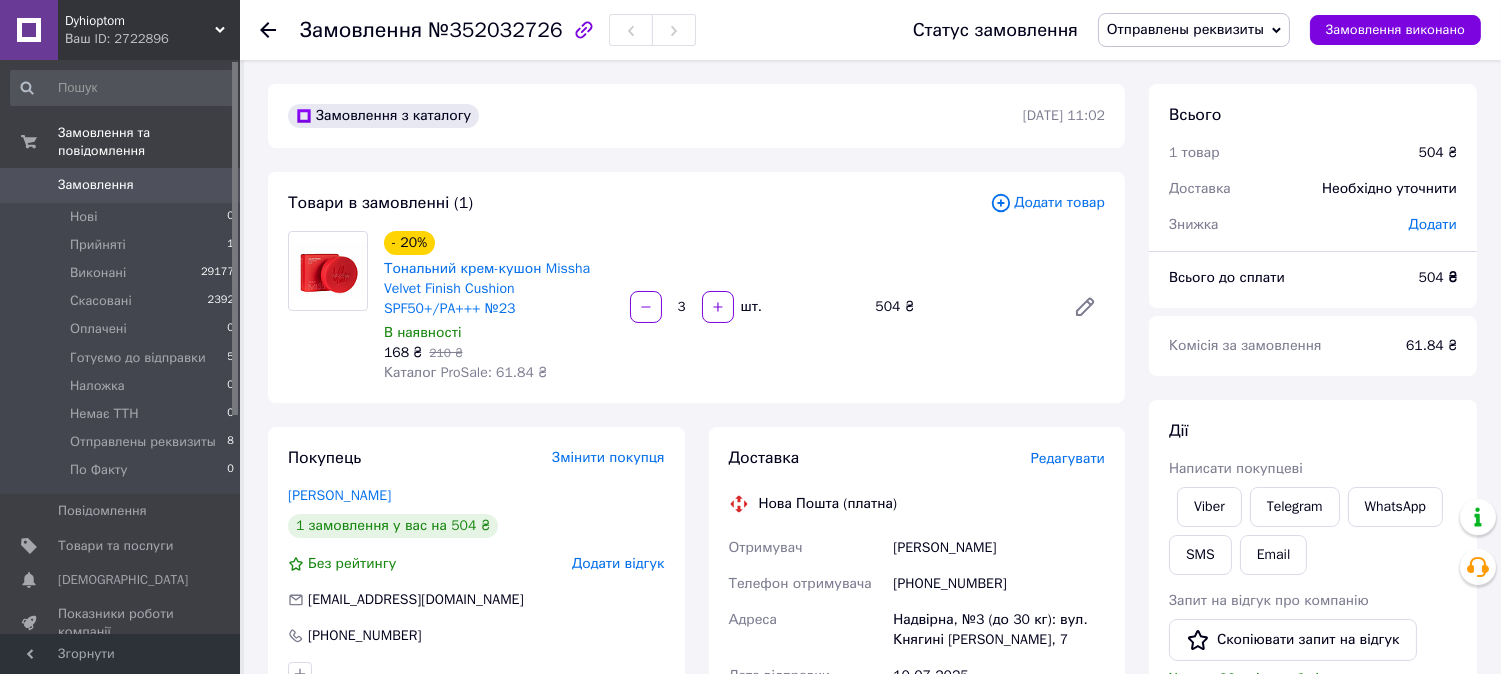 click on "Замовлення" at bounding box center (96, 185) 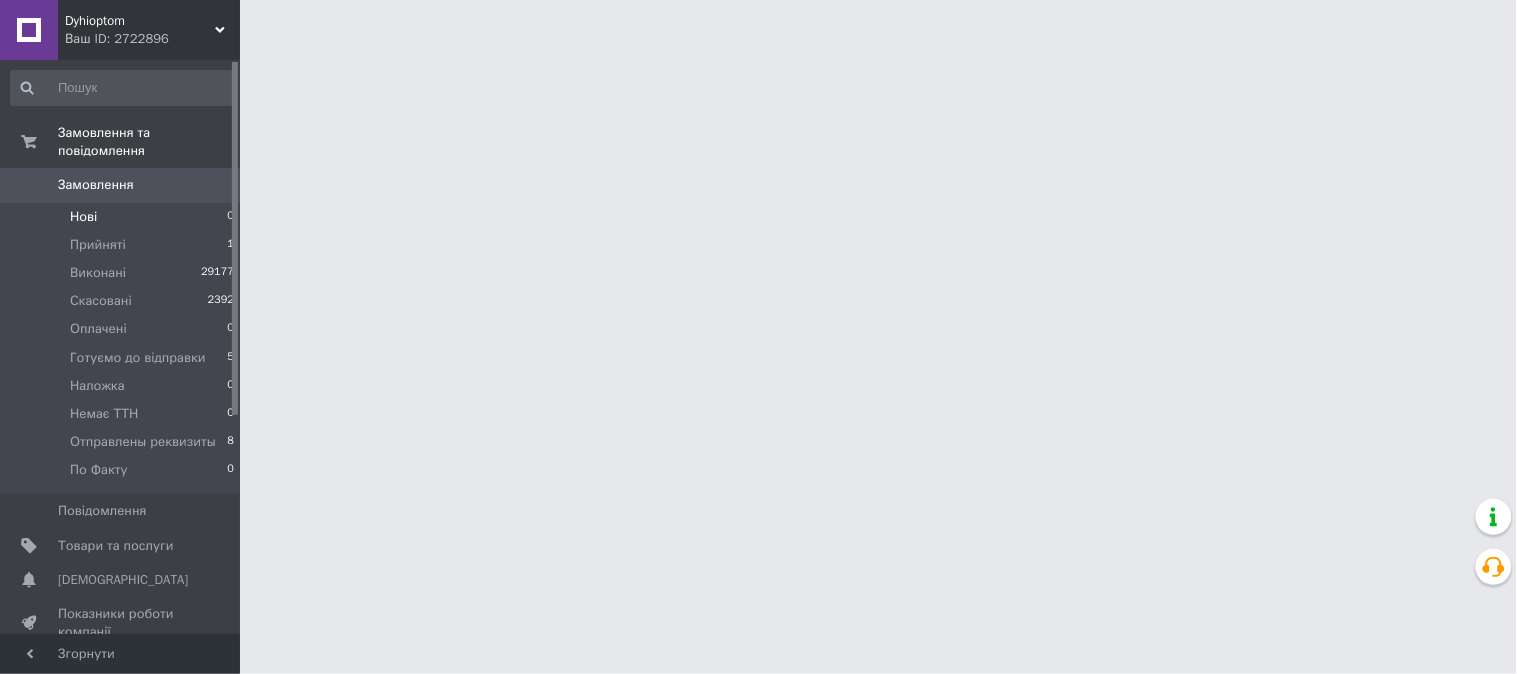 click on "Нові" at bounding box center (83, 217) 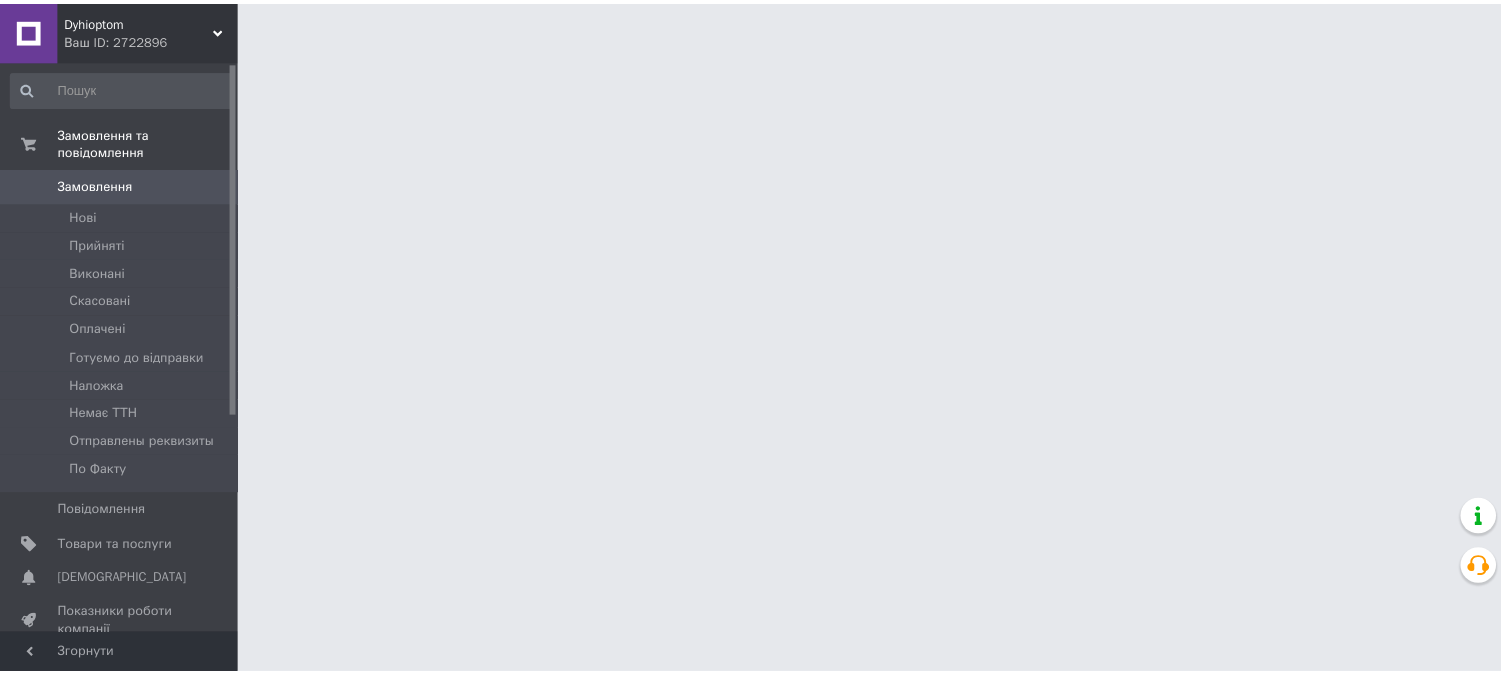 scroll, scrollTop: 0, scrollLeft: 0, axis: both 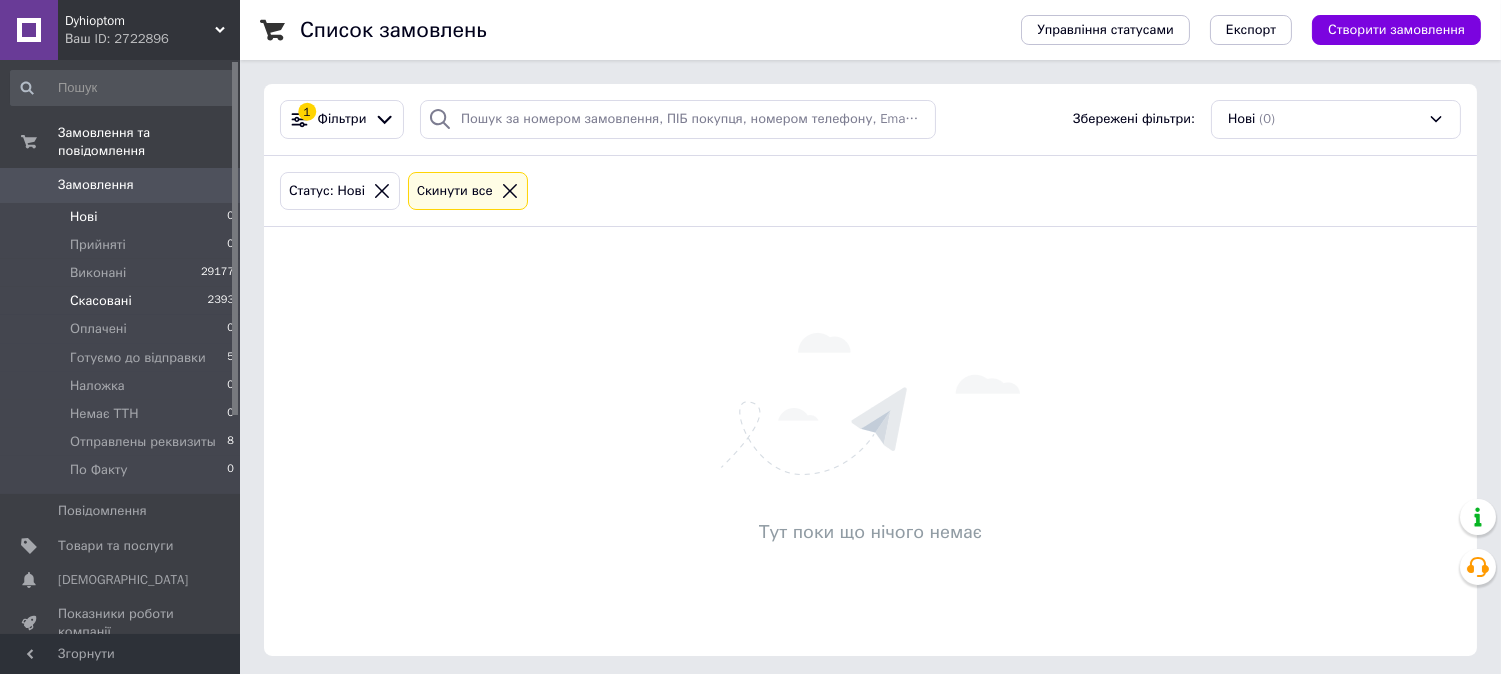 click on "Скасовані" at bounding box center (101, 301) 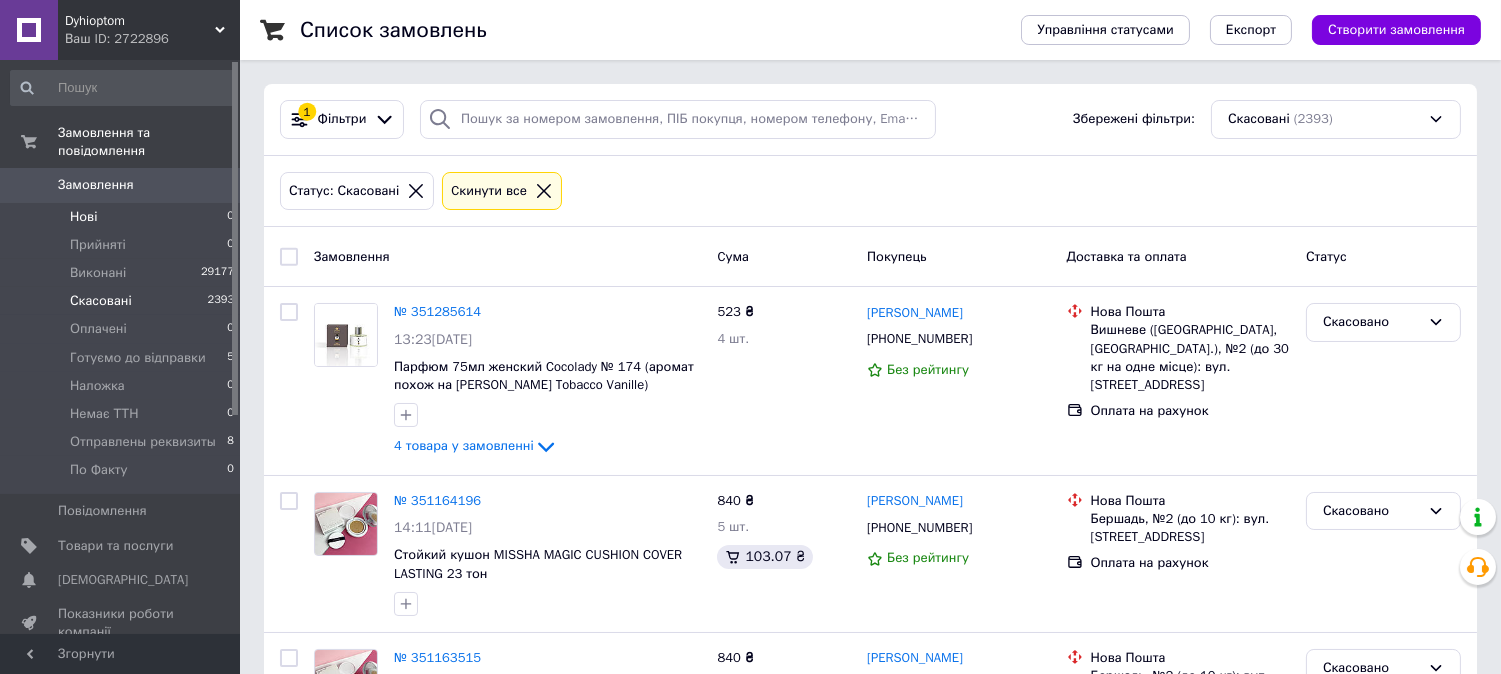 click on "Нові" at bounding box center (83, 217) 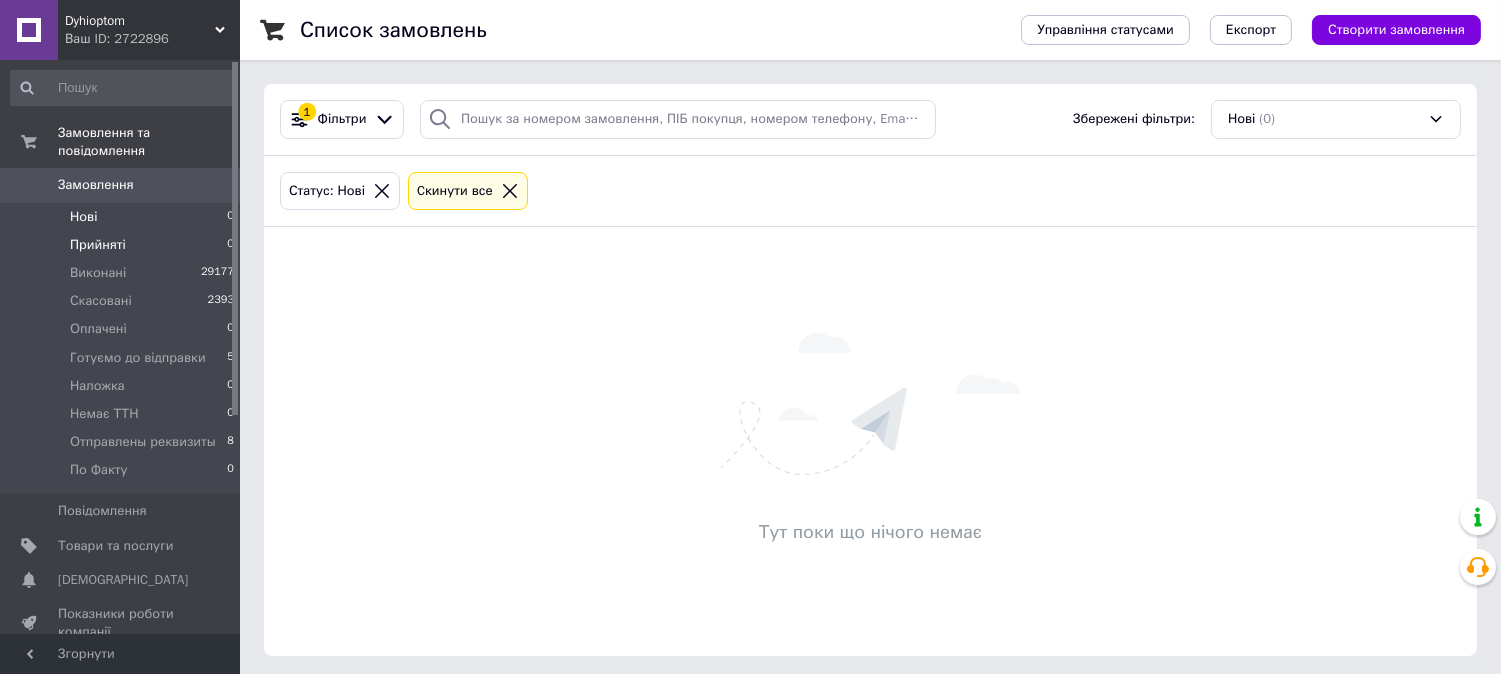 click on "Прийняті" at bounding box center [98, 245] 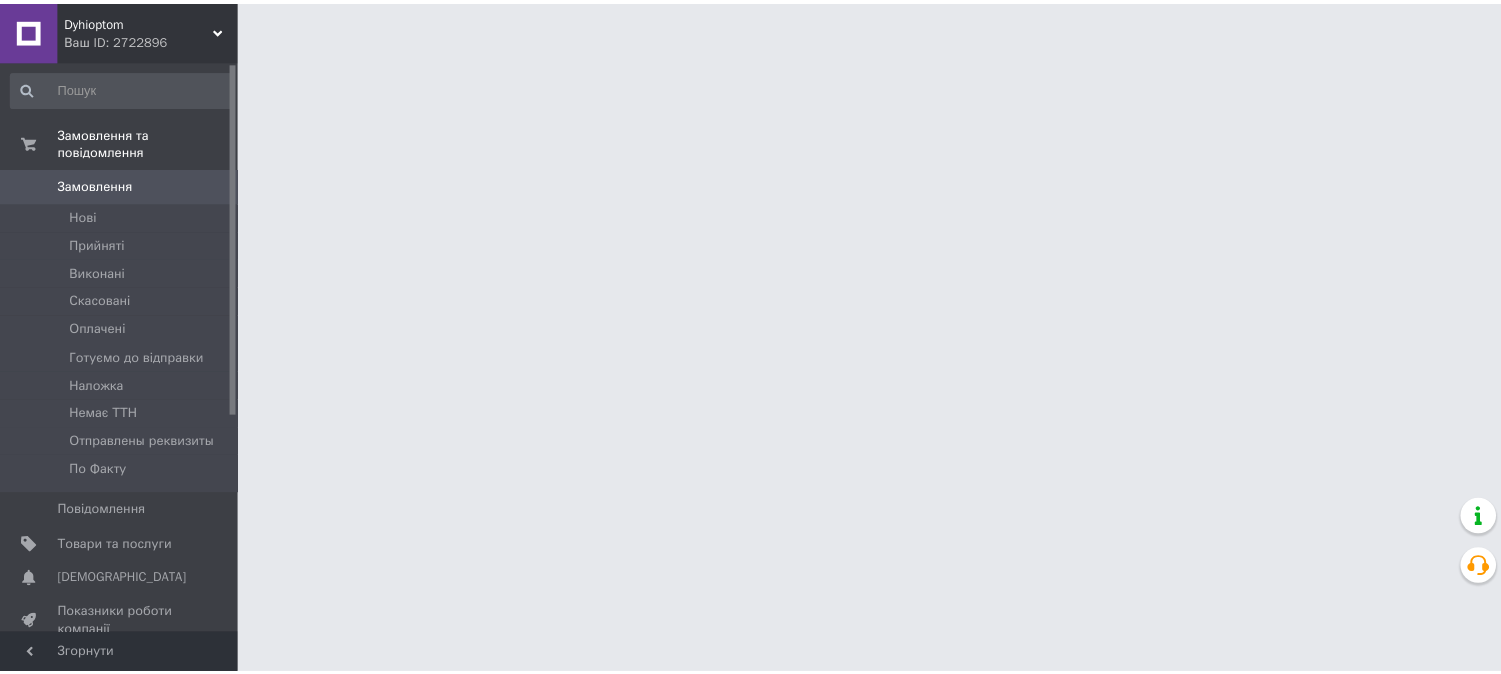 scroll, scrollTop: 0, scrollLeft: 0, axis: both 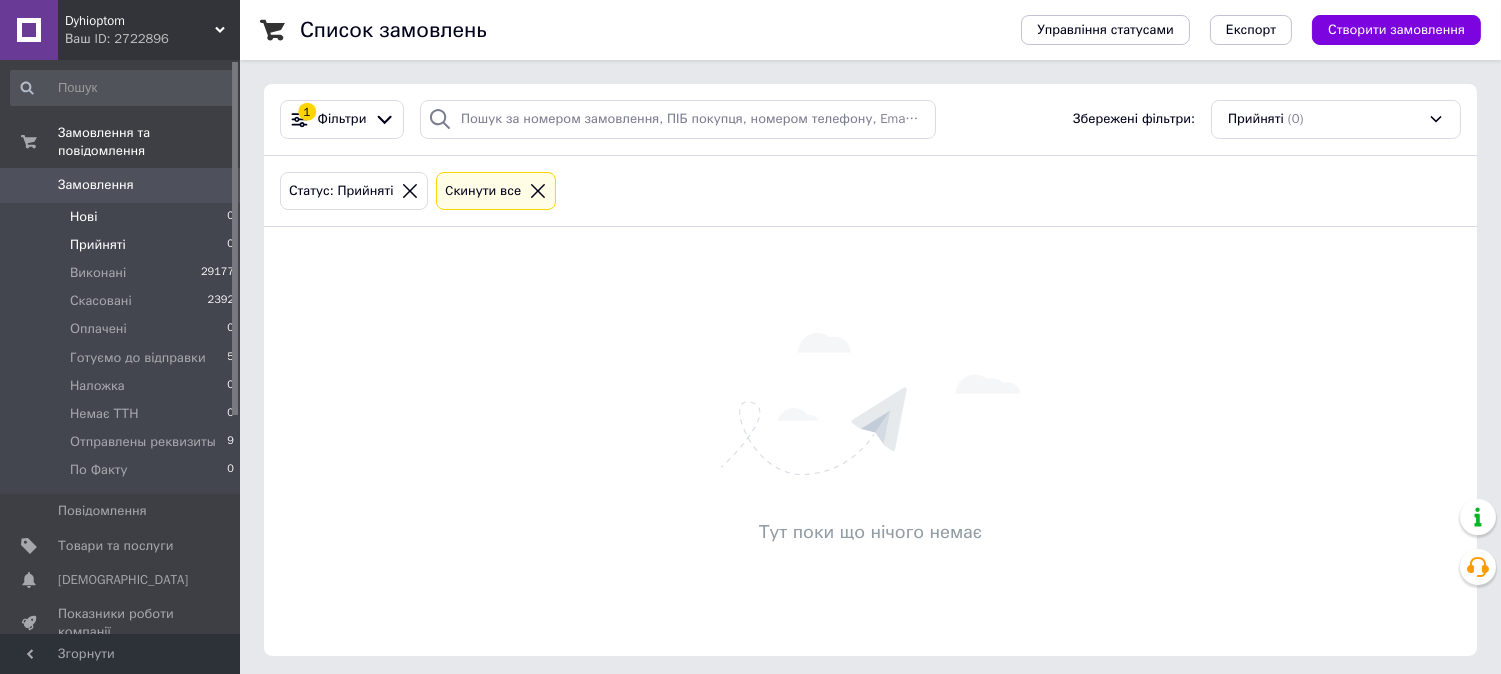 click on "Нові" at bounding box center [83, 217] 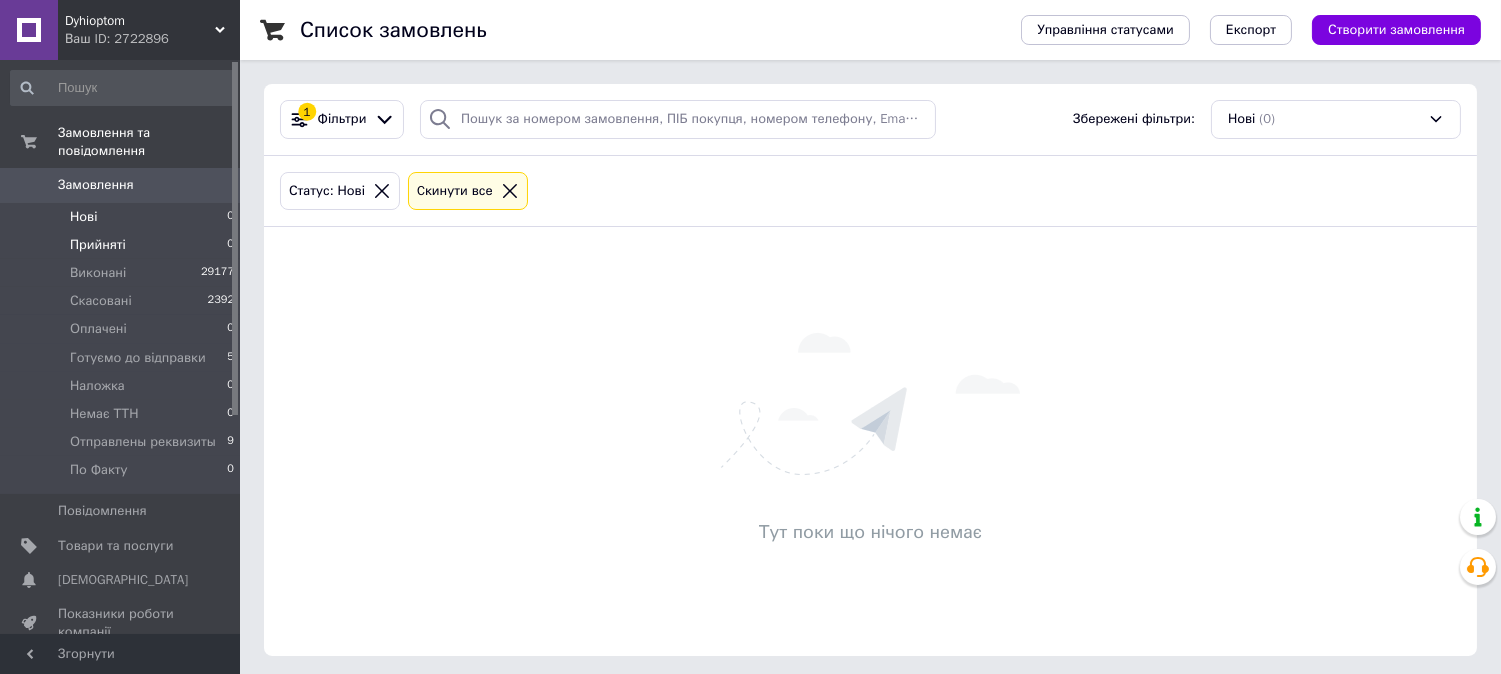 click on "Прийняті" at bounding box center [98, 245] 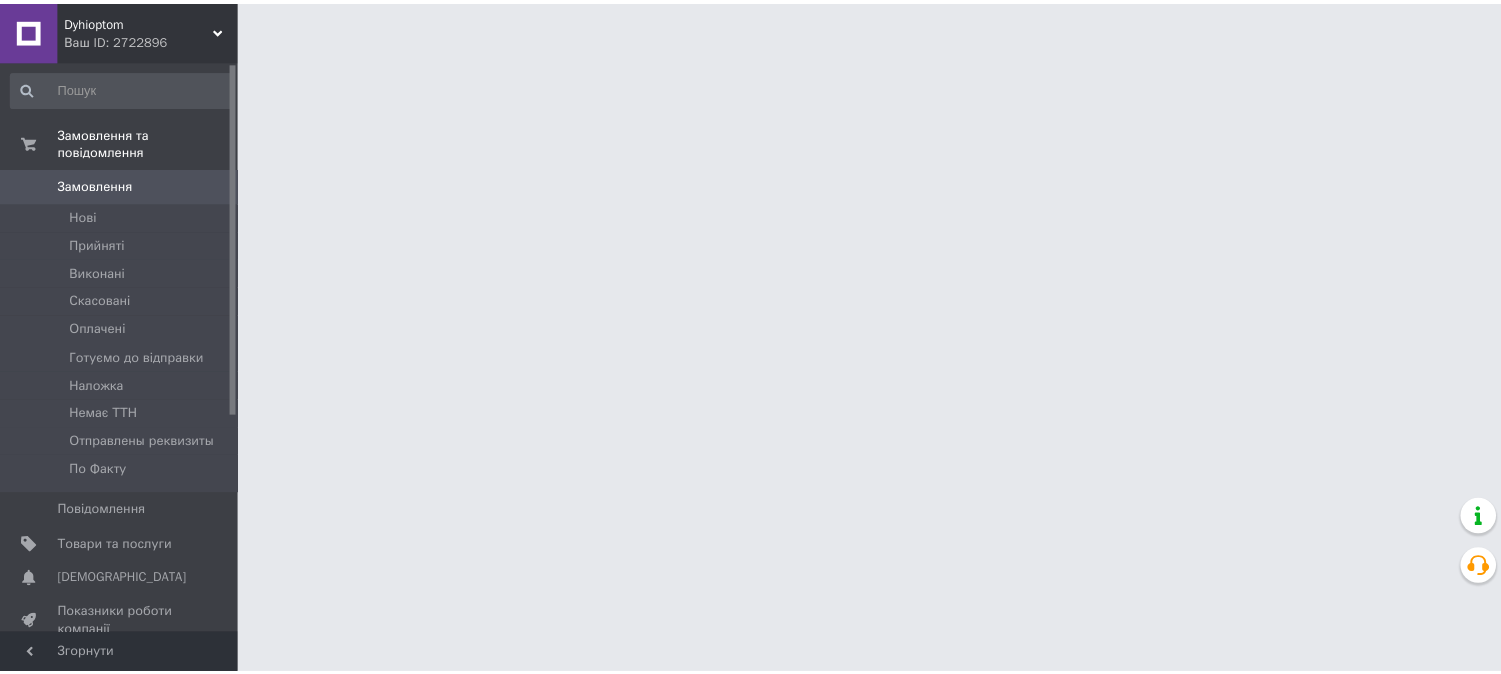 scroll, scrollTop: 0, scrollLeft: 0, axis: both 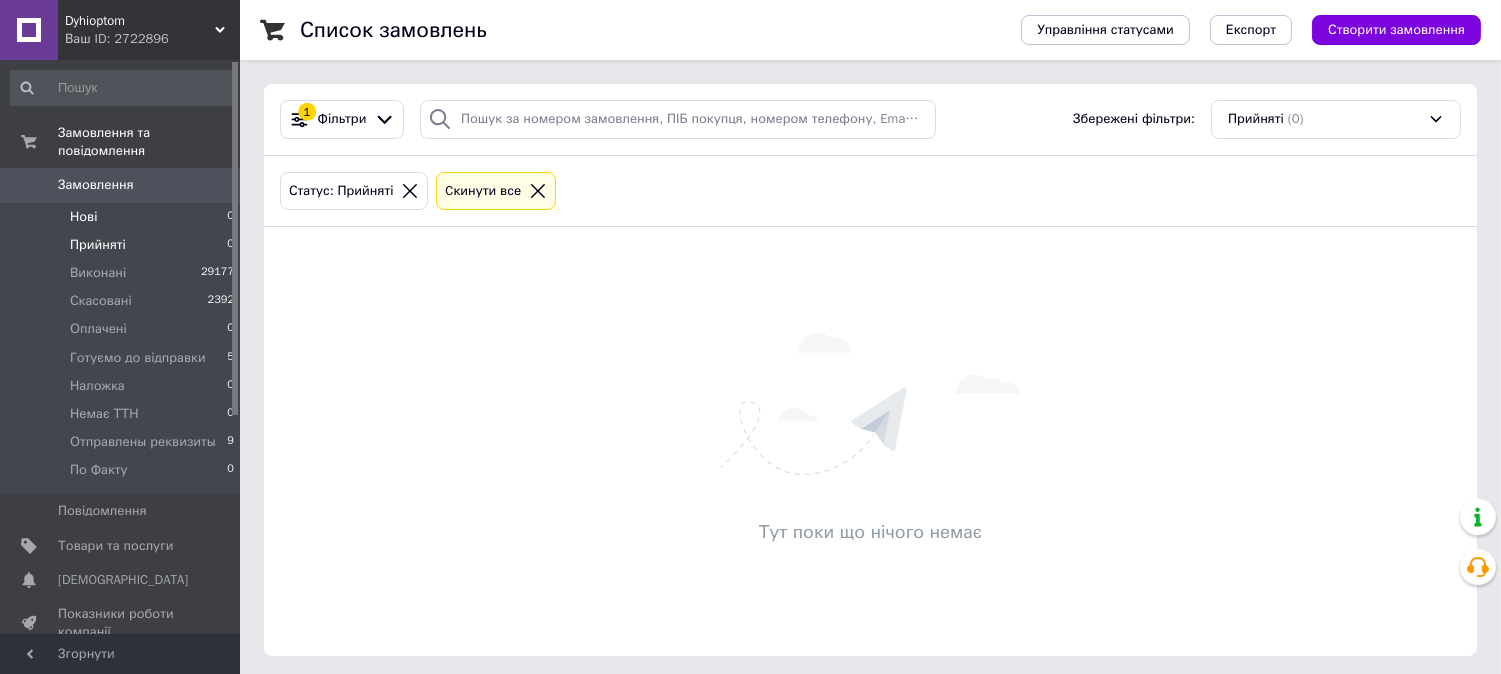 click on "Нові" at bounding box center (83, 217) 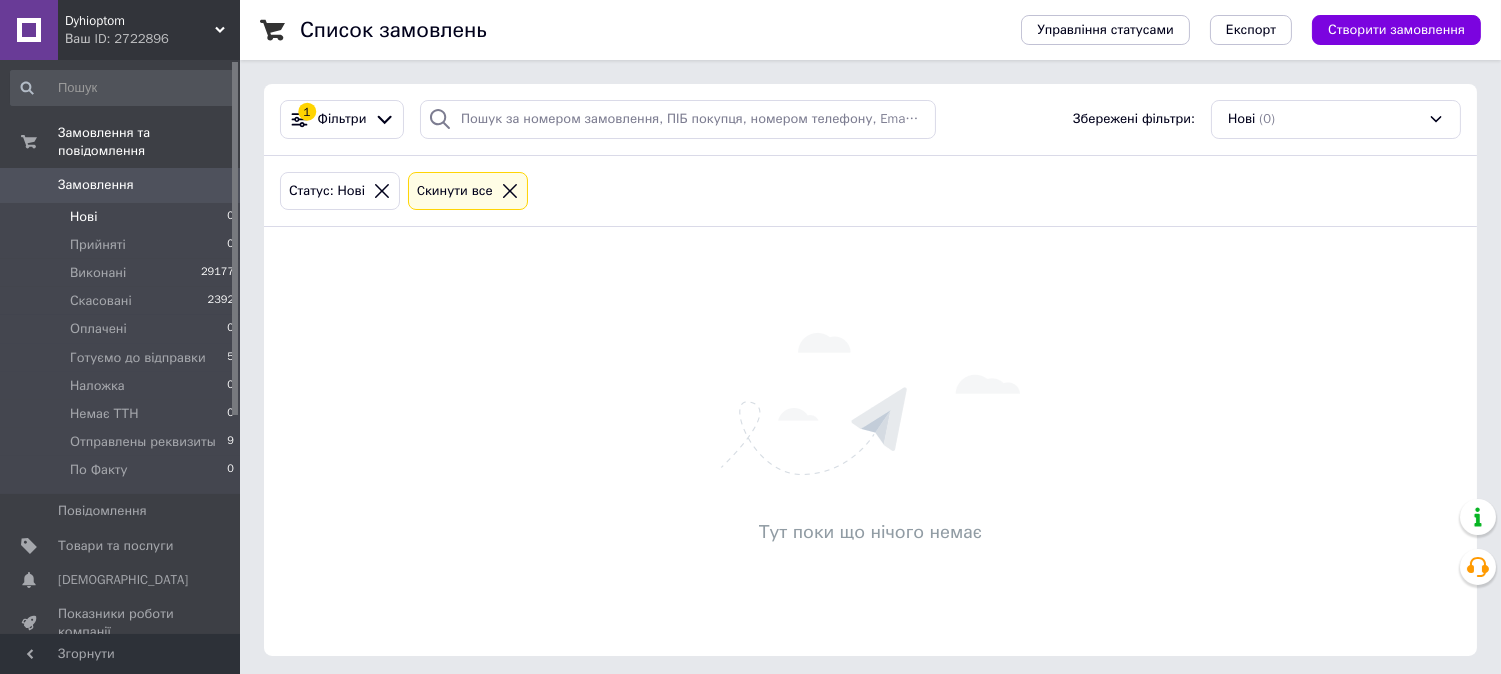 drag, startPoint x: 86, startPoint y: 207, endPoint x: 92, endPoint y: 197, distance: 11.661903 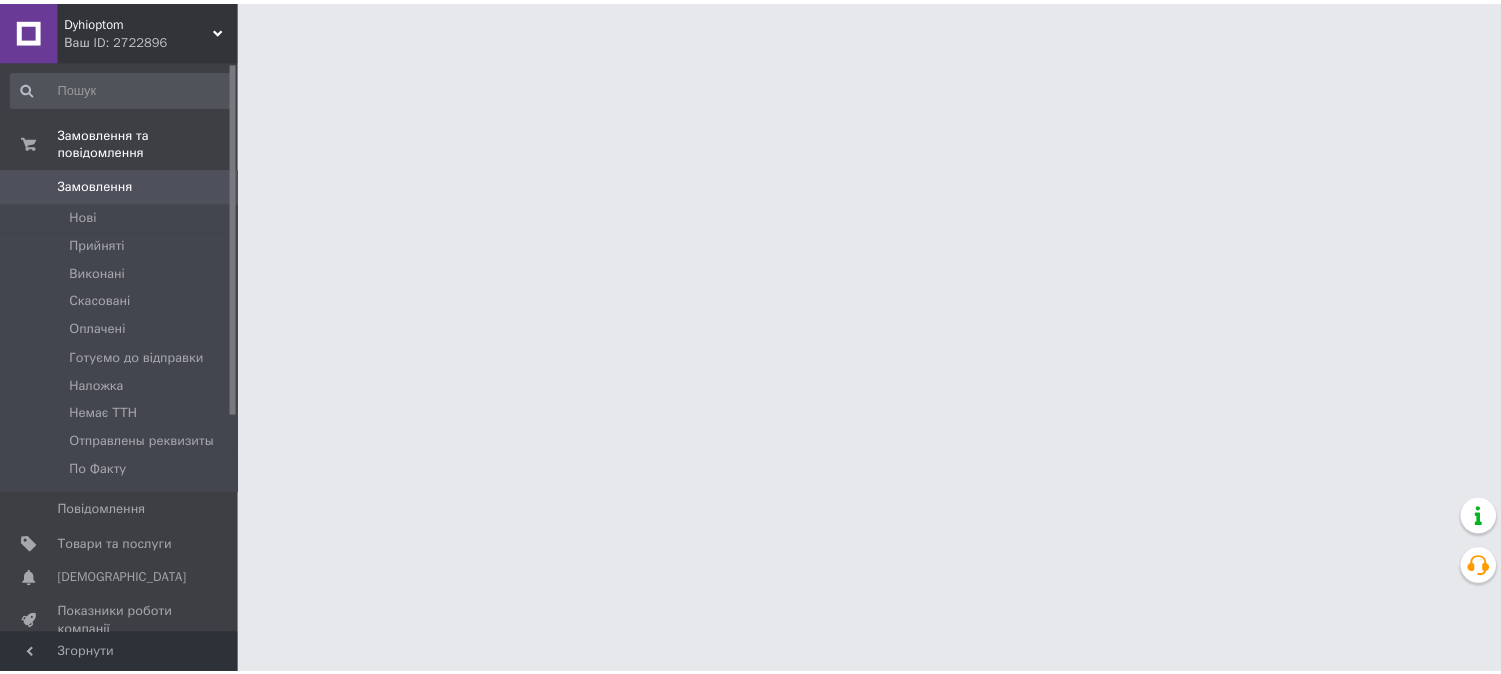 scroll, scrollTop: 0, scrollLeft: 0, axis: both 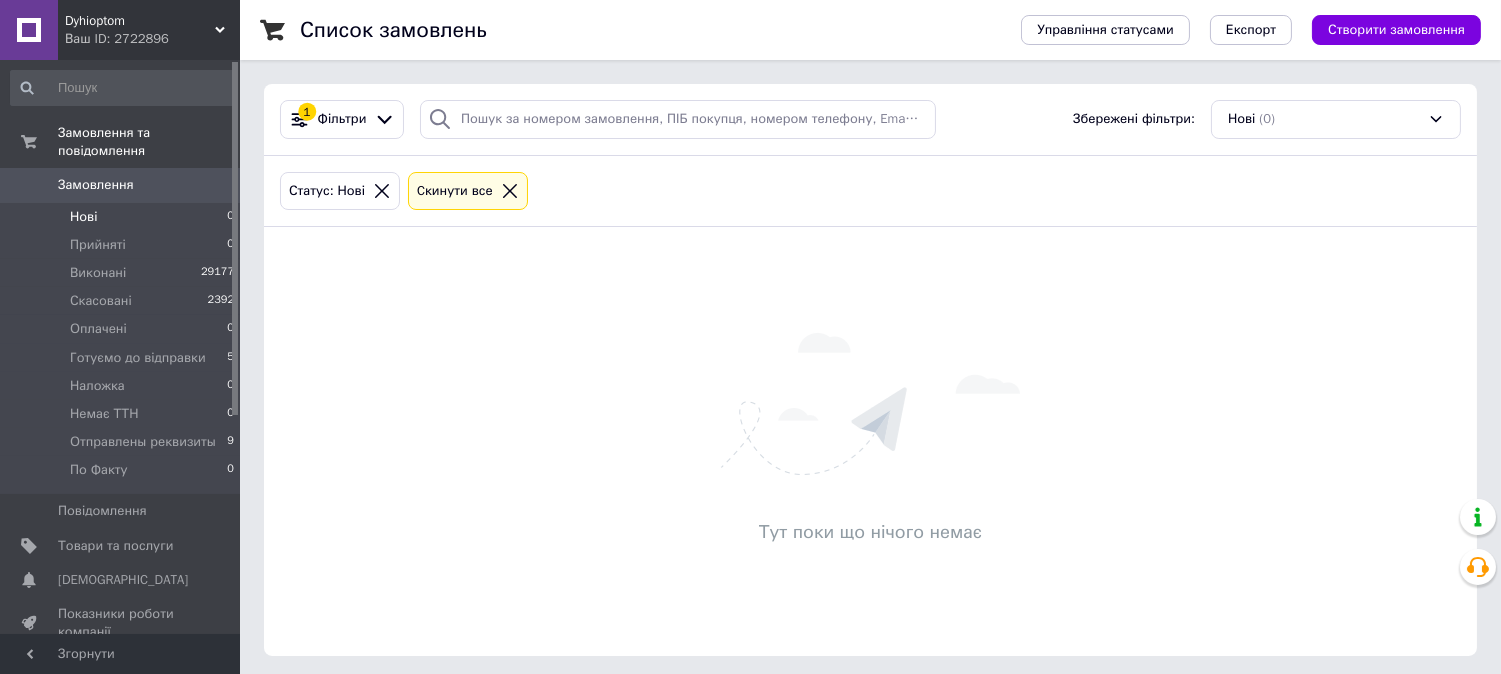click on "Dyhioptom" at bounding box center (140, 21) 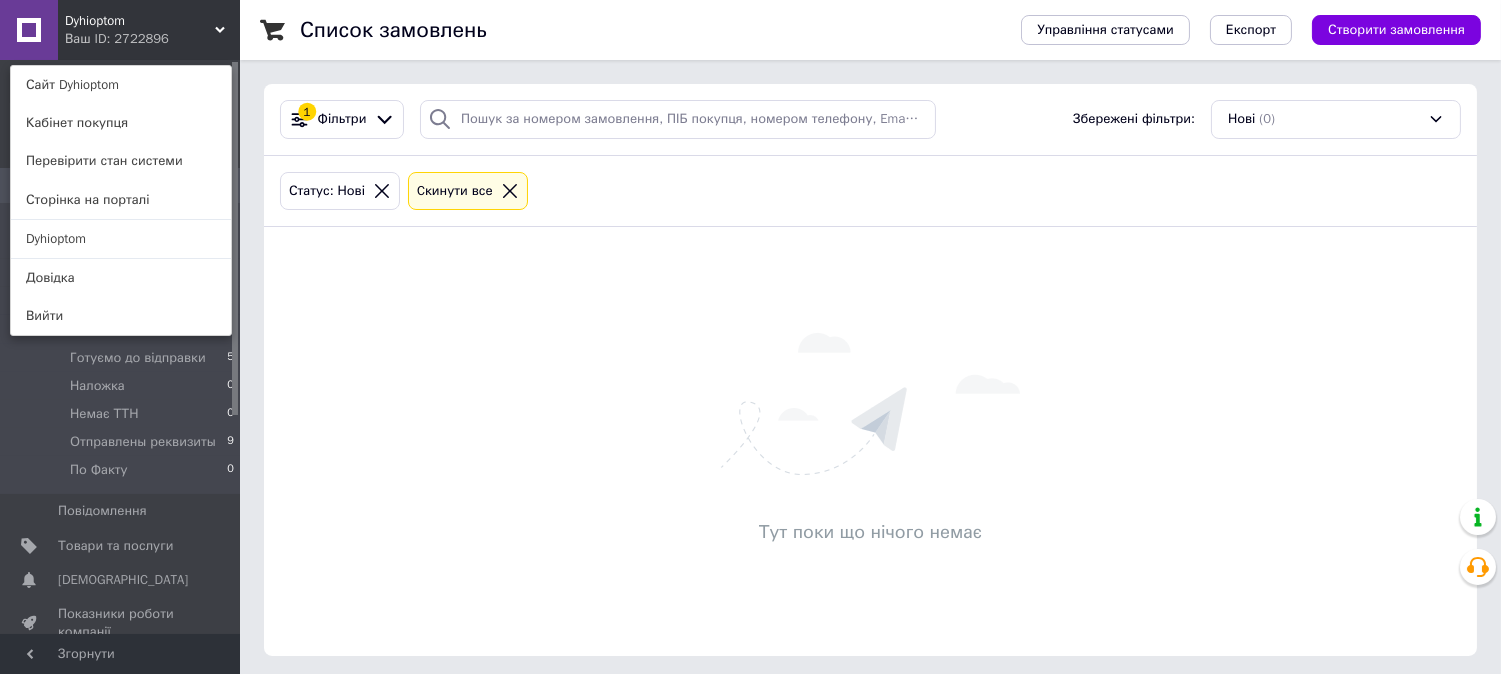 click on "Тут поки що нічого немає" at bounding box center (870, 441) 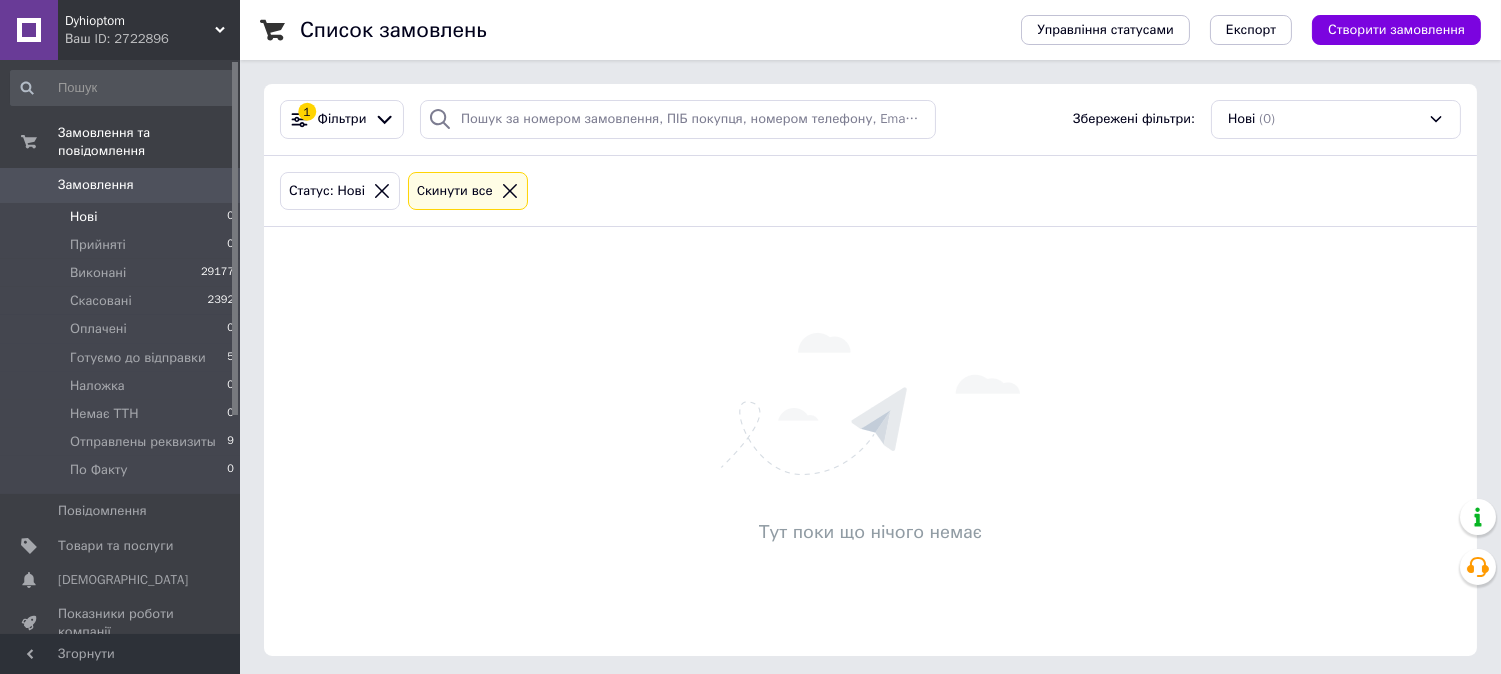 click on "Нові" at bounding box center [83, 217] 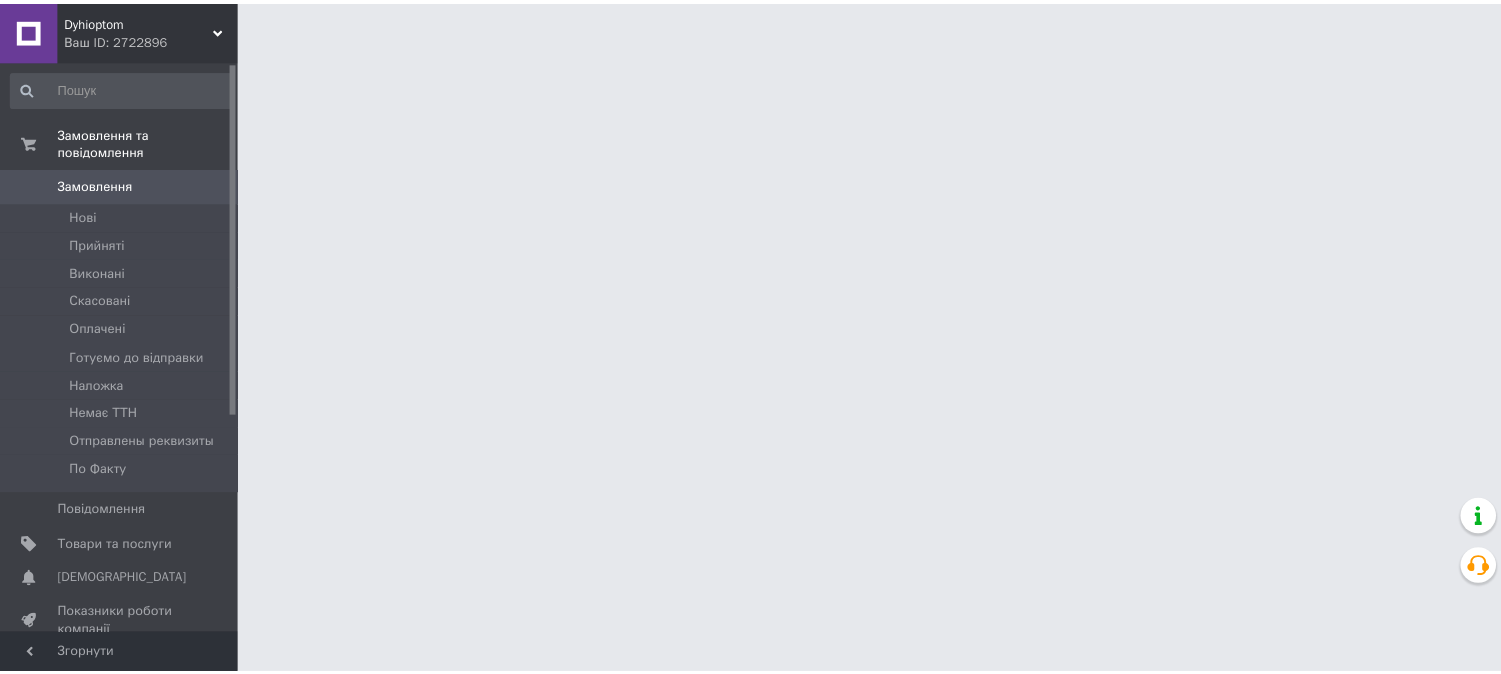 scroll, scrollTop: 0, scrollLeft: 0, axis: both 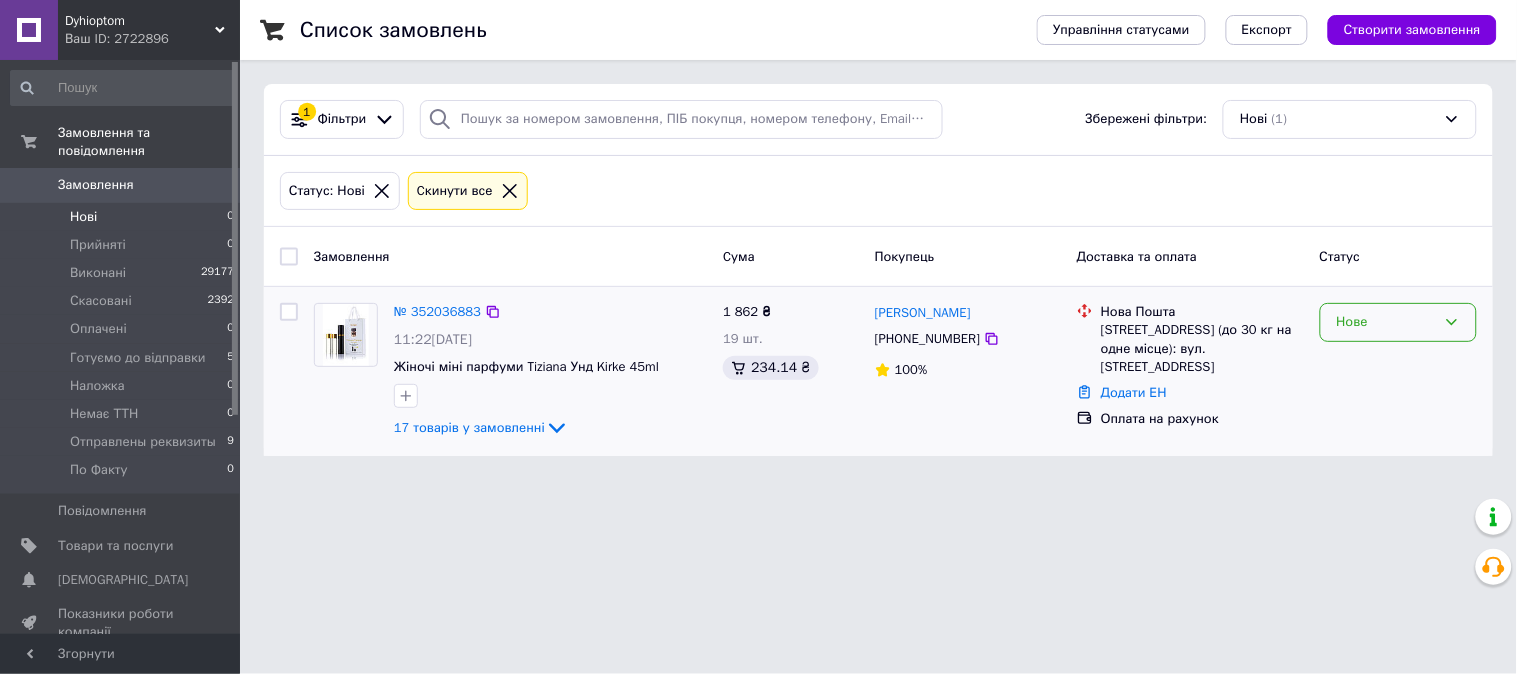 click on "Нове" at bounding box center [1386, 322] 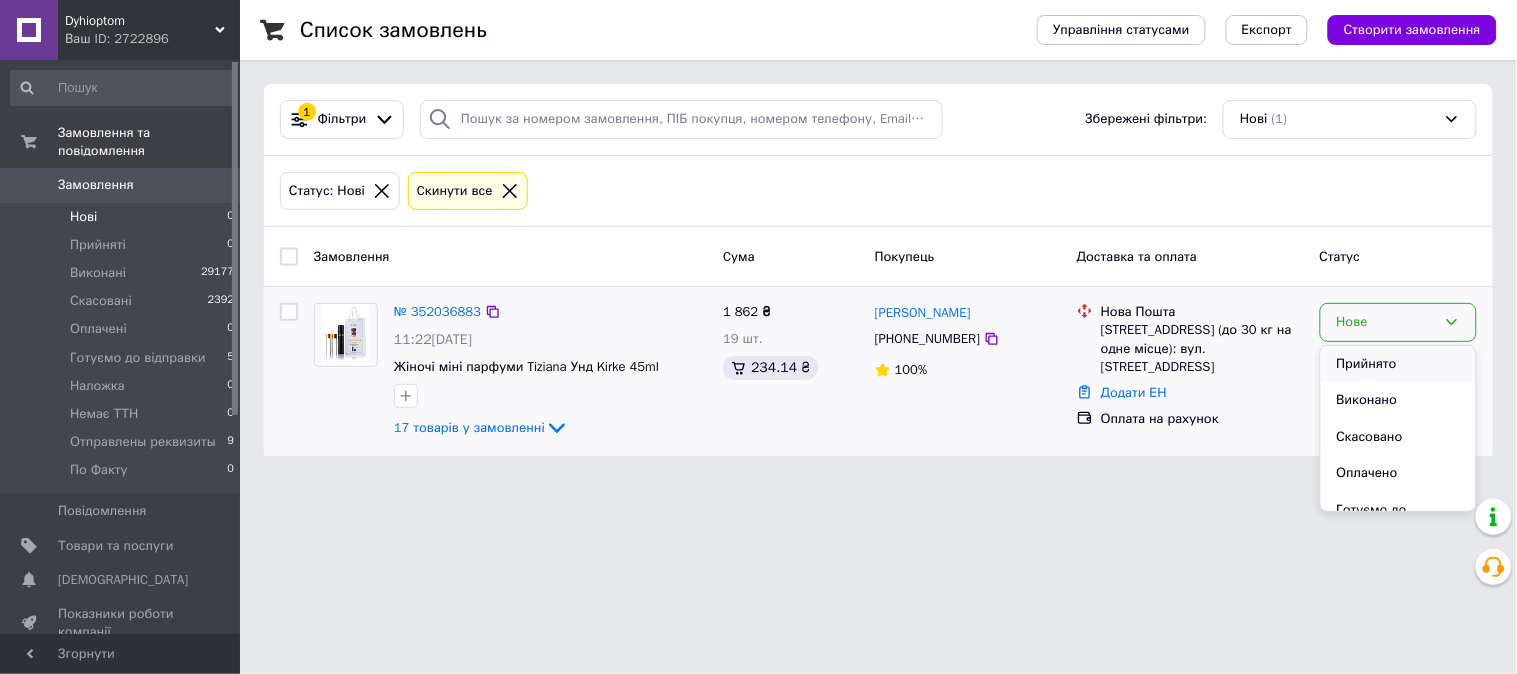 click on "Прийнято" at bounding box center [1398, 364] 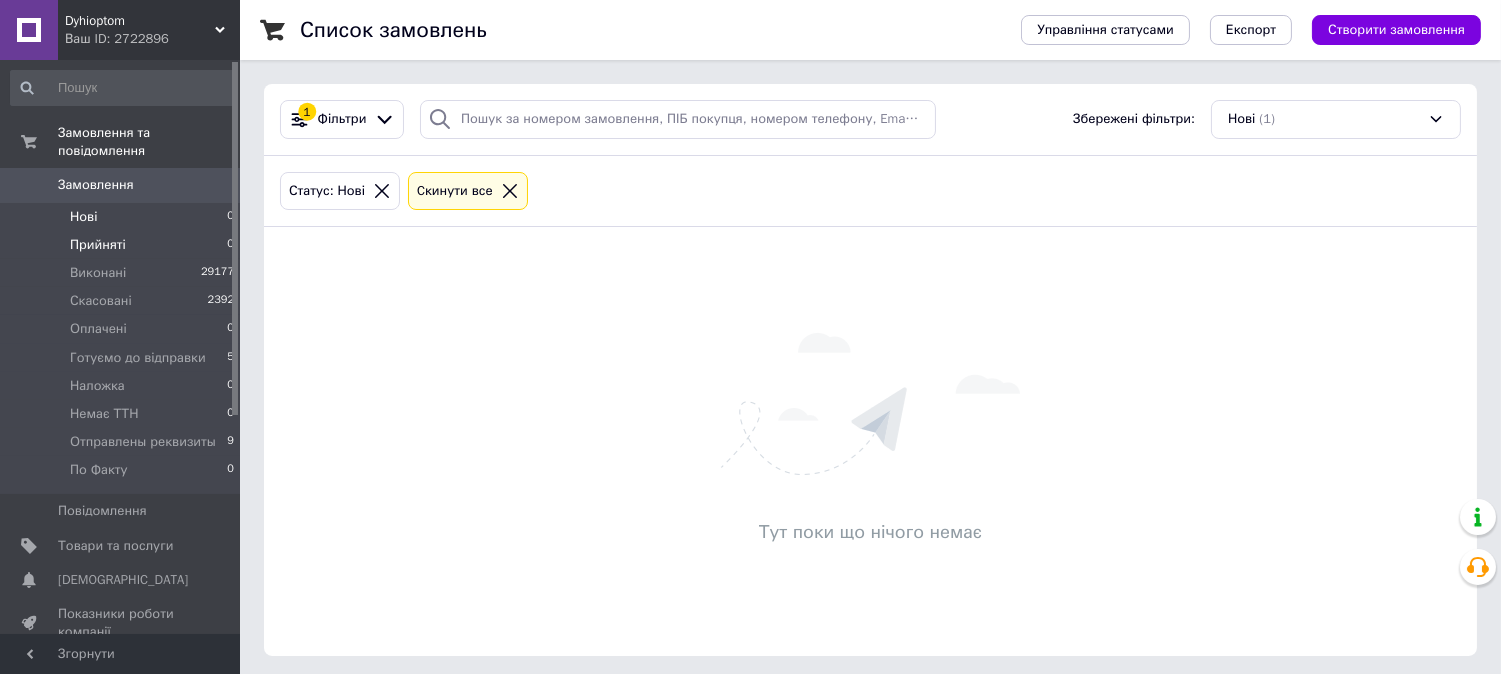 click on "Прийняті" at bounding box center [98, 245] 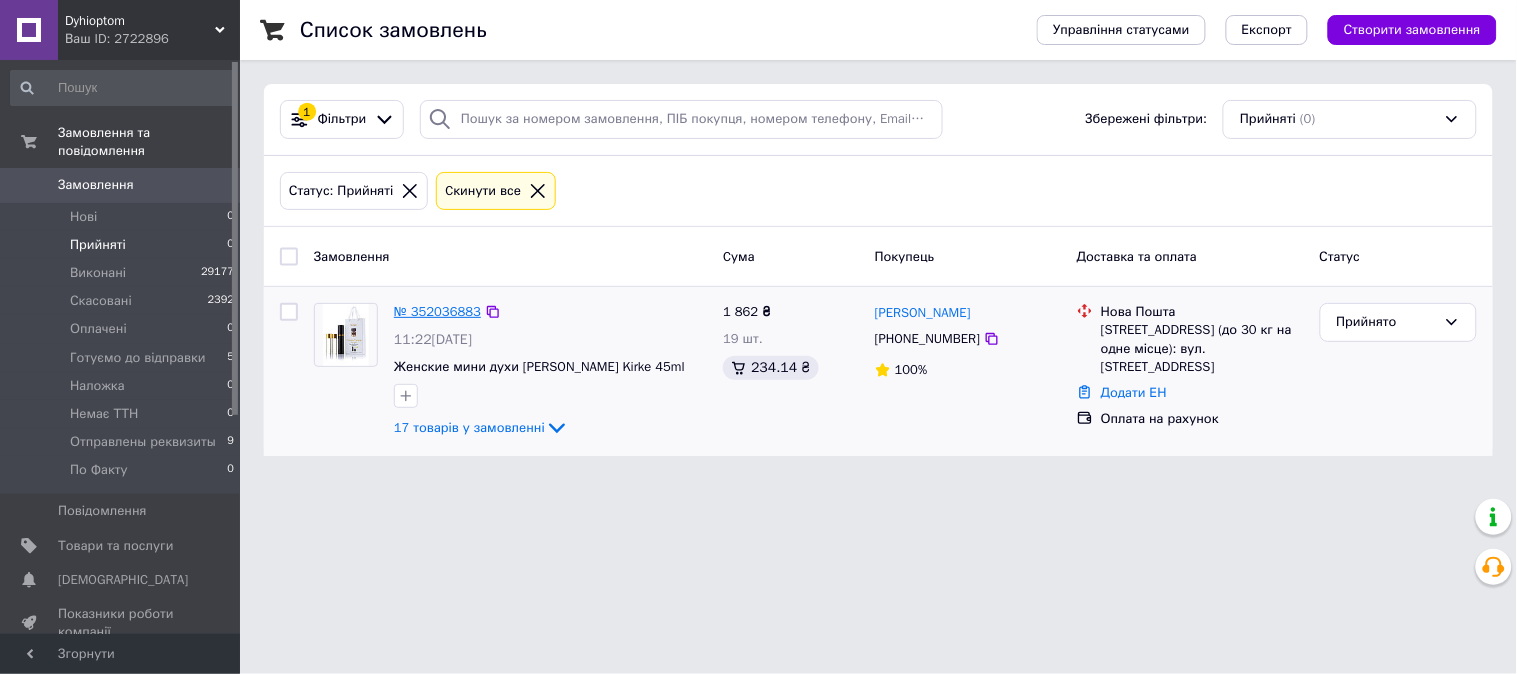 click on "№ 352036883" at bounding box center (437, 311) 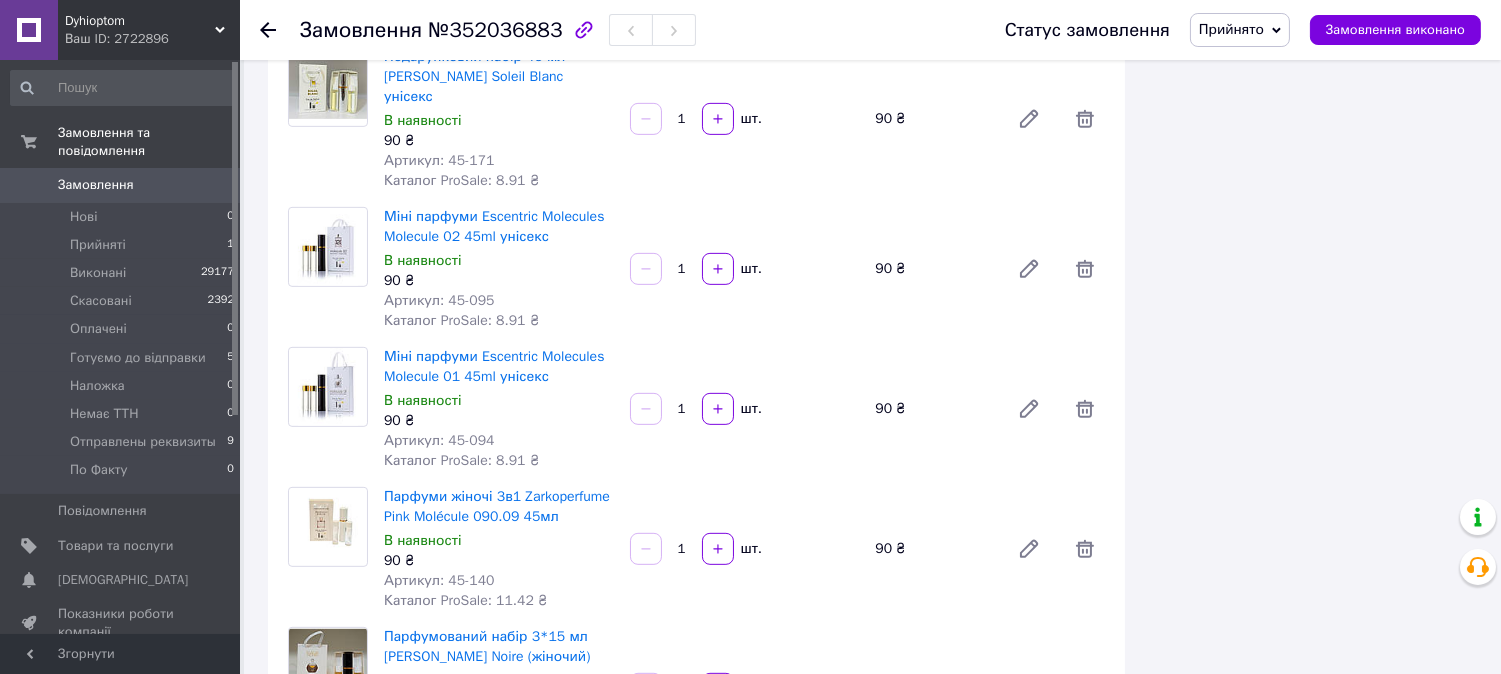 scroll, scrollTop: 1666, scrollLeft: 0, axis: vertical 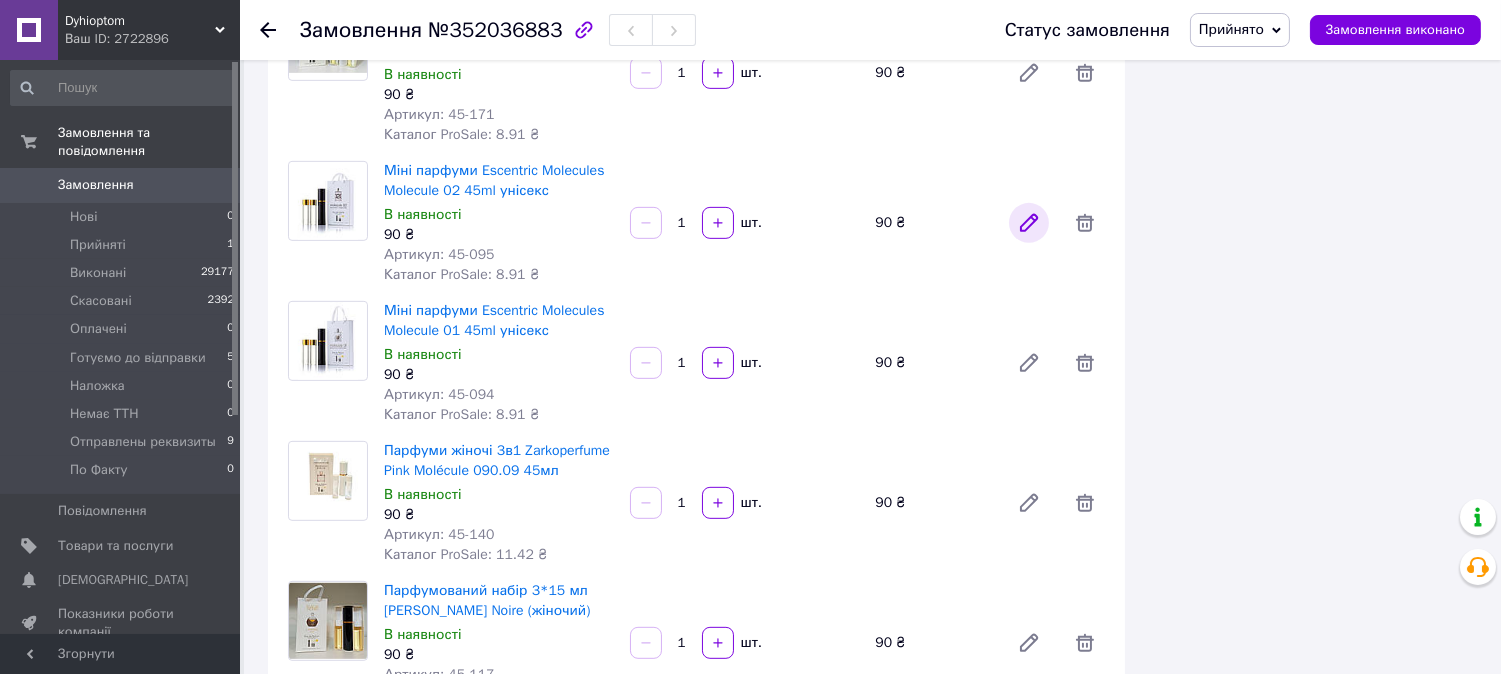 click 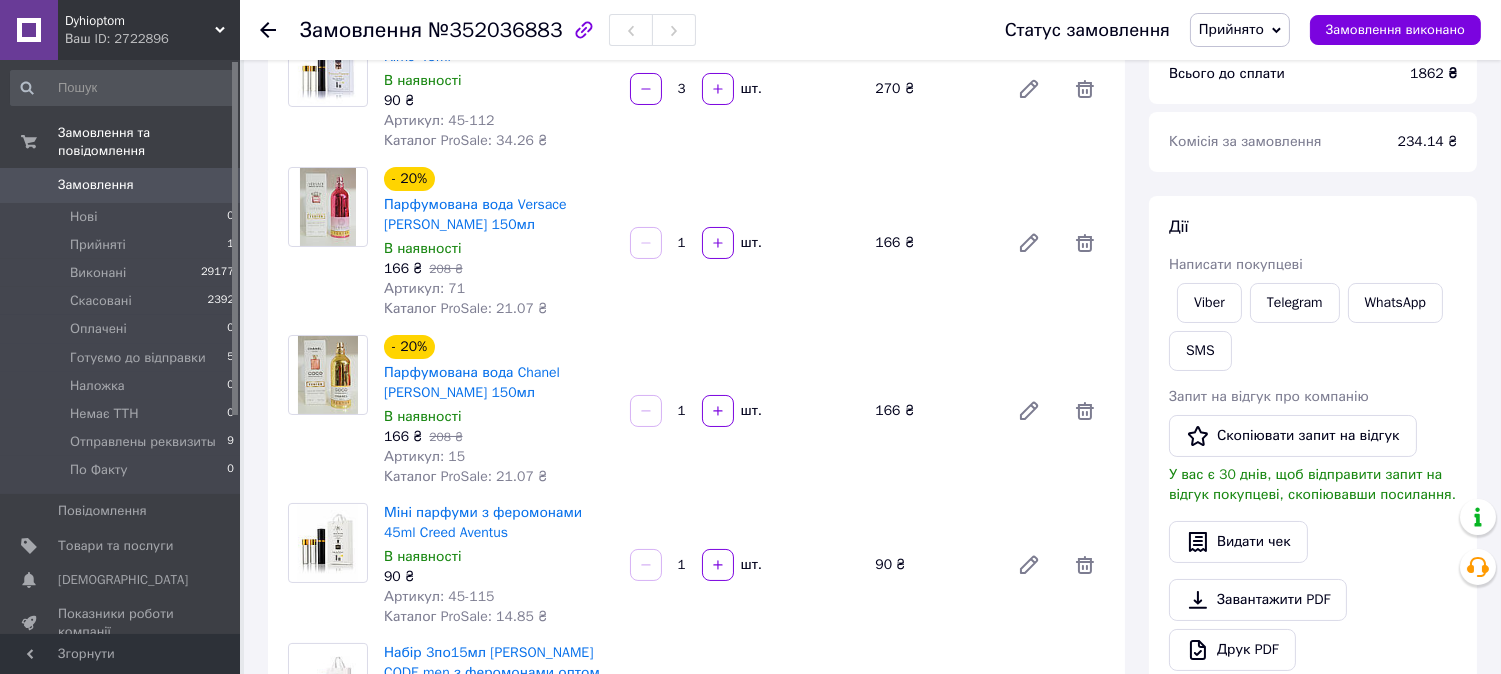scroll, scrollTop: 333, scrollLeft: 0, axis: vertical 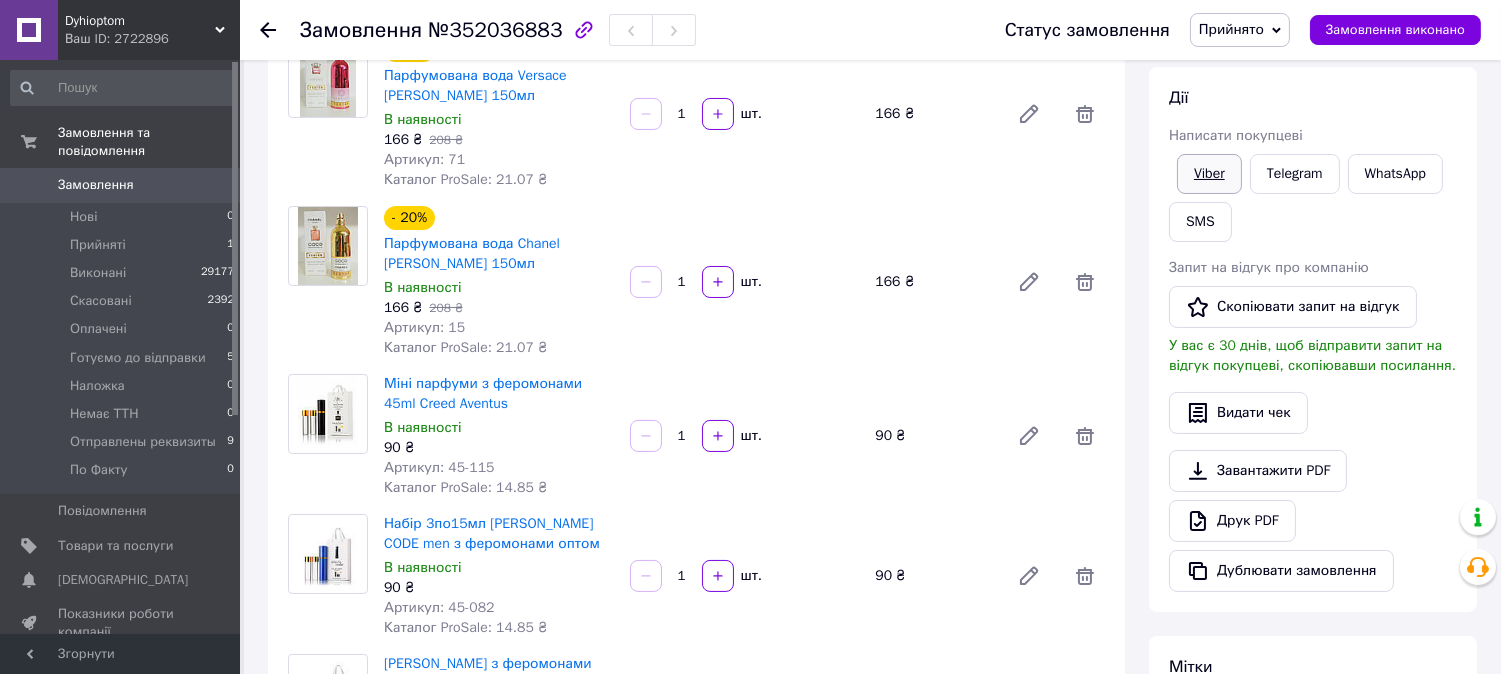 click on "Viber" at bounding box center [1209, 174] 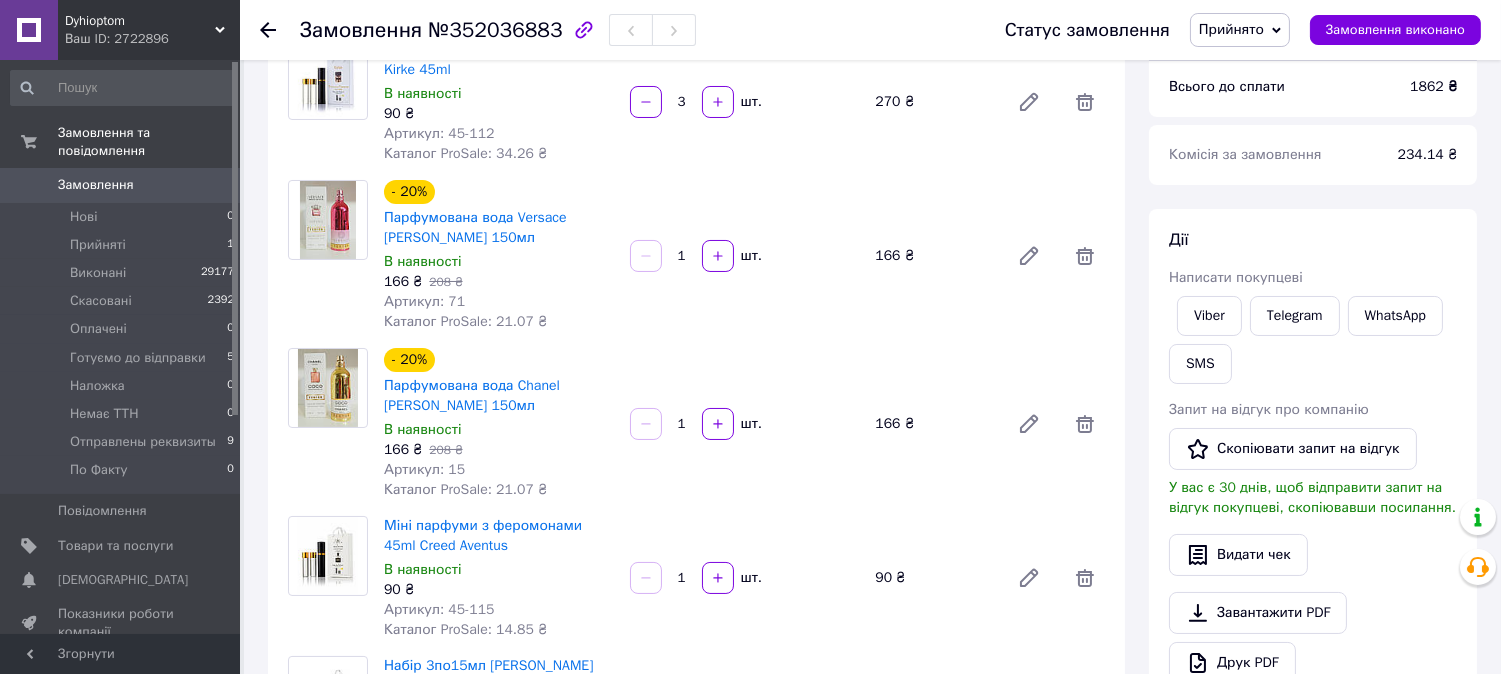 scroll, scrollTop: 0, scrollLeft: 0, axis: both 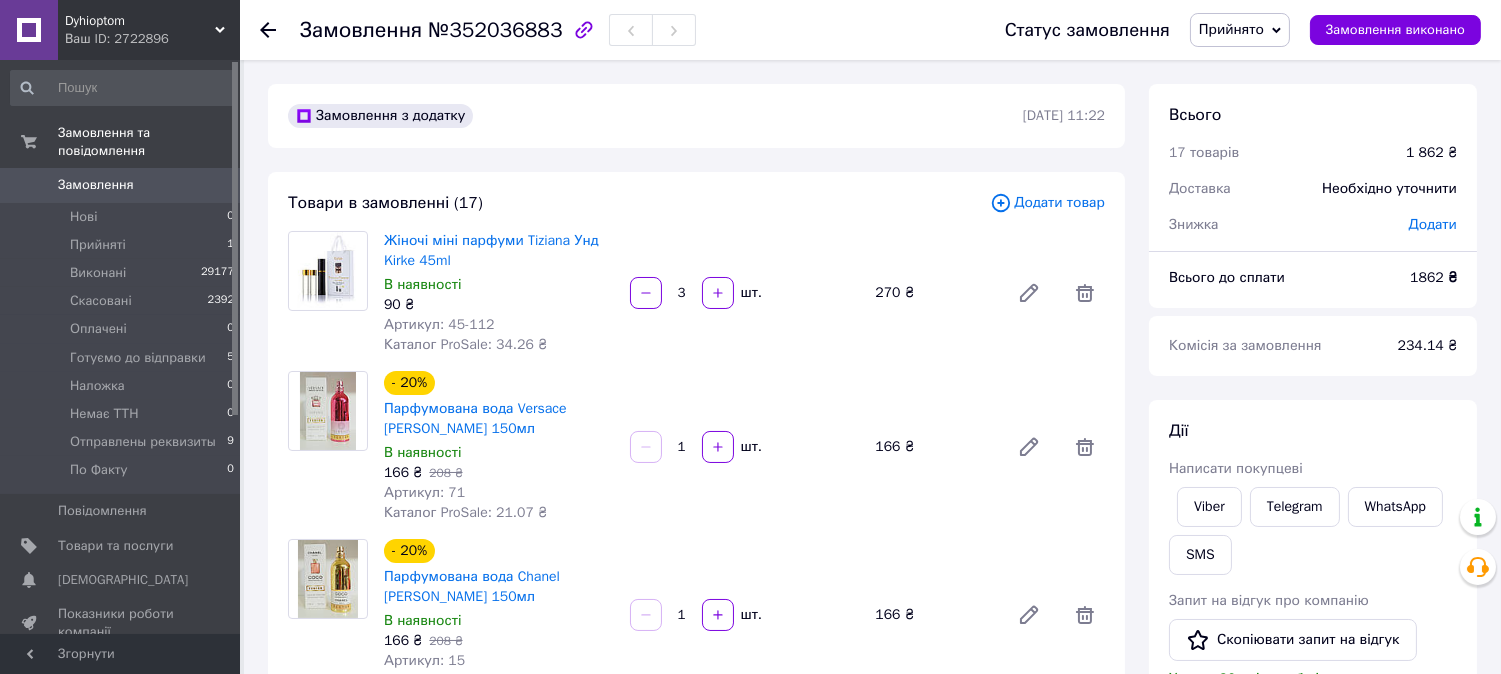 click on "Дії" at bounding box center (1313, 431) 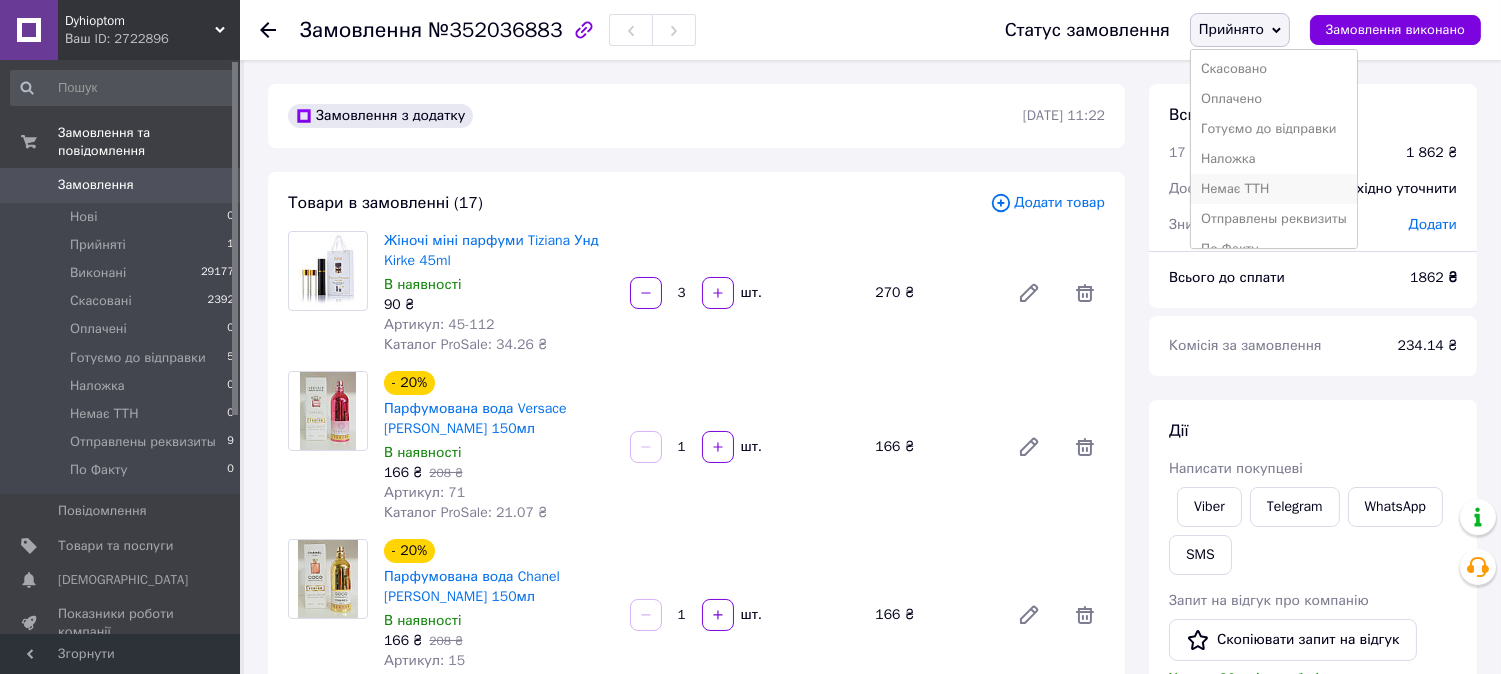 scroll, scrollTop: 52, scrollLeft: 0, axis: vertical 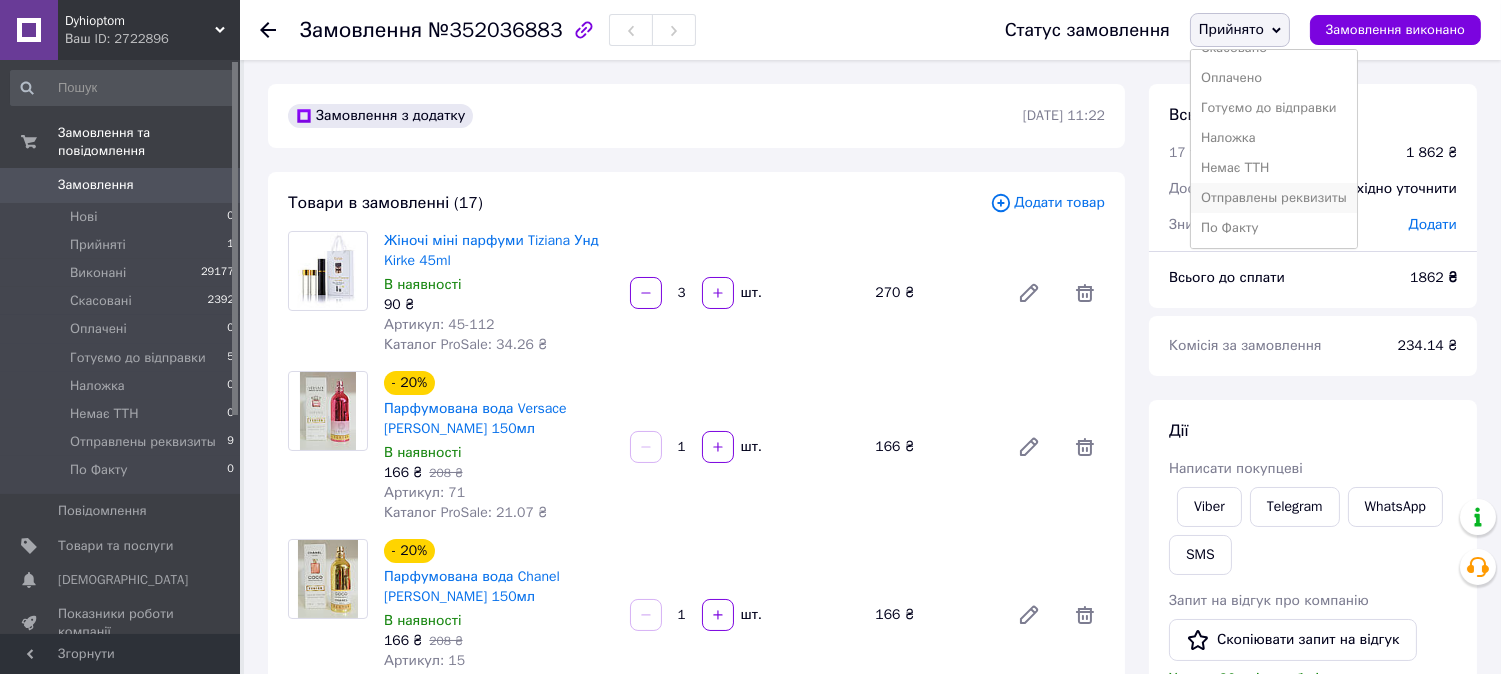 click on "Отправлены реквизиты" at bounding box center (1274, 198) 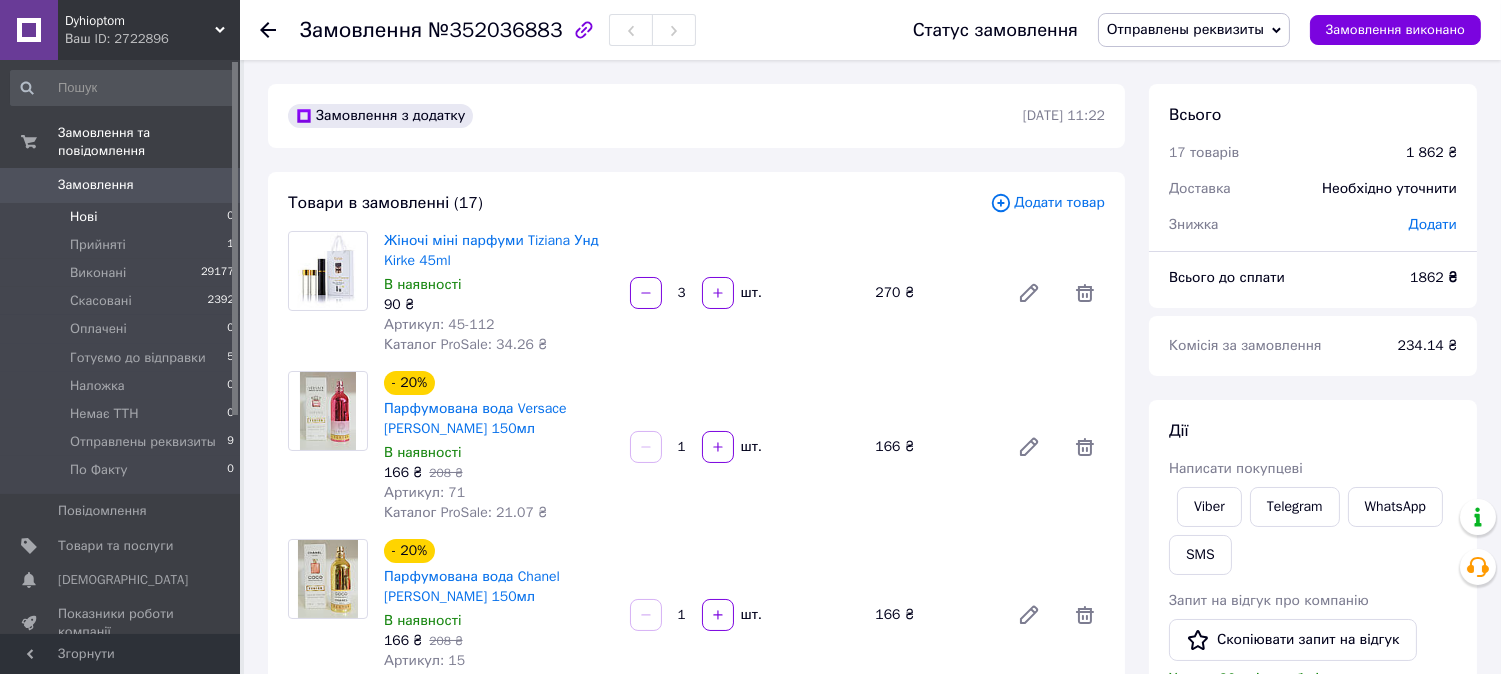 click on "Нові" at bounding box center (83, 217) 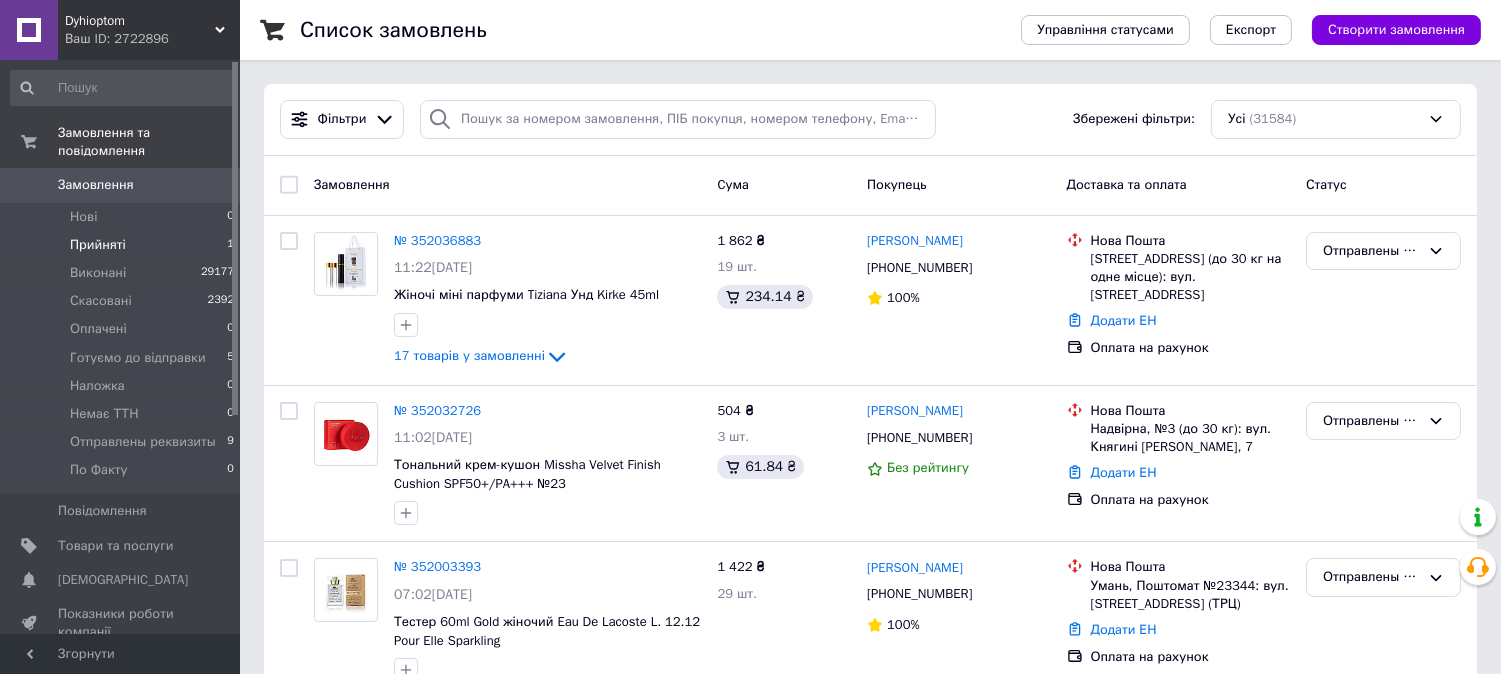 click on "Прийняті" at bounding box center [98, 245] 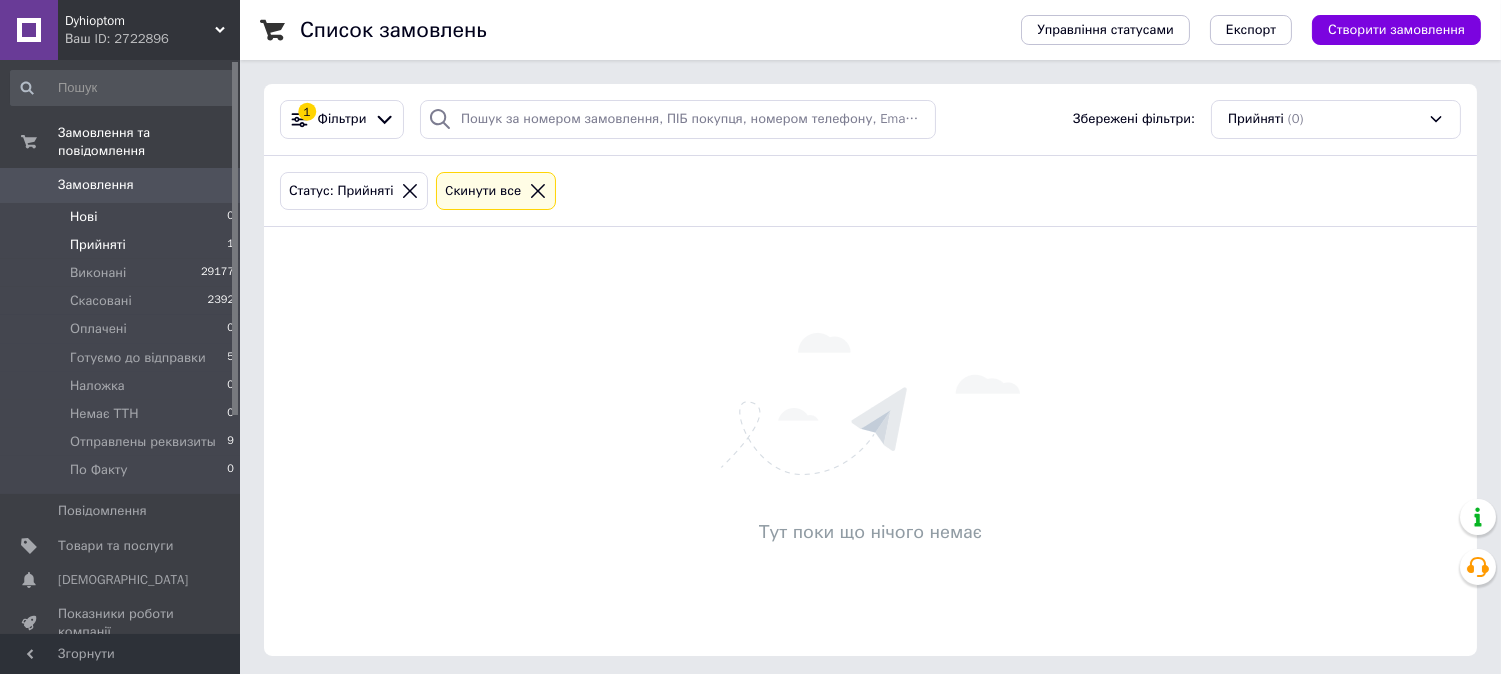 click on "Нові" at bounding box center [83, 217] 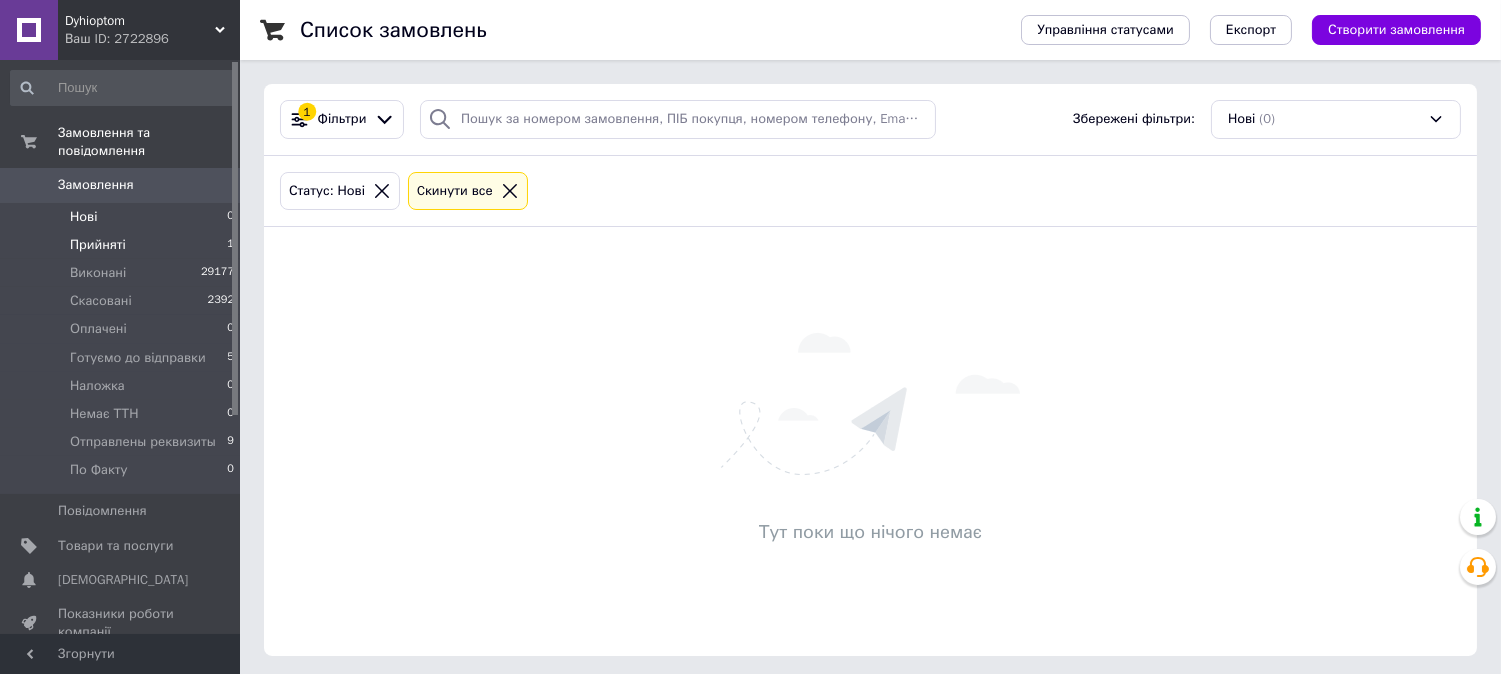 click on "Прийняті" at bounding box center (98, 245) 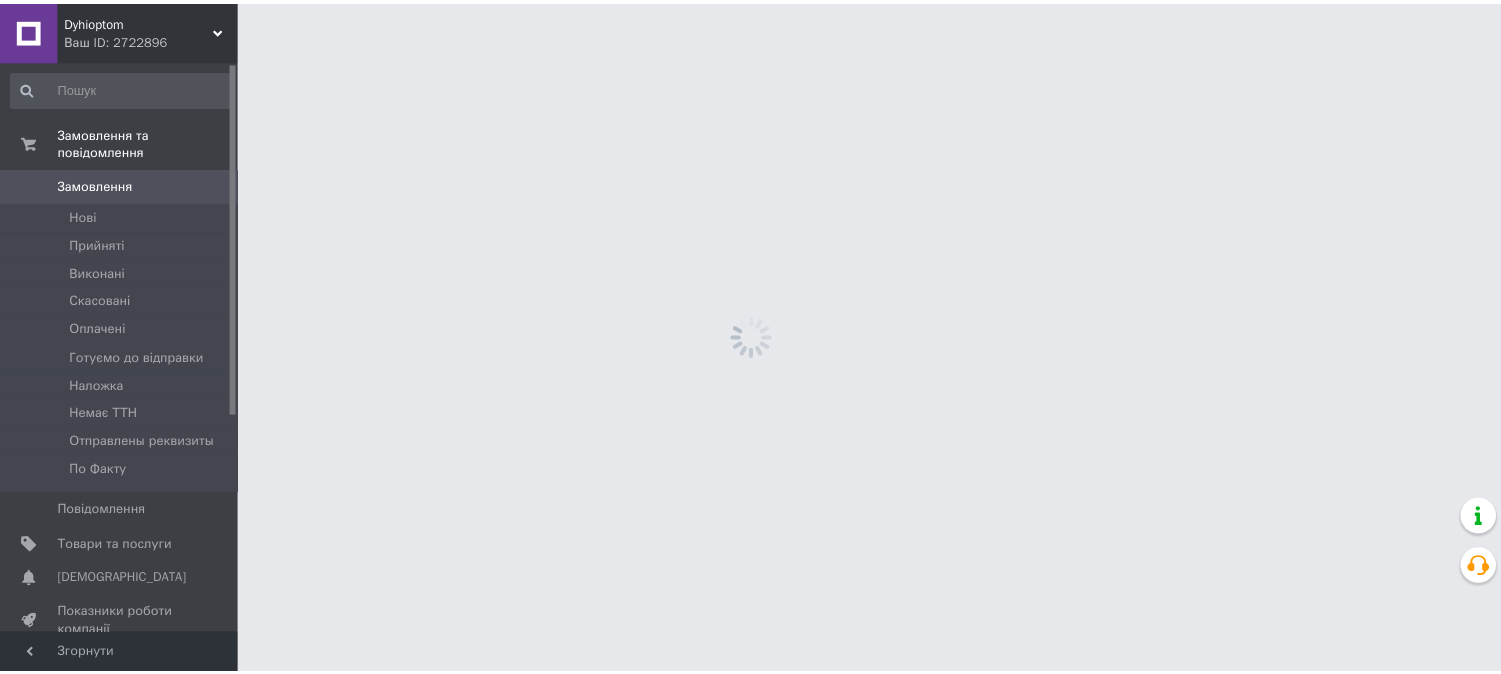 scroll, scrollTop: 0, scrollLeft: 0, axis: both 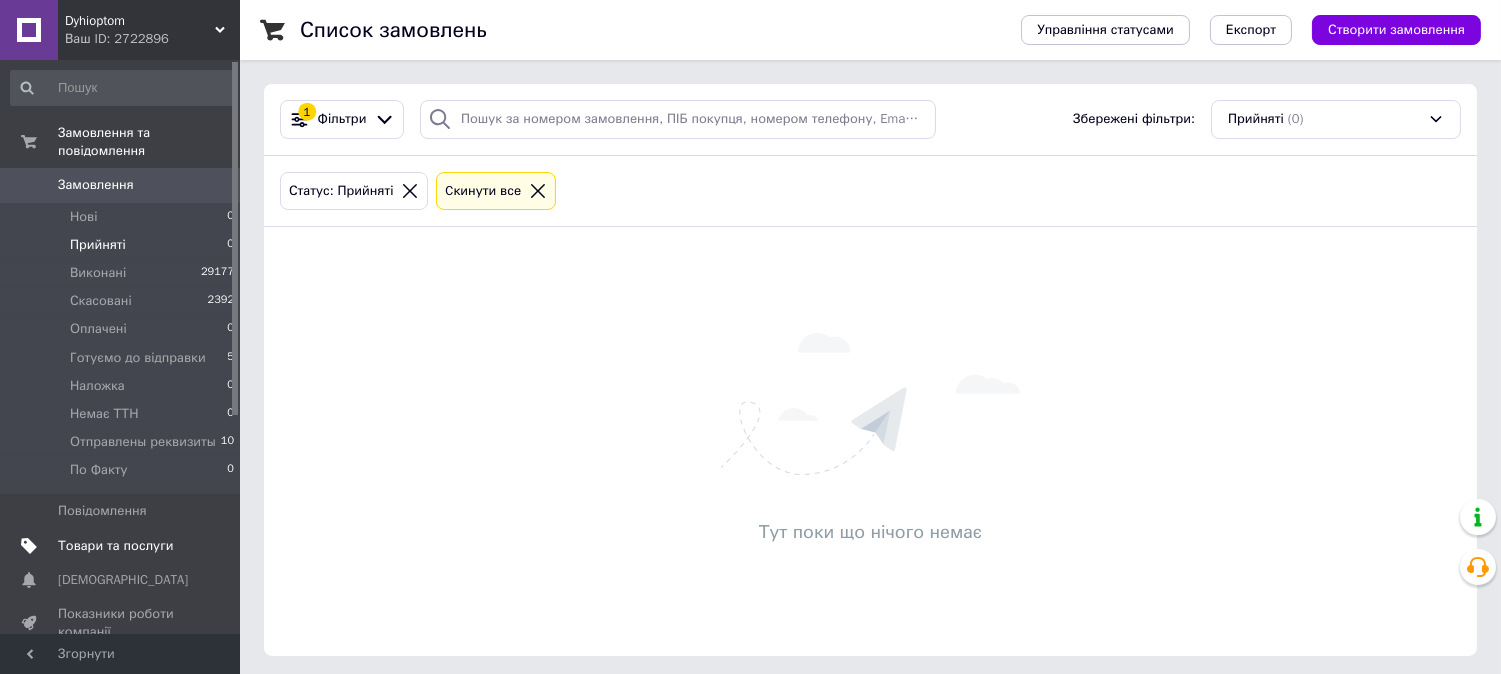 click on "Товари та послуги" at bounding box center [115, 546] 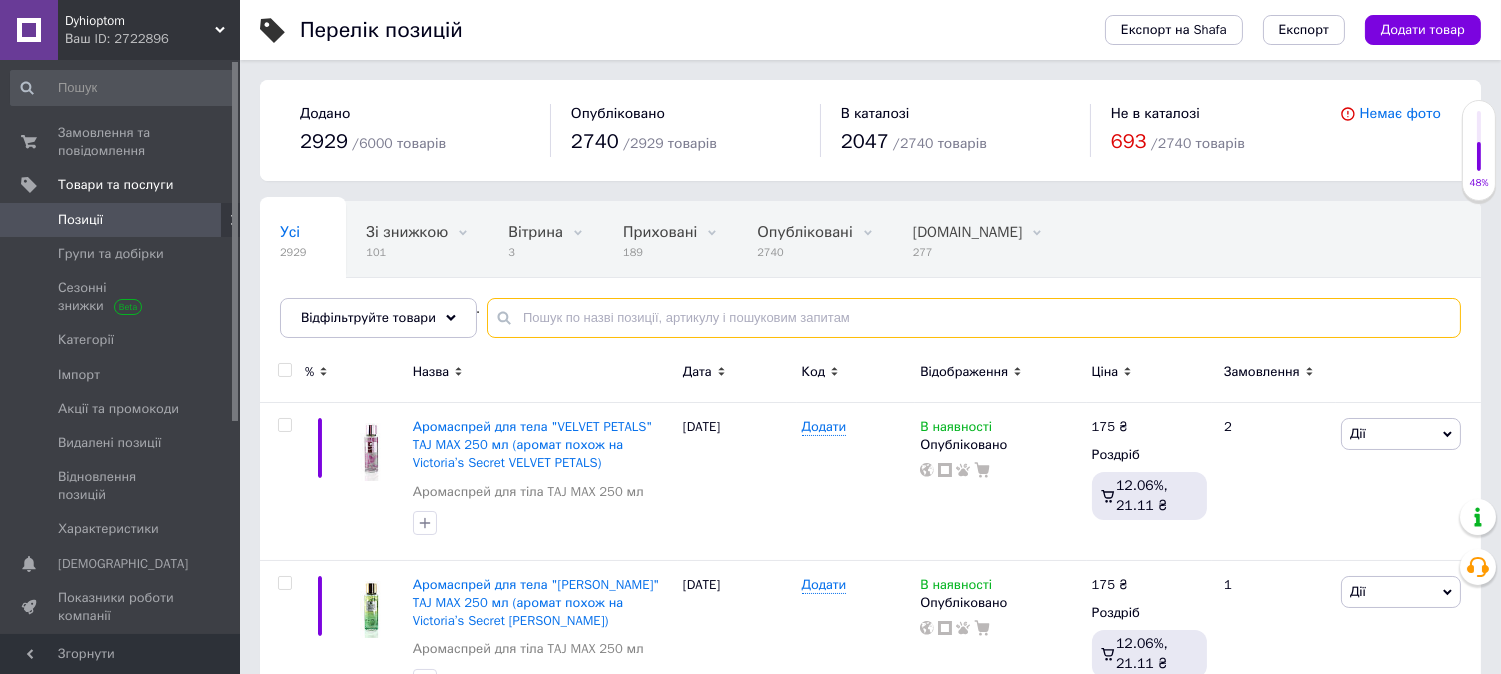 click at bounding box center (974, 318) 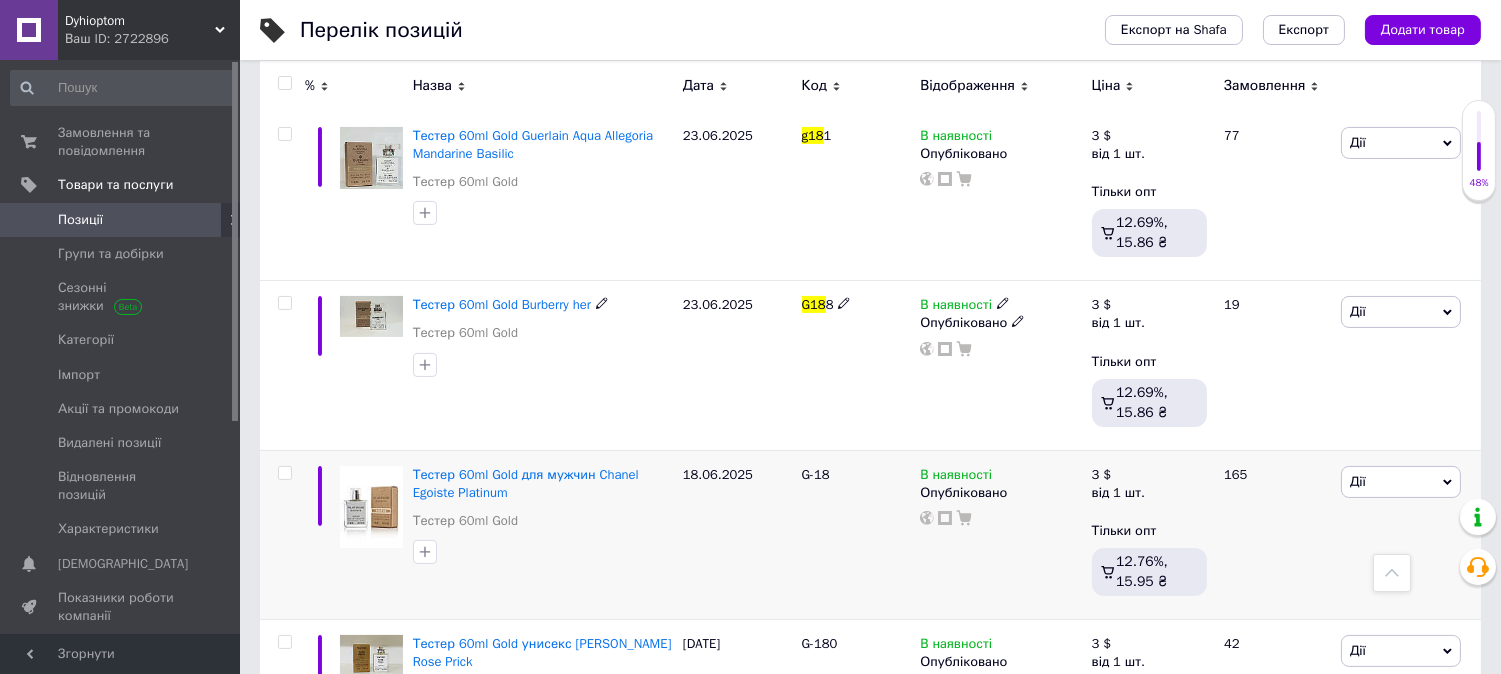 scroll, scrollTop: 777, scrollLeft: 0, axis: vertical 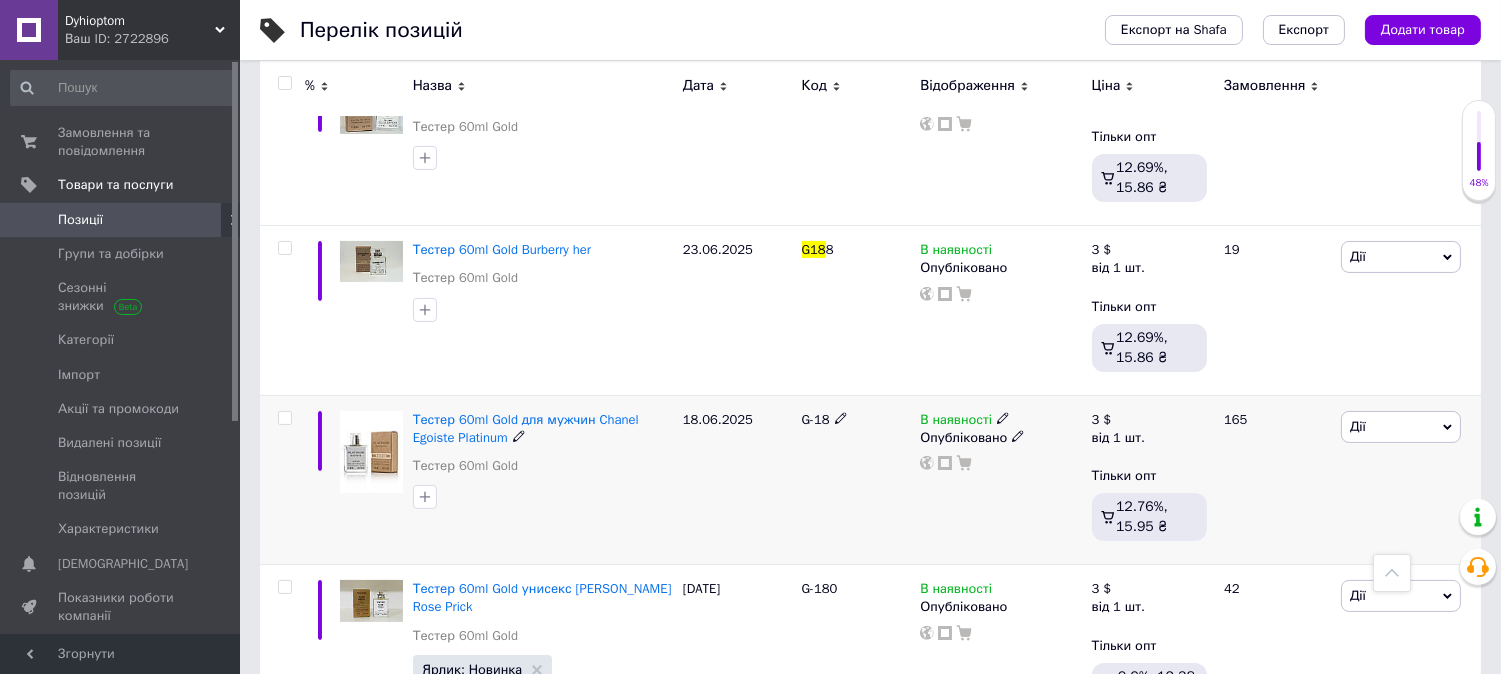 click 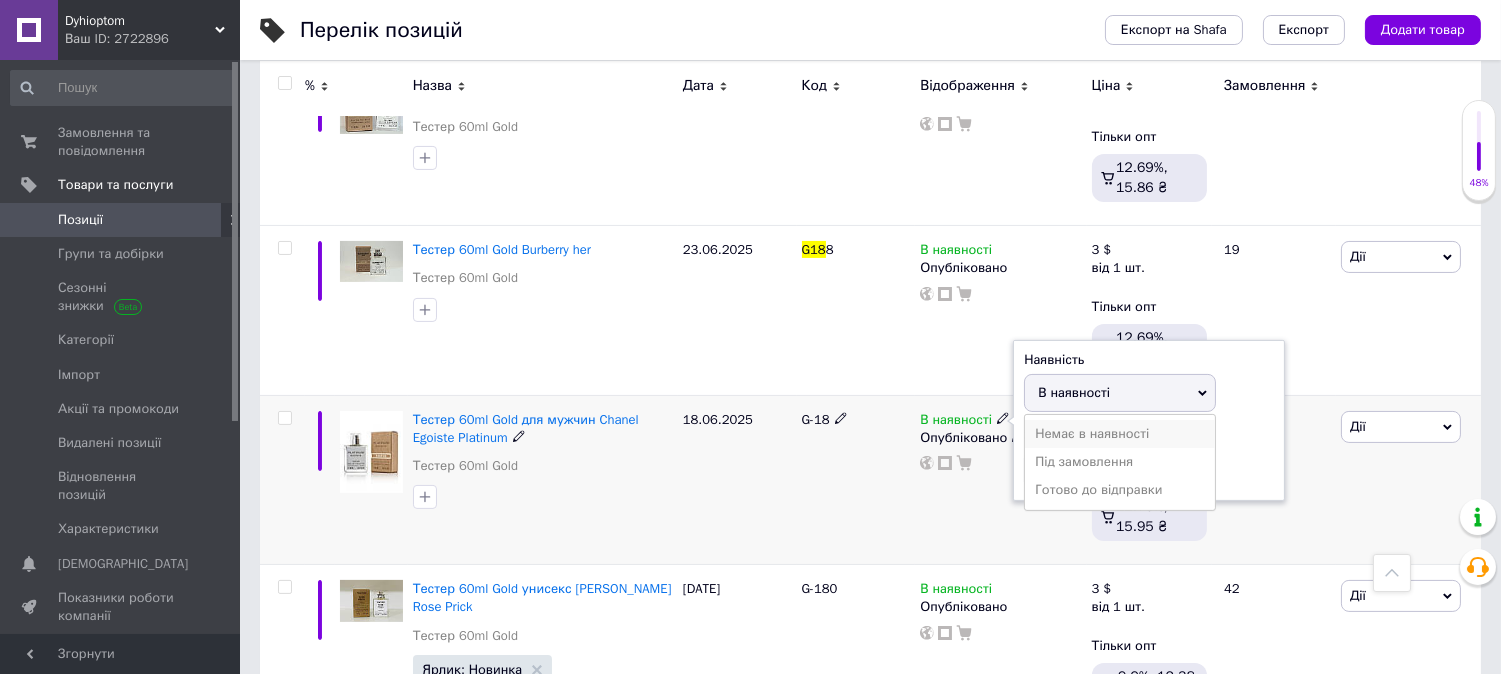 click on "Немає в наявності" at bounding box center (1120, 434) 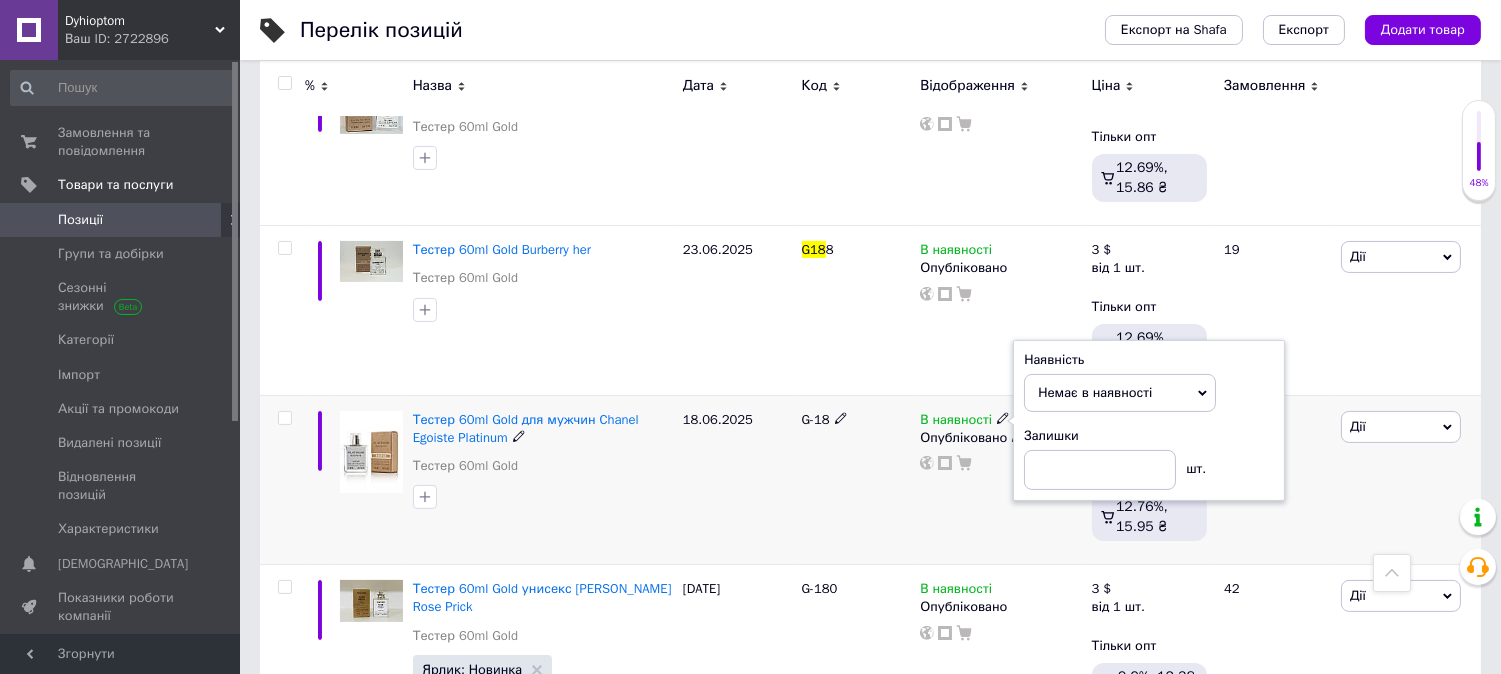 click on "В наявності Наявність Немає в наявності В наявності Під замовлення Готово до відправки Залишки шт. Опубліковано" at bounding box center [1000, 480] 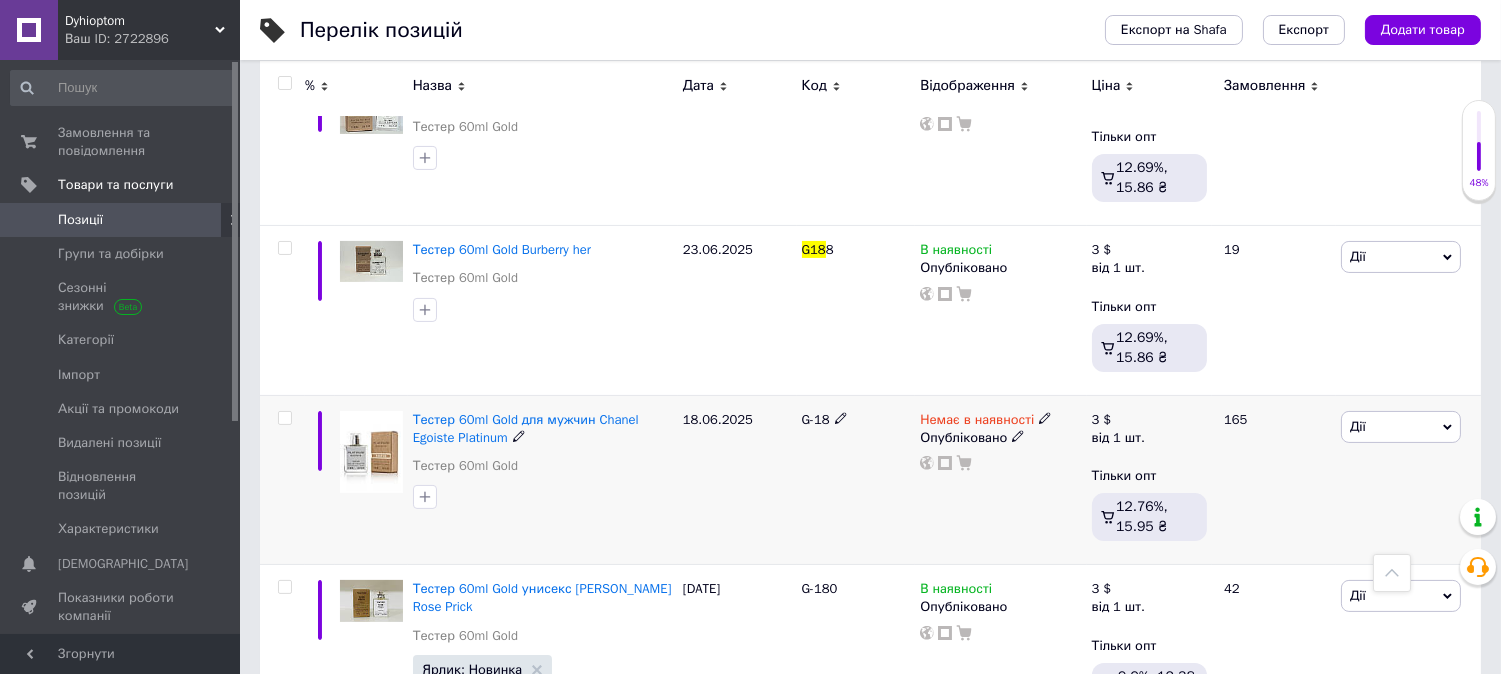 click on "Немає в наявності Опубліковано" at bounding box center (1000, 480) 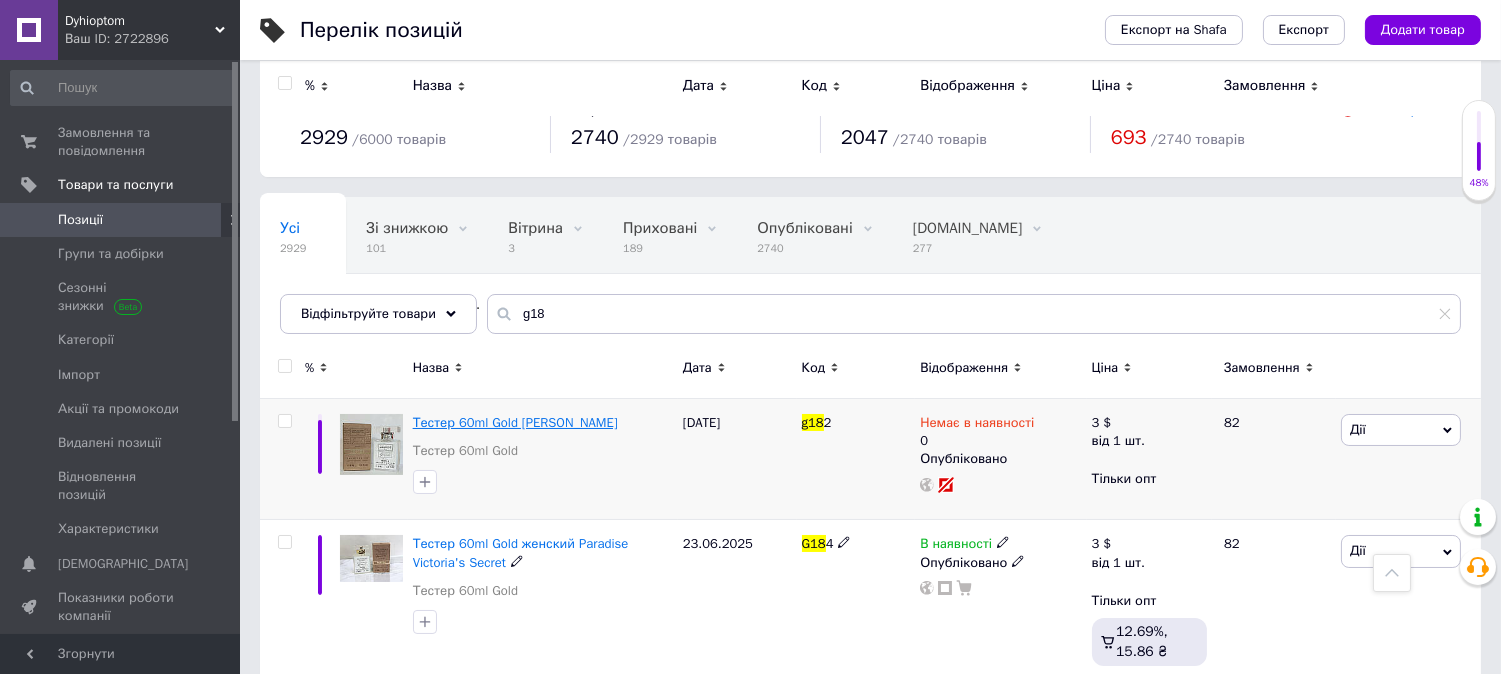 scroll, scrollTop: 0, scrollLeft: 0, axis: both 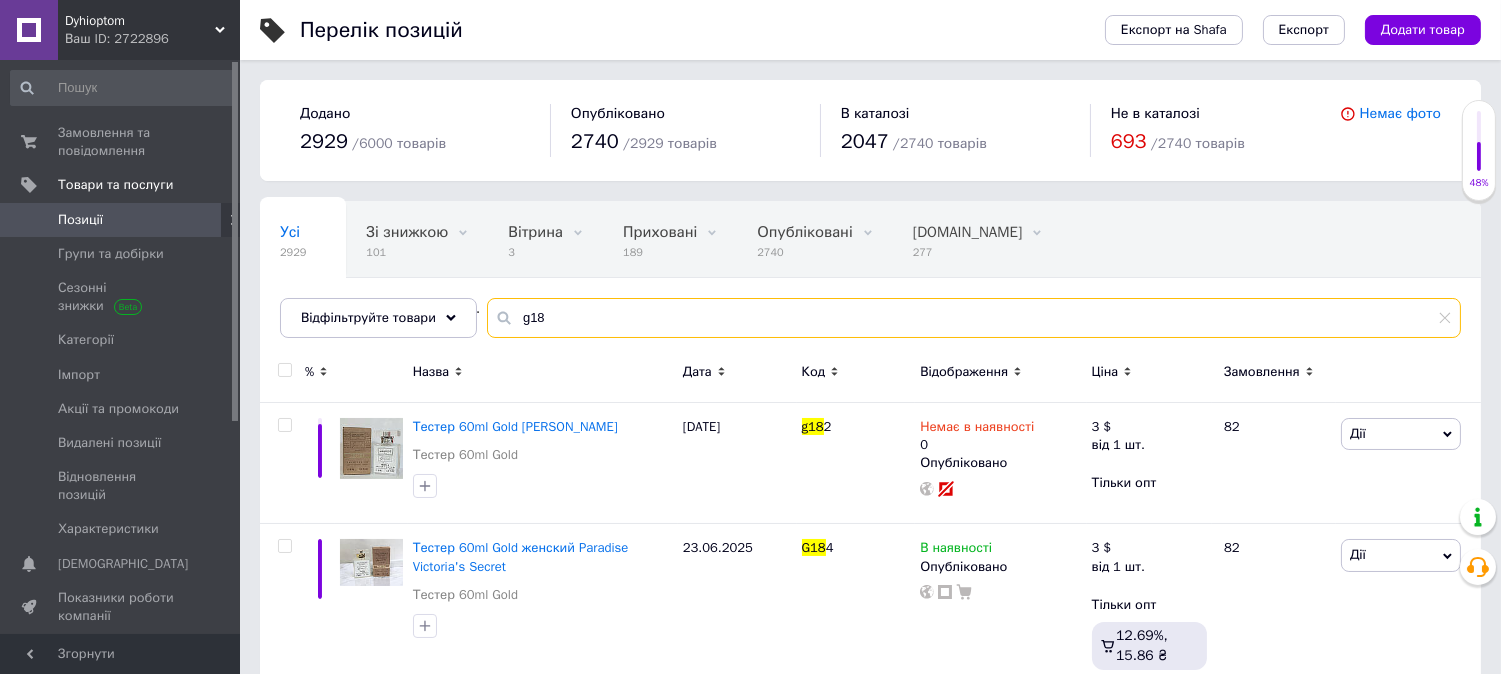 click on "g18" at bounding box center (974, 318) 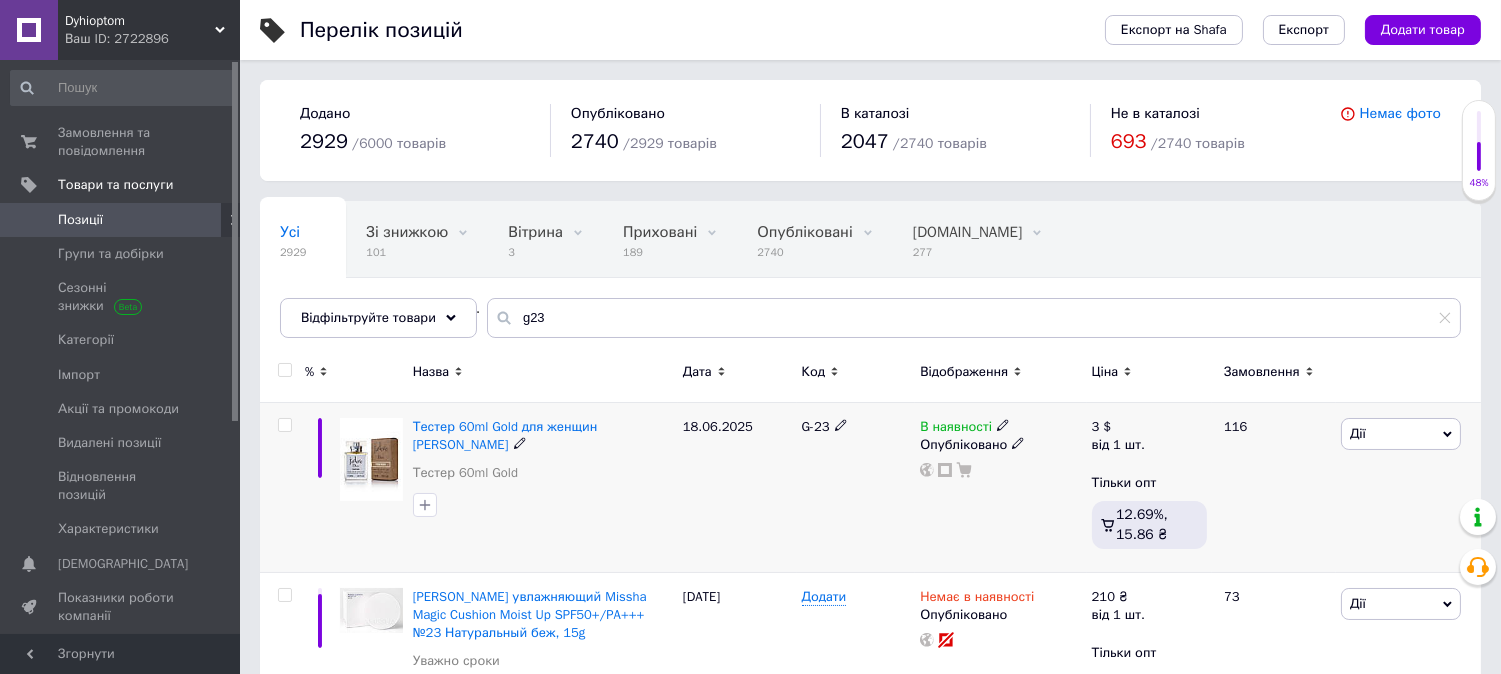 click 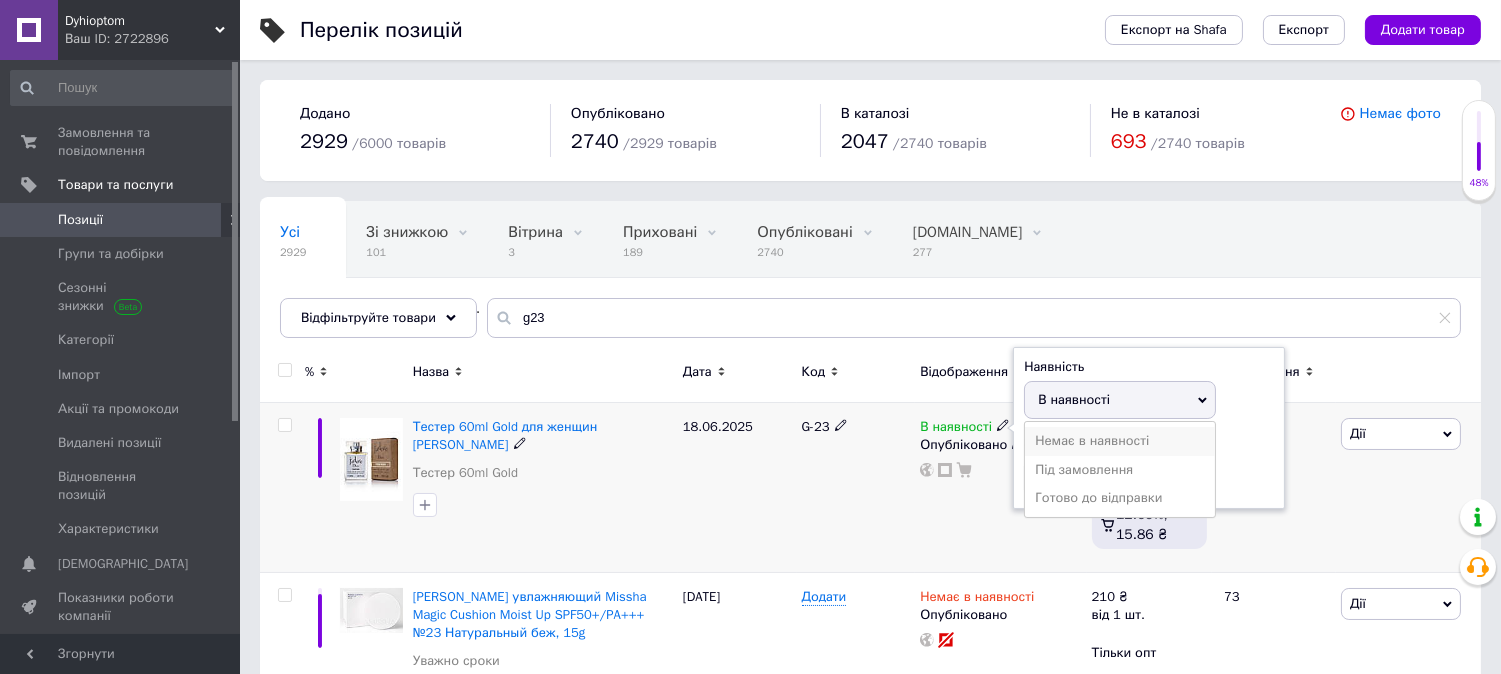 click on "Немає в наявності" at bounding box center (1120, 441) 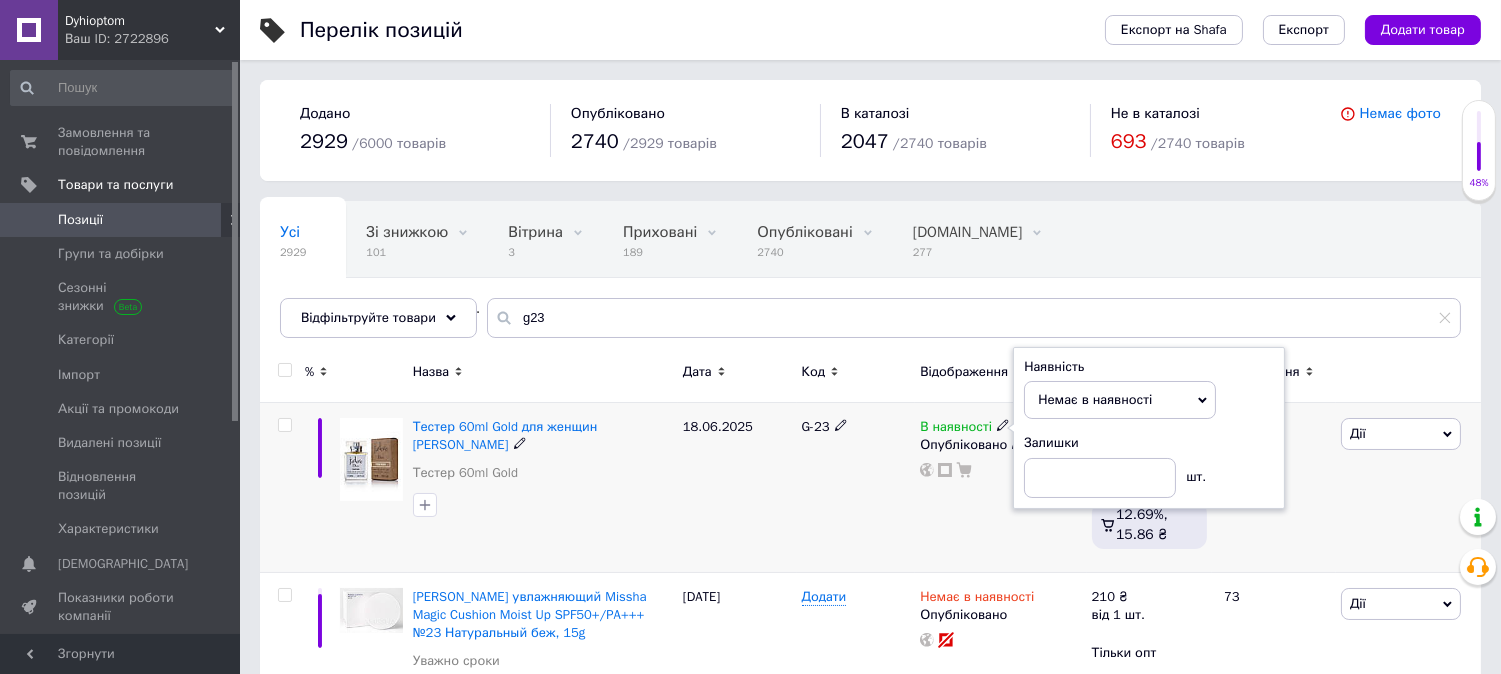 click on "В наявності Наявність Немає в наявності В наявності Під замовлення Готово до відправки Залишки шт. Опубліковано" at bounding box center (1000, 488) 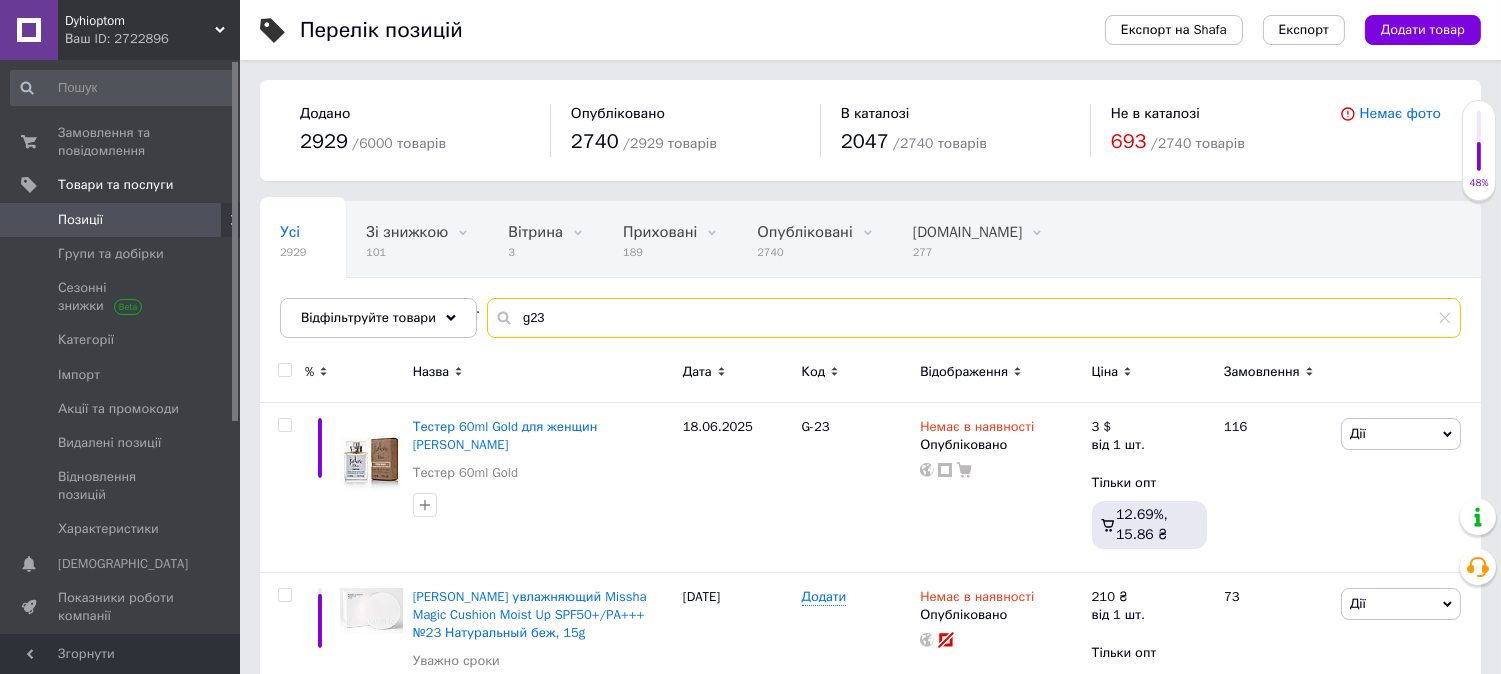 click on "g23" at bounding box center (974, 318) 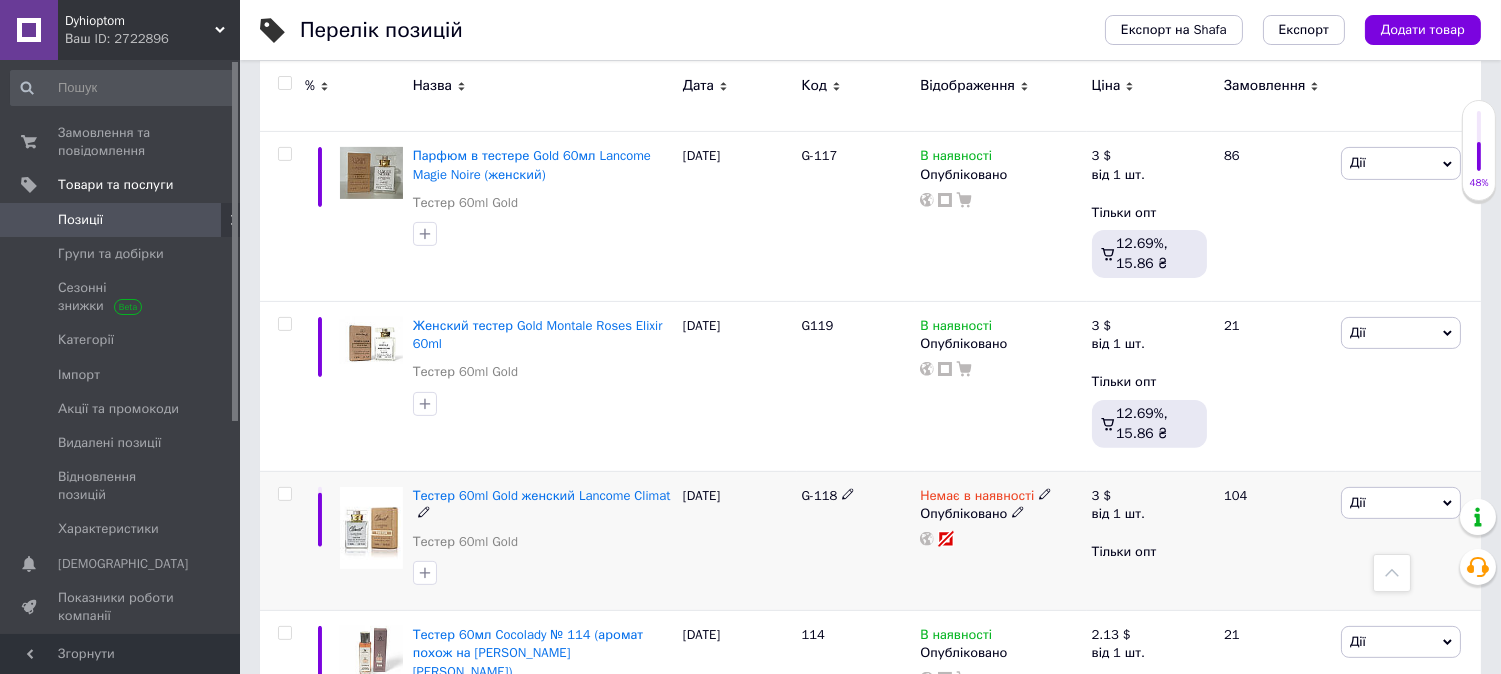 scroll, scrollTop: 1111, scrollLeft: 0, axis: vertical 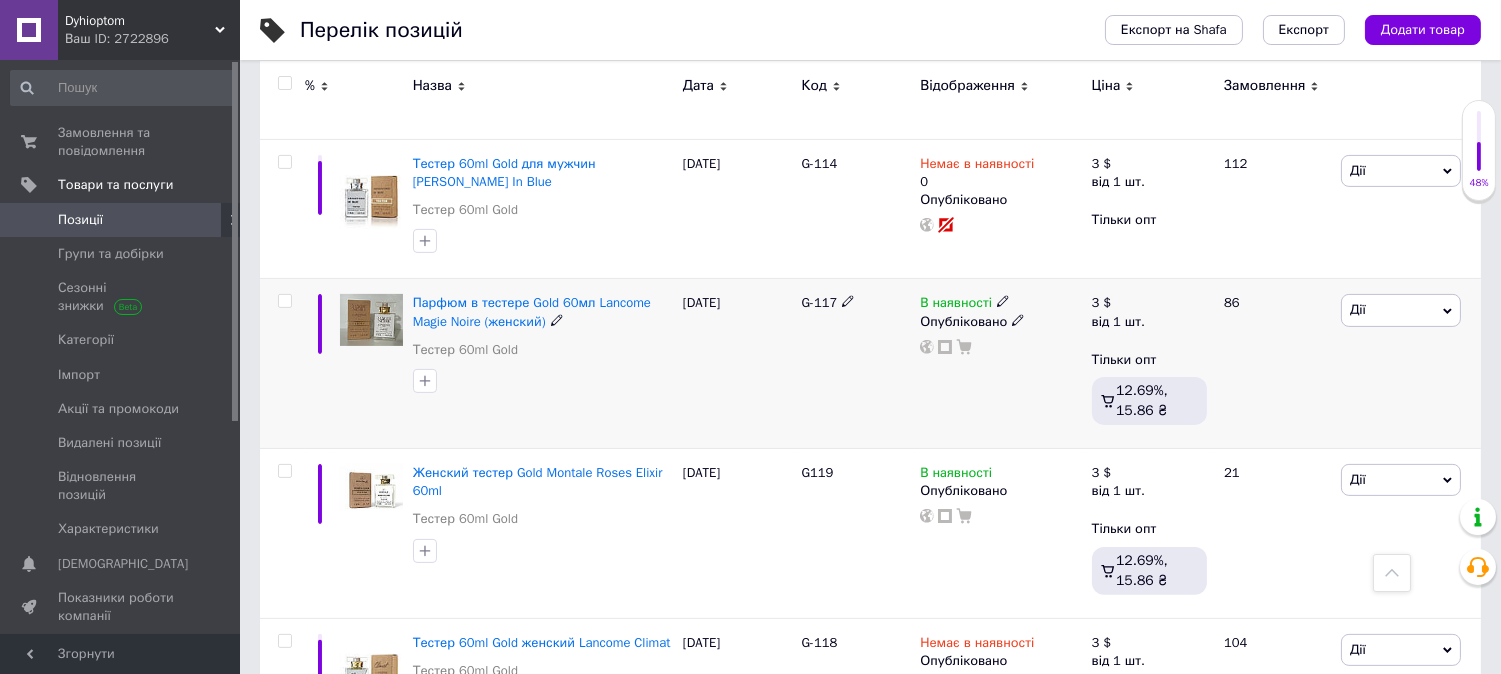 type on "g117" 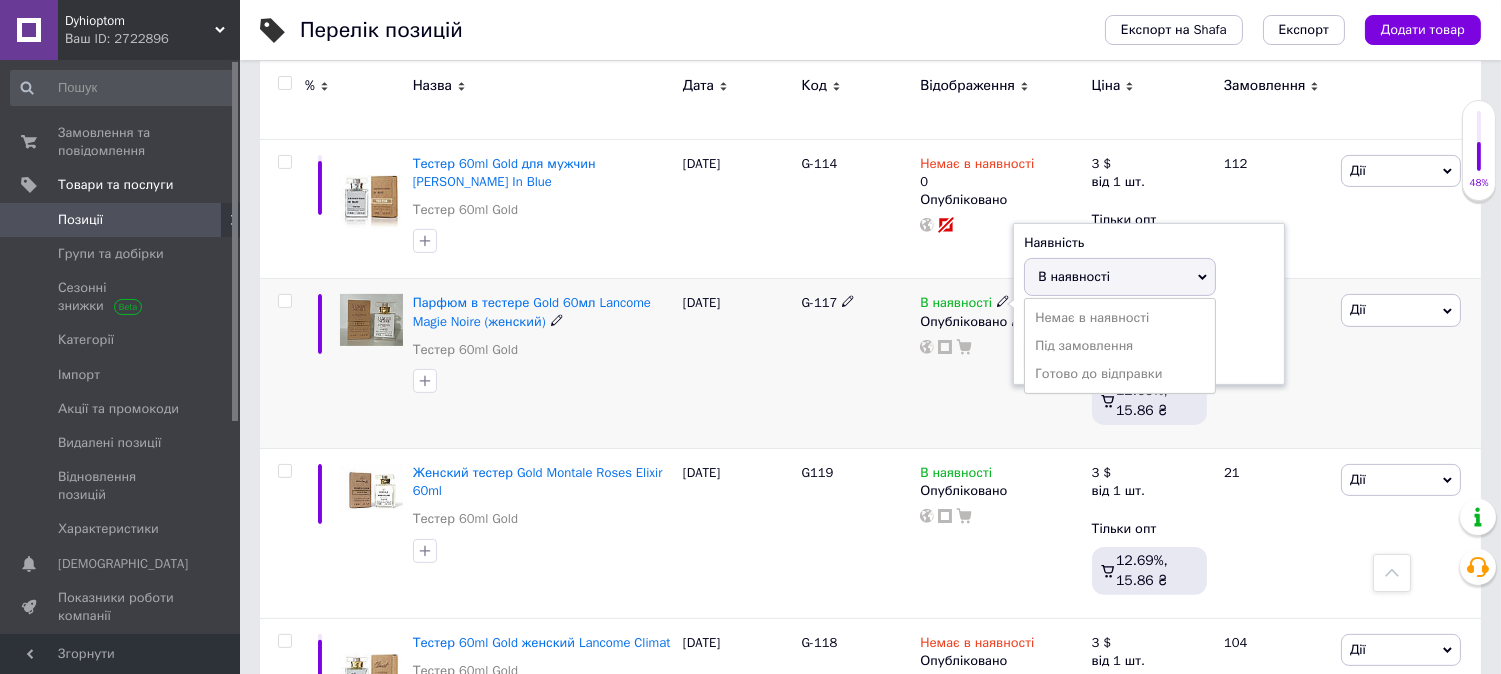 click on "В наявності" at bounding box center (1120, 277) 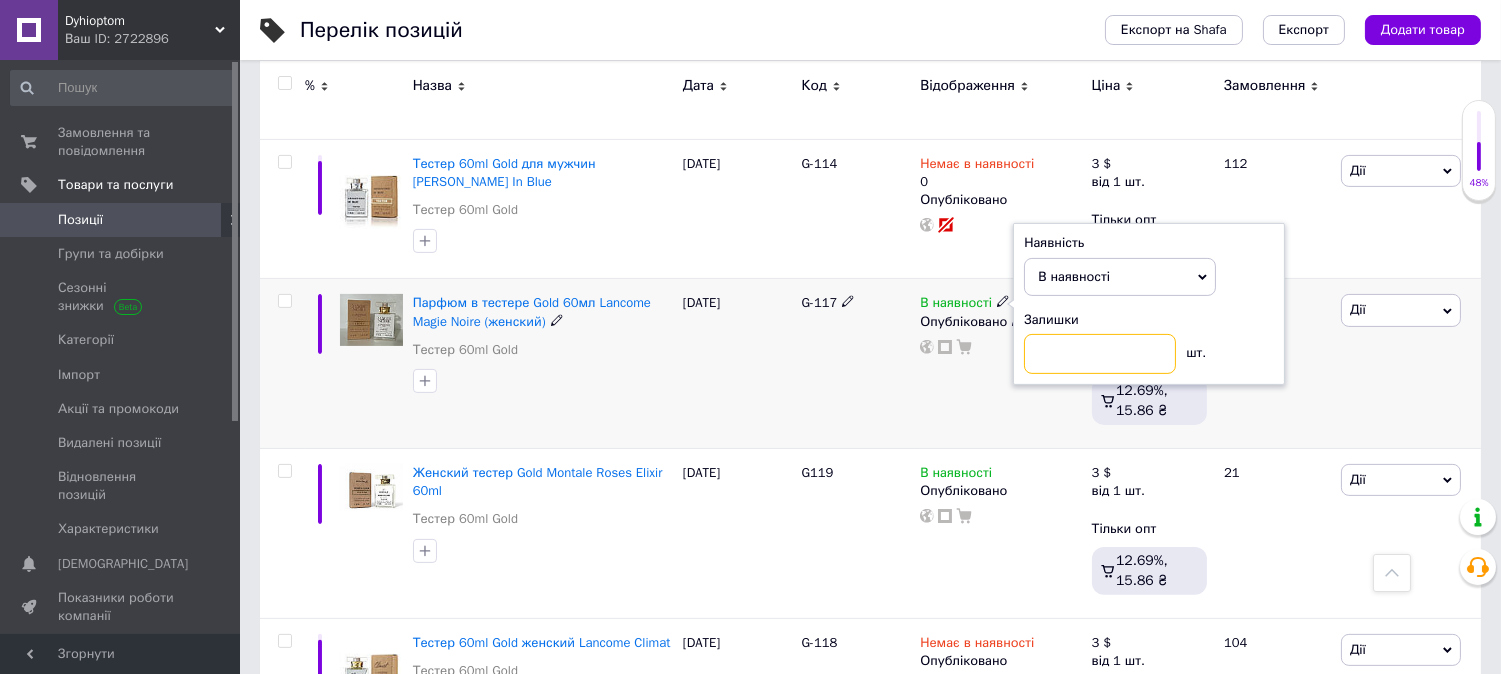 click at bounding box center [1100, 354] 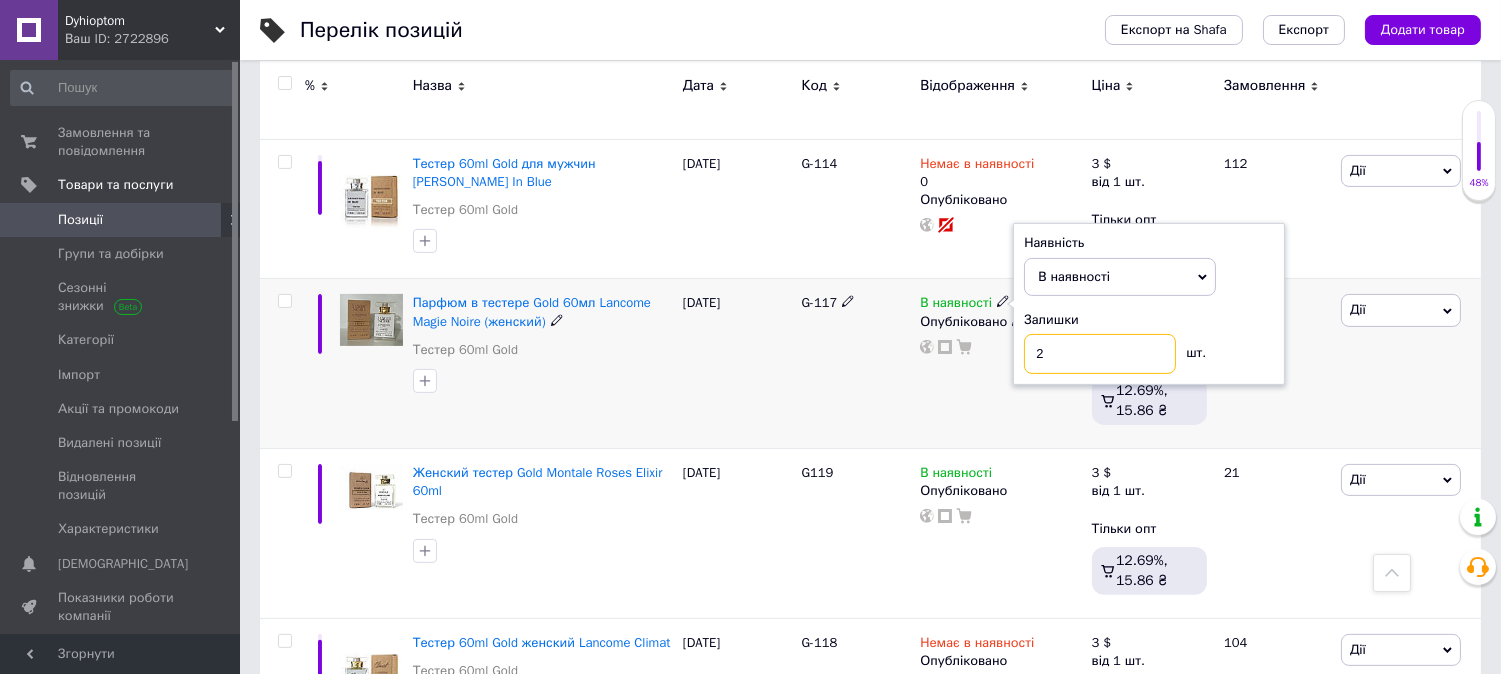 type on "2" 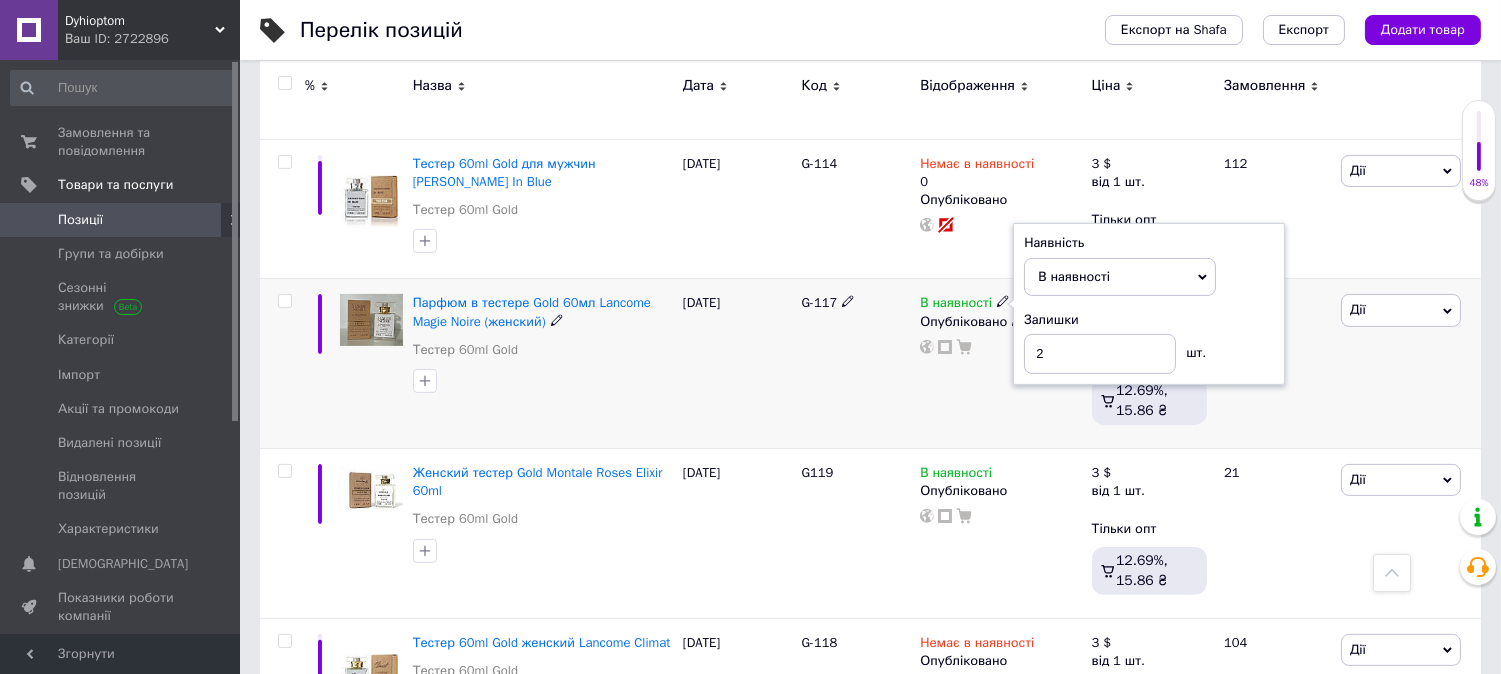 click on "В наявності Наявність В наявності Немає в наявності Під замовлення Готово до відправки Залишки 2 шт. Опубліковано" at bounding box center (1000, 364) 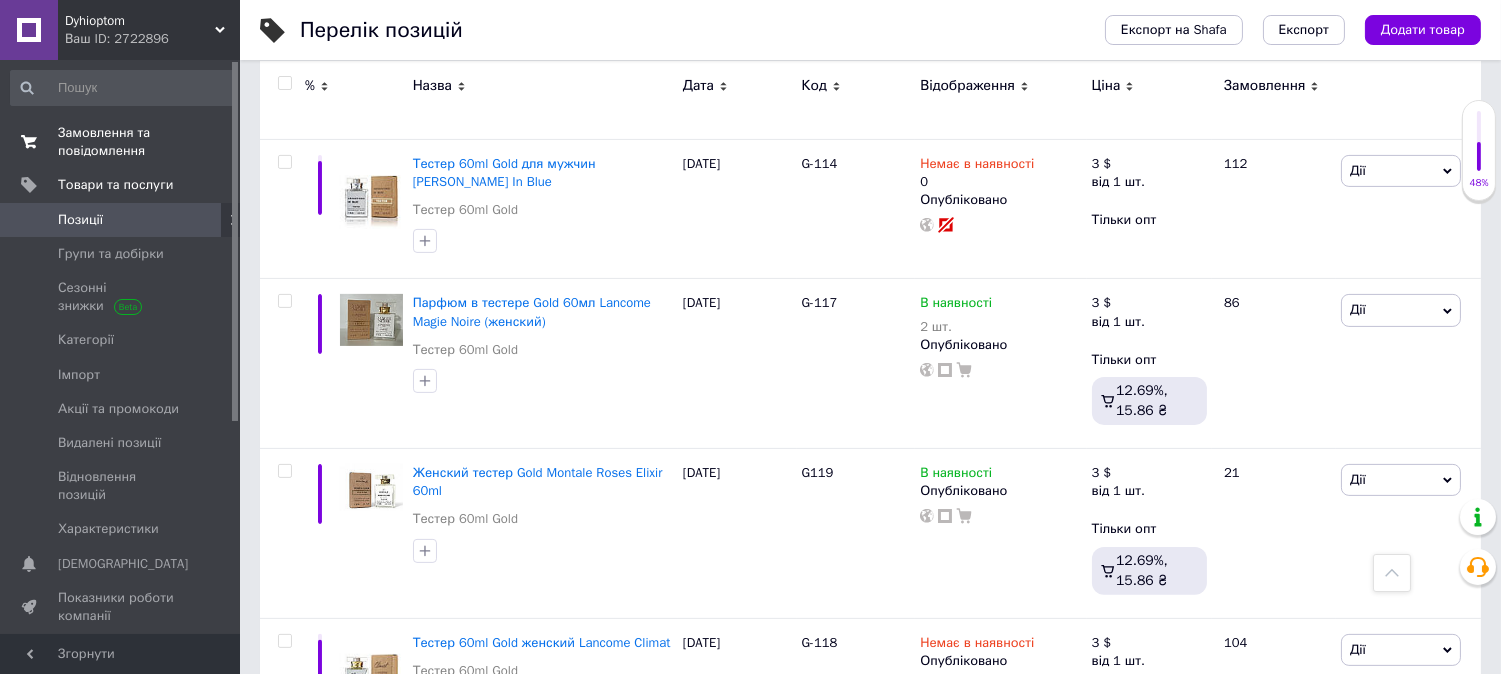 click on "Замовлення та повідомлення" at bounding box center (121, 142) 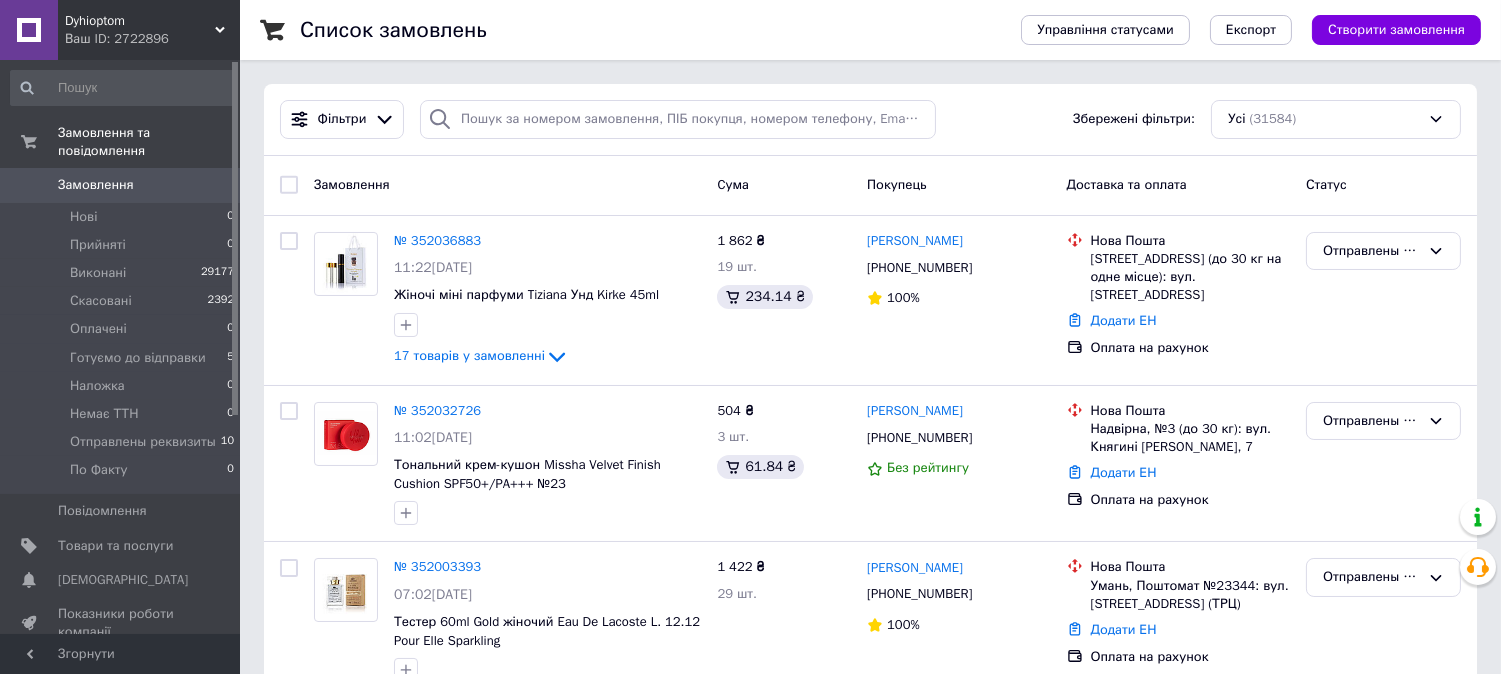 click on "Замовлення" at bounding box center (96, 185) 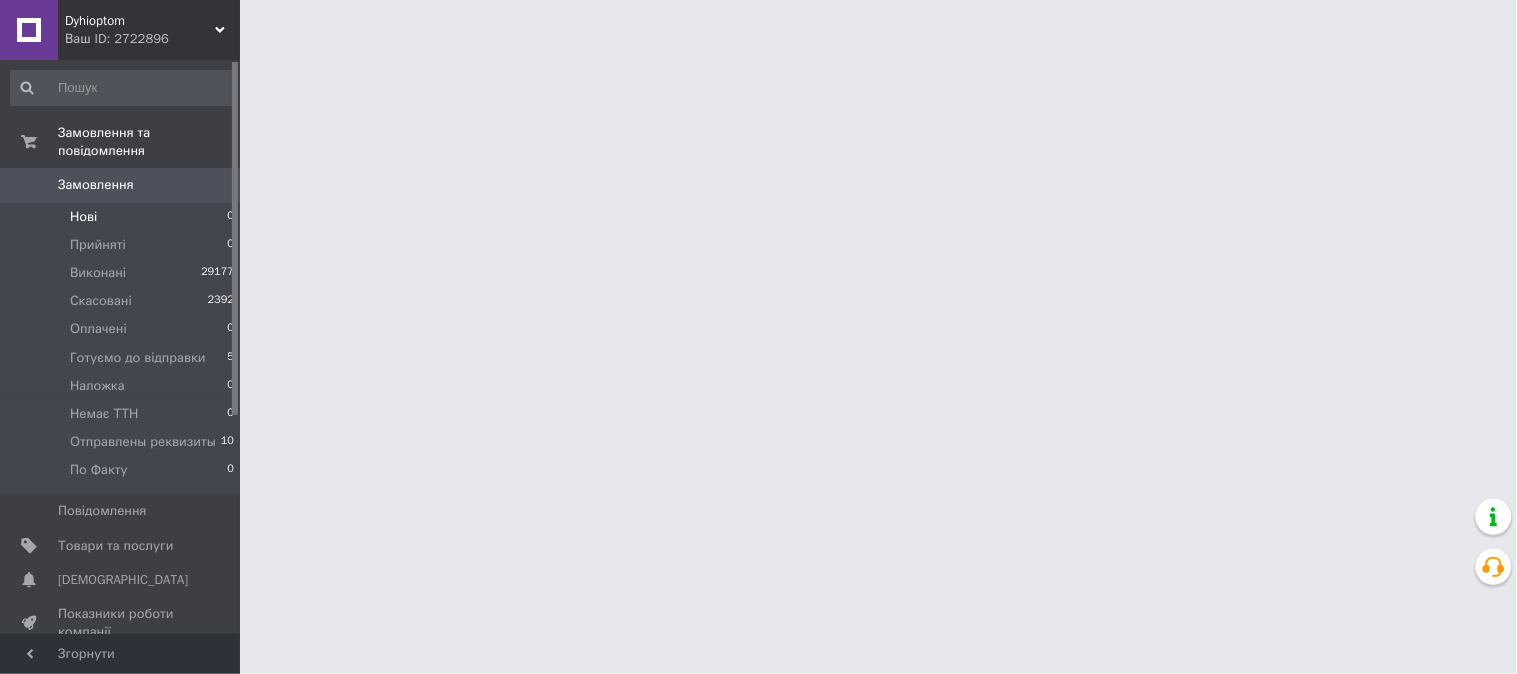 click on "Нові" at bounding box center [83, 217] 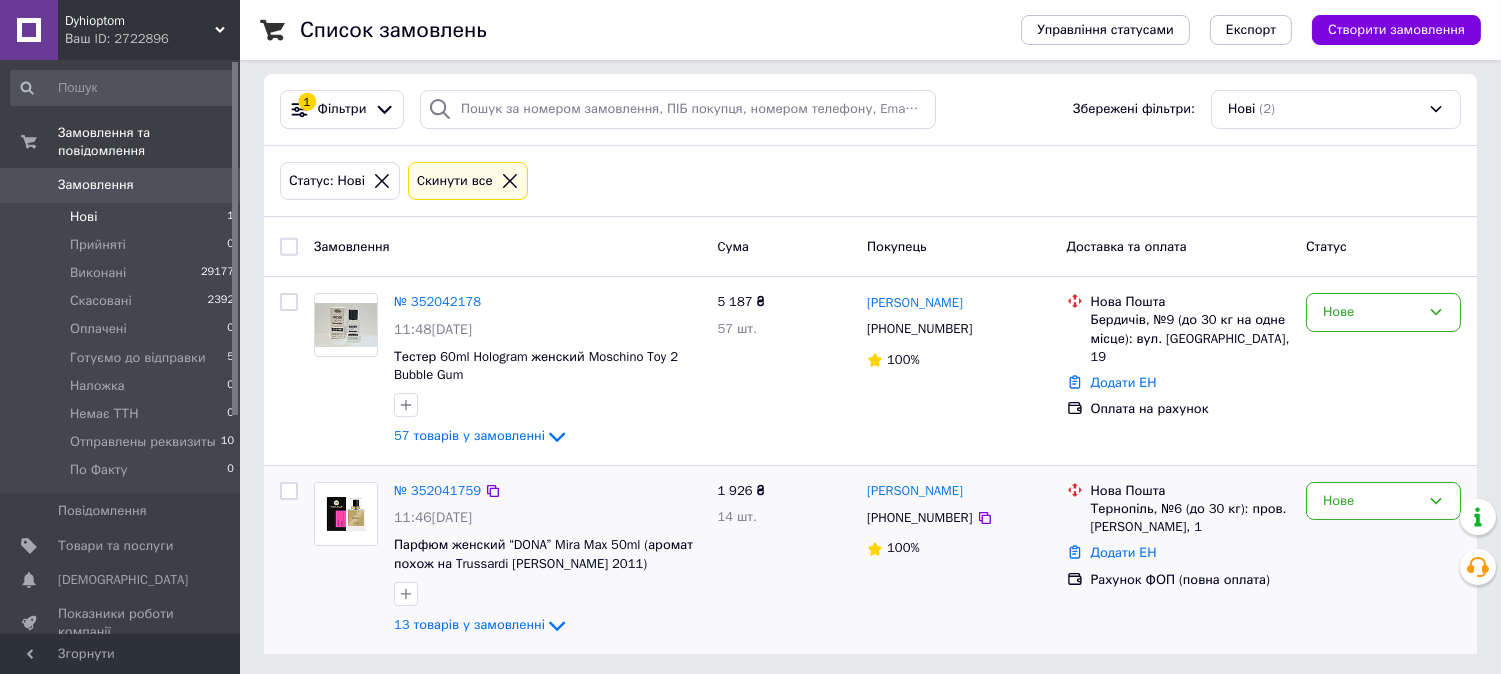 scroll, scrollTop: 13, scrollLeft: 0, axis: vertical 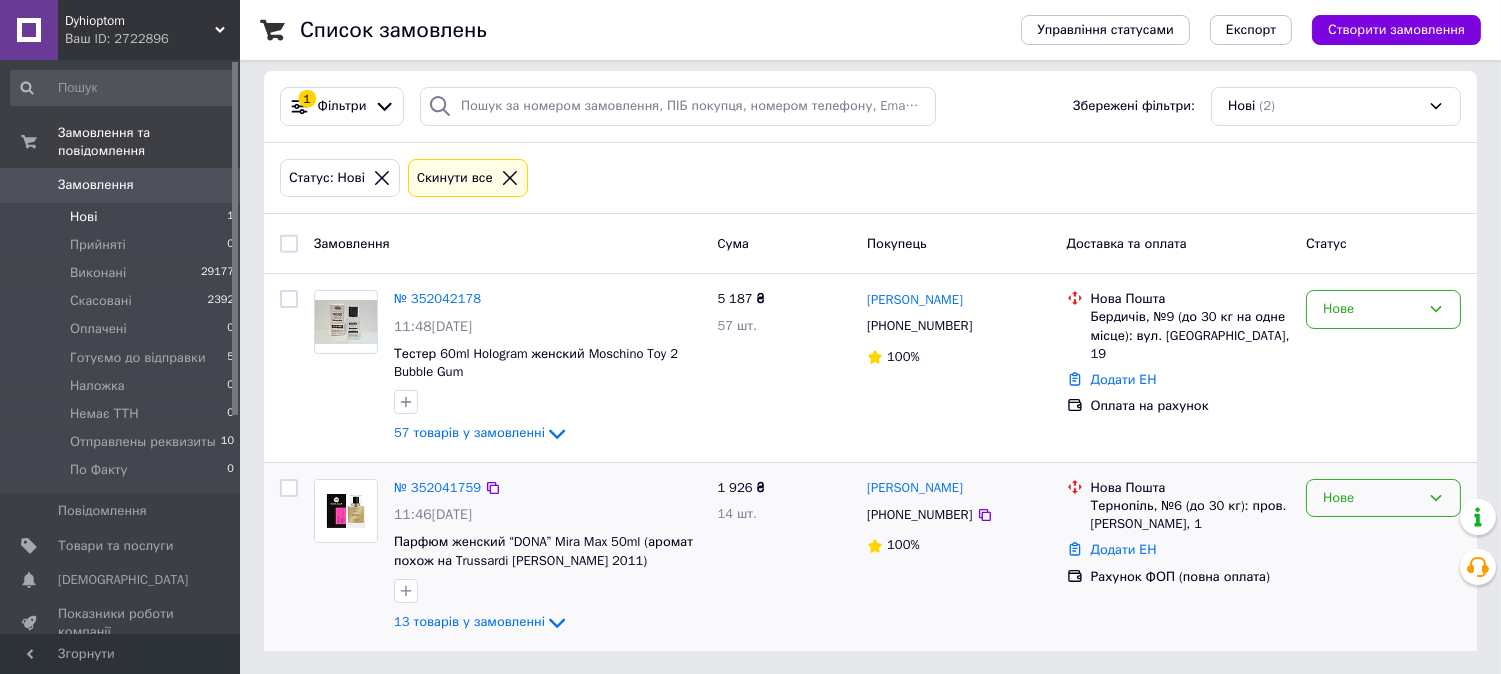 click on "Нове" at bounding box center [1371, 498] 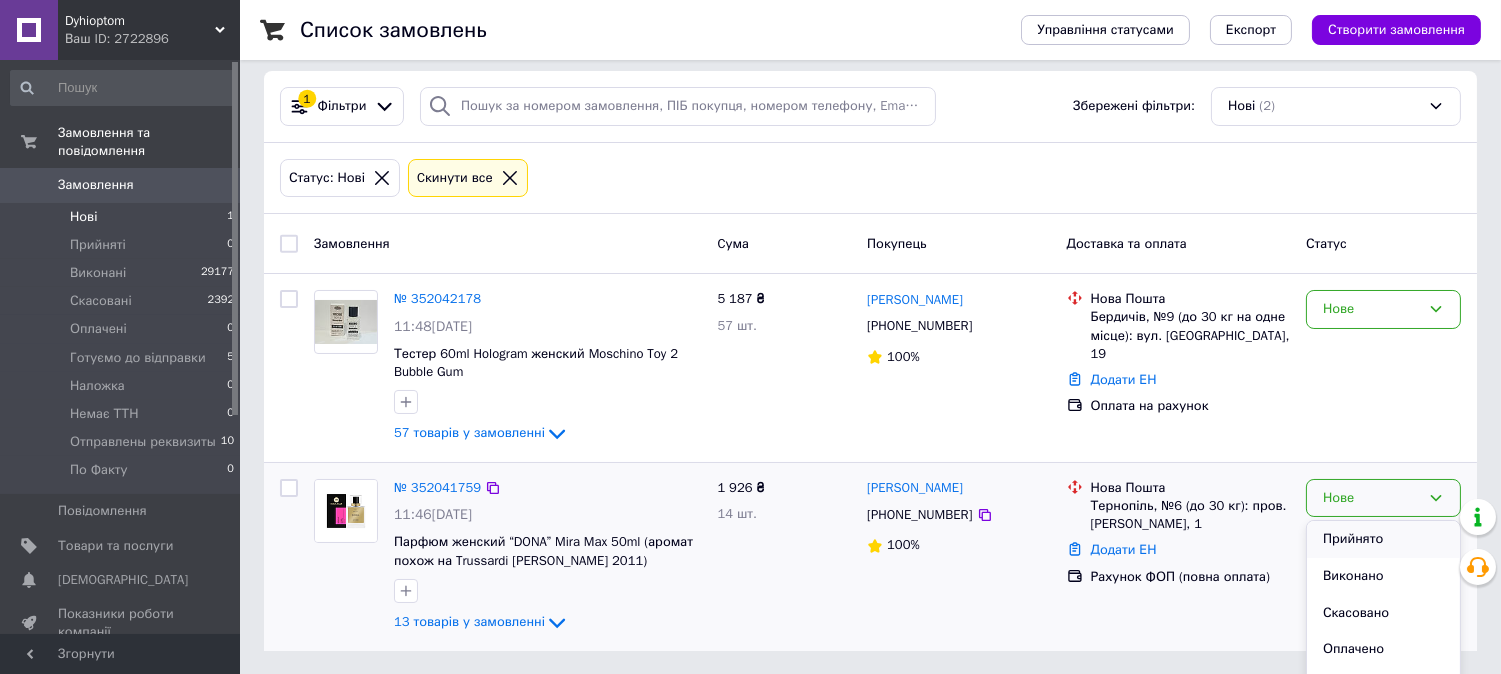 click on "Прийнято" at bounding box center [1383, 539] 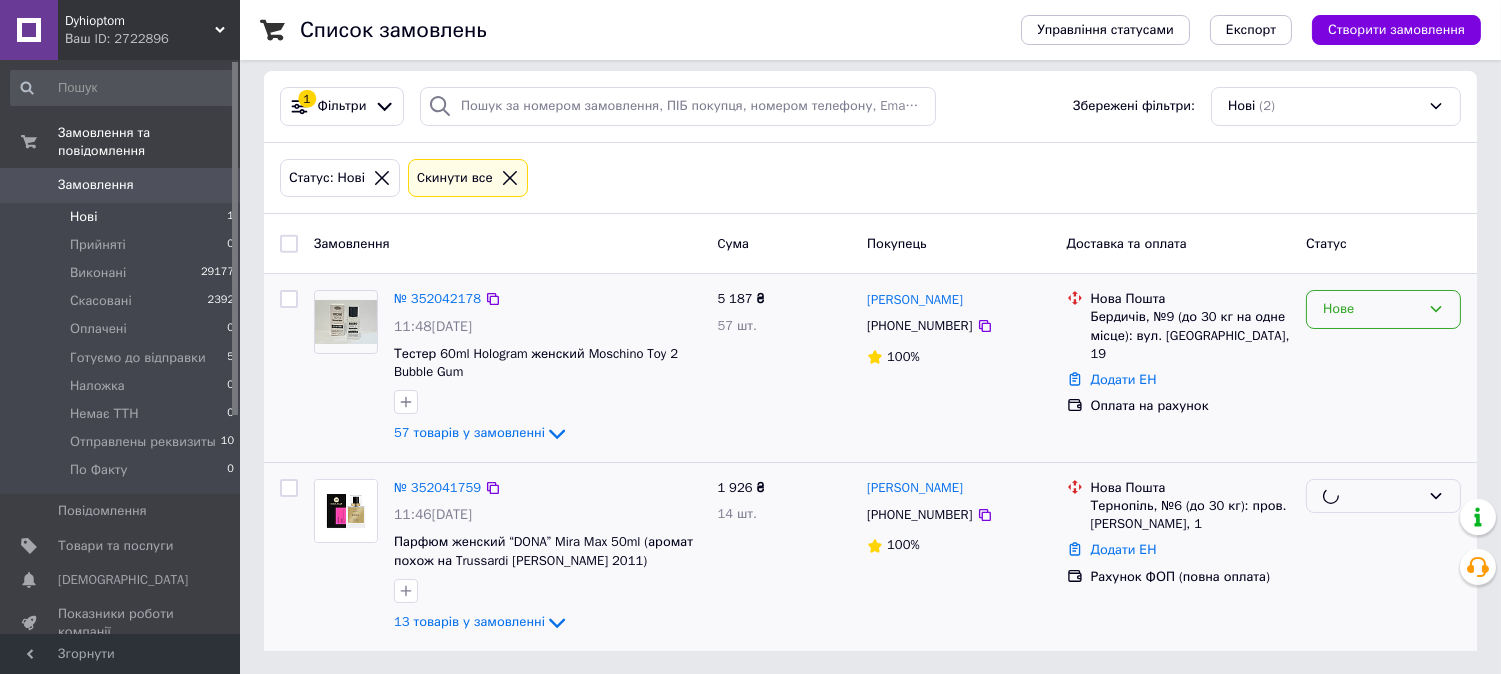 click on "Нове" at bounding box center [1371, 309] 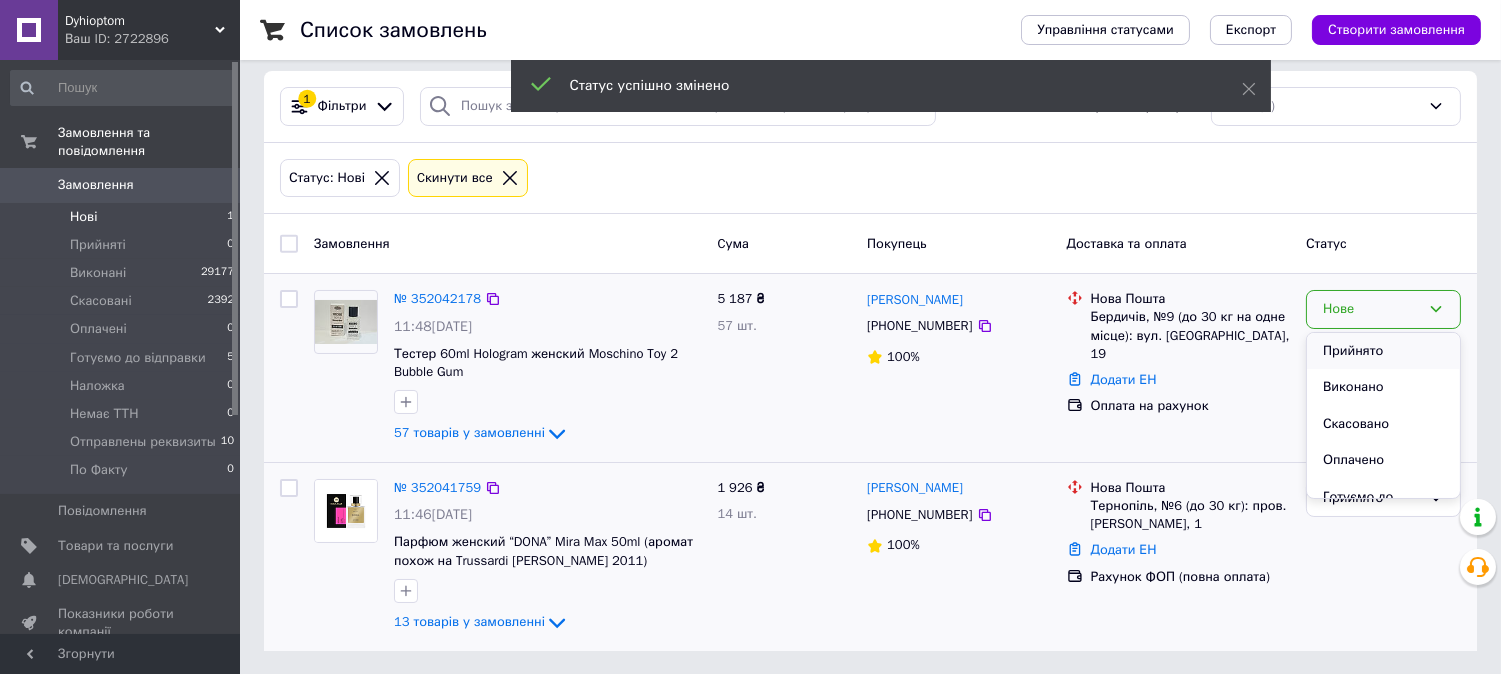 click on "Прийнято" at bounding box center [1383, 351] 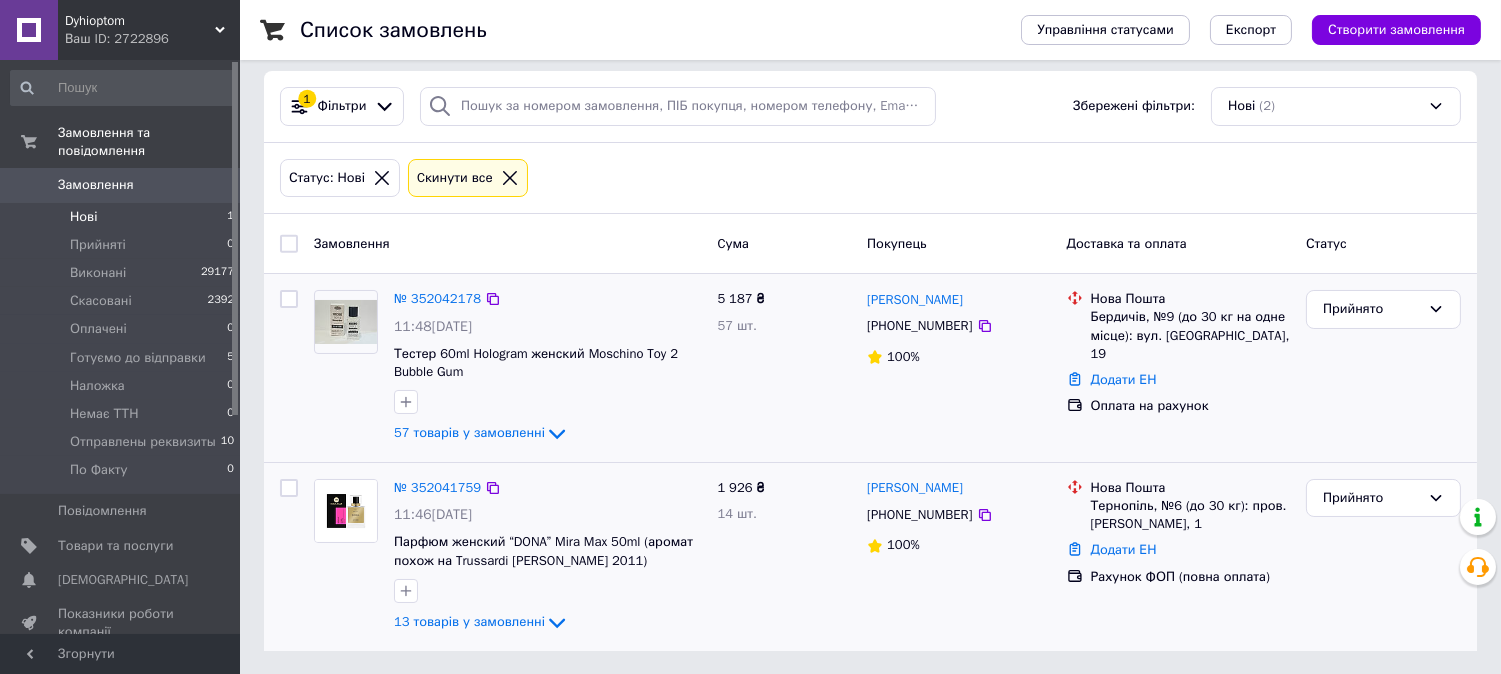 click on "Нові" at bounding box center (83, 217) 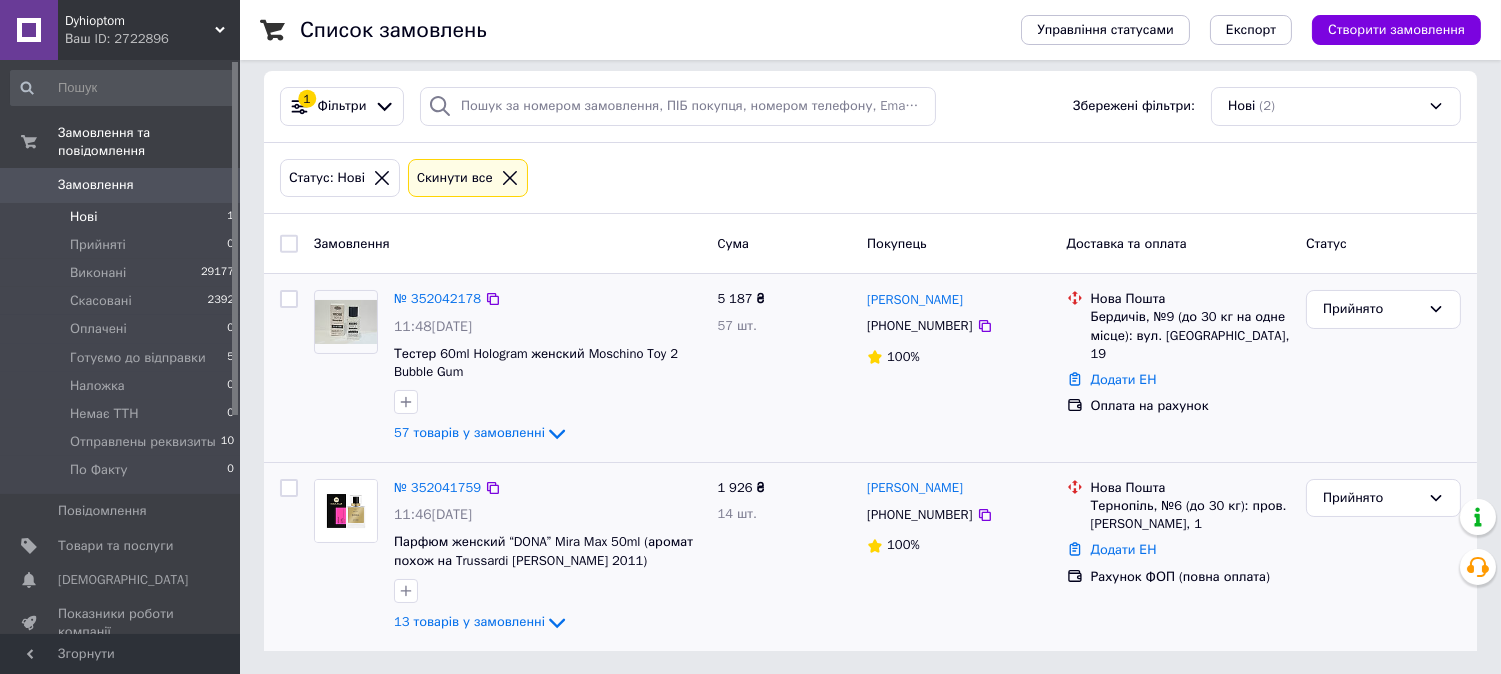 click on "Нові" at bounding box center (83, 217) 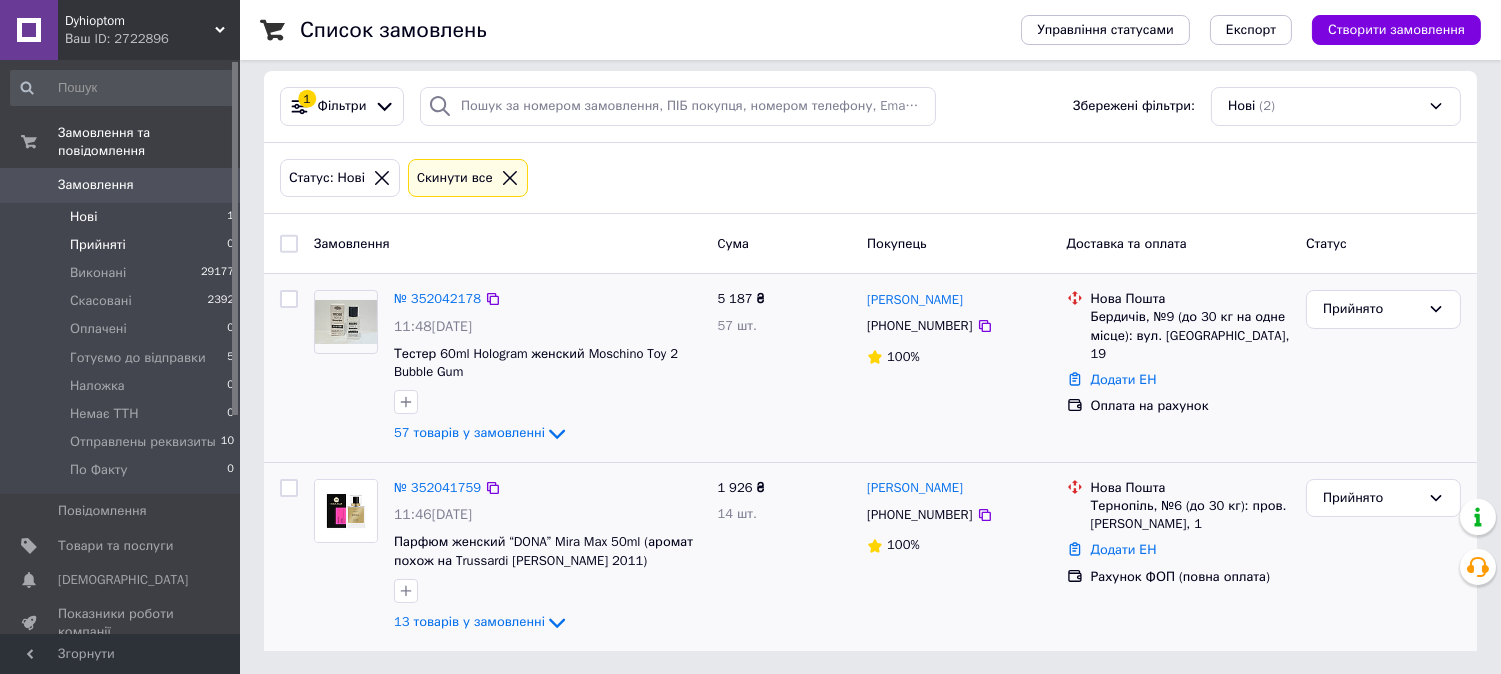 click on "Прийняті" at bounding box center [98, 245] 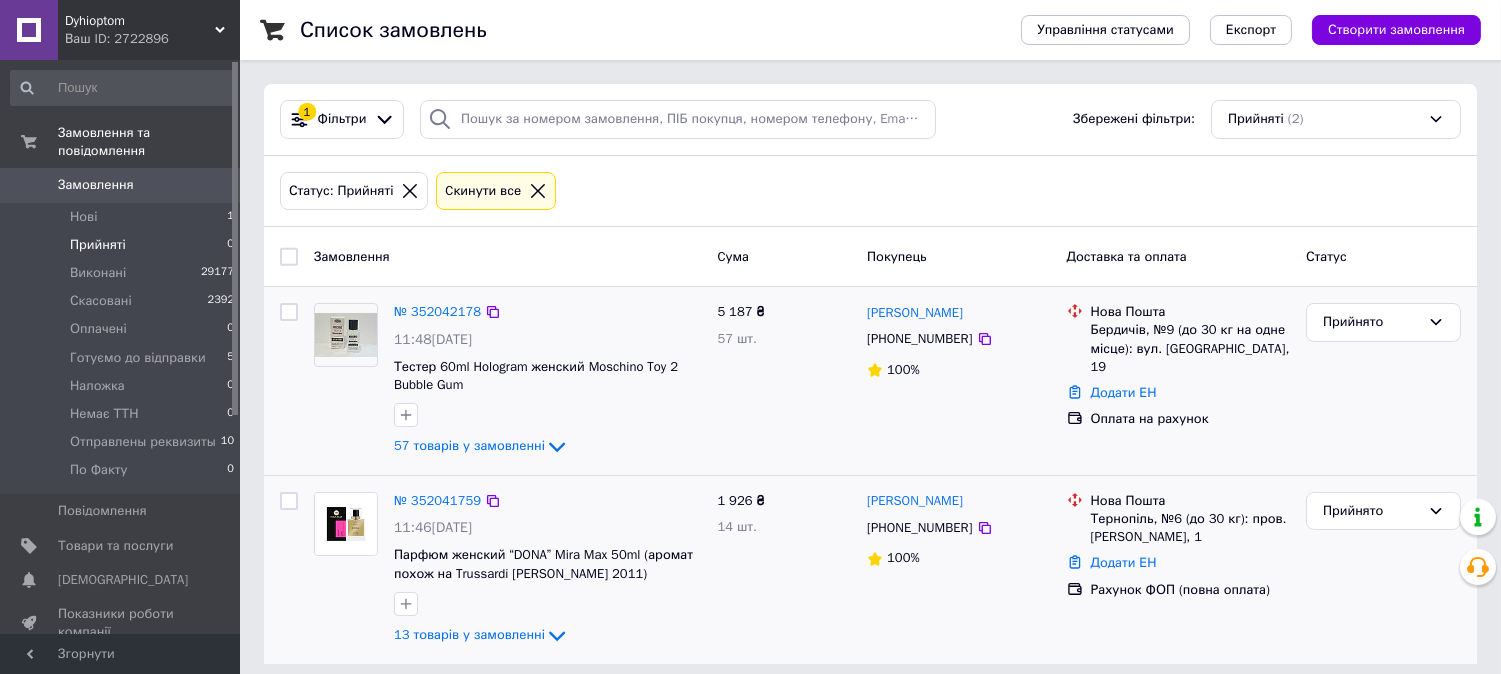scroll, scrollTop: 13, scrollLeft: 0, axis: vertical 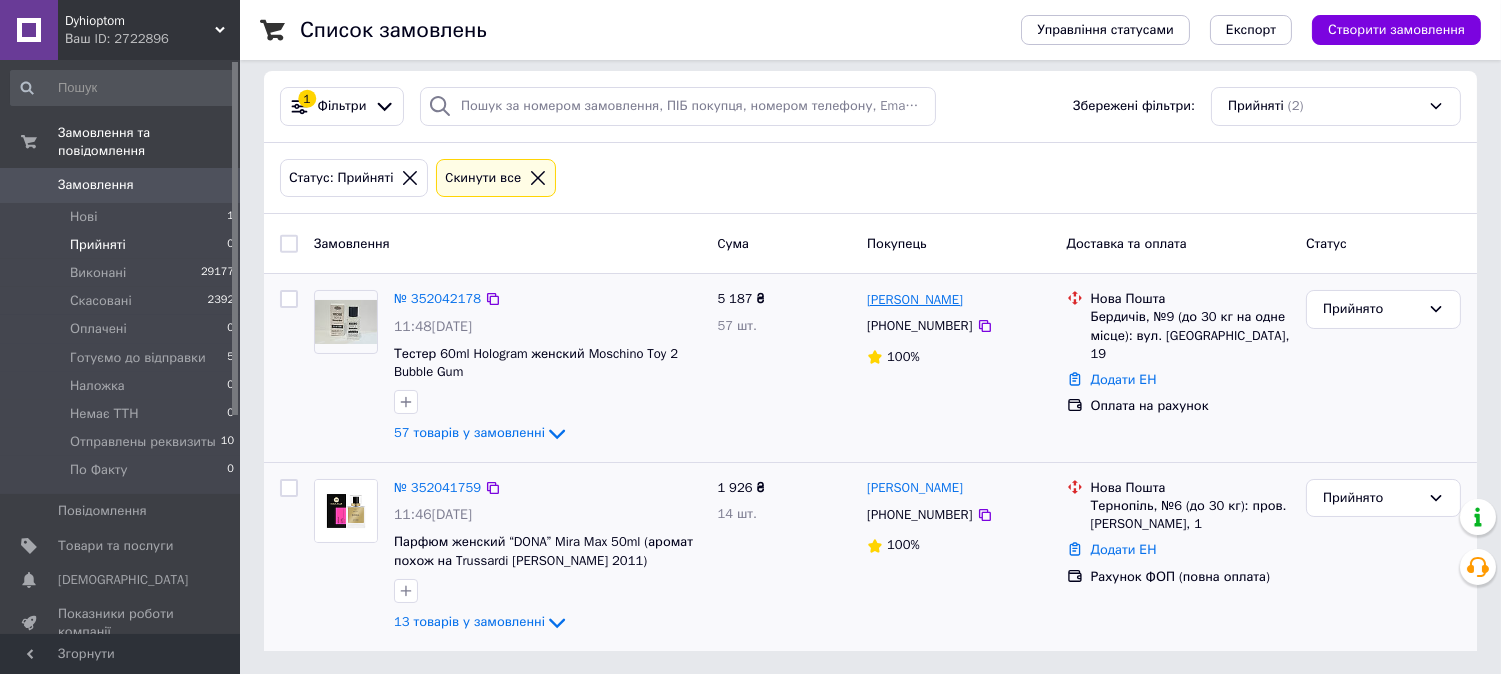 click on "[PERSON_NAME]" at bounding box center (915, 300) 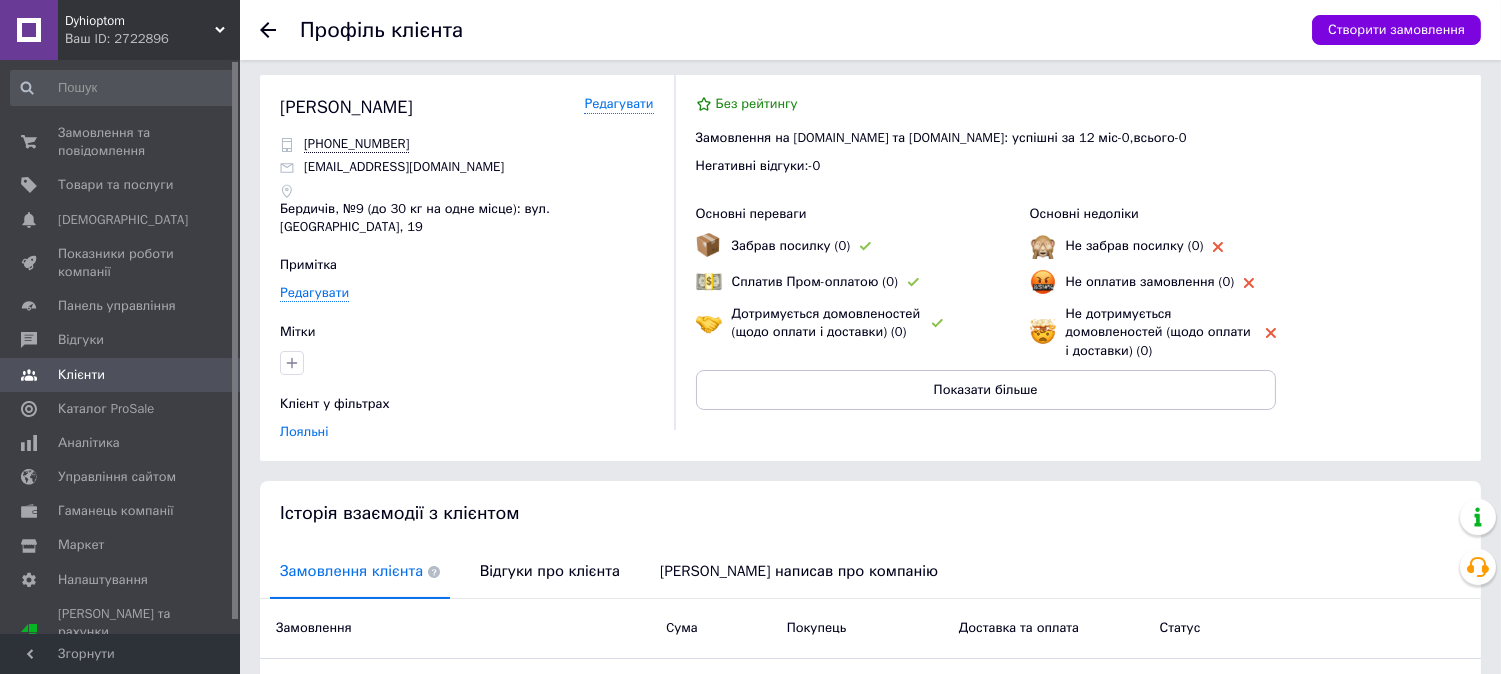 scroll, scrollTop: 0, scrollLeft: 0, axis: both 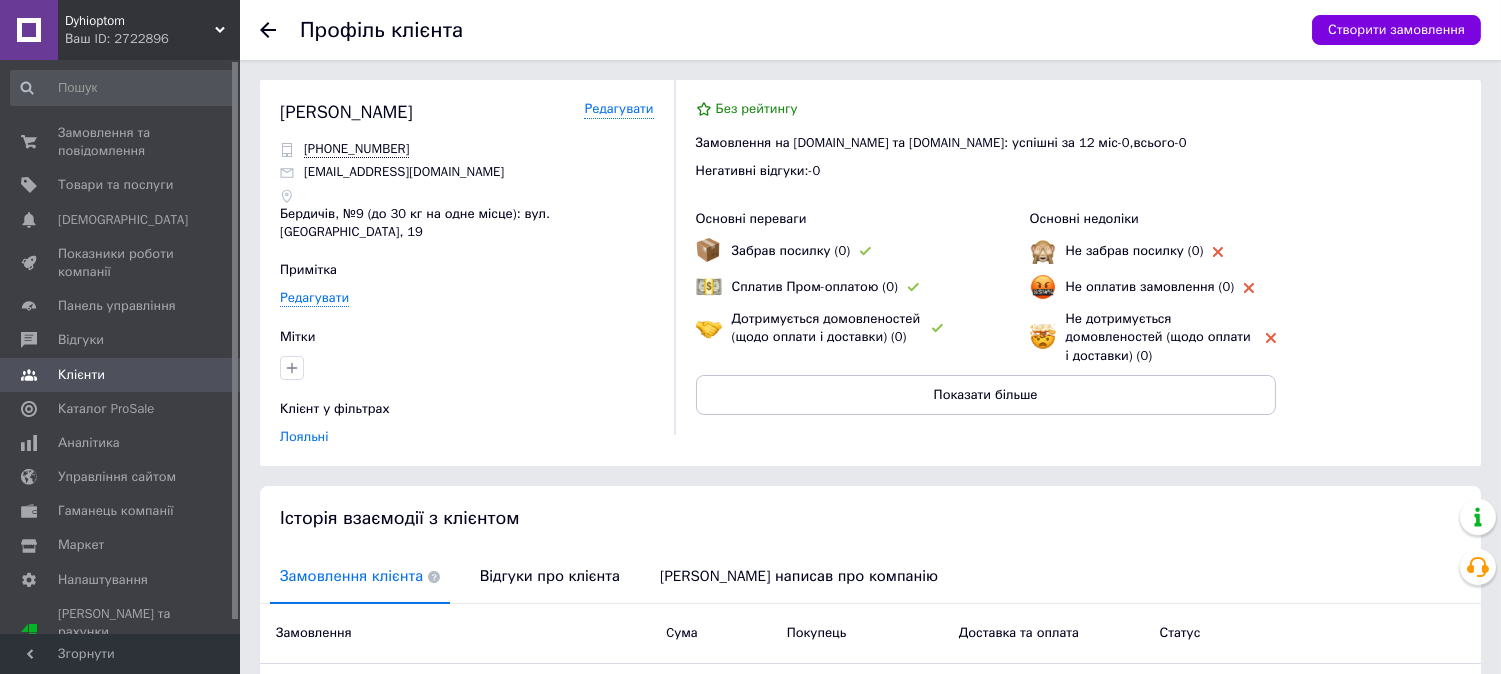 click 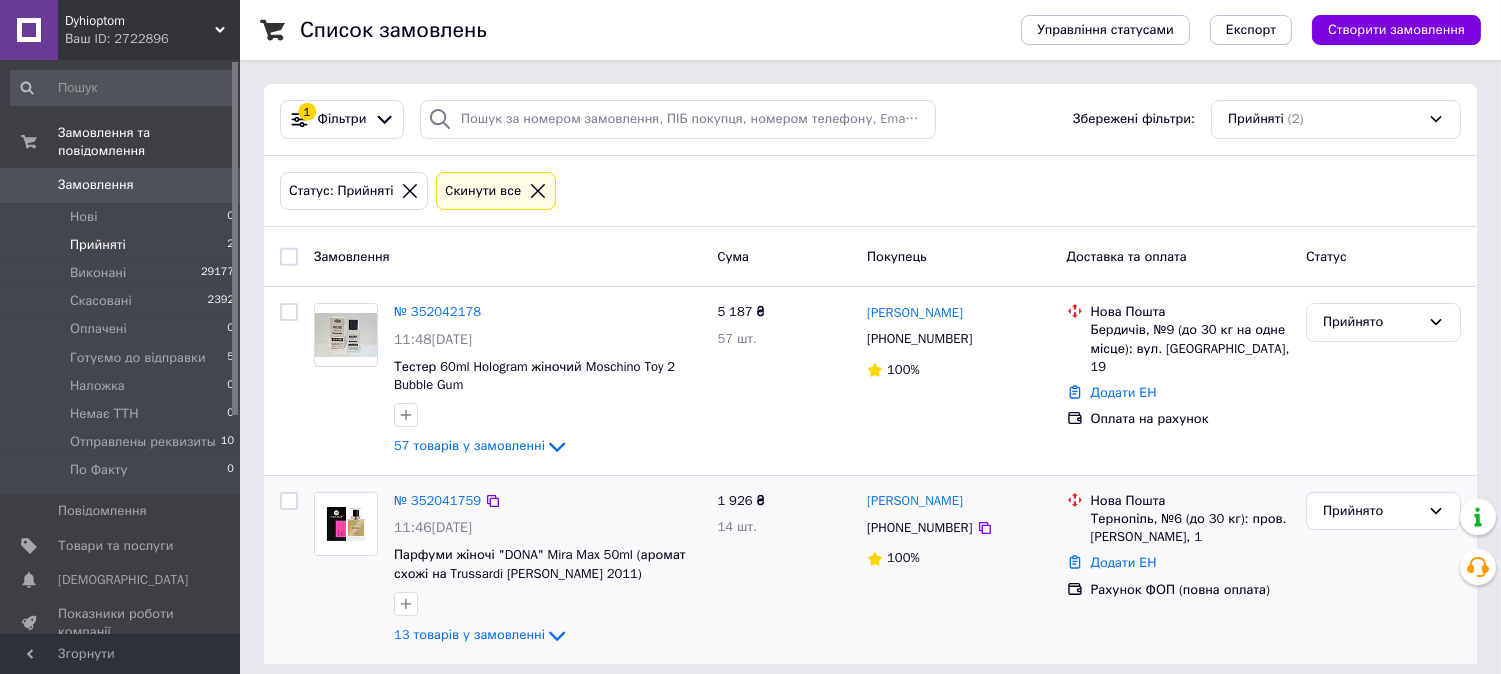 scroll, scrollTop: 13, scrollLeft: 0, axis: vertical 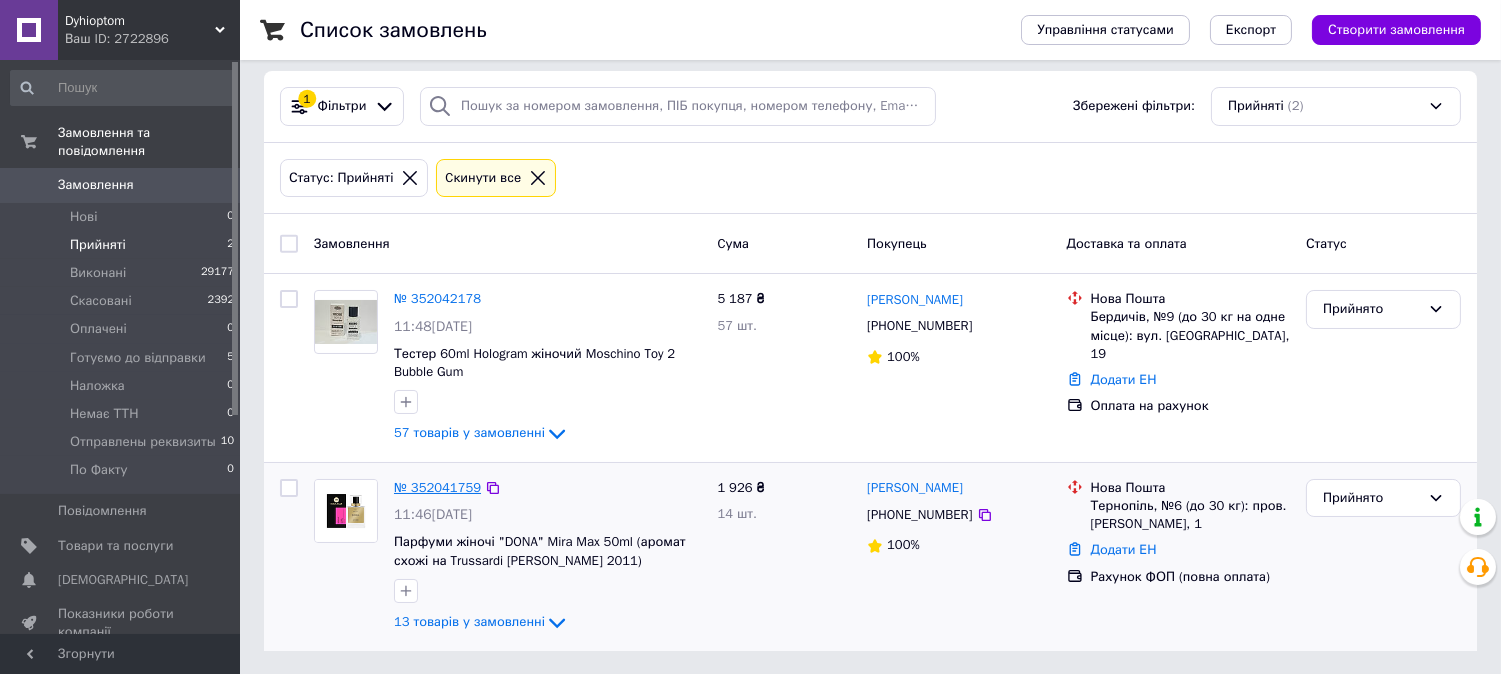 click on "№ 352041759" at bounding box center [437, 487] 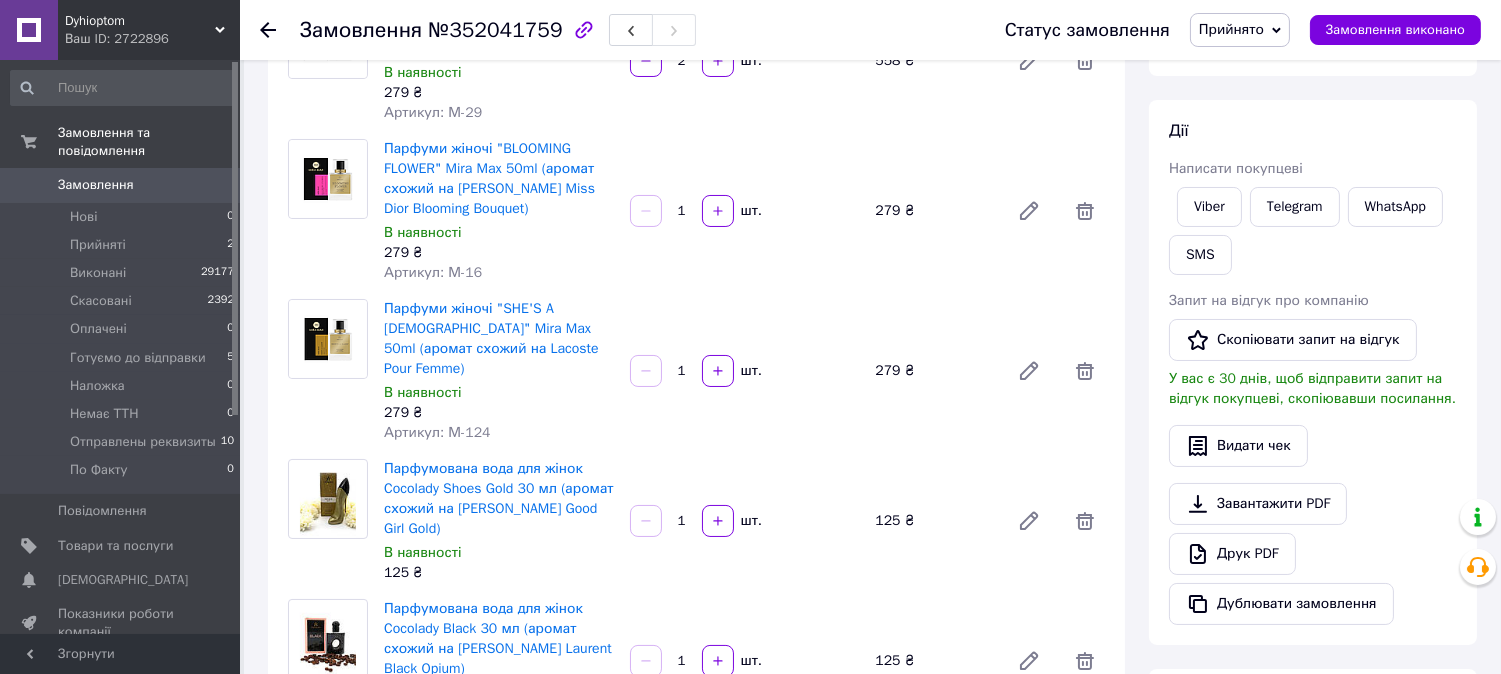 scroll, scrollTop: 0, scrollLeft: 0, axis: both 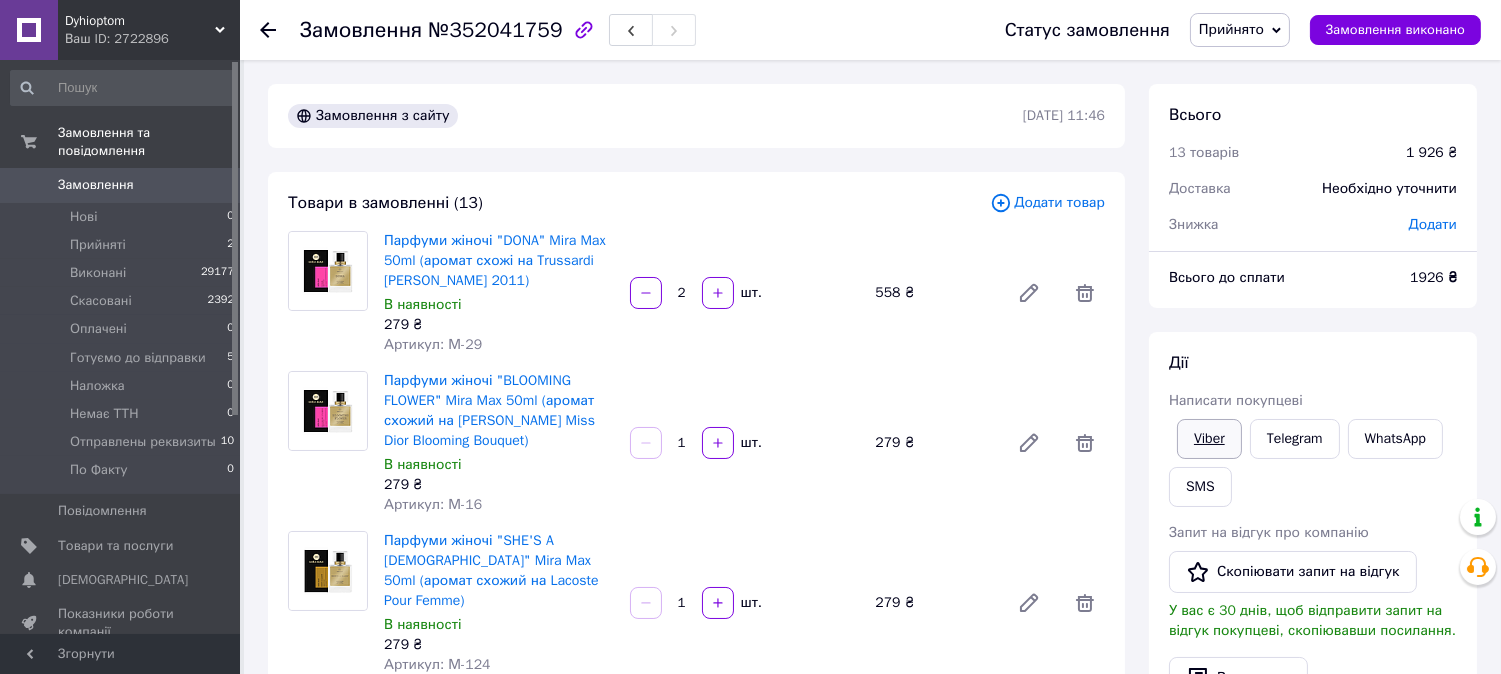 click on "Viber" at bounding box center [1209, 439] 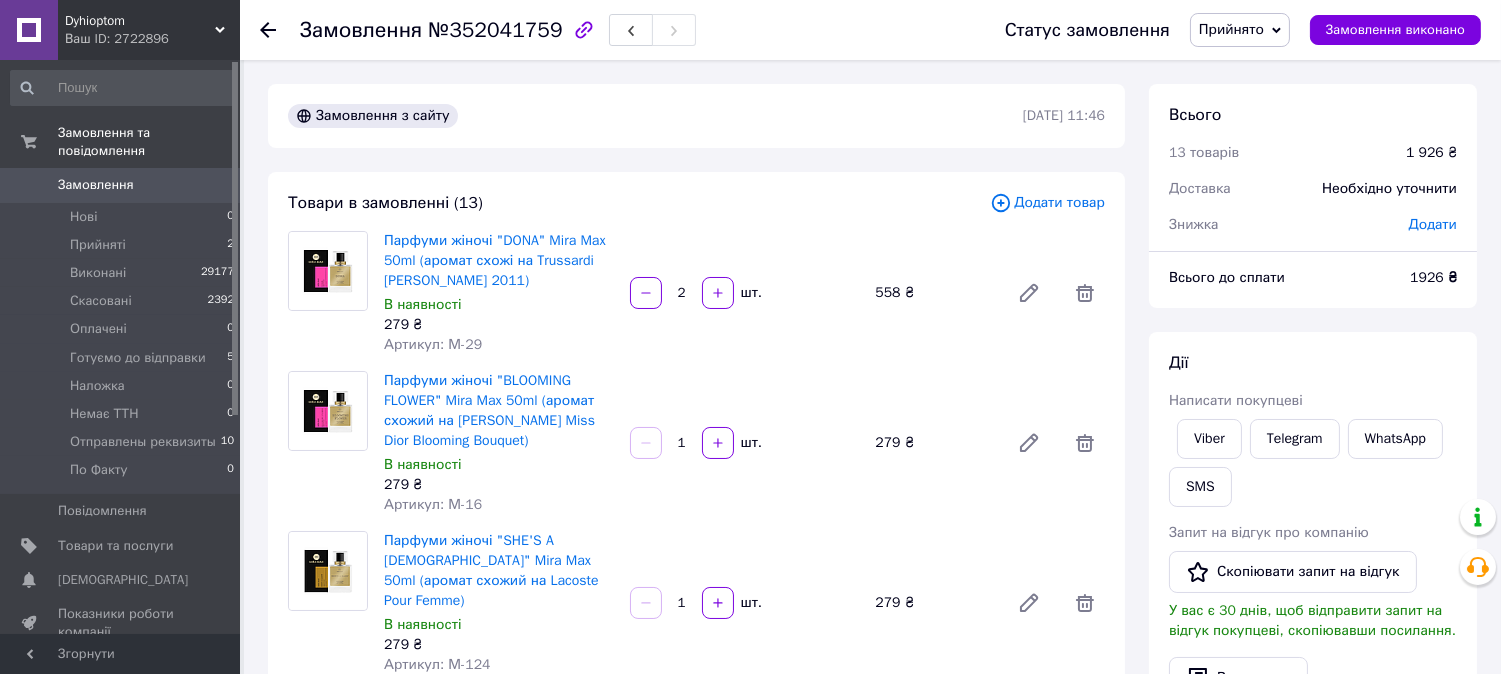 click on "Всього 13 товарів 1 926 ₴ Доставка Необхідно уточнити Знижка Додати" at bounding box center [1313, 159] 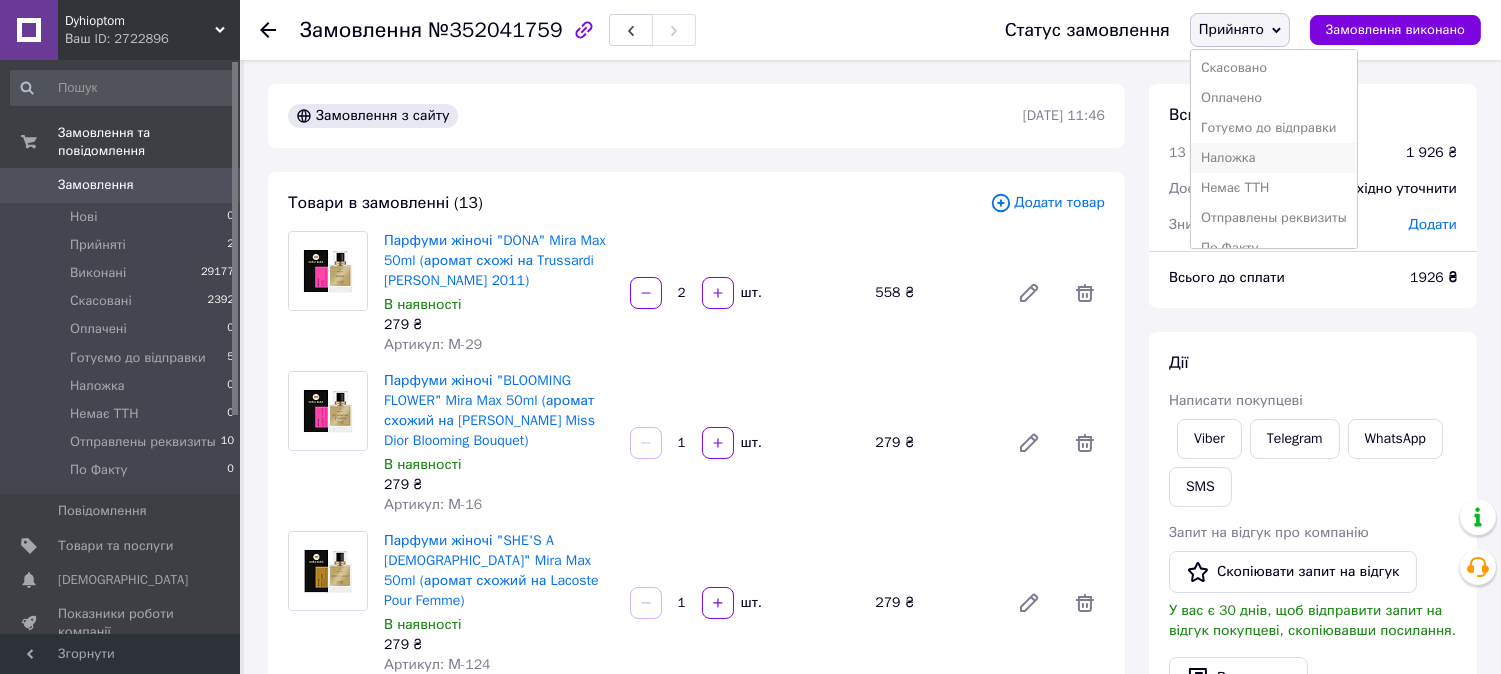 scroll, scrollTop: 52, scrollLeft: 0, axis: vertical 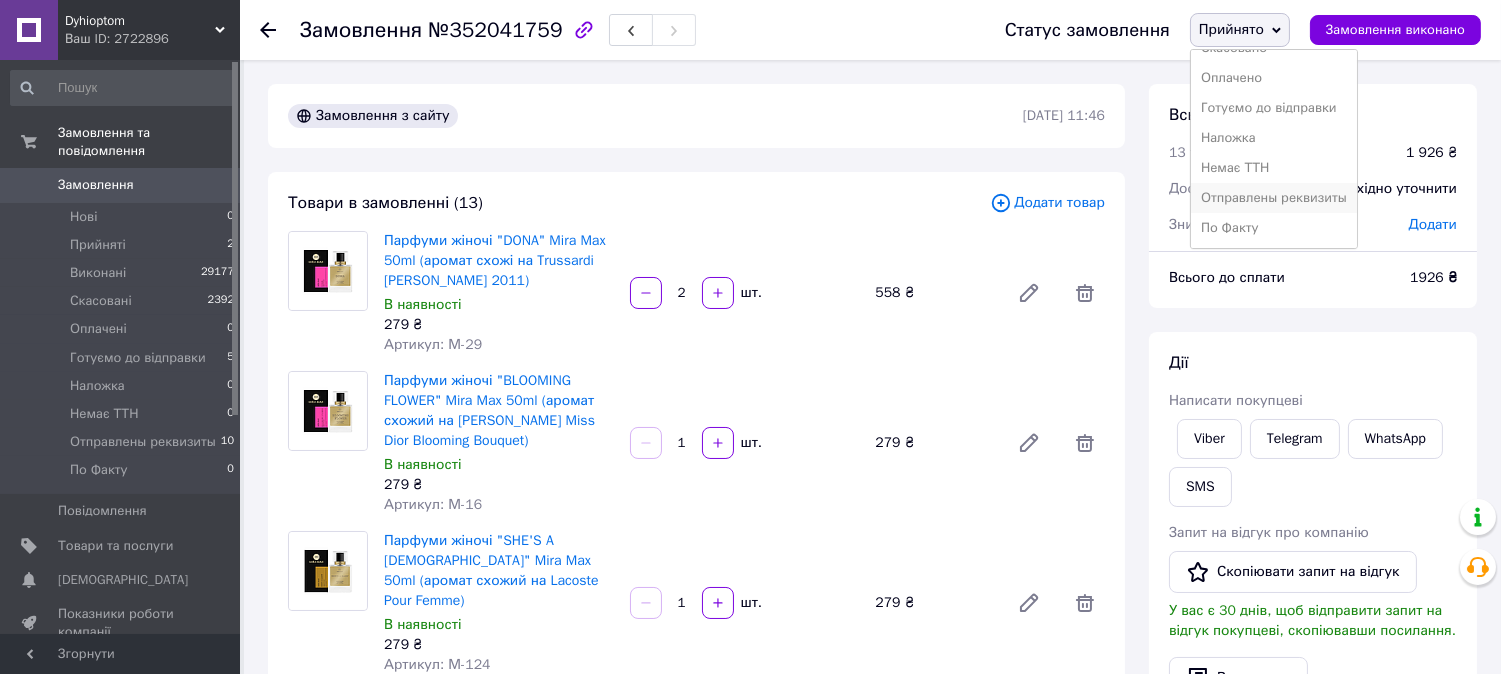 click on "Отправлены реквизиты" at bounding box center [1274, 198] 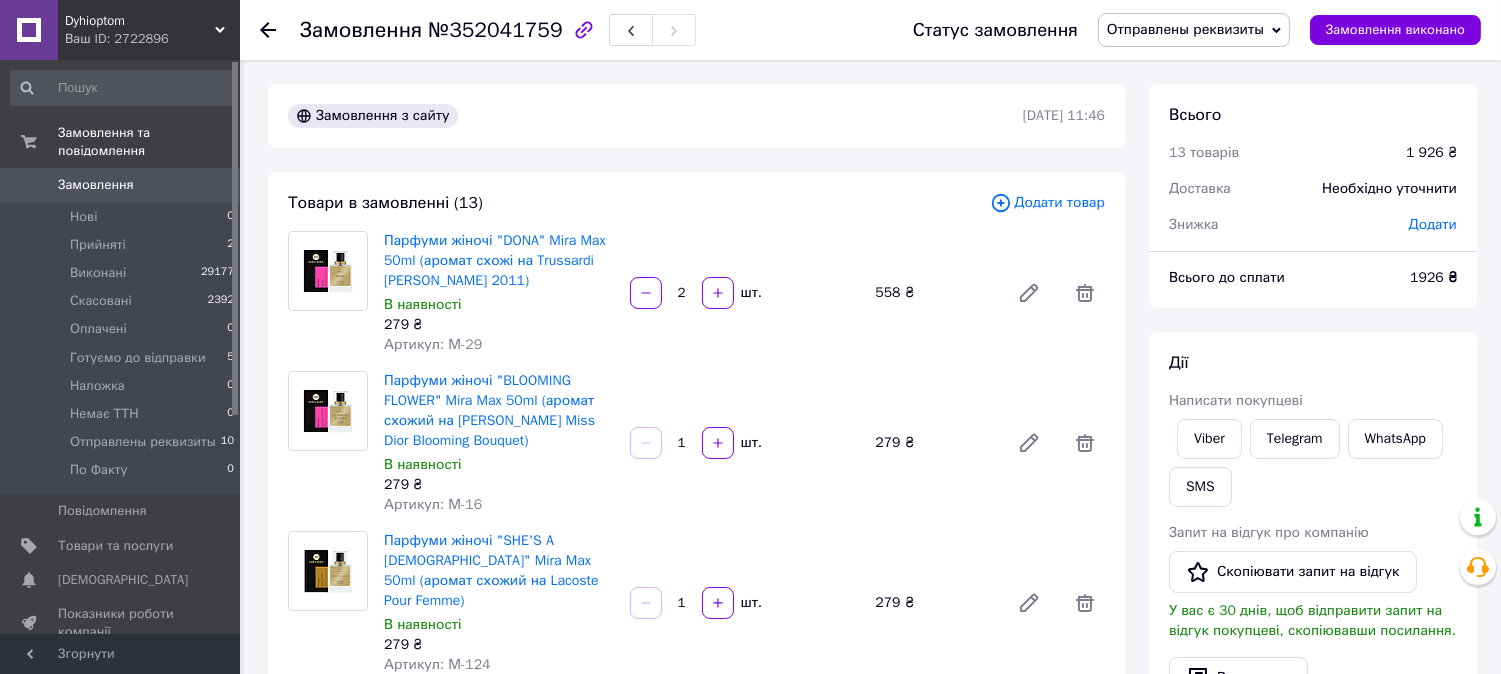 click 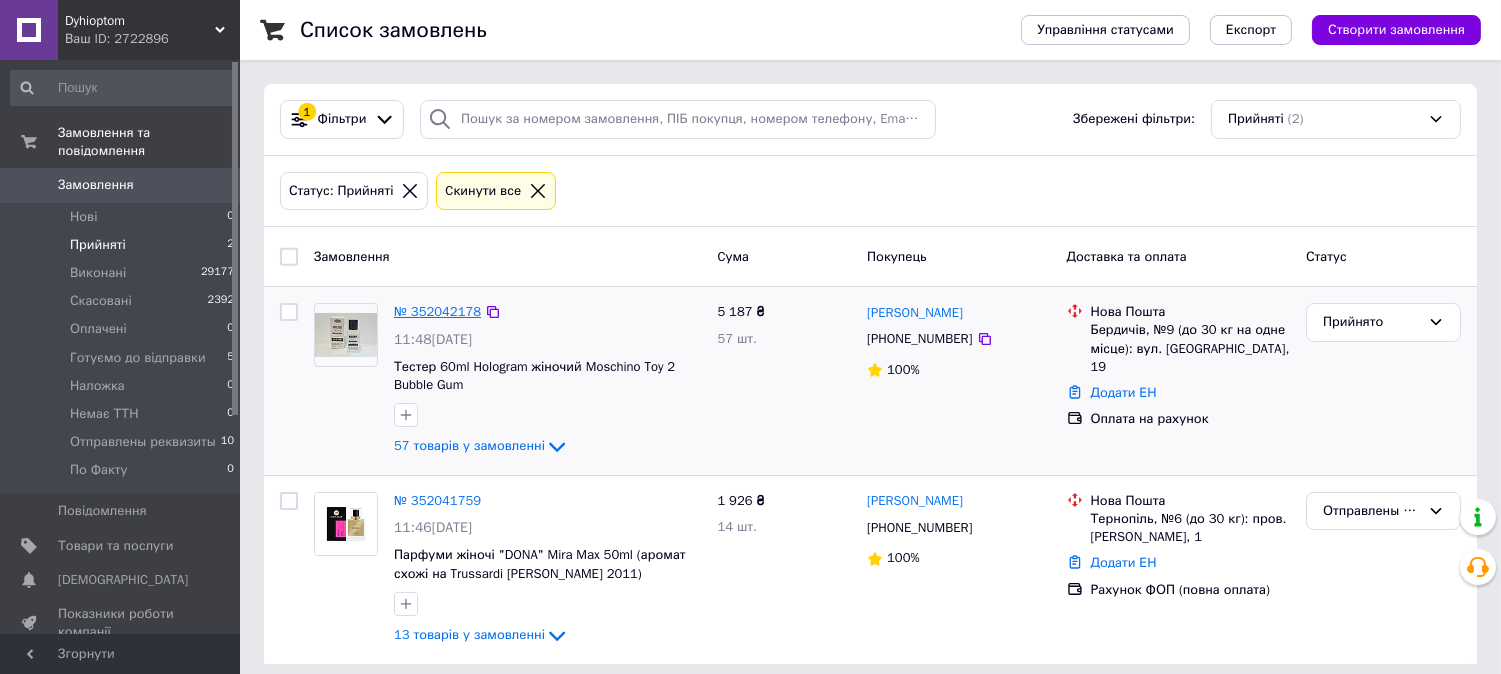 click on "№ 352042178" at bounding box center (437, 311) 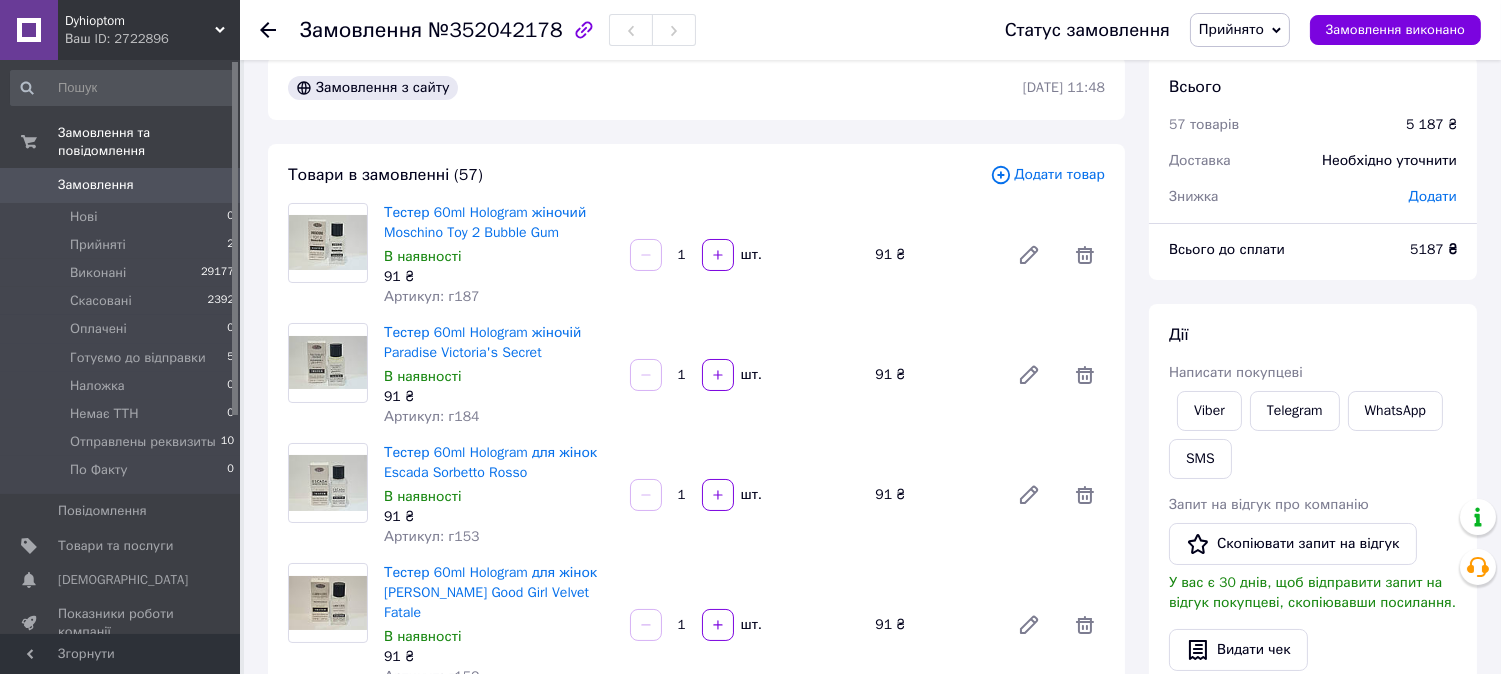 scroll, scrollTop: 0, scrollLeft: 0, axis: both 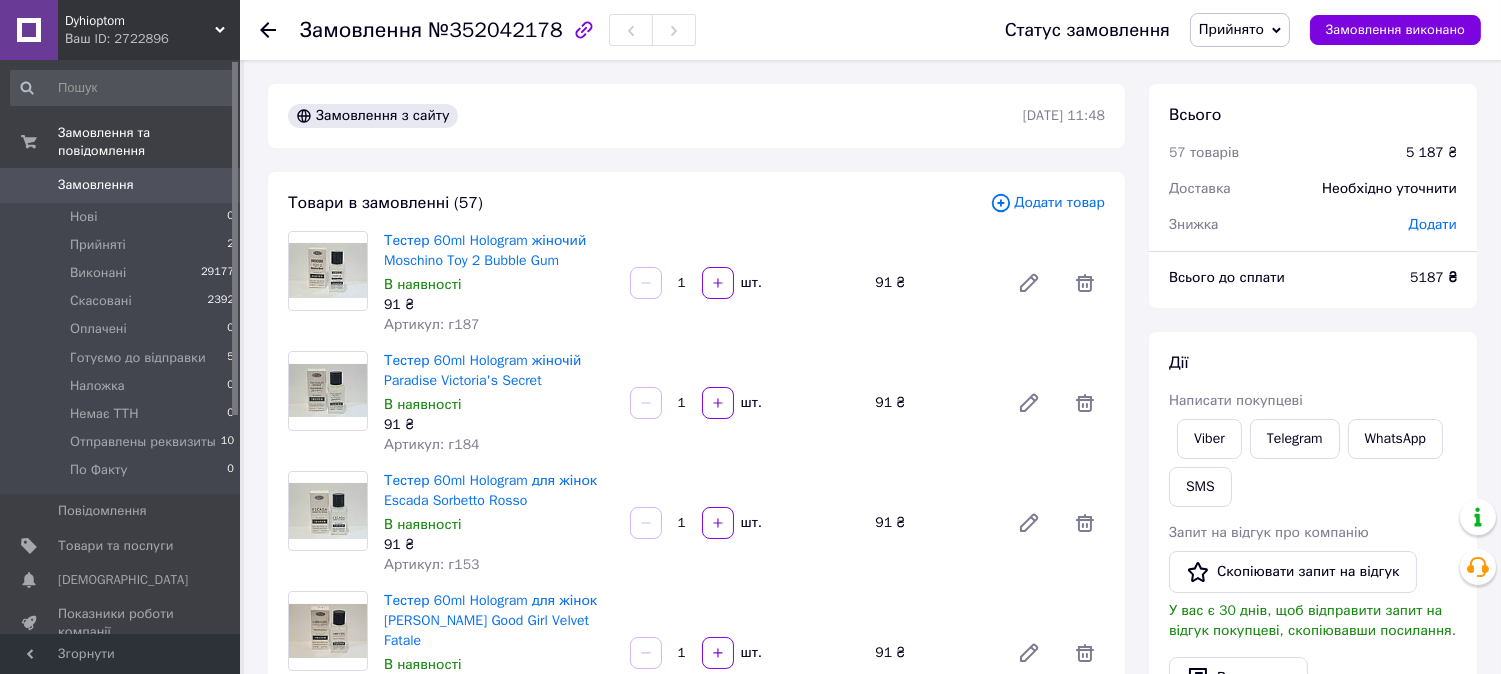 click 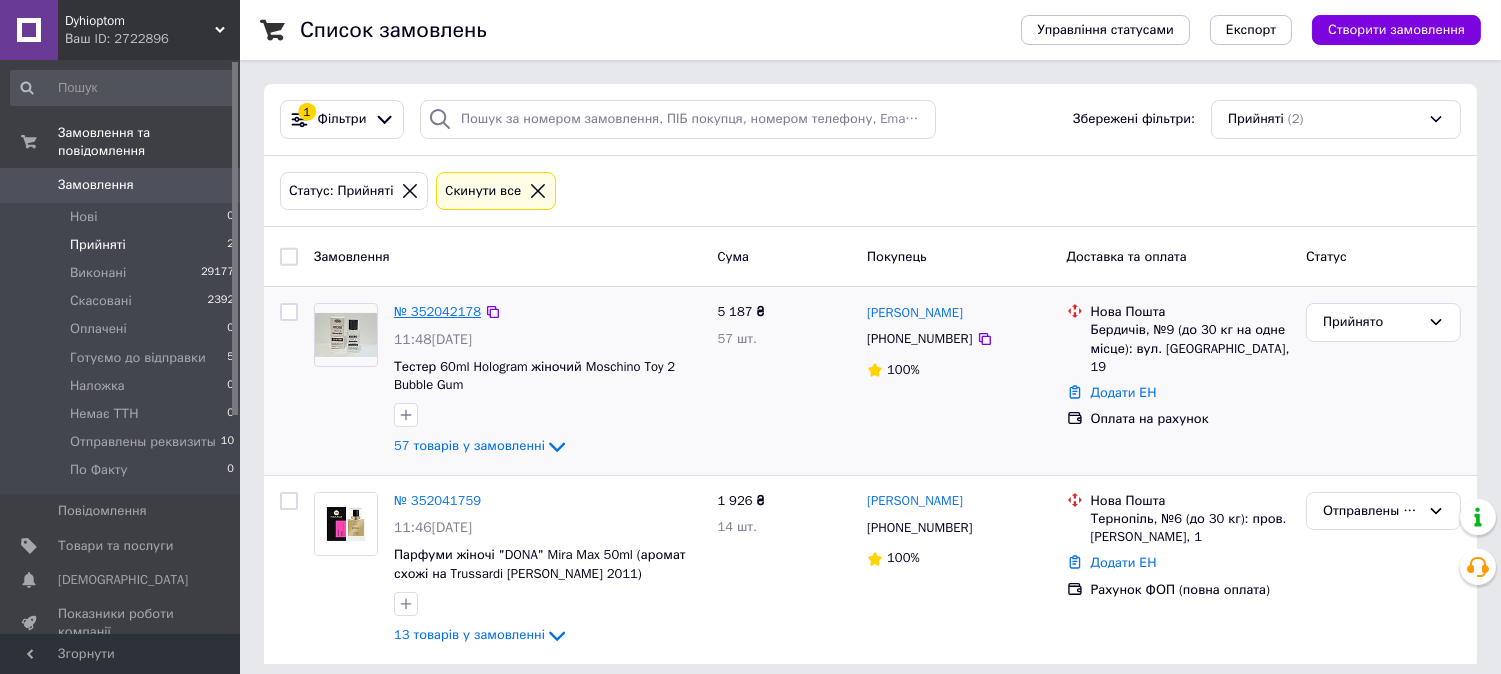 click on "№ 352042178" at bounding box center (437, 311) 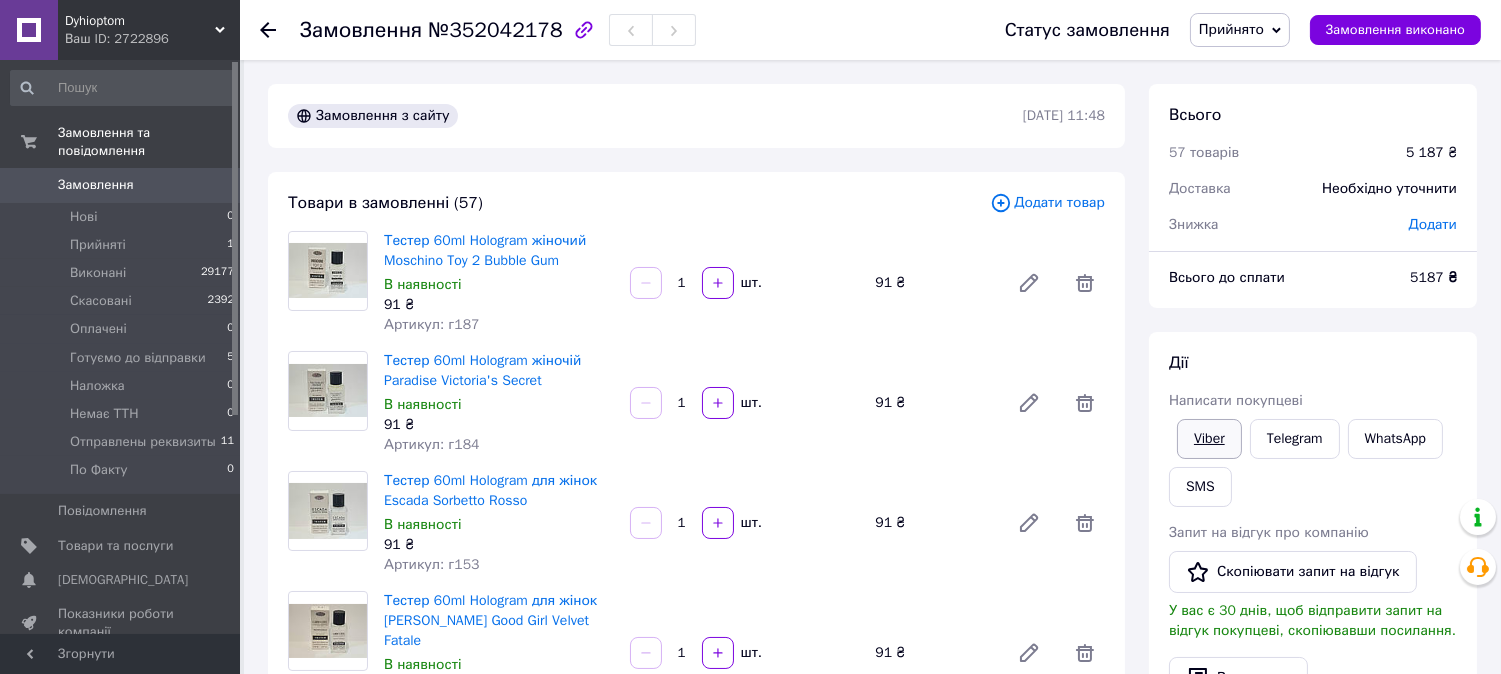 click on "Viber" at bounding box center [1209, 439] 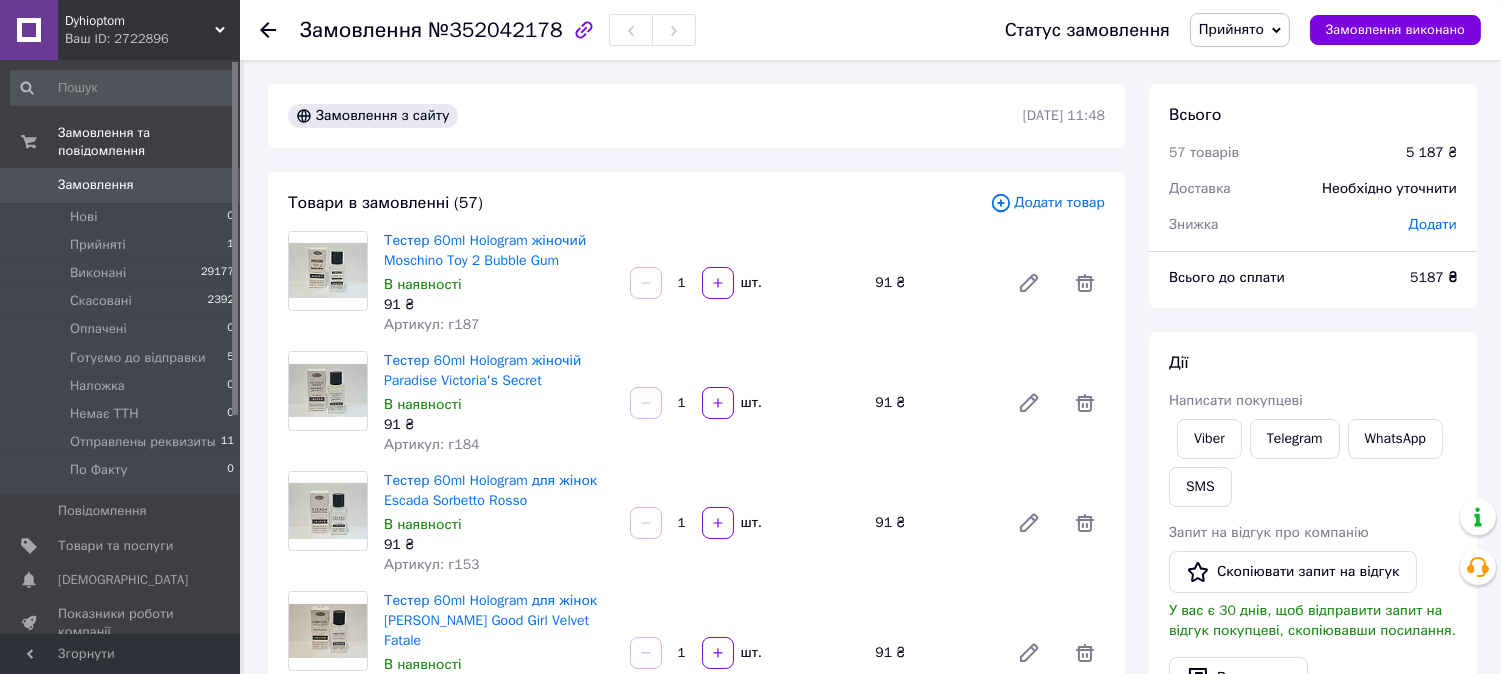 click on "Всього 57 товарів 5 187 ₴ Доставка Необхідно уточнити Знижка Додати Всього до сплати 5187 ₴ Дії Написати покупцеві Viber Telegram WhatsApp SMS Запит на відгук про компанію   Скопіювати запит на відгук У вас є 30 днів, щоб відправити запит на відгук покупцеві, скопіювавши посилання.   Видати чек   Завантажити PDF   Друк PDF   Дублювати замовлення Мітки Особисті нотатки, які бачите лише ви. З їх допомогою можна фільтрувати замовлення Примітки Залишилося 300 символів Очистити Зберегти" at bounding box center (1313, 722) 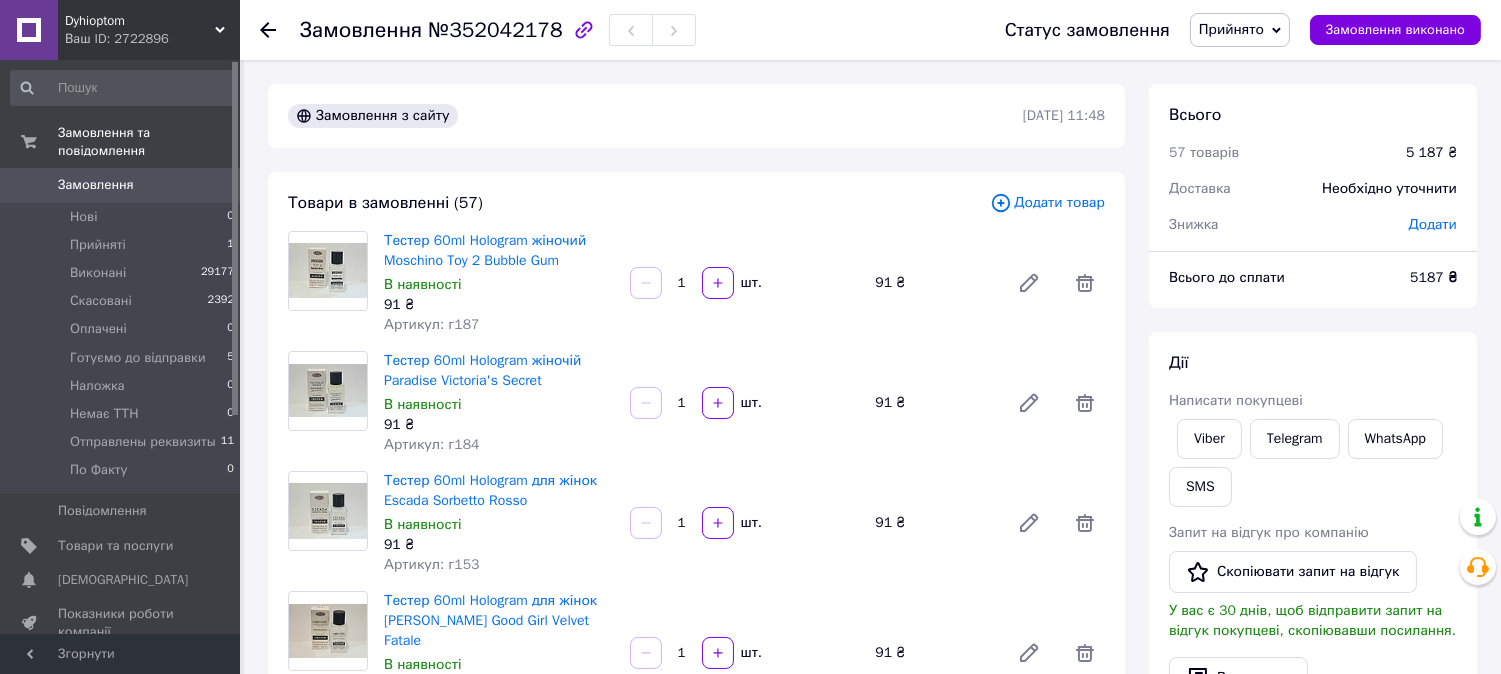 click on "Прийнято" at bounding box center (1240, 30) 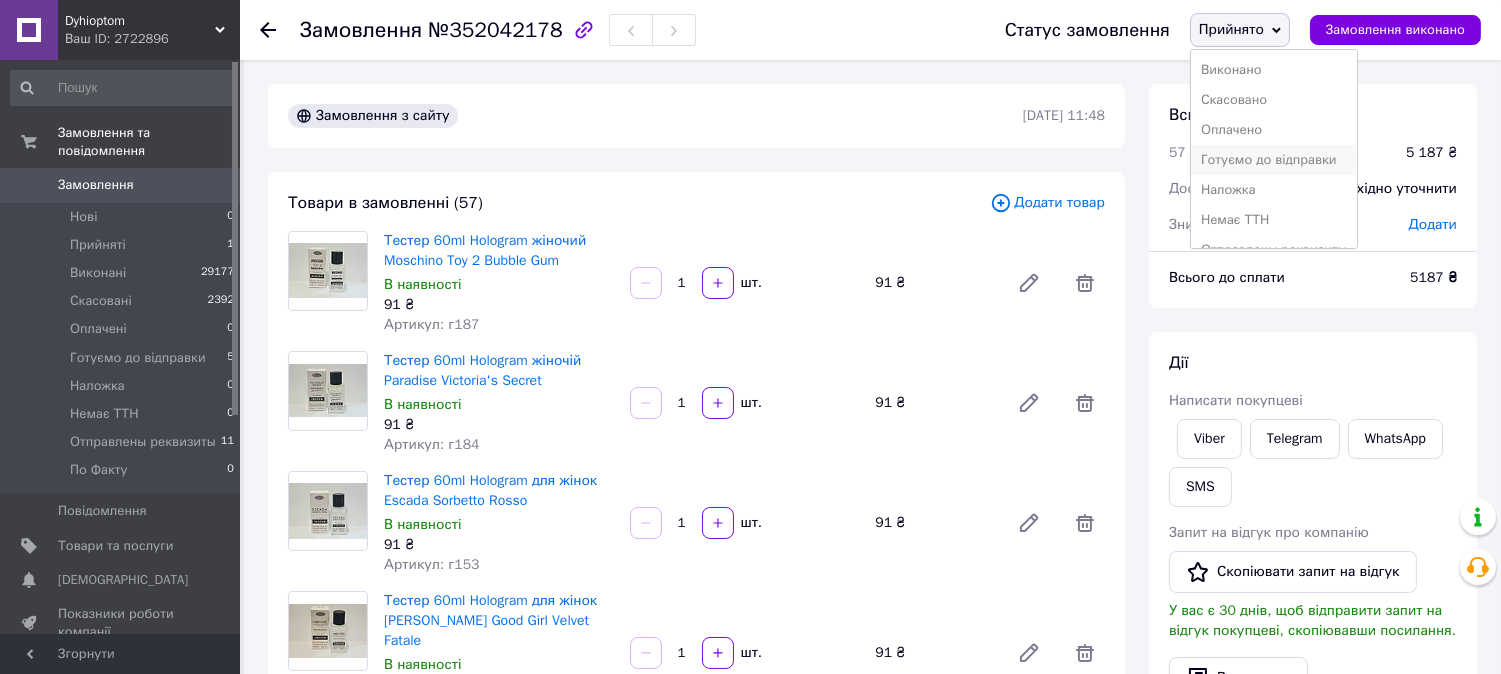 scroll, scrollTop: 52, scrollLeft: 0, axis: vertical 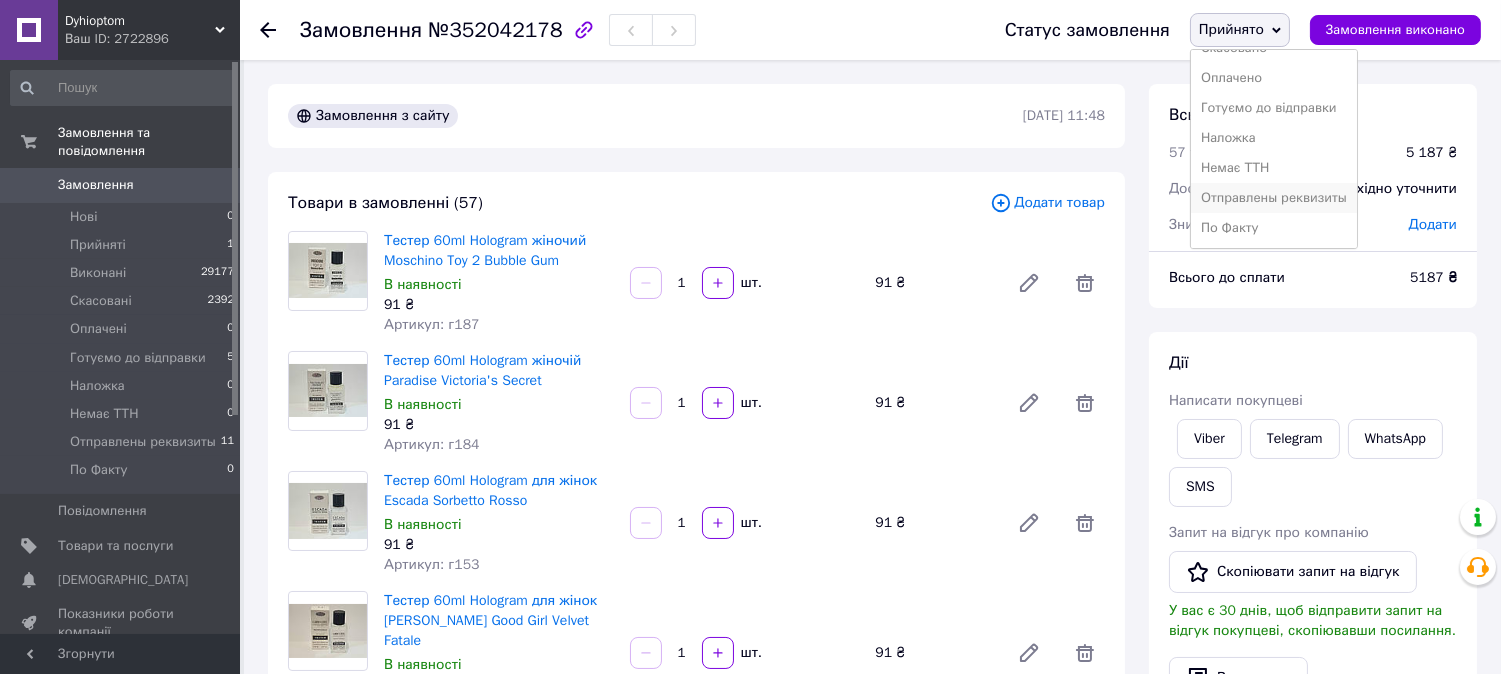 click on "Отправлены реквизиты" at bounding box center [1274, 198] 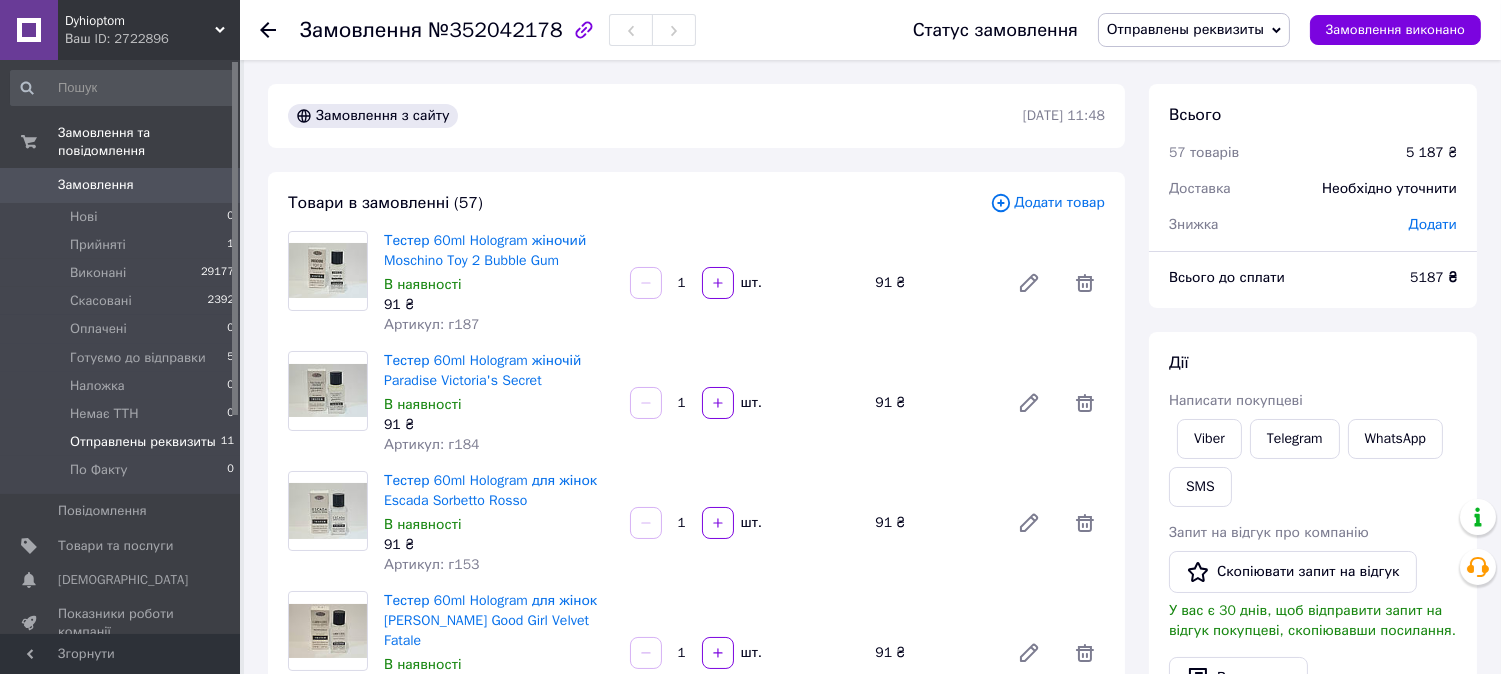 click on "Отправлены реквизиты" at bounding box center [143, 442] 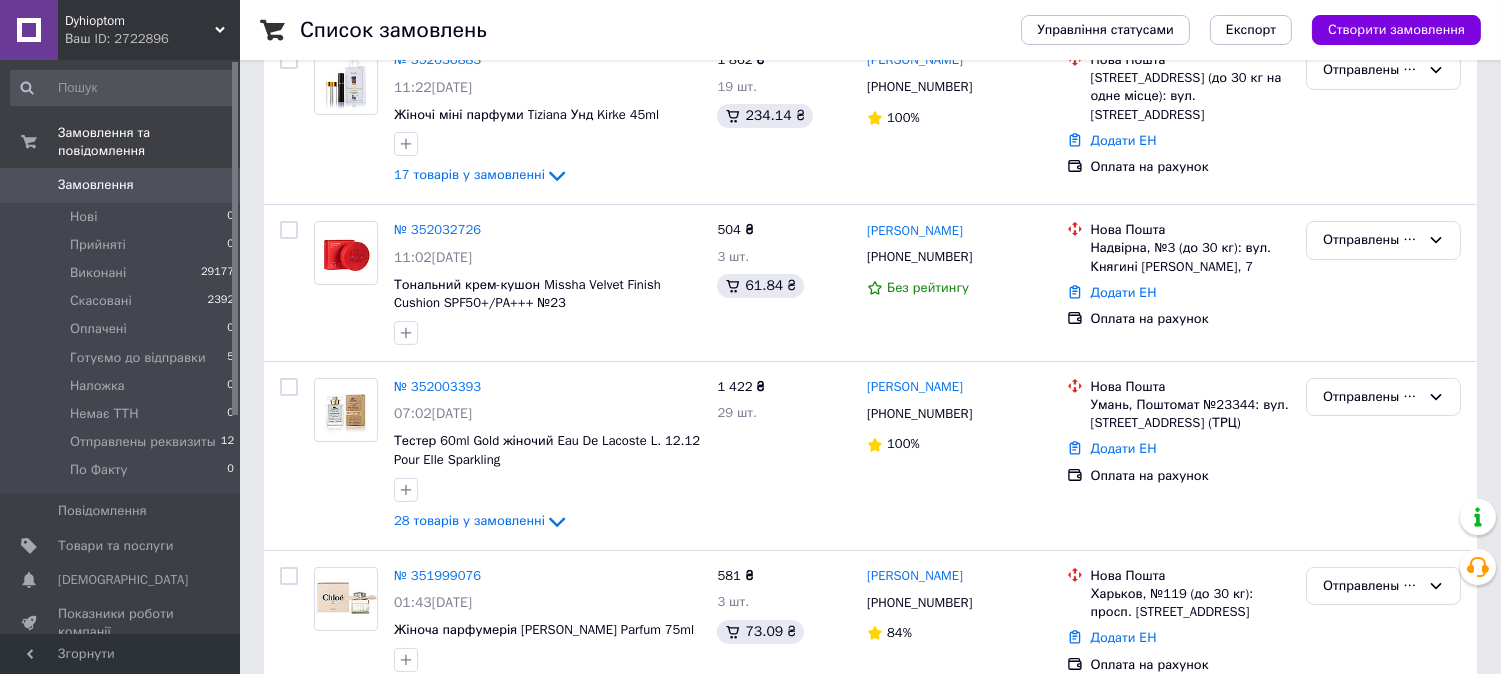 scroll, scrollTop: 666, scrollLeft: 0, axis: vertical 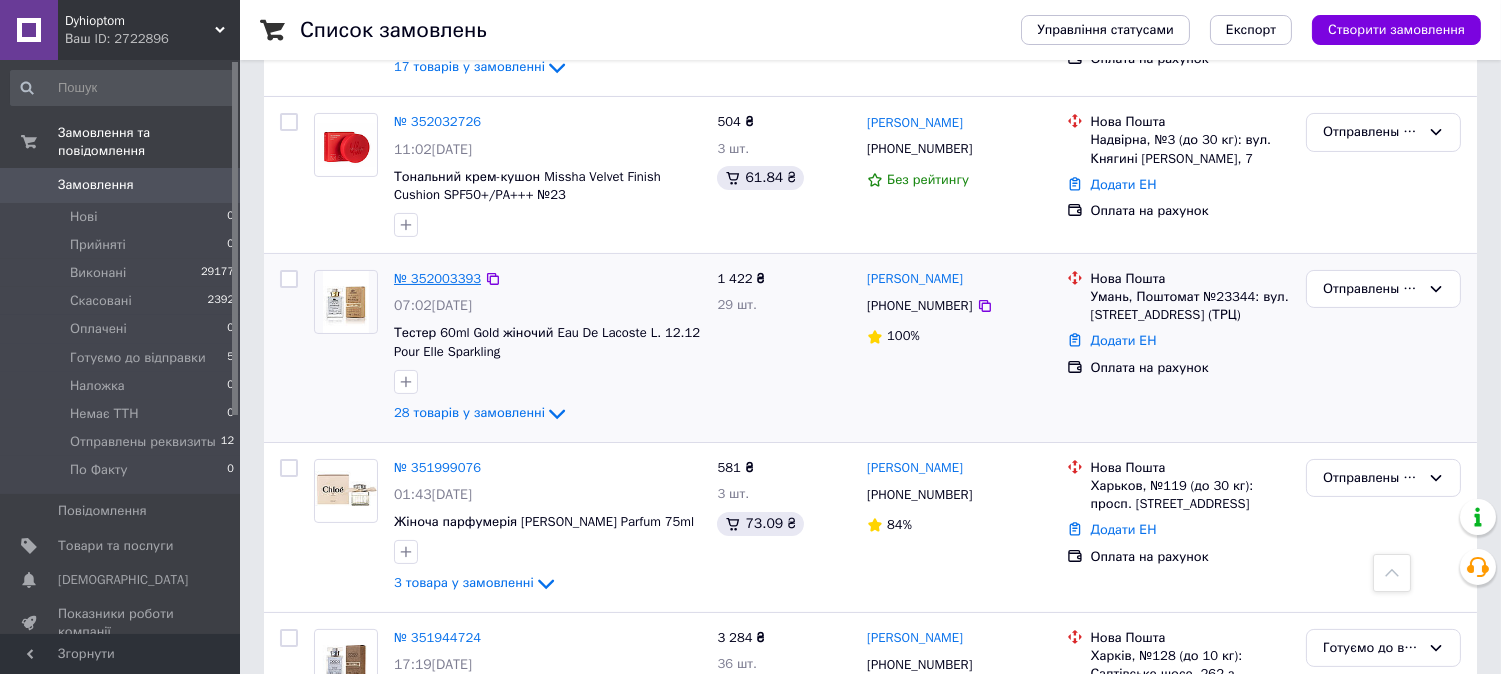 click on "№ 352003393" at bounding box center (437, 278) 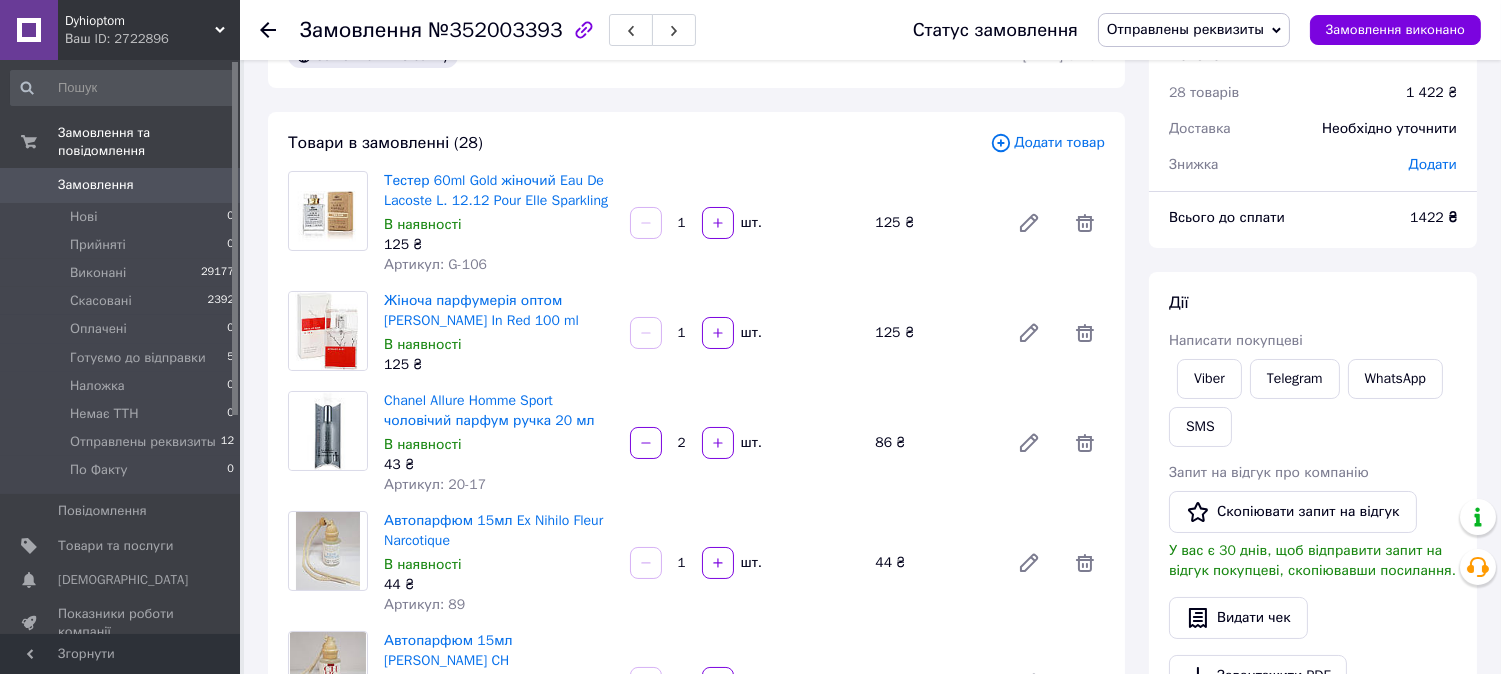 scroll, scrollTop: 0, scrollLeft: 0, axis: both 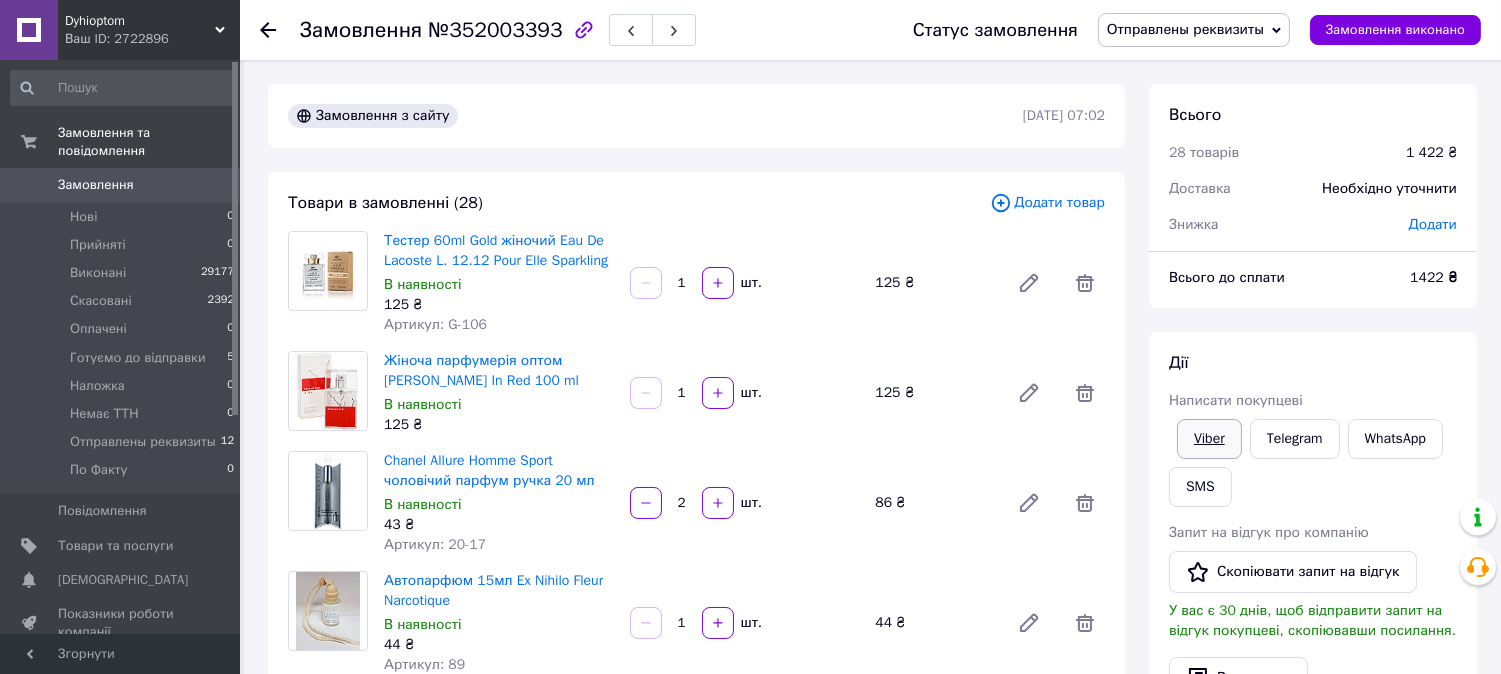 click on "Viber" at bounding box center (1209, 439) 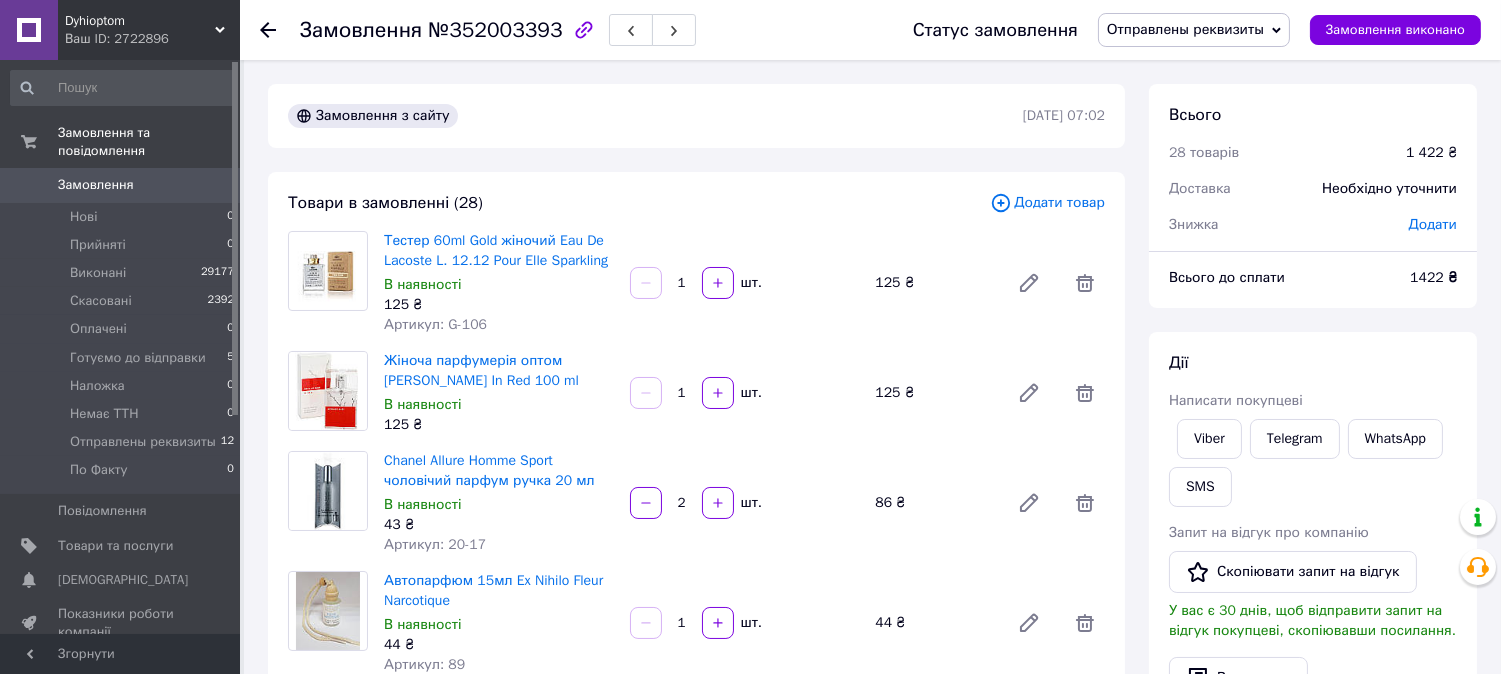 click on "Дії Написати покупцеві Viber Telegram WhatsApp SMS Запит на відгук про компанію   Скопіювати запит на відгук У вас є 30 днів, щоб відправити запит на відгук покупцеві, скопіювавши посилання.   Видати чек   Завантажити PDF   Друк PDF   Дублювати замовлення" at bounding box center (1313, 604) 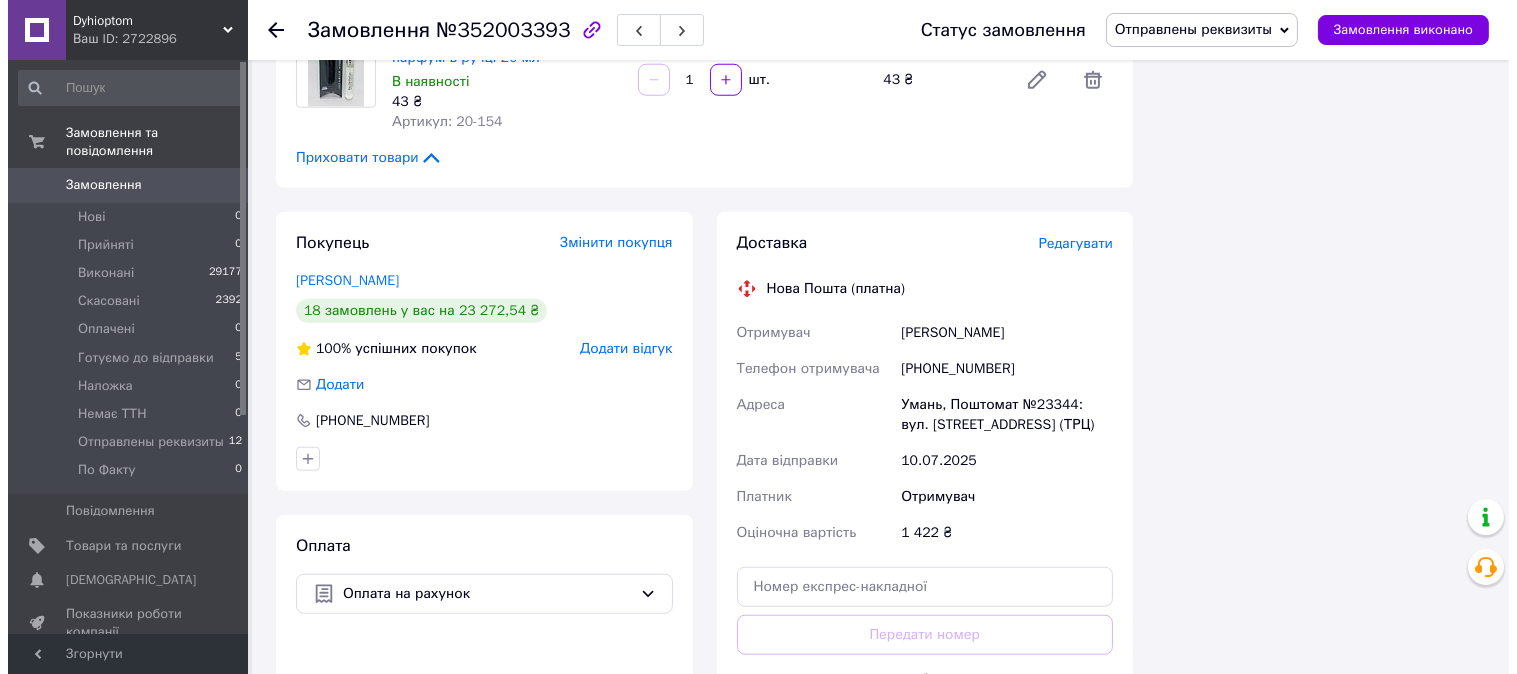 scroll, scrollTop: 3422, scrollLeft: 0, axis: vertical 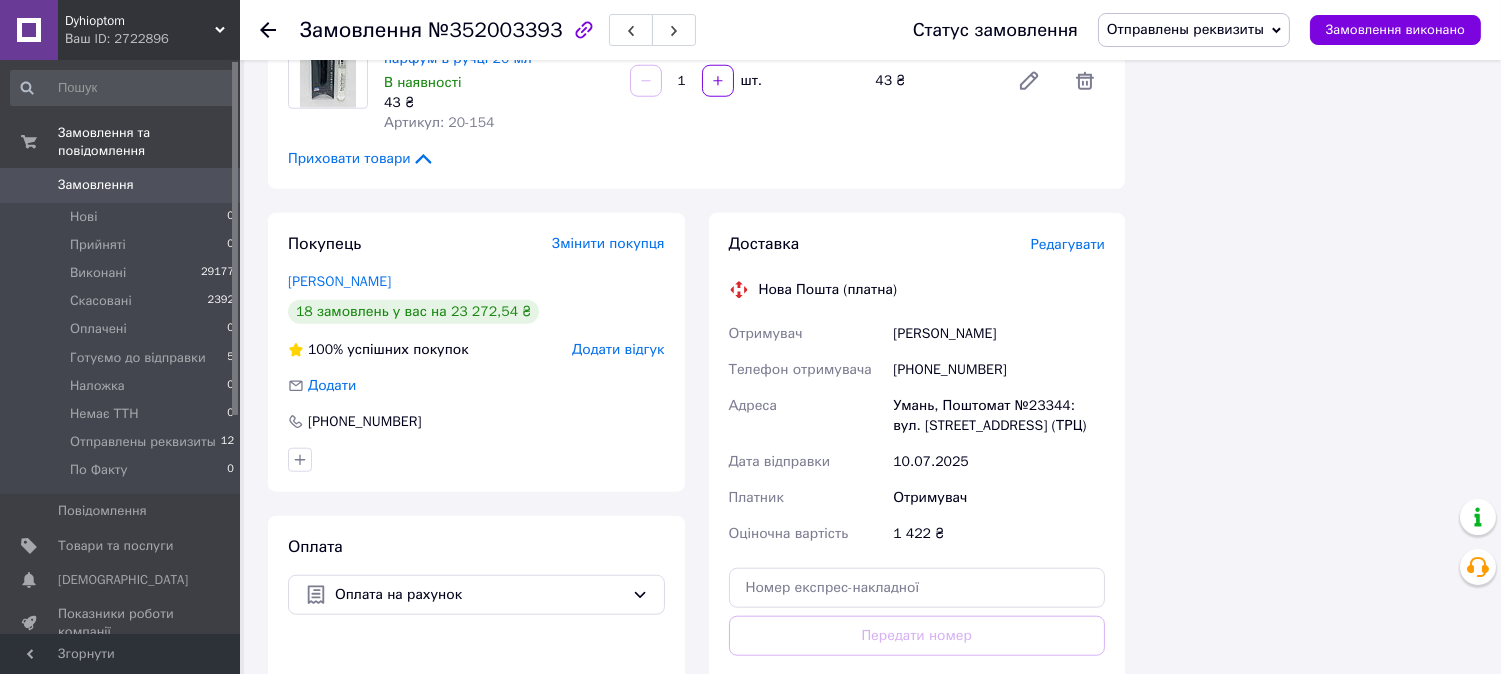 click on "Редагувати" at bounding box center [1068, 244] 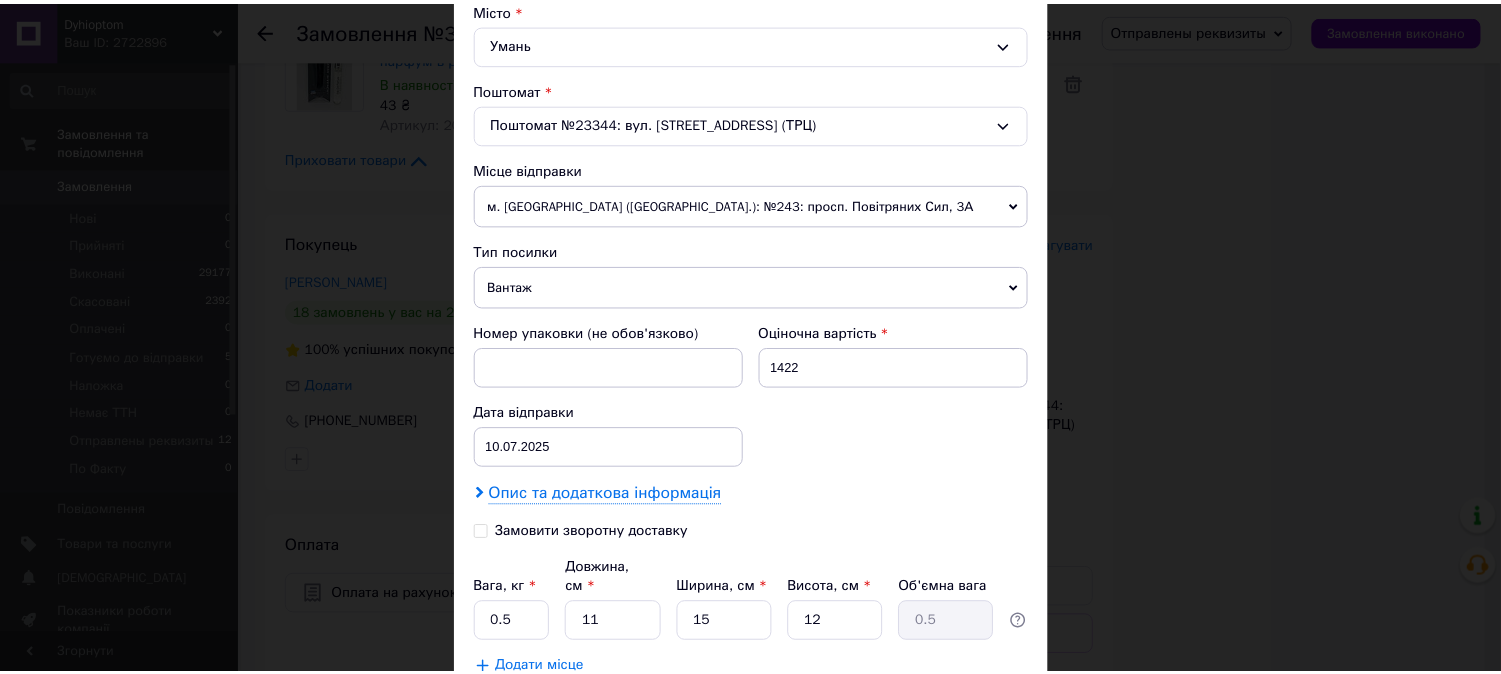 scroll, scrollTop: 666, scrollLeft: 0, axis: vertical 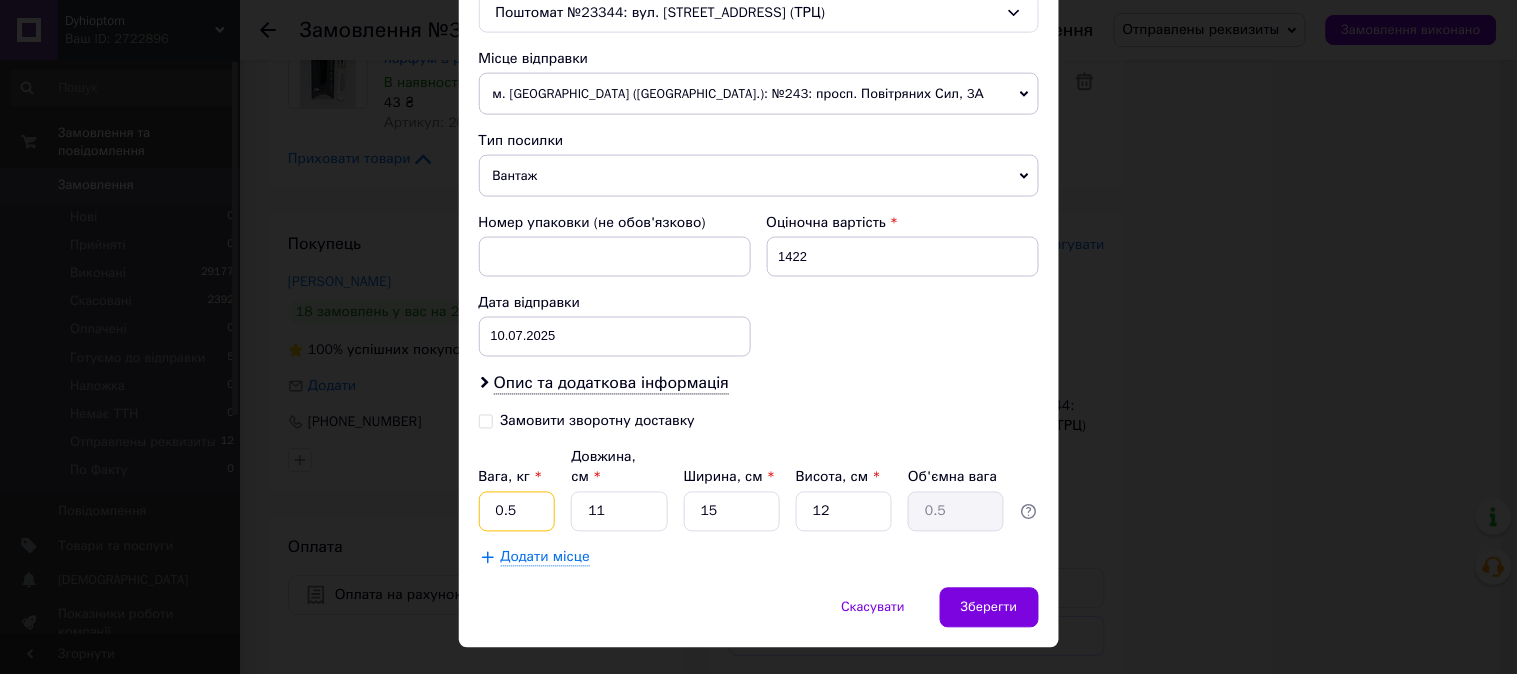 click on "0.5" at bounding box center (517, 512) 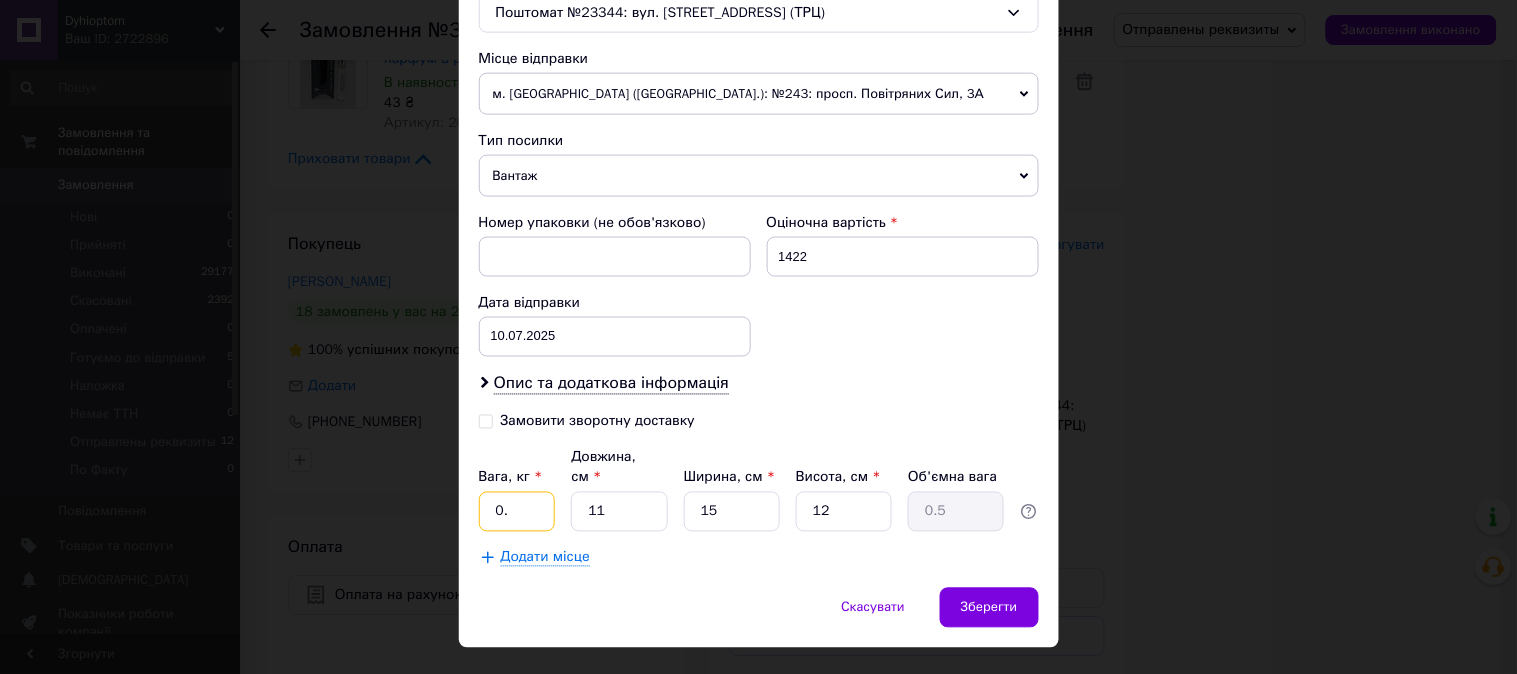 type on "0" 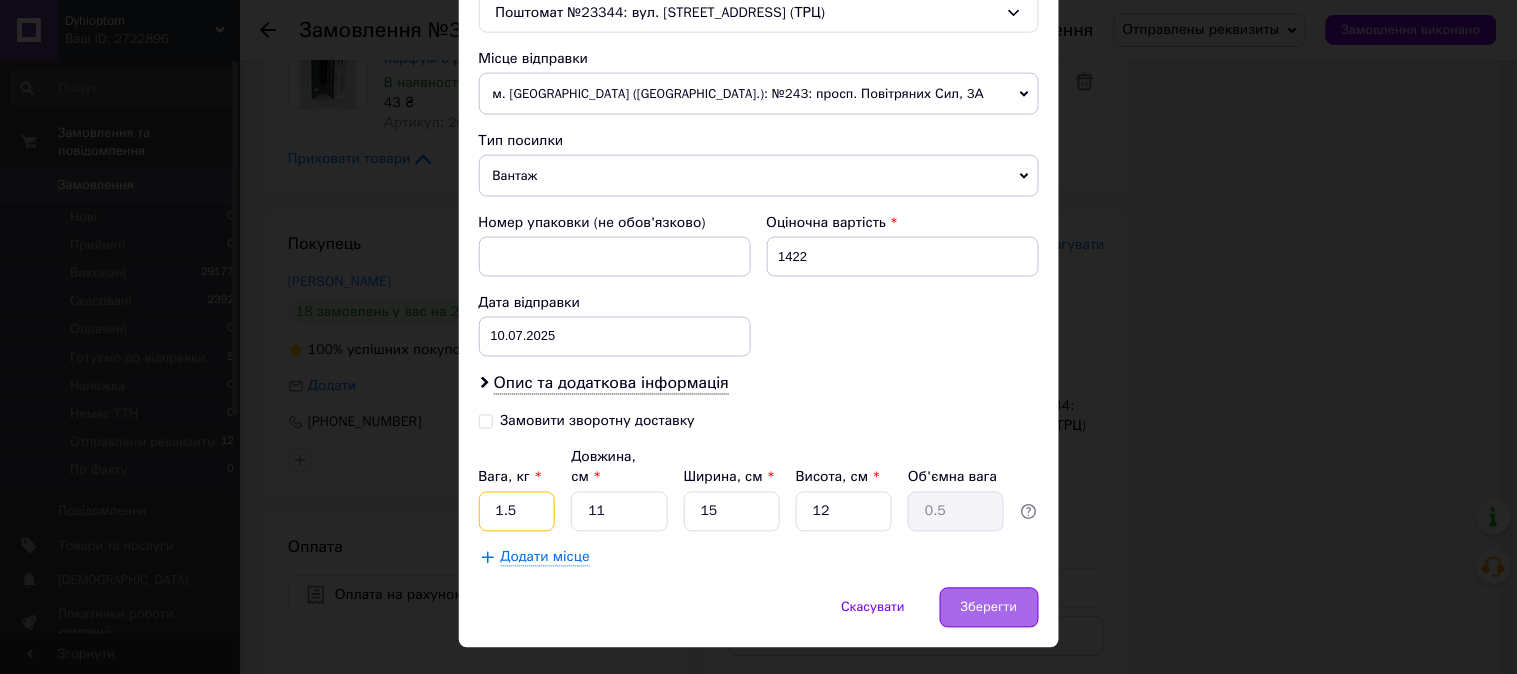 type on "1.5" 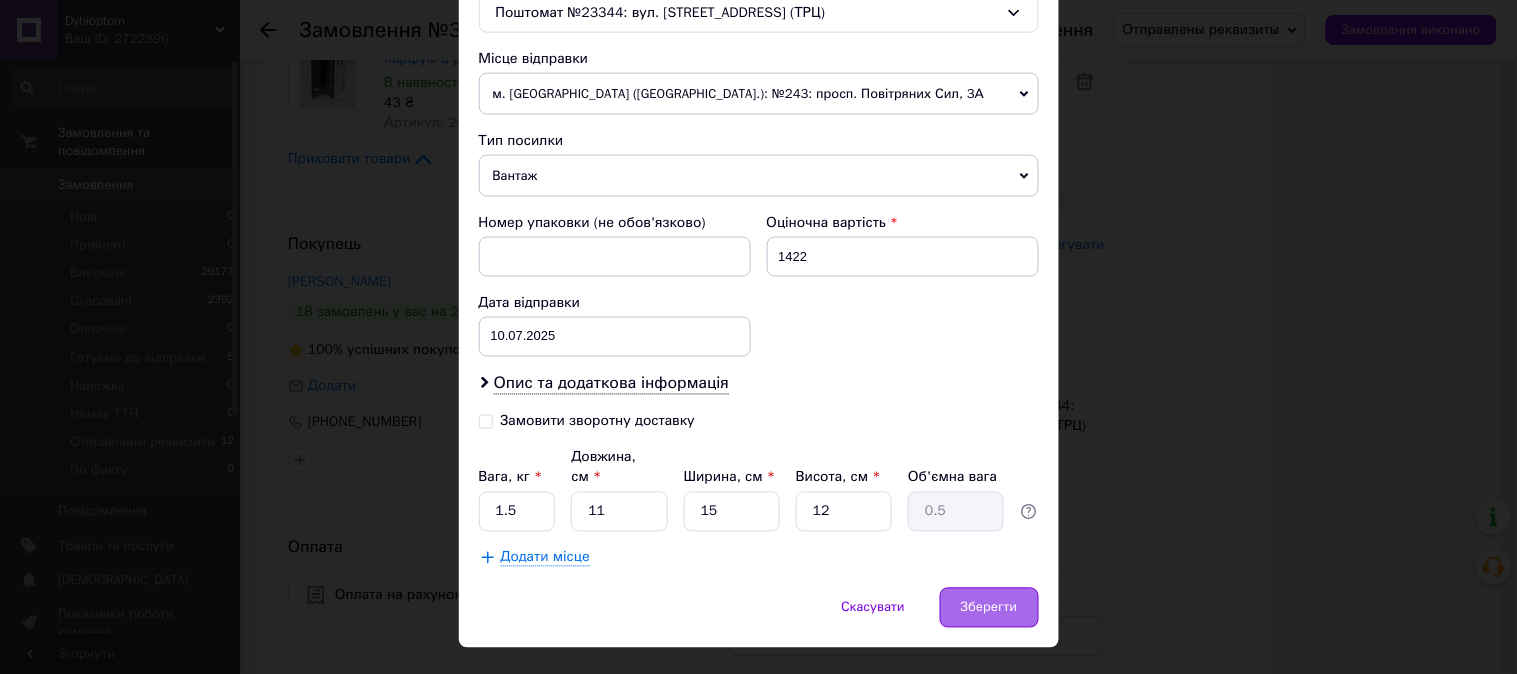 click on "Зберегти" at bounding box center (989, 608) 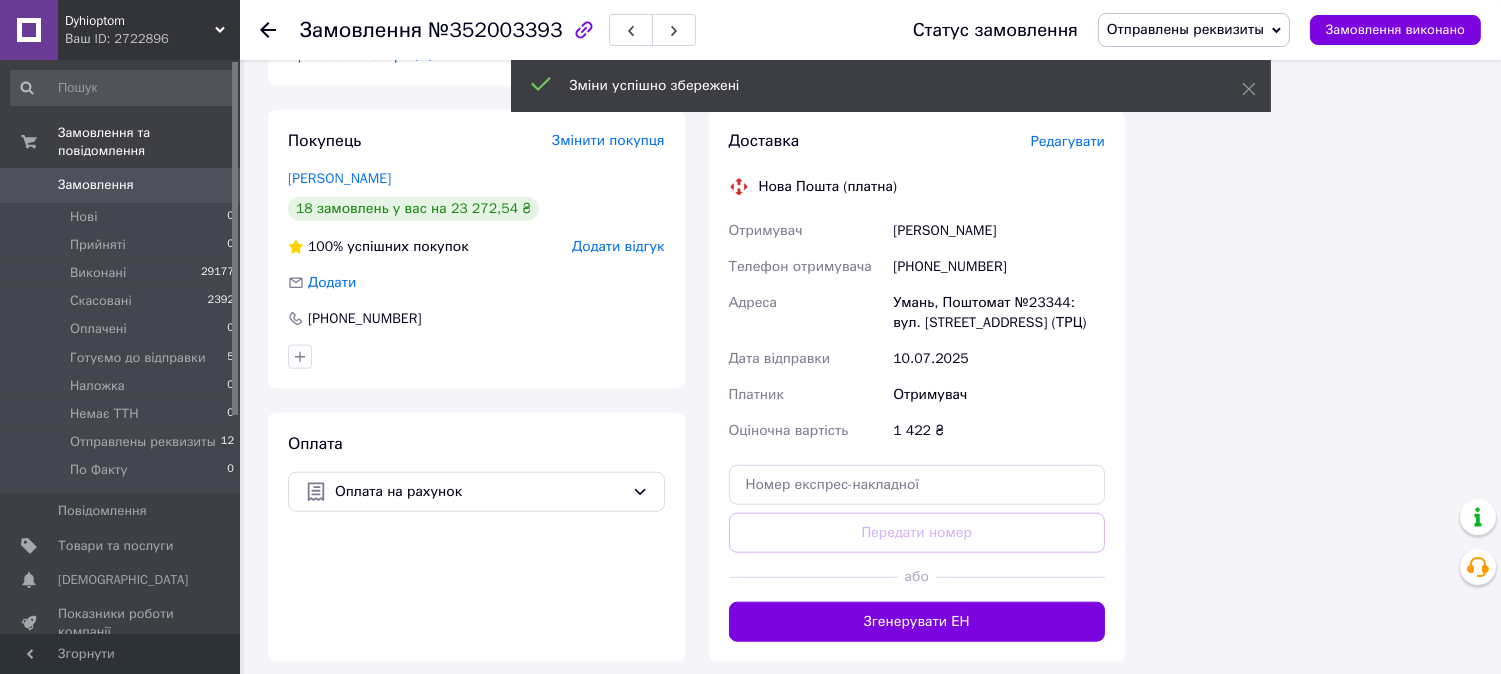 scroll, scrollTop: 3755, scrollLeft: 0, axis: vertical 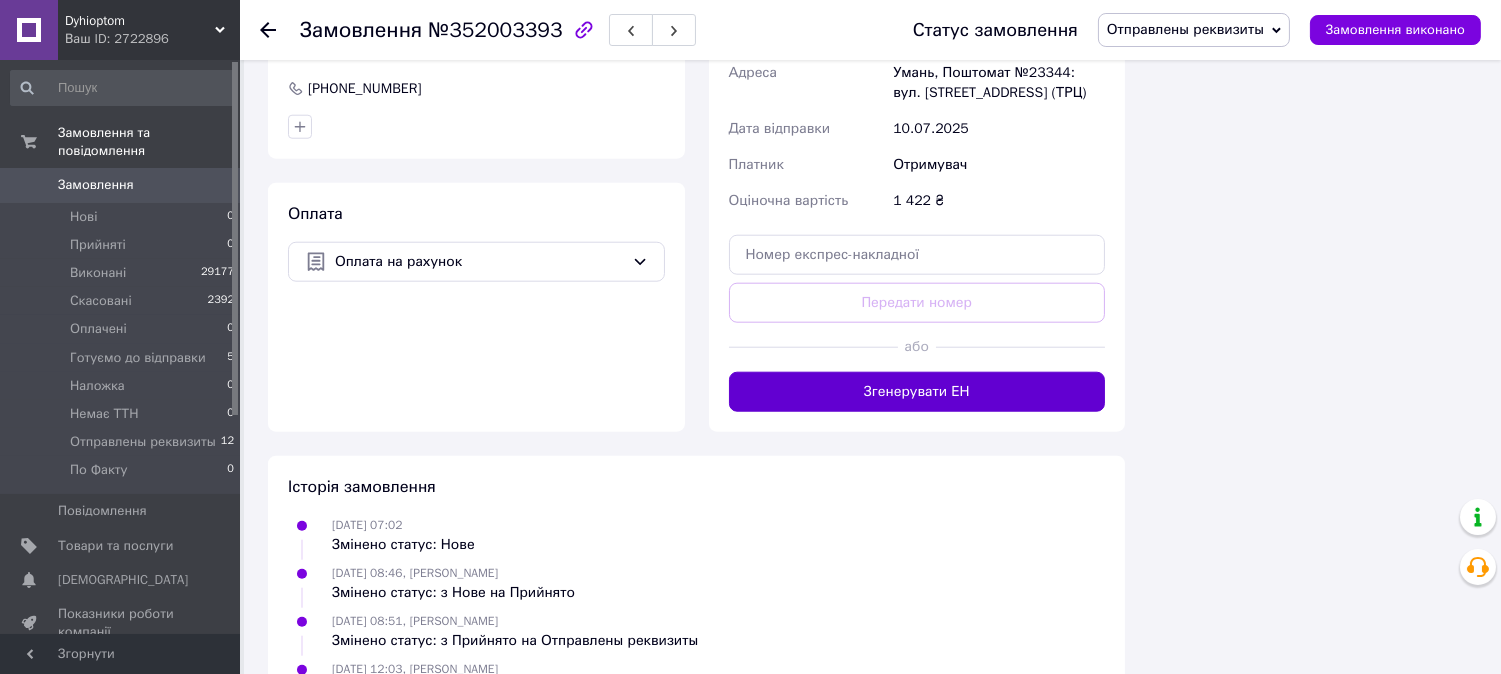 click on "Згенерувати ЕН" at bounding box center (917, 392) 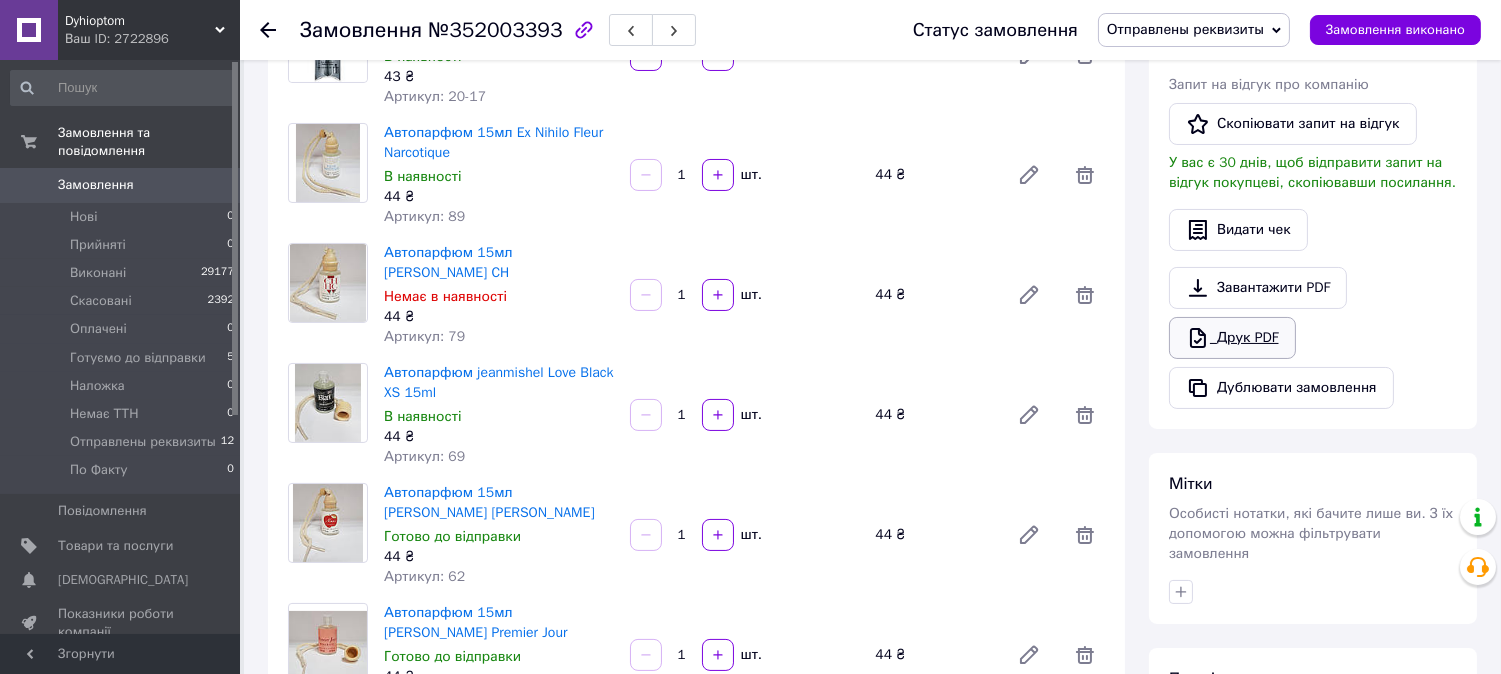 scroll, scrollTop: 311, scrollLeft: 0, axis: vertical 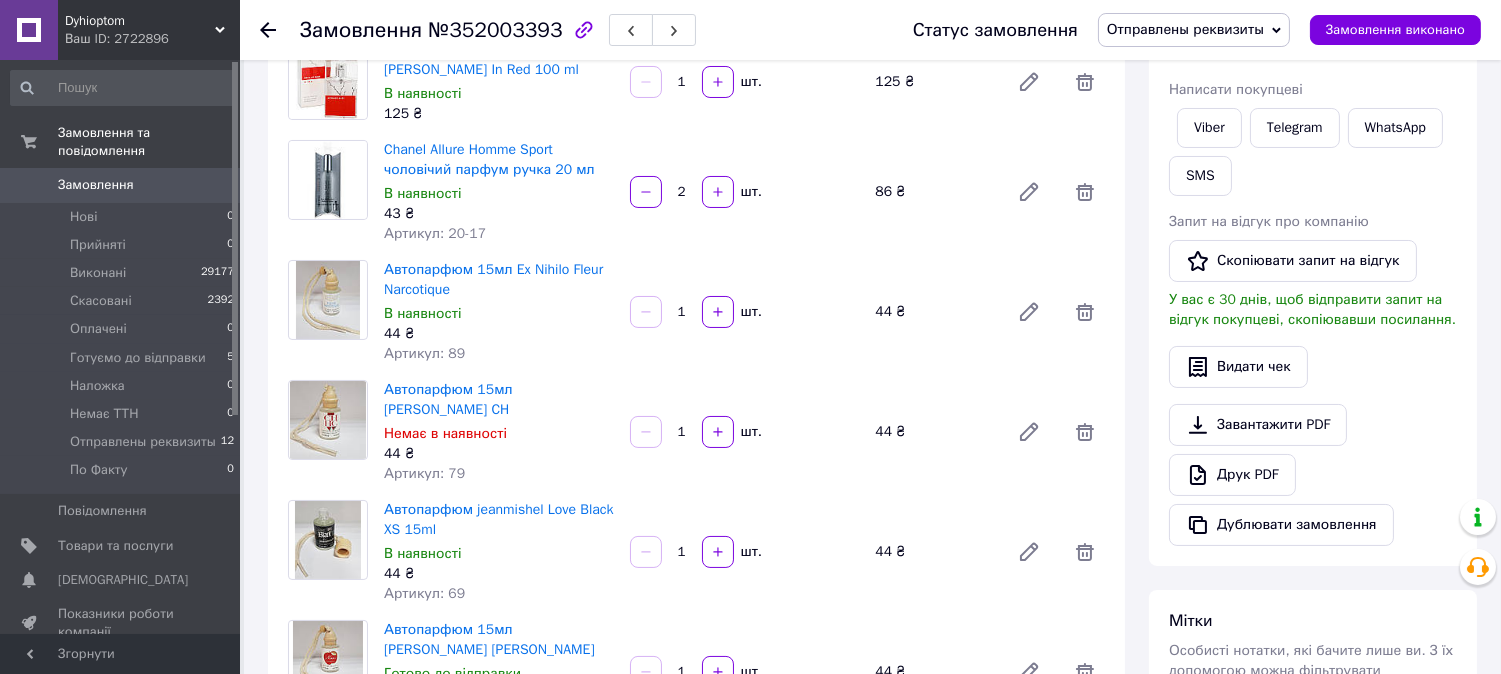 click on "Отправлены реквизиты" at bounding box center [1185, 29] 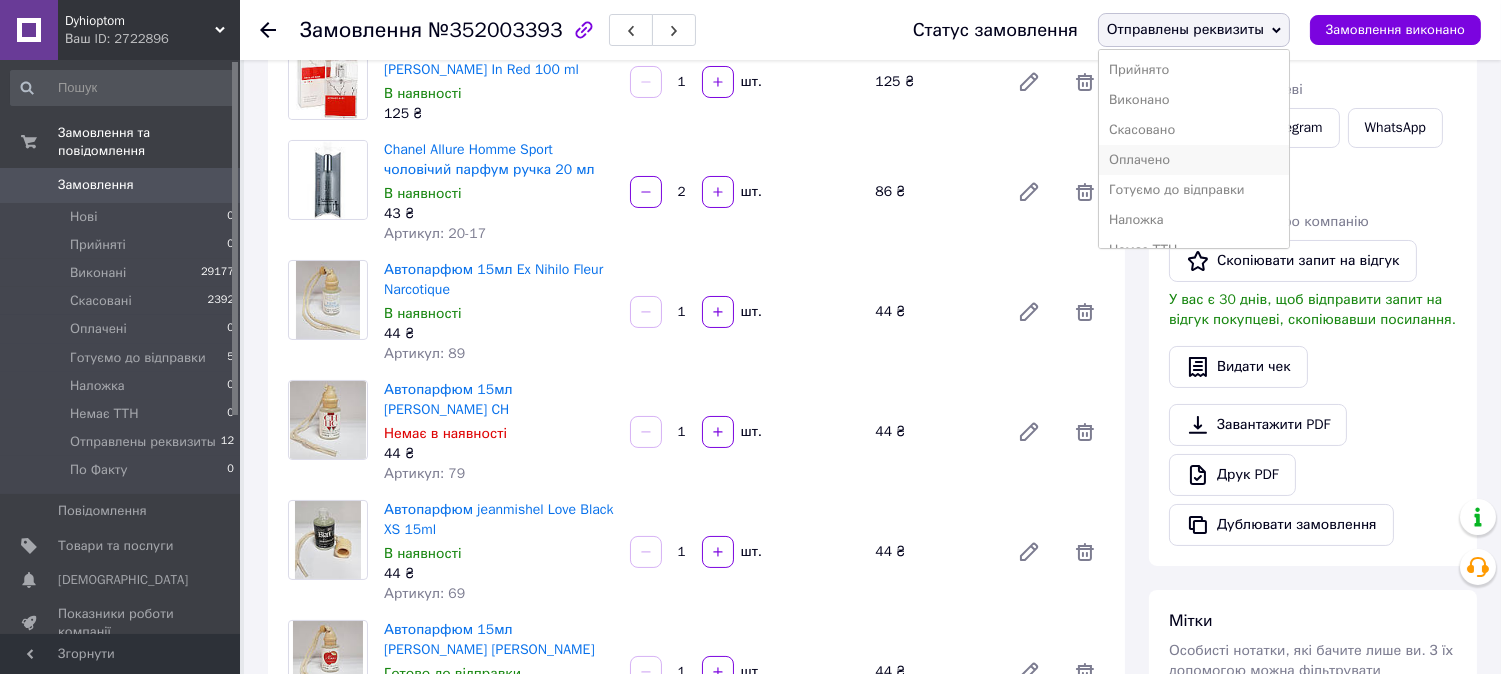 click on "Оплачено" at bounding box center [1194, 160] 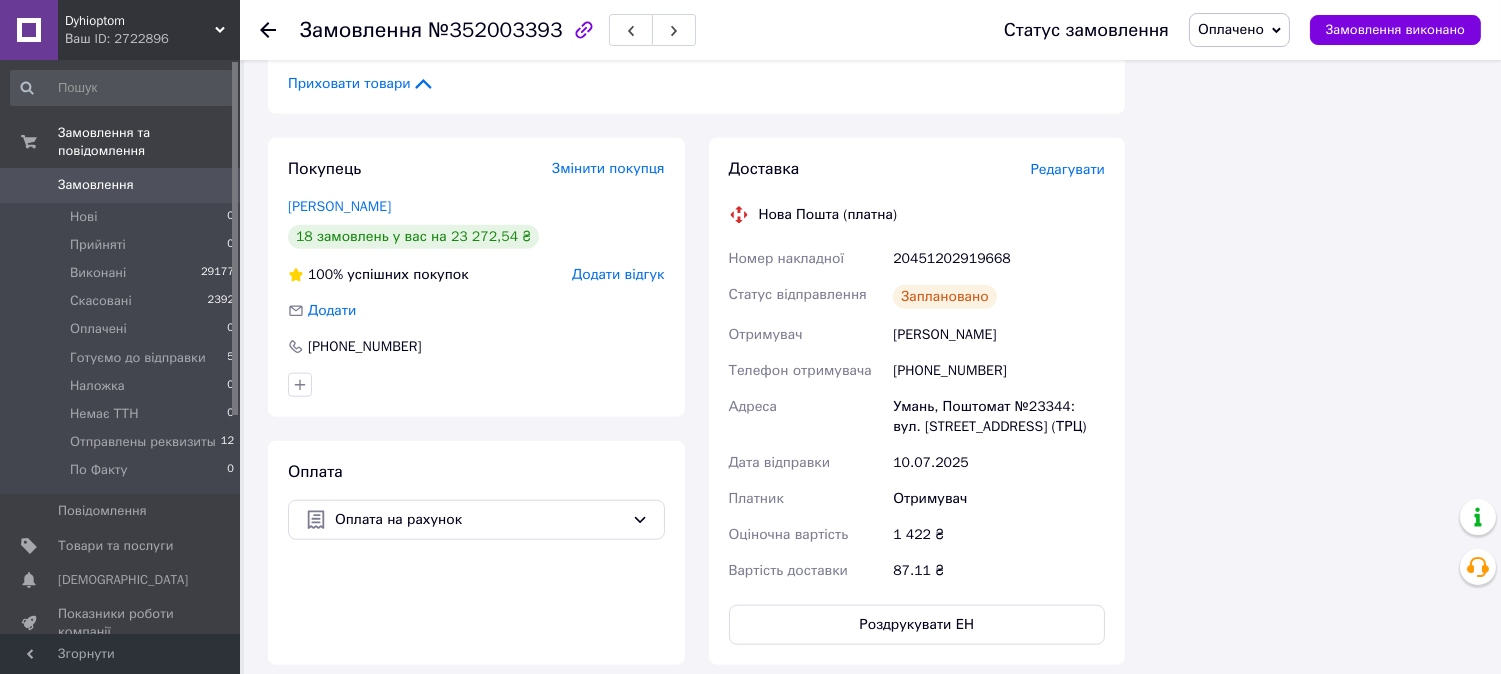 scroll, scrollTop: 3397, scrollLeft: 0, axis: vertical 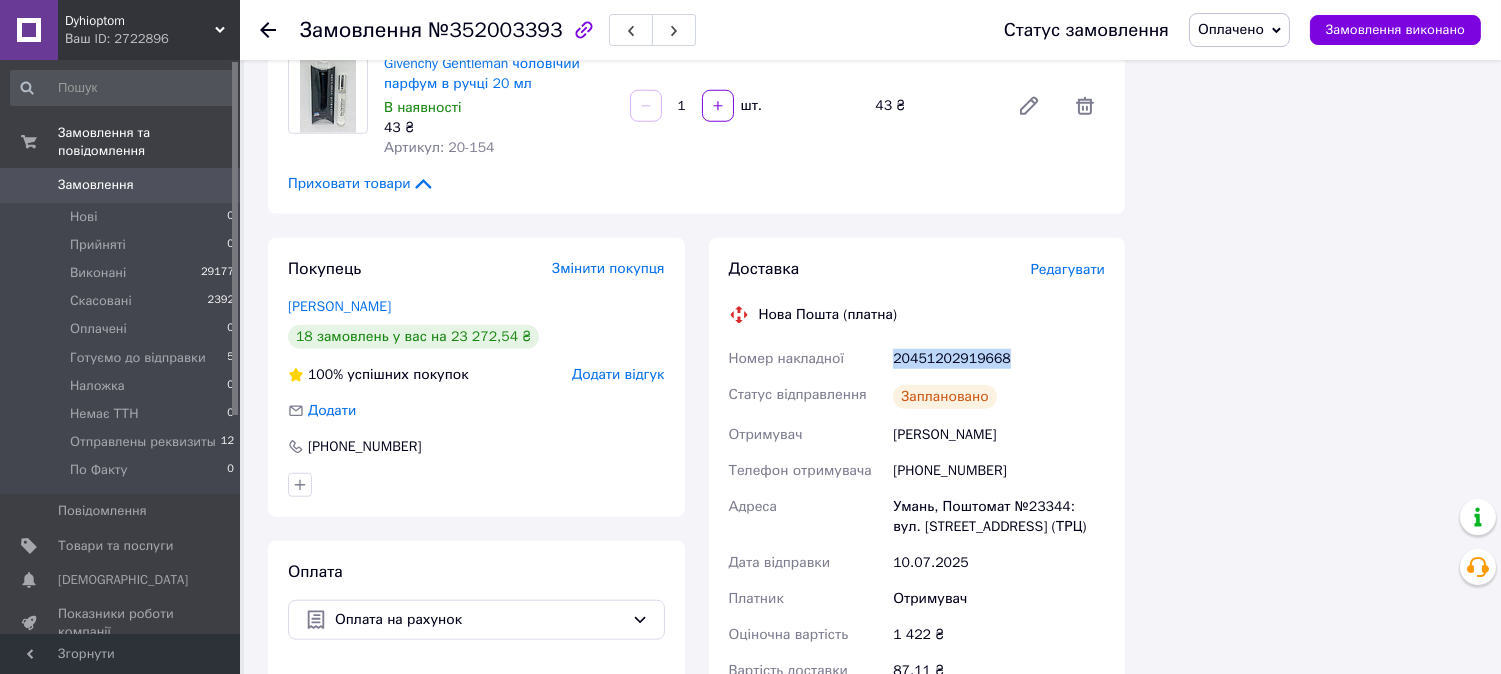 drag, startPoint x: 886, startPoint y: 336, endPoint x: 1006, endPoint y: 335, distance: 120.004166 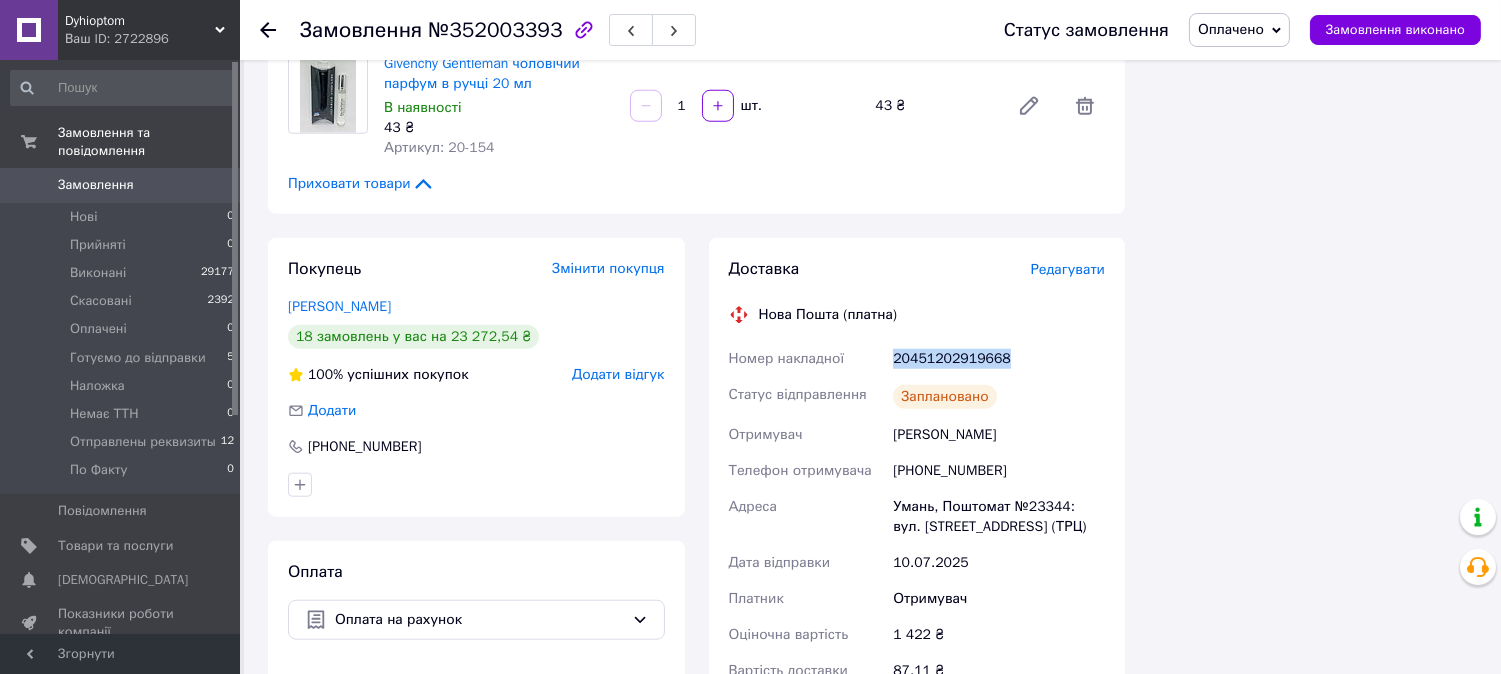 copy on "Номер накладної 20451202919668" 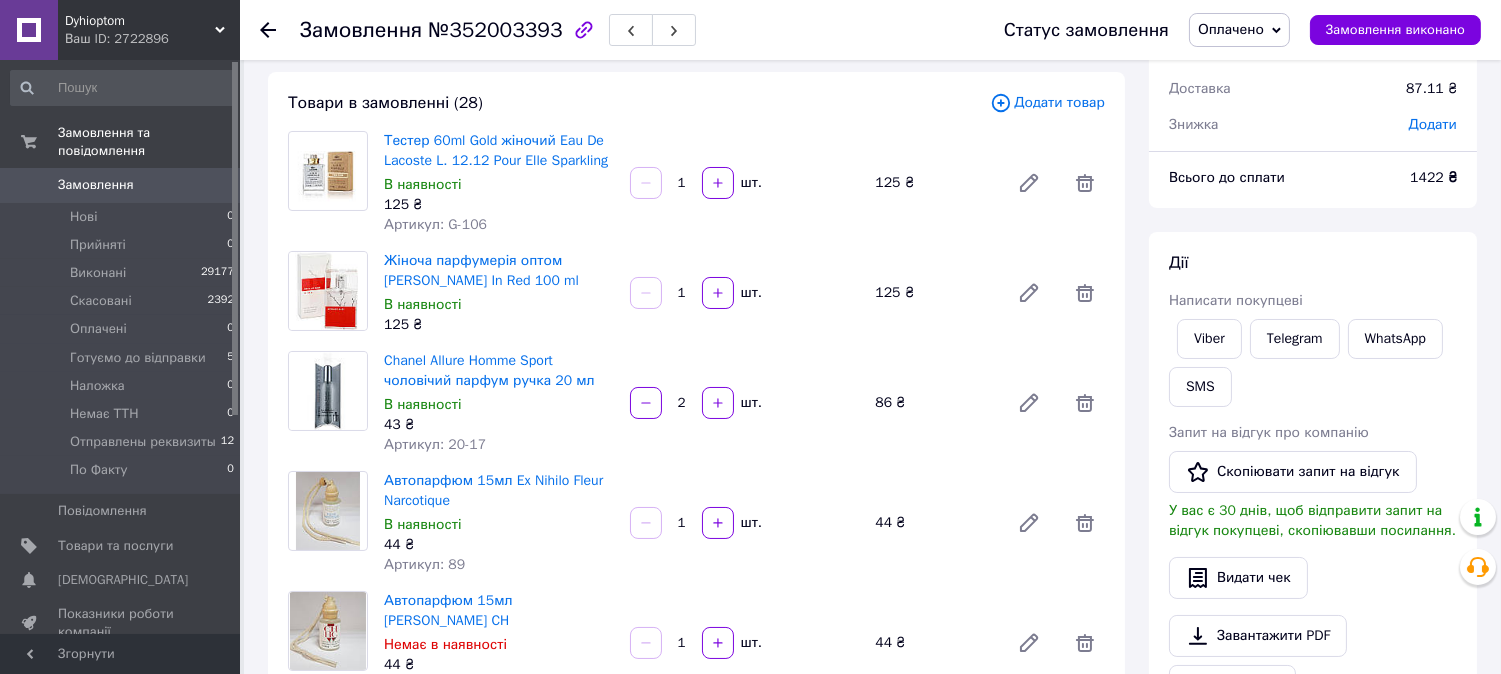 scroll, scrollTop: 64, scrollLeft: 0, axis: vertical 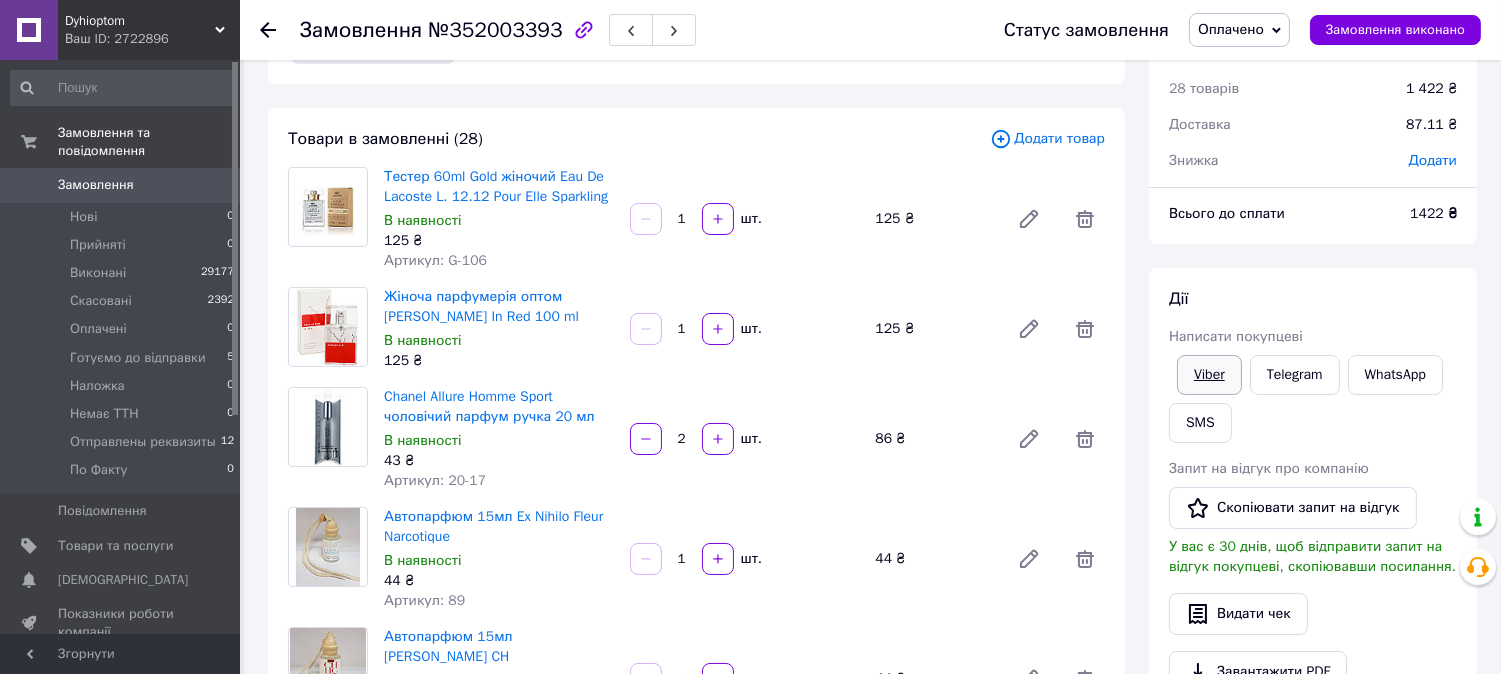click on "Viber" at bounding box center [1209, 375] 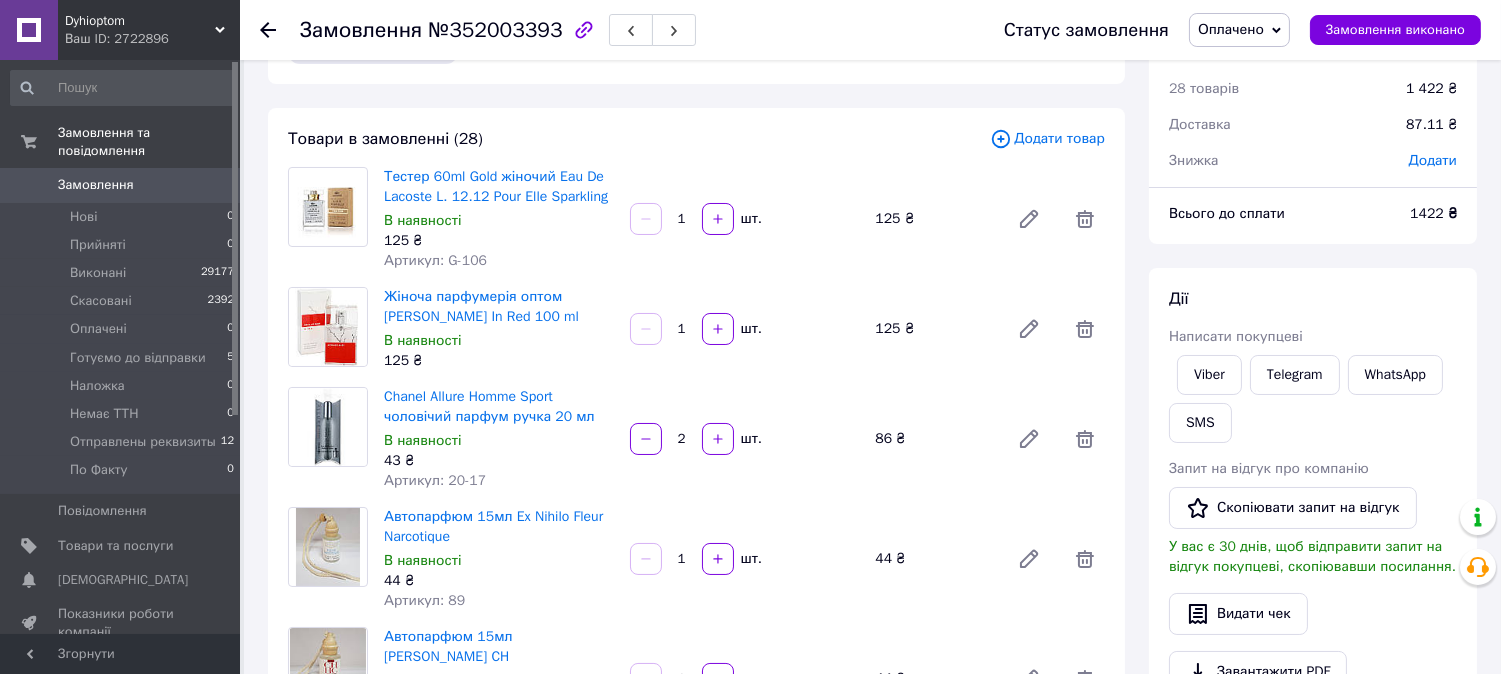 click on "[PERSON_NAME] покупцеві Viber Telegram WhatsApp SMS Запит на відгук про компанію   Скопіювати запит на відгук У вас є 30 днів, щоб відправити запит на відгук покупцеві, скопіювавши посилання.   Видати чек   Завантажити PDF   Друк PDF   Дублювати замовлення" at bounding box center (1313, 540) 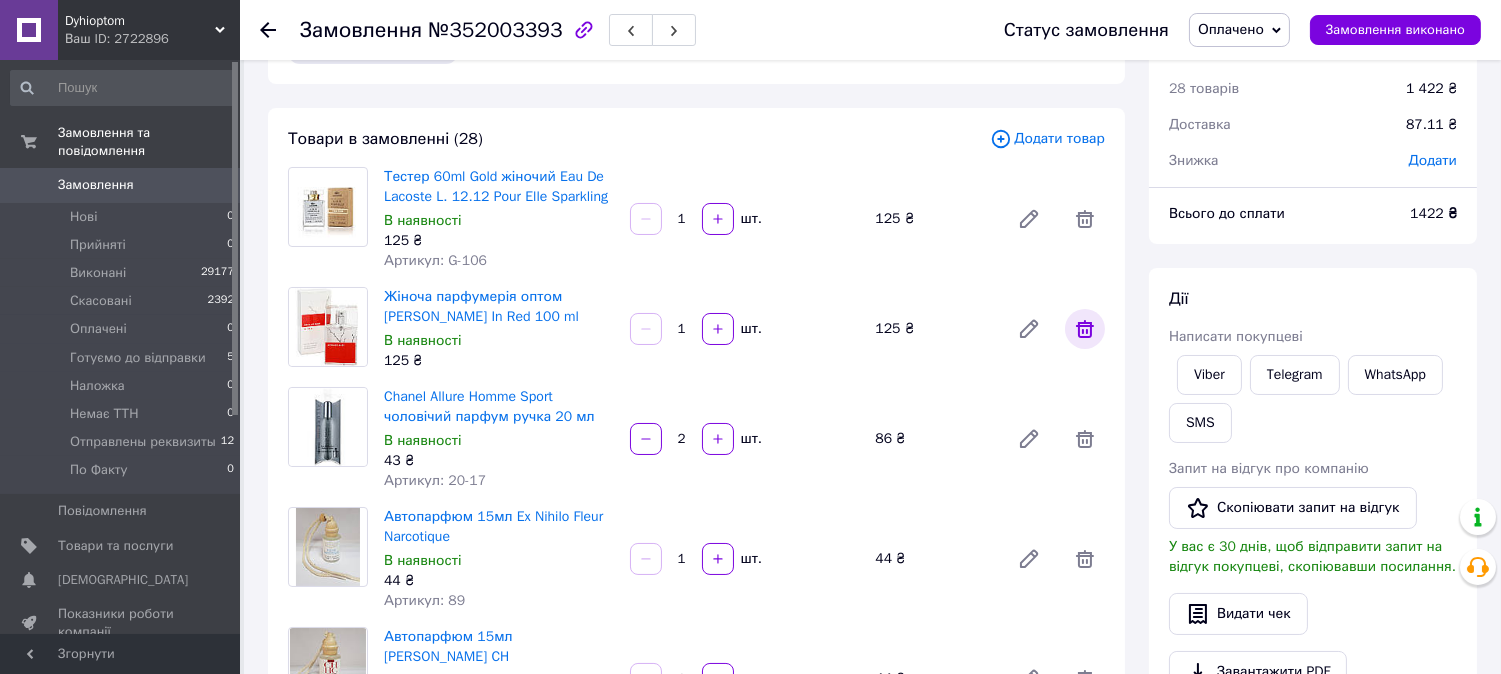 scroll, scrollTop: 0, scrollLeft: 0, axis: both 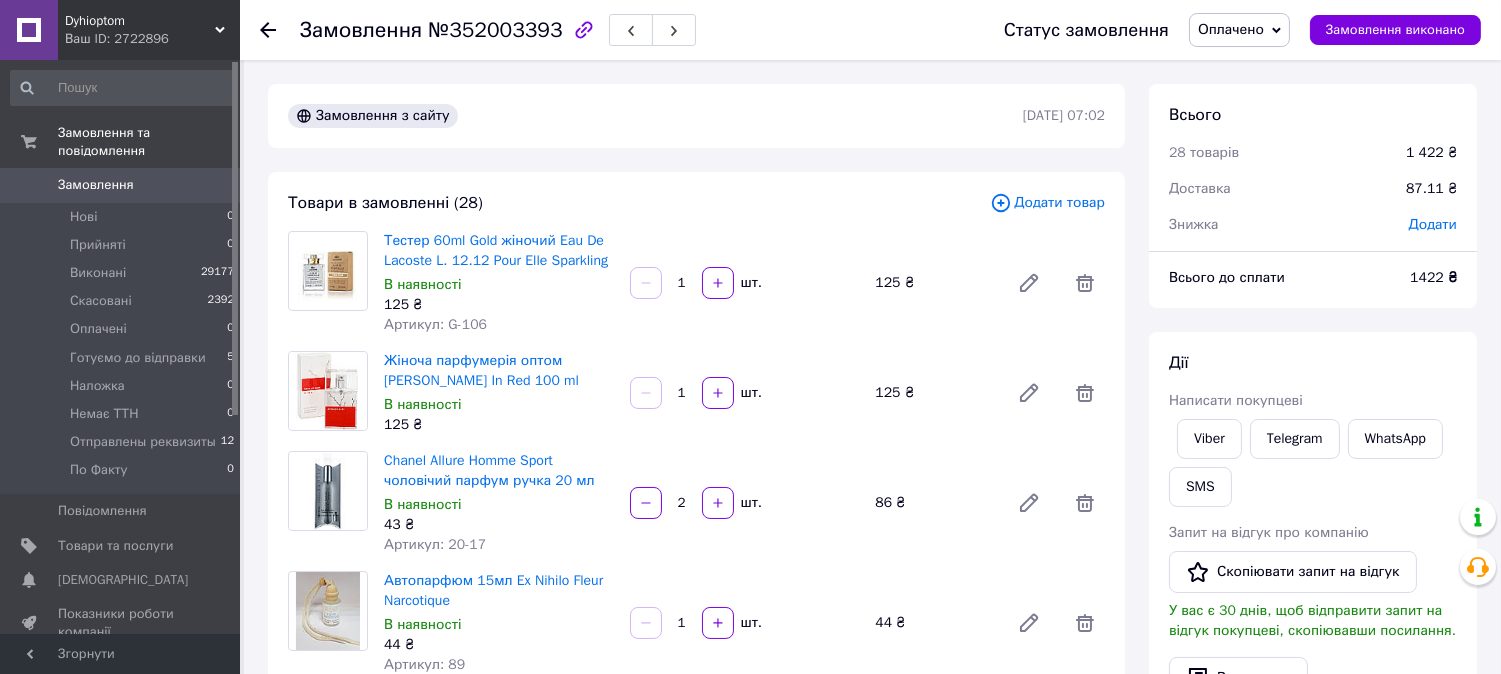 click 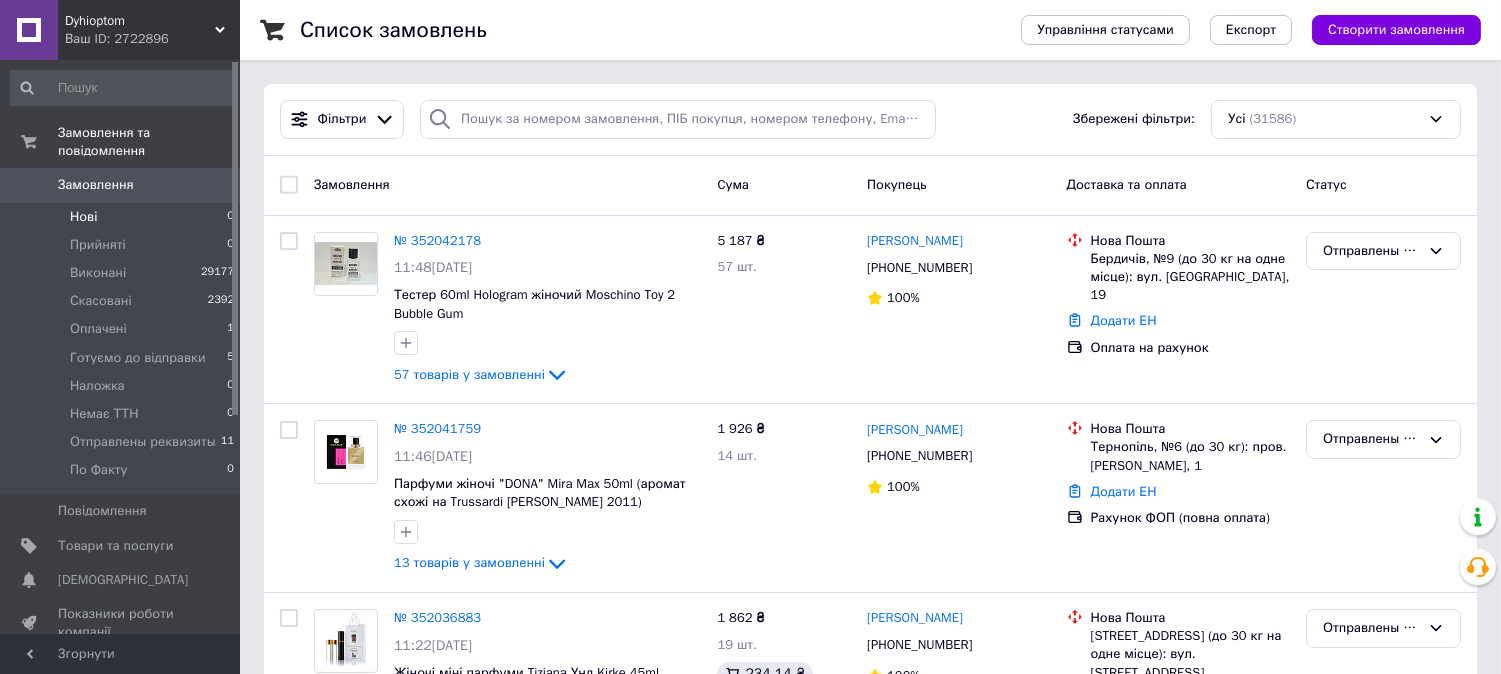click on "Нові" at bounding box center [83, 217] 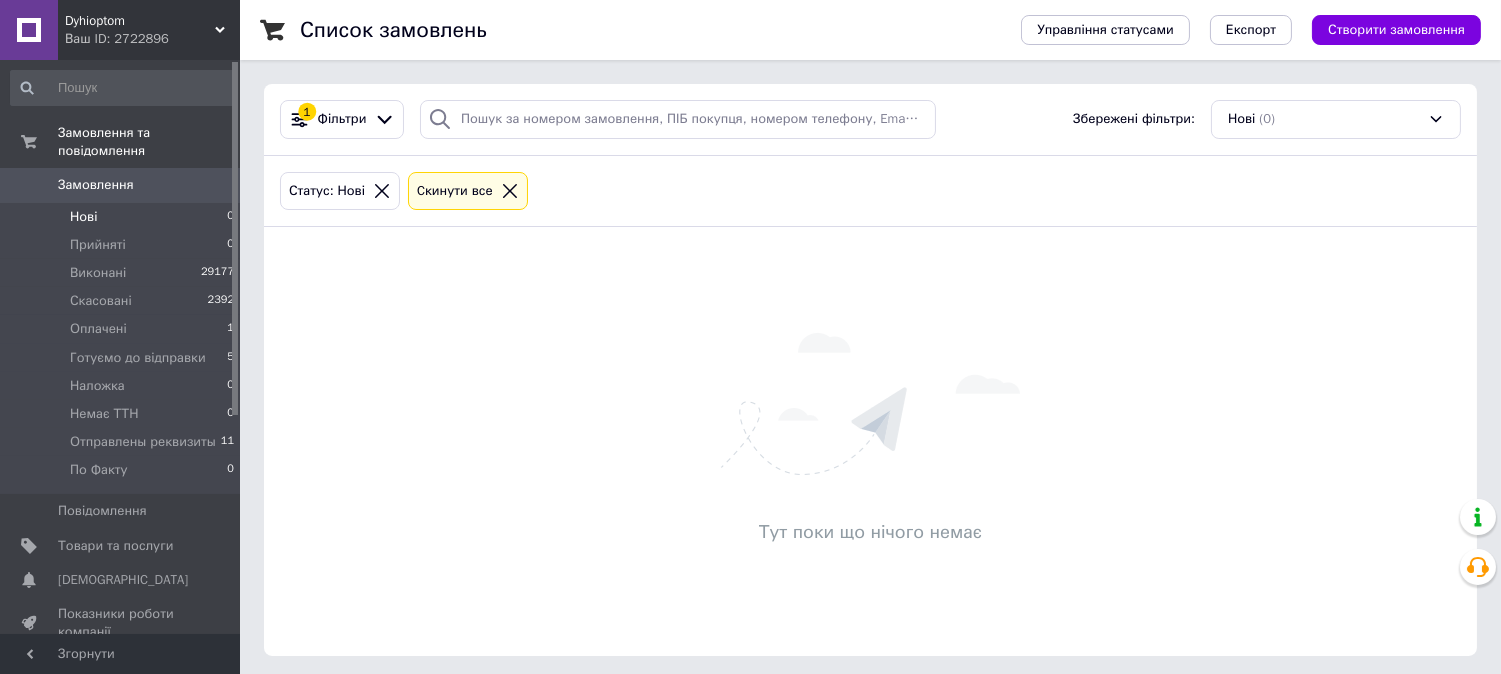 click on "Нові" at bounding box center [83, 217] 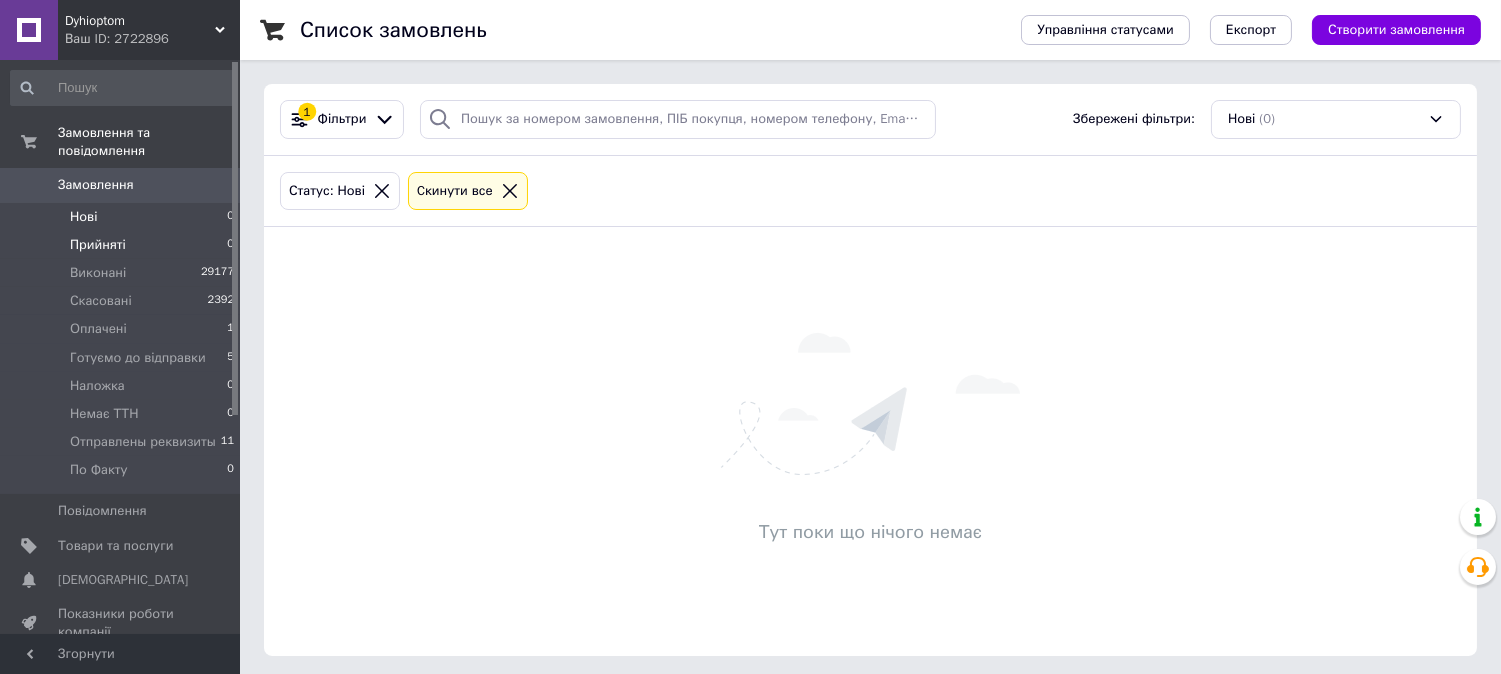 click on "Прийняті" at bounding box center (98, 245) 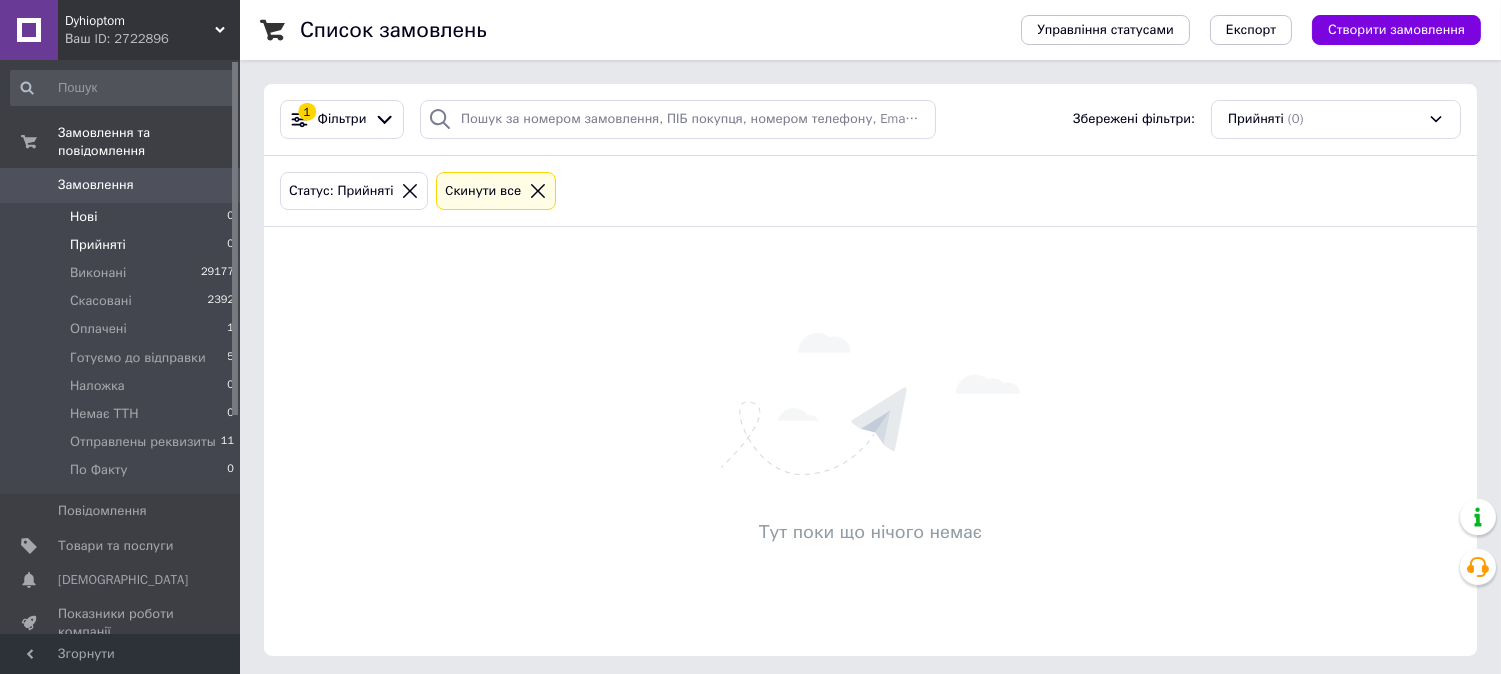 click on "Нові" at bounding box center (83, 217) 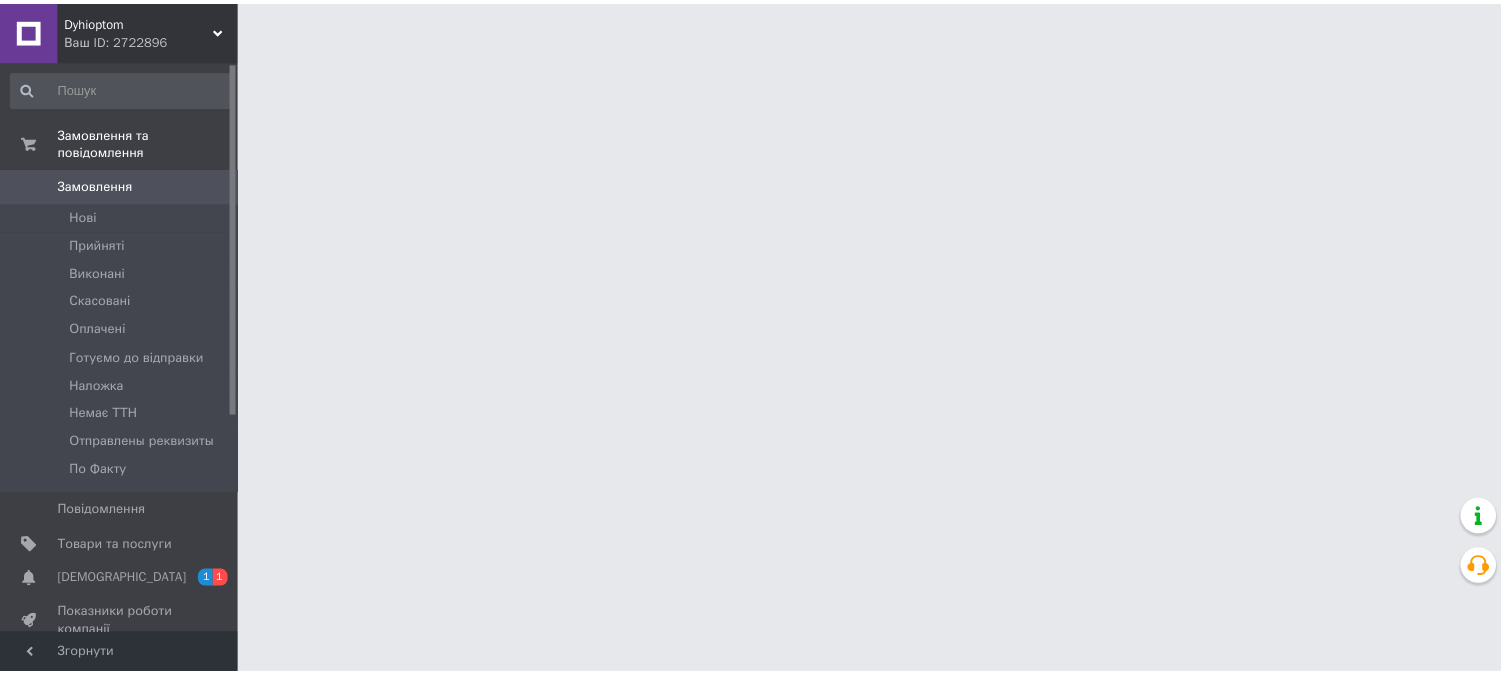 scroll, scrollTop: 0, scrollLeft: 0, axis: both 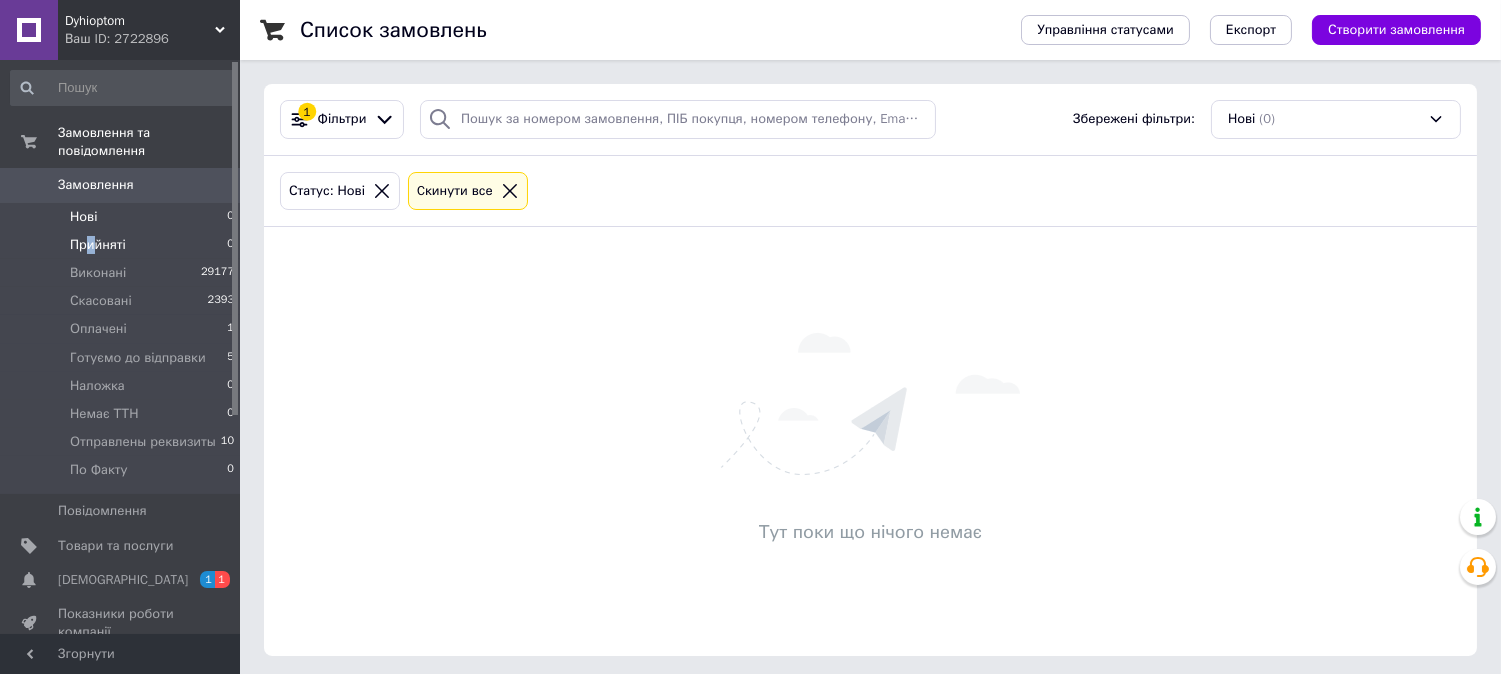 click on "Прийняті" at bounding box center [98, 245] 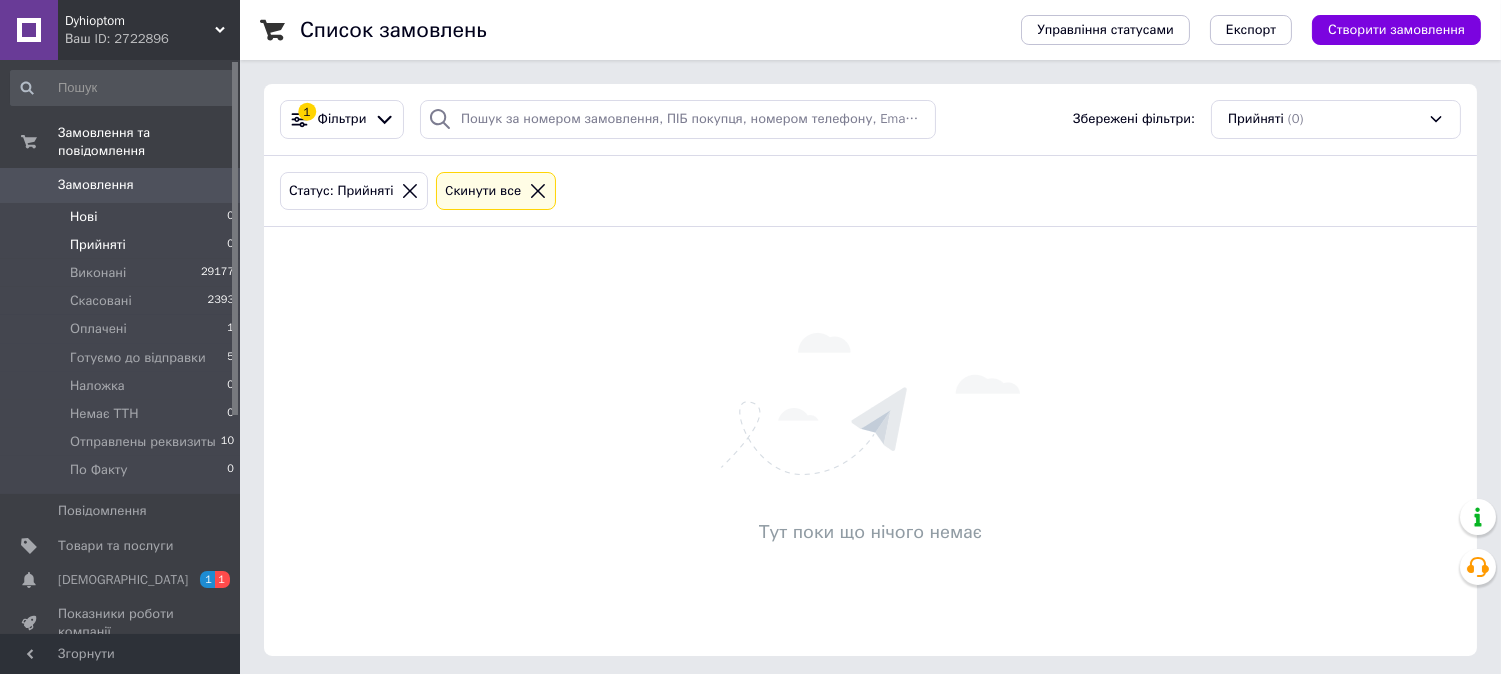 click on "Нові" at bounding box center [83, 217] 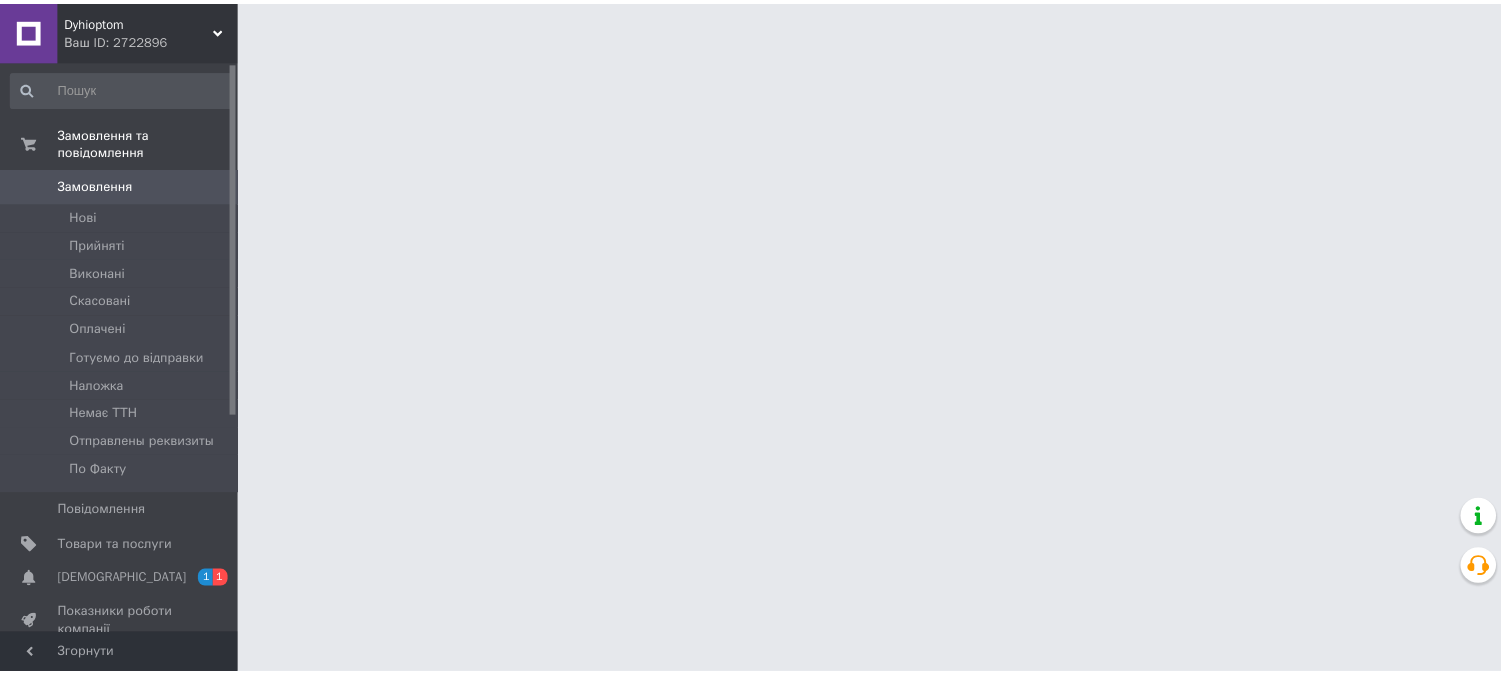 scroll, scrollTop: 0, scrollLeft: 0, axis: both 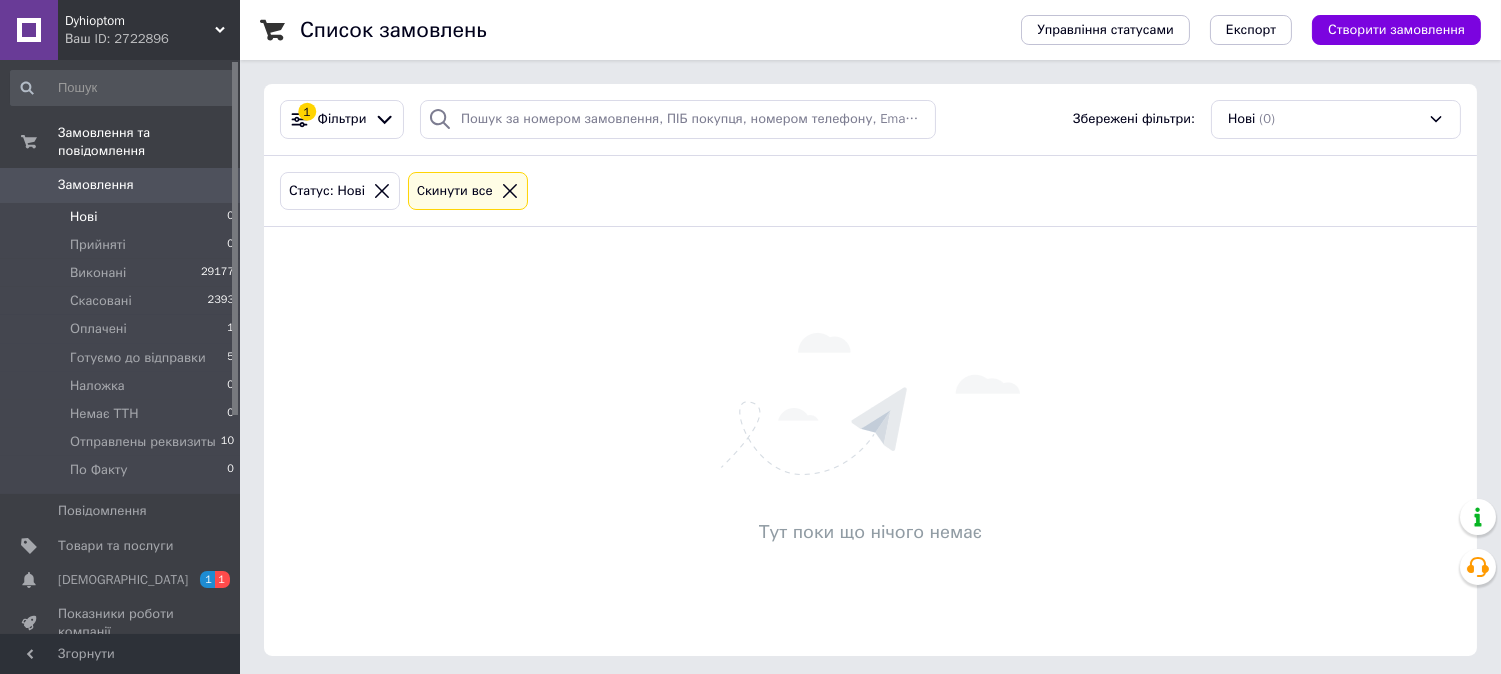click on "Тут поки що нічого немає" at bounding box center (870, 441) 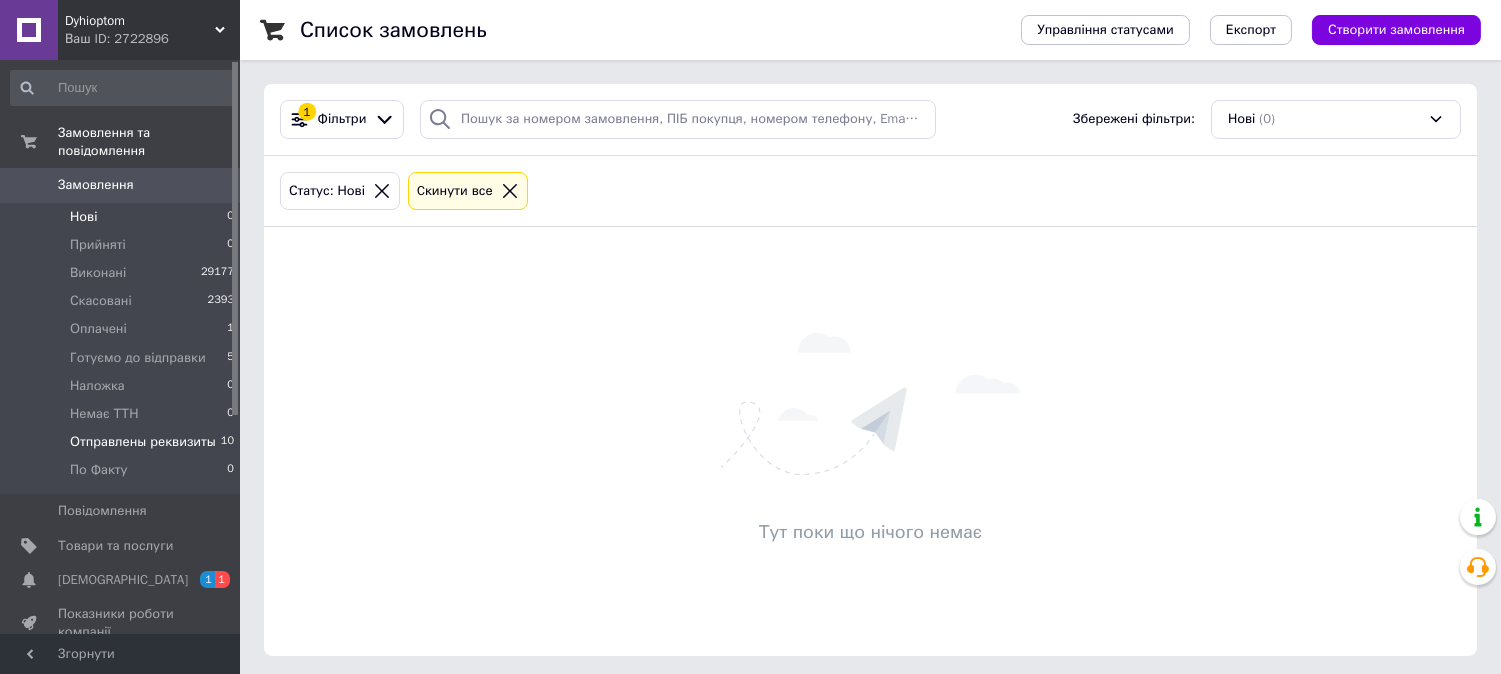 click on "Отправлены реквизиты" at bounding box center (143, 442) 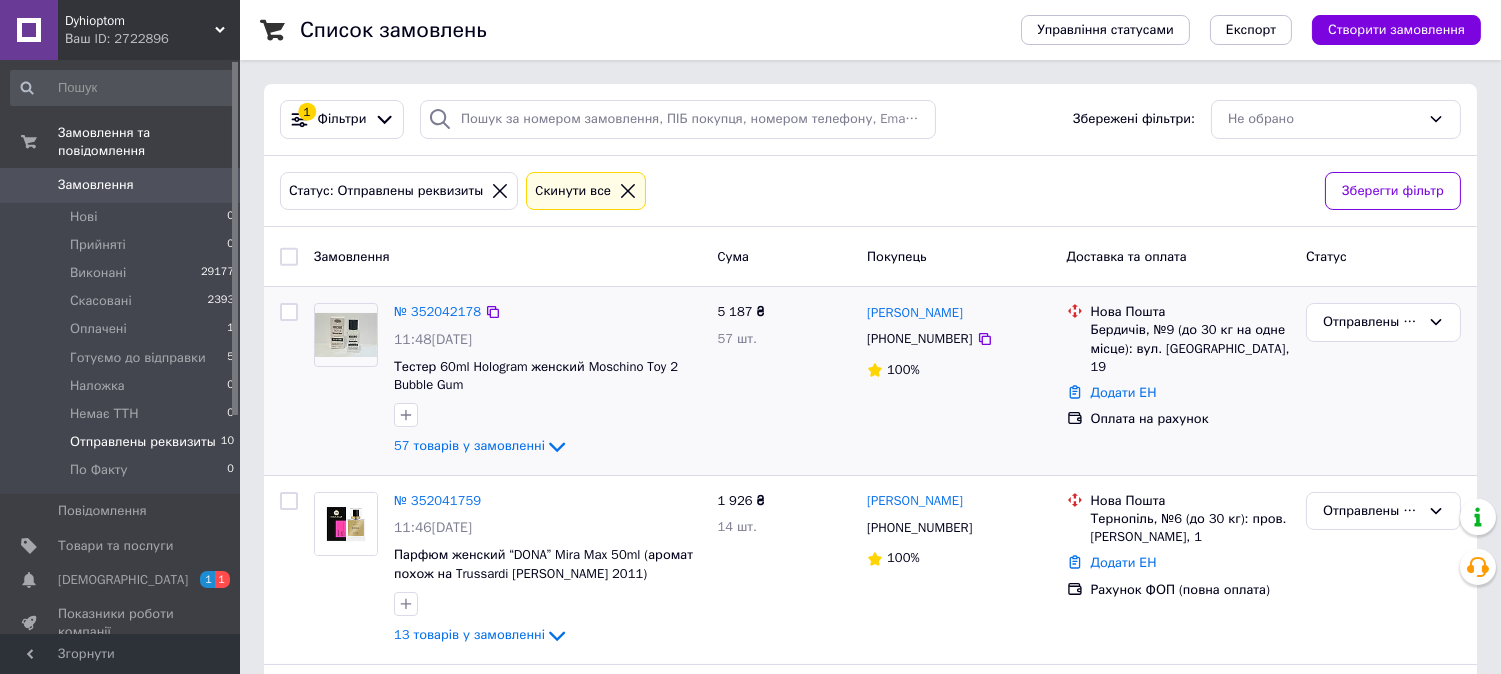 scroll, scrollTop: 111, scrollLeft: 0, axis: vertical 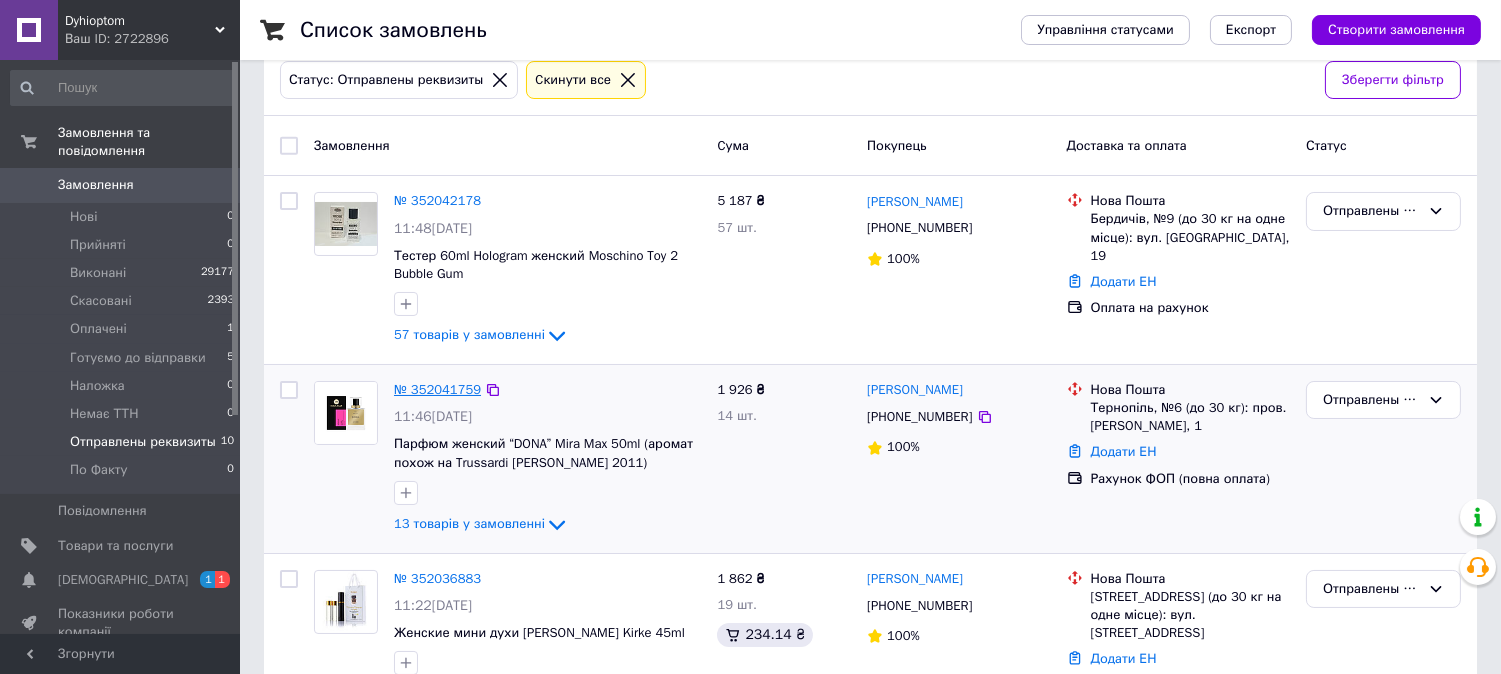 click on "№ 352041759" at bounding box center [437, 389] 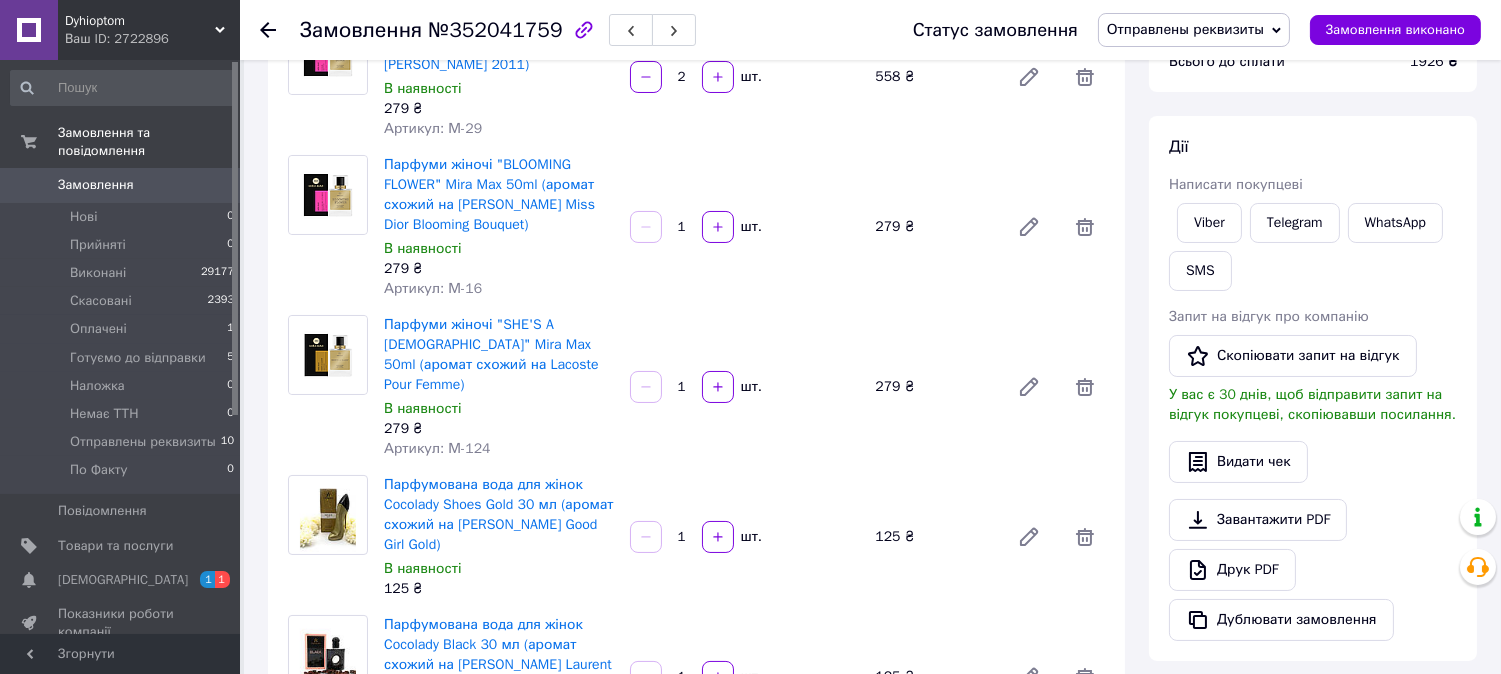 scroll, scrollTop: 222, scrollLeft: 0, axis: vertical 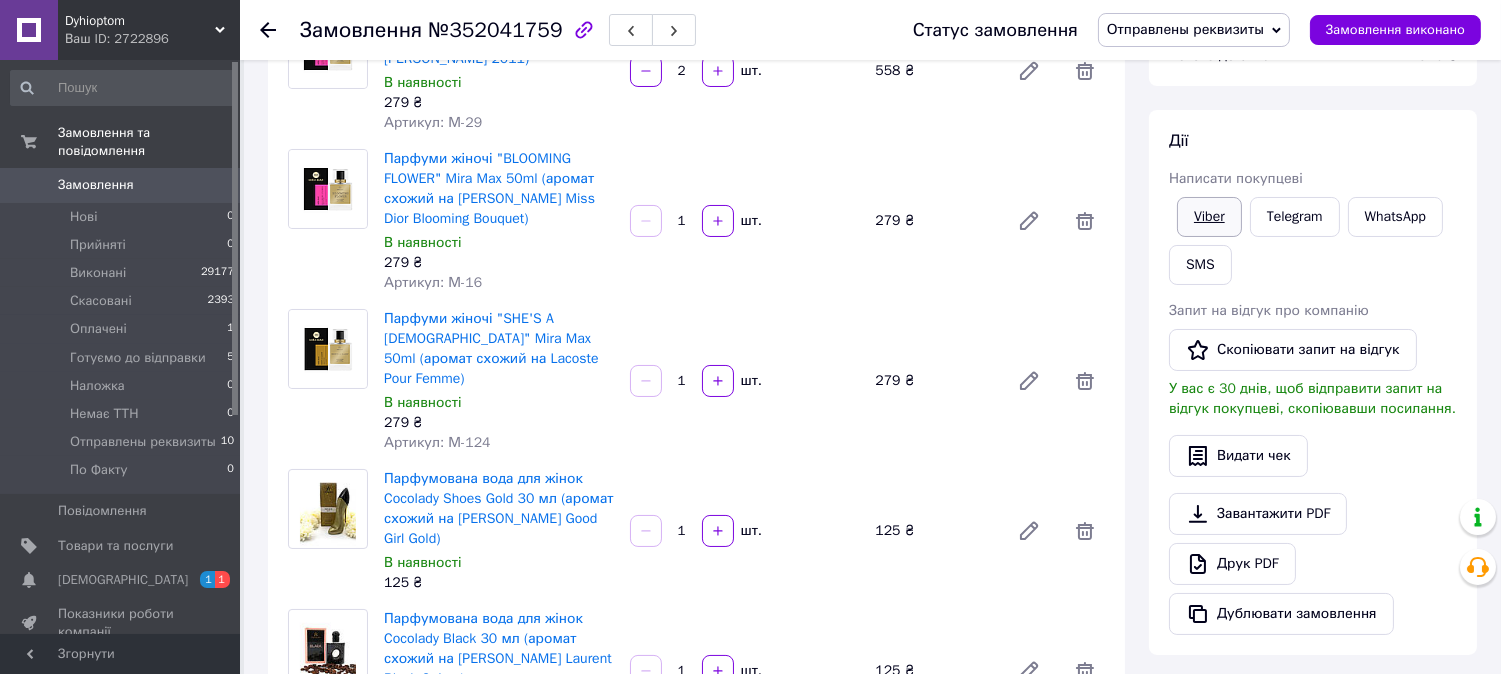 click on "Viber" at bounding box center (1209, 217) 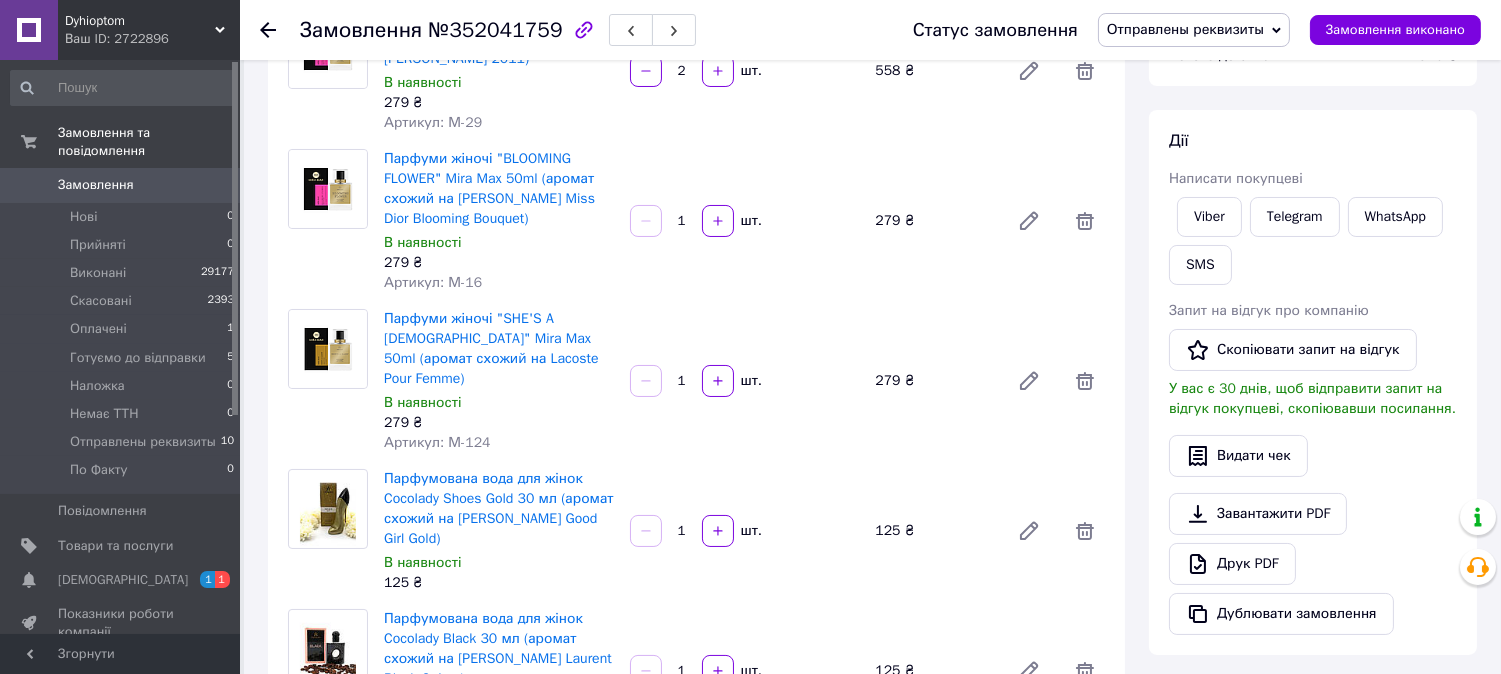 click on "Viber Telegram WhatsApp SMS" at bounding box center [1313, 241] 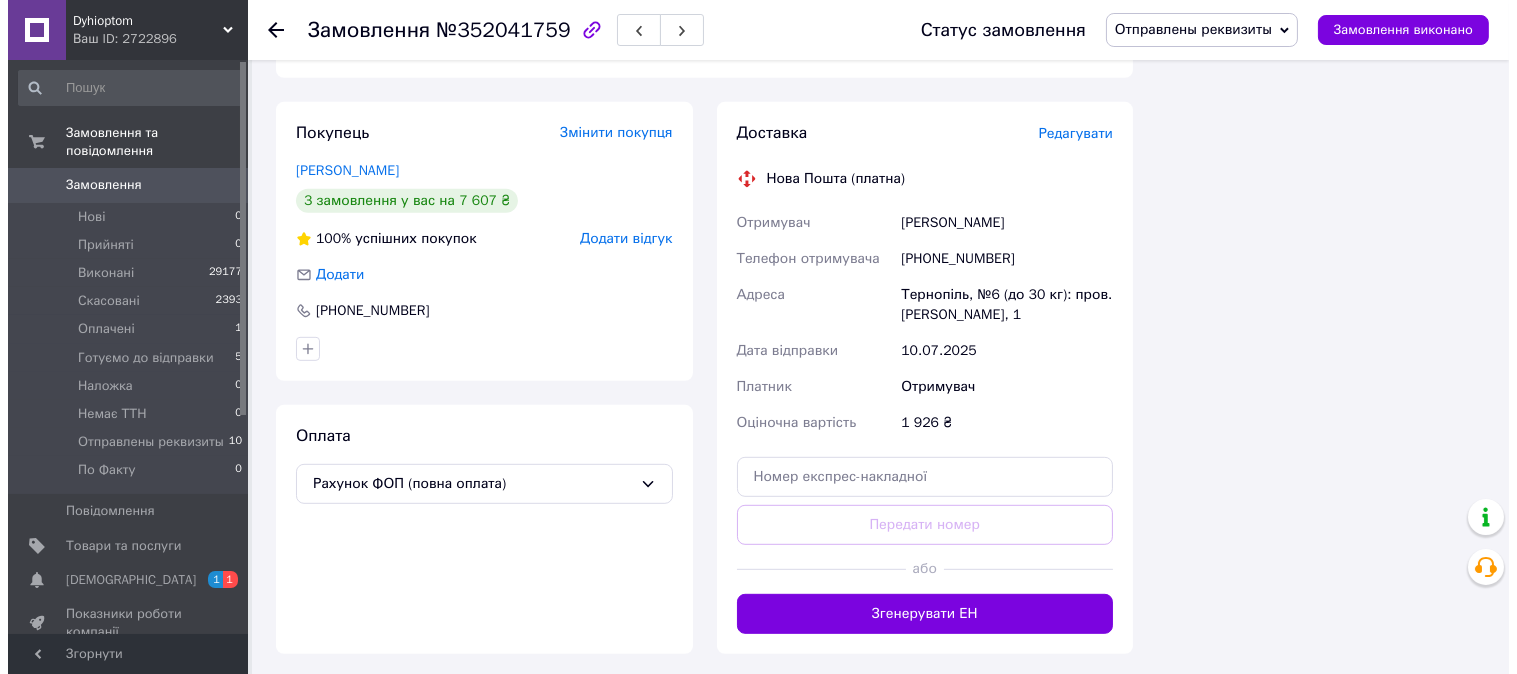scroll, scrollTop: 1873, scrollLeft: 0, axis: vertical 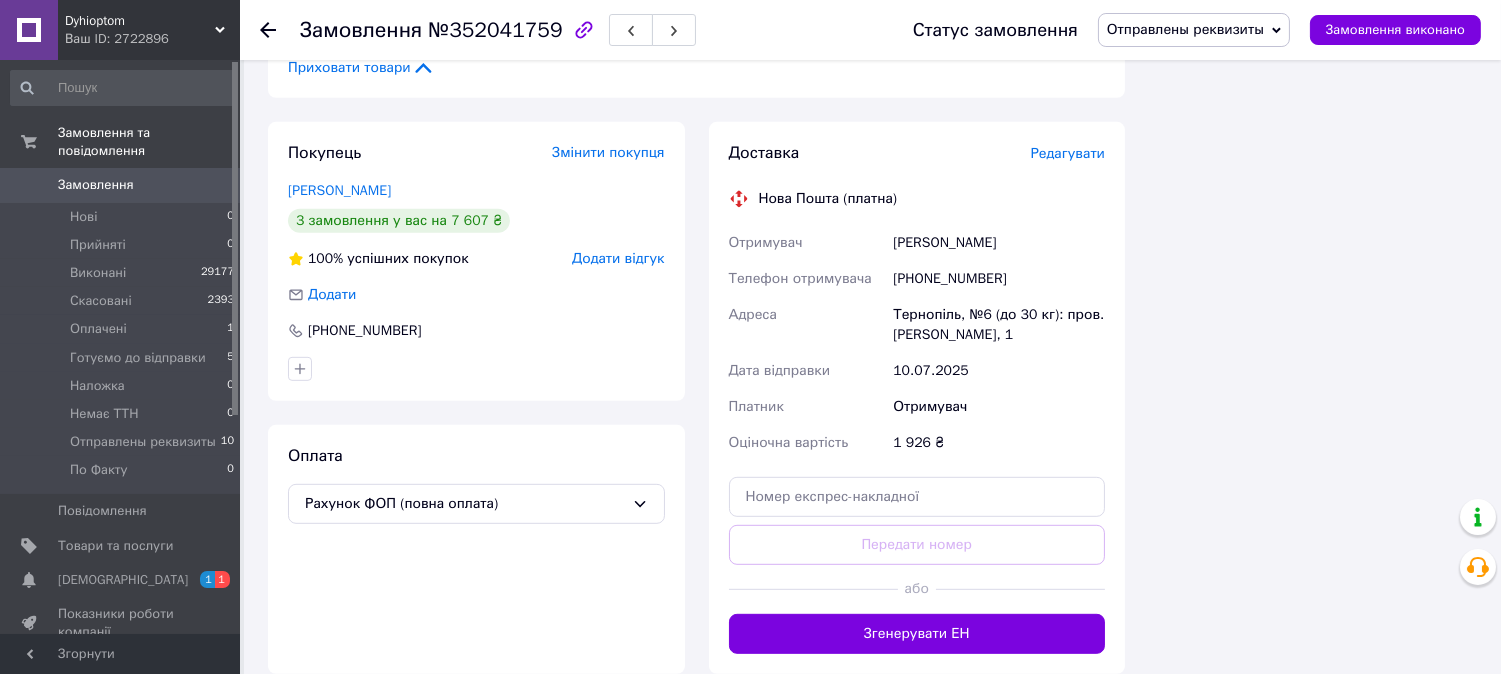 click on "Редагувати" at bounding box center (1068, 153) 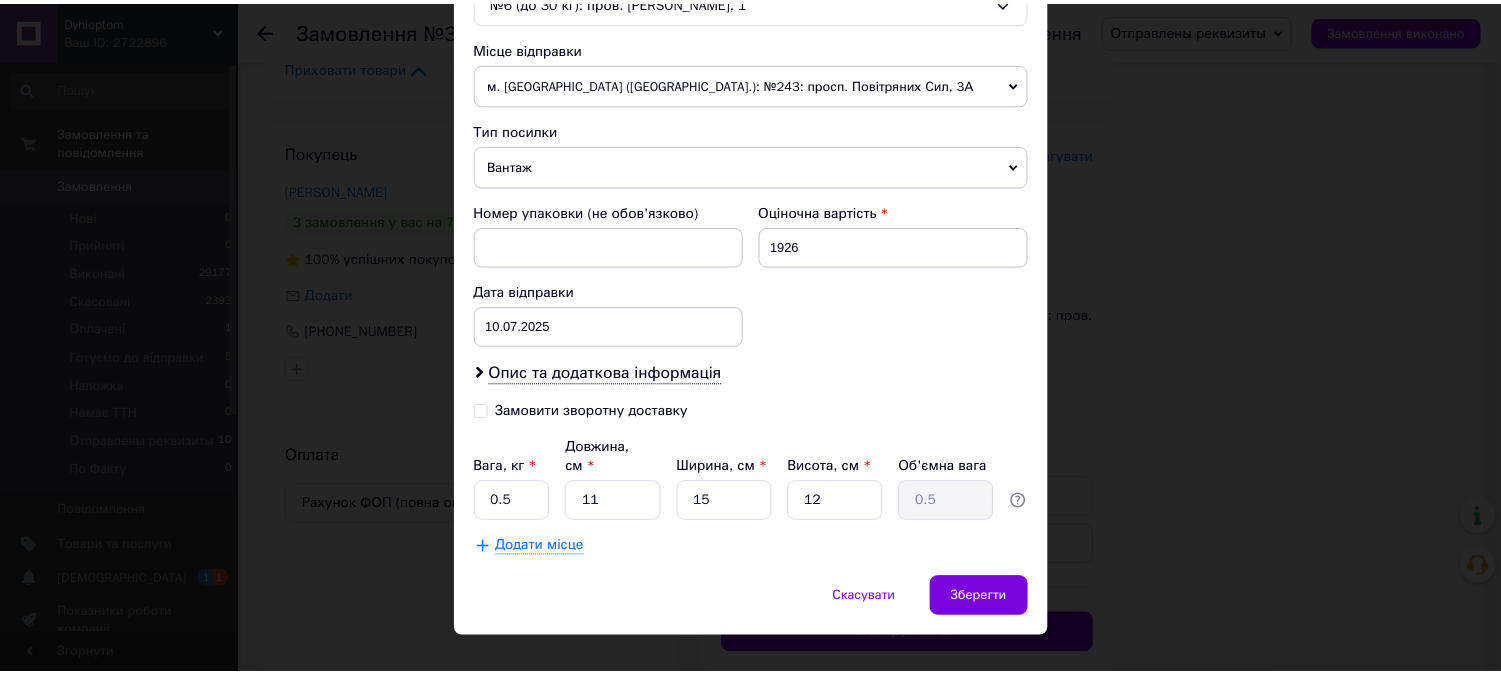 scroll, scrollTop: 692, scrollLeft: 0, axis: vertical 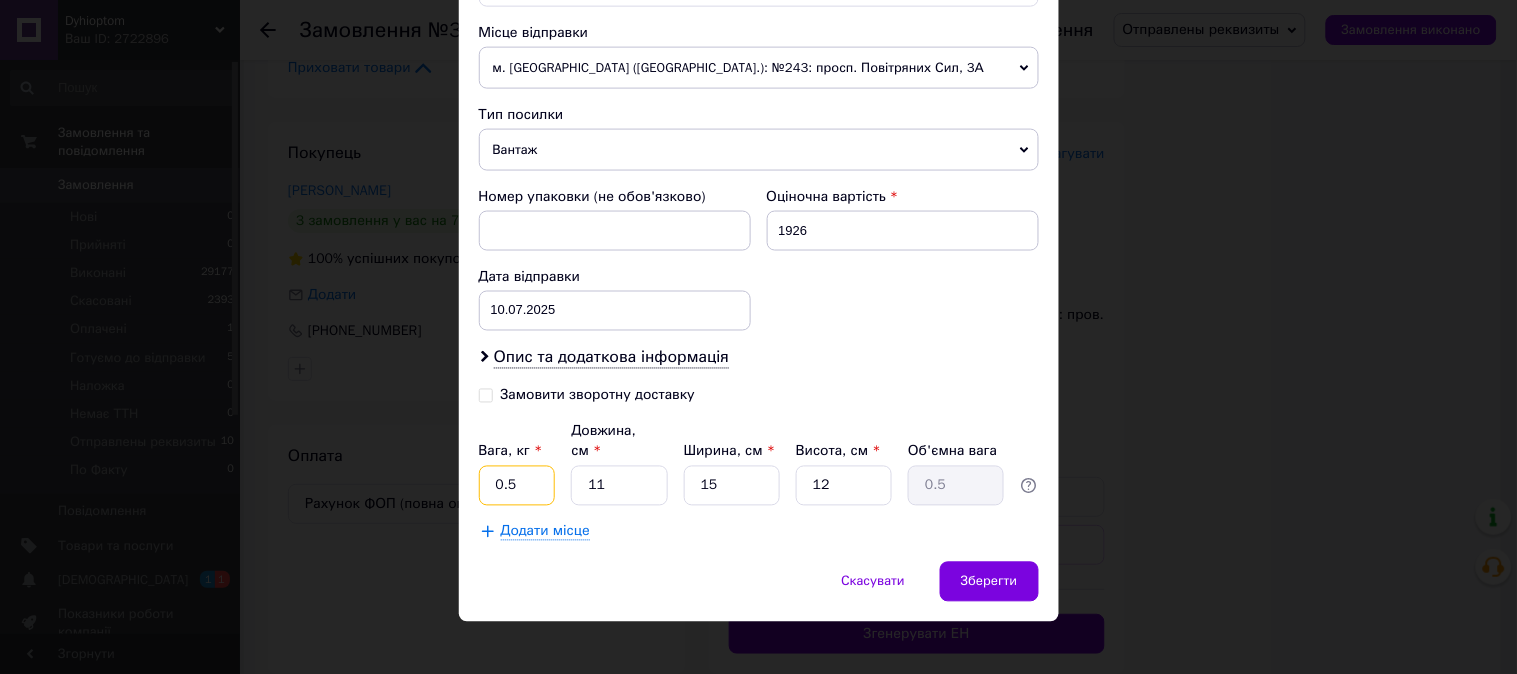 click on "0.5" at bounding box center (517, 486) 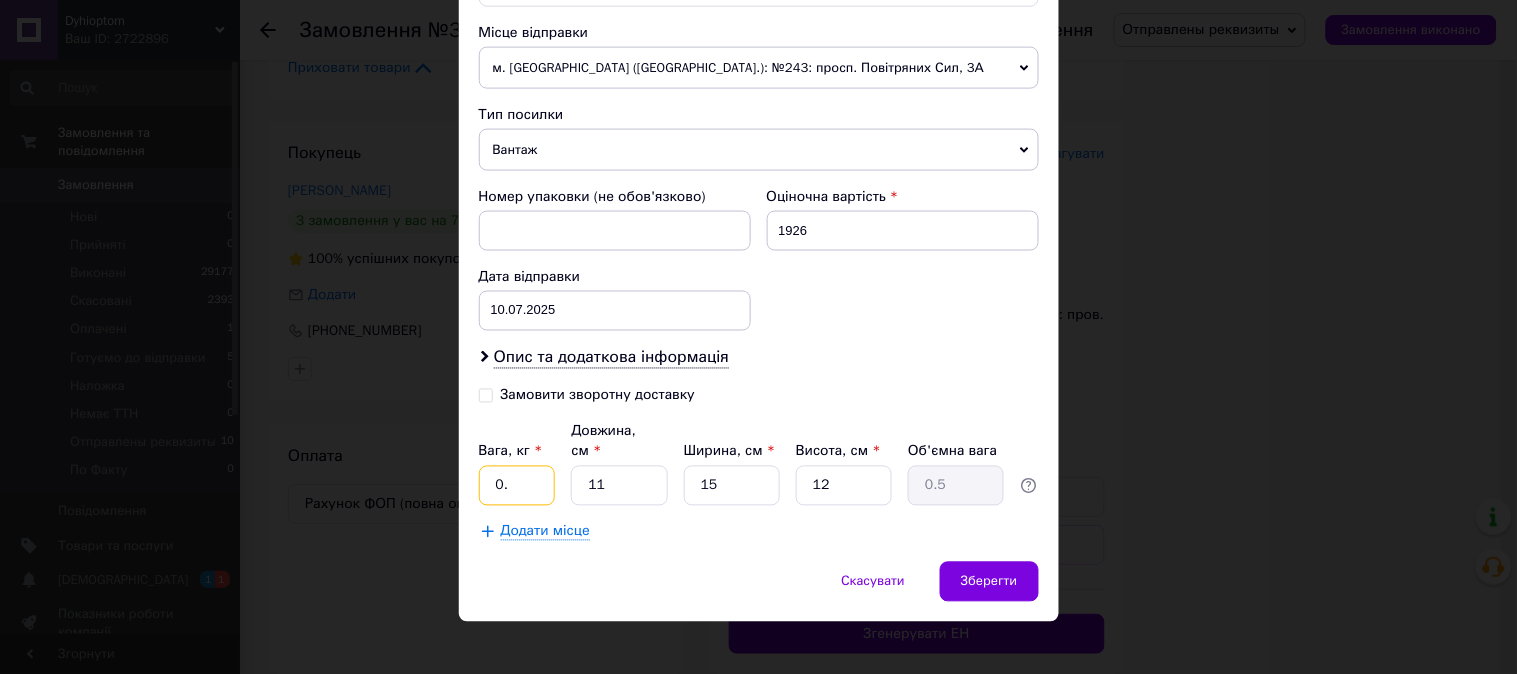 type on "0" 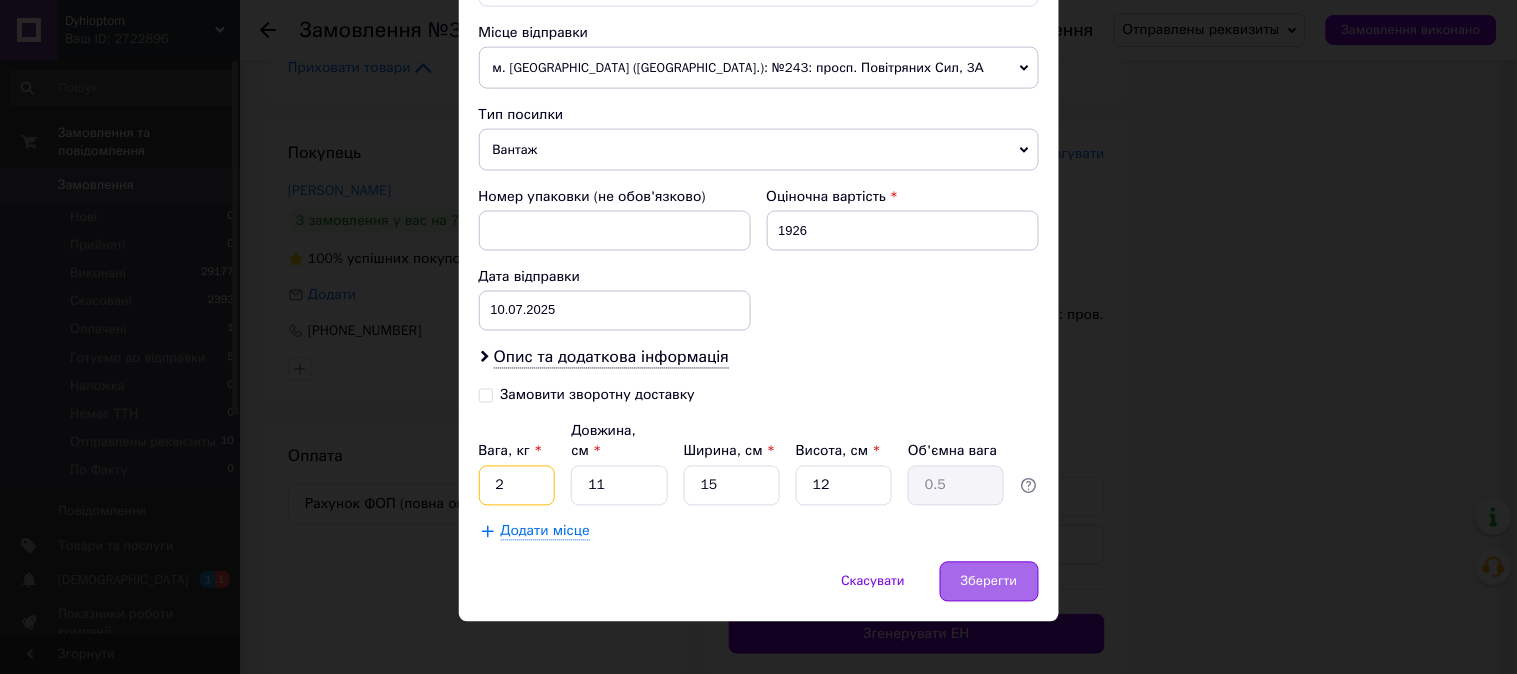 type on "2" 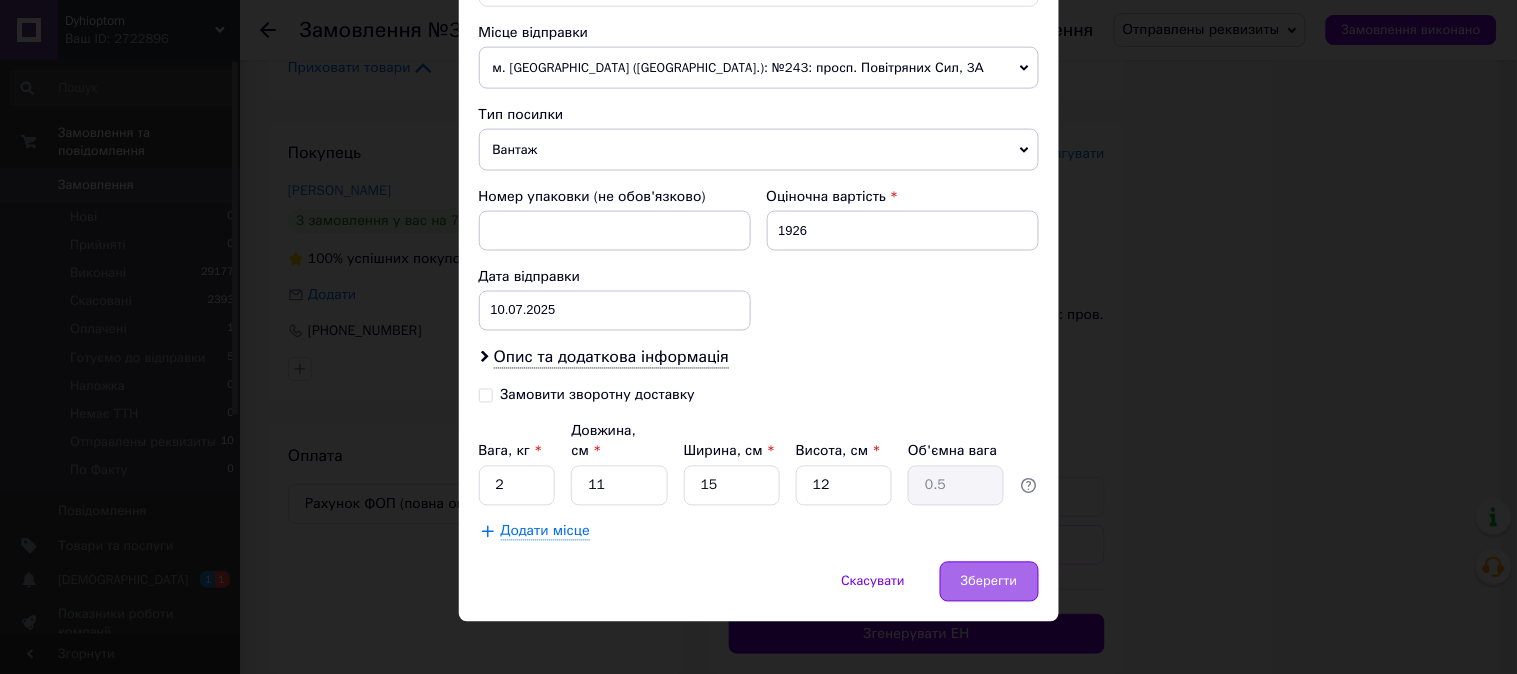 click on "Зберегти" at bounding box center (989, 582) 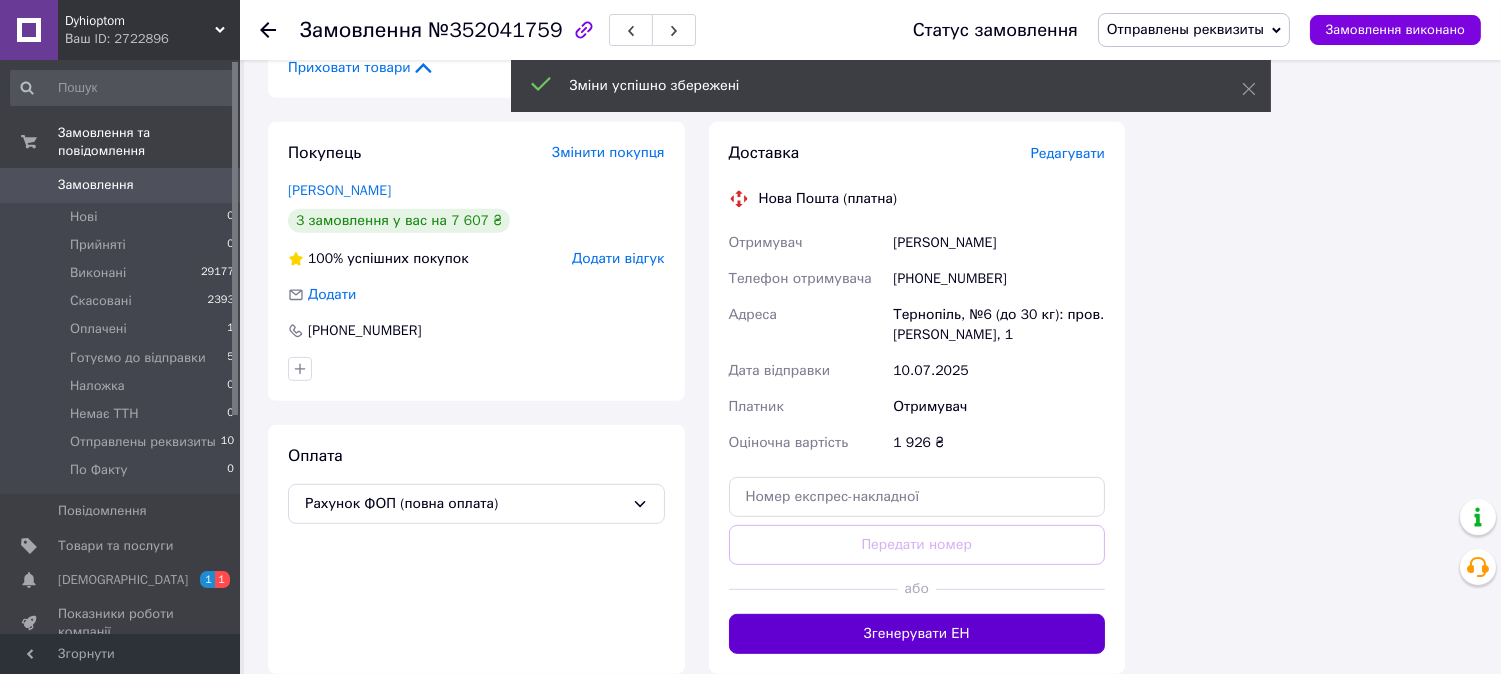 click on "Згенерувати ЕН" at bounding box center [917, 634] 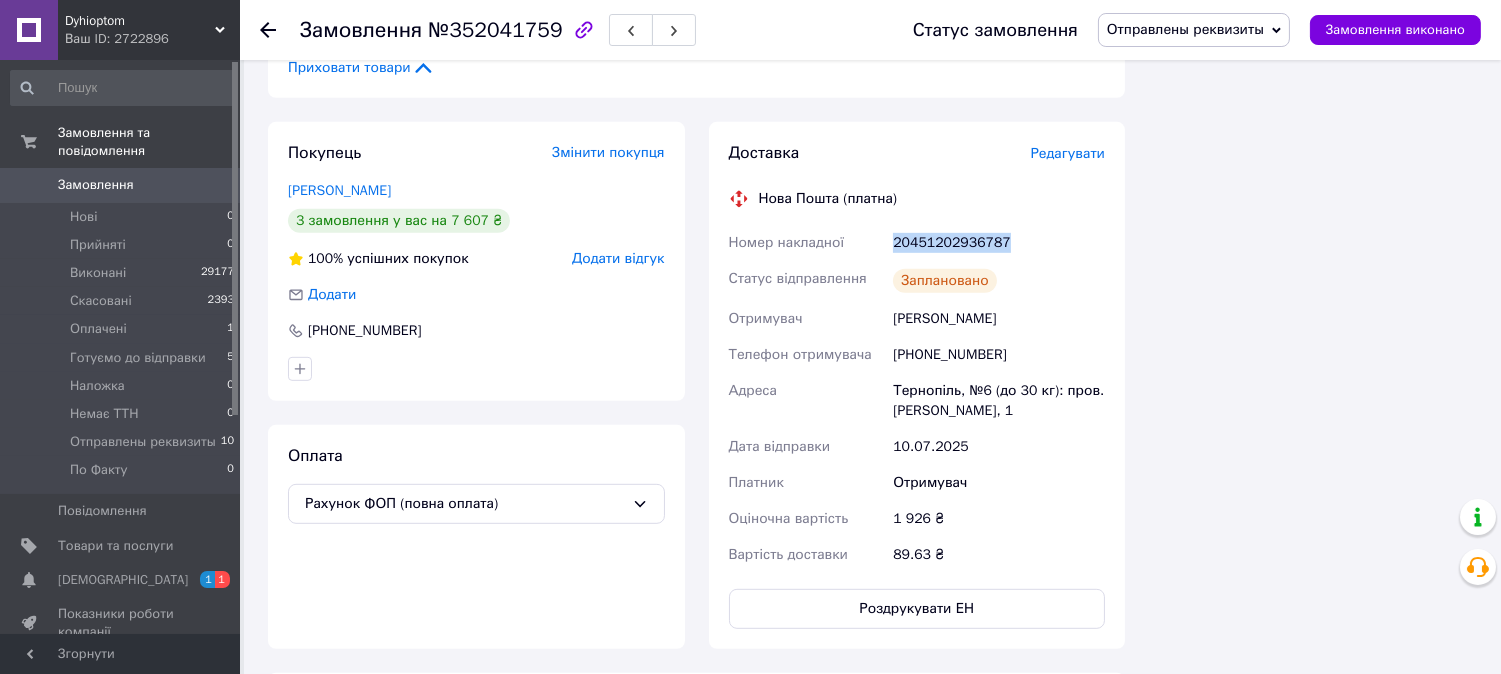 drag, startPoint x: 884, startPoint y: 187, endPoint x: 1010, endPoint y: 198, distance: 126.47925 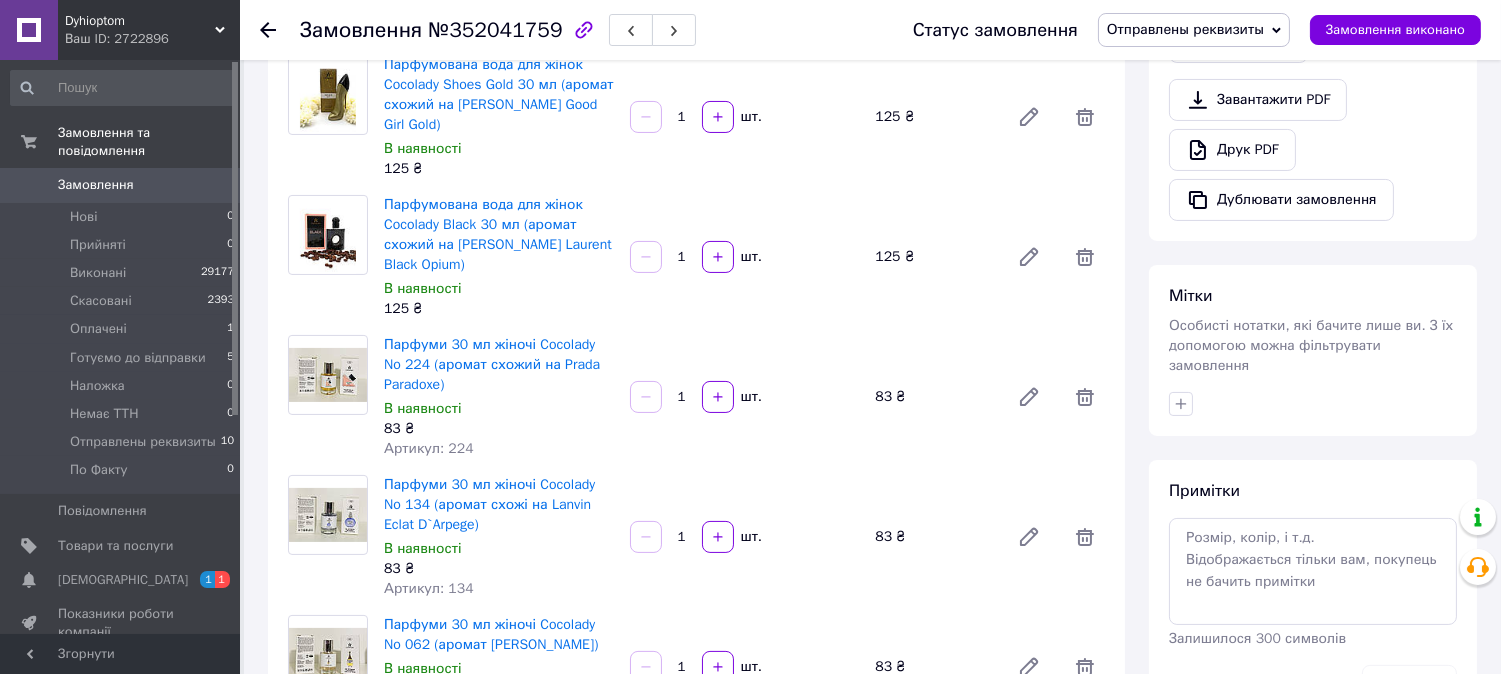 scroll, scrollTop: 0, scrollLeft: 0, axis: both 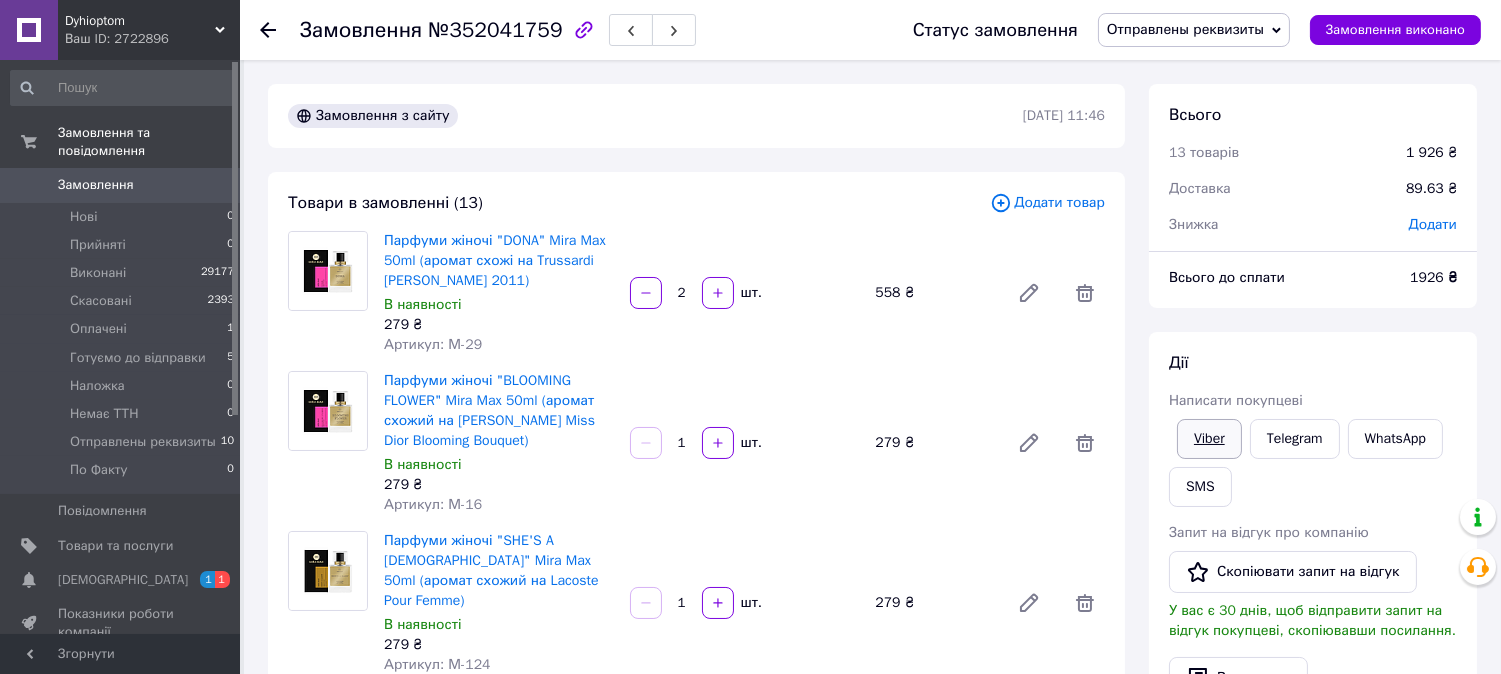 click on "Viber" at bounding box center (1209, 439) 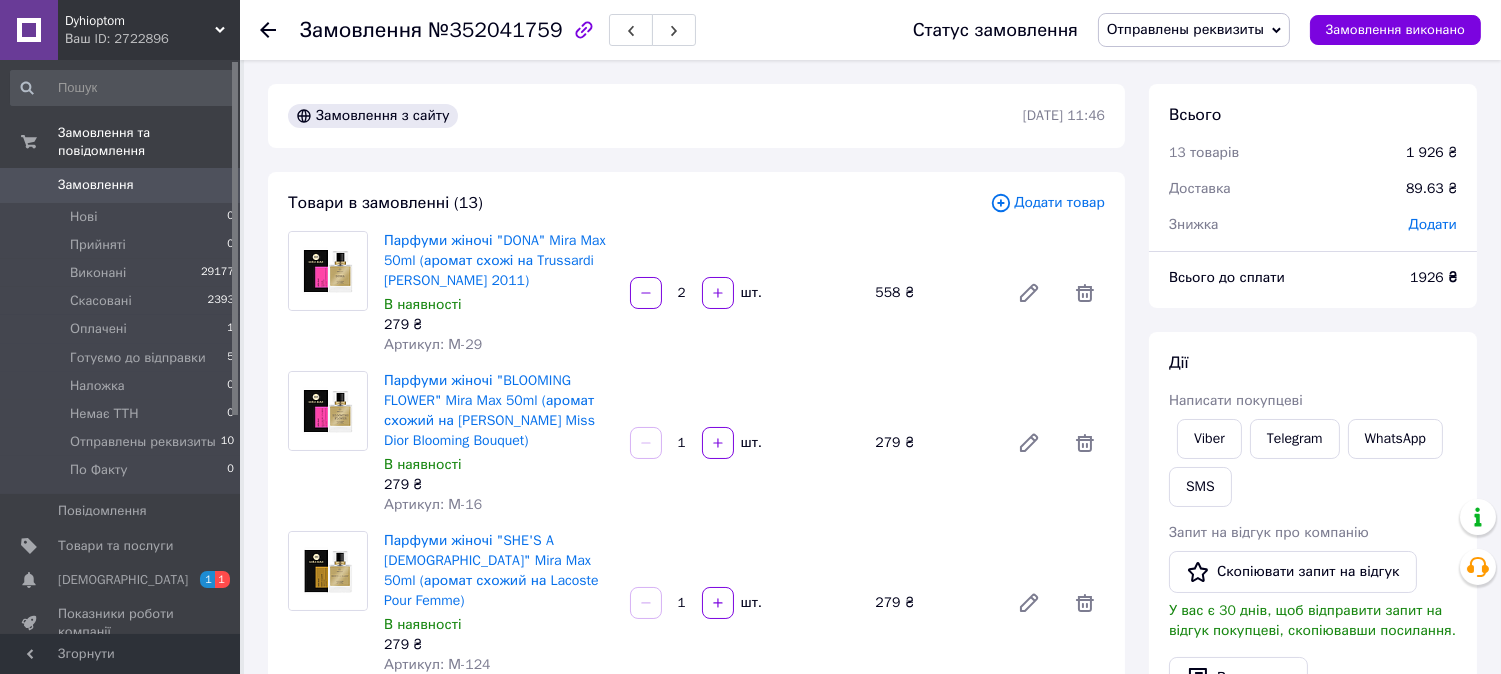 click on "Всього до сплати 1926 ₴" at bounding box center [1313, 288] 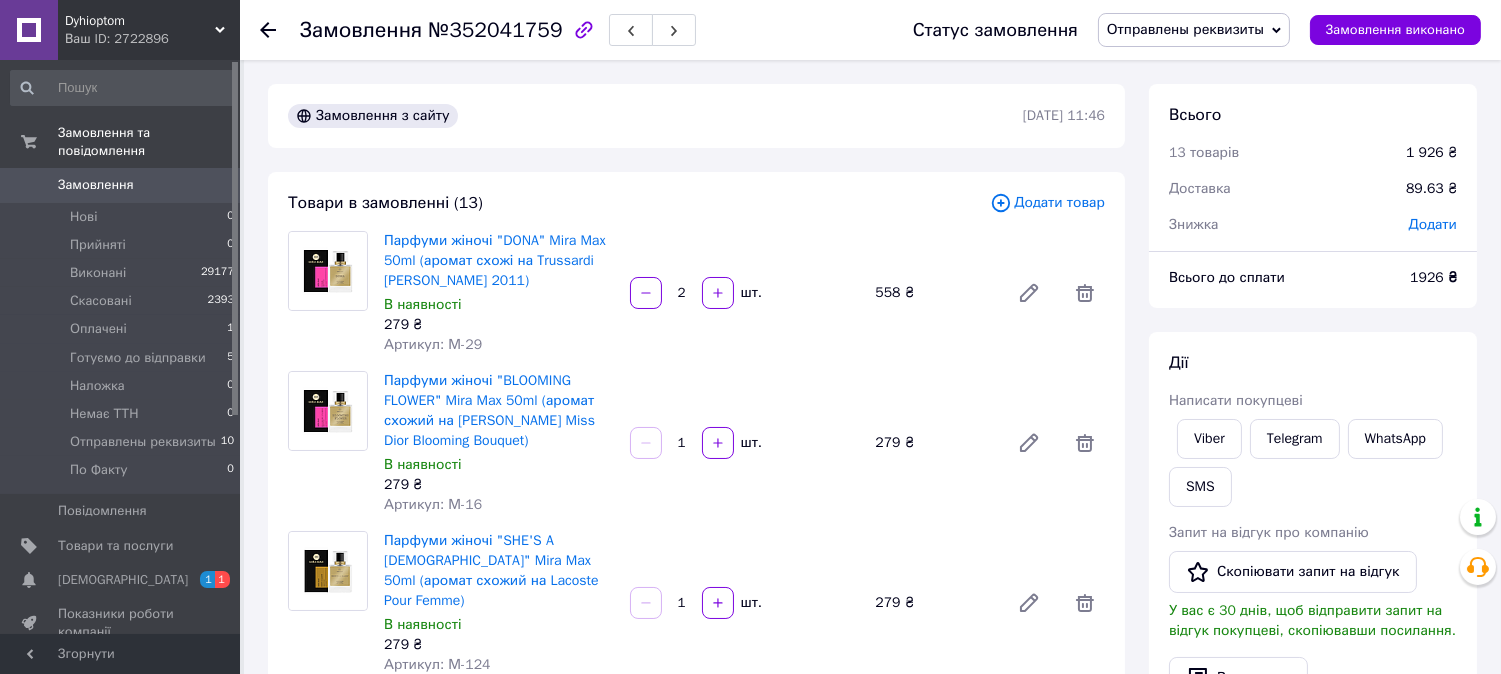click on "Отправлены реквизиты" at bounding box center (1185, 29) 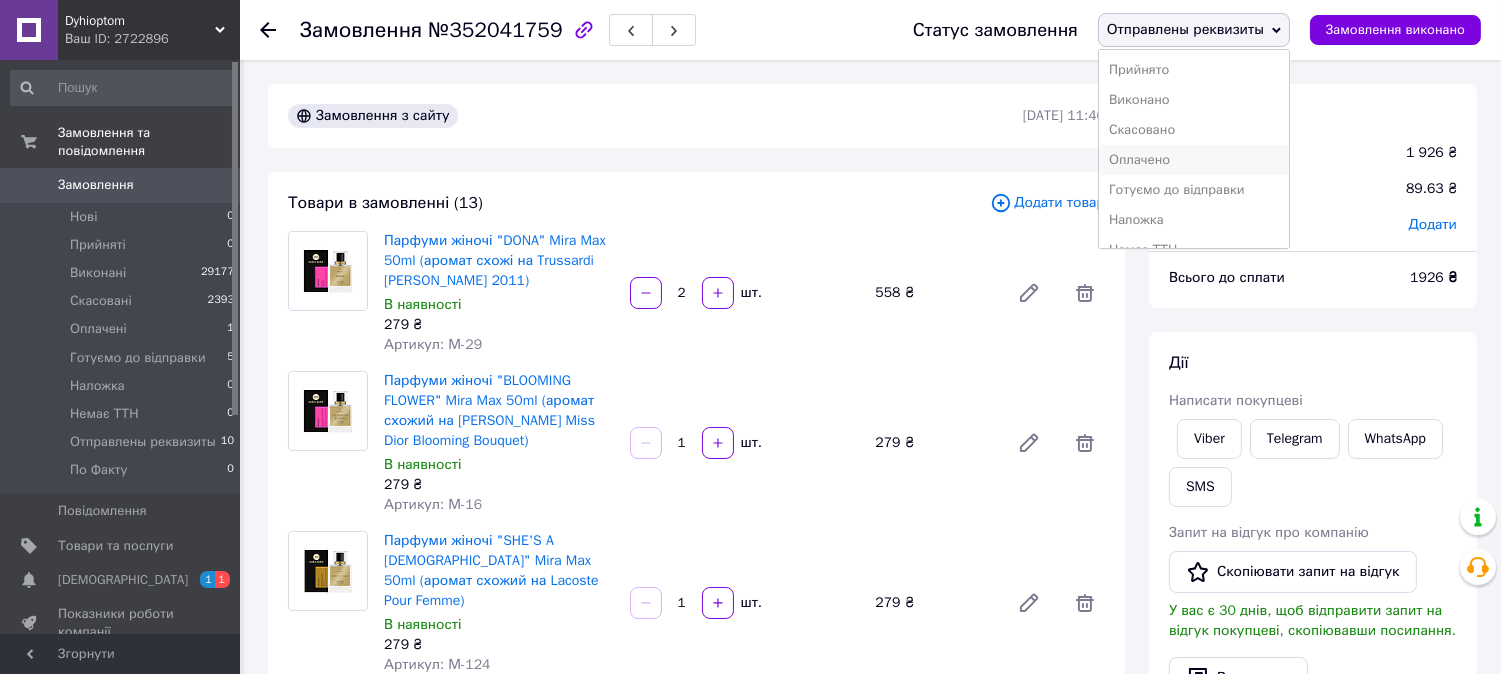 click on "Оплачено" at bounding box center (1194, 160) 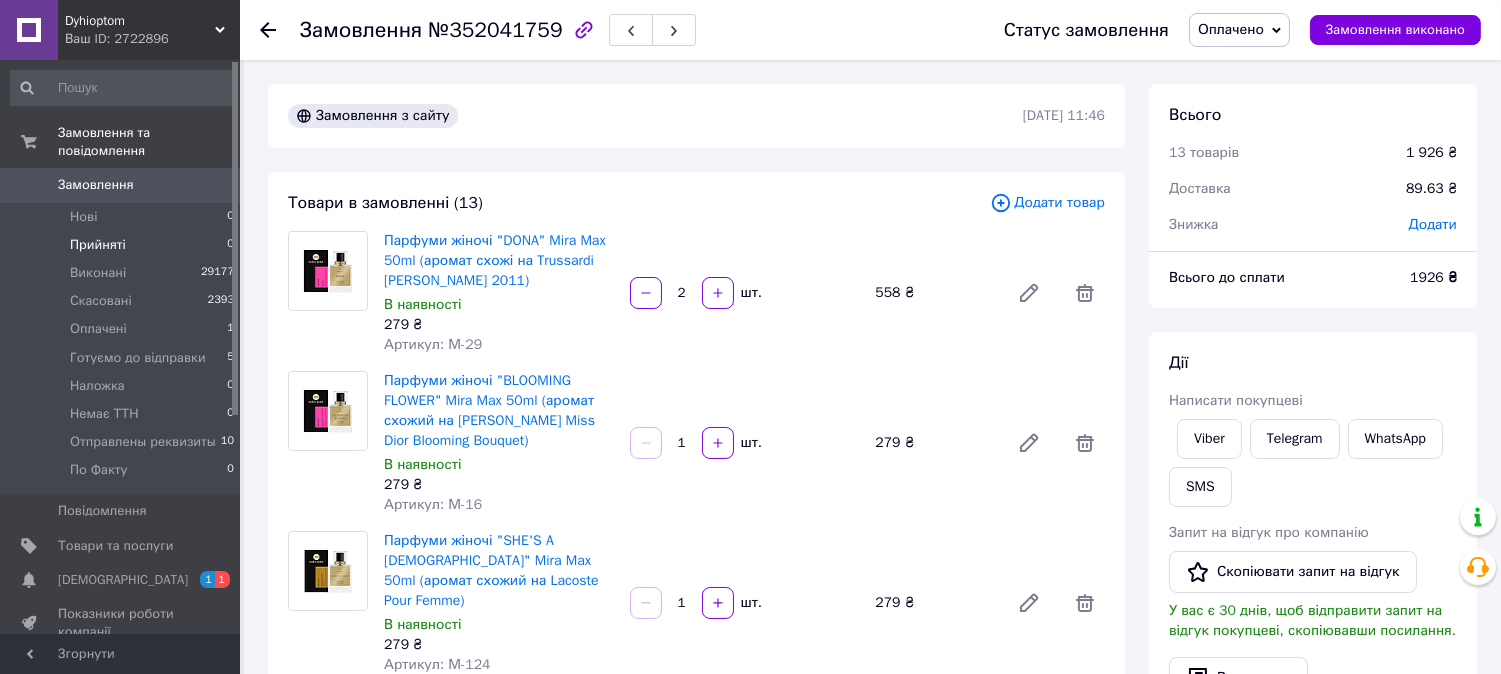 click on "Прийняті" at bounding box center (98, 245) 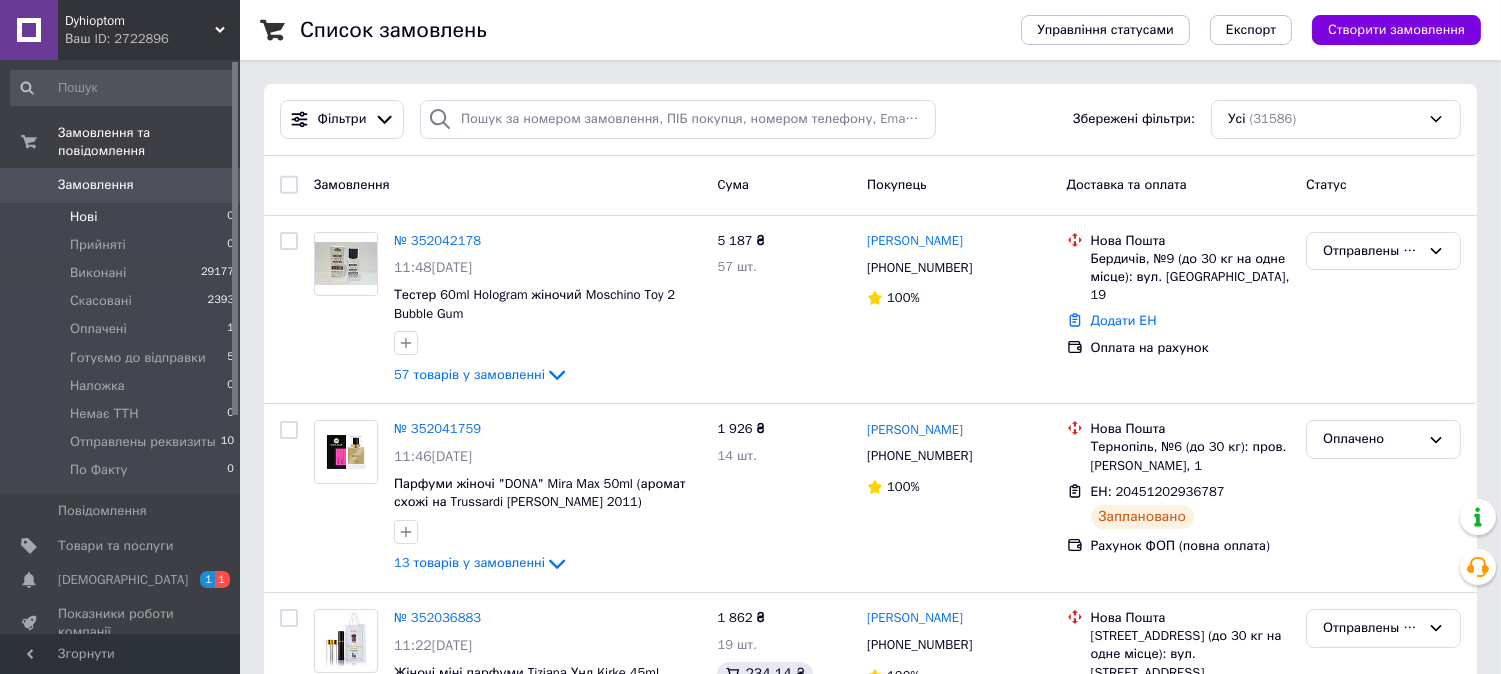 click on "Нові" at bounding box center (83, 217) 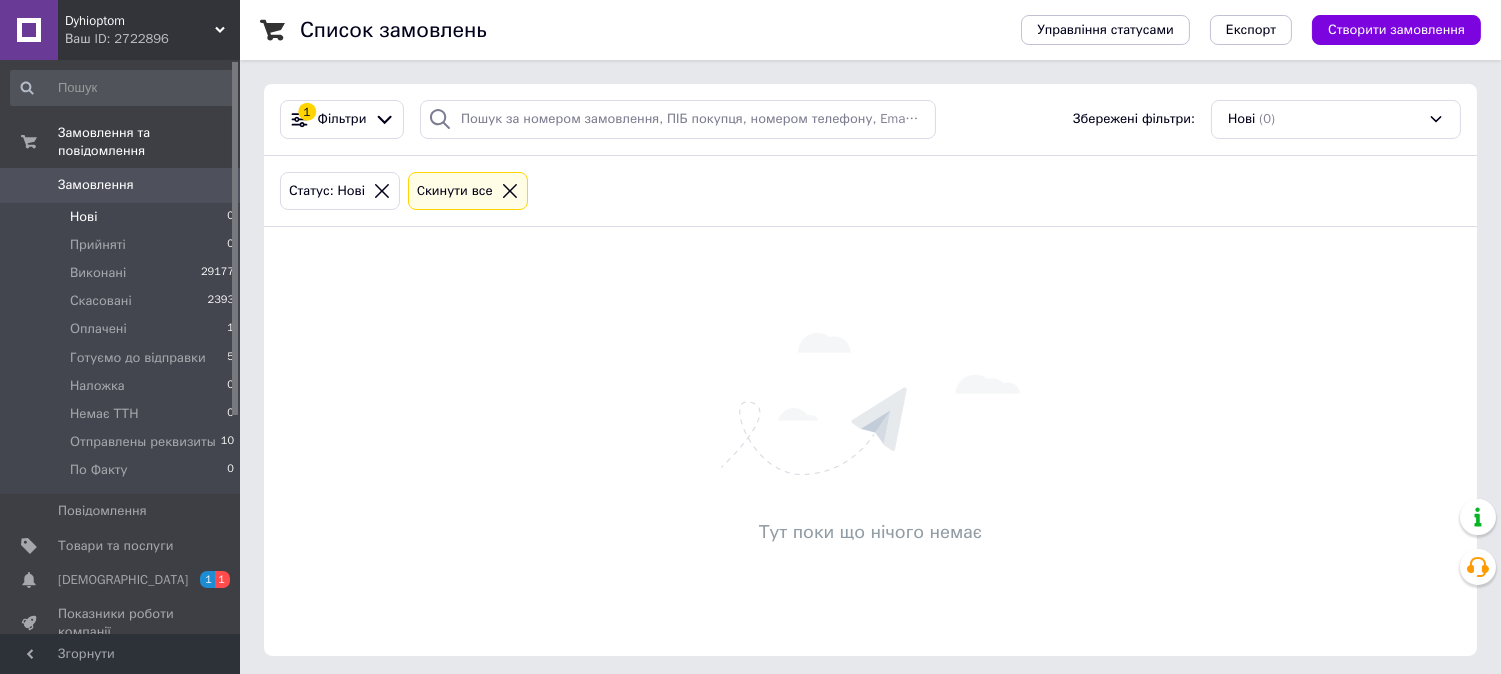 click on "Нові" at bounding box center (83, 217) 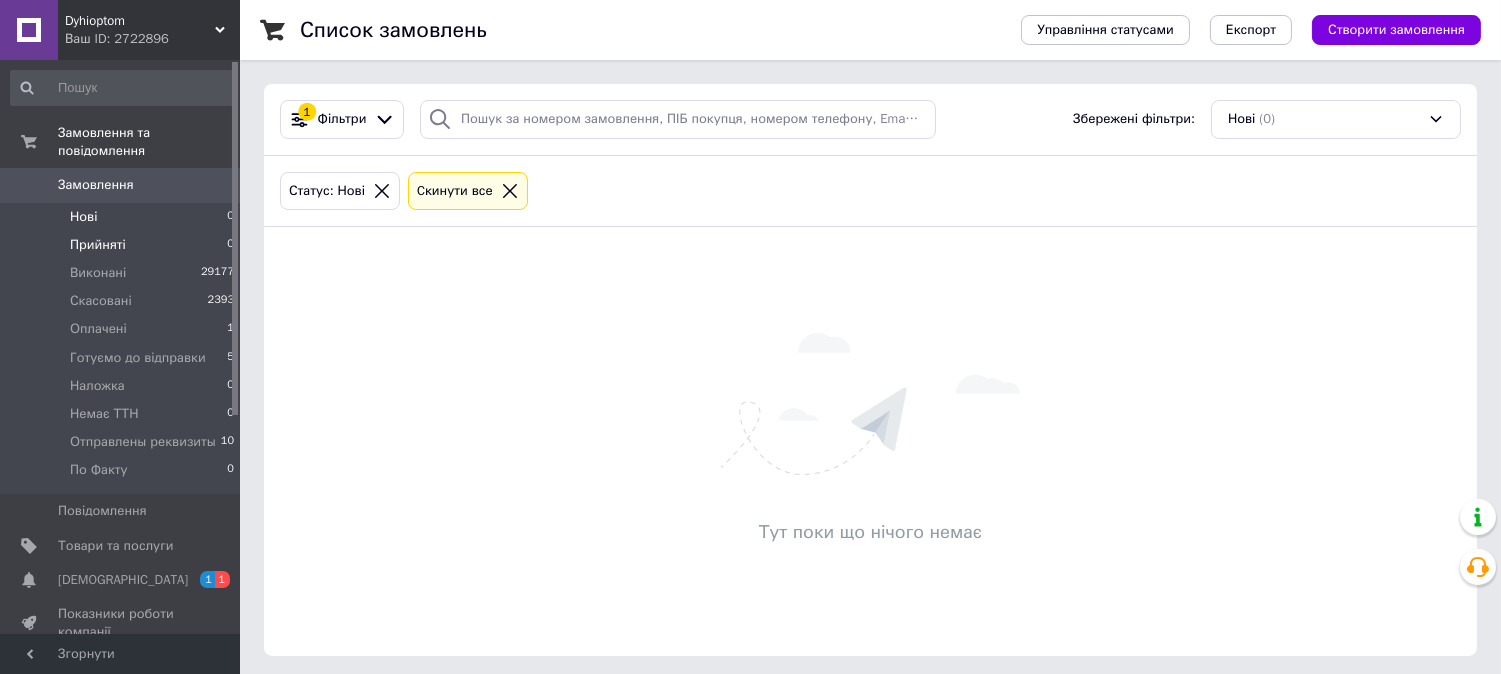 click on "Прийняті" at bounding box center [98, 245] 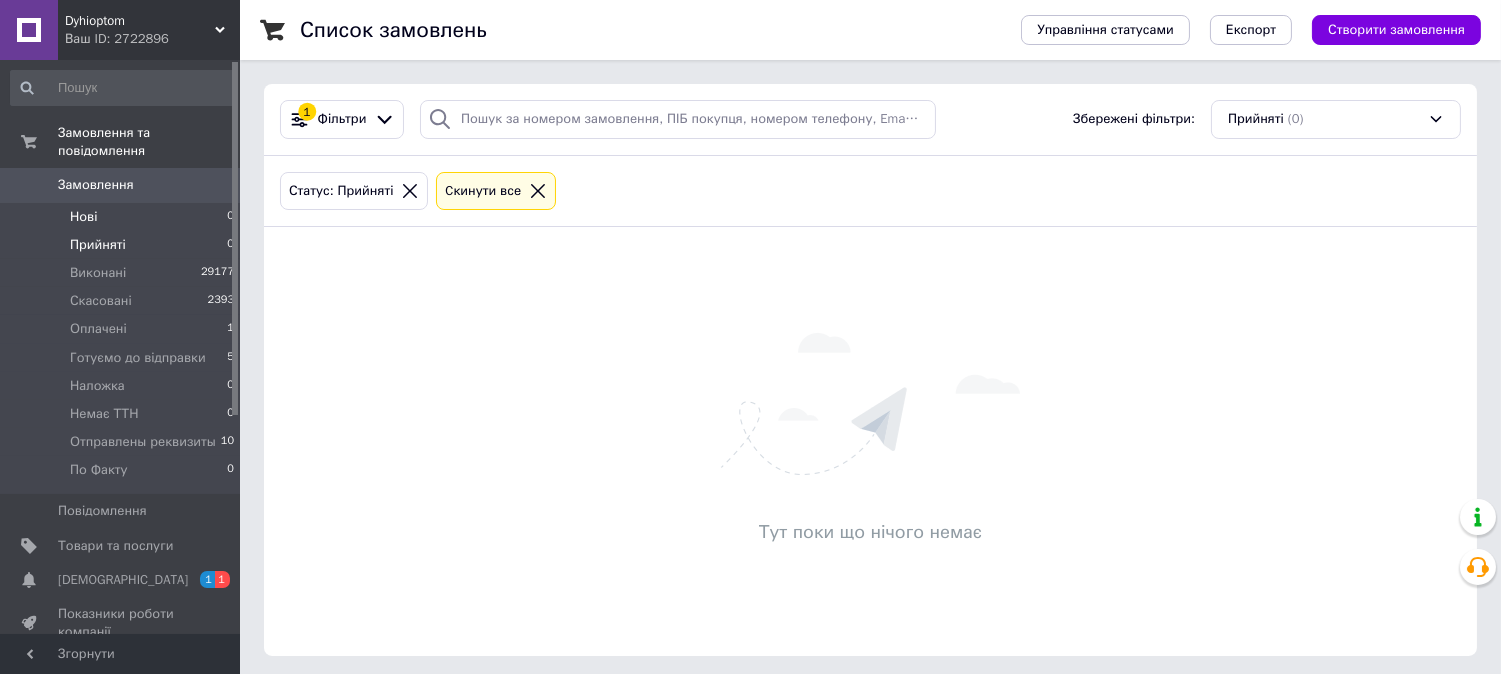click on "Нові" at bounding box center [83, 217] 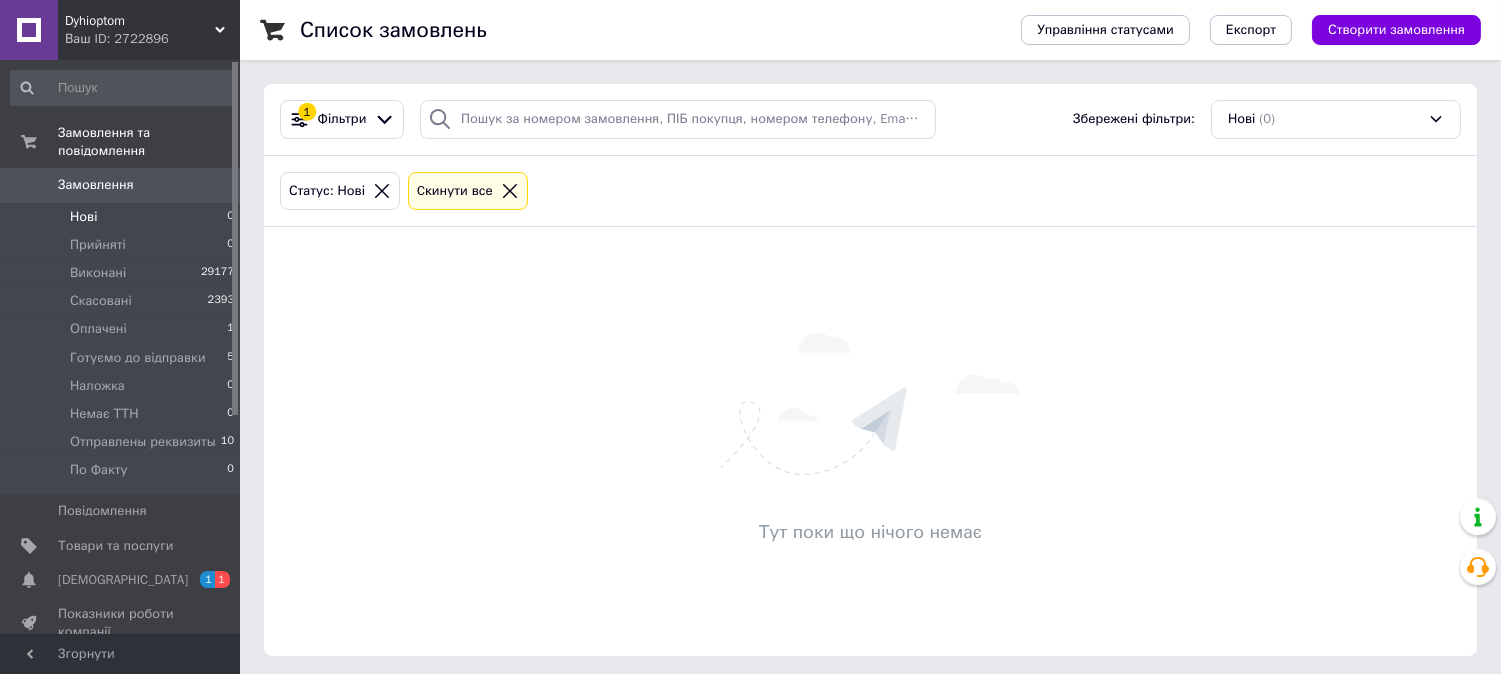 click on "Нові" at bounding box center (83, 217) 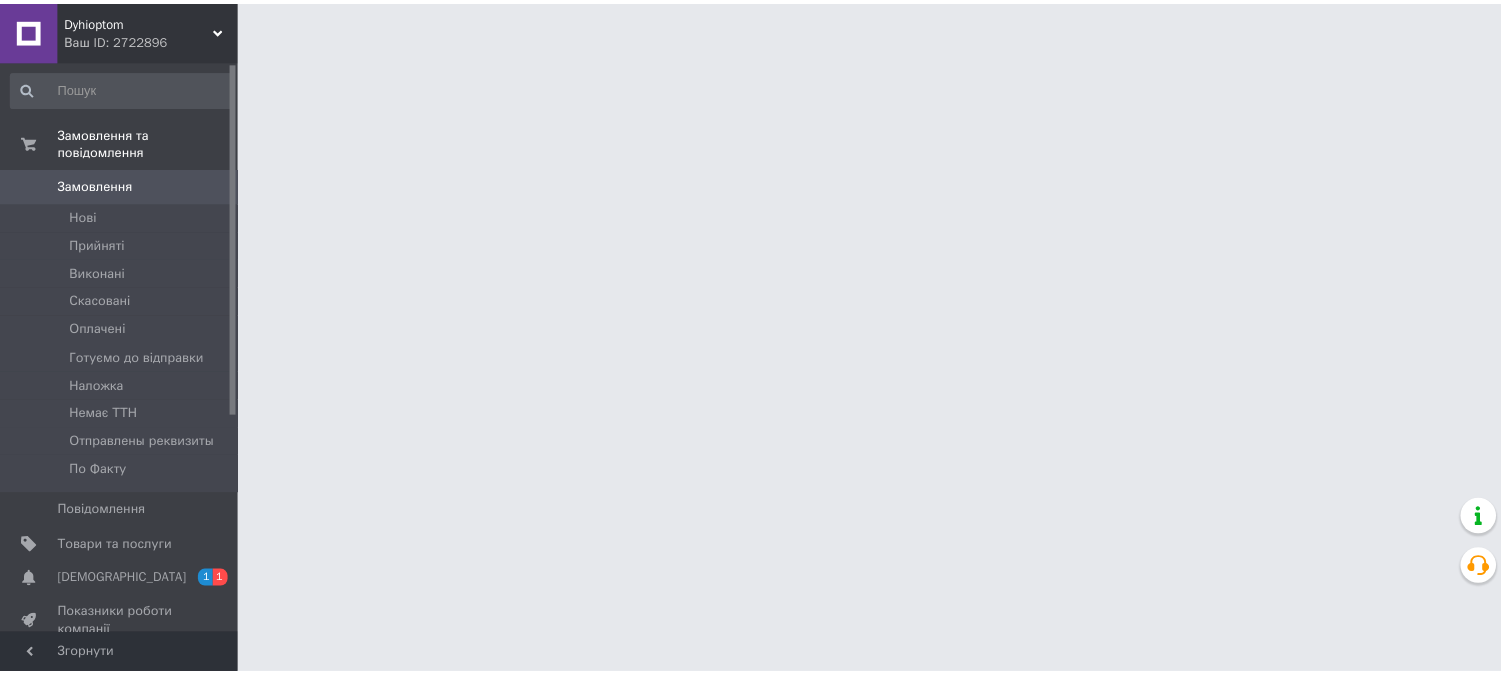 scroll, scrollTop: 0, scrollLeft: 0, axis: both 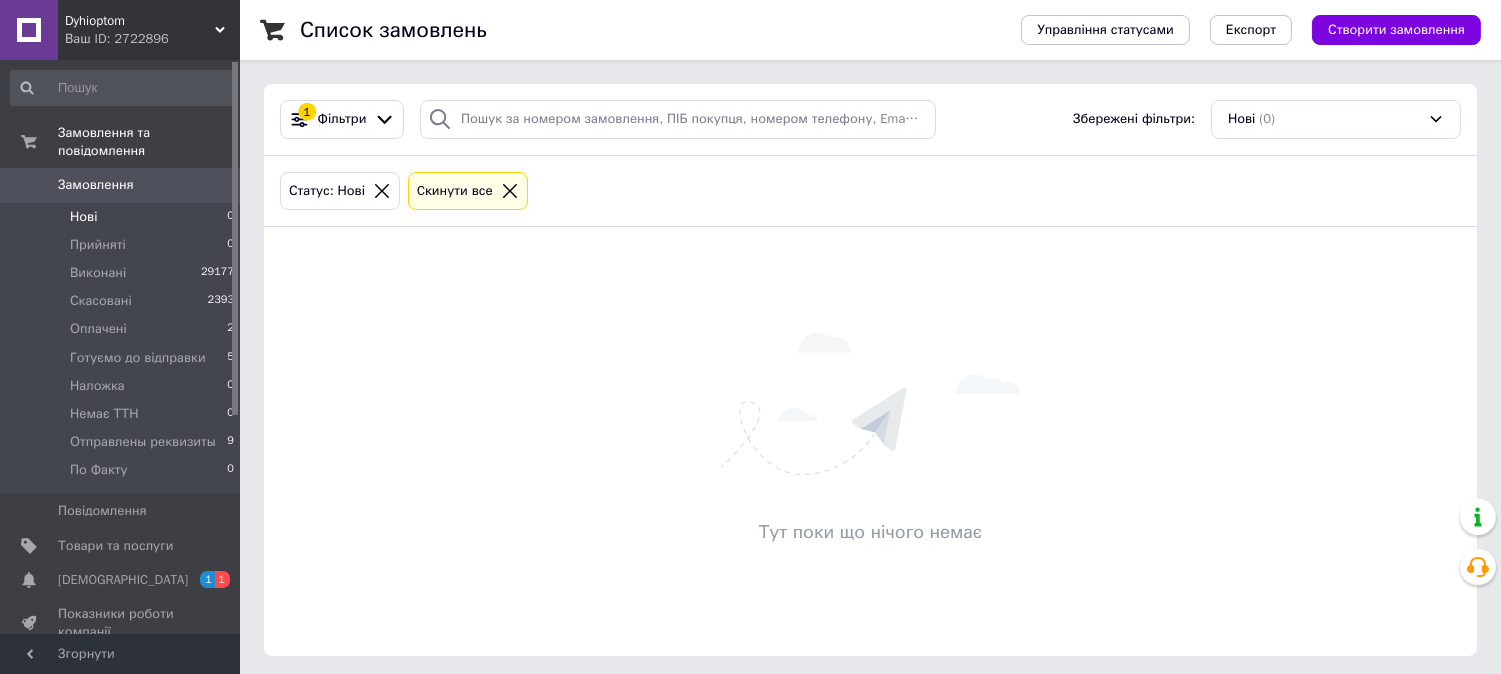 click on "Нові" at bounding box center [83, 217] 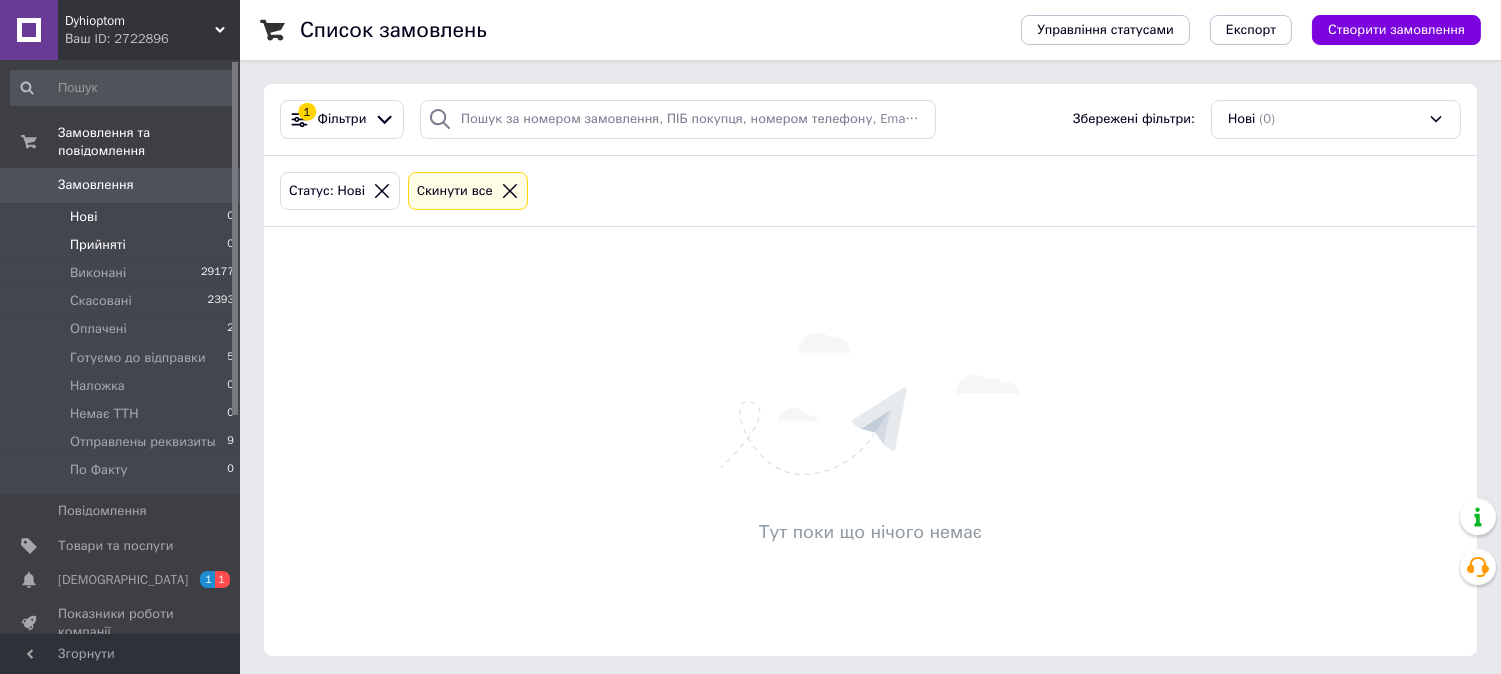click on "Прийняті" at bounding box center [98, 245] 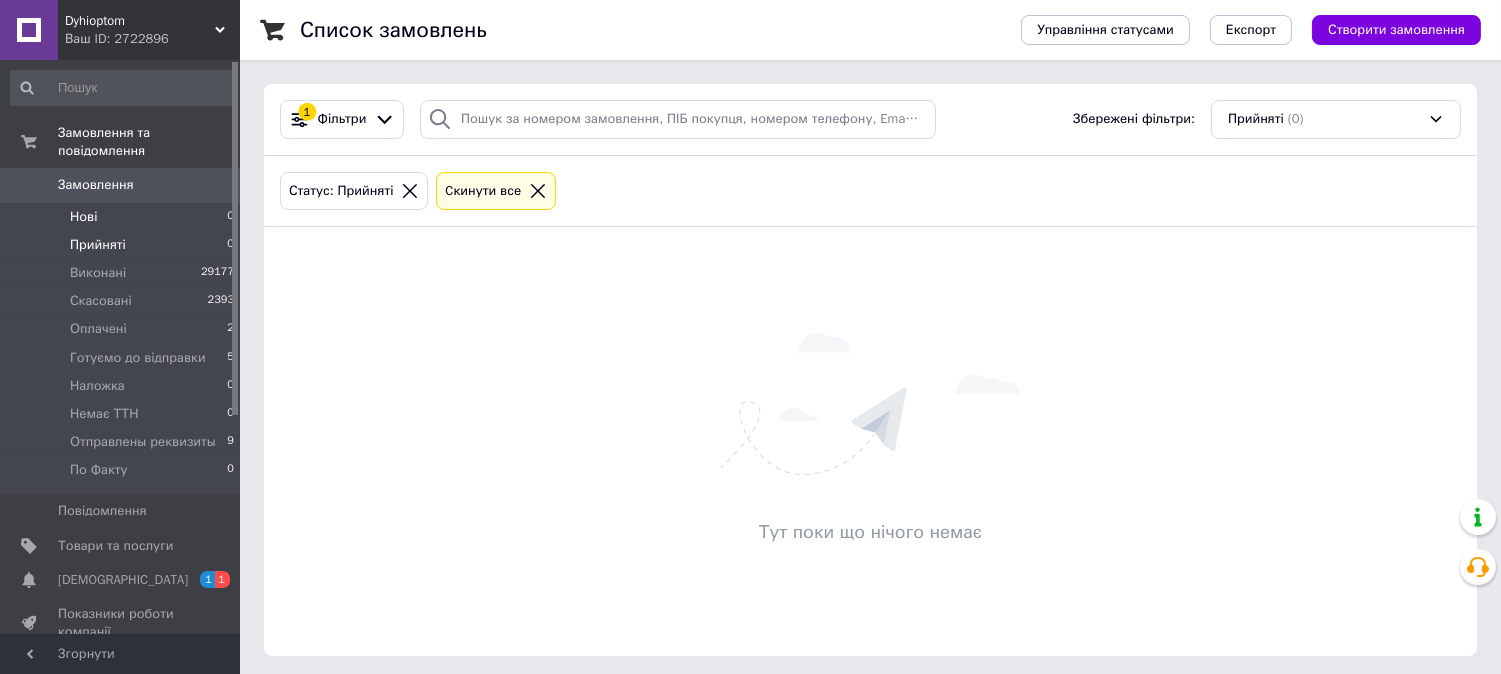 click on "Нові" at bounding box center (83, 217) 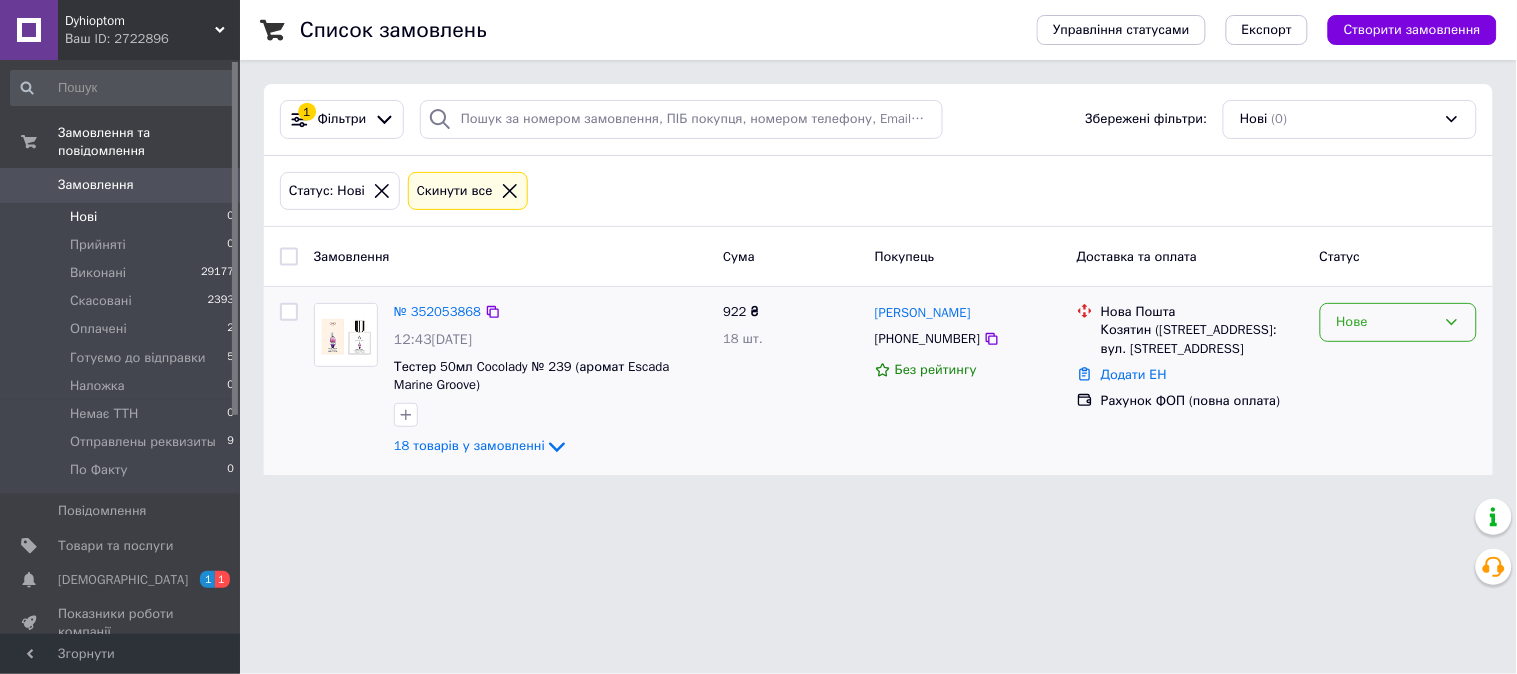 click on "Нове" at bounding box center (1386, 322) 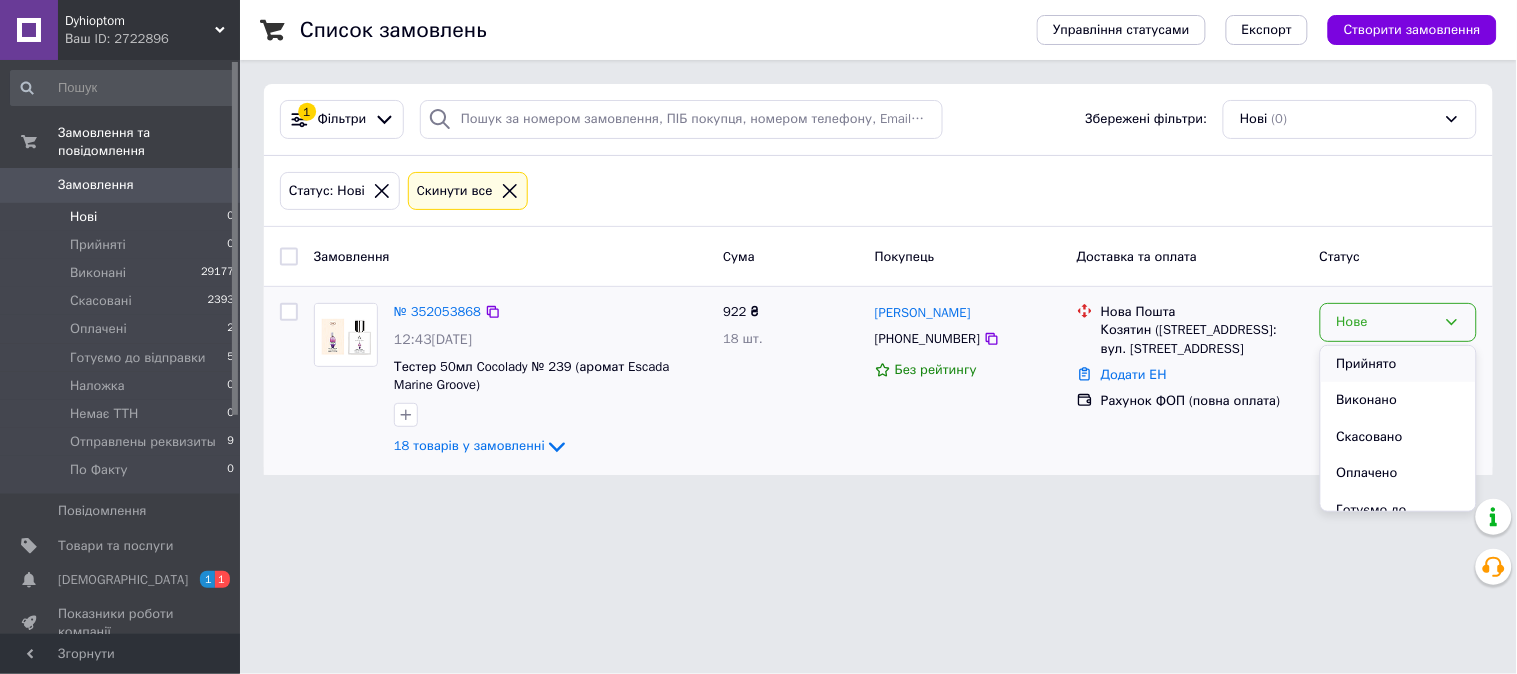 click on "Прийнято" at bounding box center [1398, 364] 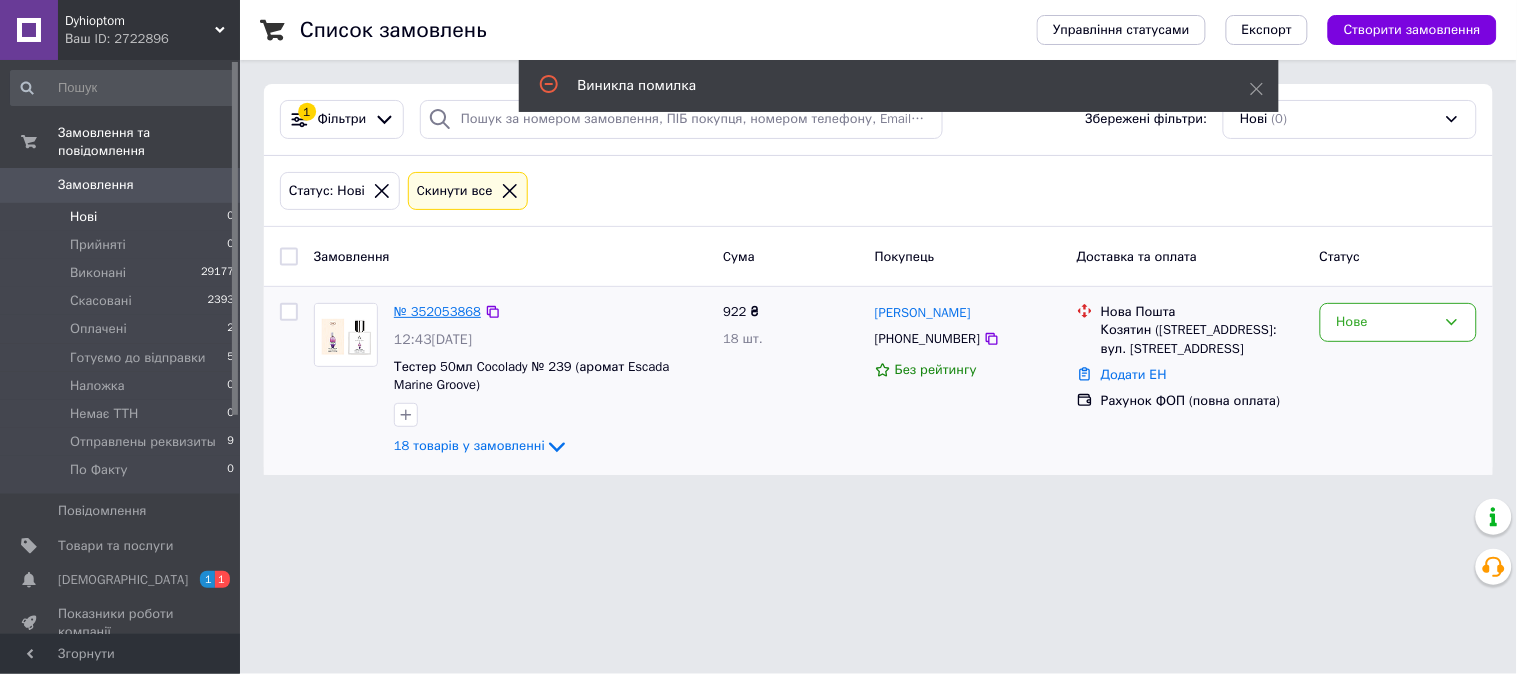 click on "№ 352053868" at bounding box center [437, 311] 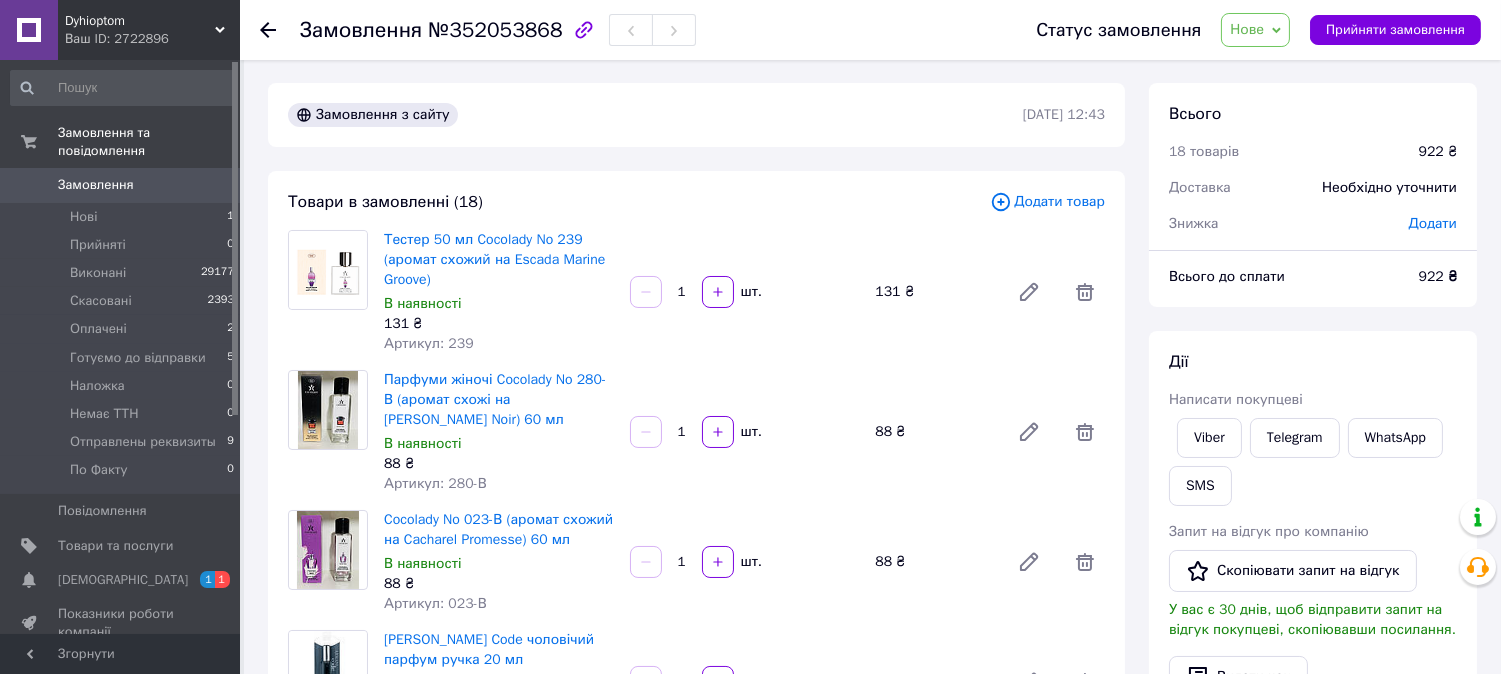 scroll, scrollTop: 0, scrollLeft: 0, axis: both 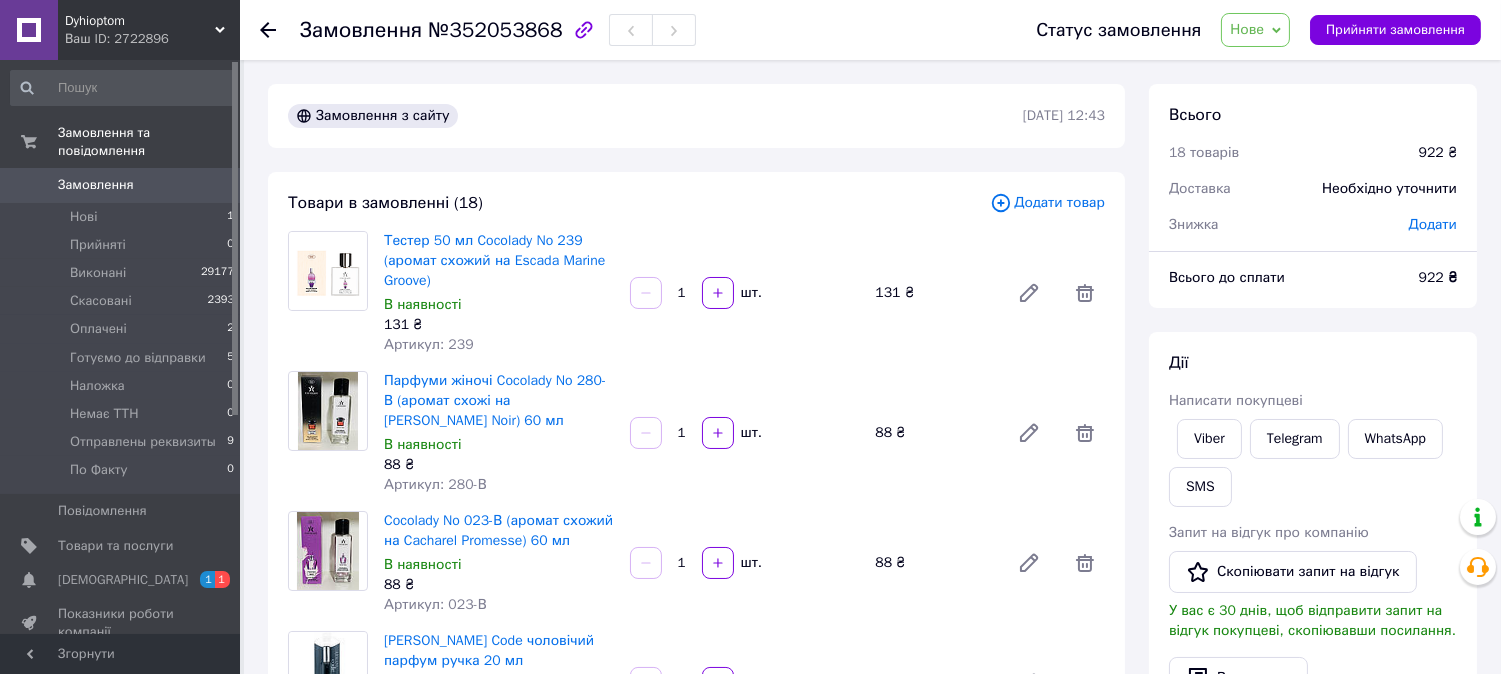 click on "Нове" at bounding box center [1255, 30] 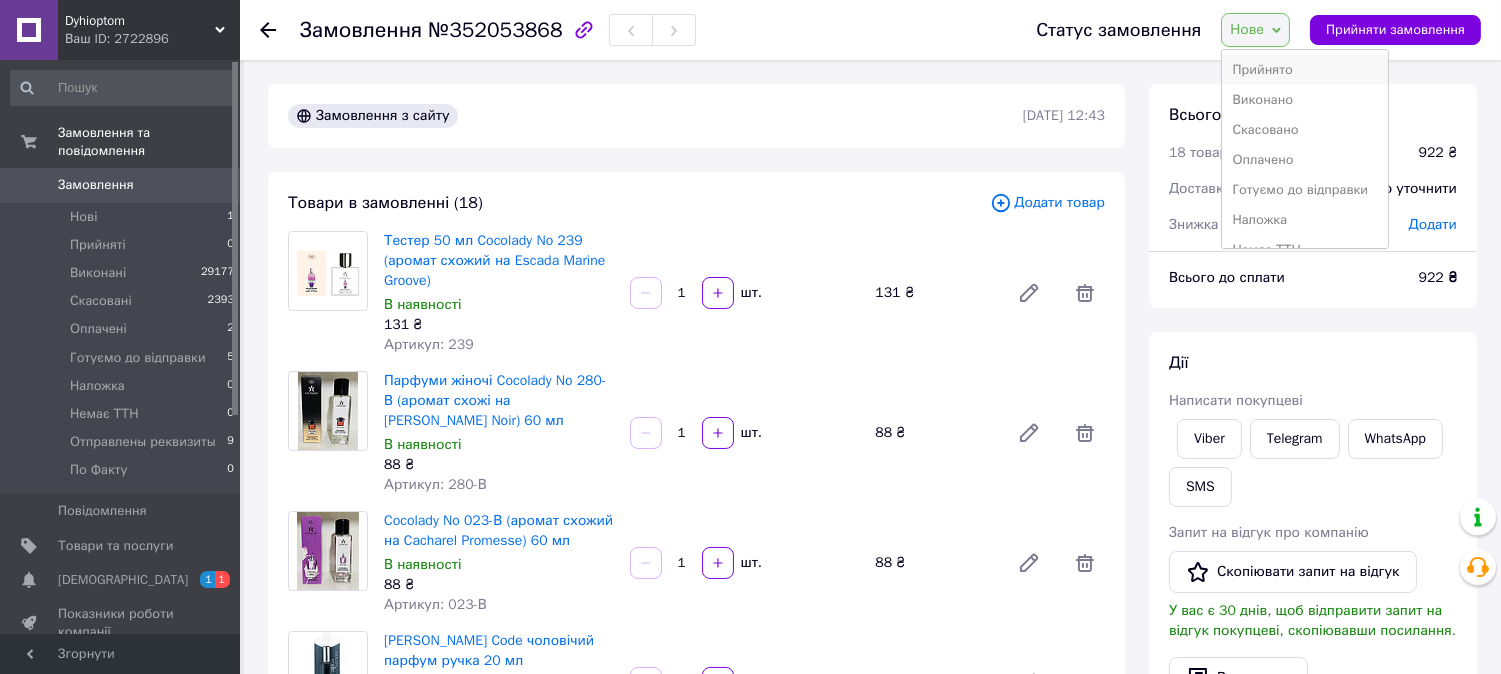 click on "Прийнято" at bounding box center (1305, 70) 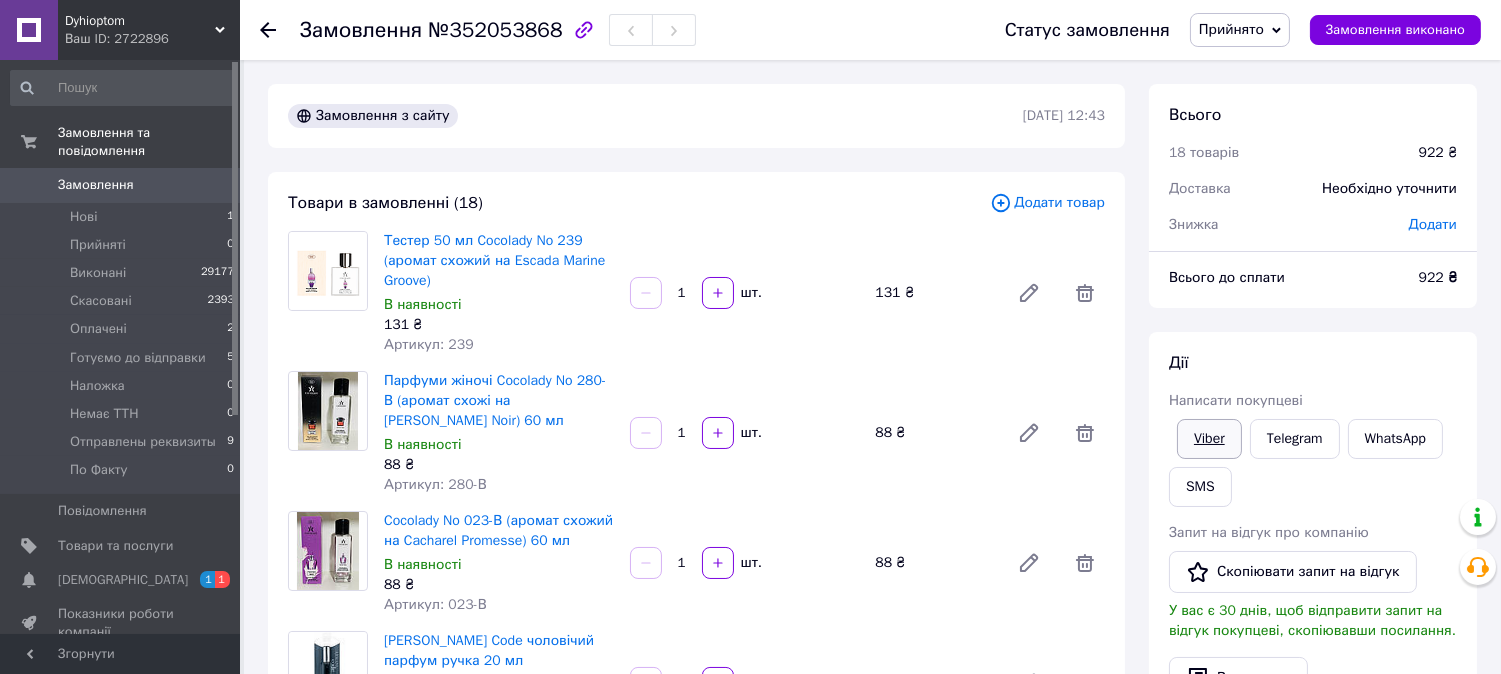 click on "Viber" at bounding box center [1209, 439] 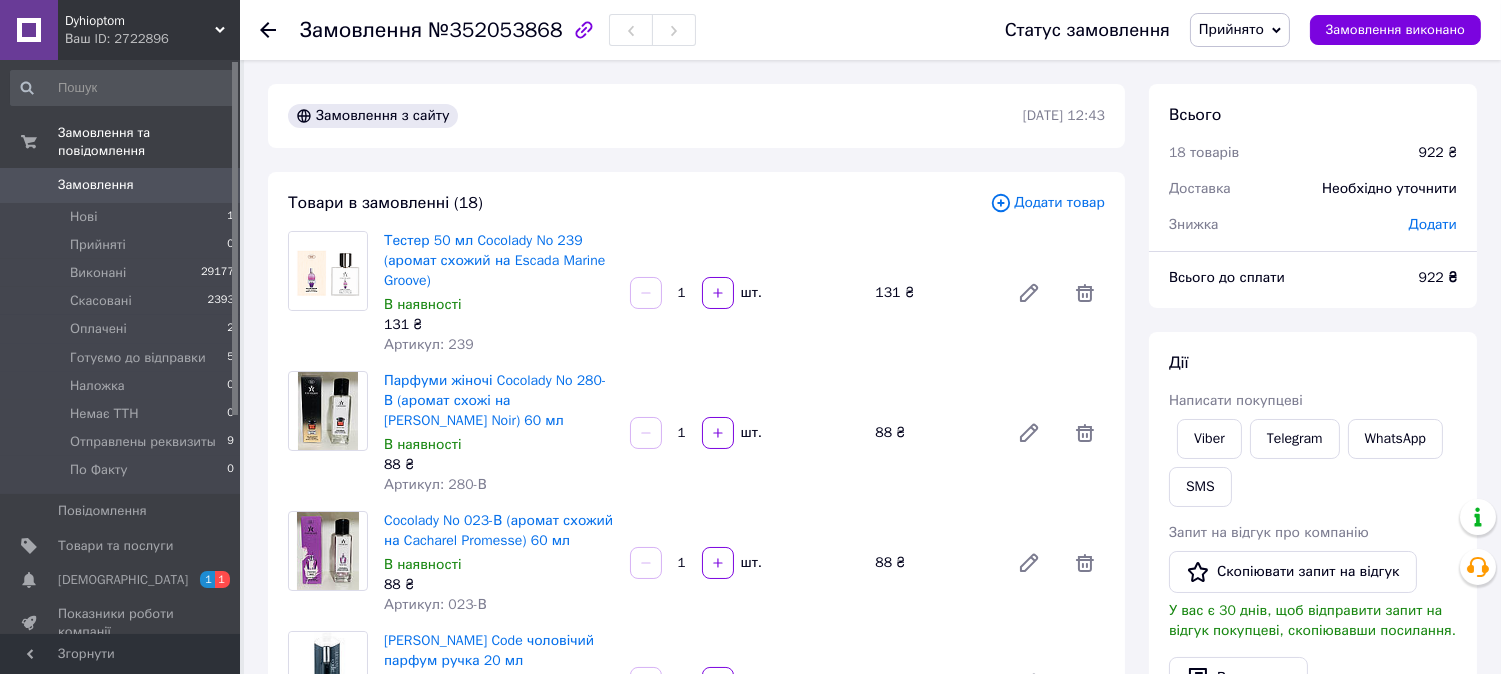 click on "Дії" at bounding box center [1313, 363] 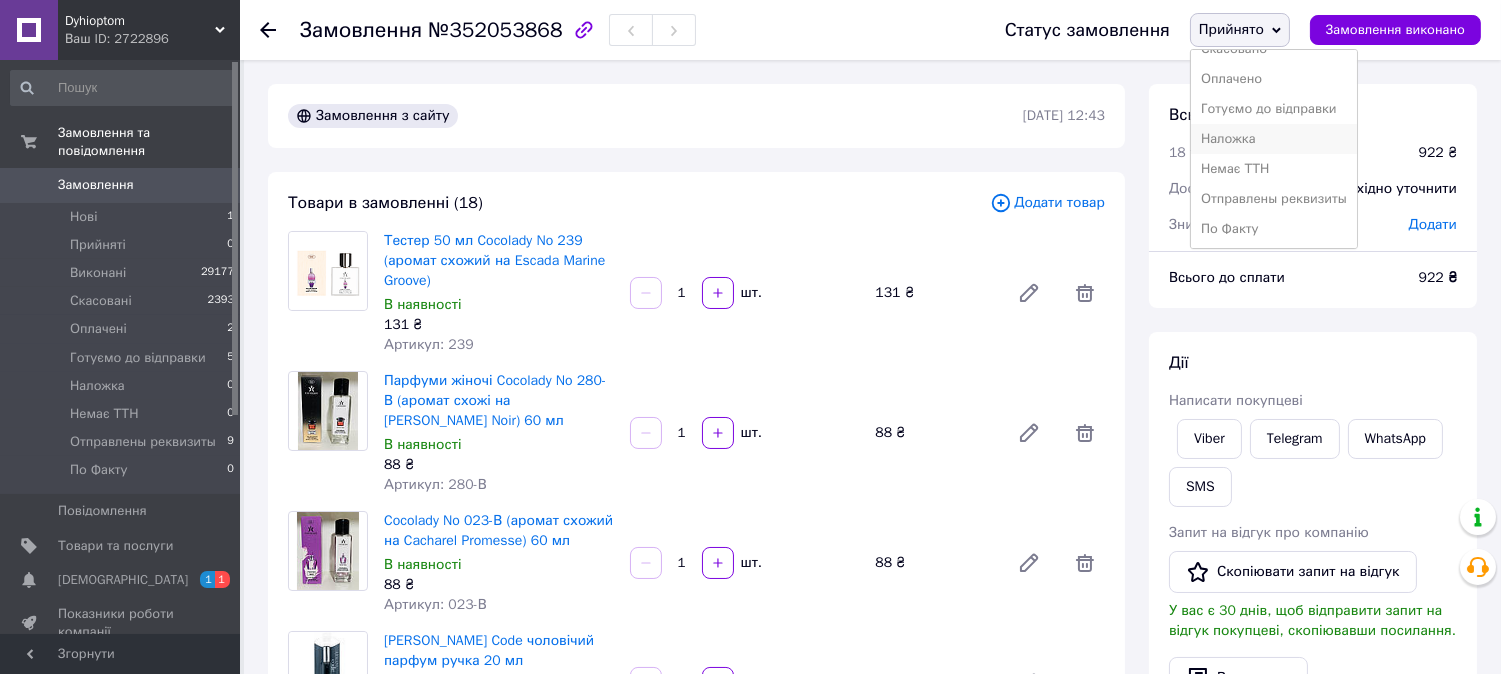 scroll, scrollTop: 52, scrollLeft: 0, axis: vertical 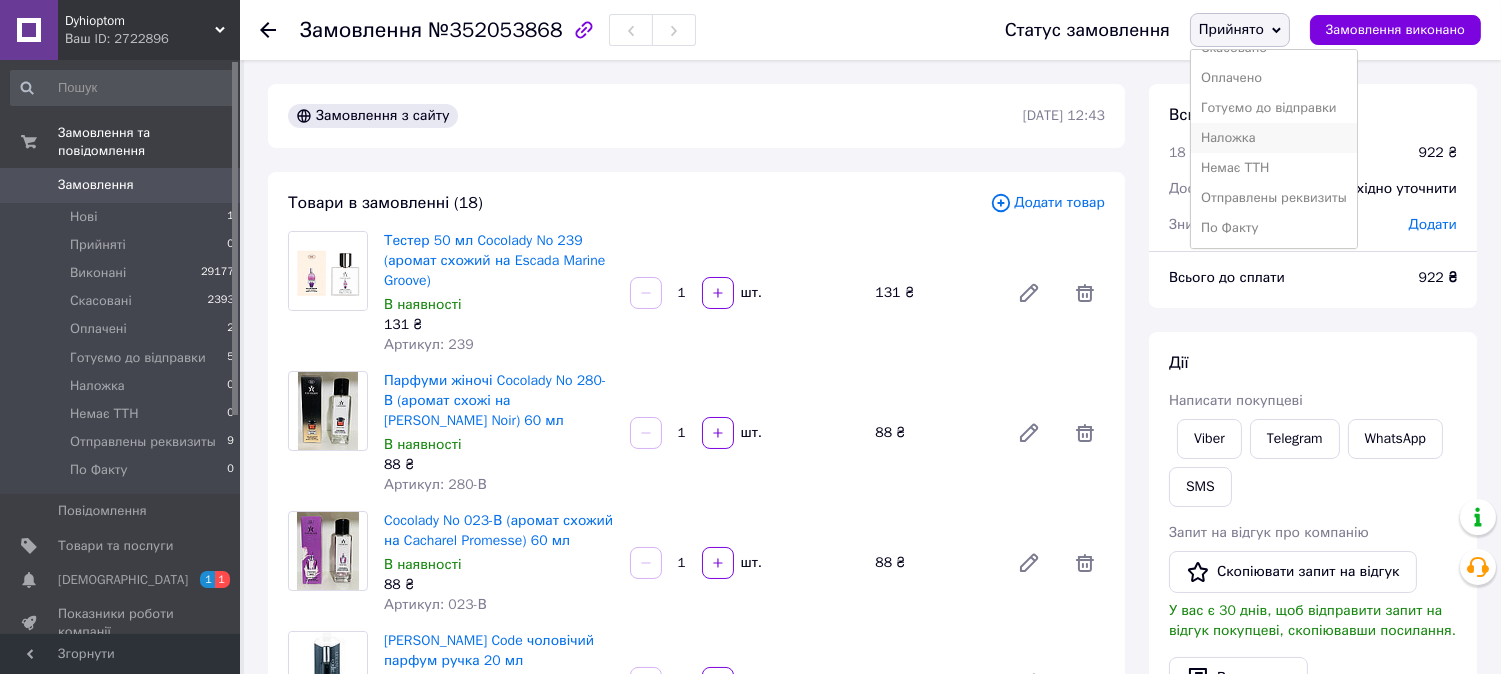 click on "Отправлены реквизиты" at bounding box center [1274, 198] 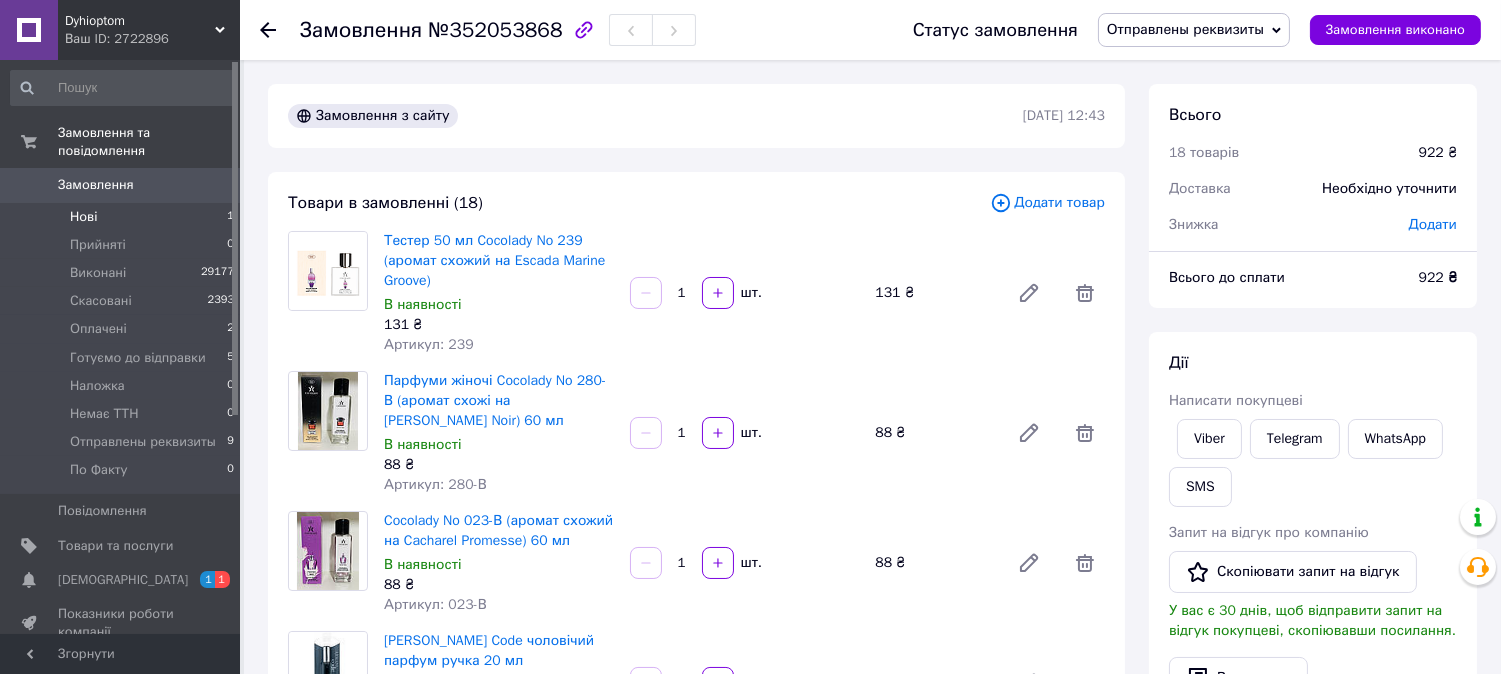click on "Нові" at bounding box center [83, 217] 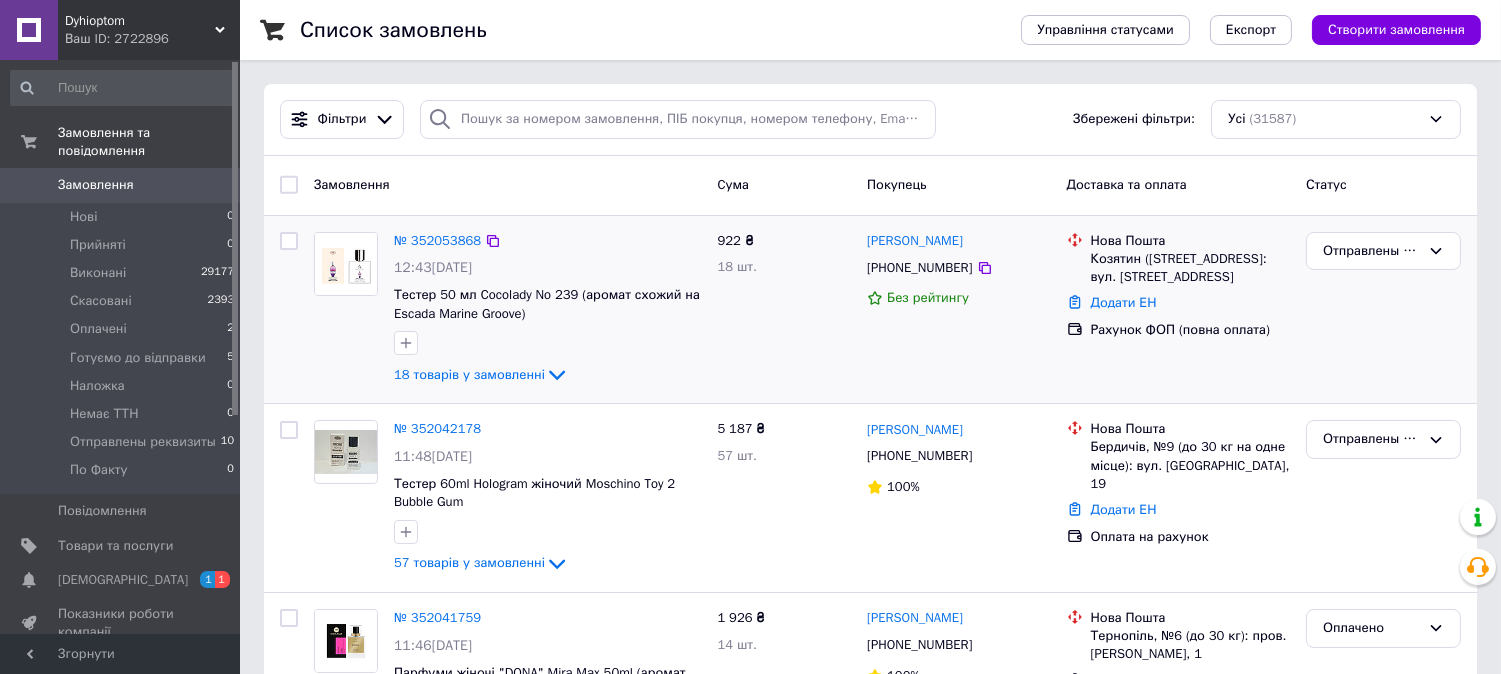 click on "Отправлены реквизиты" at bounding box center (1383, 310) 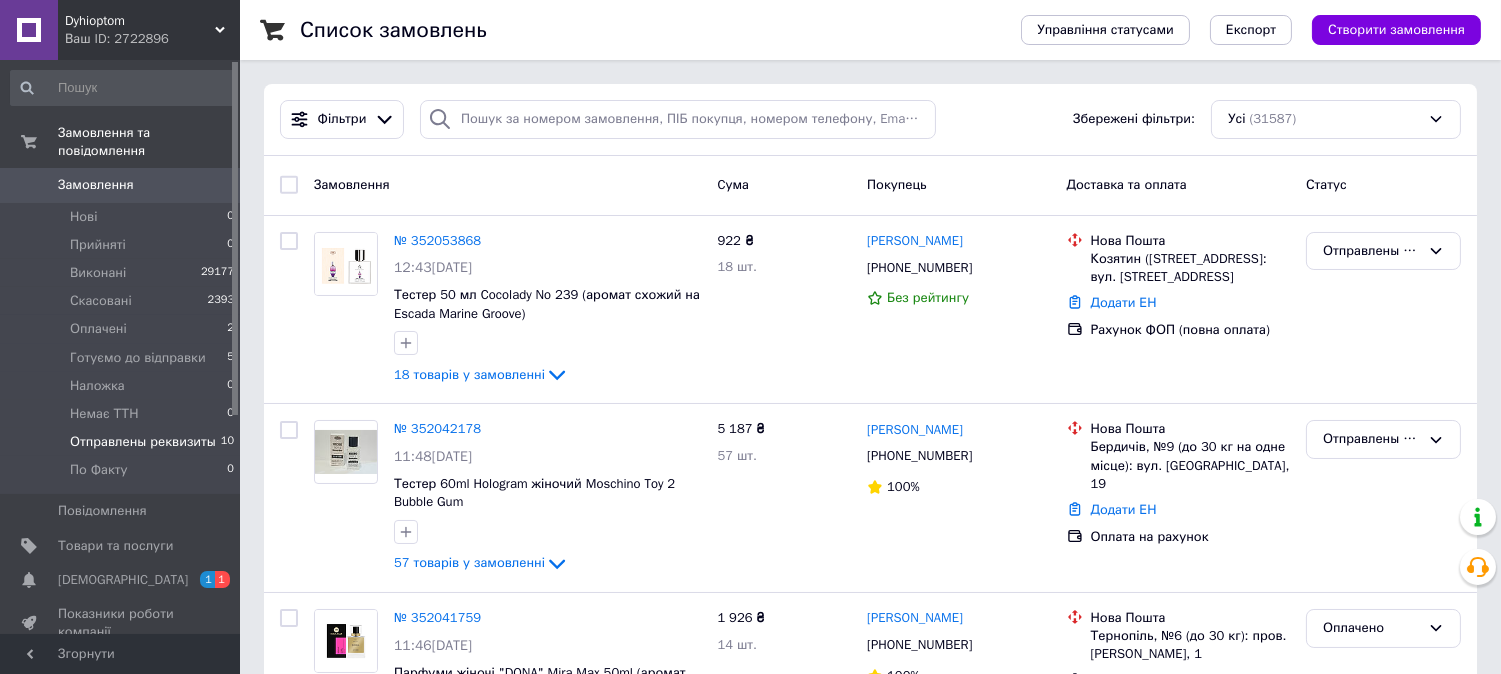 click on "Отправлены реквизиты" at bounding box center [143, 442] 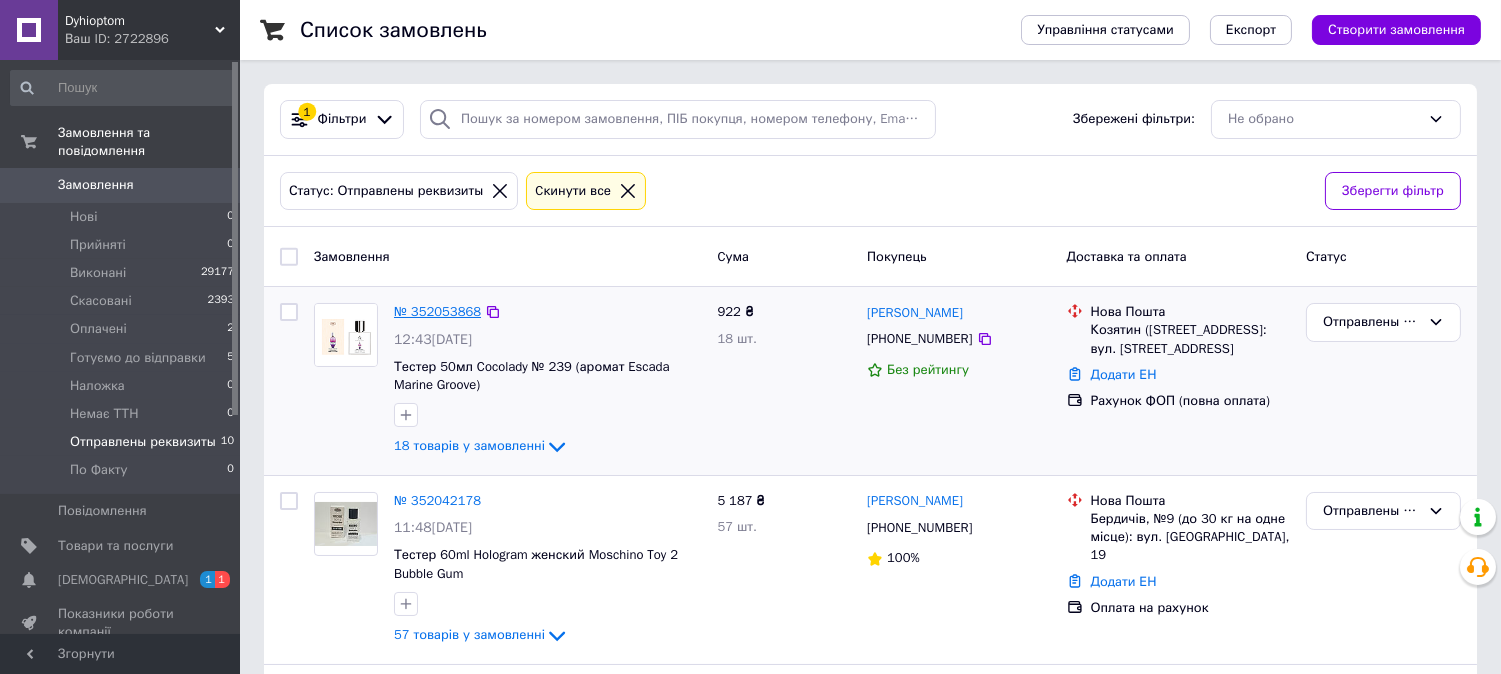 click on "№ 352053868" at bounding box center [437, 311] 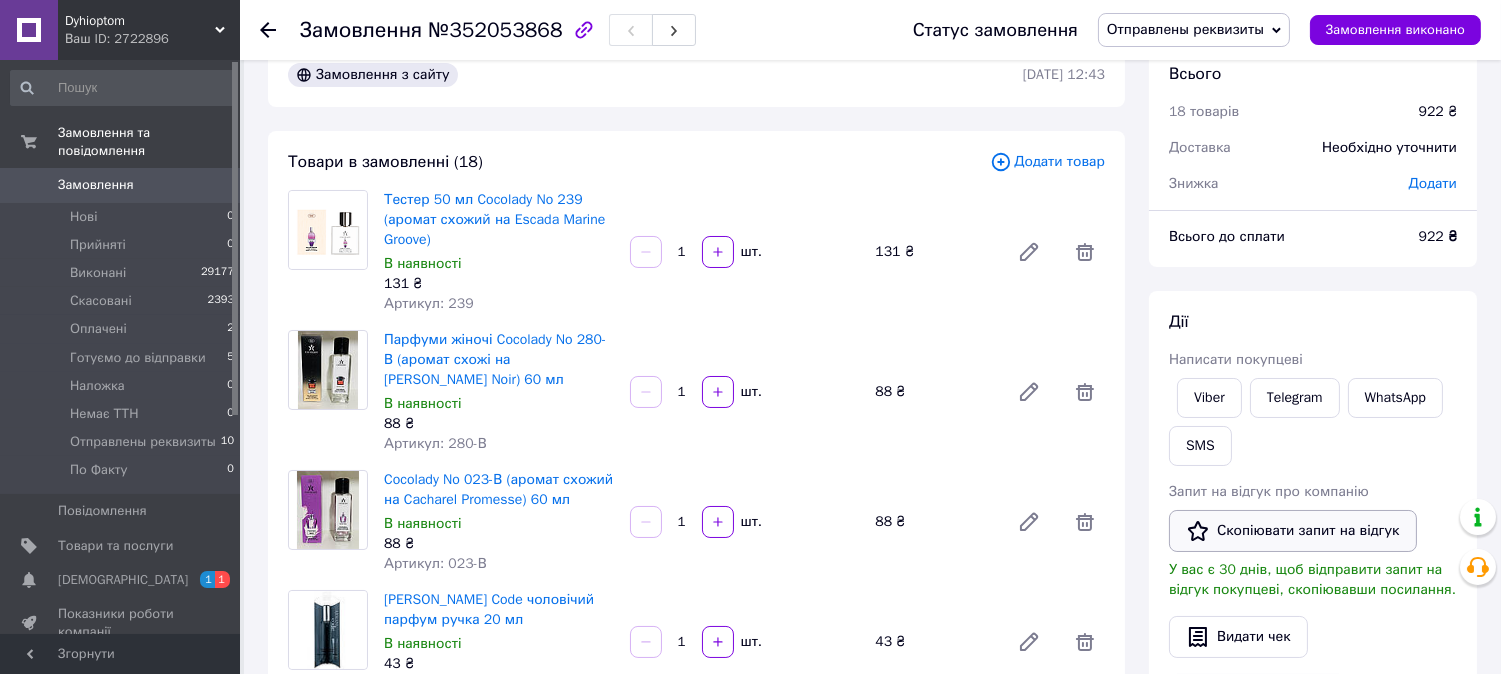 scroll, scrollTop: 0, scrollLeft: 0, axis: both 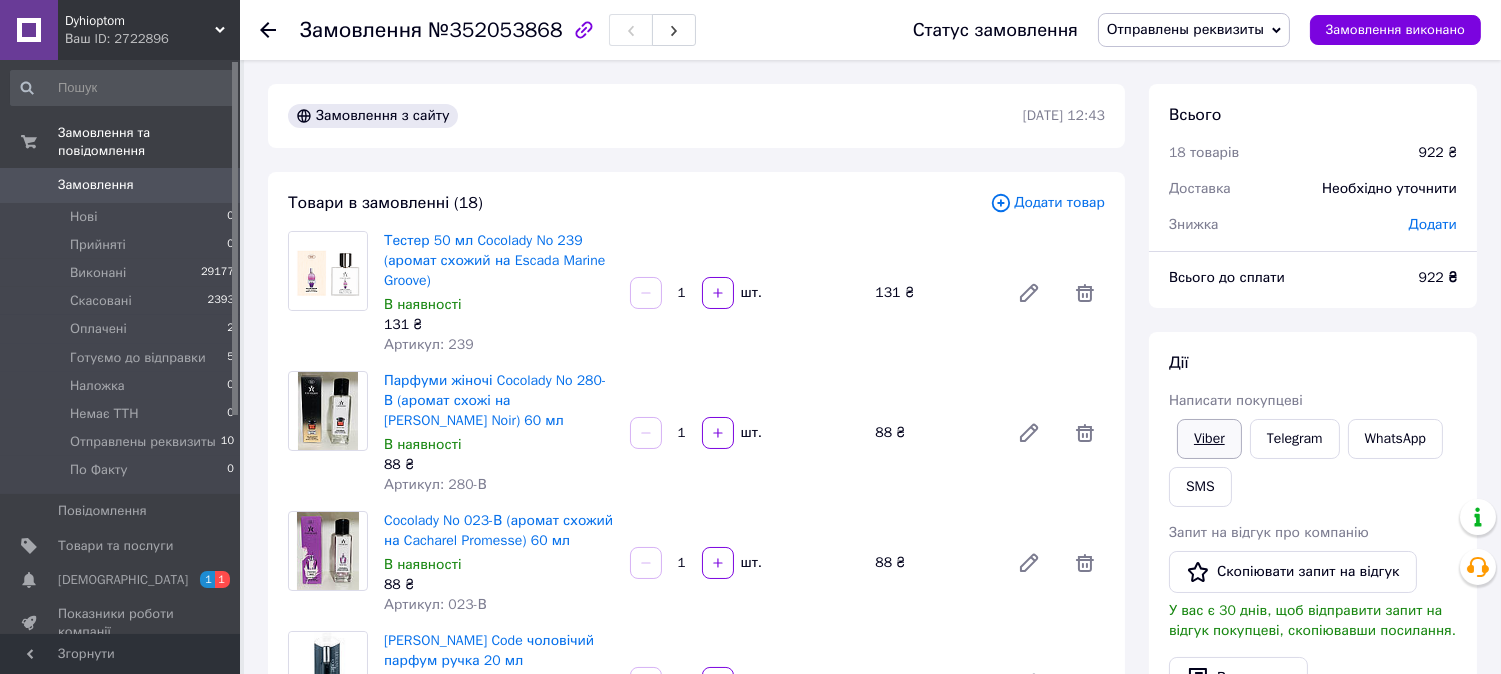 click on "Viber" at bounding box center [1209, 439] 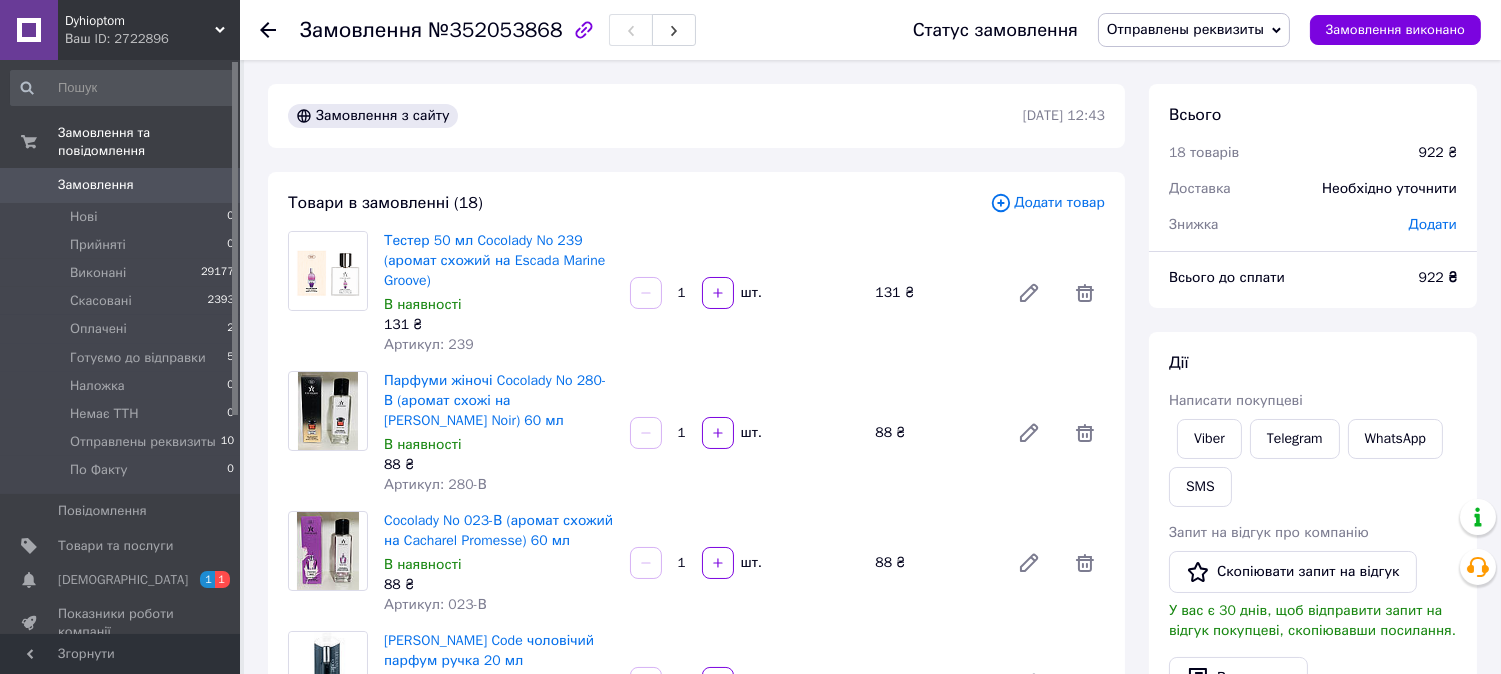 click on "Дії Написати покупцеві Viber Telegram WhatsApp SMS Запит на відгук про компанію   Скопіювати запит на відгук У вас є 30 днів, щоб відправити запит на відгук покупцеві, скопіювавши посилання.   Видати чек   Завантажити PDF   Друк PDF   Дублювати замовлення" at bounding box center (1313, 604) 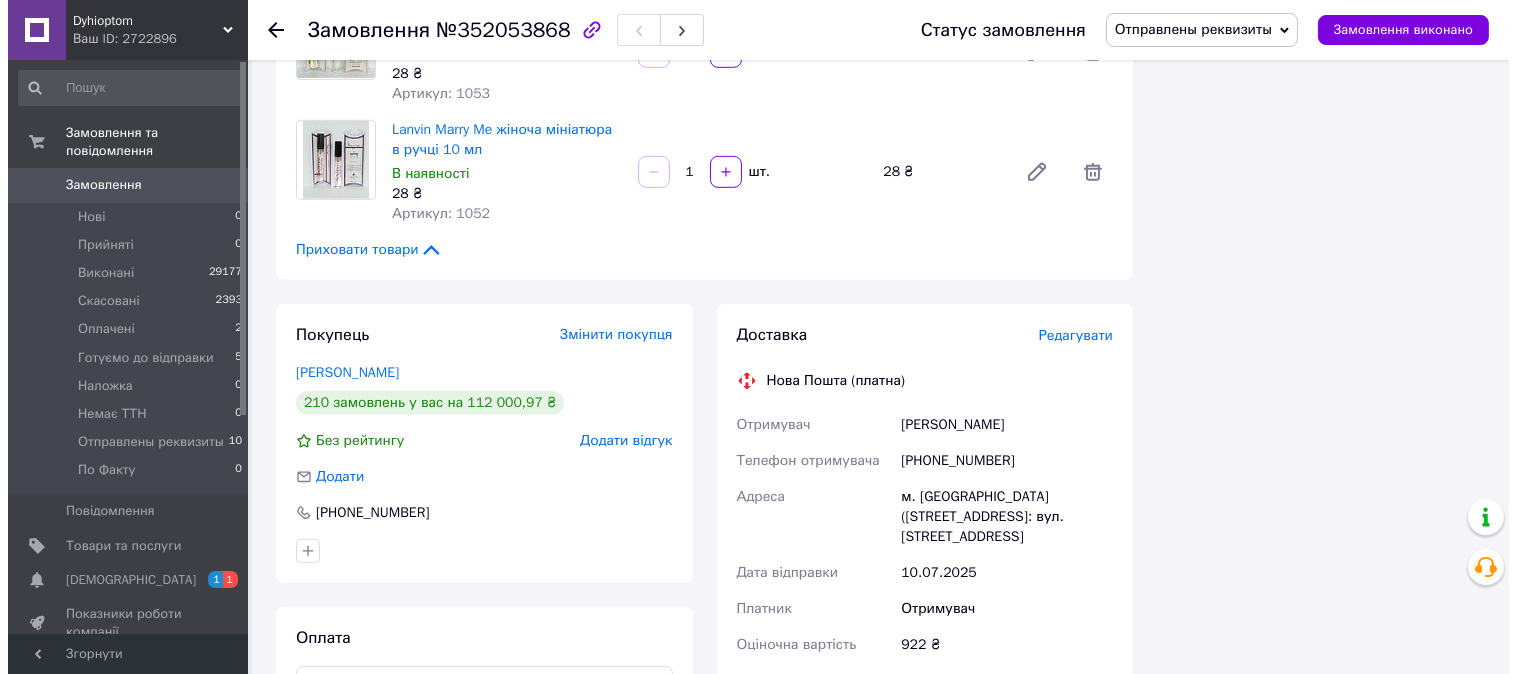 scroll, scrollTop: 2444, scrollLeft: 0, axis: vertical 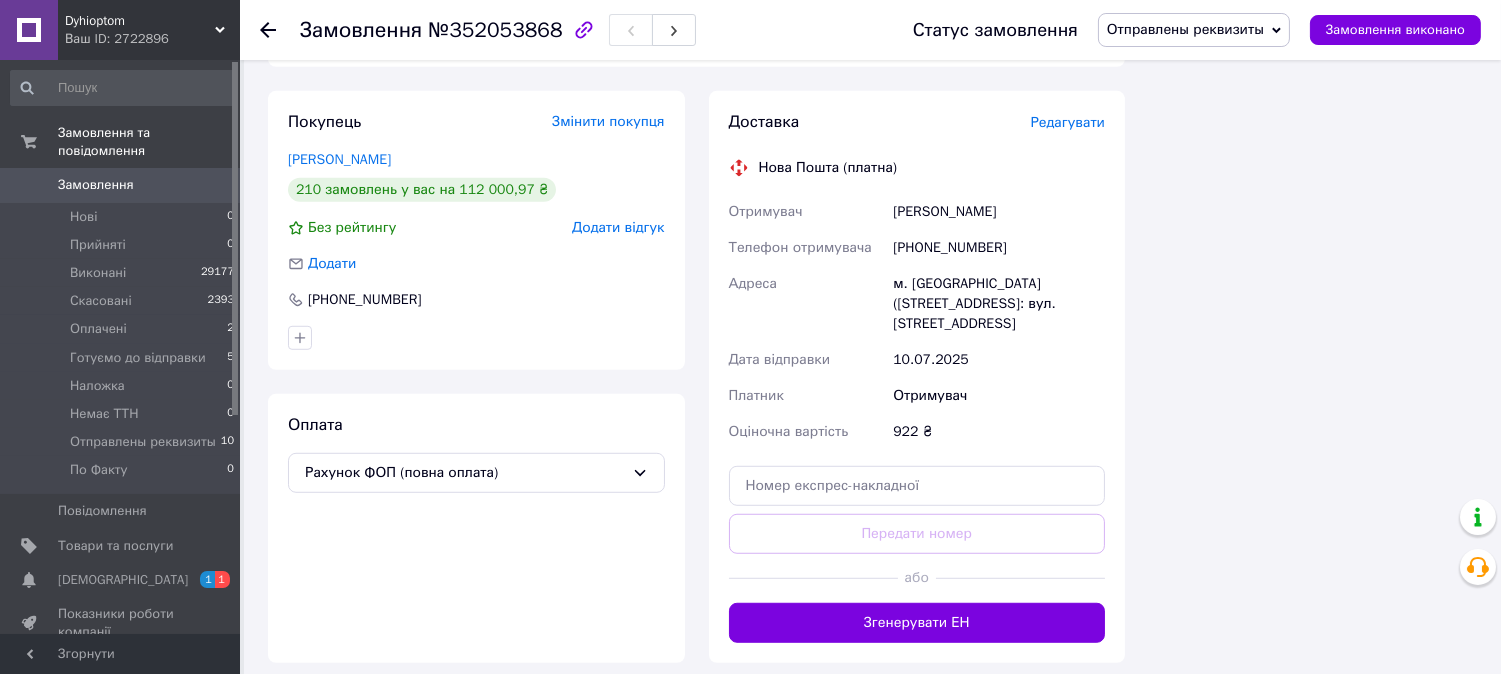 click on "Редагувати" at bounding box center (1068, 122) 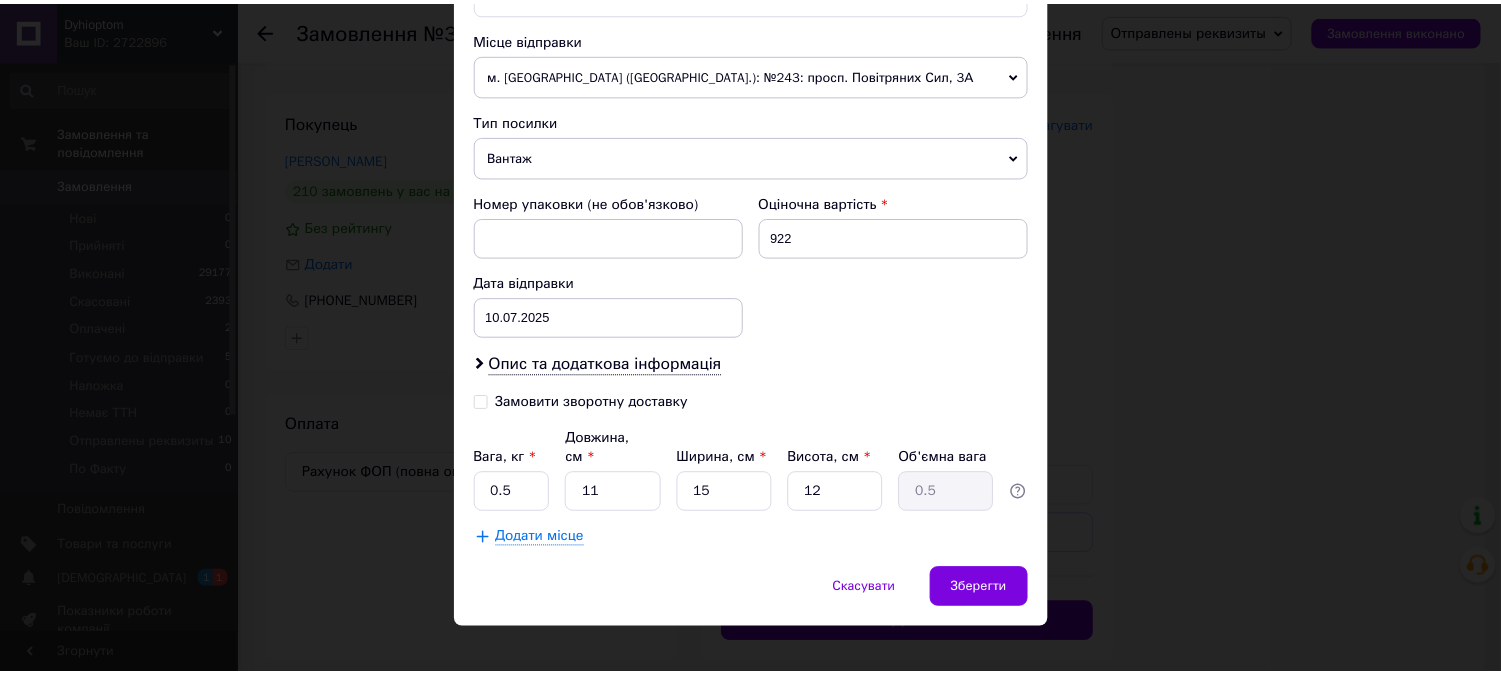 scroll, scrollTop: 692, scrollLeft: 0, axis: vertical 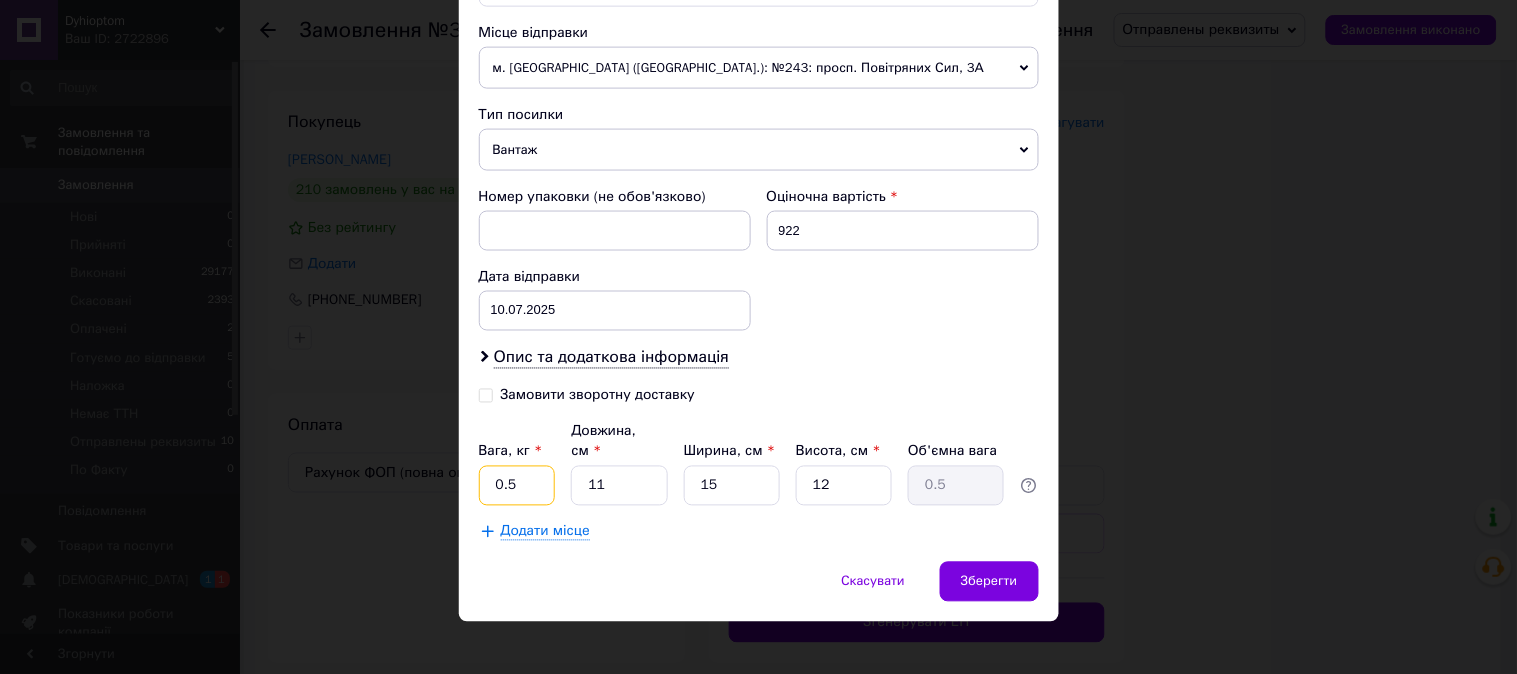 click on "0.5" at bounding box center (517, 486) 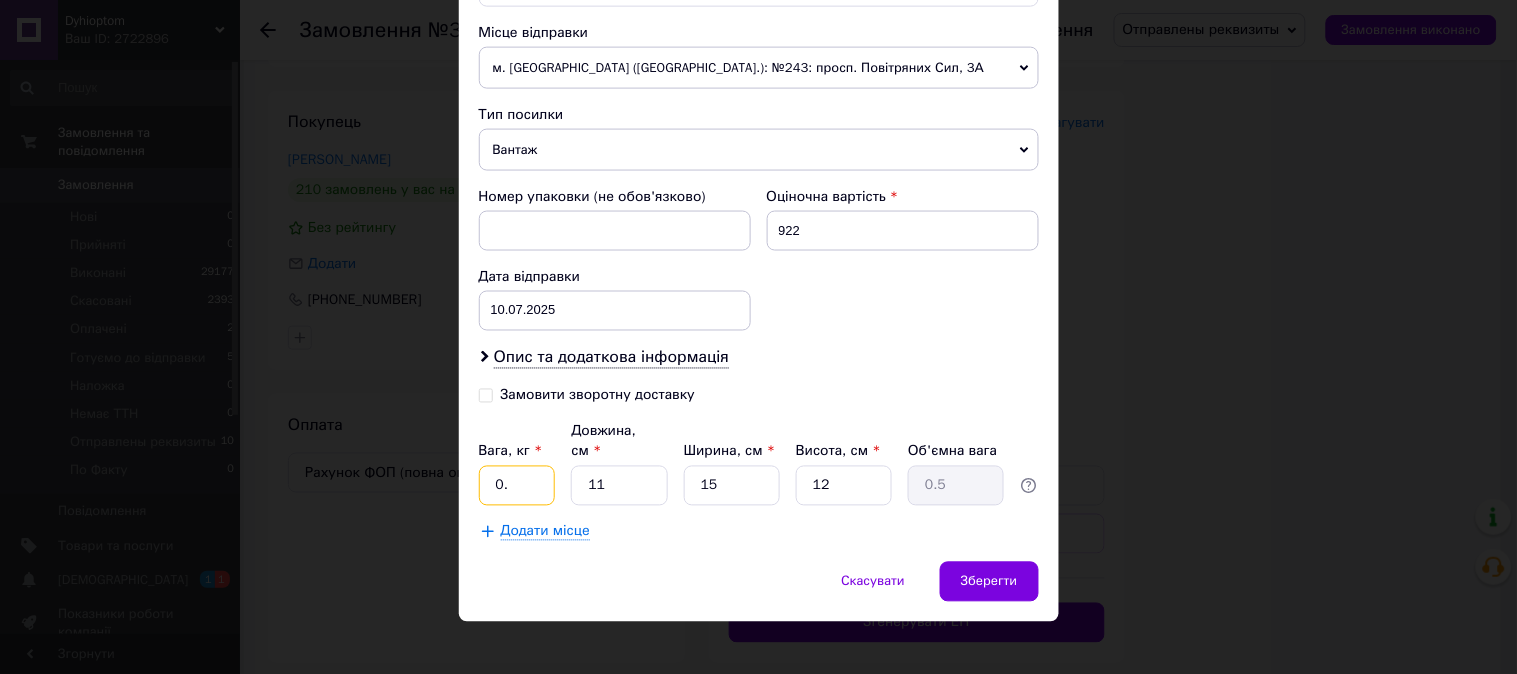 type on "0" 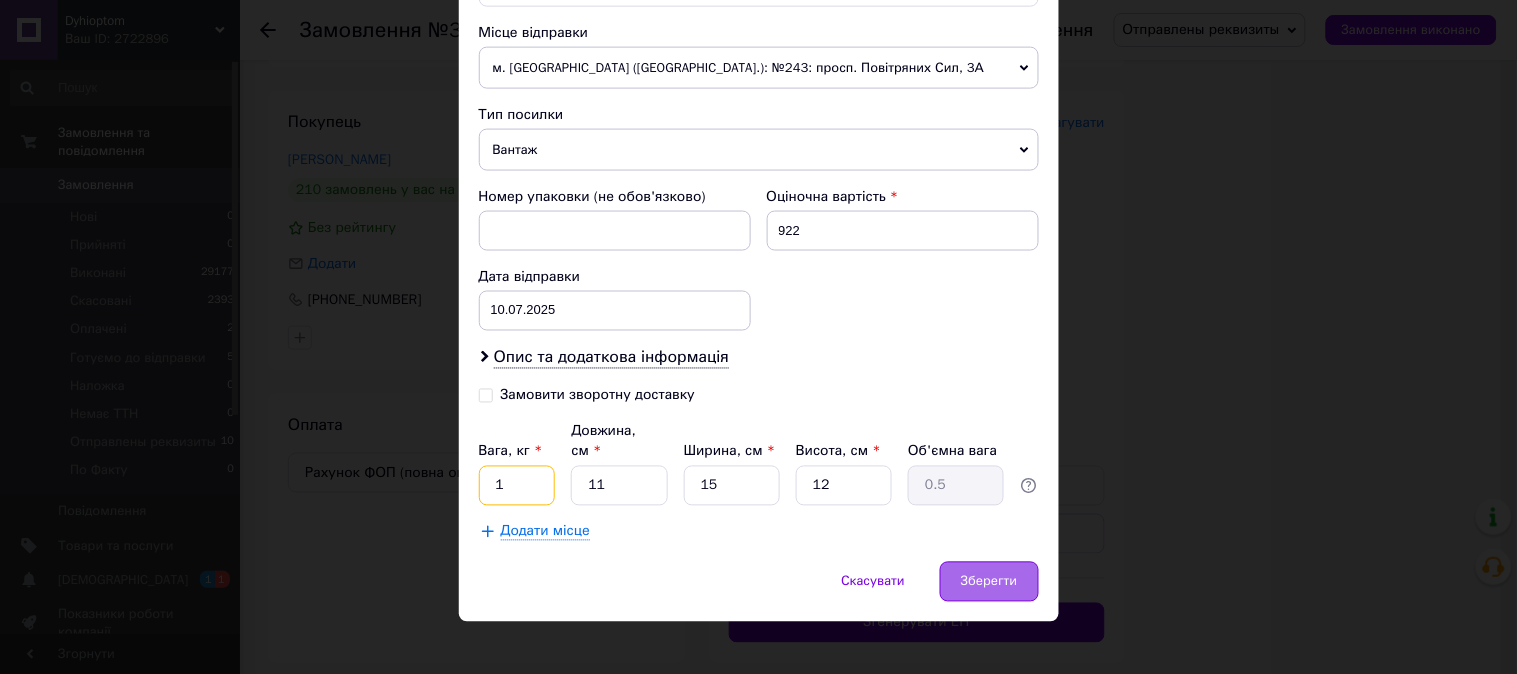 type on "1" 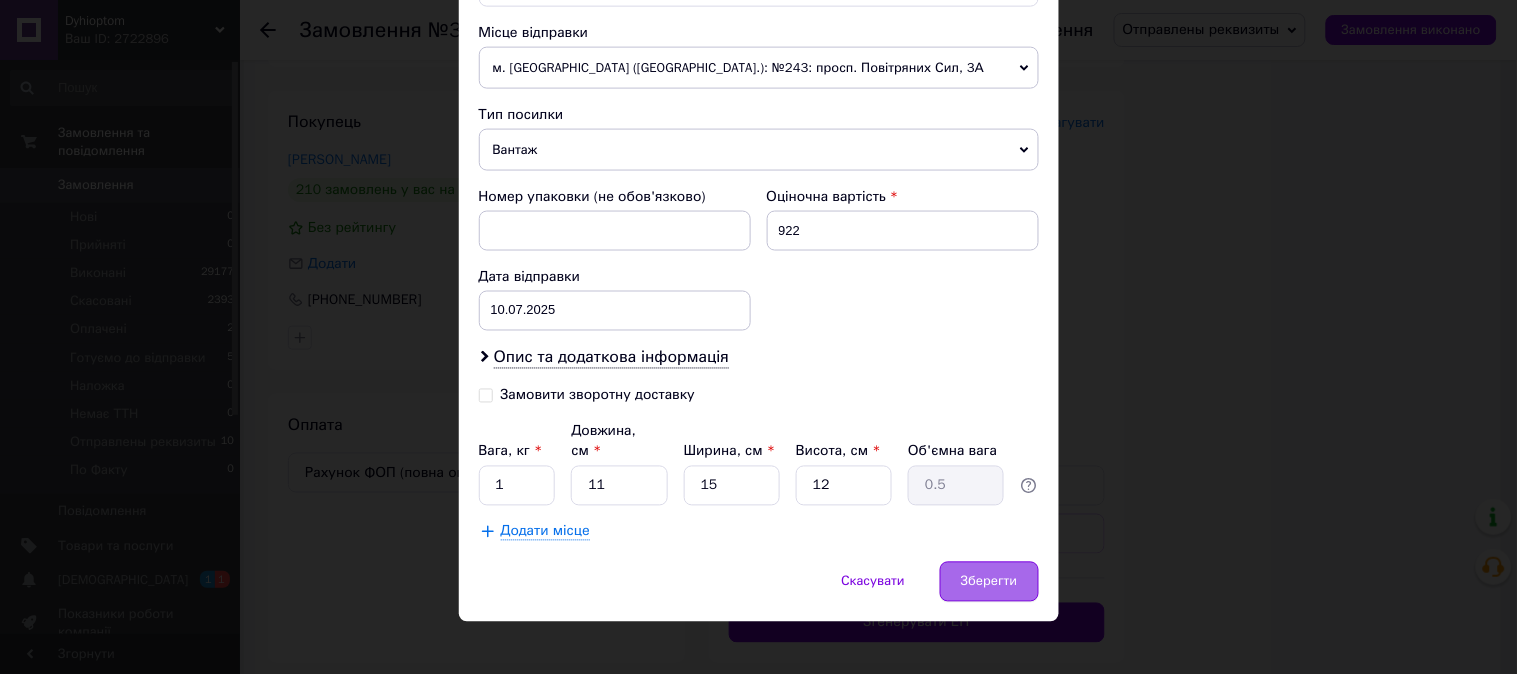 click on "Зберегти" at bounding box center [989, 582] 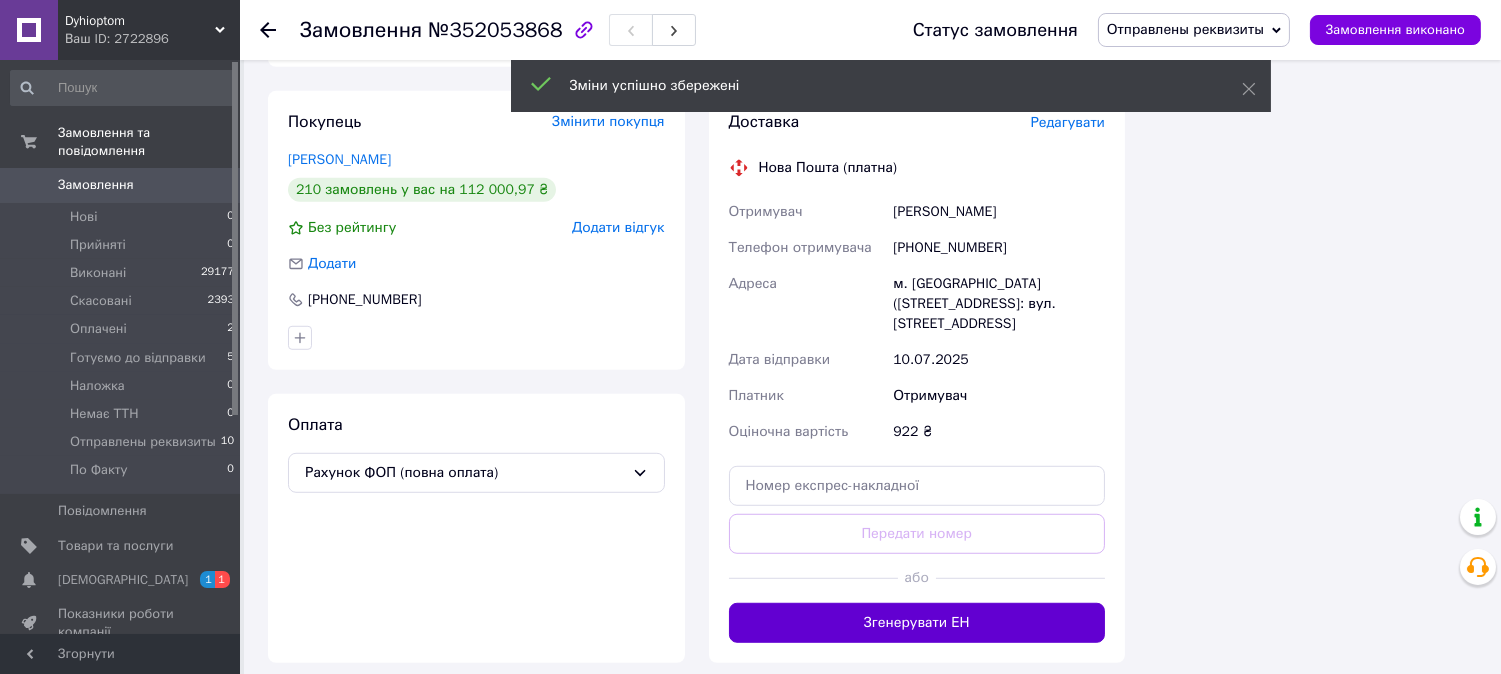 click on "Згенерувати ЕН" at bounding box center (917, 623) 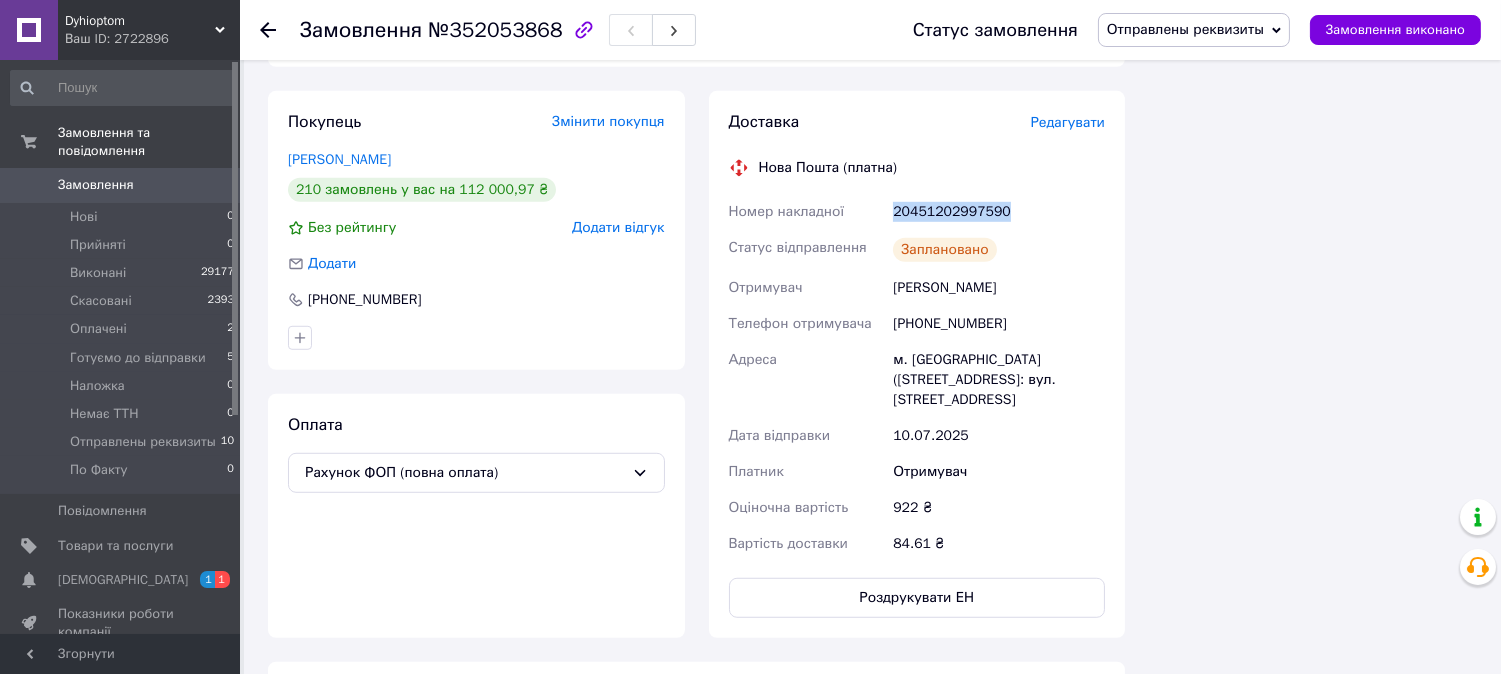 drag, startPoint x: 892, startPoint y: 186, endPoint x: 1020, endPoint y: 193, distance: 128.19127 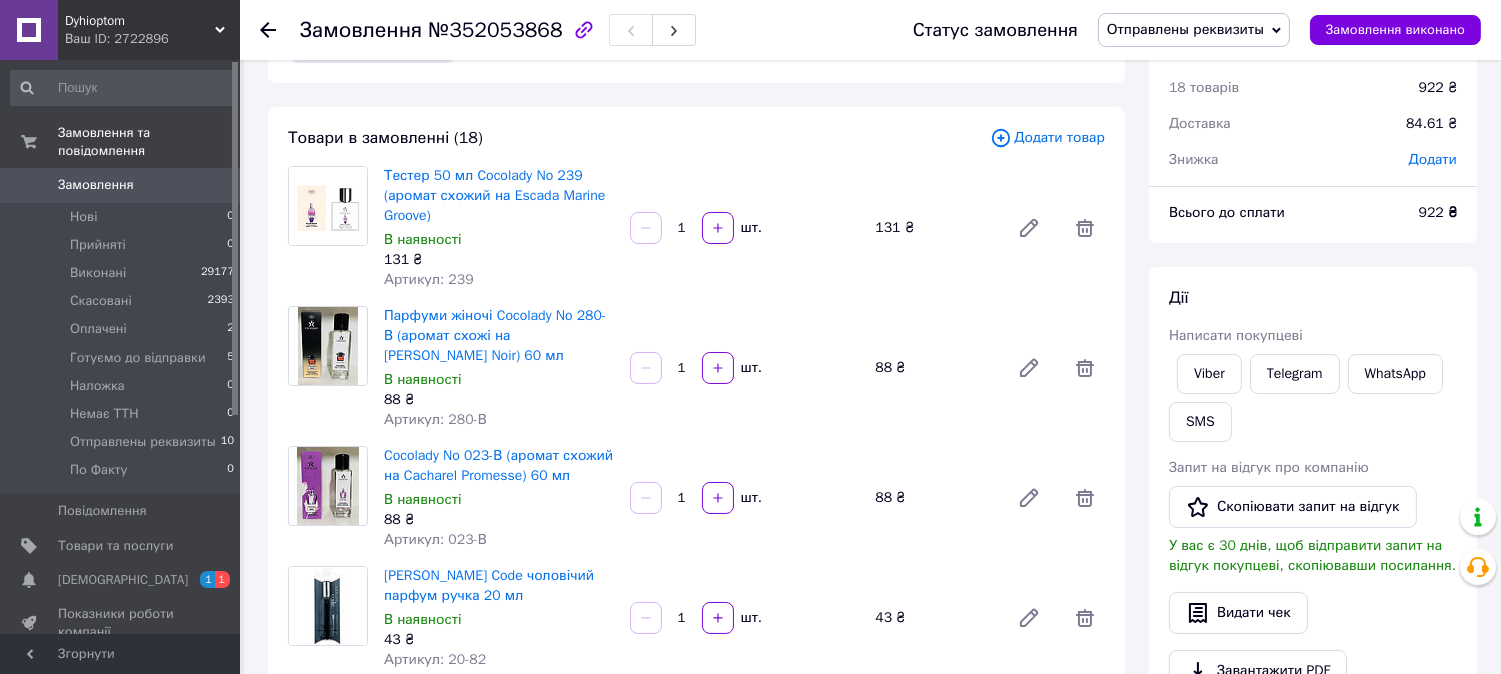 scroll, scrollTop: 111, scrollLeft: 0, axis: vertical 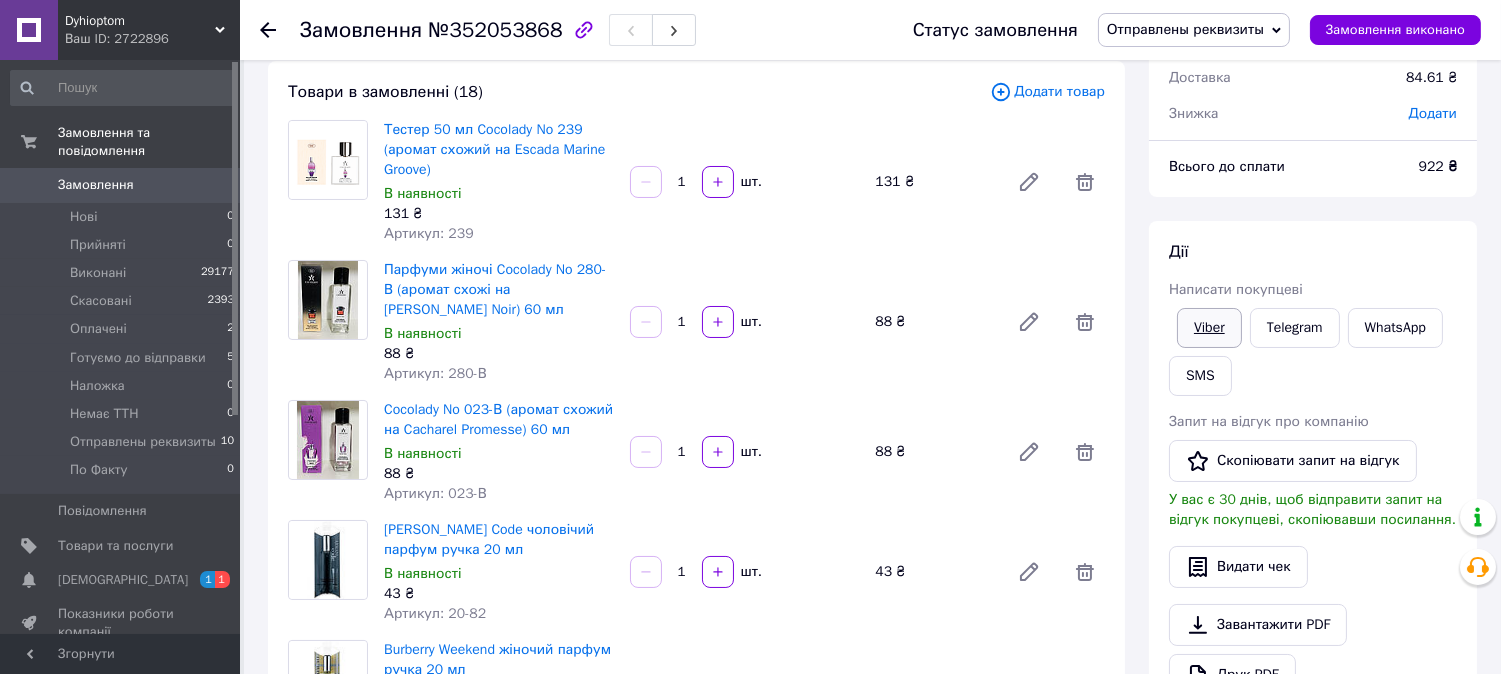 click on "Viber" at bounding box center (1209, 328) 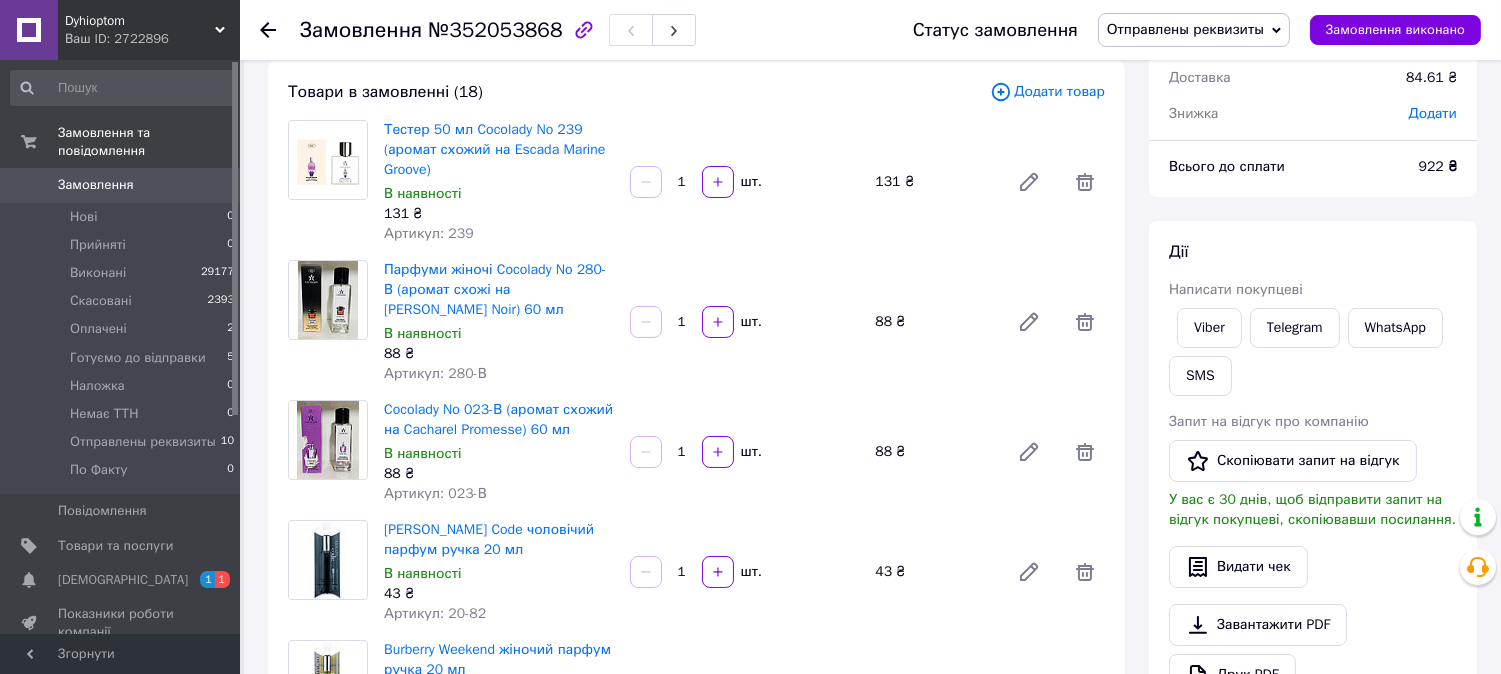 click on "Дії" at bounding box center [1313, 252] 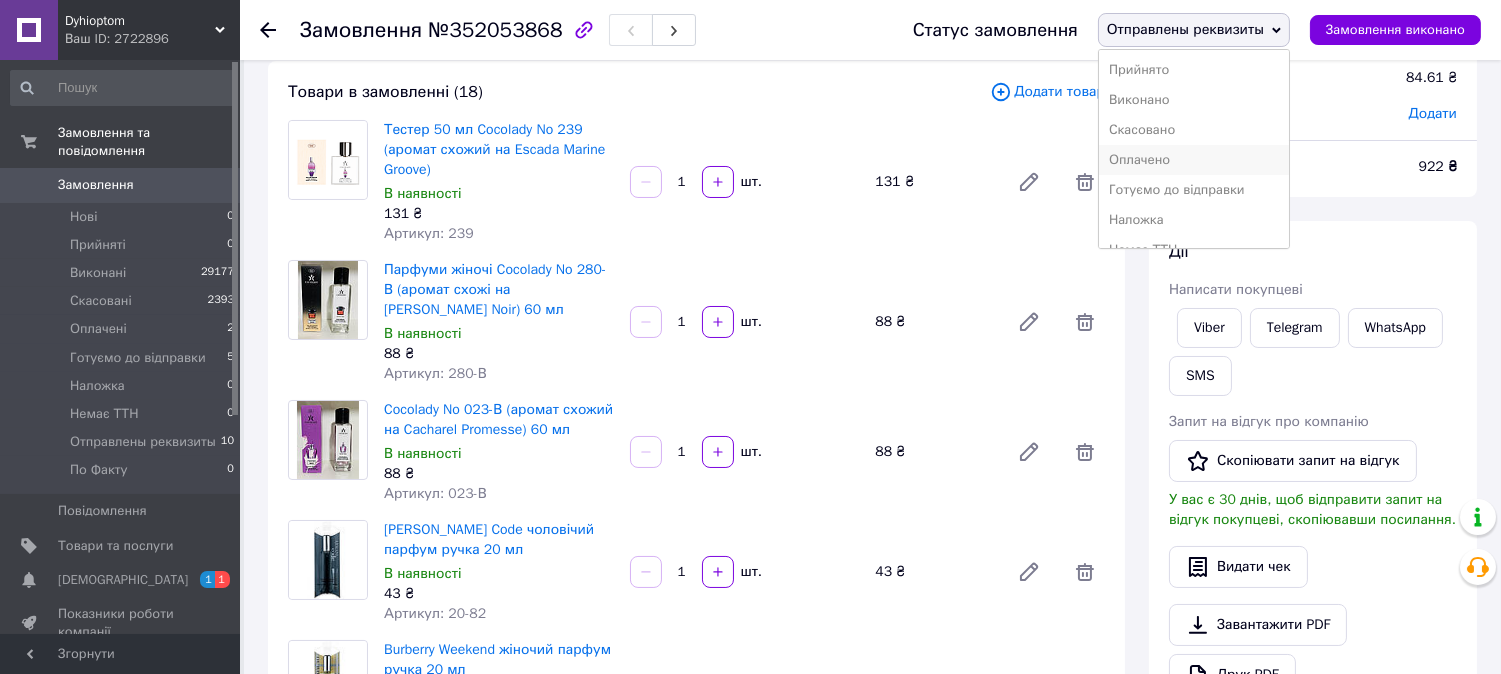 click on "Оплачено" at bounding box center [1194, 160] 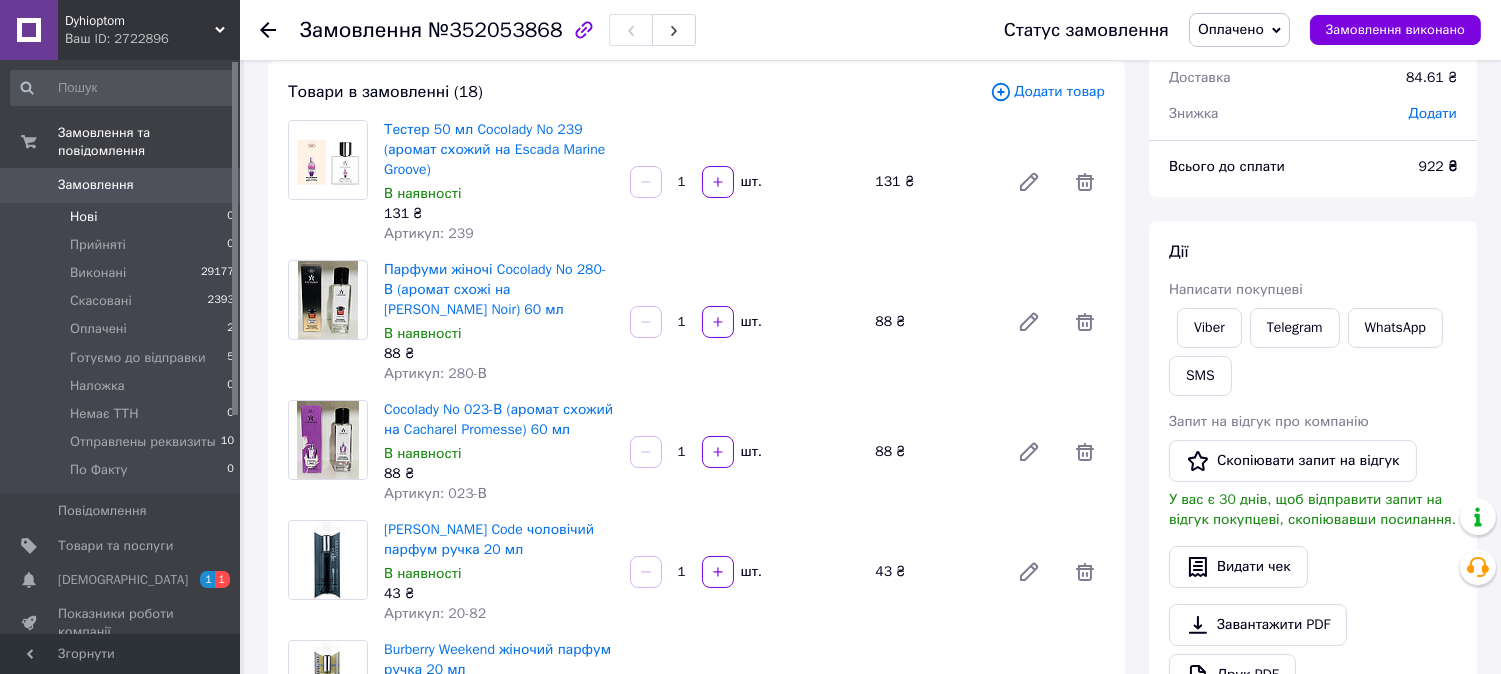 click on "Нові" at bounding box center (83, 217) 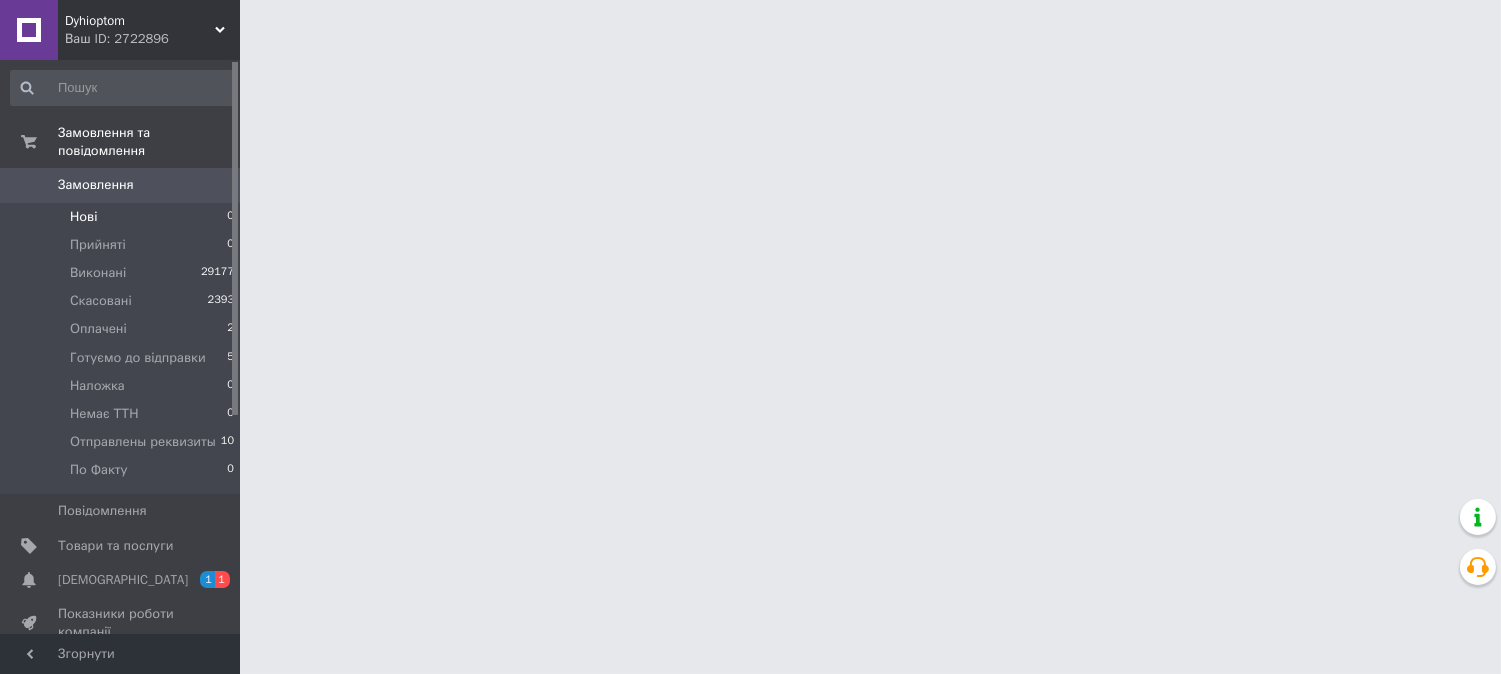 scroll, scrollTop: 0, scrollLeft: 0, axis: both 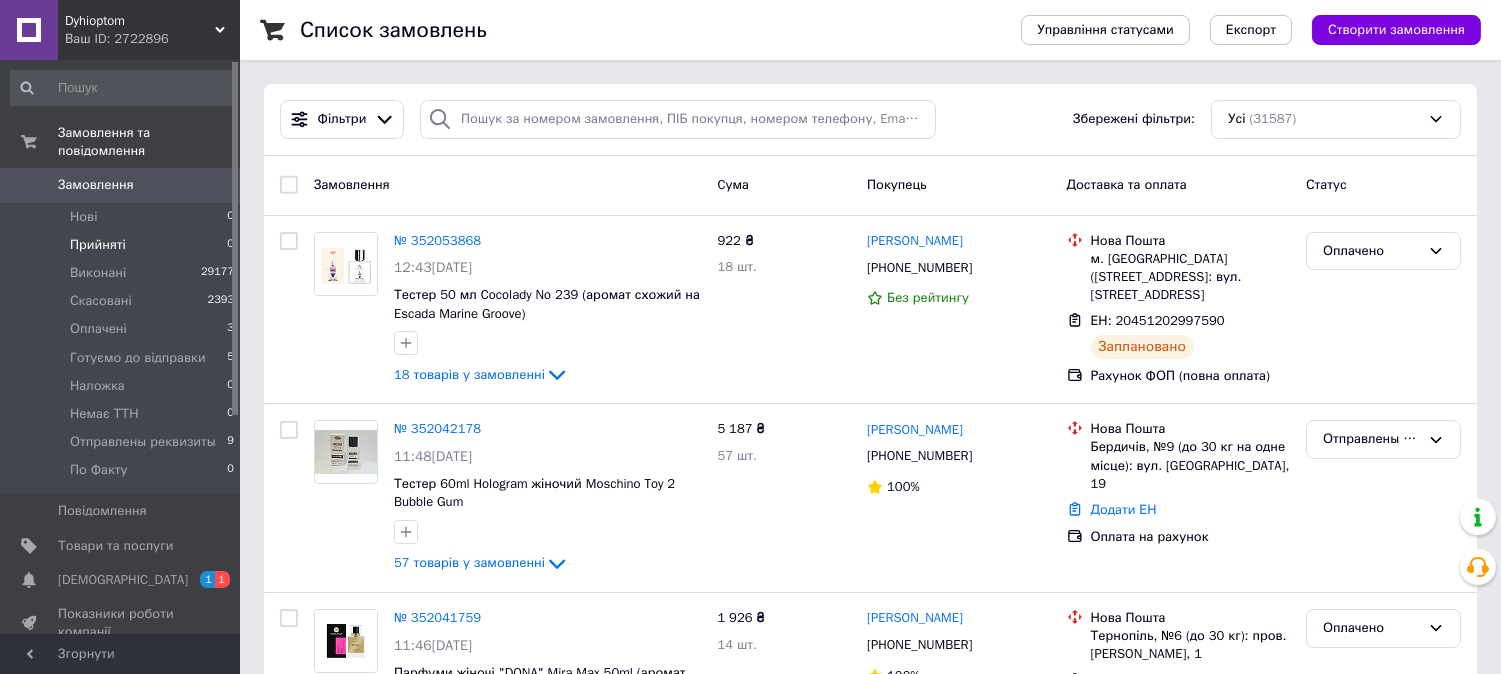click on "Прийняті" at bounding box center (98, 245) 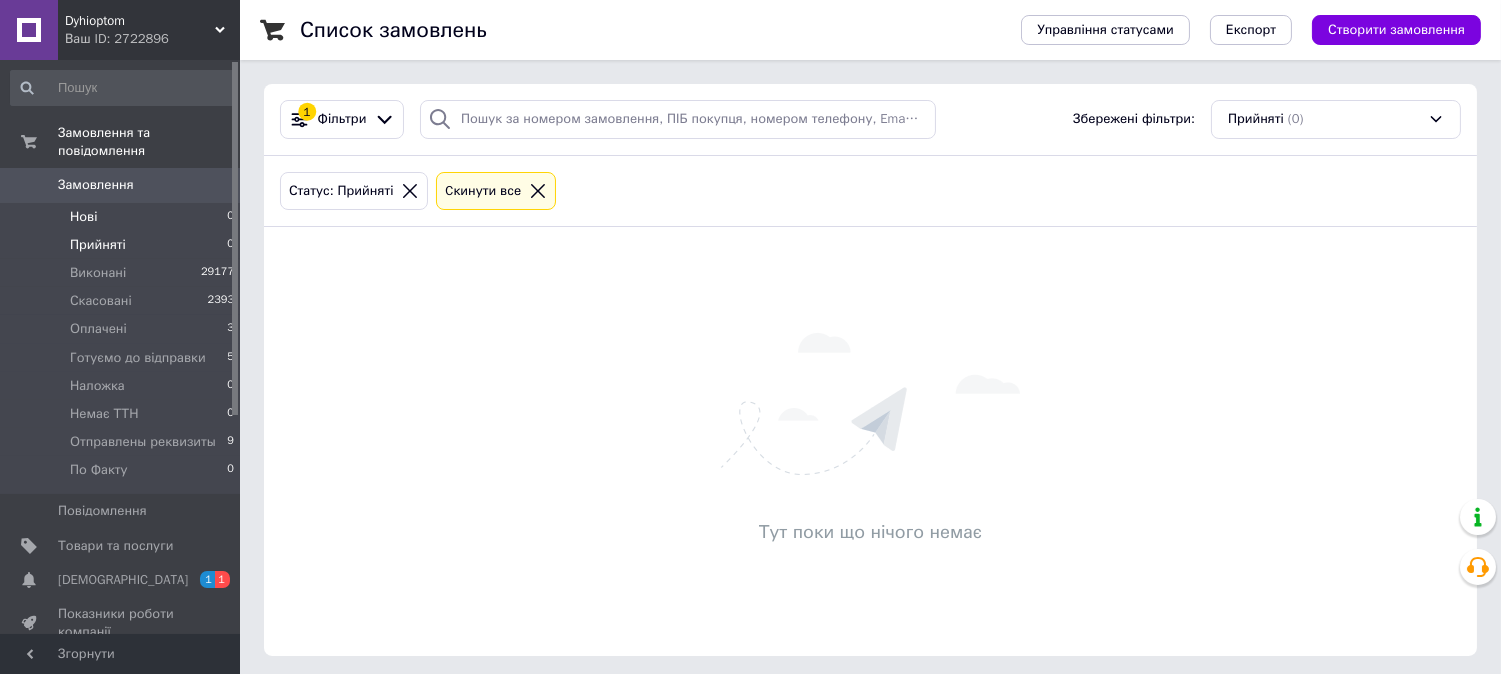 click on "Нові" at bounding box center [83, 217] 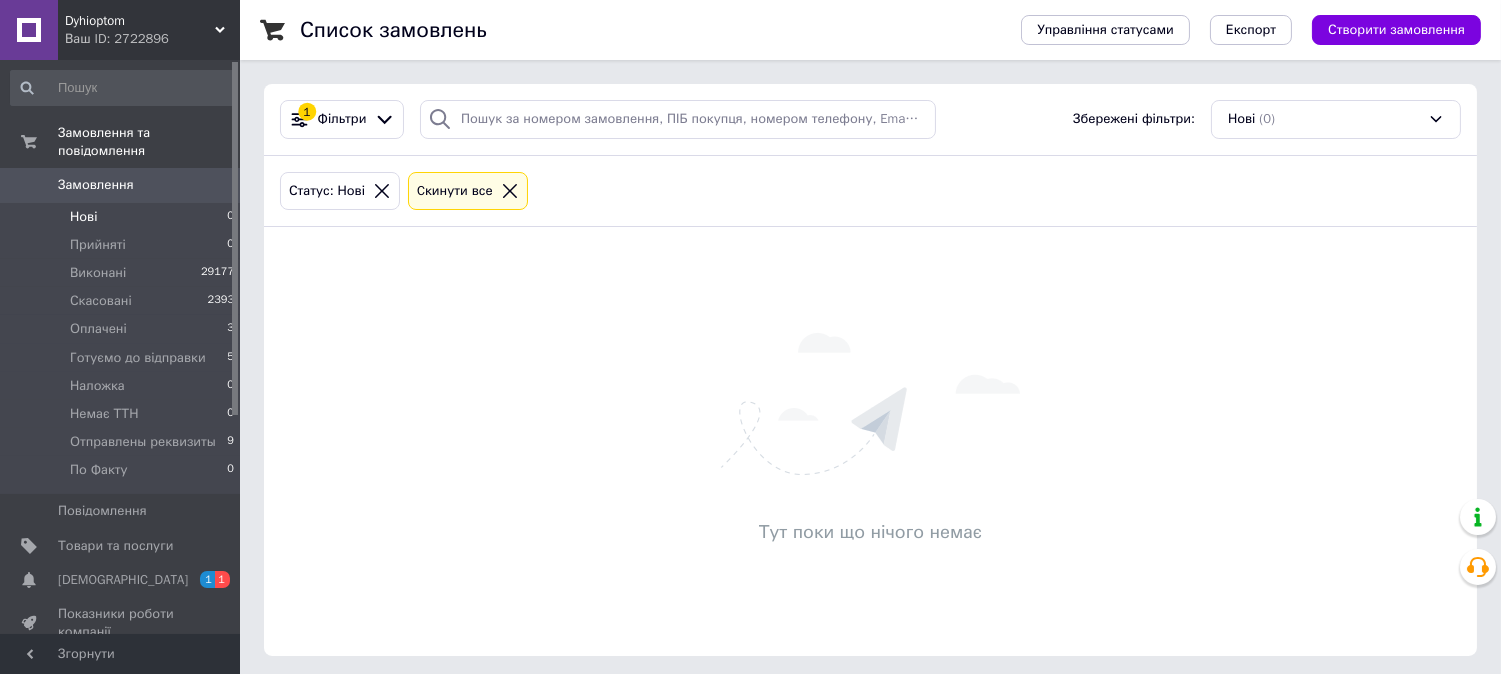 click on "Нові" at bounding box center (83, 217) 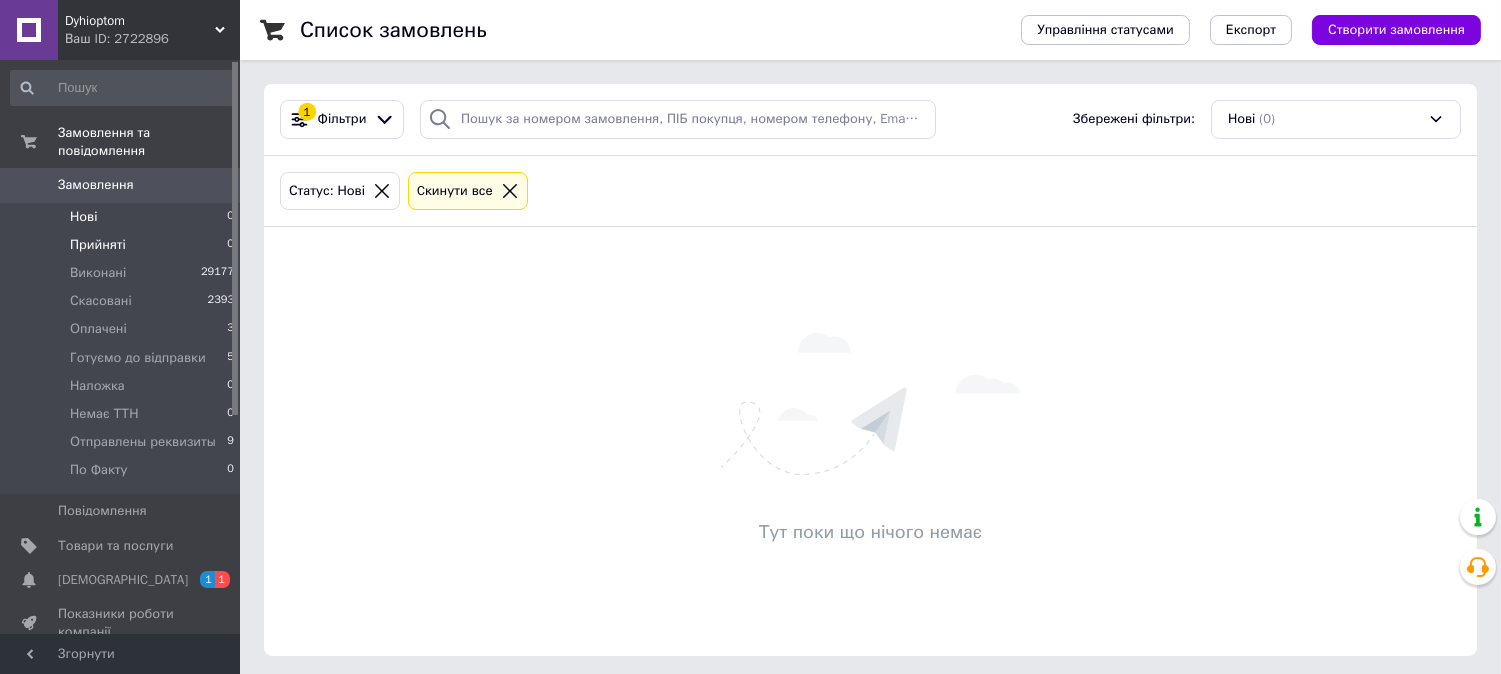 click on "Прийняті" at bounding box center (98, 245) 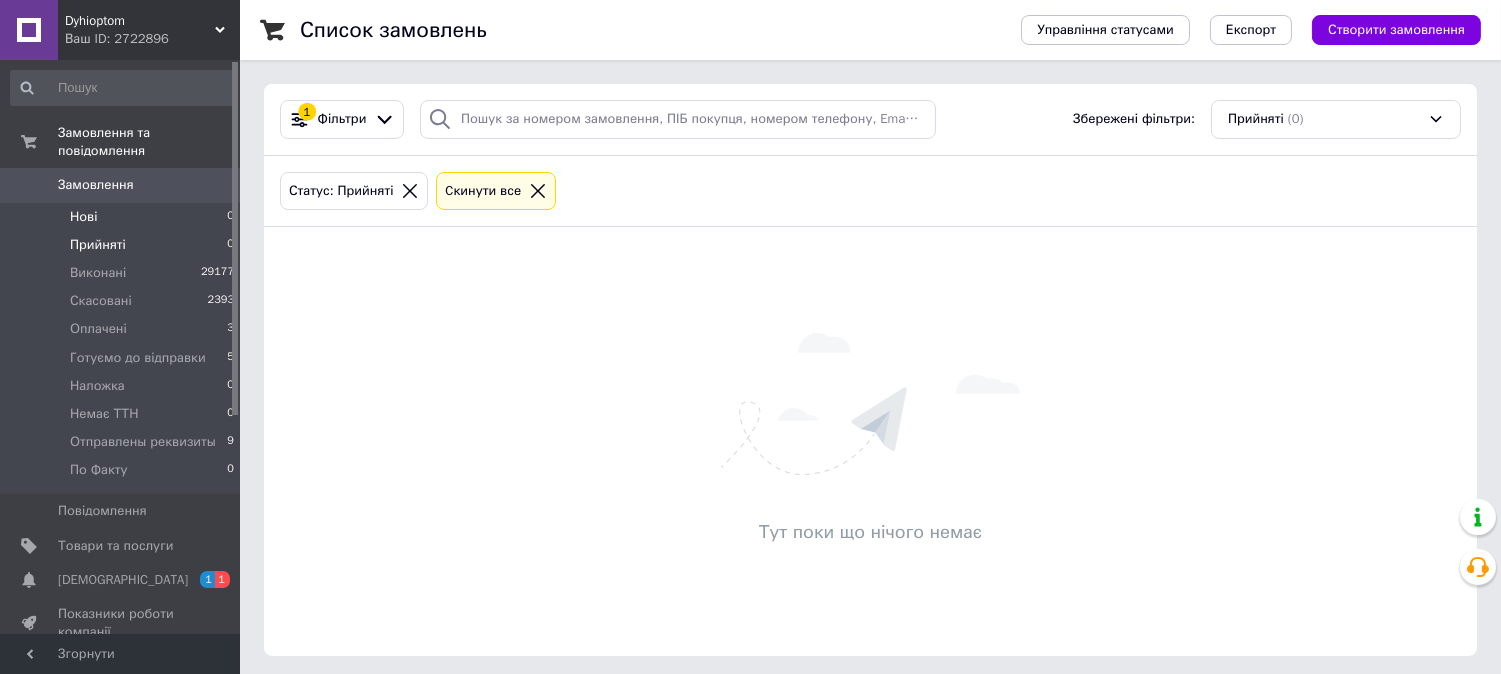click on "Нові" at bounding box center (83, 217) 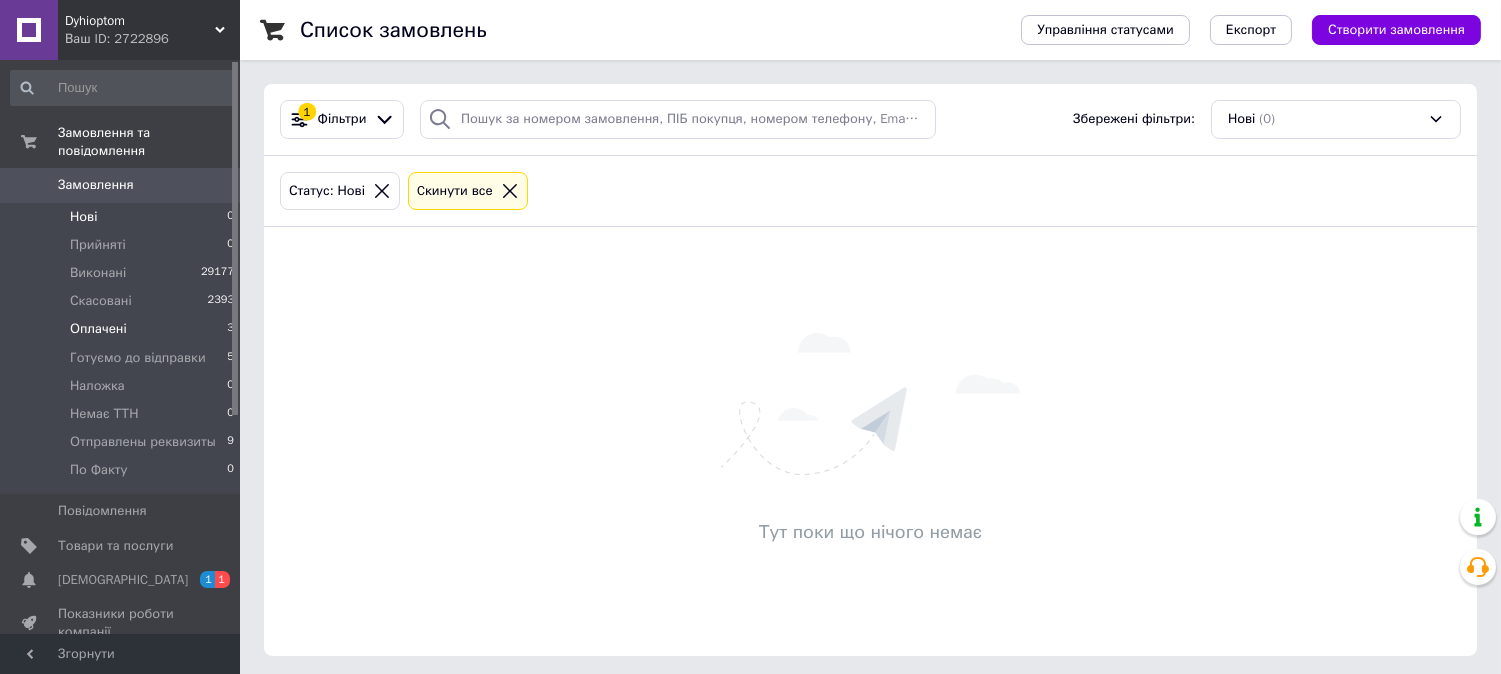 click on "Оплачені" at bounding box center [98, 329] 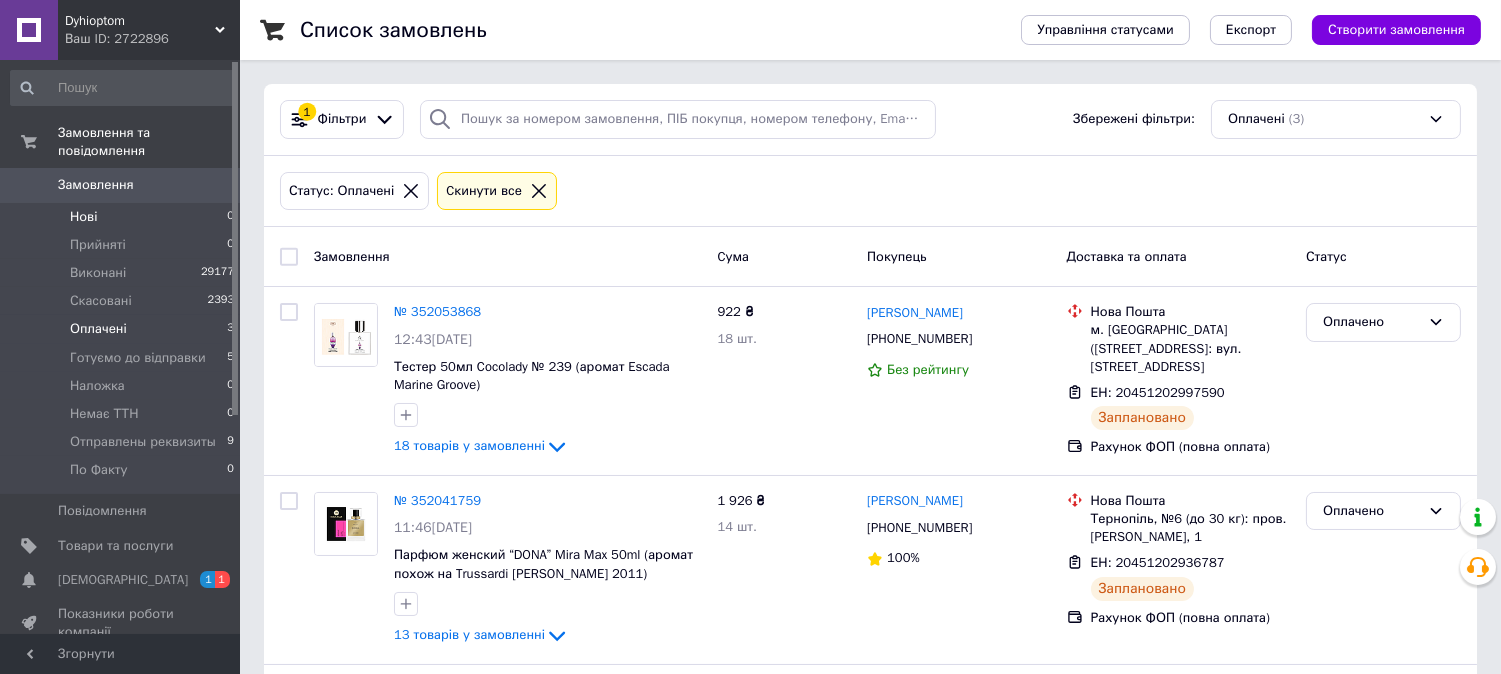 click on "Нові" at bounding box center [83, 217] 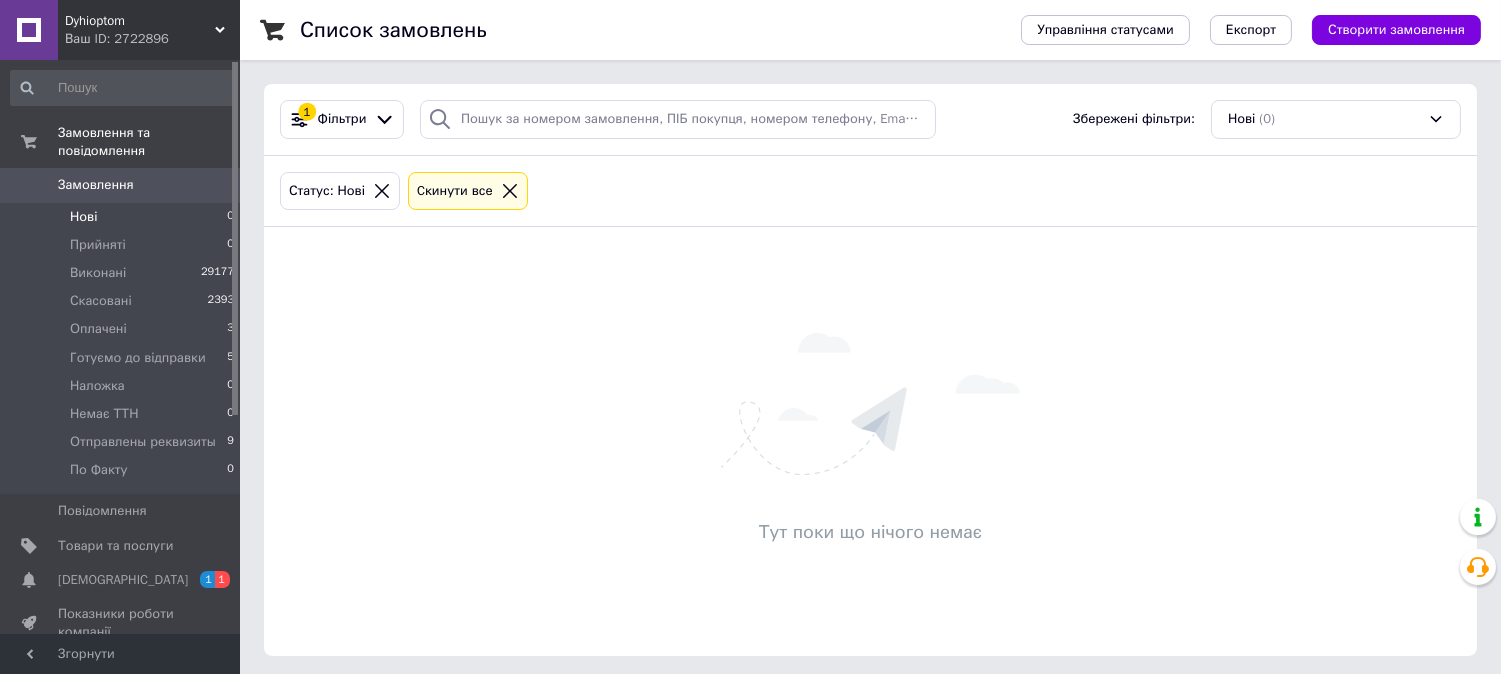 click on "Нові" at bounding box center [83, 217] 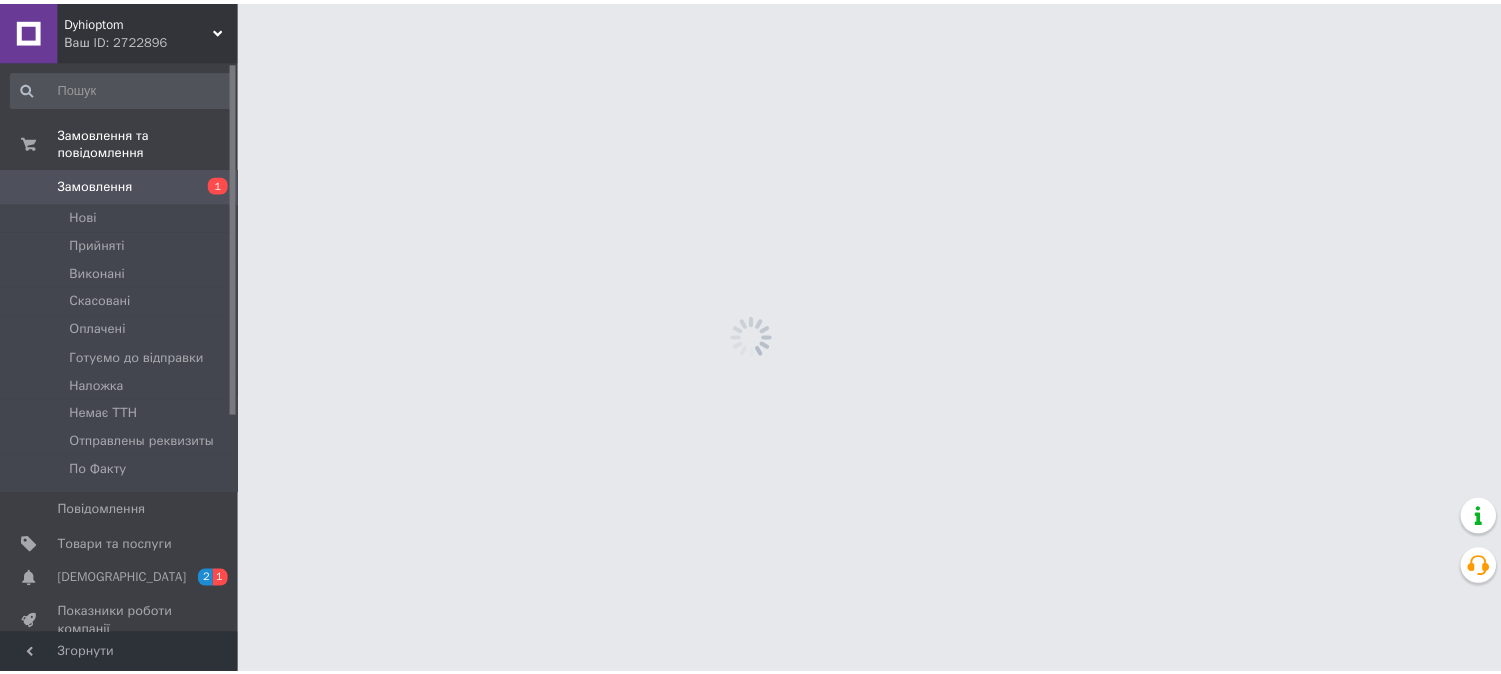 scroll, scrollTop: 0, scrollLeft: 0, axis: both 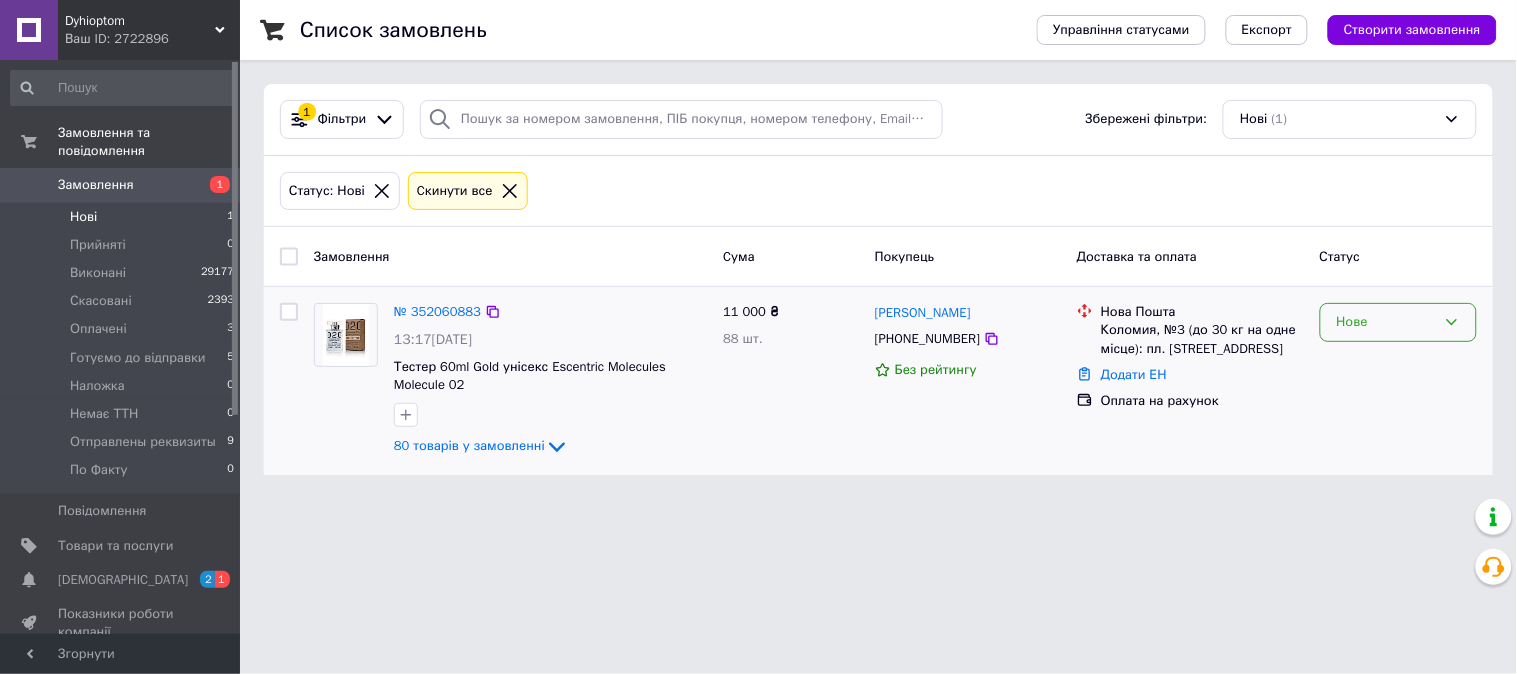 click on "Нове" at bounding box center (1386, 322) 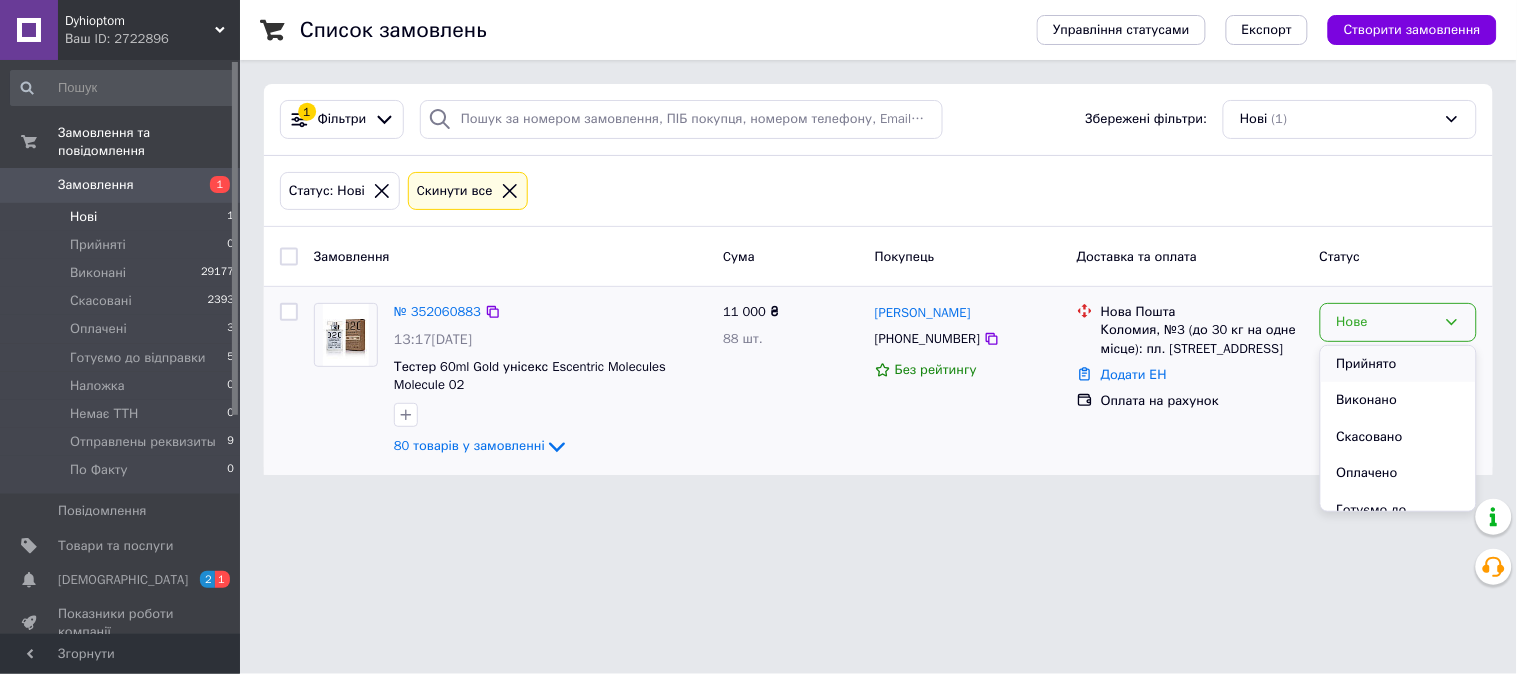 click on "Прийнято" at bounding box center [1398, 364] 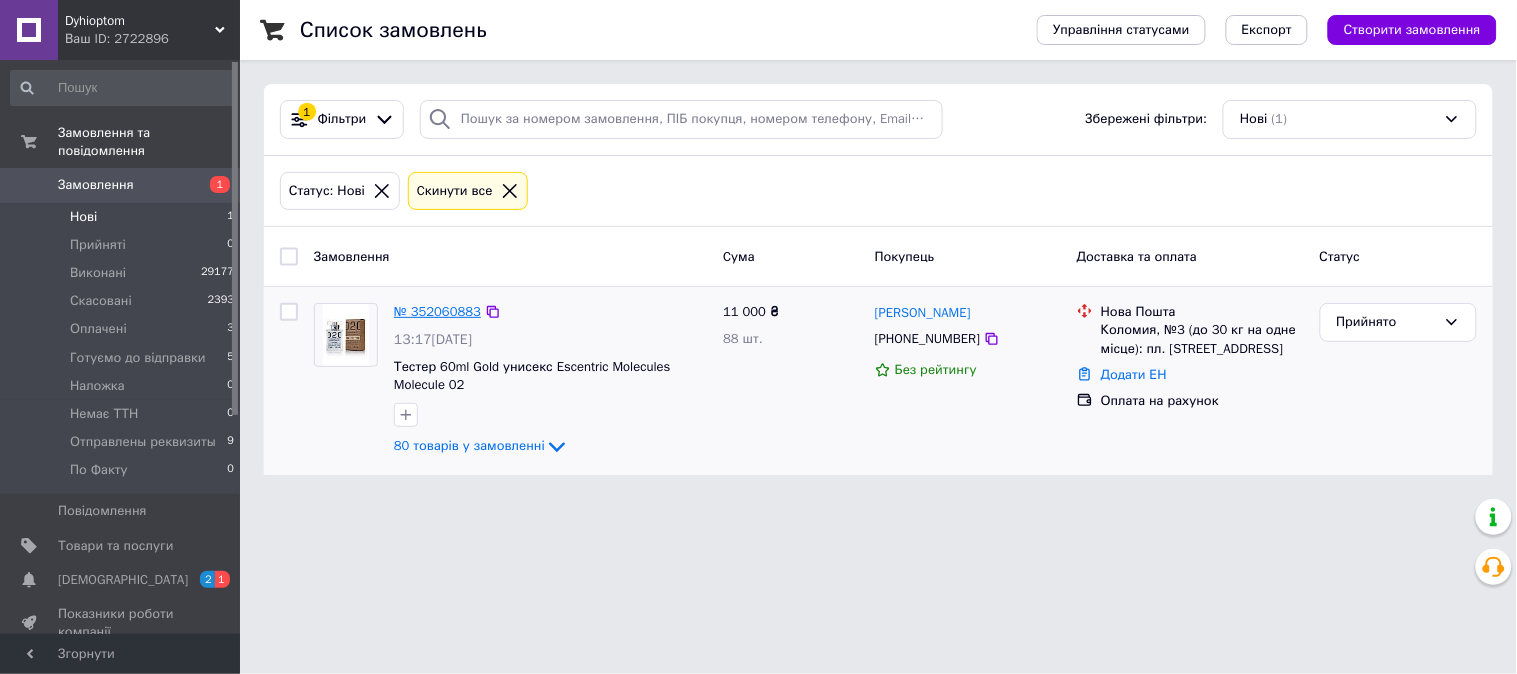 click on "№ 352060883" at bounding box center (437, 311) 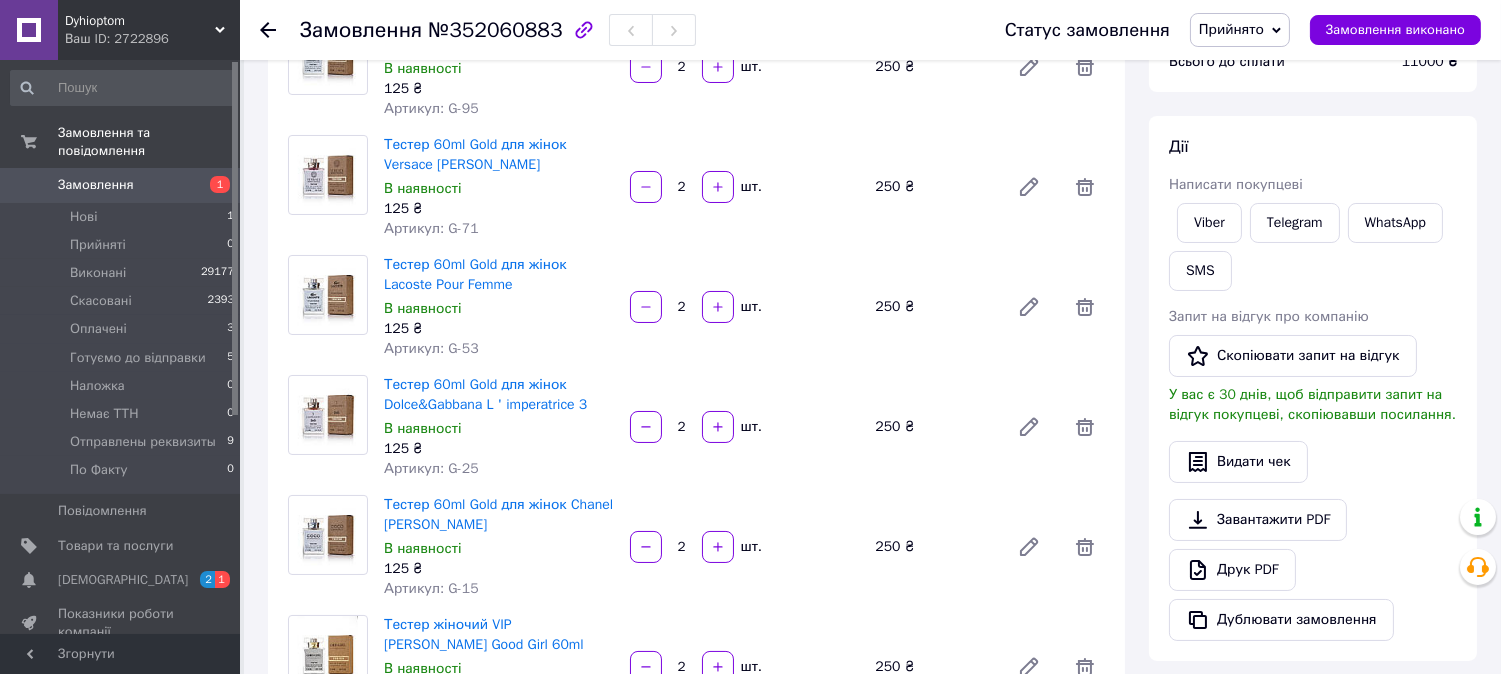 scroll, scrollTop: 0, scrollLeft: 0, axis: both 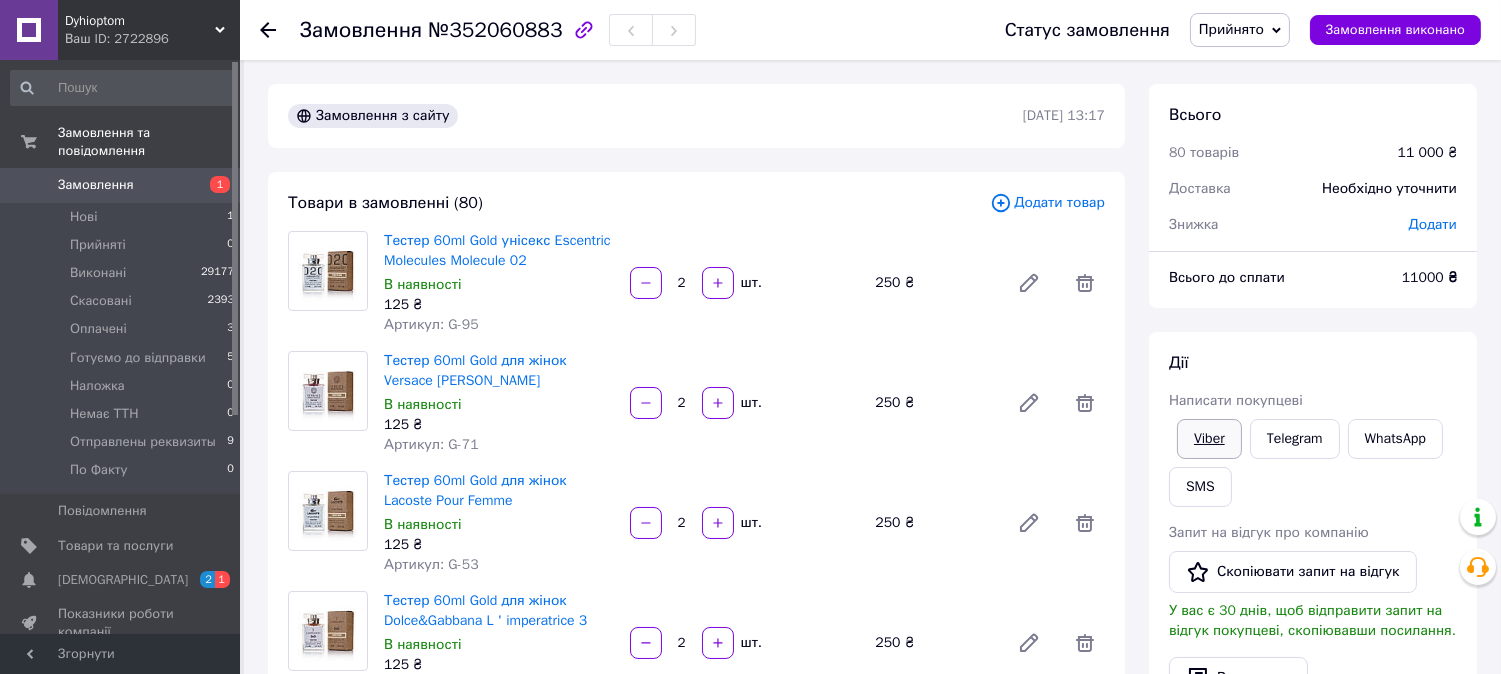 click on "Viber" at bounding box center (1209, 439) 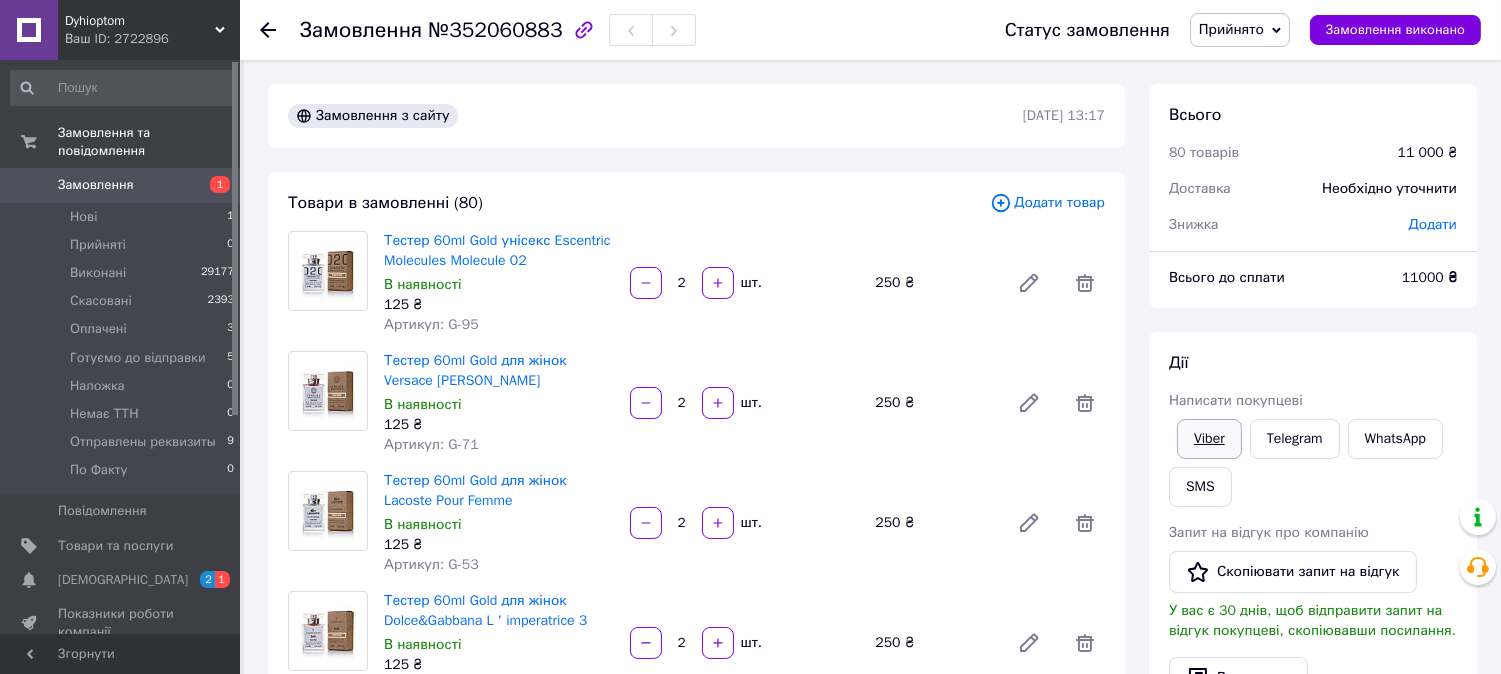 click on "Viber" at bounding box center (1209, 439) 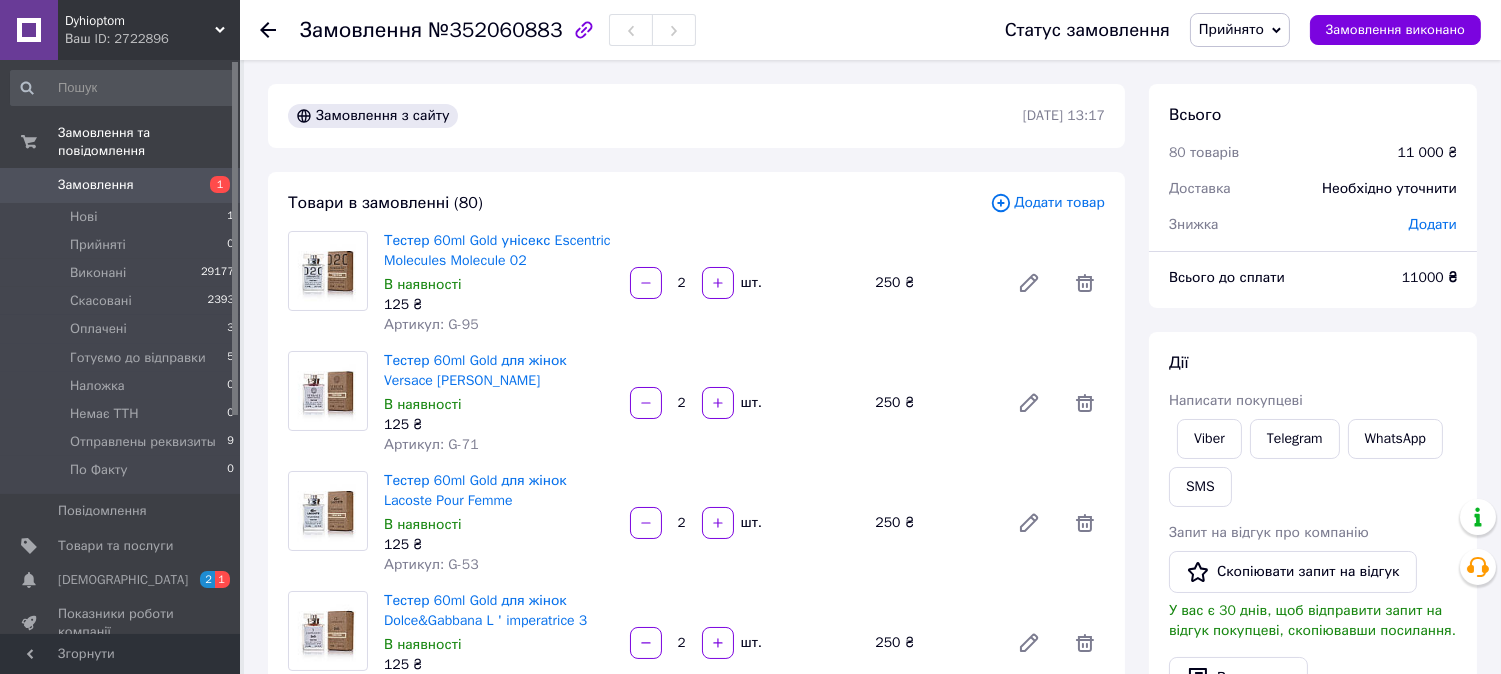 click on "Всього 80 товарів 11 000 ₴ Доставка Необхідно уточнити Знижка Додати" at bounding box center [1313, 159] 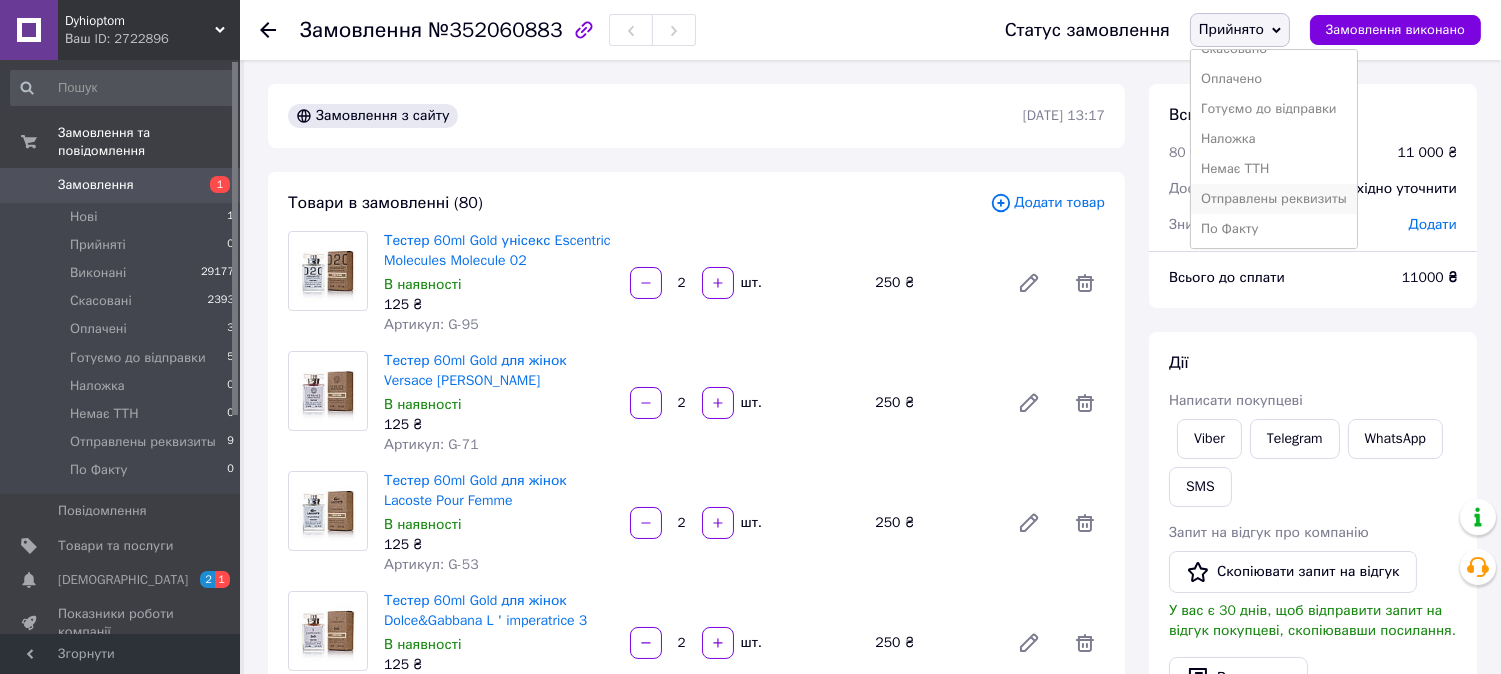 scroll, scrollTop: 52, scrollLeft: 0, axis: vertical 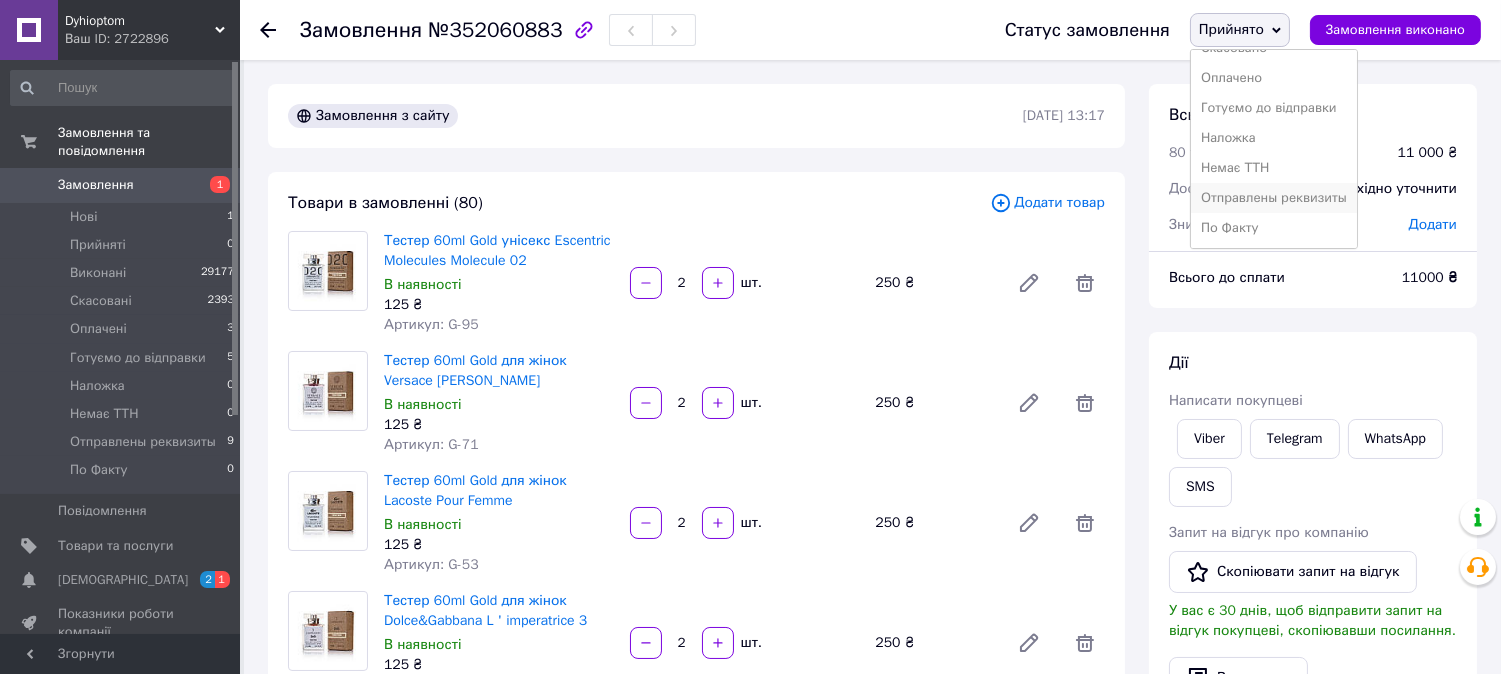 click on "Отправлены реквизиты" at bounding box center (1274, 198) 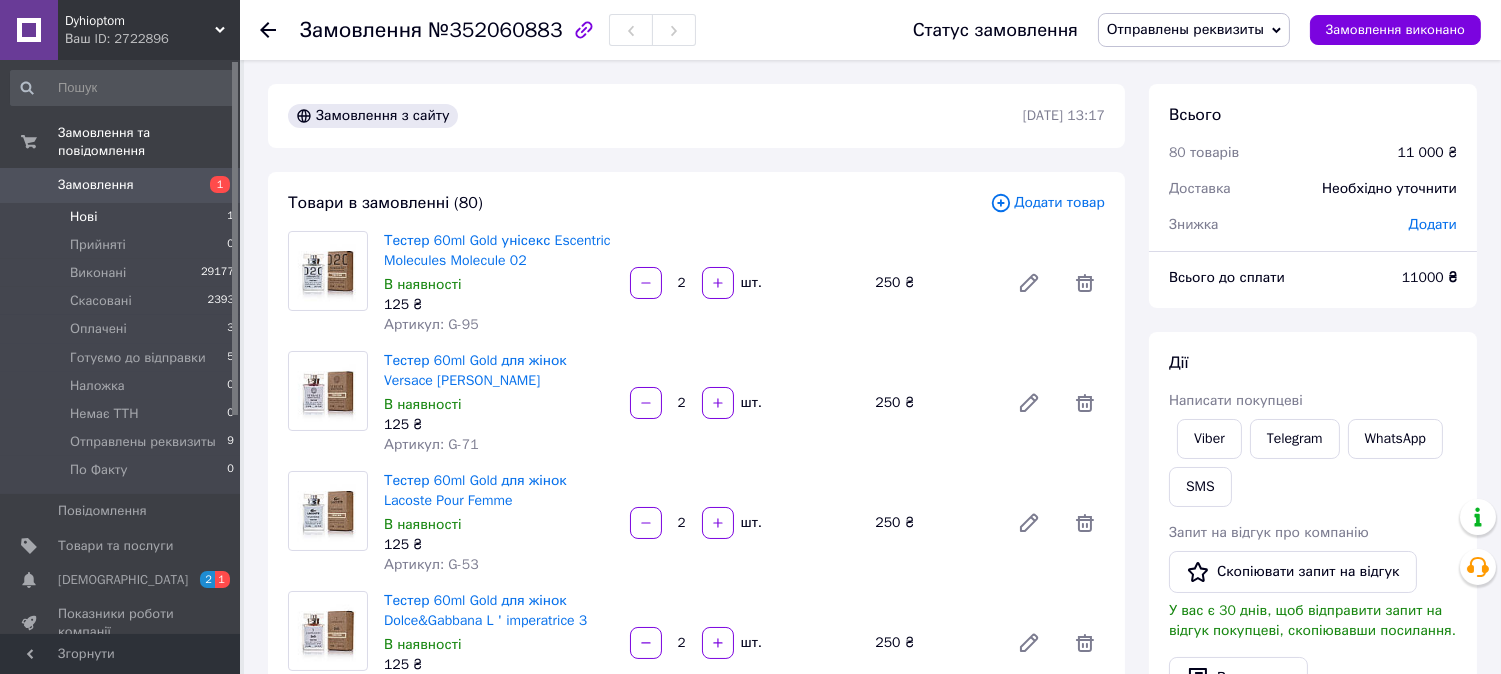 click on "Нові" at bounding box center [83, 217] 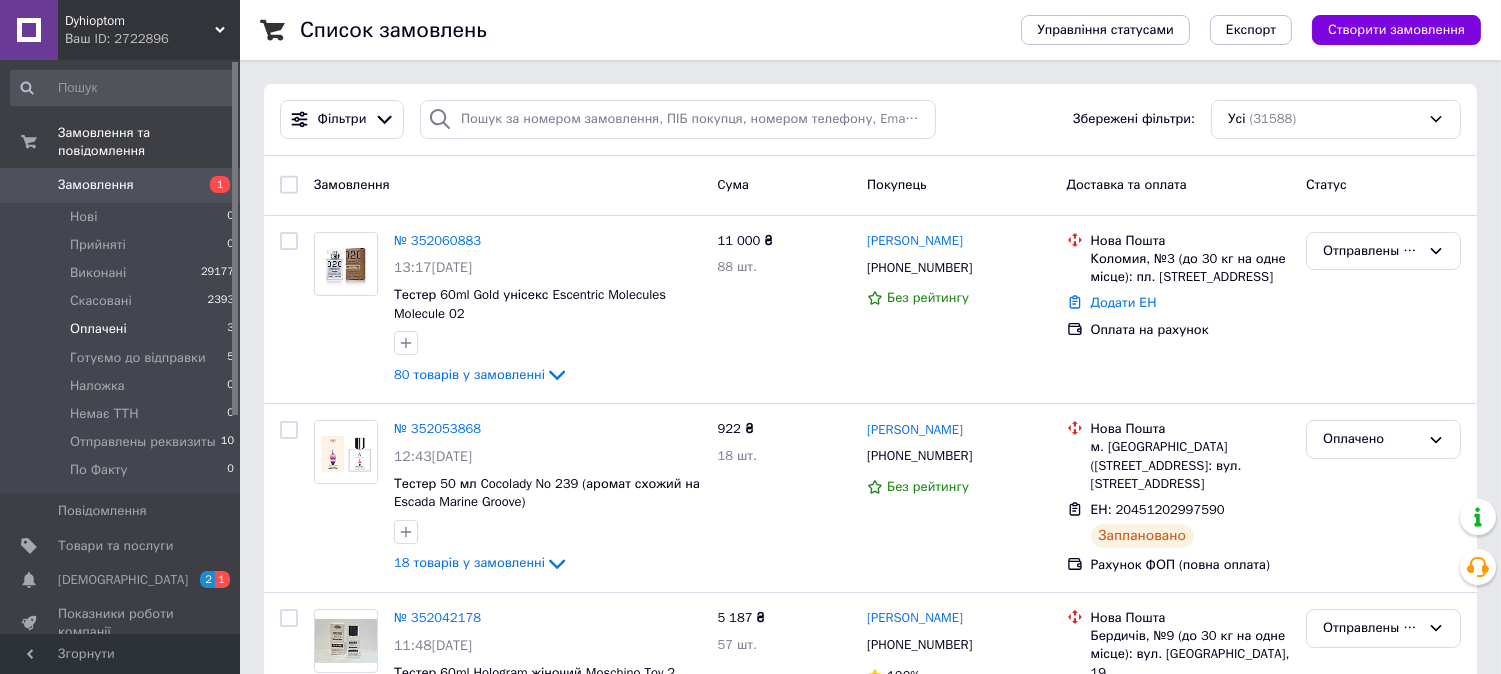 click on "Оплачені" at bounding box center (98, 329) 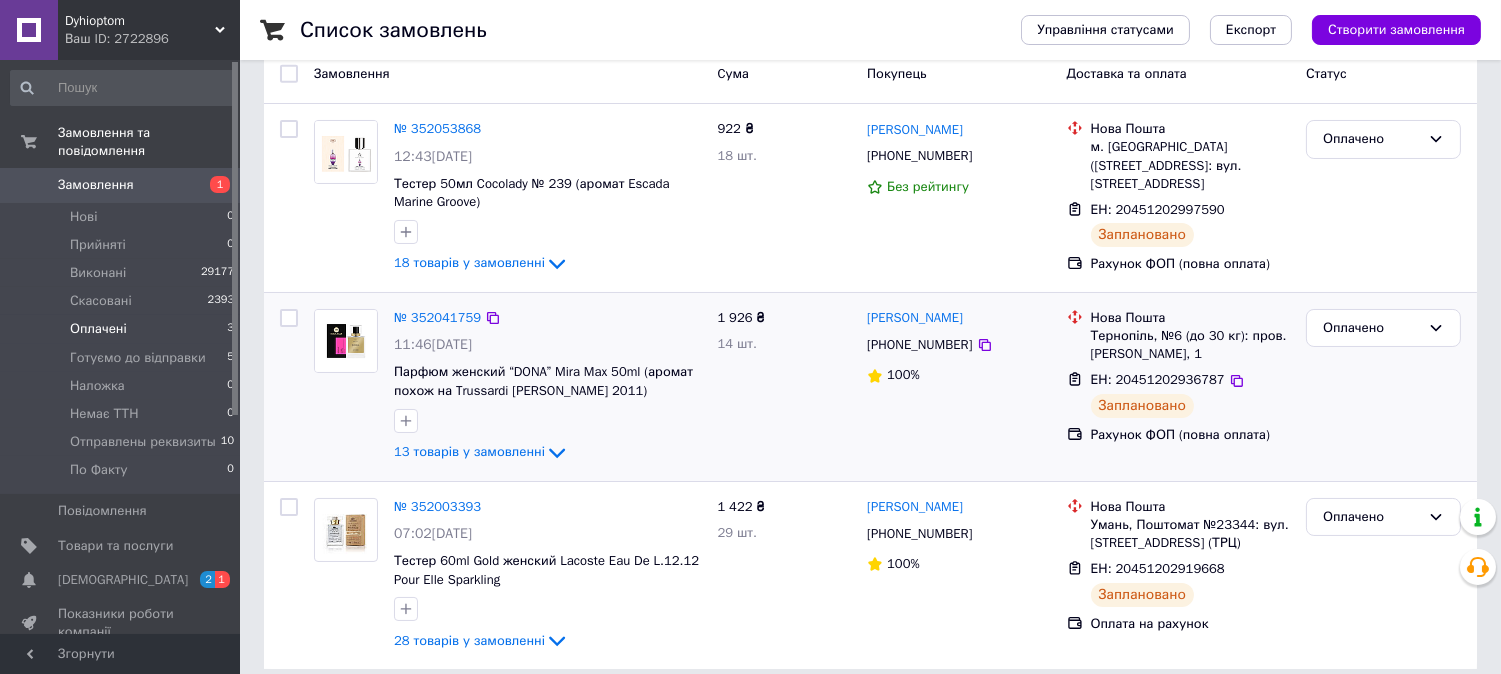 scroll, scrollTop: 202, scrollLeft: 0, axis: vertical 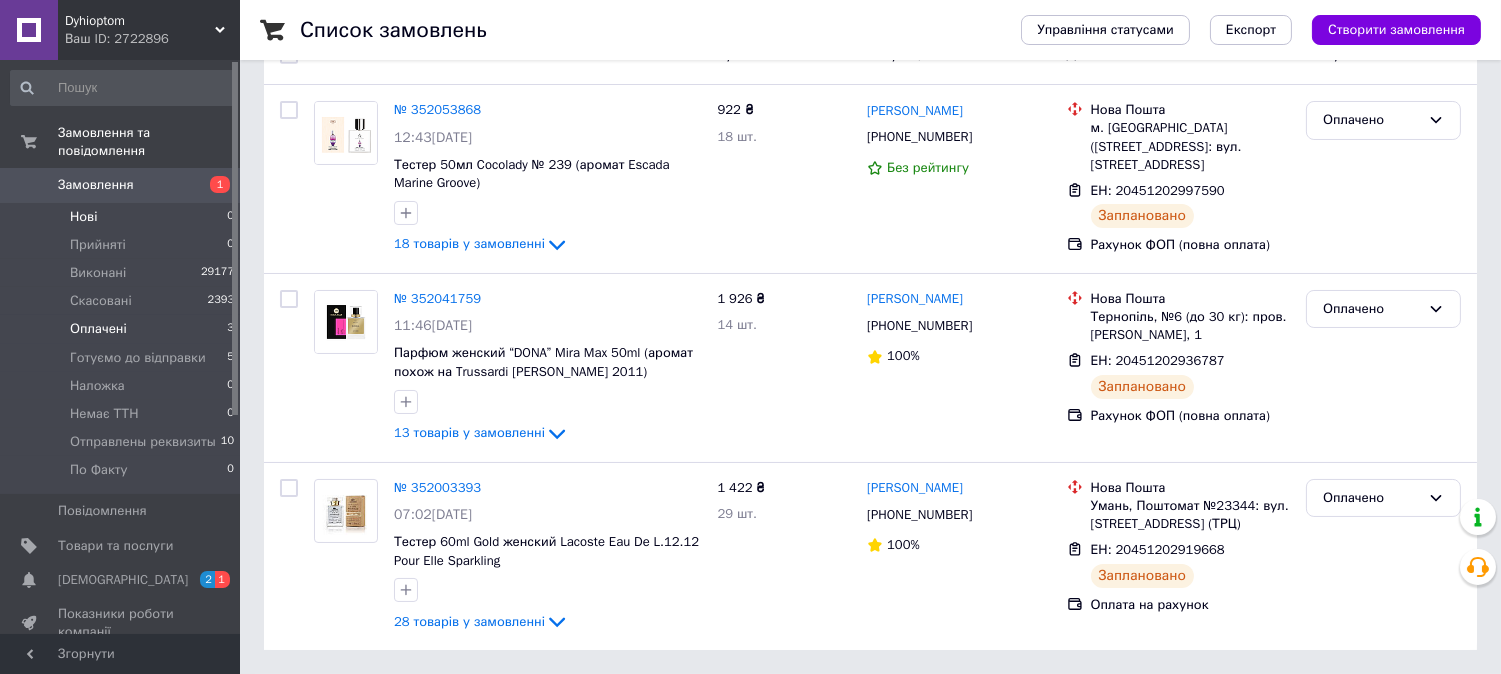click on "Нові" at bounding box center [83, 217] 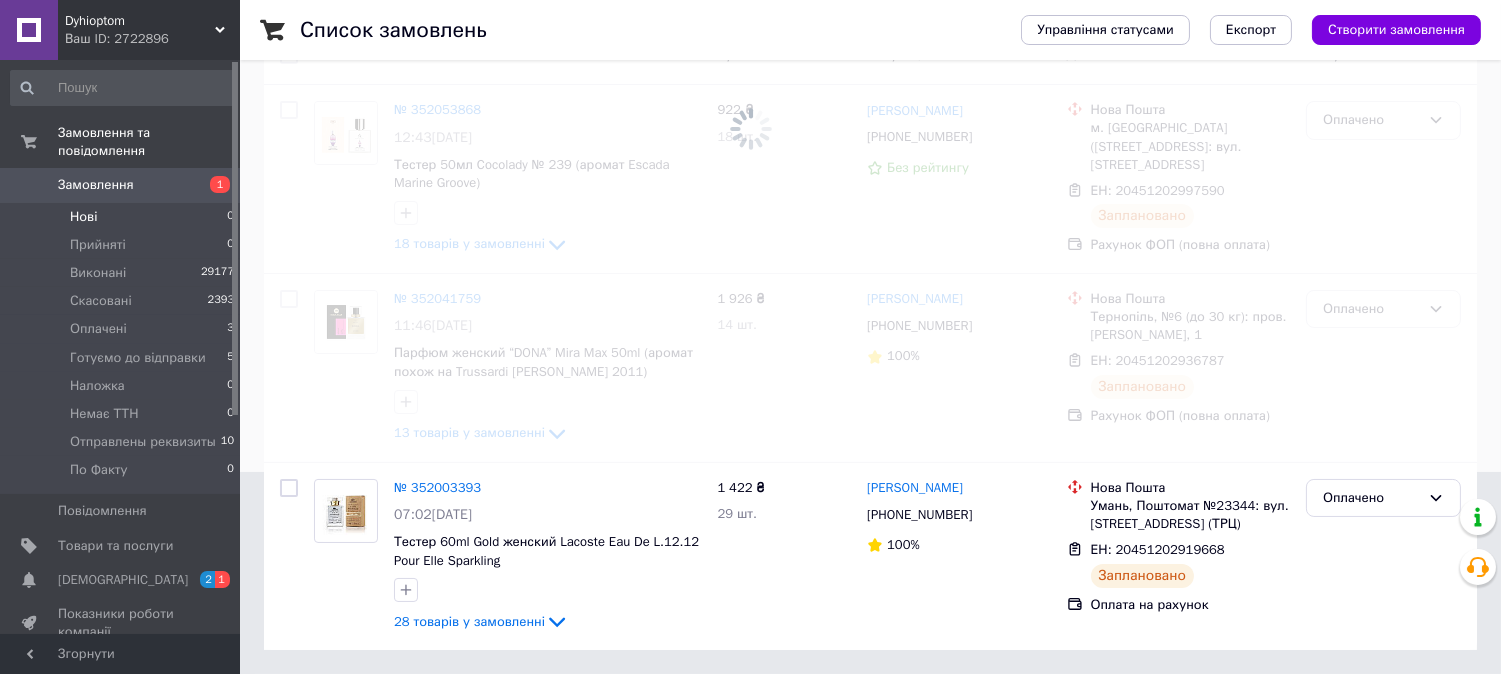scroll, scrollTop: 0, scrollLeft: 0, axis: both 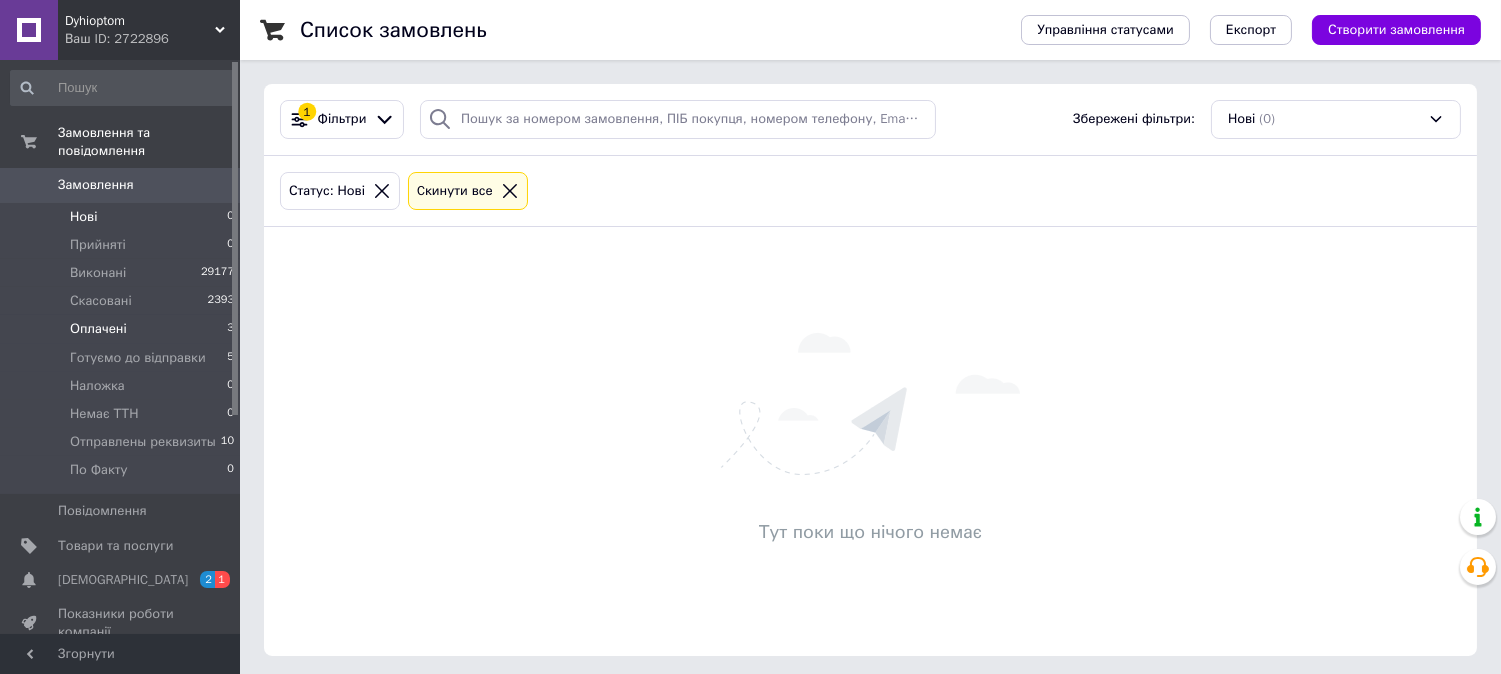 click on "Оплачені" at bounding box center [98, 329] 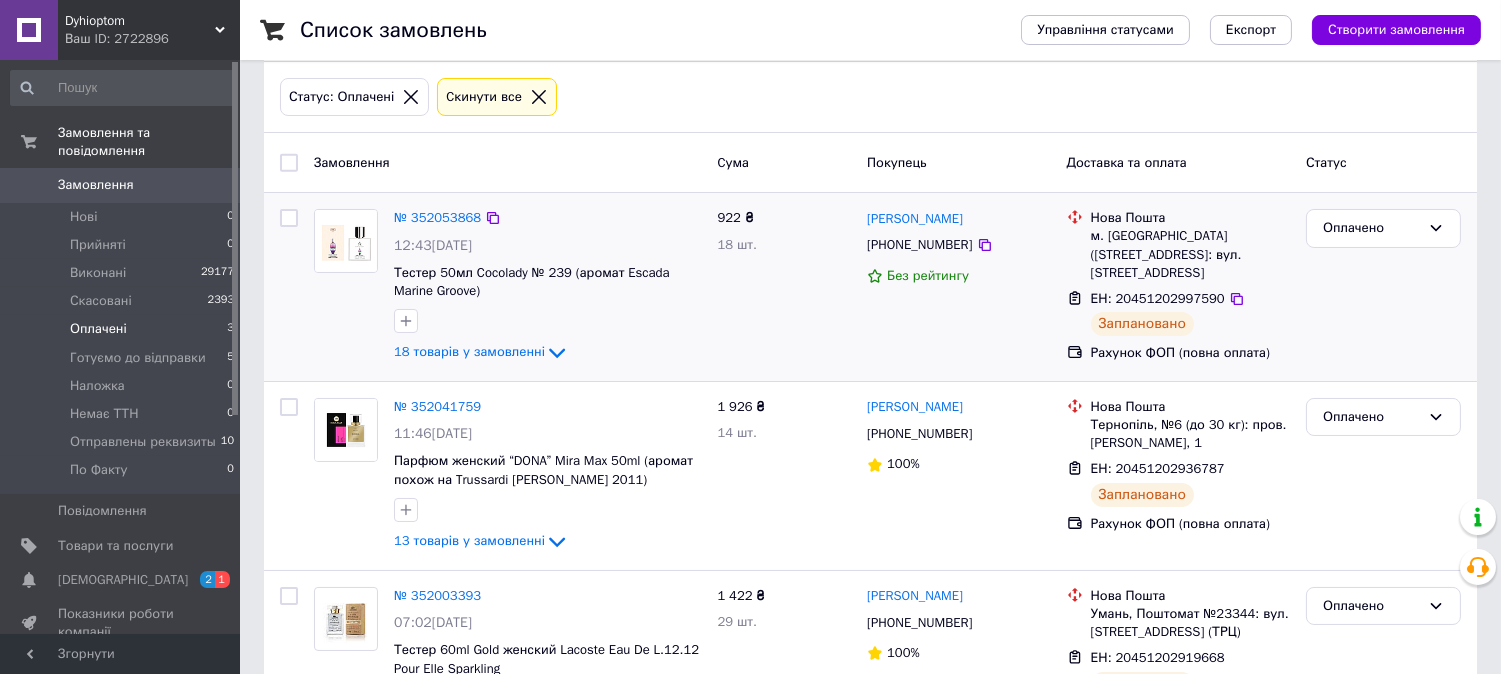 scroll, scrollTop: 202, scrollLeft: 0, axis: vertical 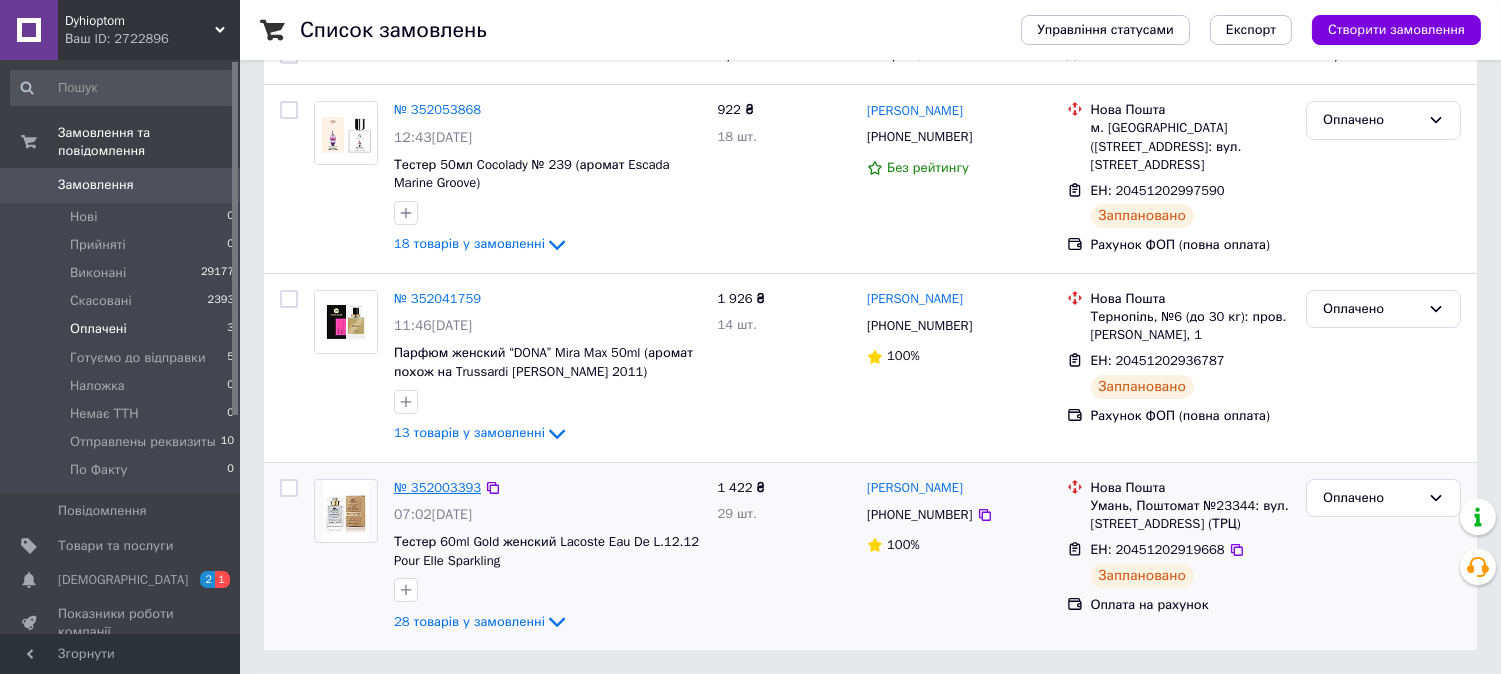 click on "№ 352003393" at bounding box center [437, 487] 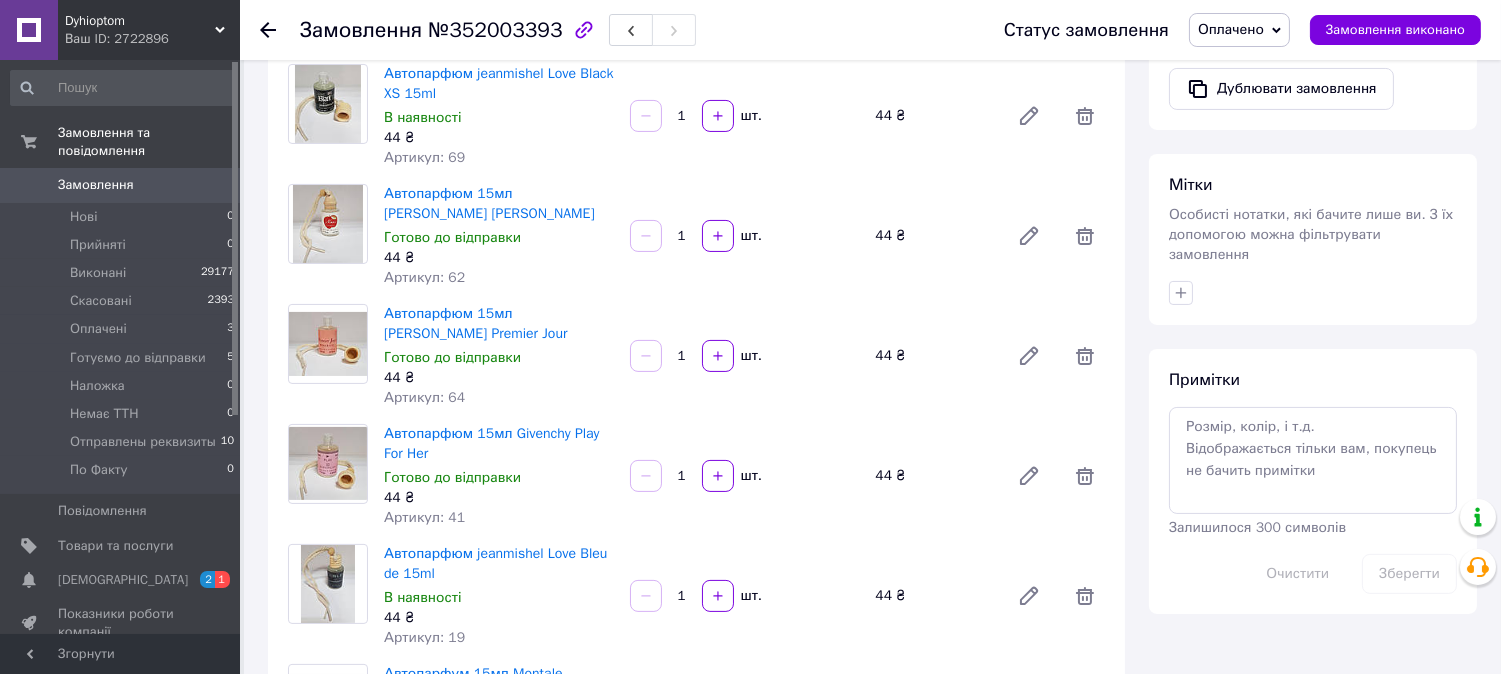 scroll, scrollTop: 444, scrollLeft: 0, axis: vertical 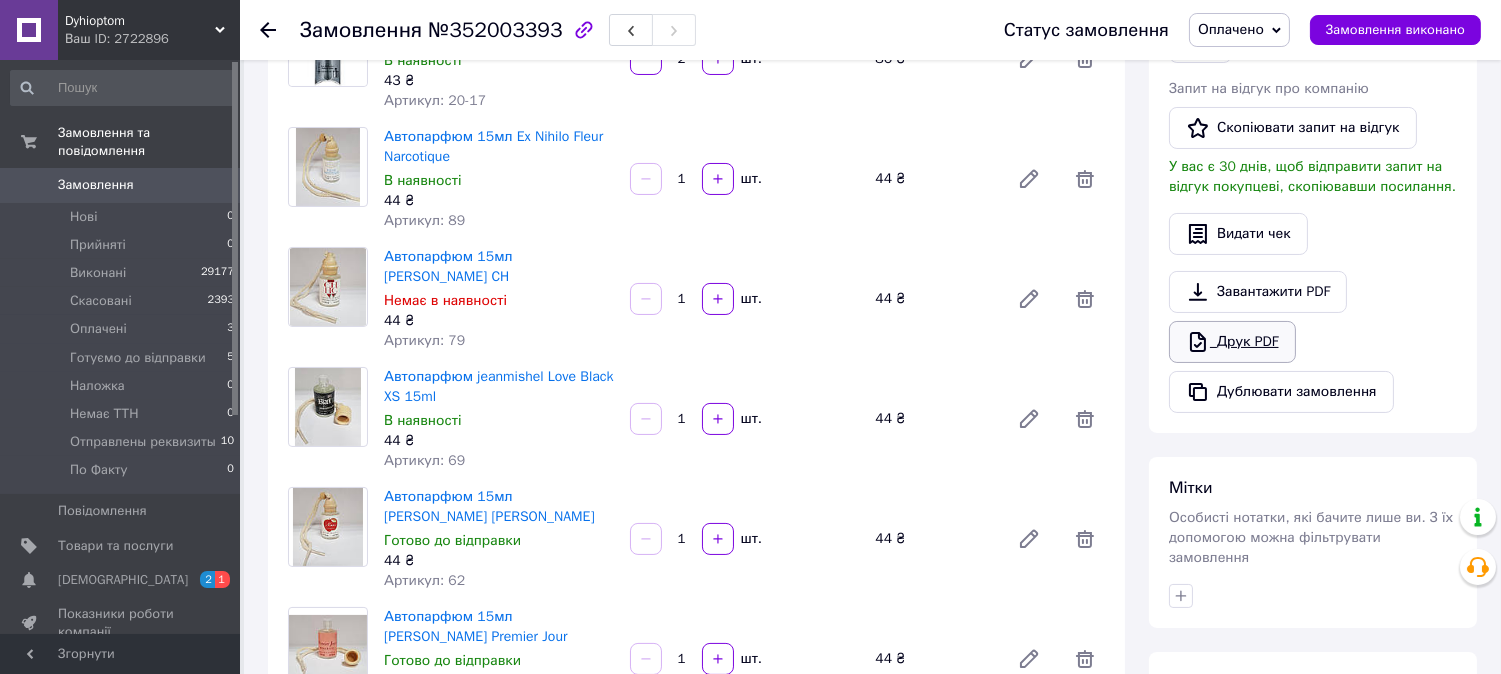 click on "Друк PDF" at bounding box center [1232, 342] 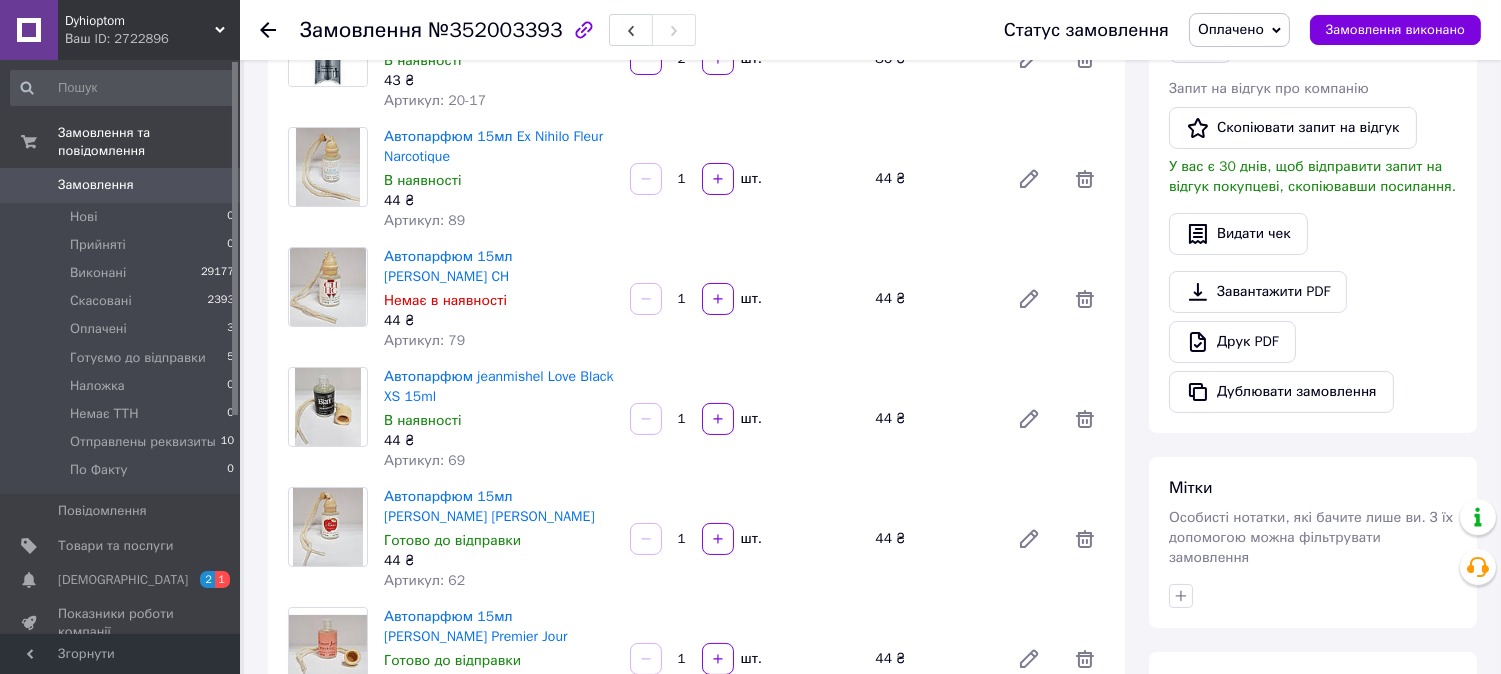 click on "Оплачено" at bounding box center [1231, 29] 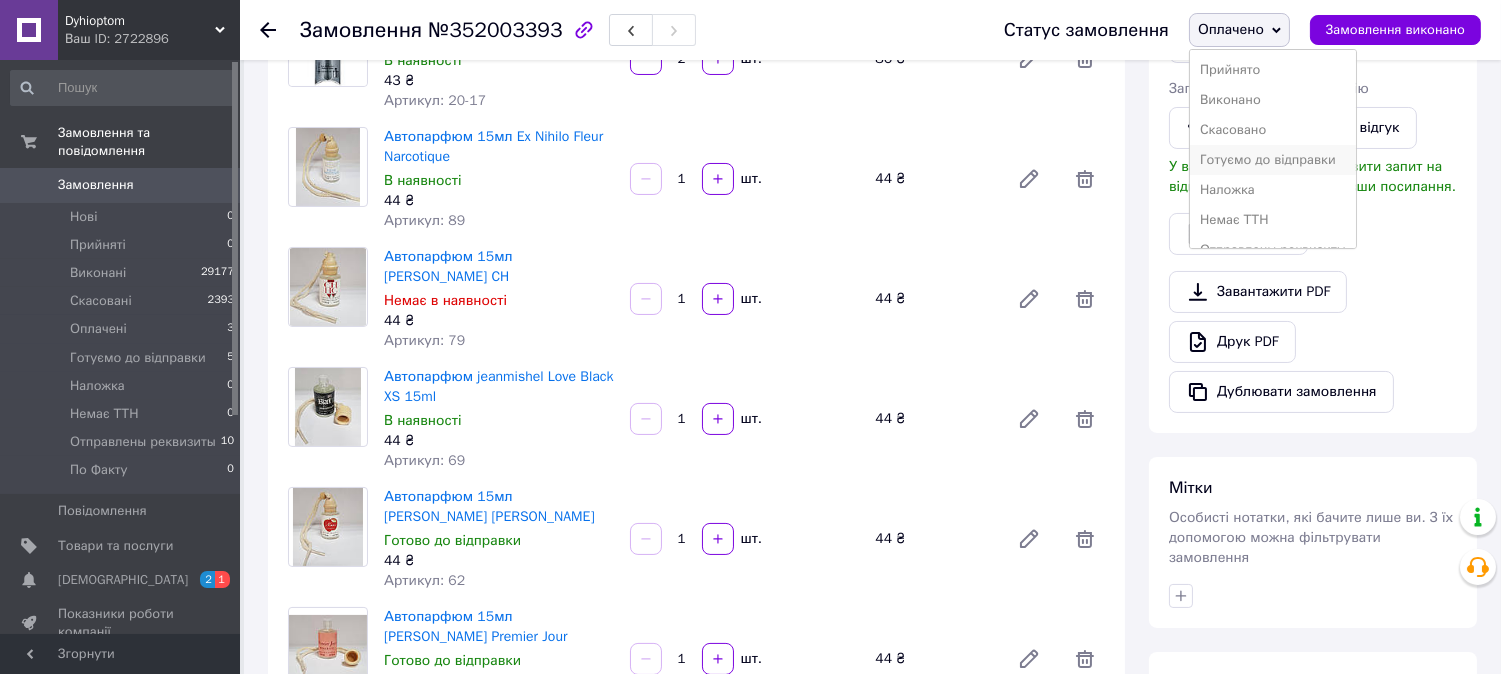 click on "Готуємо до відправки" at bounding box center (1273, 160) 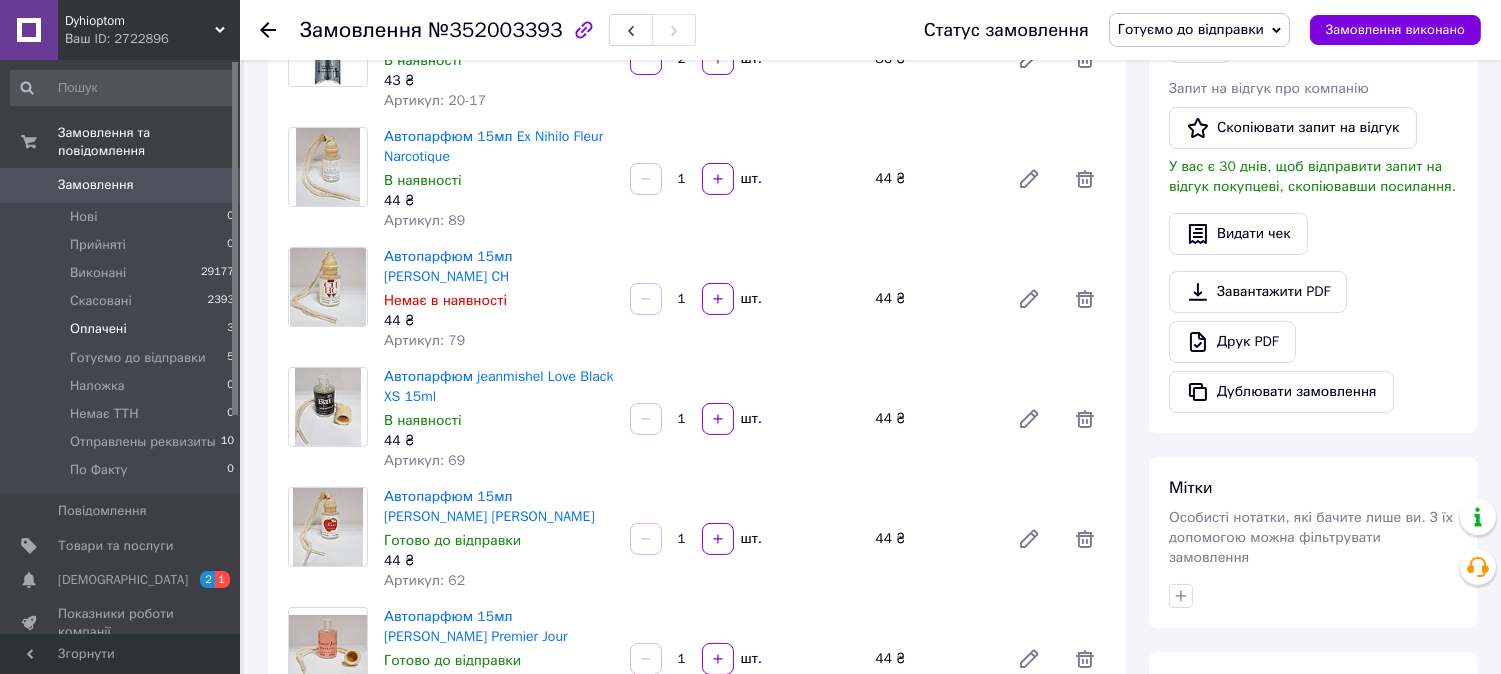 click on "Оплачені" at bounding box center (98, 329) 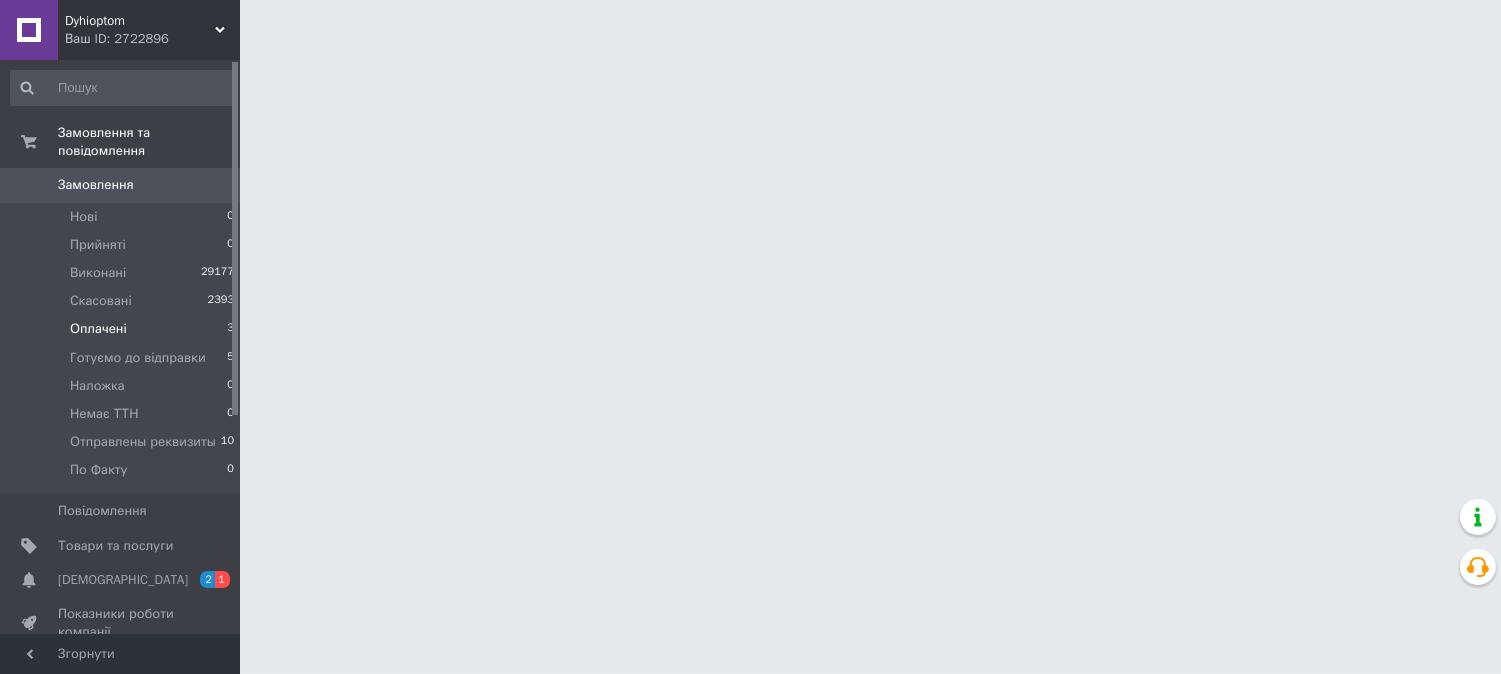 scroll, scrollTop: 0, scrollLeft: 0, axis: both 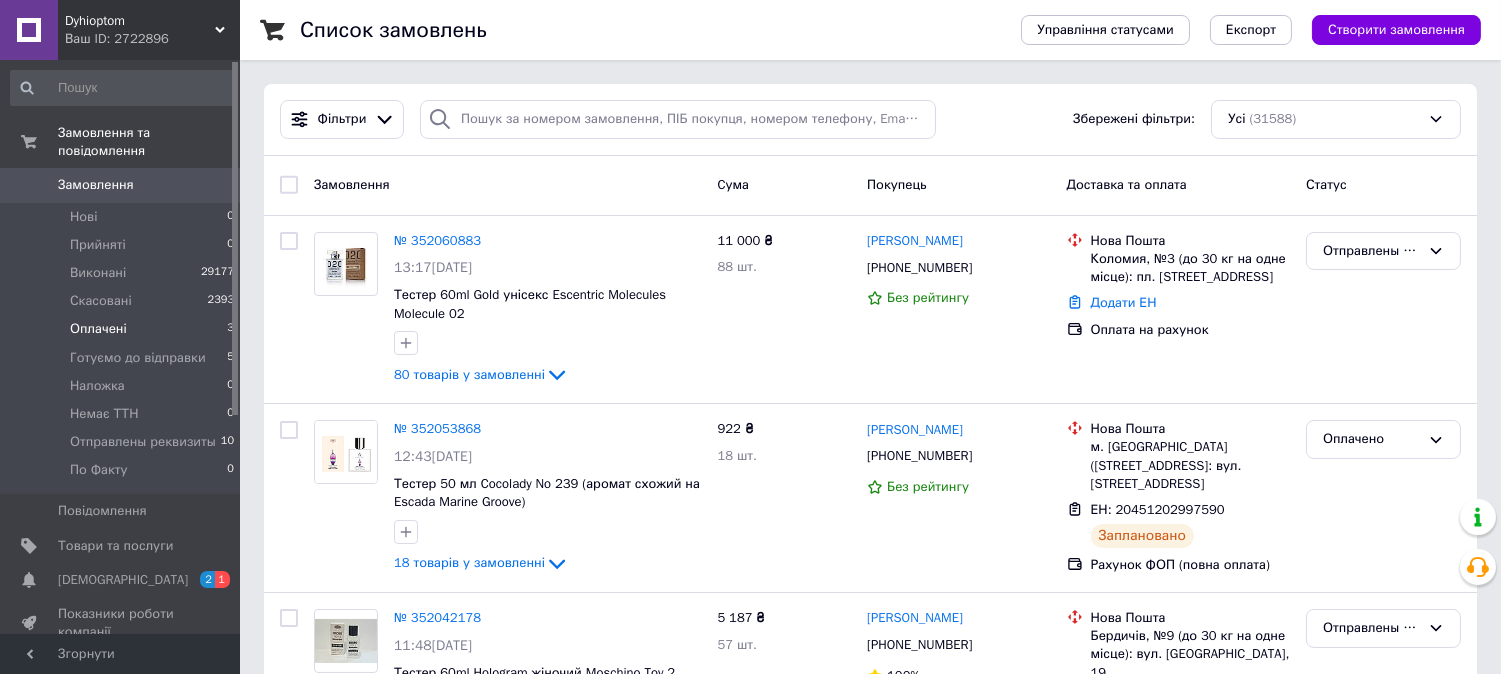 click on "Оплачені" at bounding box center (98, 329) 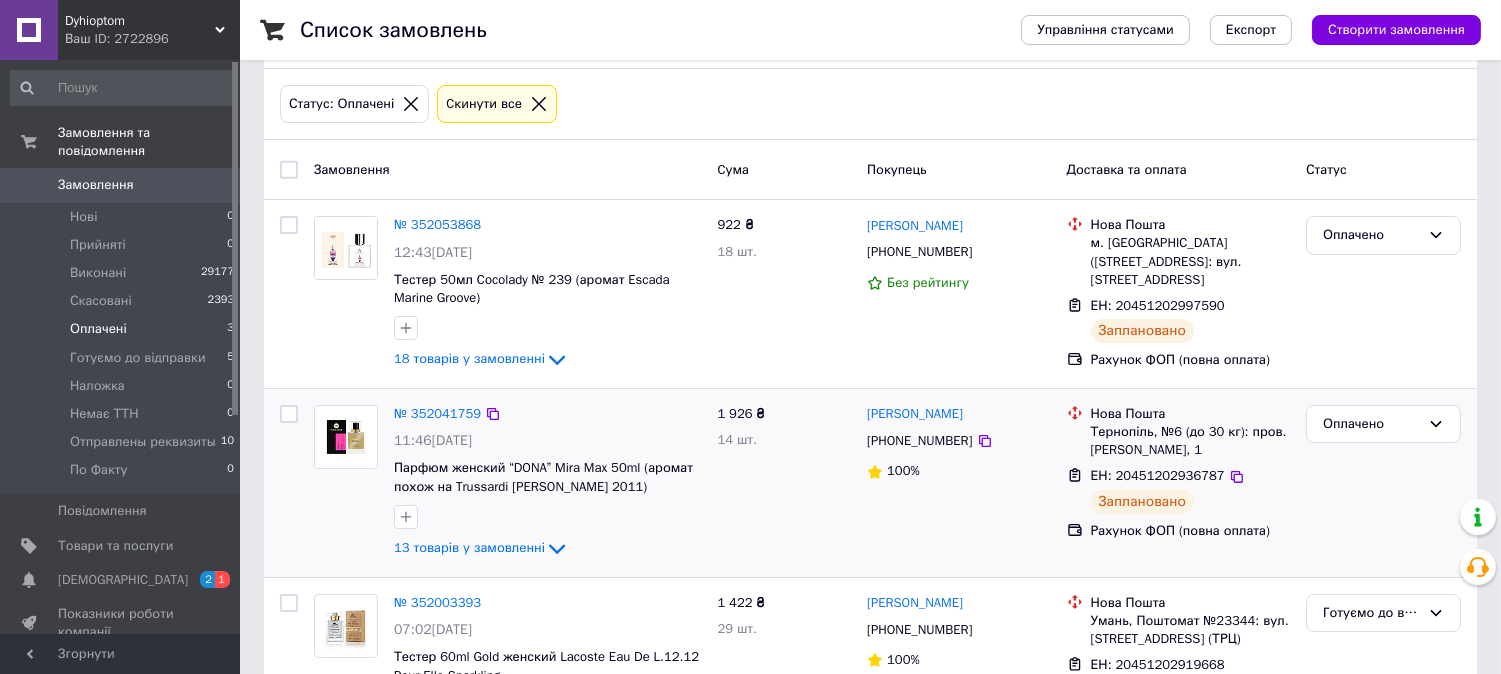 scroll, scrollTop: 202, scrollLeft: 0, axis: vertical 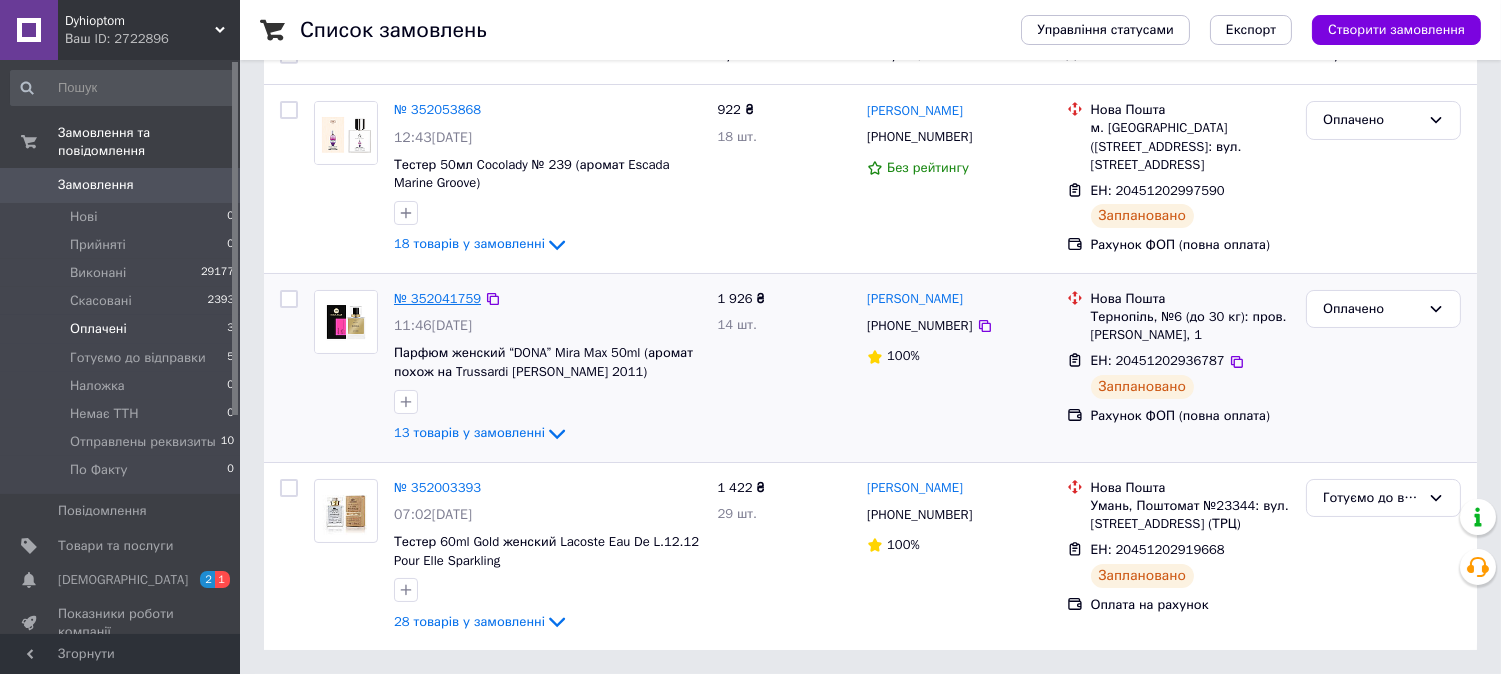 click on "№ 352041759" at bounding box center [437, 298] 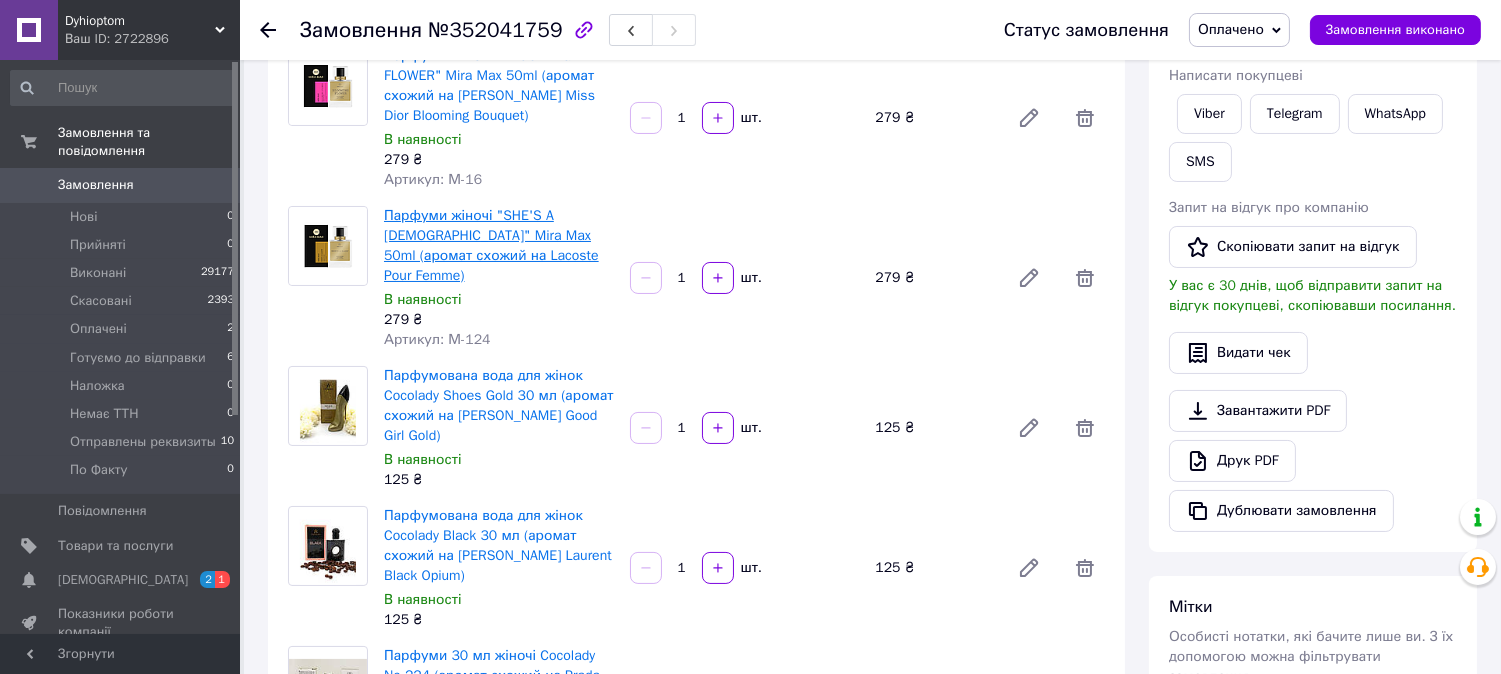 scroll, scrollTop: 333, scrollLeft: 0, axis: vertical 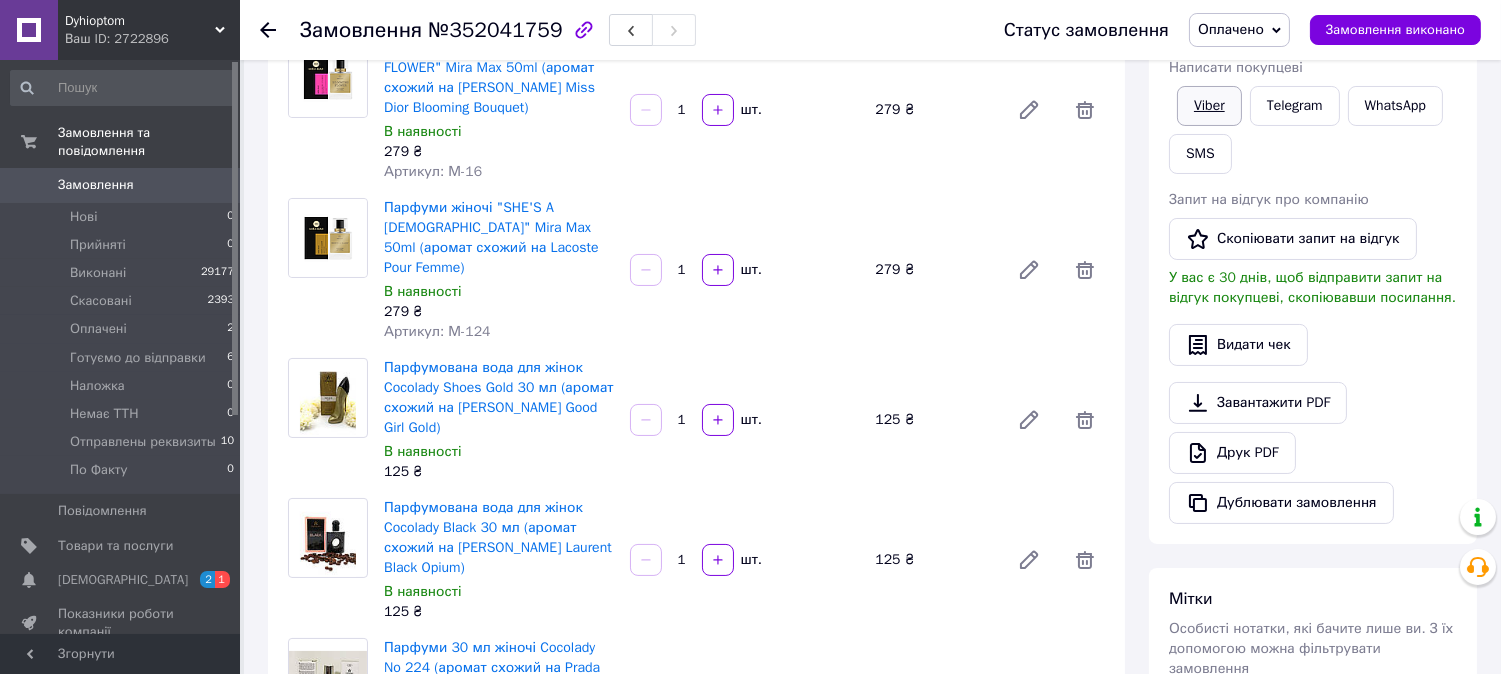 click on "Viber" at bounding box center [1209, 106] 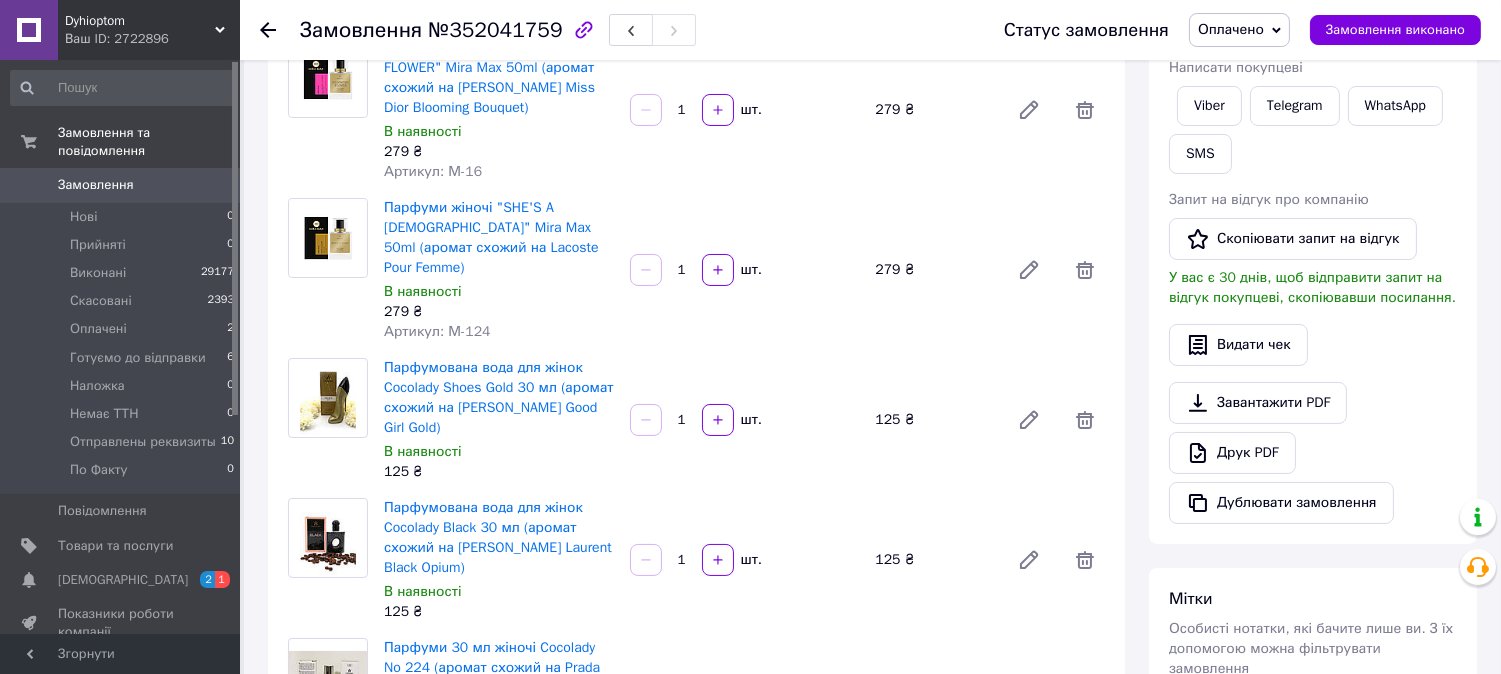 click on "Завантажити PDF   Друк PDF   Дублювати замовлення" at bounding box center (1313, 453) 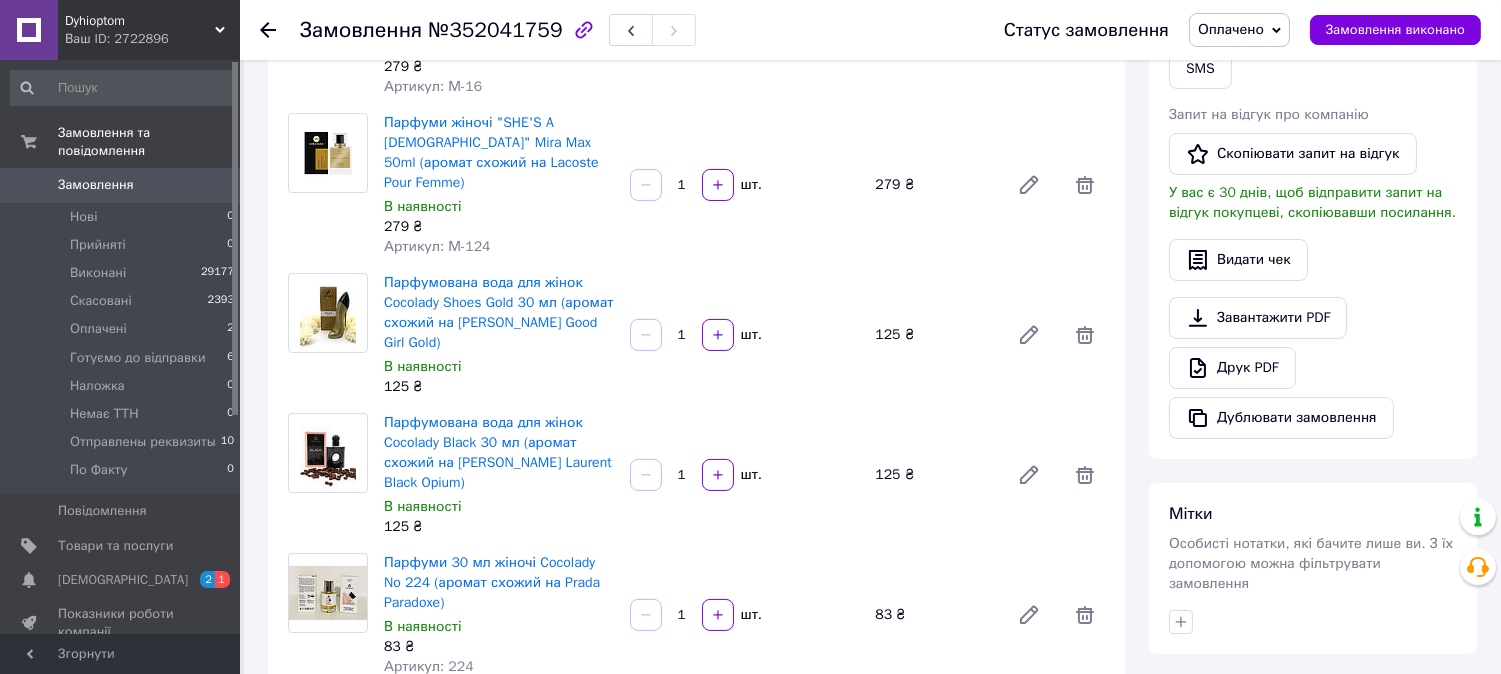 scroll, scrollTop: 444, scrollLeft: 0, axis: vertical 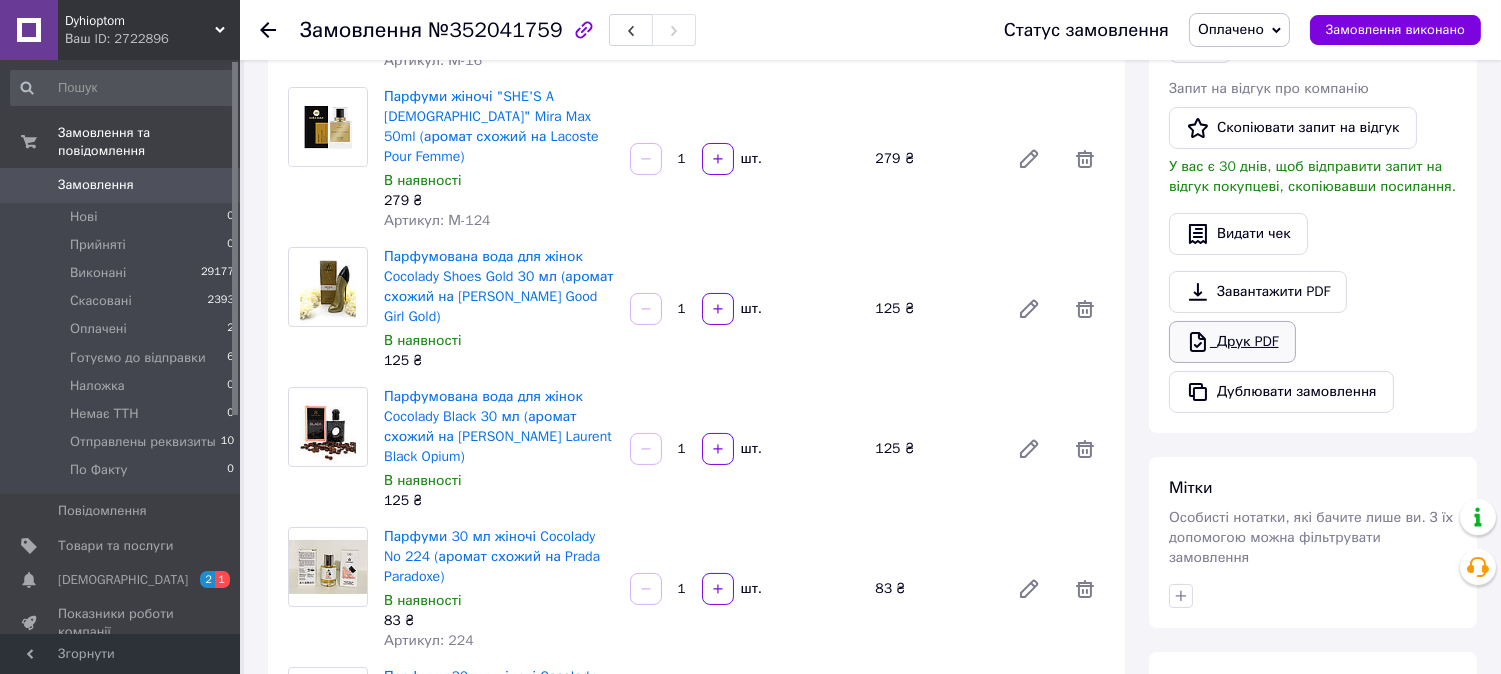 click on "Друк PDF" at bounding box center (1232, 342) 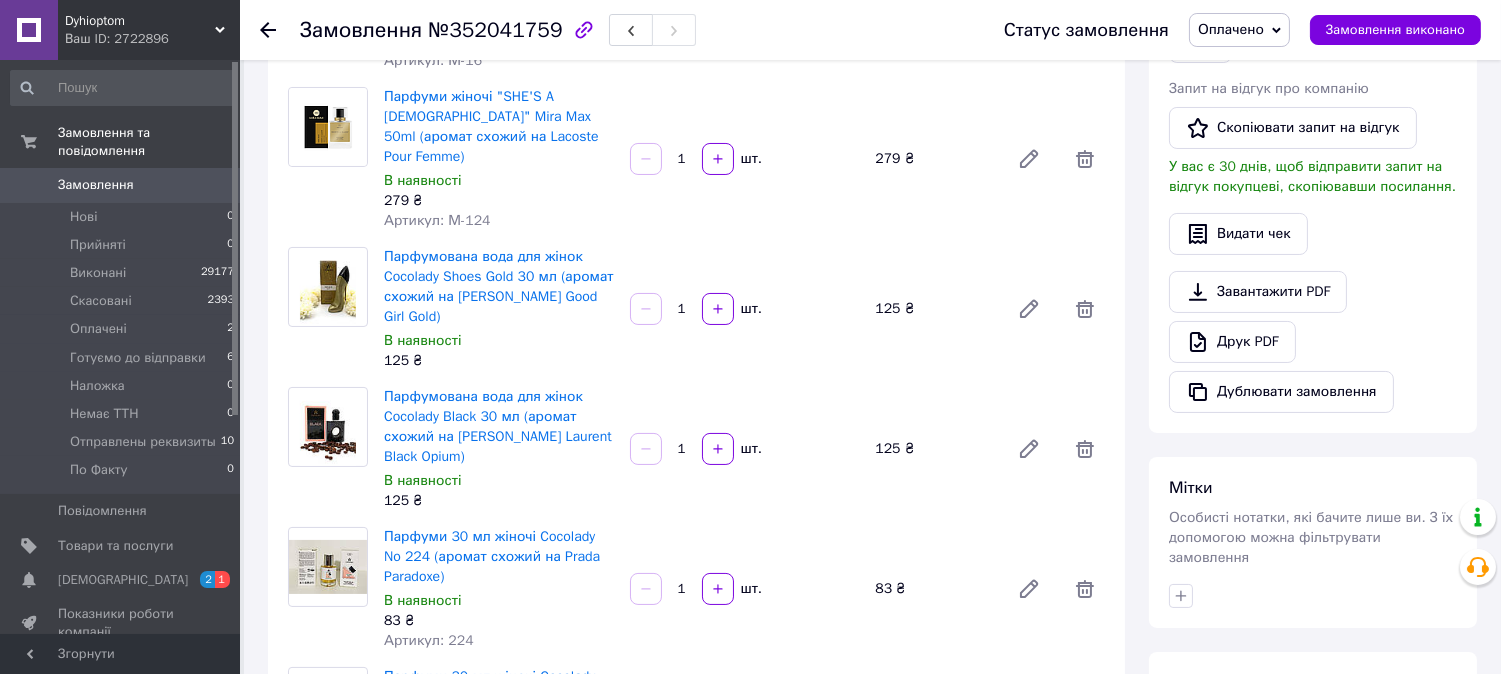 click on "Оплачено" at bounding box center (1231, 29) 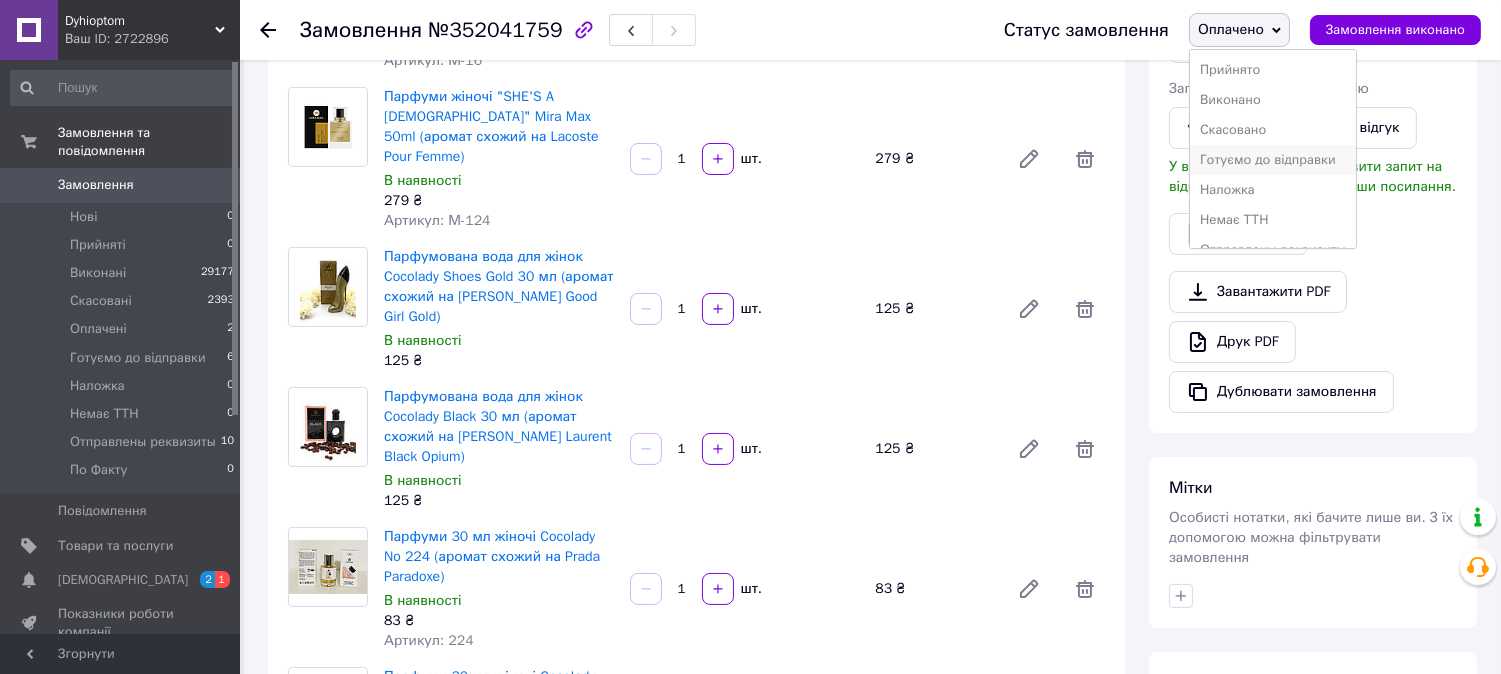 click on "Готуємо до відправки" at bounding box center [1273, 160] 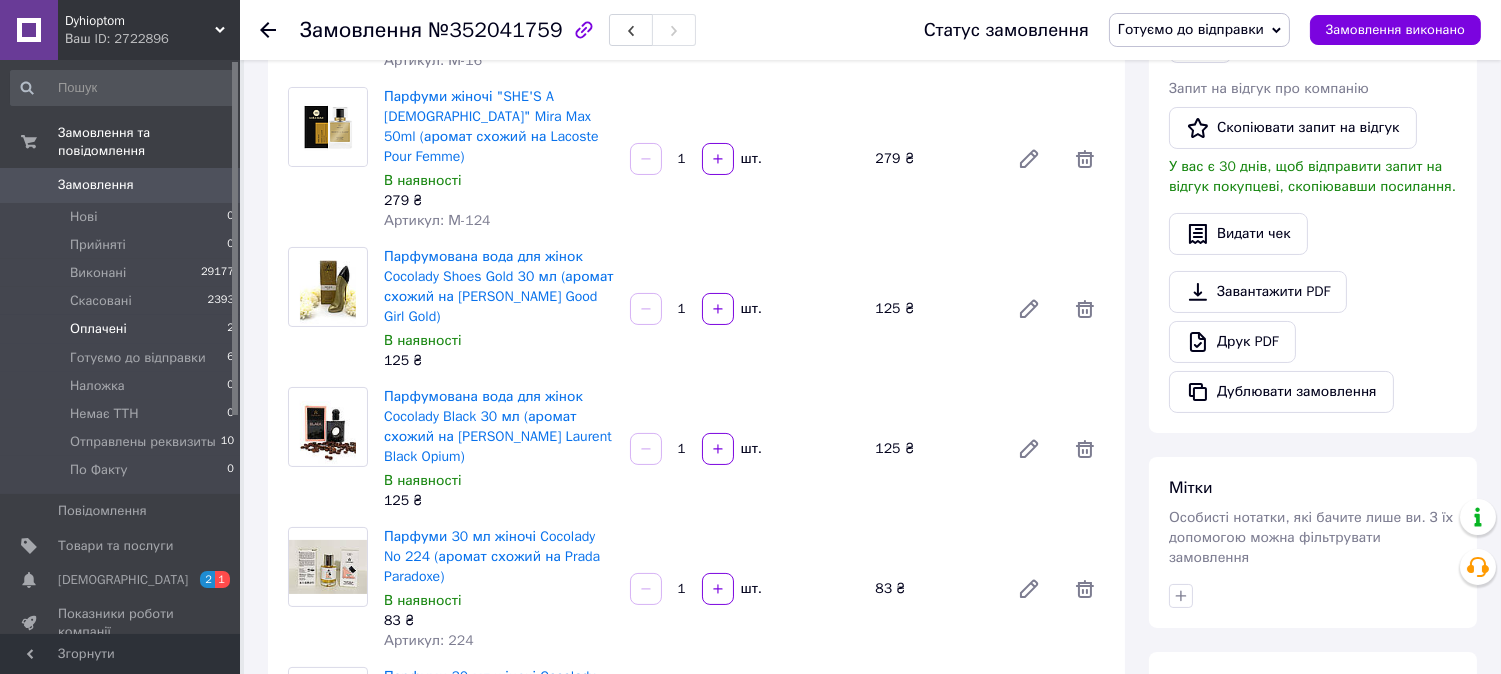 click on "Оплачені" at bounding box center [98, 329] 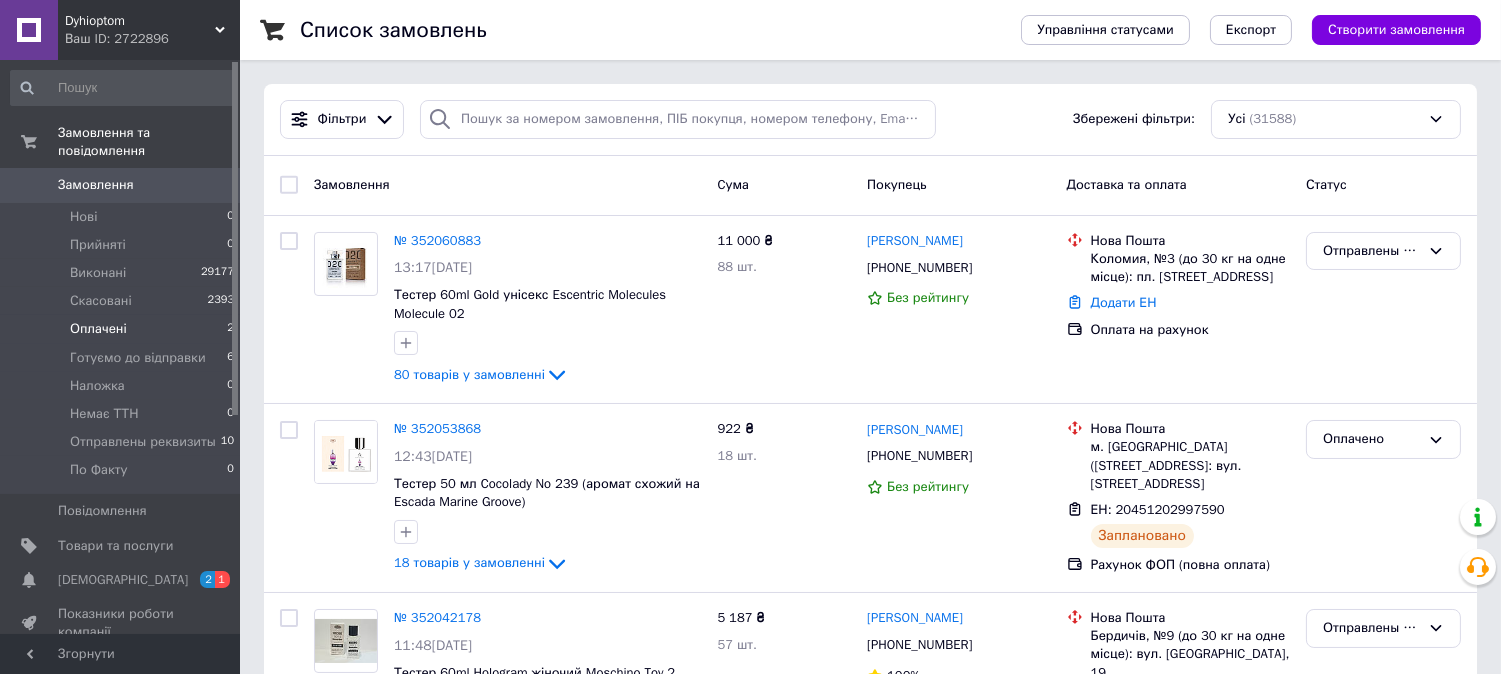 click on "Оплачені" at bounding box center (98, 329) 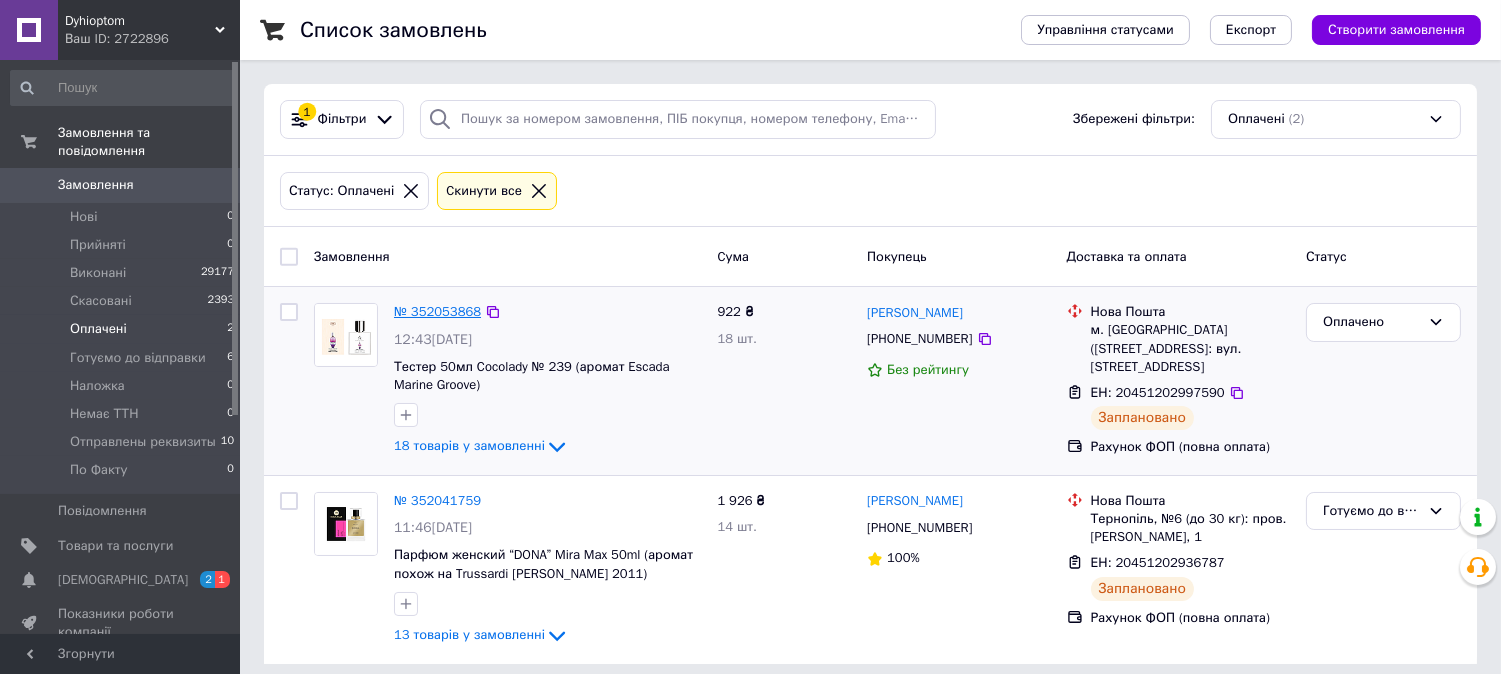 click on "№ 352053868" at bounding box center [437, 311] 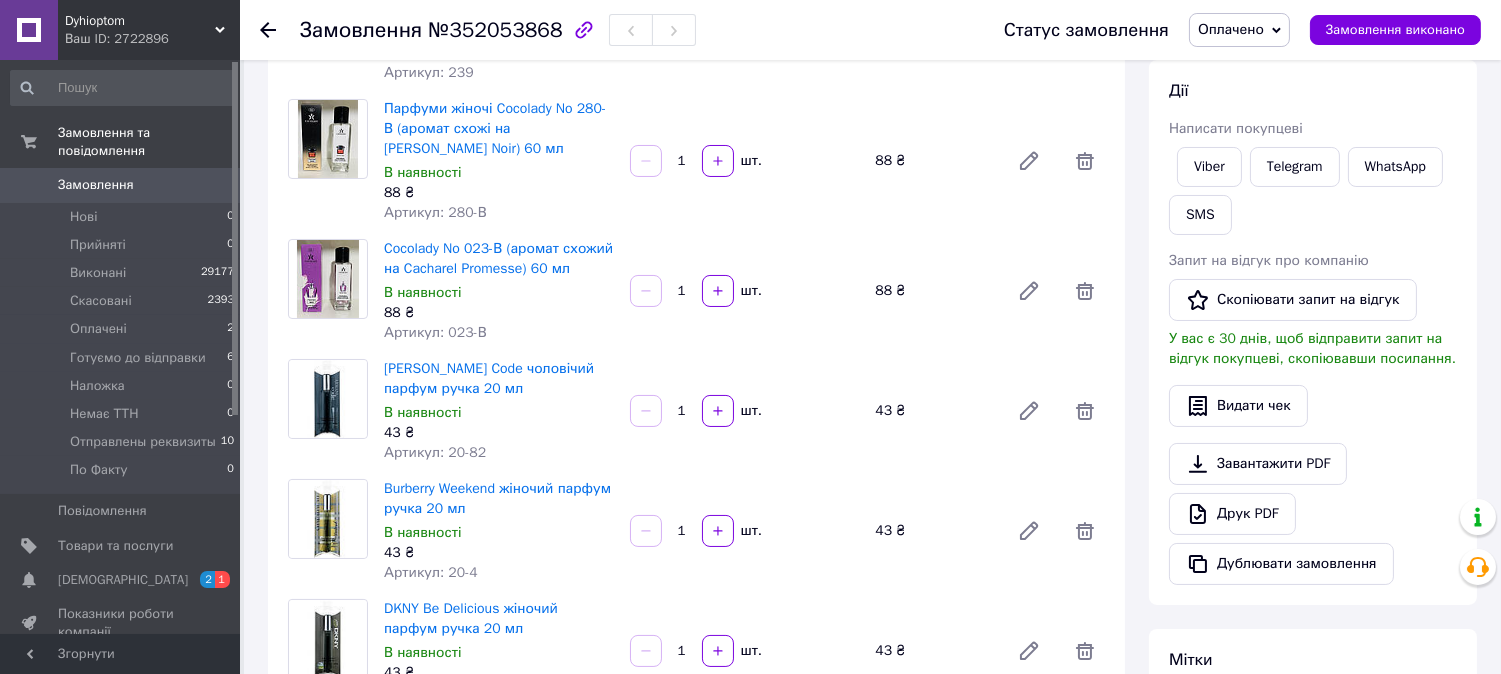 scroll, scrollTop: 333, scrollLeft: 0, axis: vertical 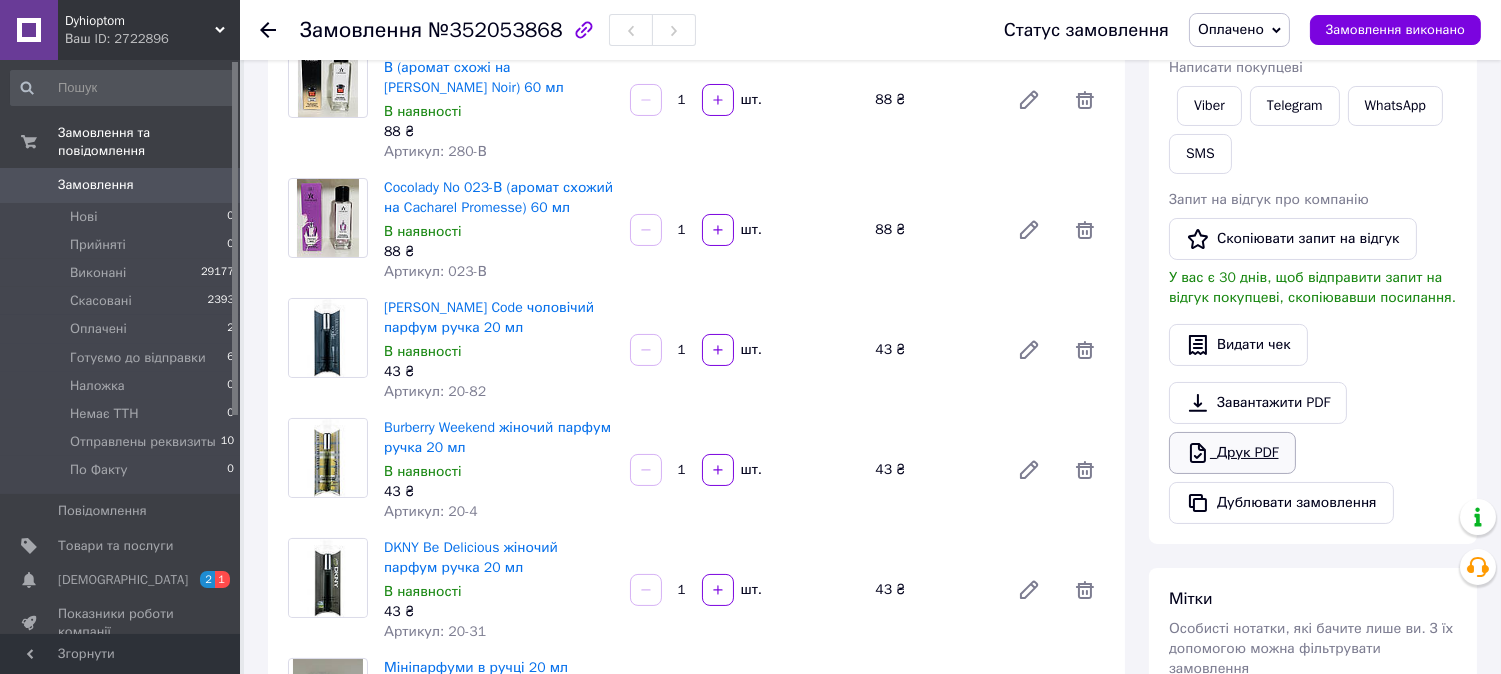 click on "Друк PDF" at bounding box center (1232, 453) 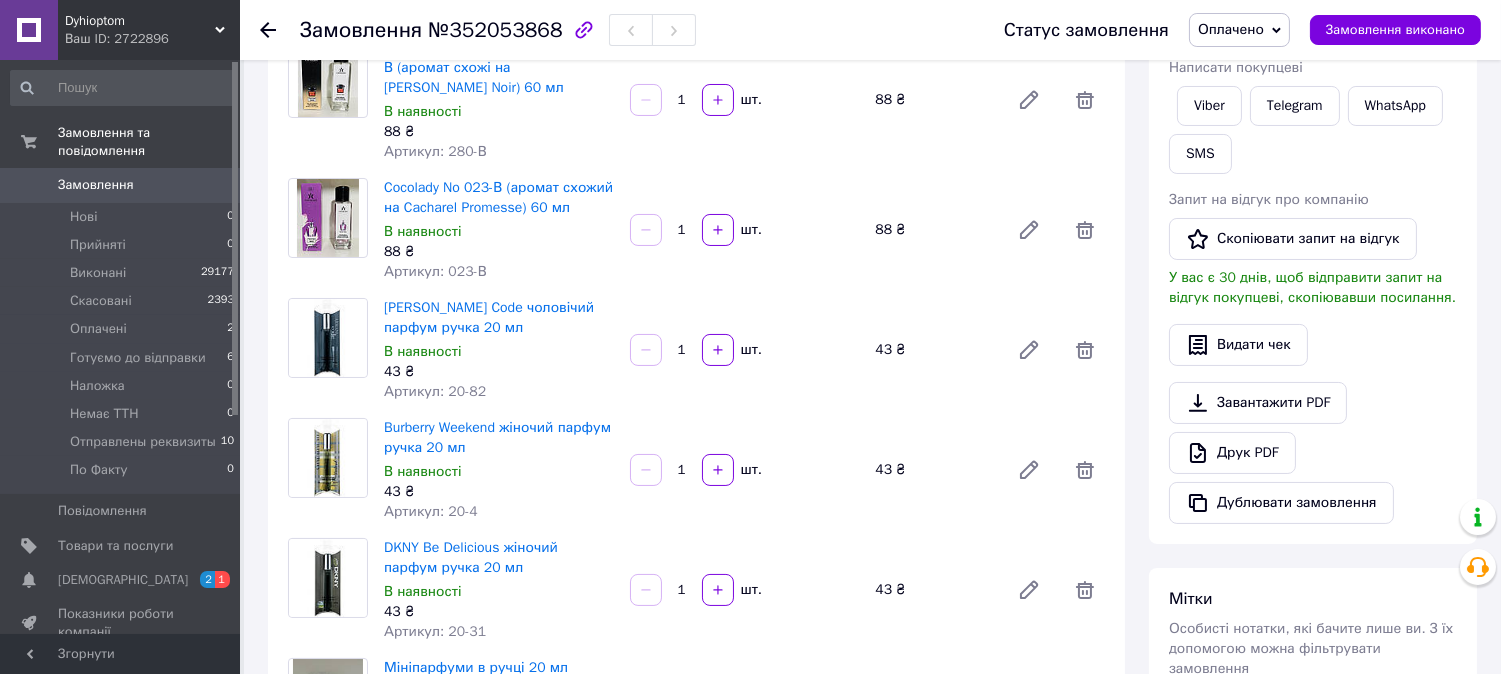 click on "Оплачено" at bounding box center (1239, 30) 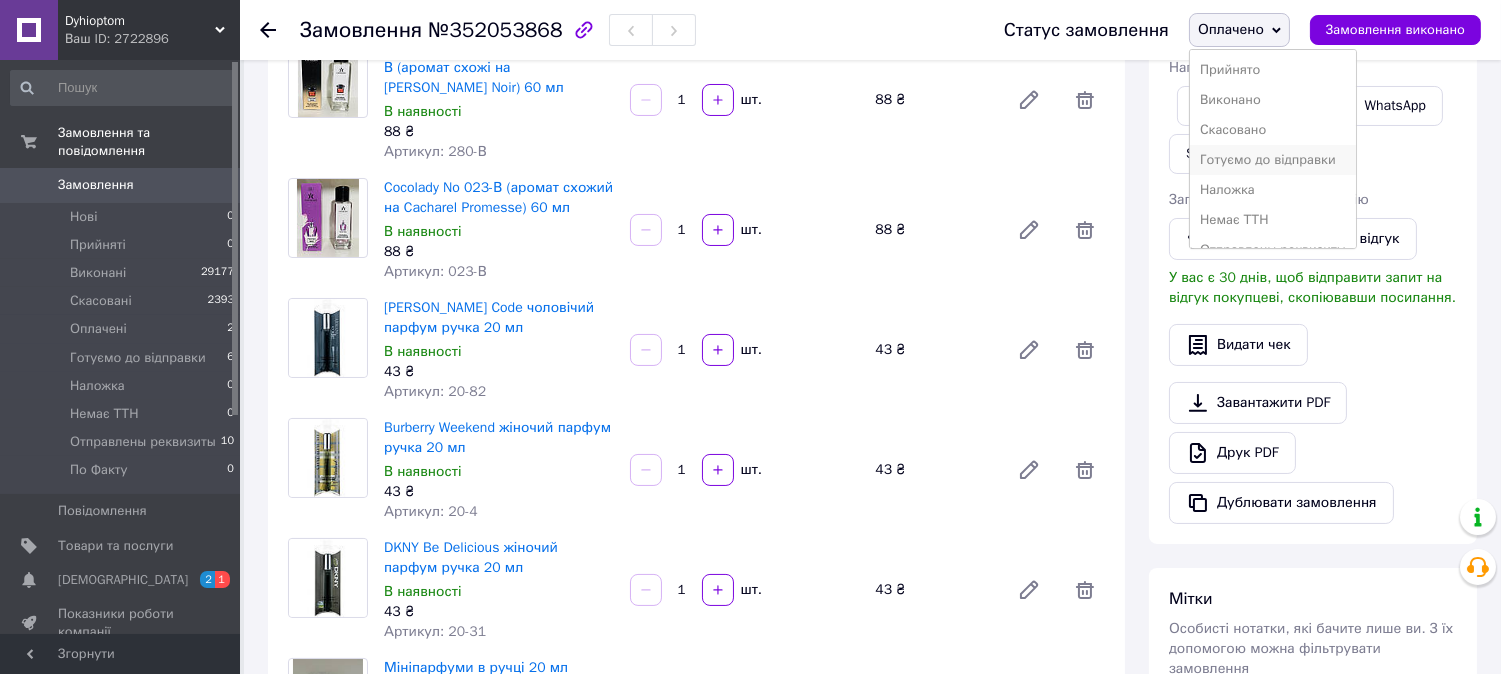 click on "Готуємо до відправки" at bounding box center (1273, 160) 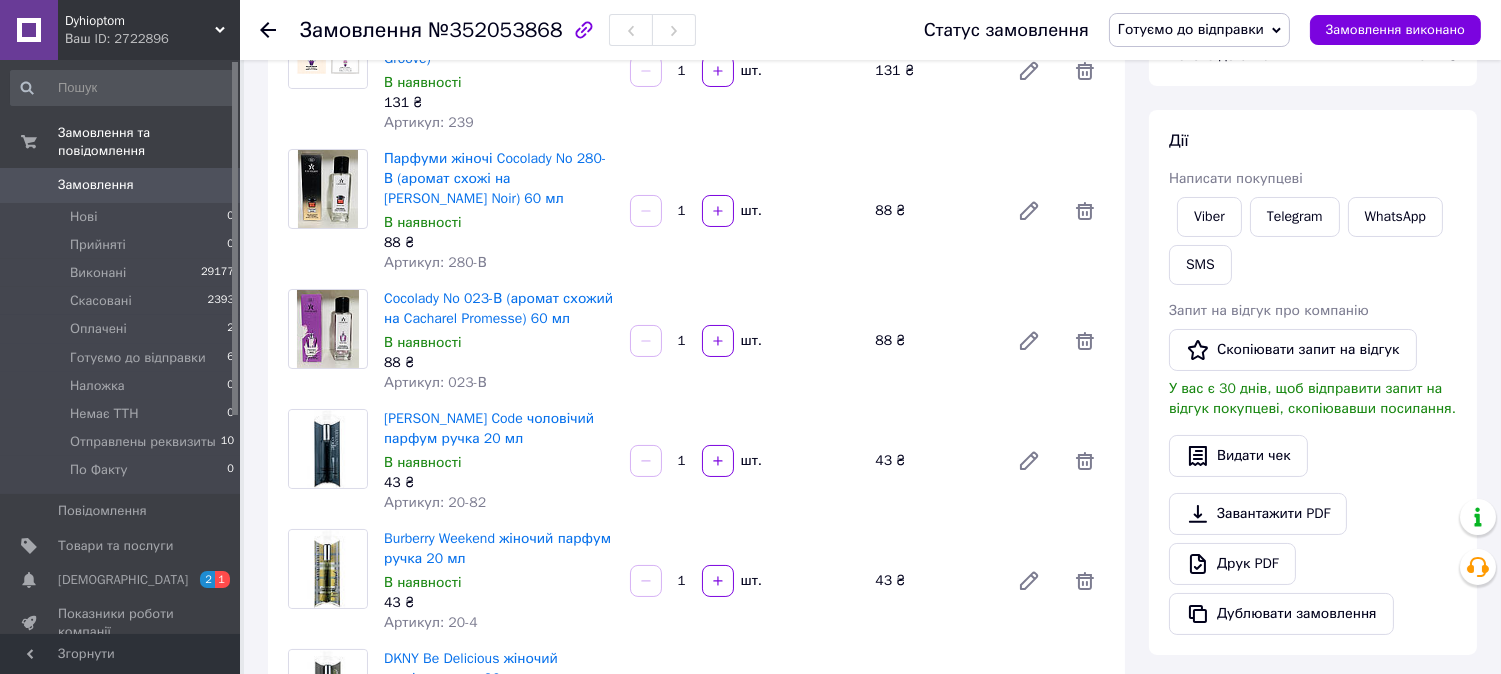 scroll, scrollTop: 0, scrollLeft: 0, axis: both 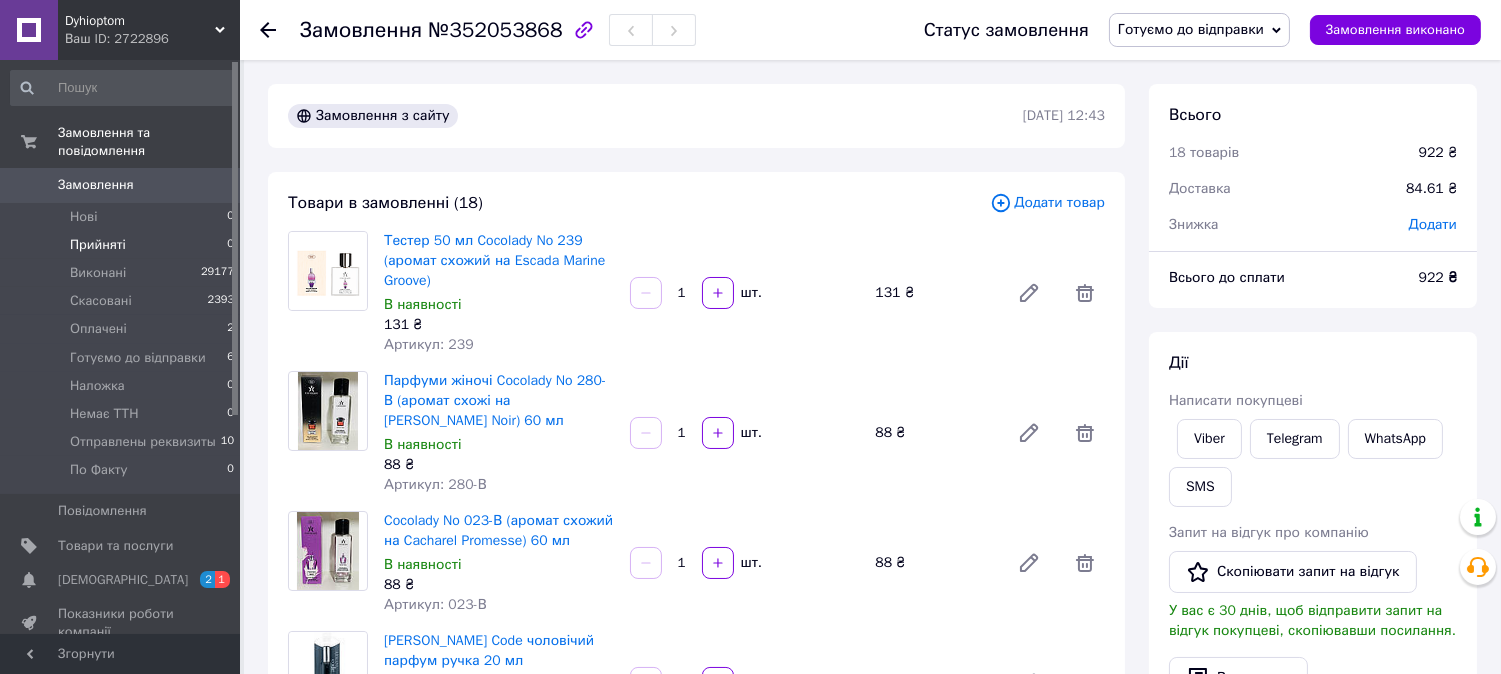 click on "Прийняті" at bounding box center (98, 245) 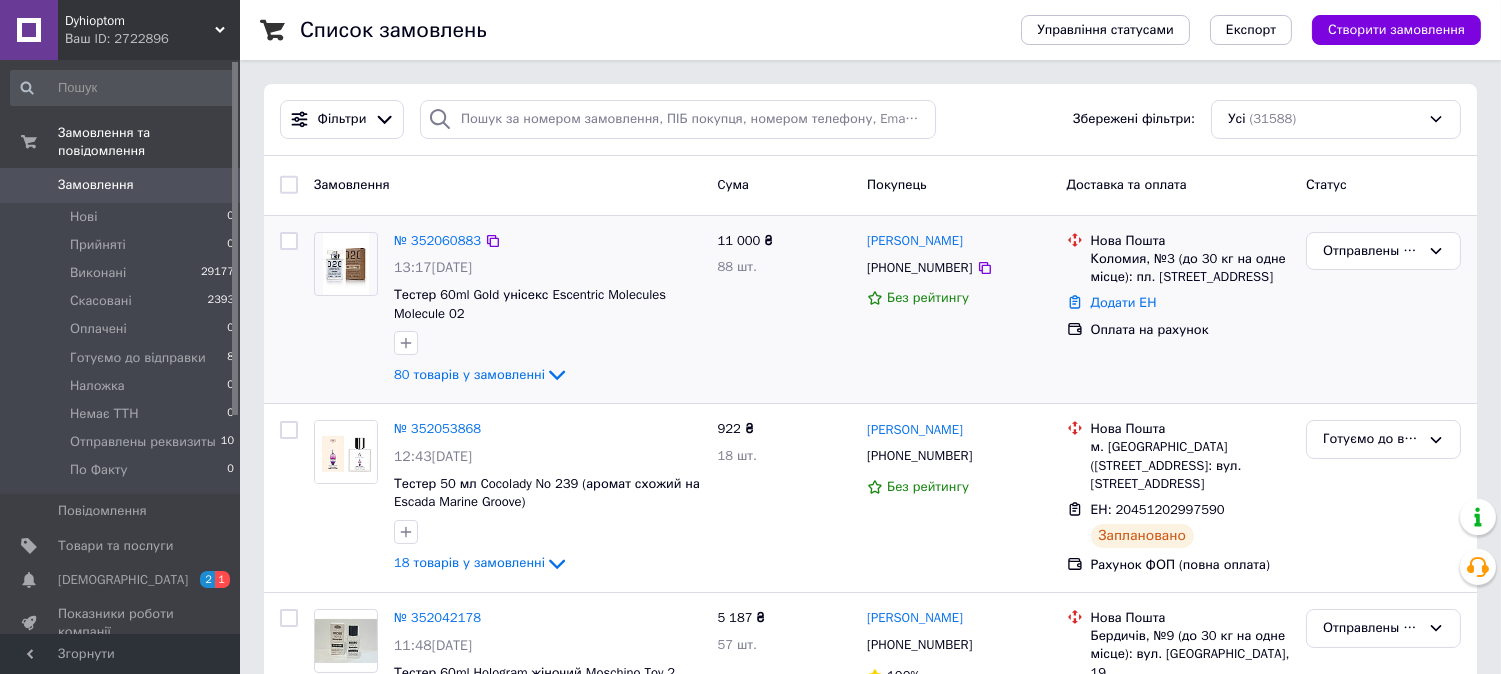 click on "Отправлены реквизиты" at bounding box center (1383, 310) 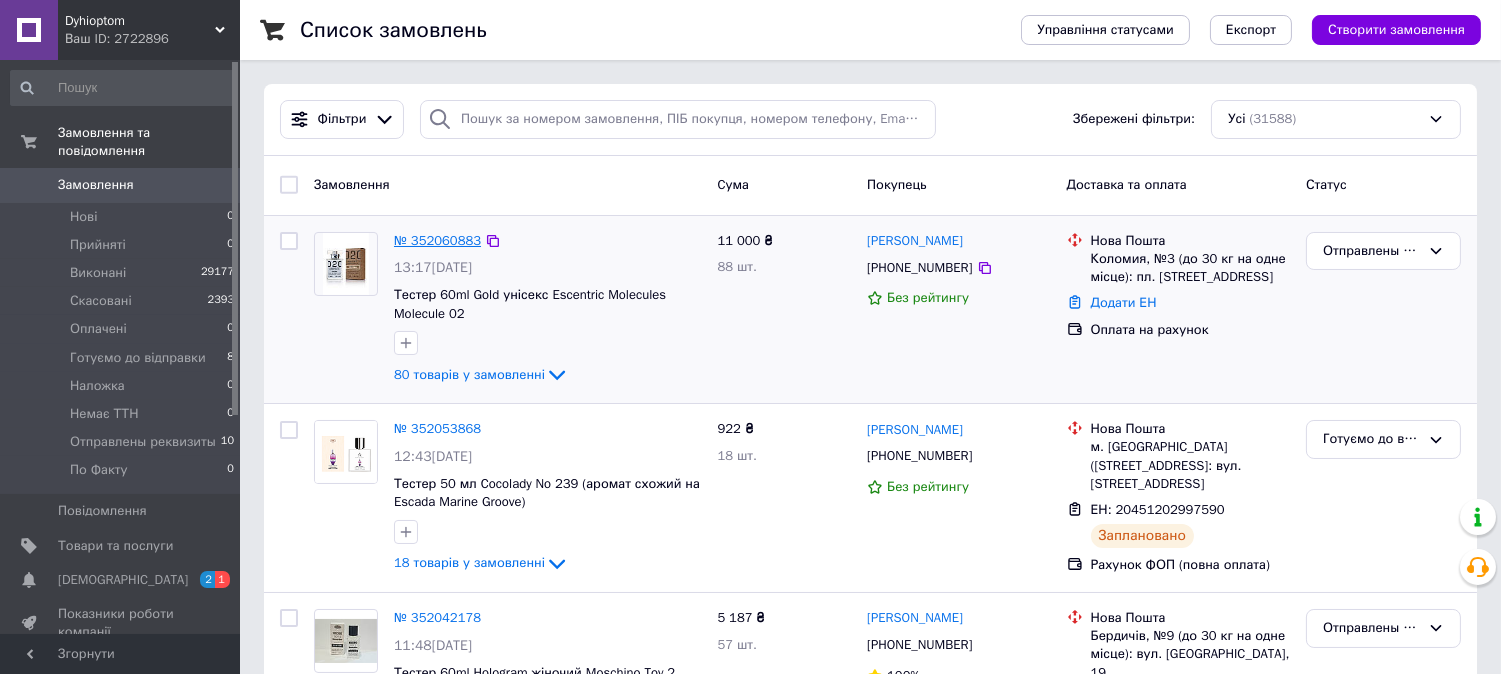 click on "№ 352060883" at bounding box center (437, 240) 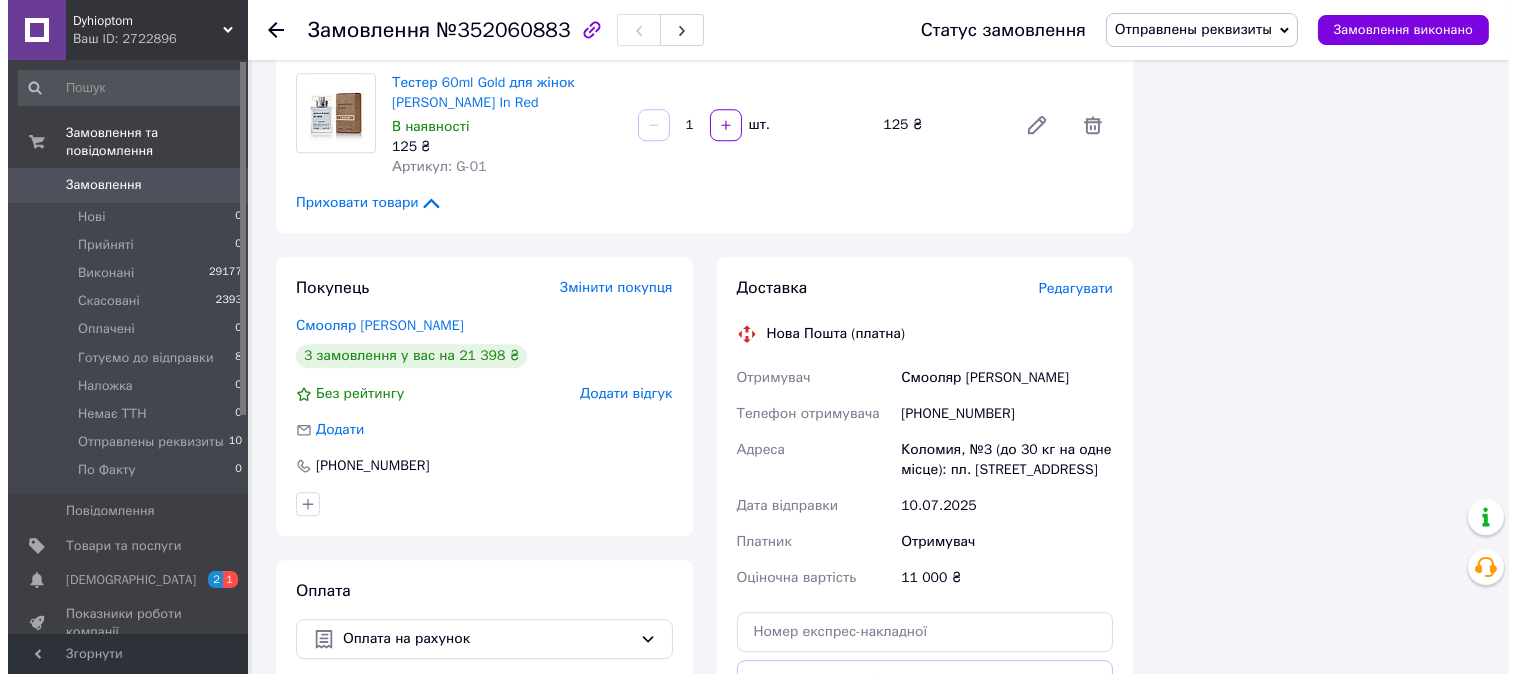 scroll, scrollTop: 9801, scrollLeft: 0, axis: vertical 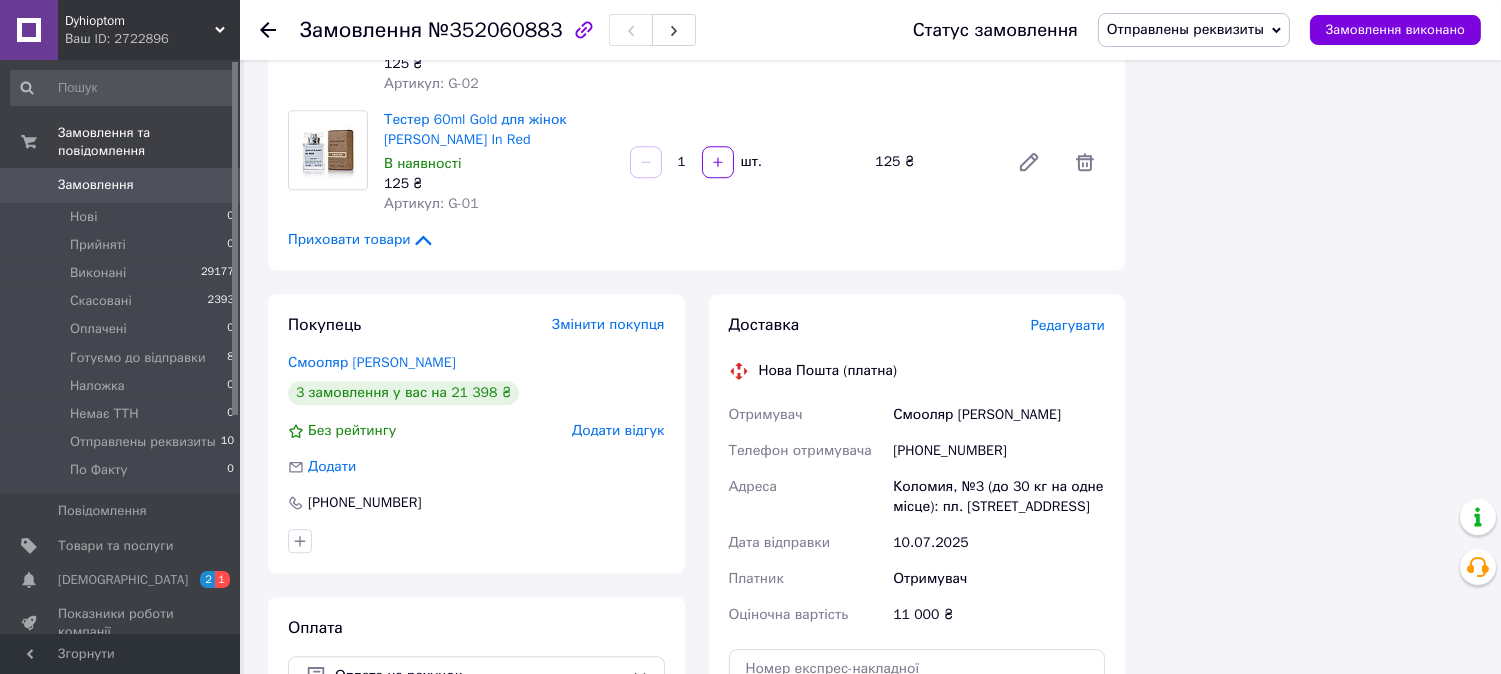 click on "Редагувати" at bounding box center [1068, 325] 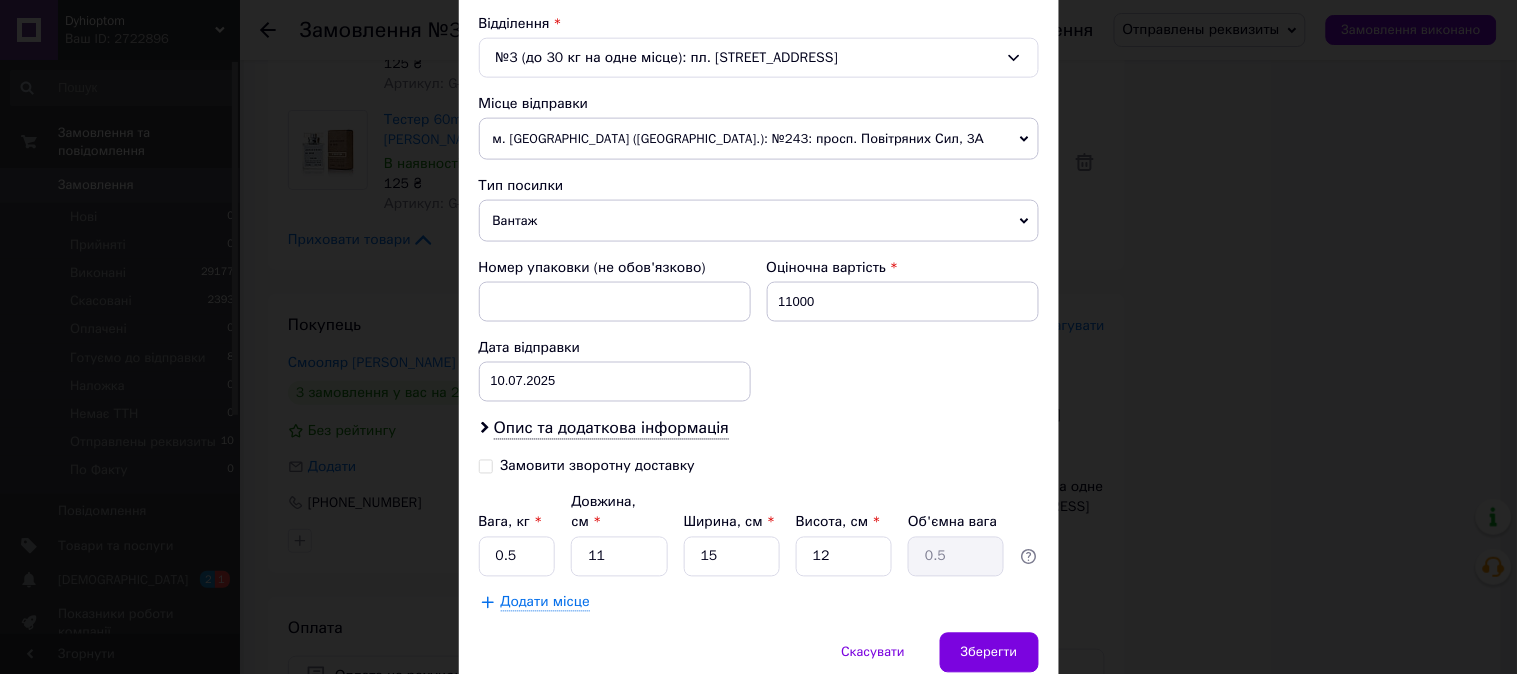 scroll, scrollTop: 666, scrollLeft: 0, axis: vertical 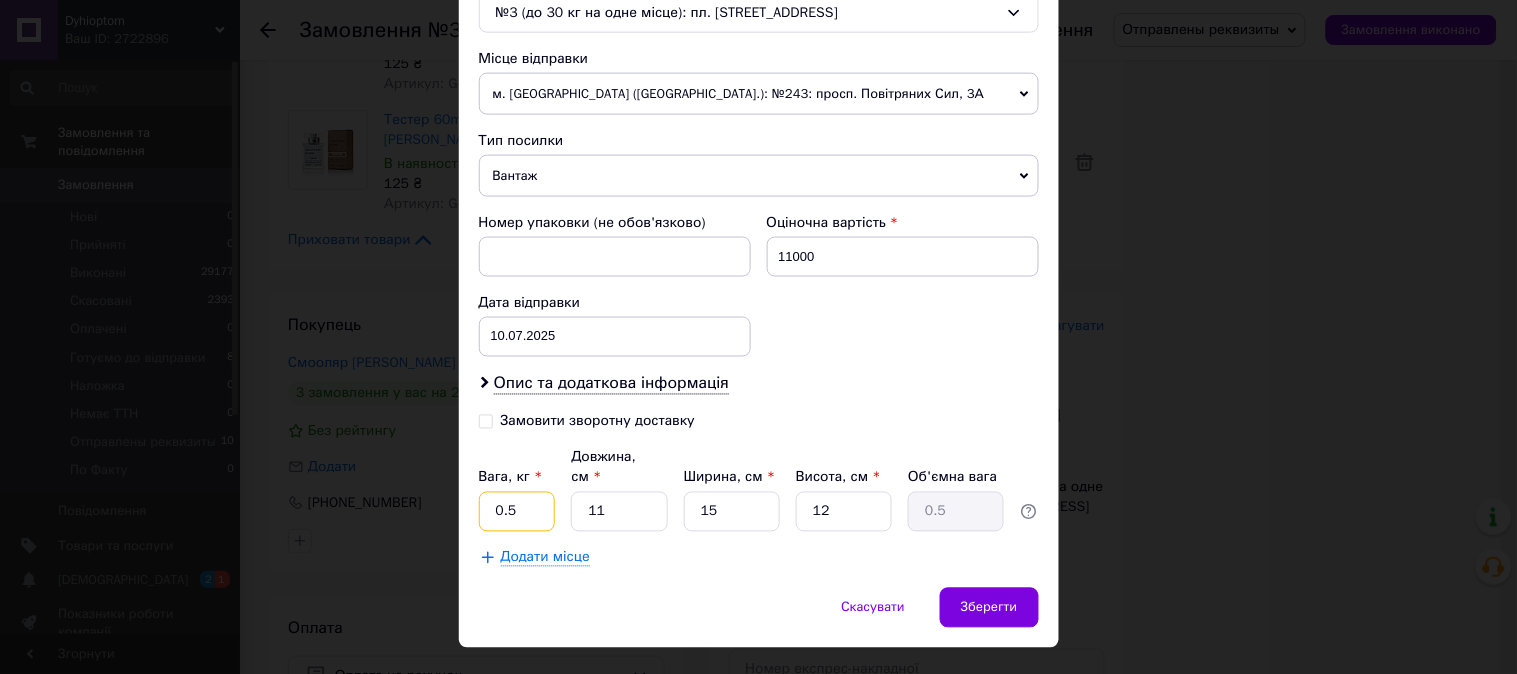 click on "0.5" at bounding box center (517, 512) 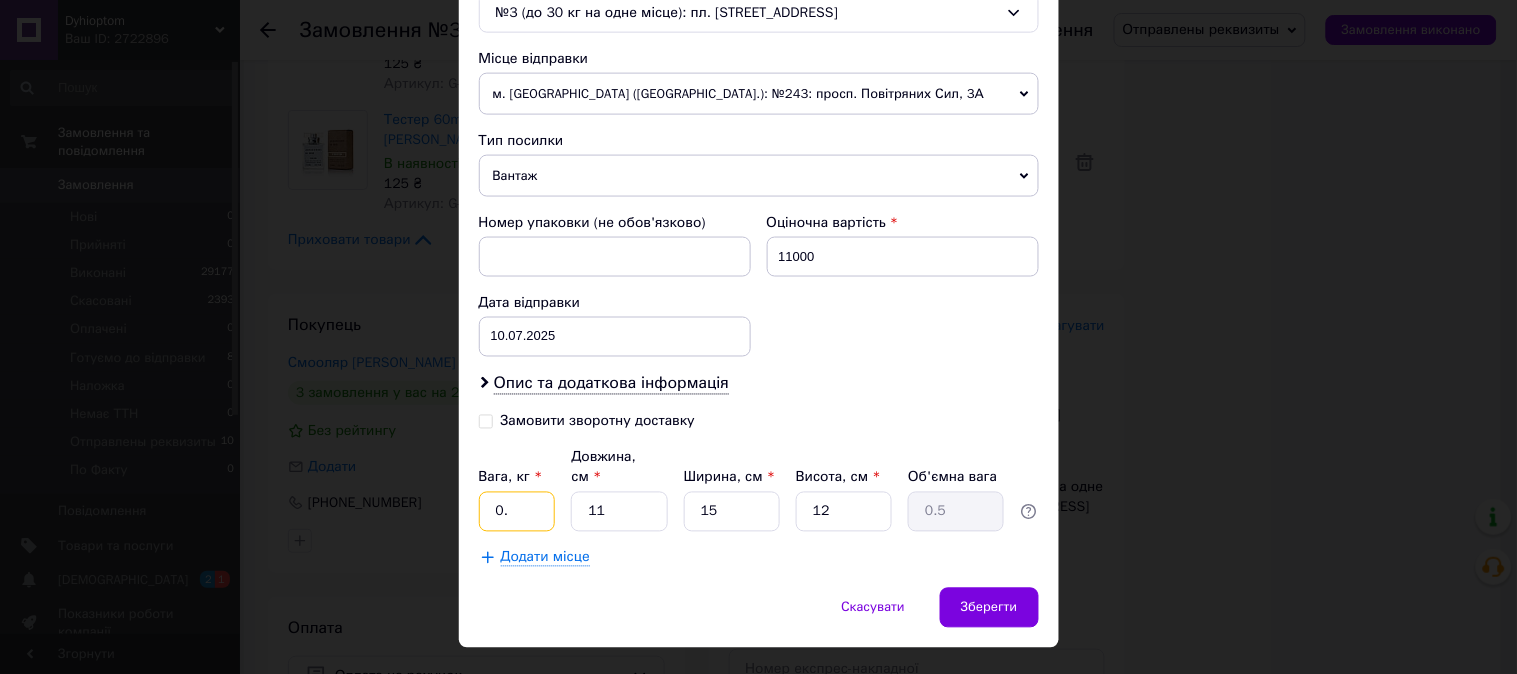 type on "0" 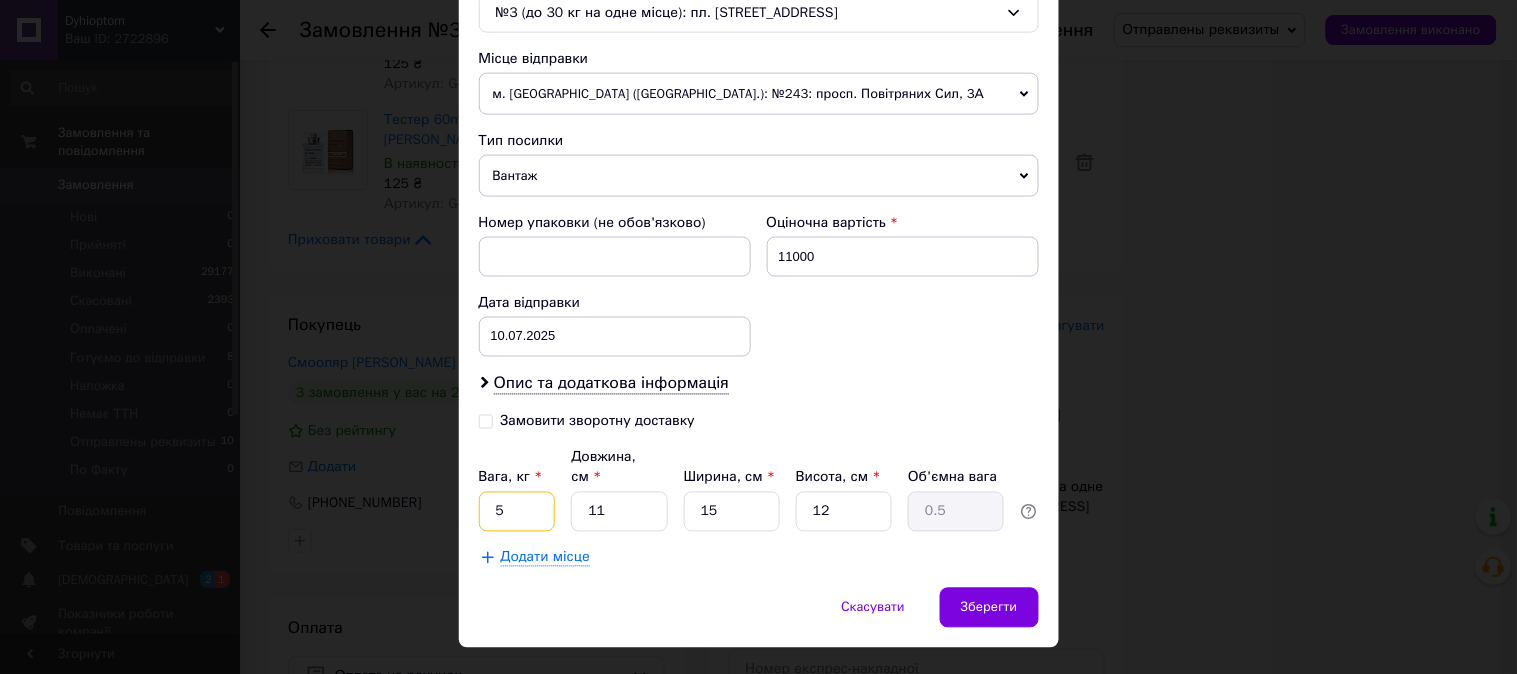 type on "5" 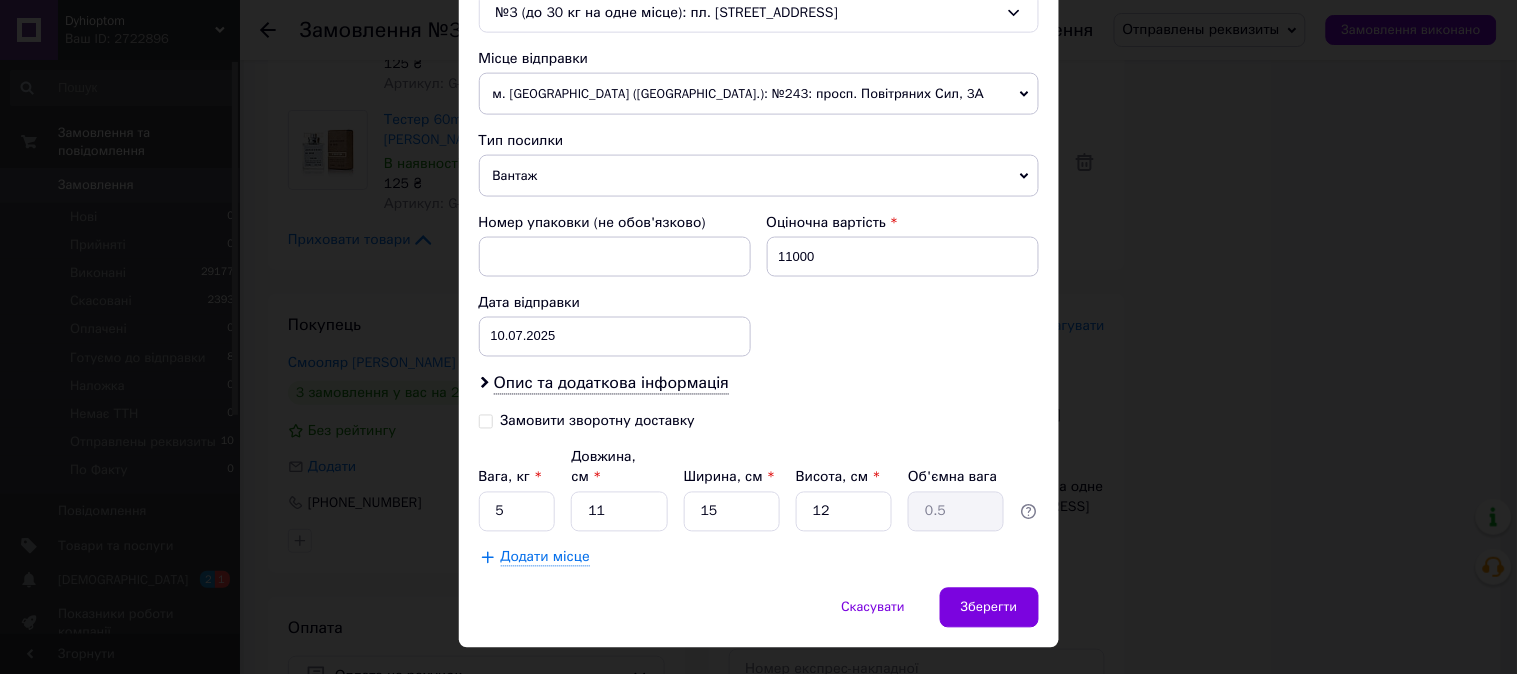 click on "Додати місце" at bounding box center [545, 558] 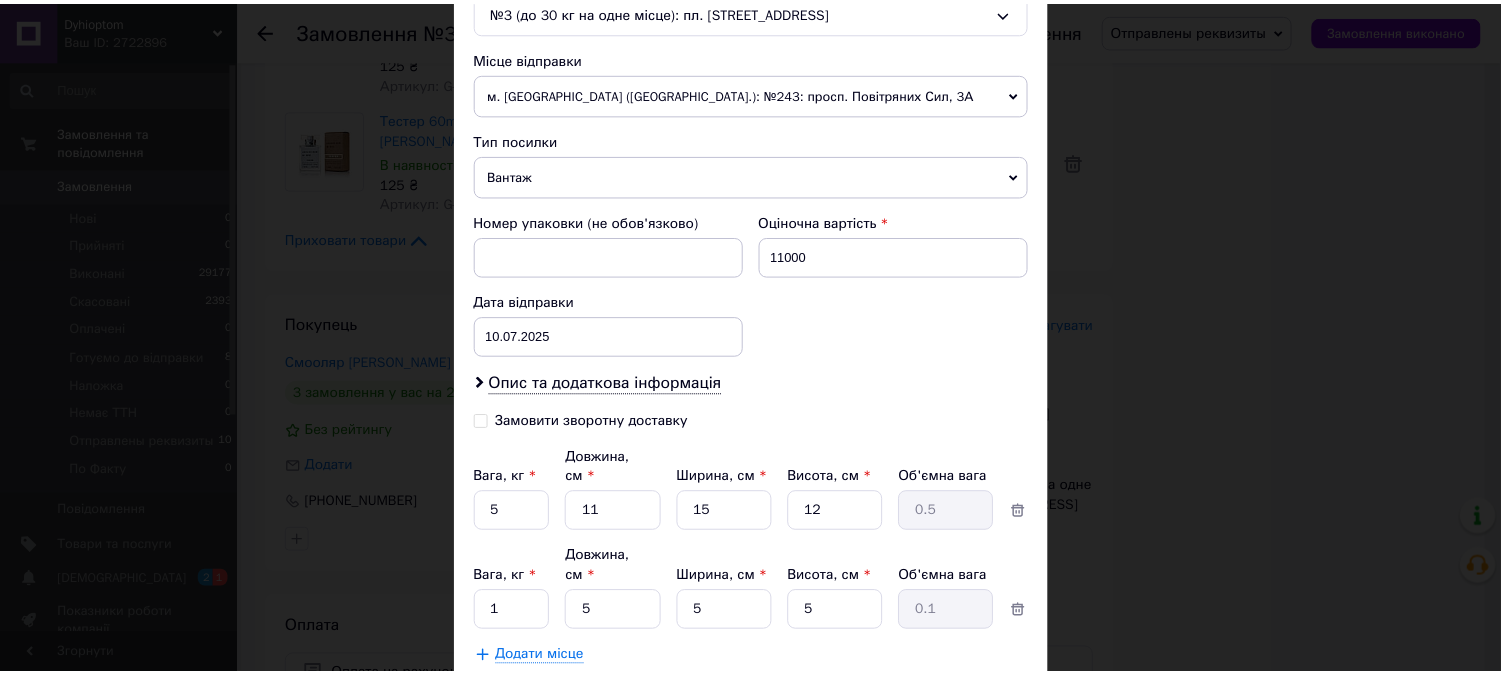 scroll, scrollTop: 772, scrollLeft: 0, axis: vertical 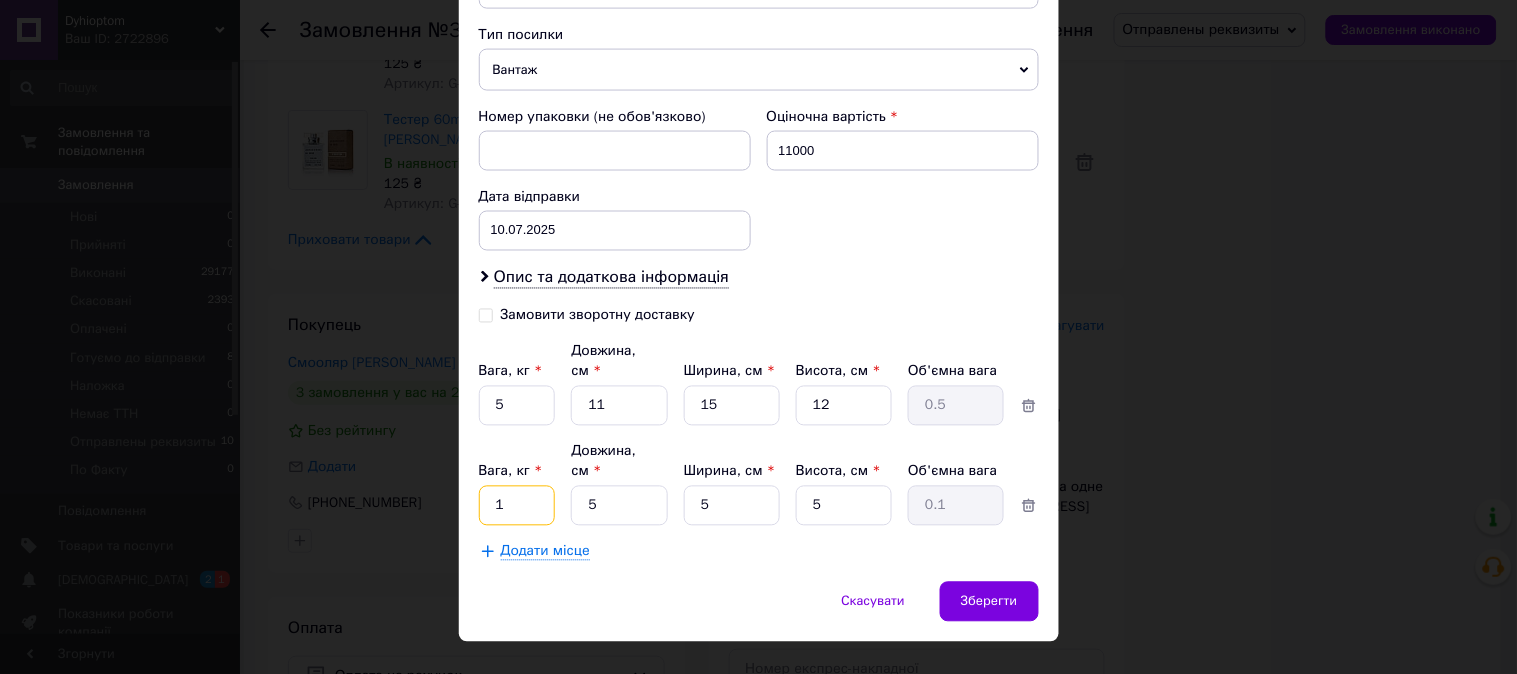 click on "1" at bounding box center (517, 406) 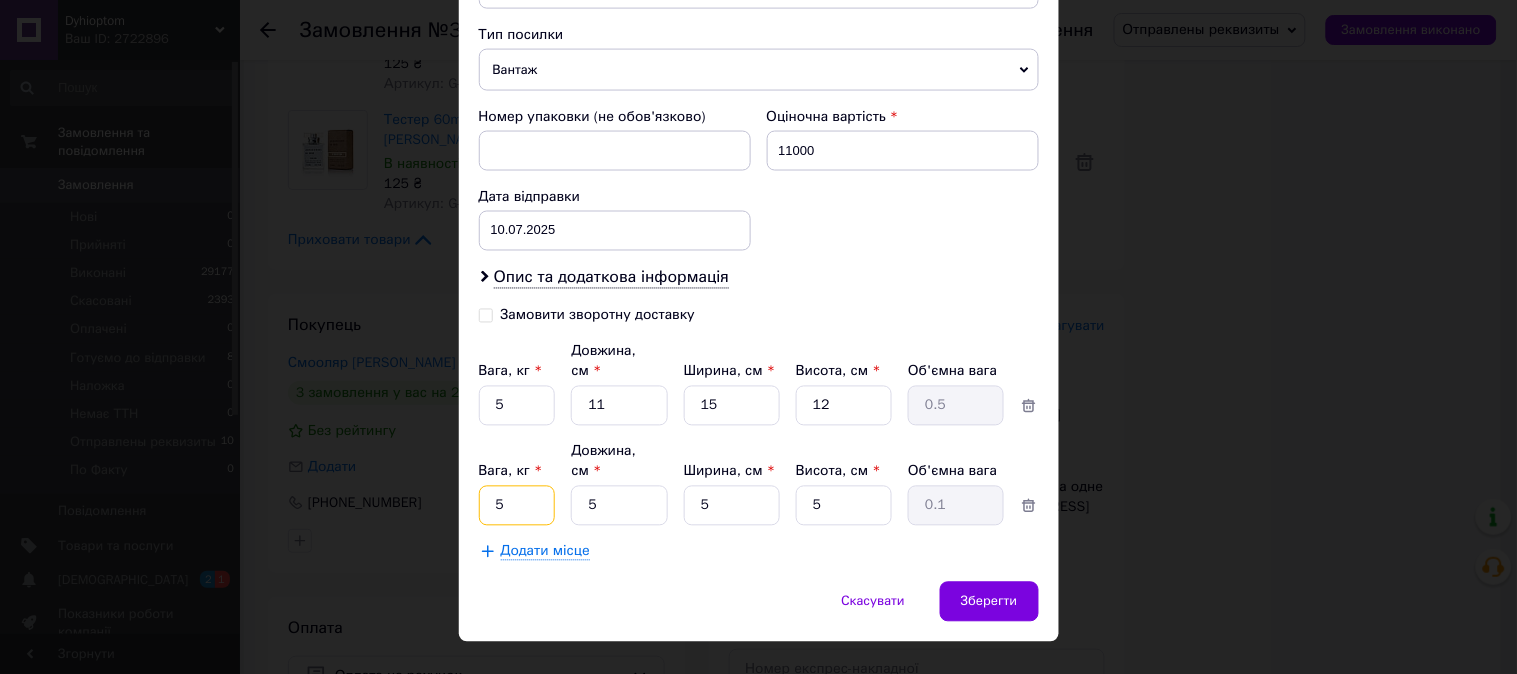 type on "5" 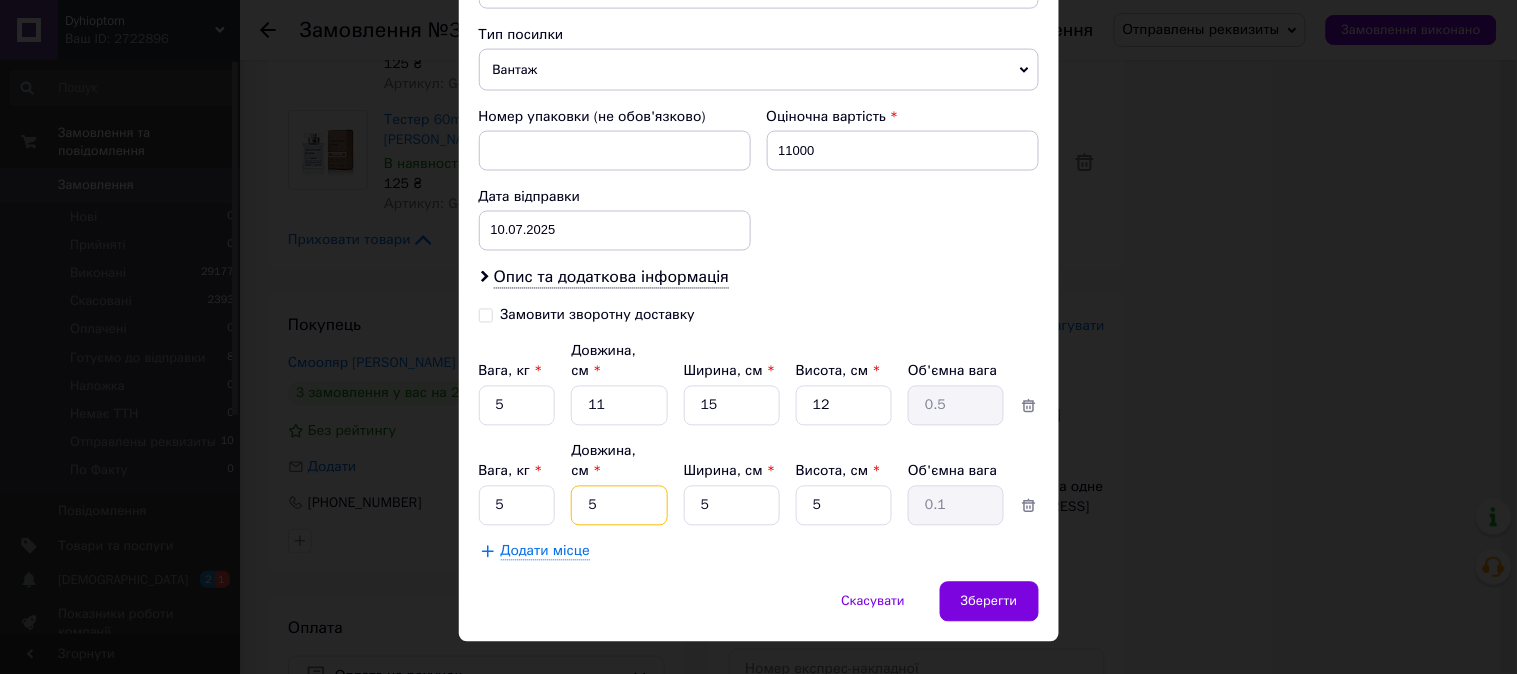 click on "5" at bounding box center [619, 406] 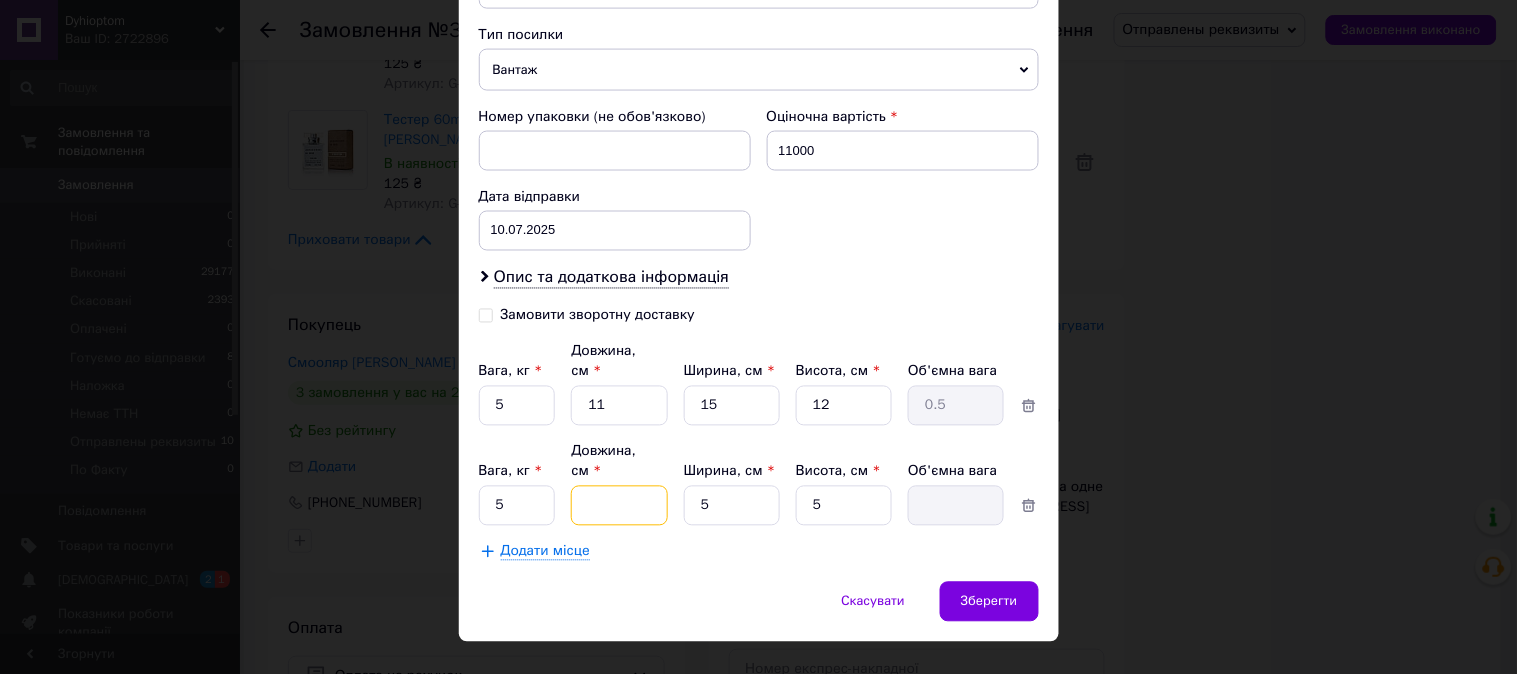 type on "1" 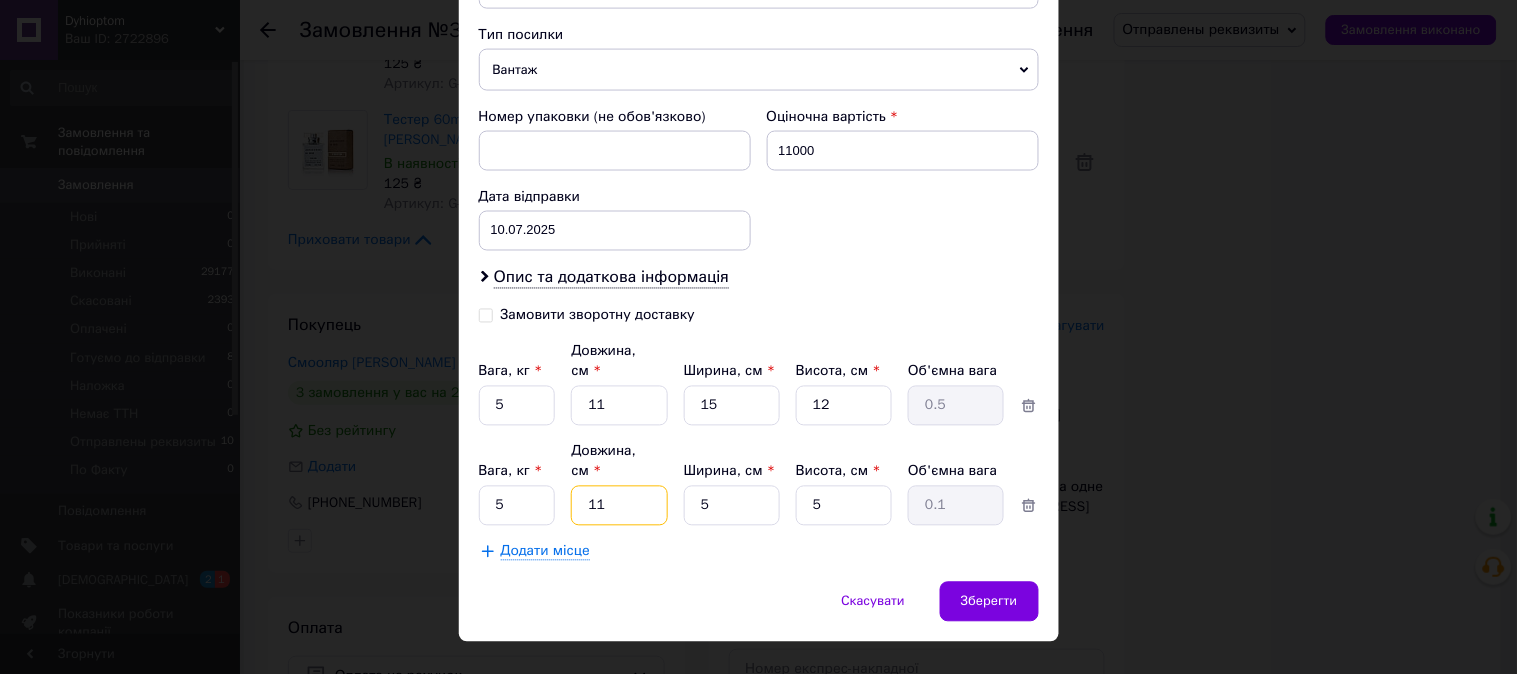 type on "11" 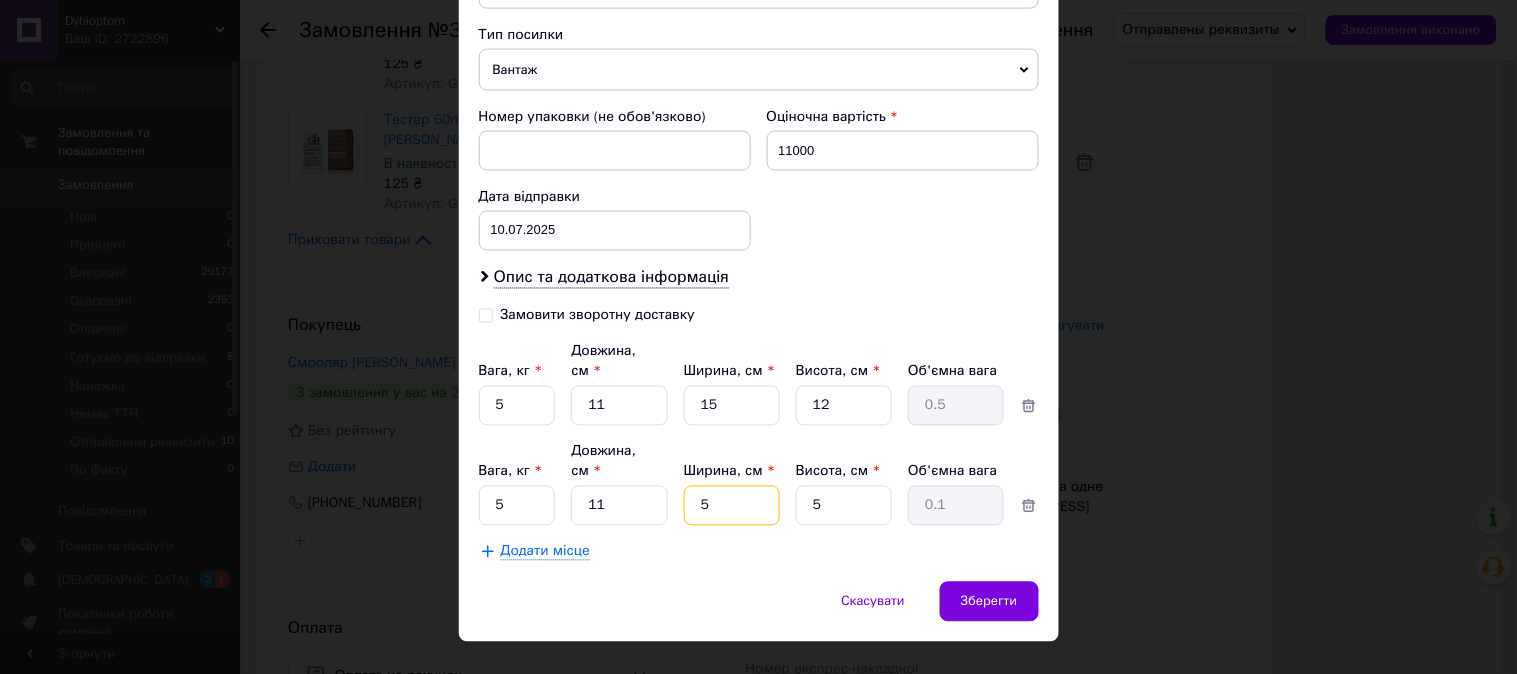 click on "5" at bounding box center [732, 406] 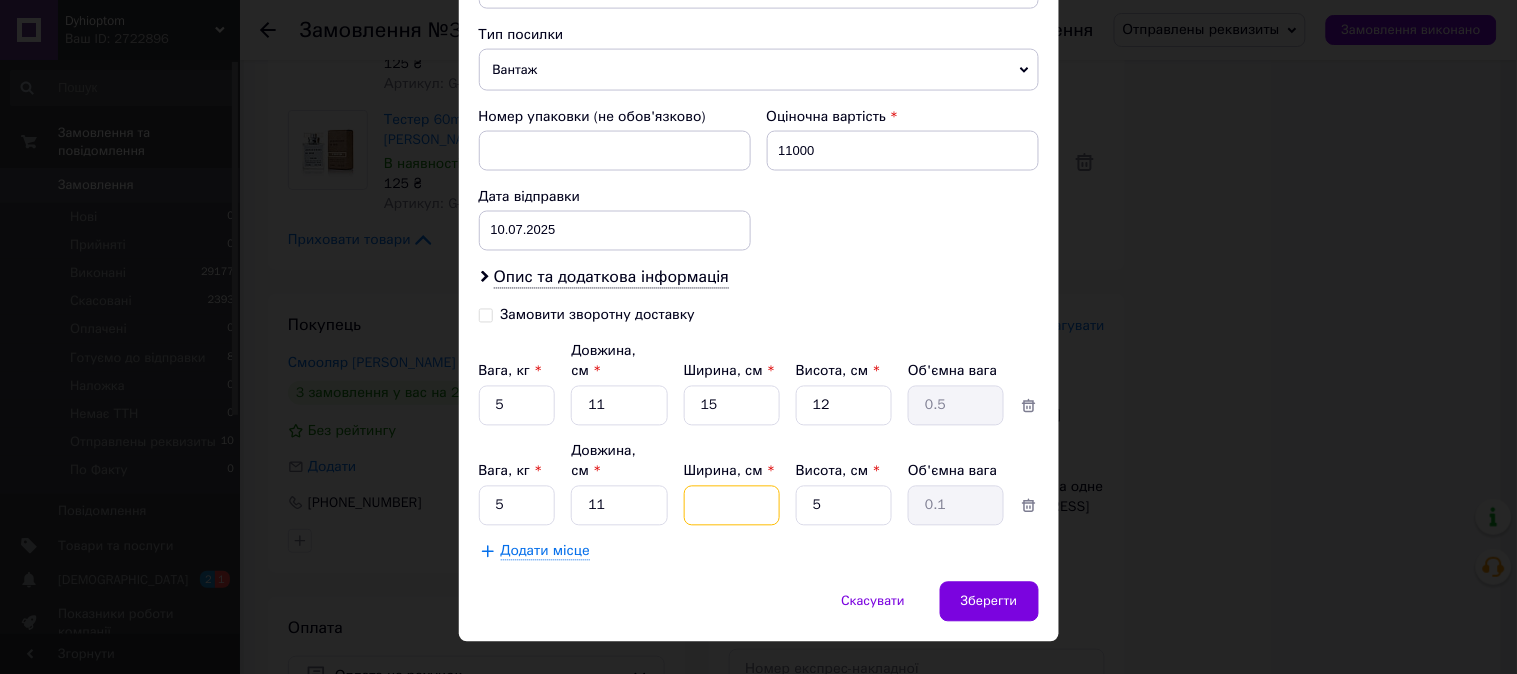 type 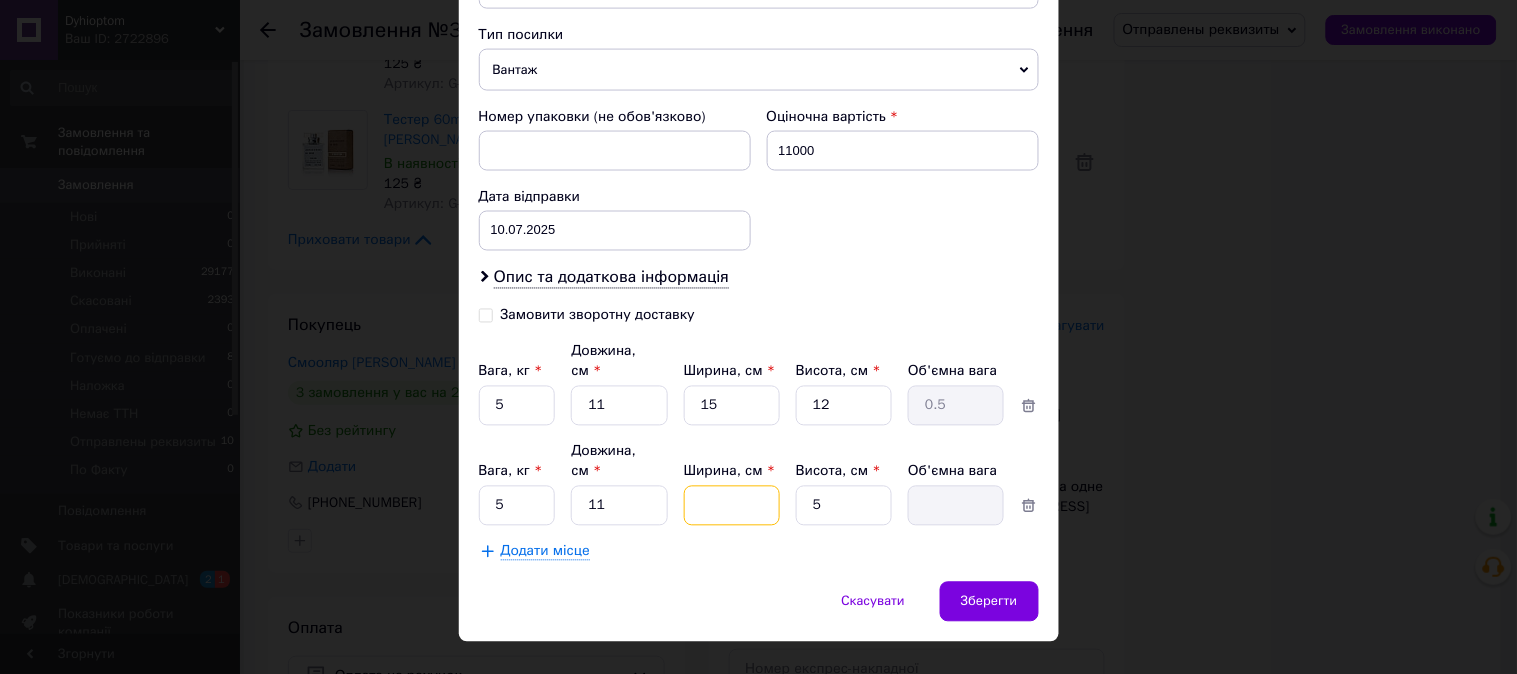 type on "1" 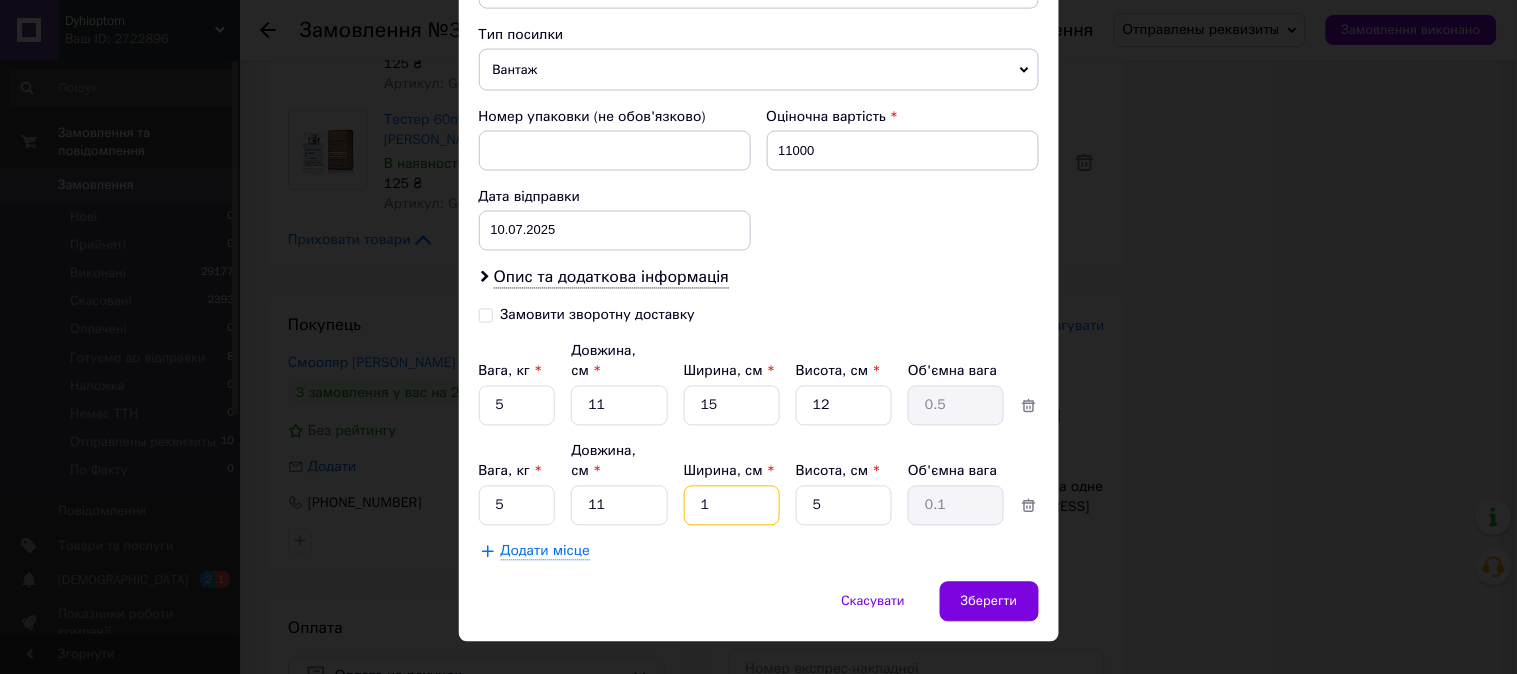type on "15" 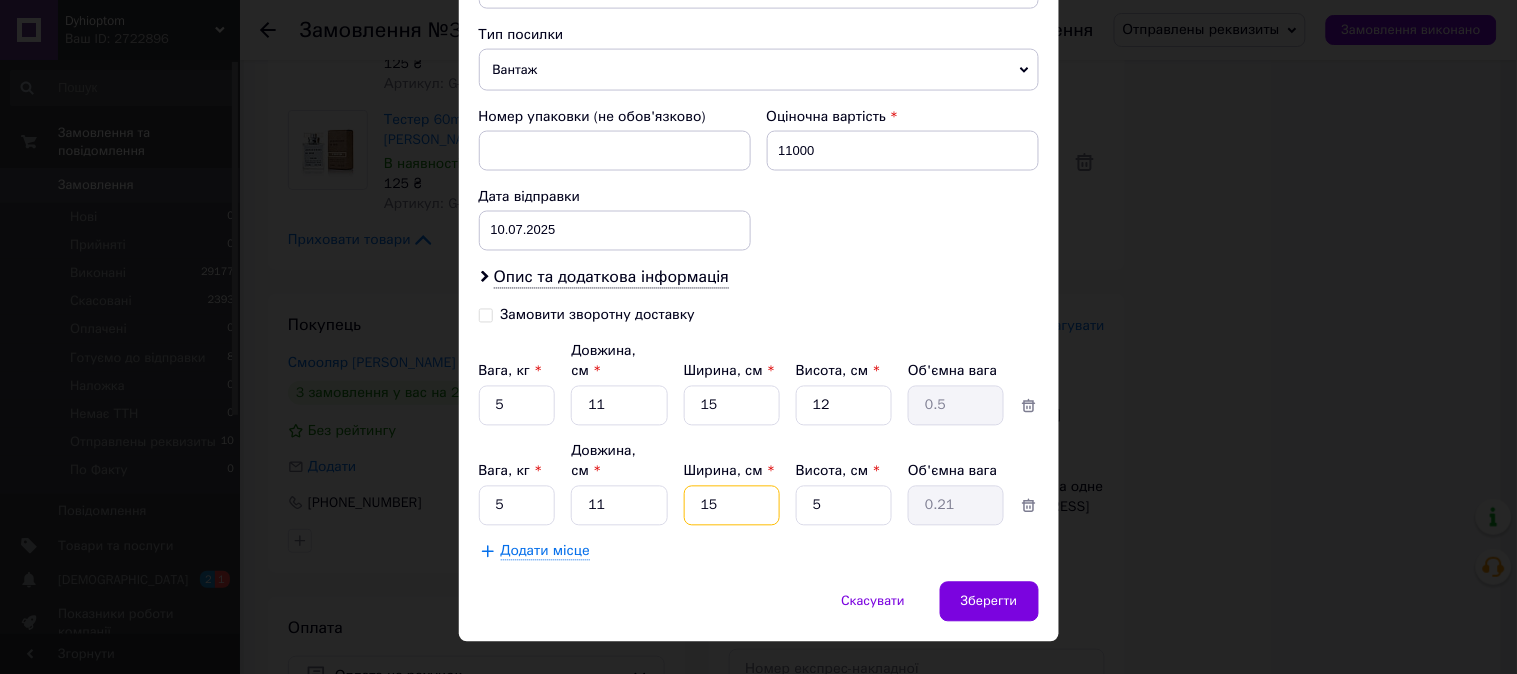 type on "15" 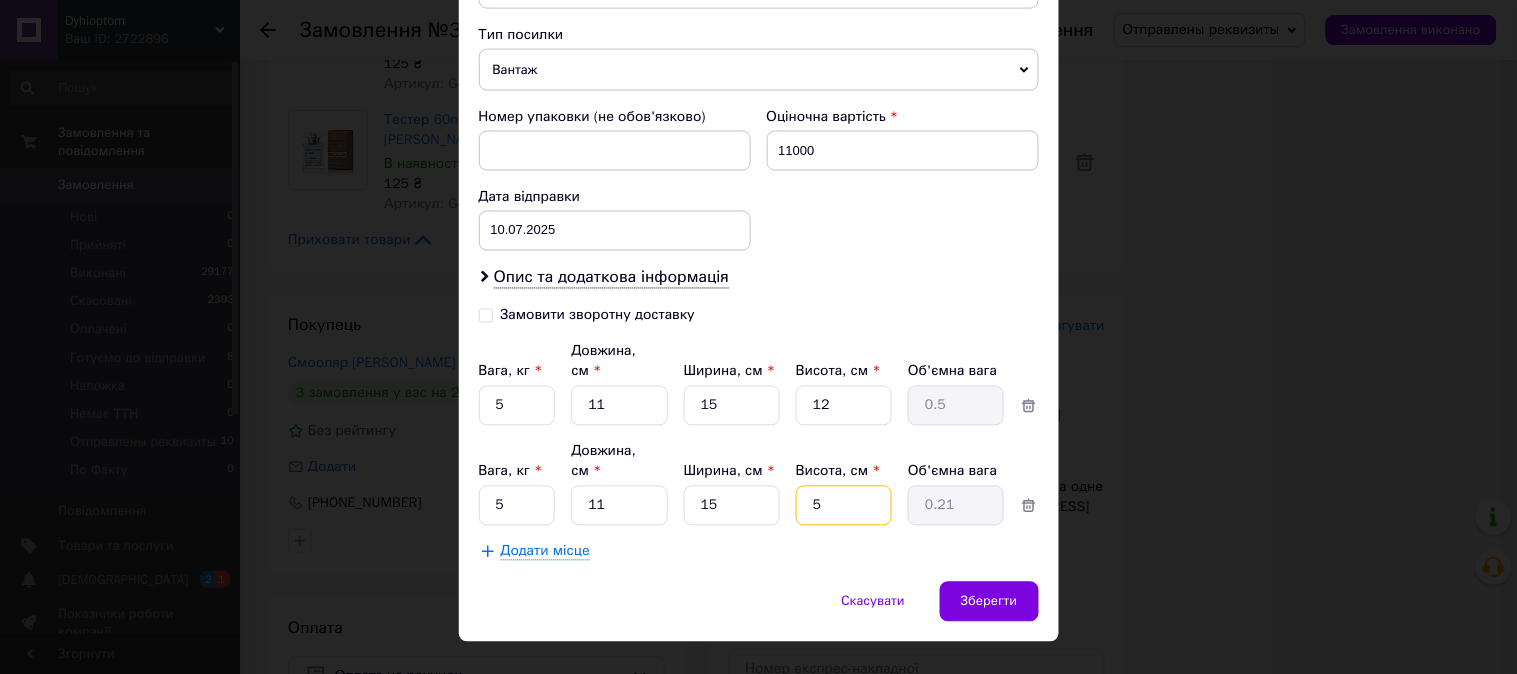 click on "5" at bounding box center (844, 406) 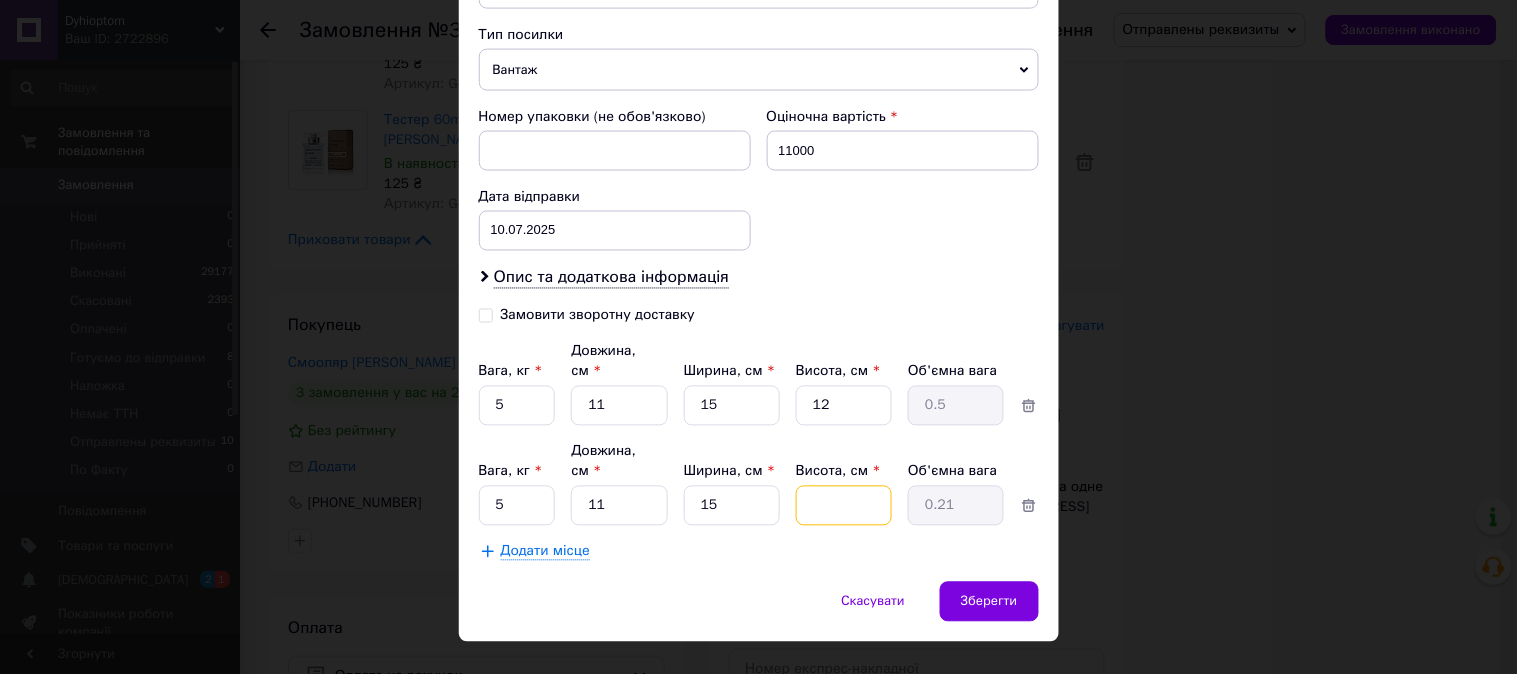 type 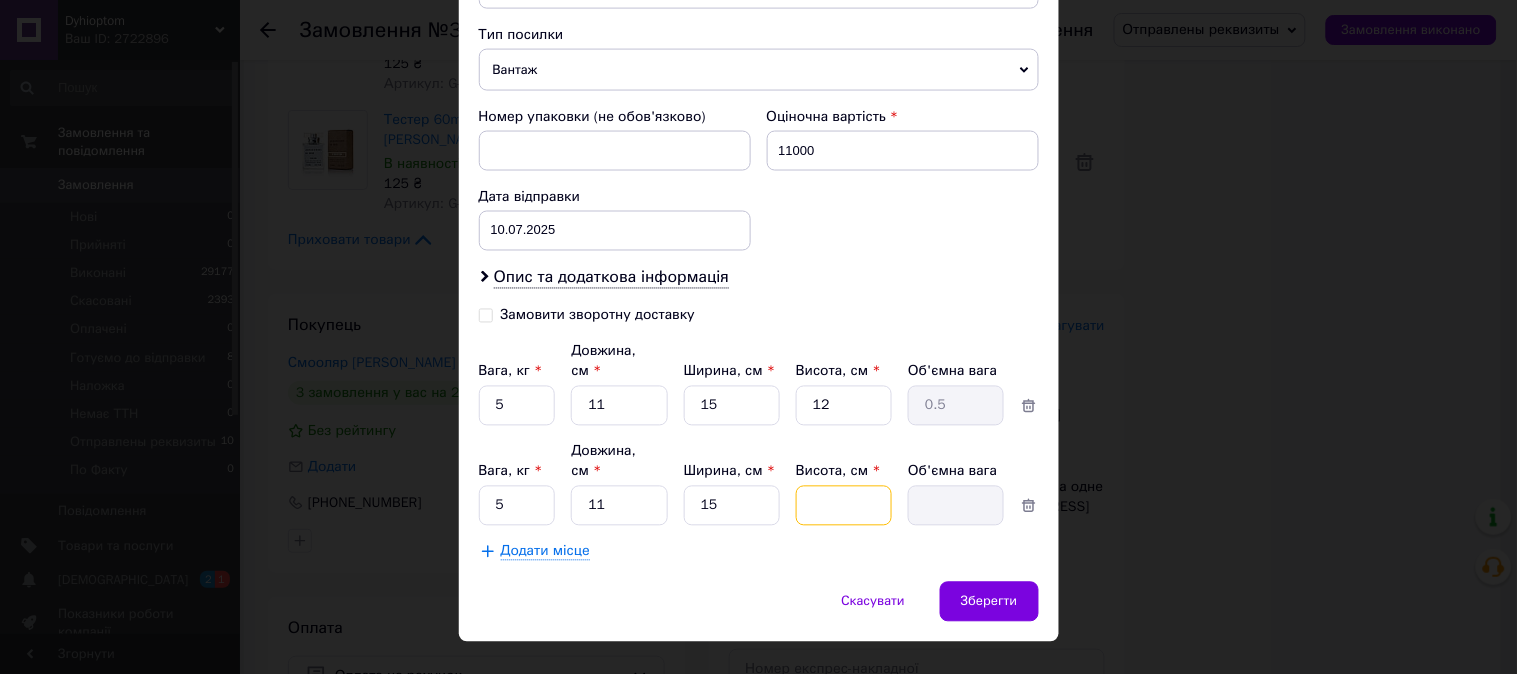 type on "1" 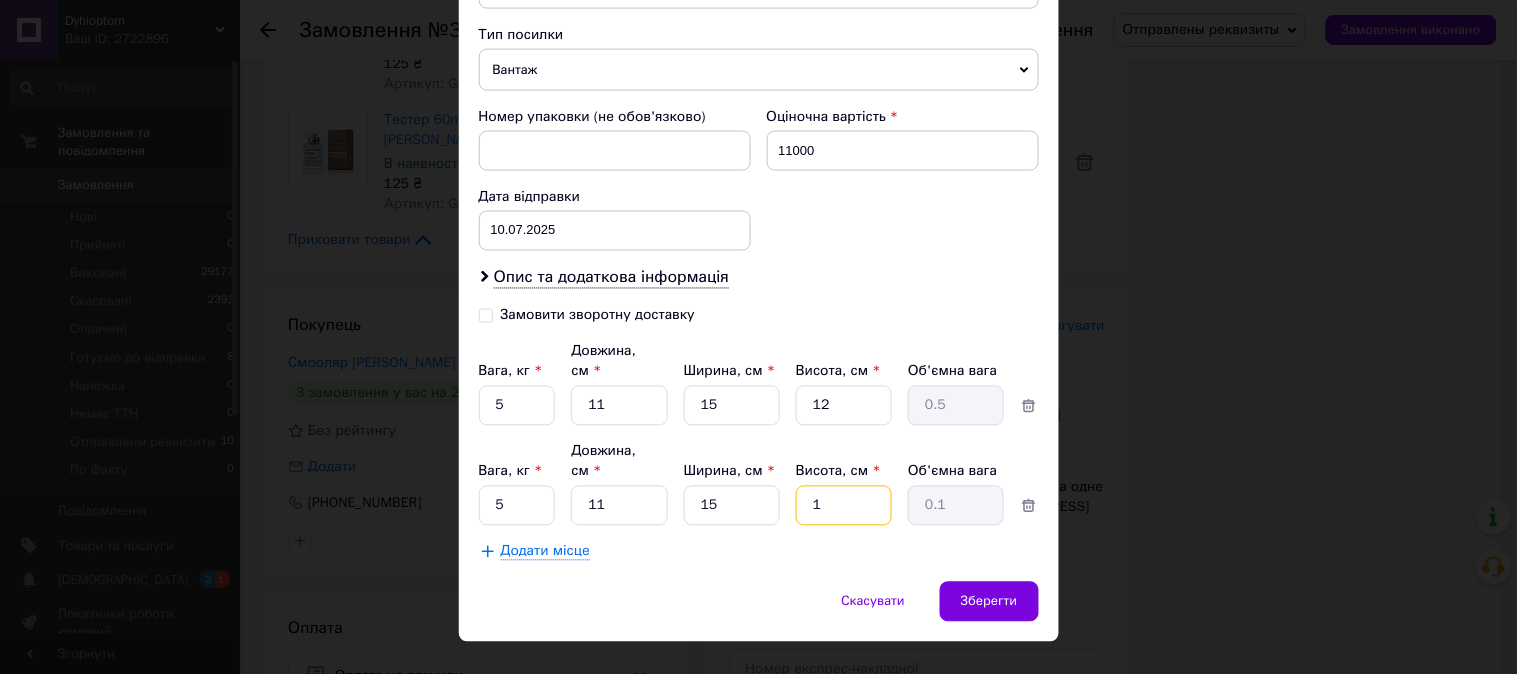 type on "12" 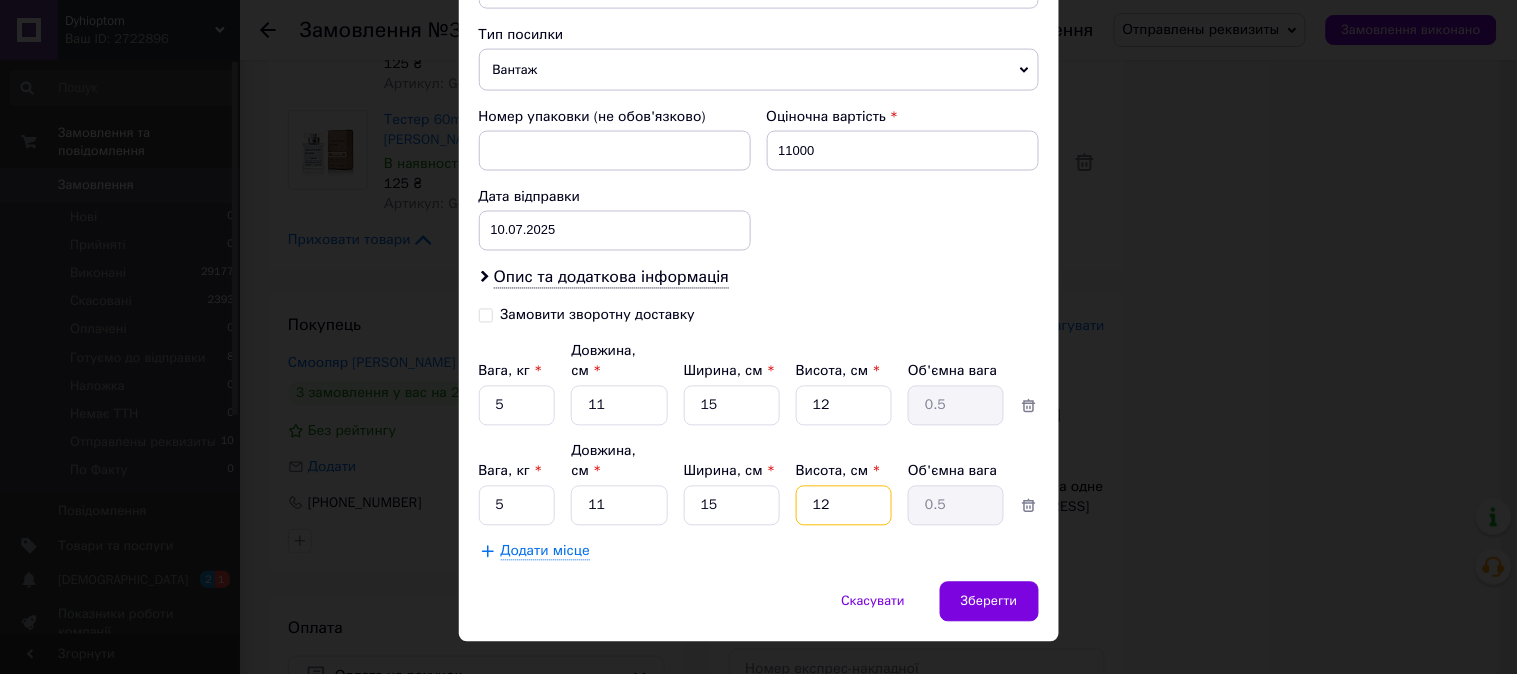 type on "12" 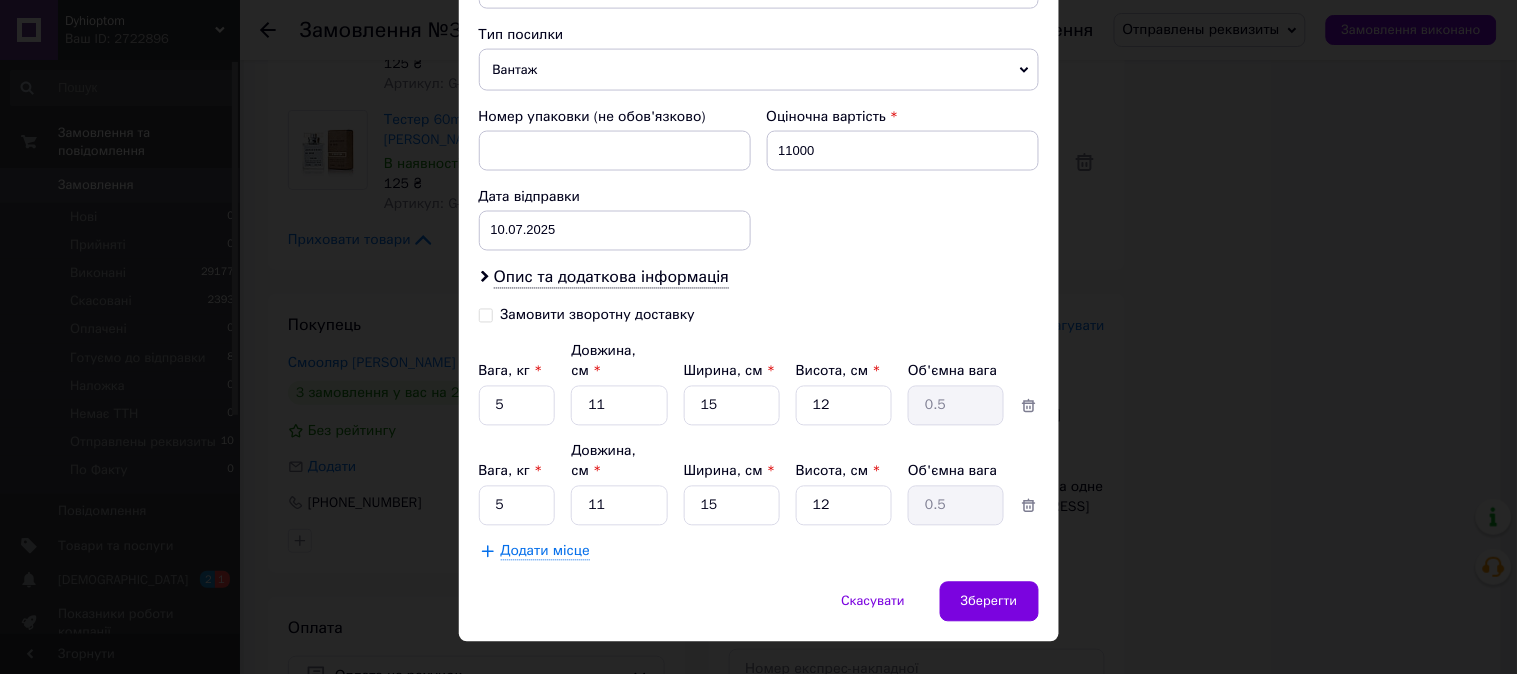 click on "Спосіб доставки Нова Пошта (платна) Платник Отримувач Відправник Прізвище отримувача Смооляр Ім'я отримувача Вікторія По батькові отримувача Телефон отримувача +380679937204 Тип доставки У відділенні Кур'єром В поштоматі Місто Коломия Відділення №3 (до 30 кг на одне місце): пл. Старий ринок, 2Б Місце відправки м. Київ (Київська обл.): №243: просп. Повітряних Сил, 3А Немає збігів. Спробуйте змінити умови пошуку Додати ще місце відправки Тип посилки Вантаж Документи Номер упаковки (не обов'язково) Оціночна вартість 11000 Дата відправки 10.07.2025 < 2025 > < Июль > Пн Вт Ср Чт Пт Сб 1" at bounding box center (759, -30) 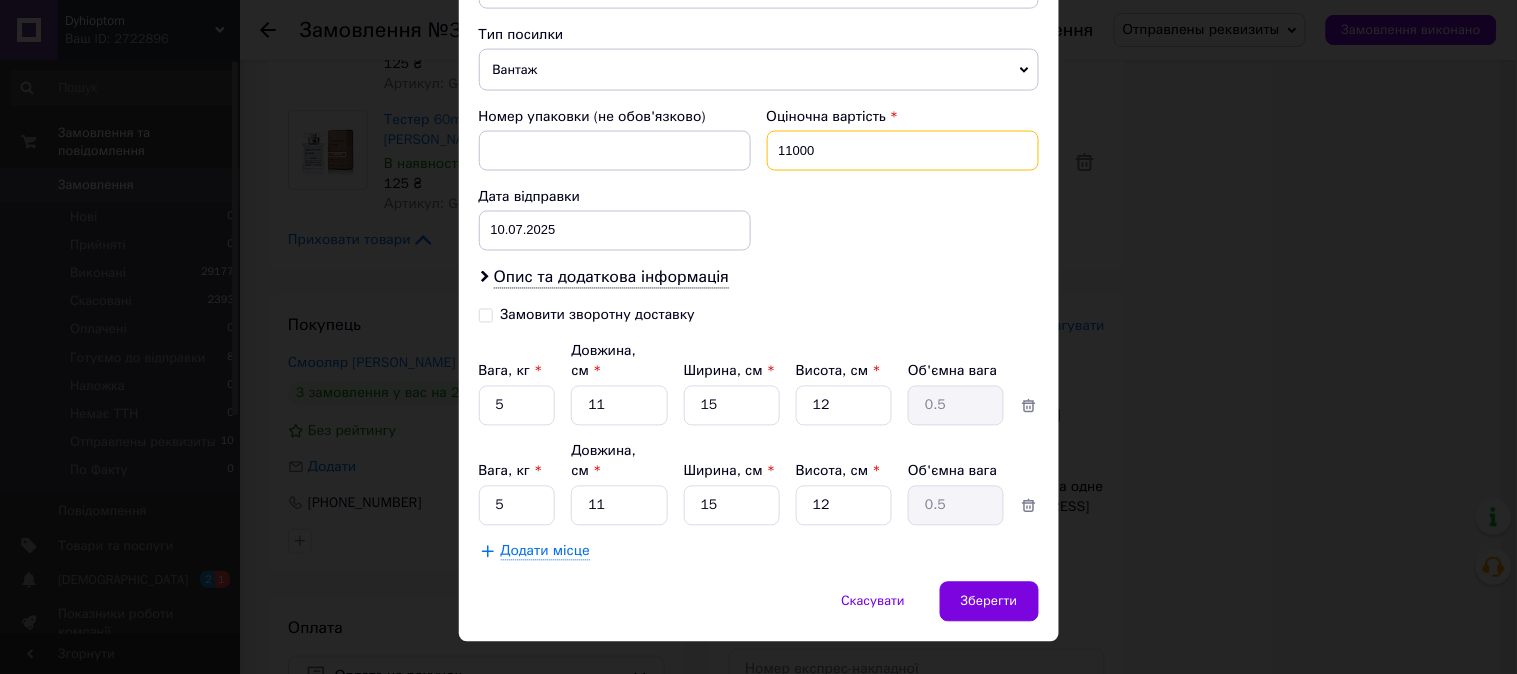 click on "11000" at bounding box center [903, 151] 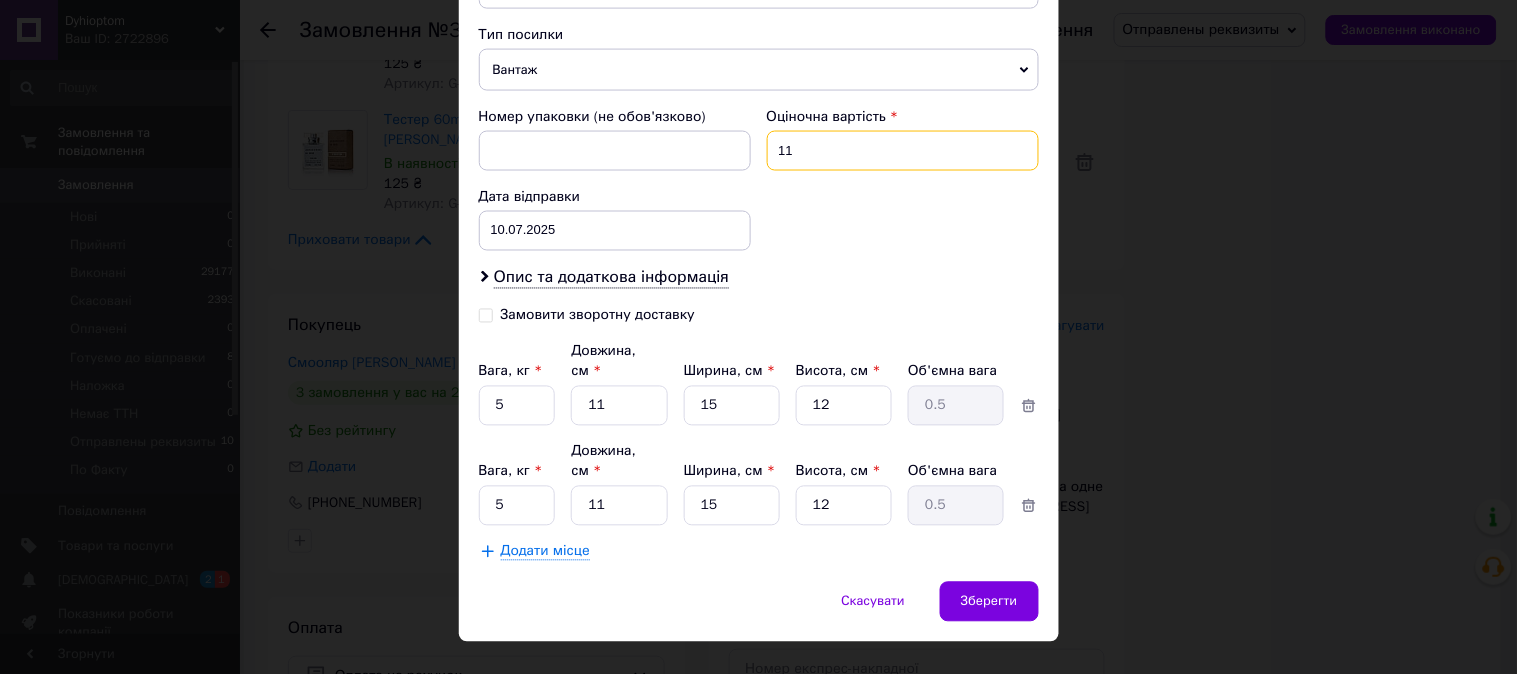 type on "1" 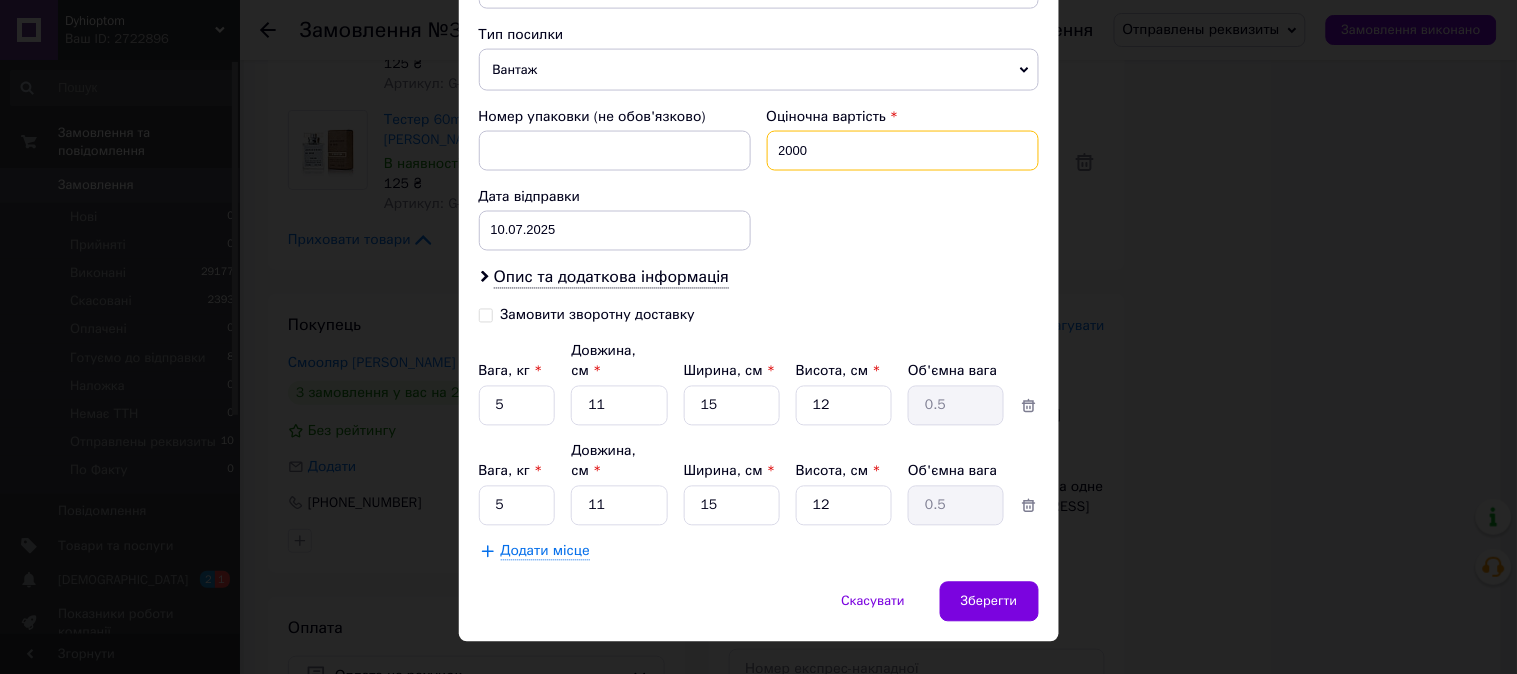 type on "2000" 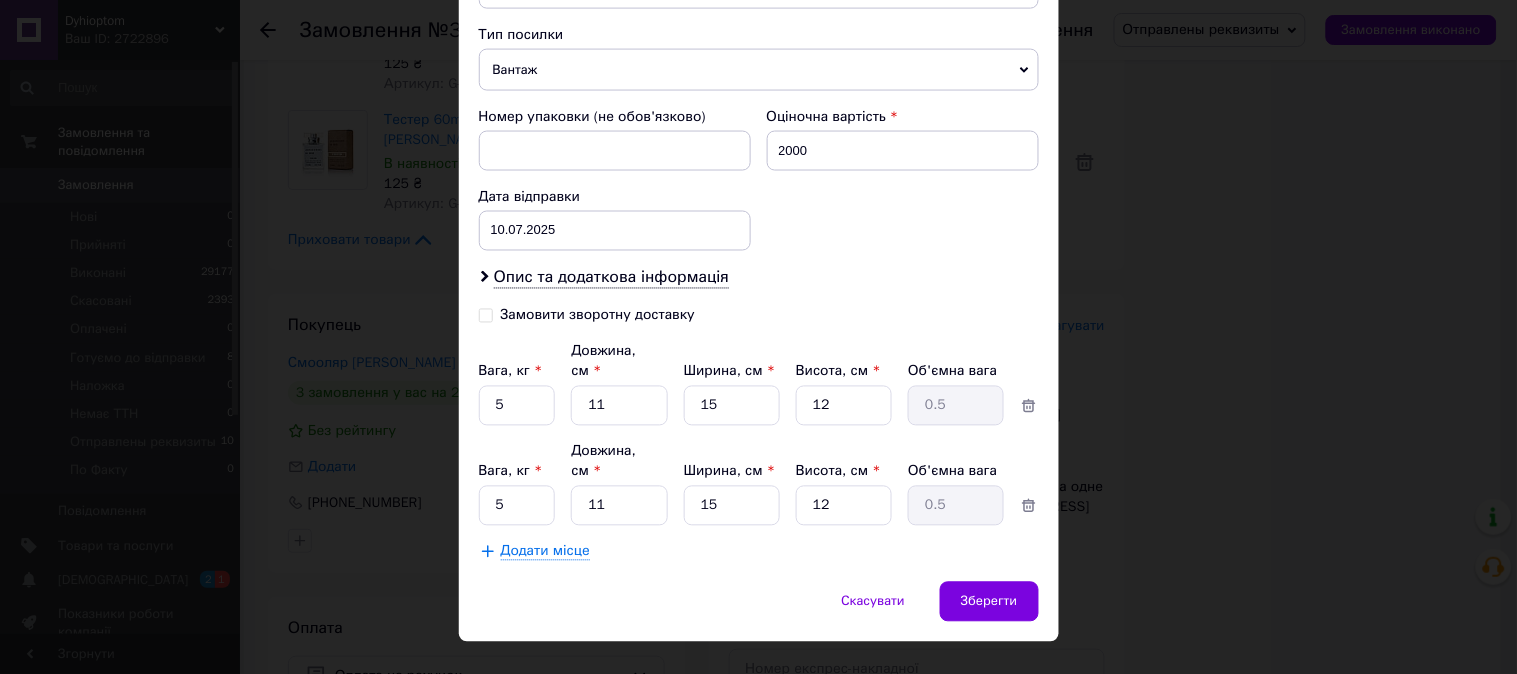 click on "Номер упаковки (не обов'язково) Оціночна вартість 2000 Дата відправки 10.07.2025 < 2025 > < Июль > Пн Вт Ср Чт Пт Сб Вс 30 1 2 3 4 5 6 7 8 9 10 11 12 13 14 15 16 17 18 19 20 21 22 23 24 25 26 27 28 29 30 31 1 2 3 4 5 6 7 8 9 10" at bounding box center (759, 179) 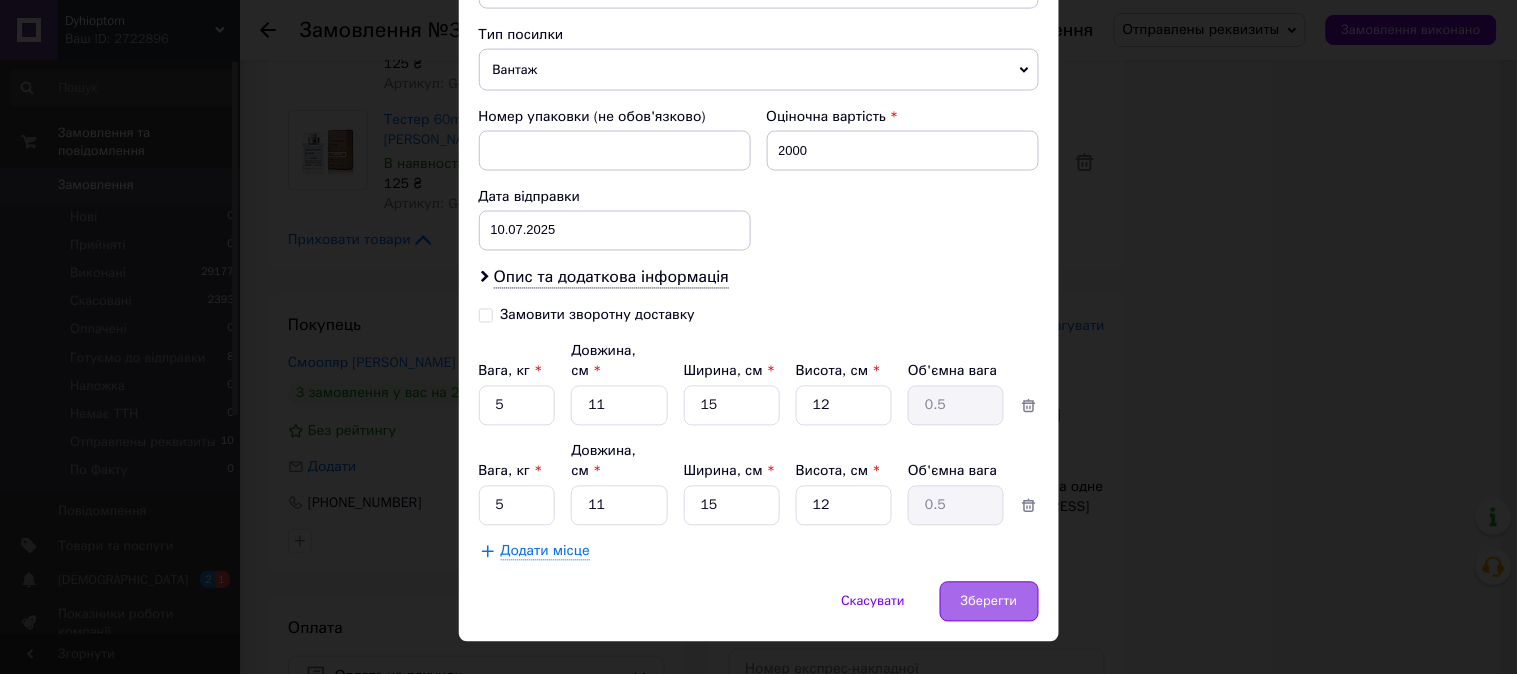 click on "Зберегти" at bounding box center [989, 602] 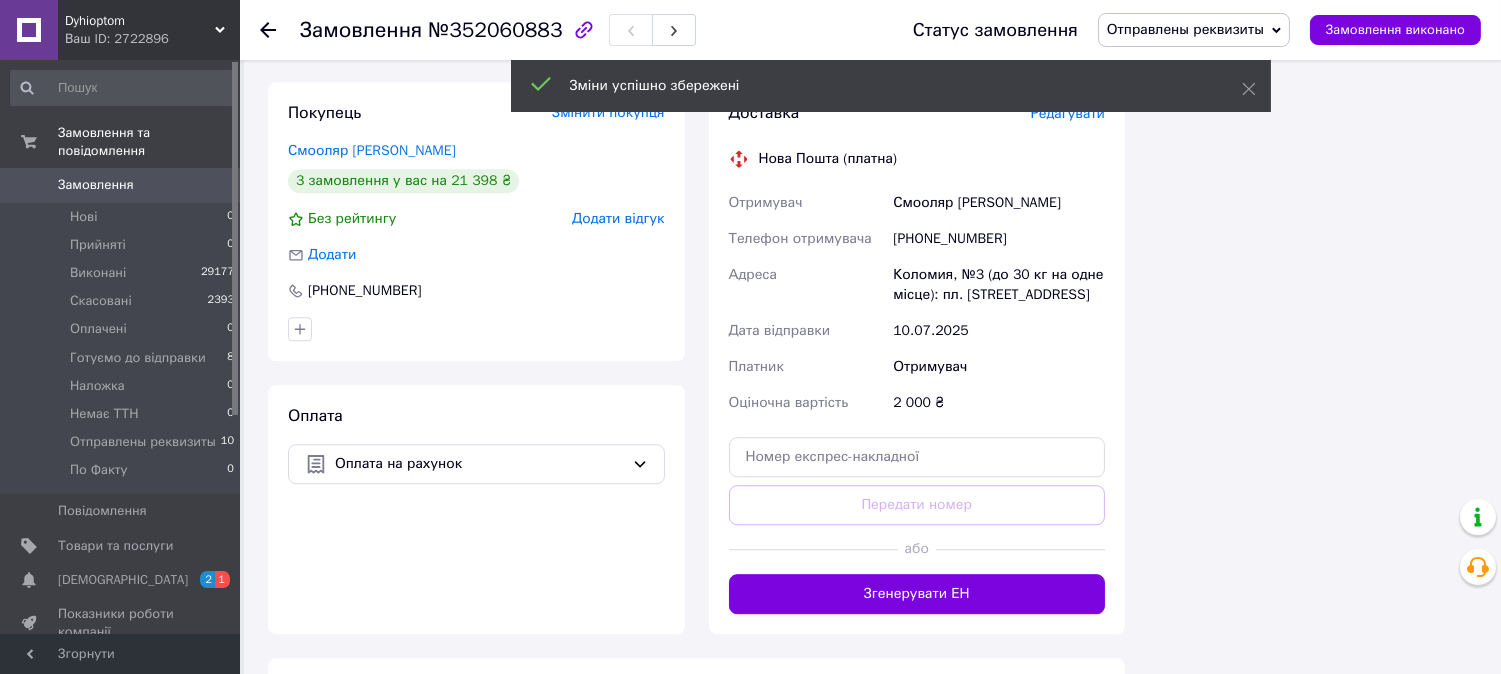 scroll, scrollTop: 10023, scrollLeft: 0, axis: vertical 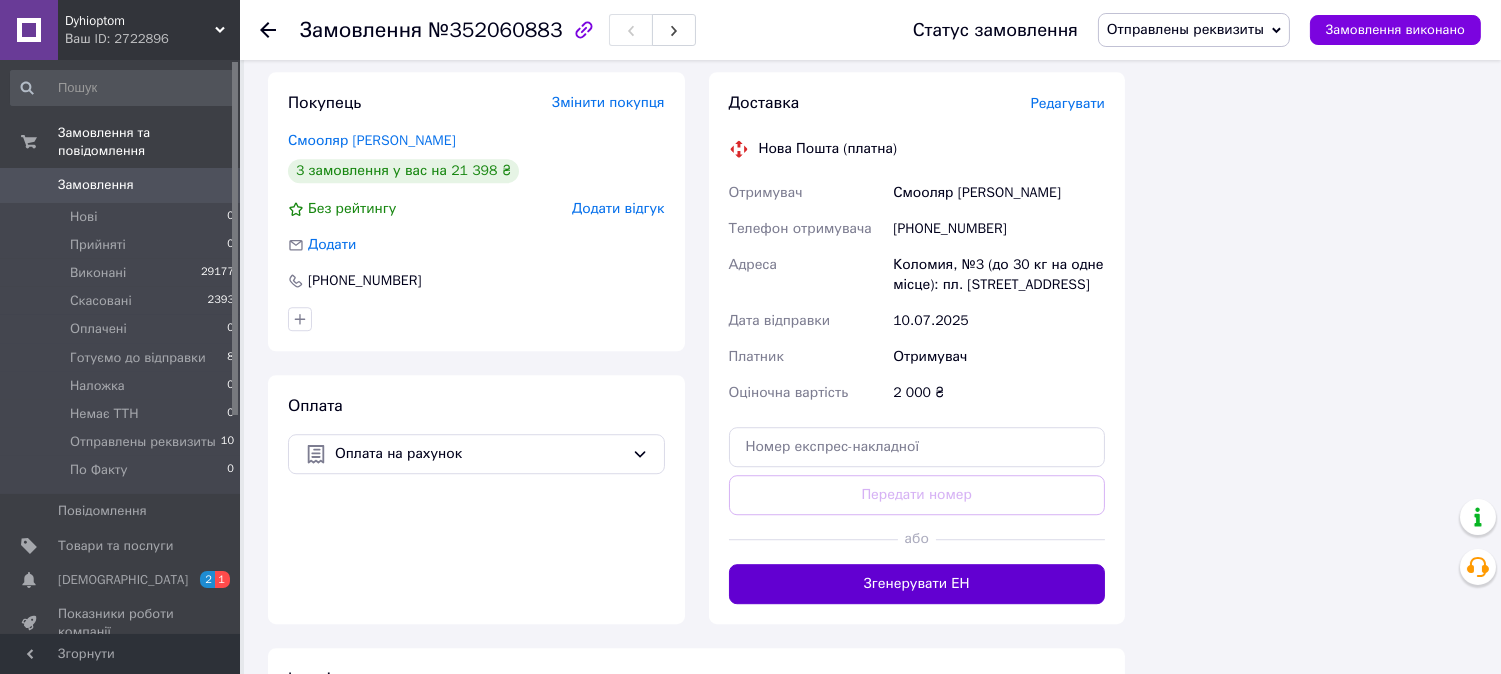 click on "Згенерувати ЕН" at bounding box center (917, 584) 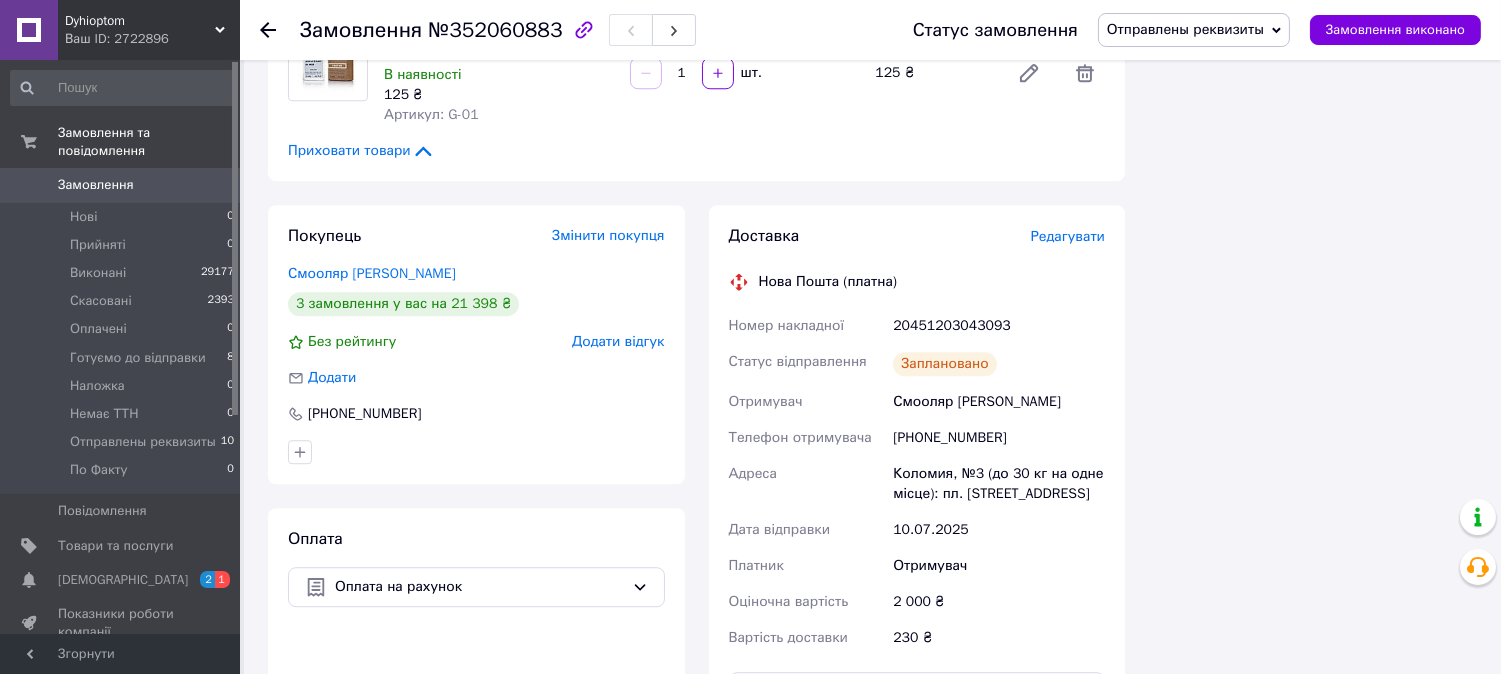scroll, scrollTop: 9912, scrollLeft: 0, axis: vertical 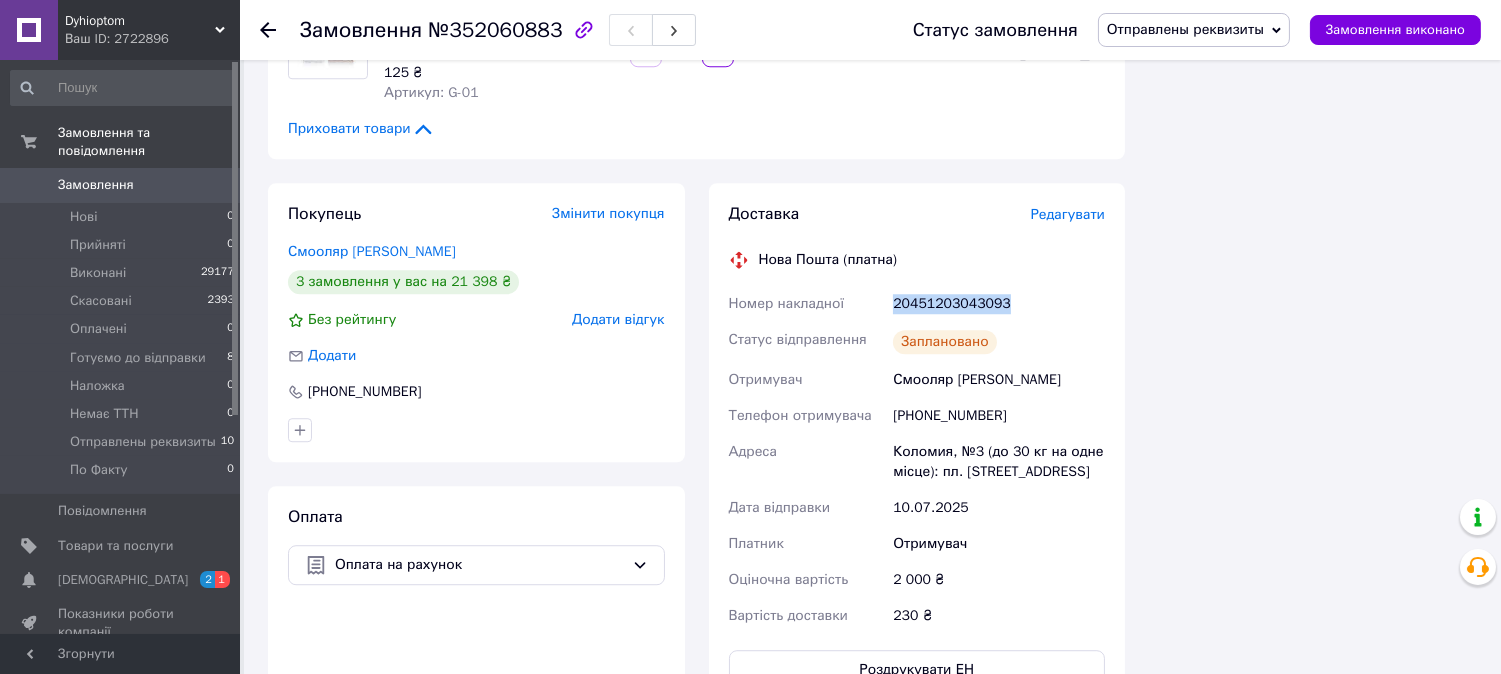 drag, startPoint x: 883, startPoint y: 201, endPoint x: 1020, endPoint y: 205, distance: 137.05838 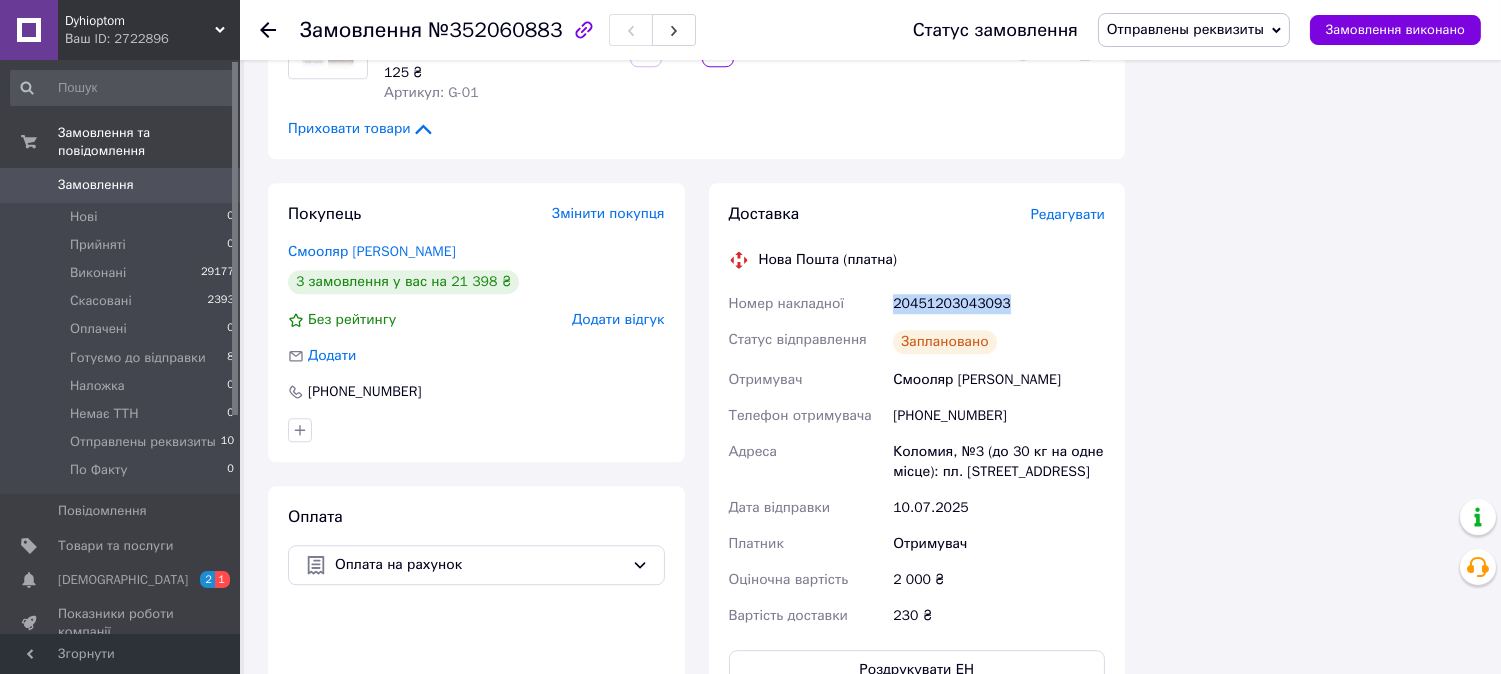 copy on "Номер накладної 20451203043093" 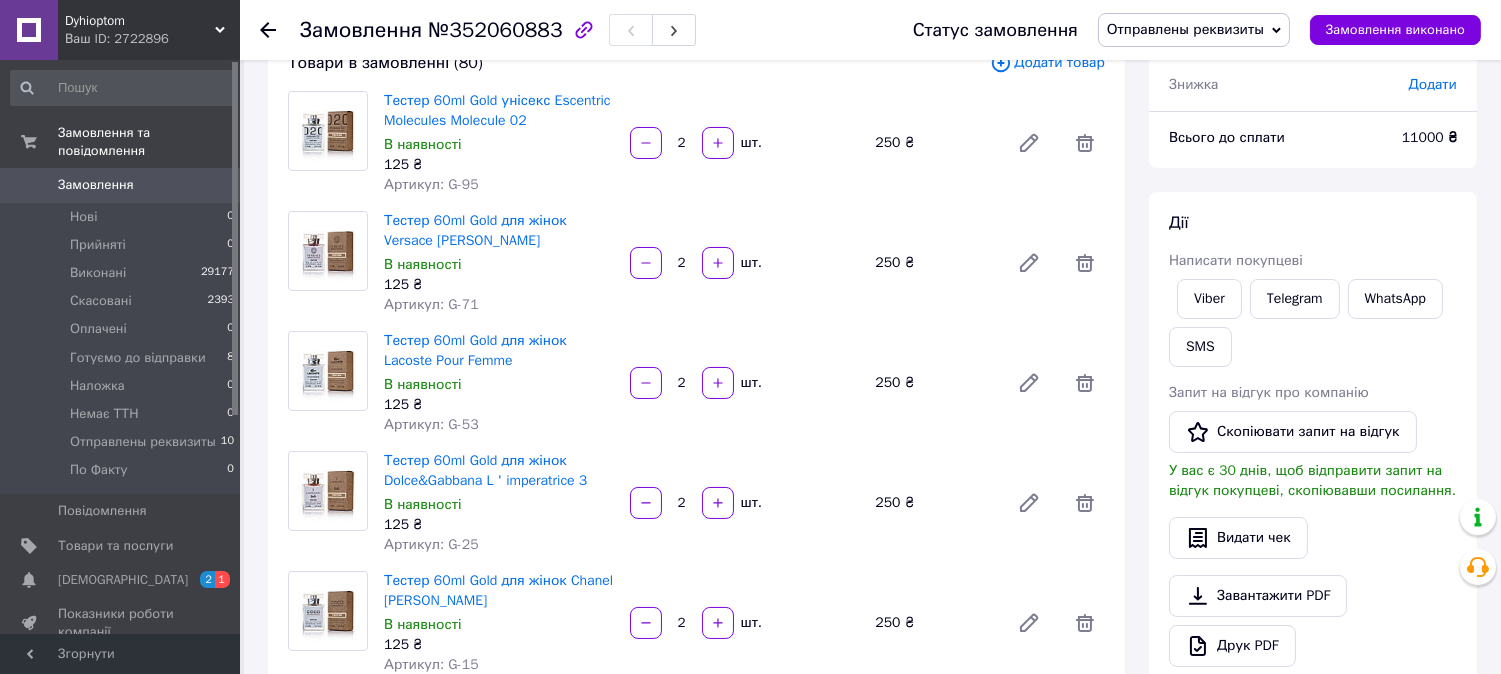 scroll, scrollTop: 134, scrollLeft: 0, axis: vertical 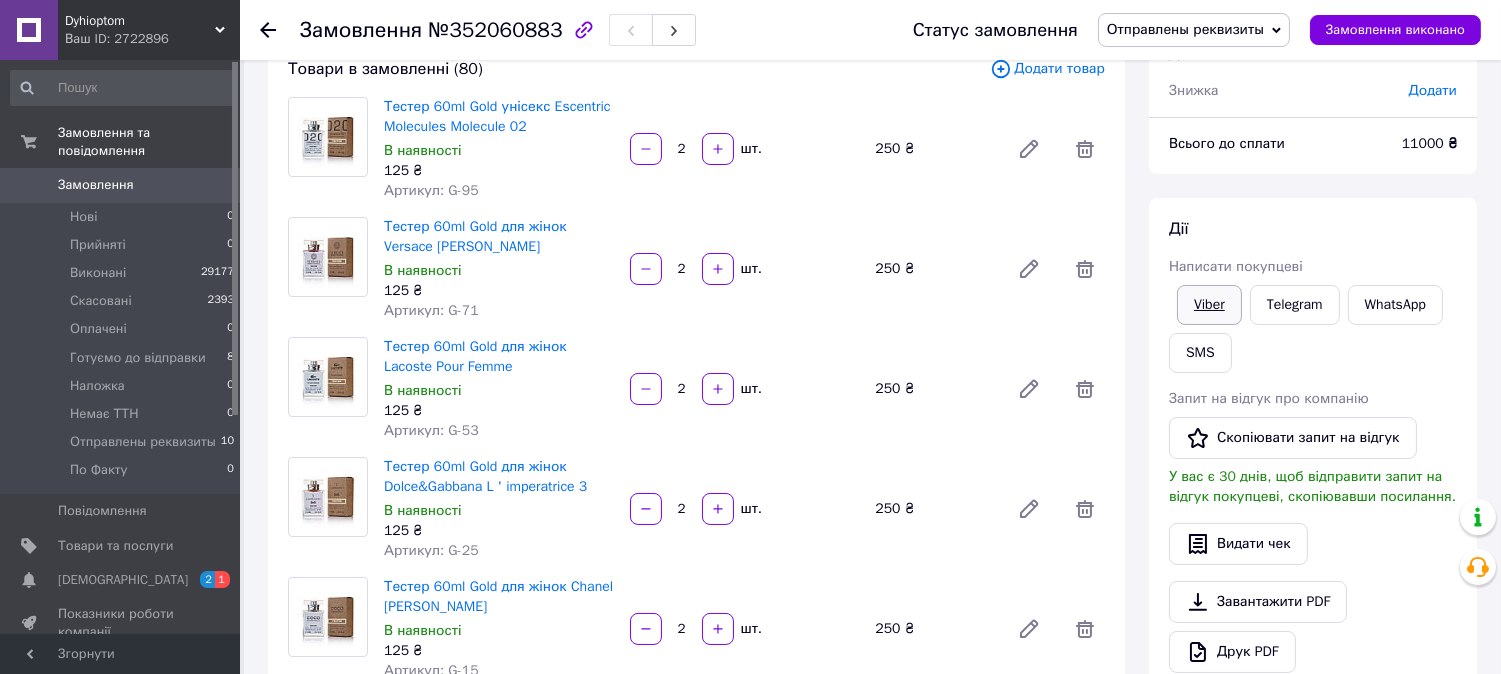 click on "Viber" at bounding box center (1209, 305) 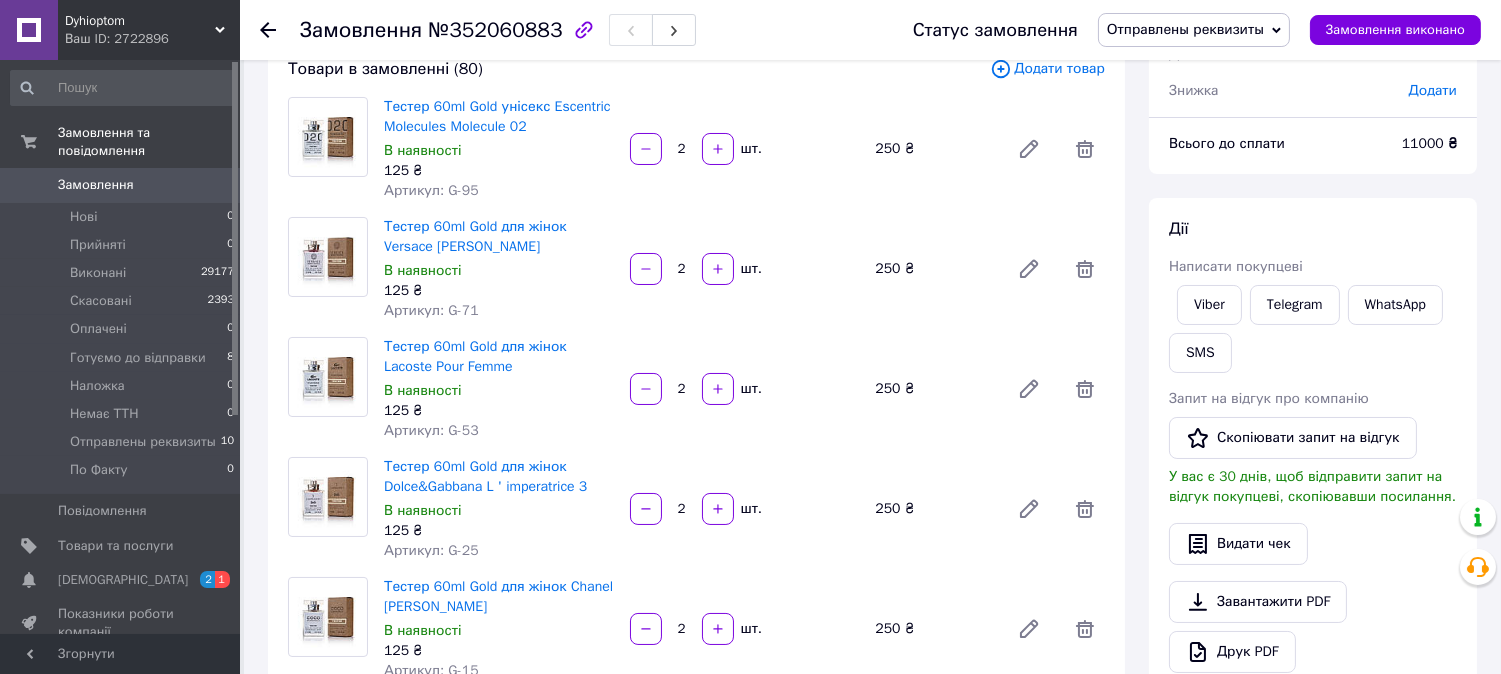 click on "Viber Telegram WhatsApp SMS" at bounding box center [1313, 329] 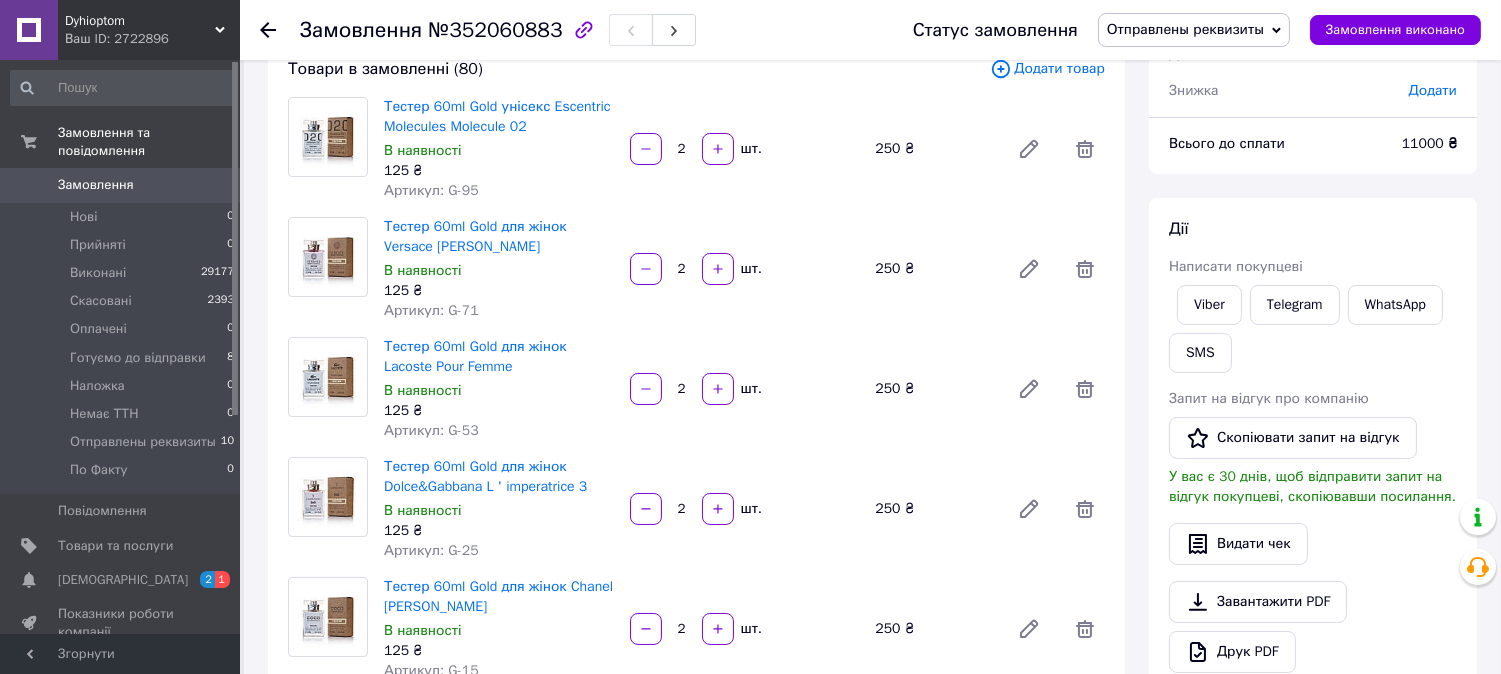 click on "Отправлены реквизиты" at bounding box center [1185, 29] 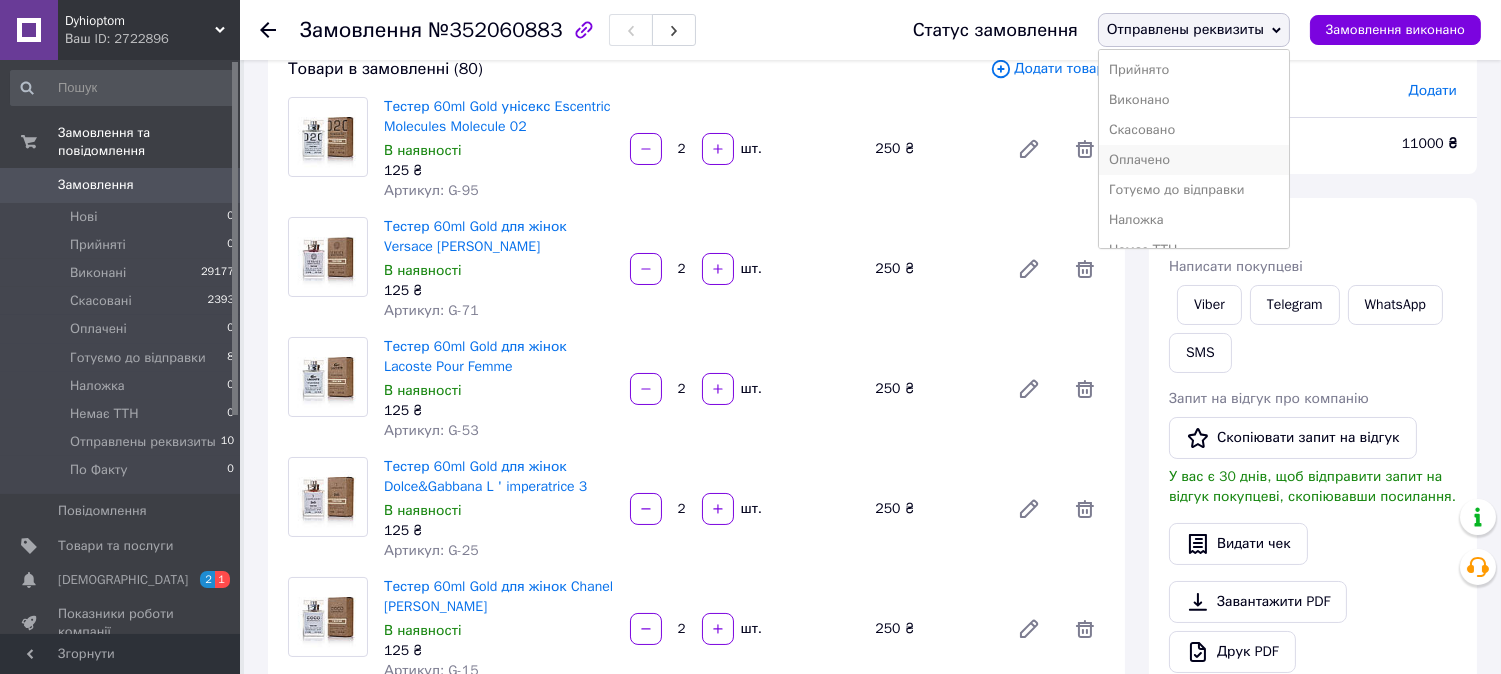 click on "Оплачено" at bounding box center (1194, 160) 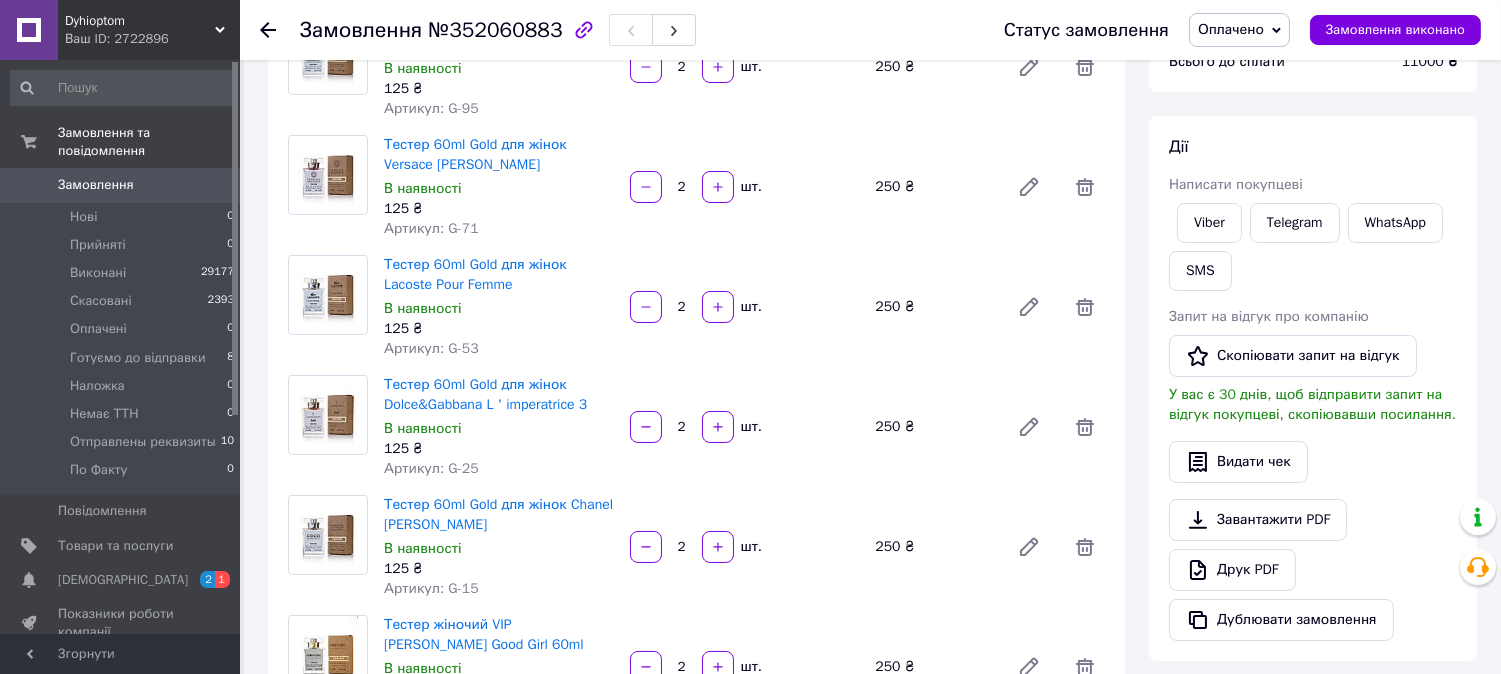 scroll, scrollTop: 0, scrollLeft: 0, axis: both 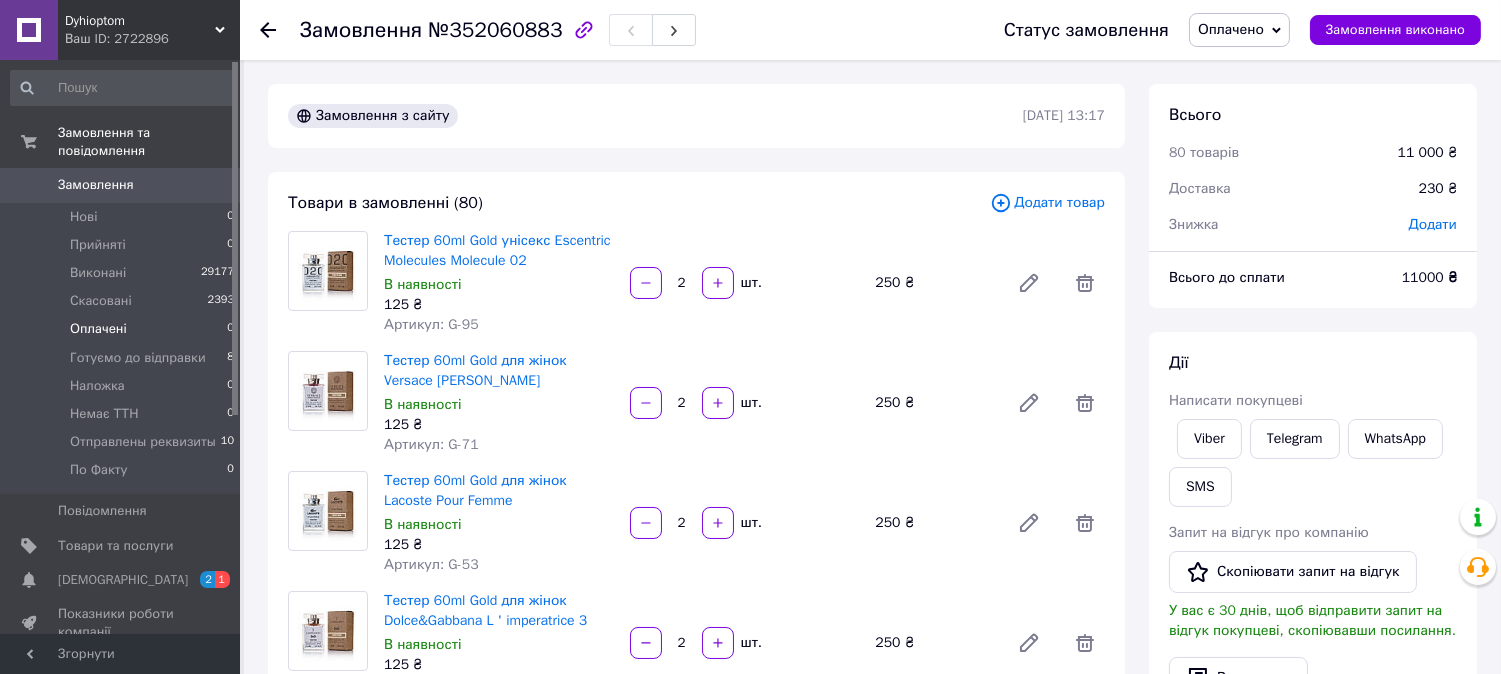 click on "Оплачені" at bounding box center (98, 329) 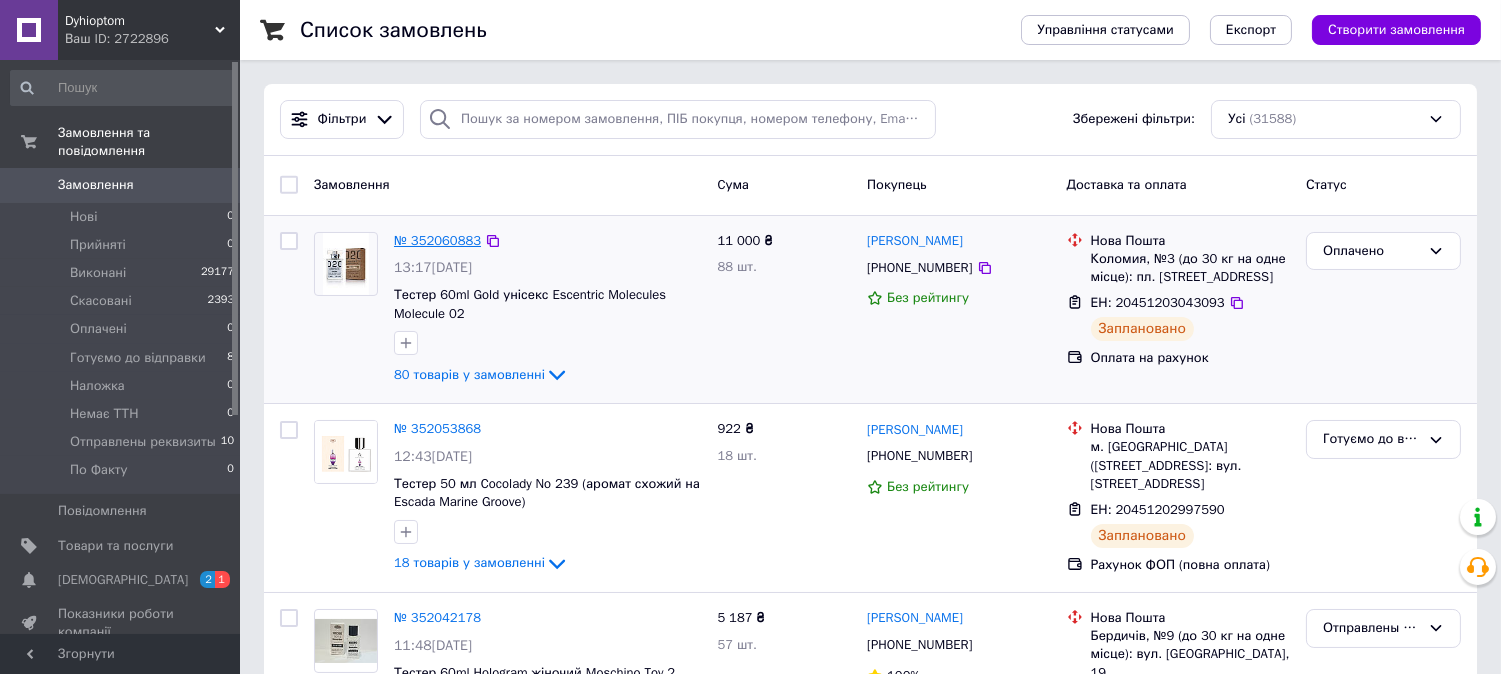 click on "№ 352060883" at bounding box center (437, 240) 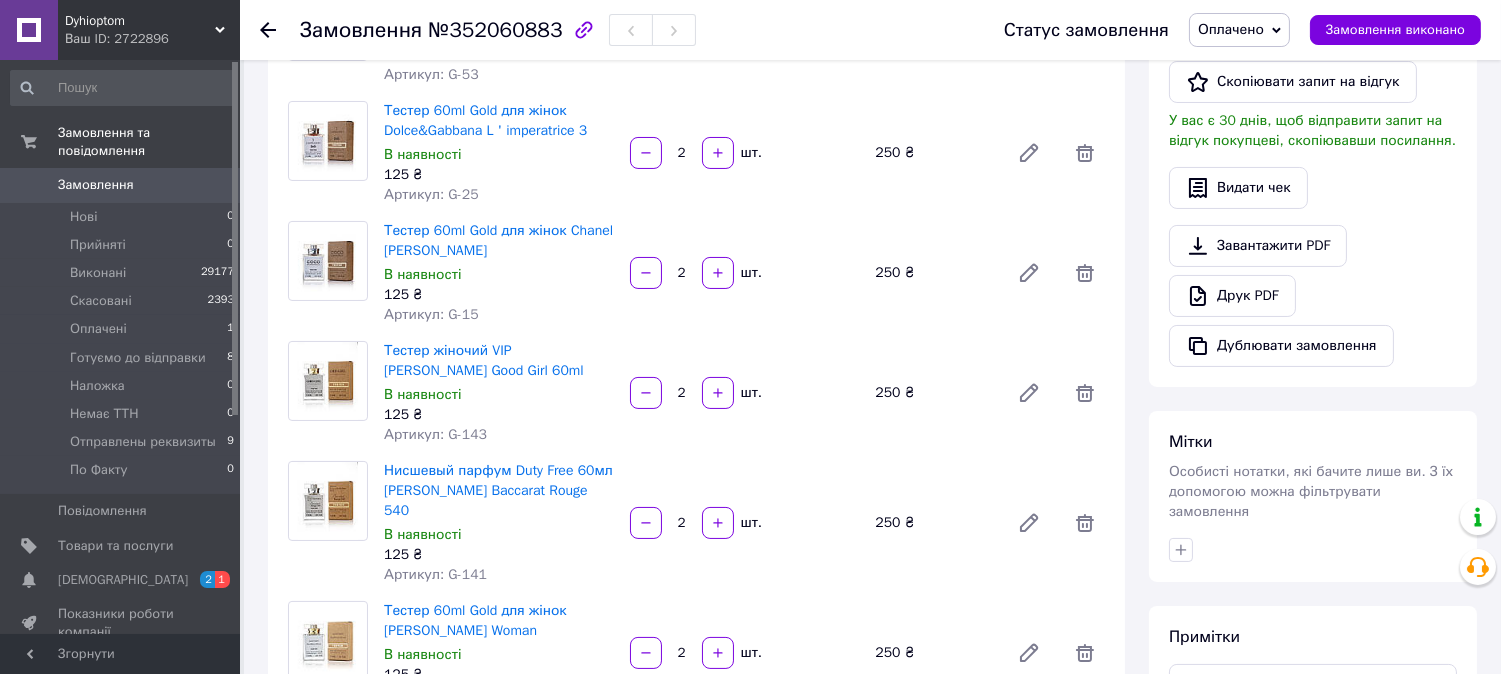 scroll, scrollTop: 444, scrollLeft: 0, axis: vertical 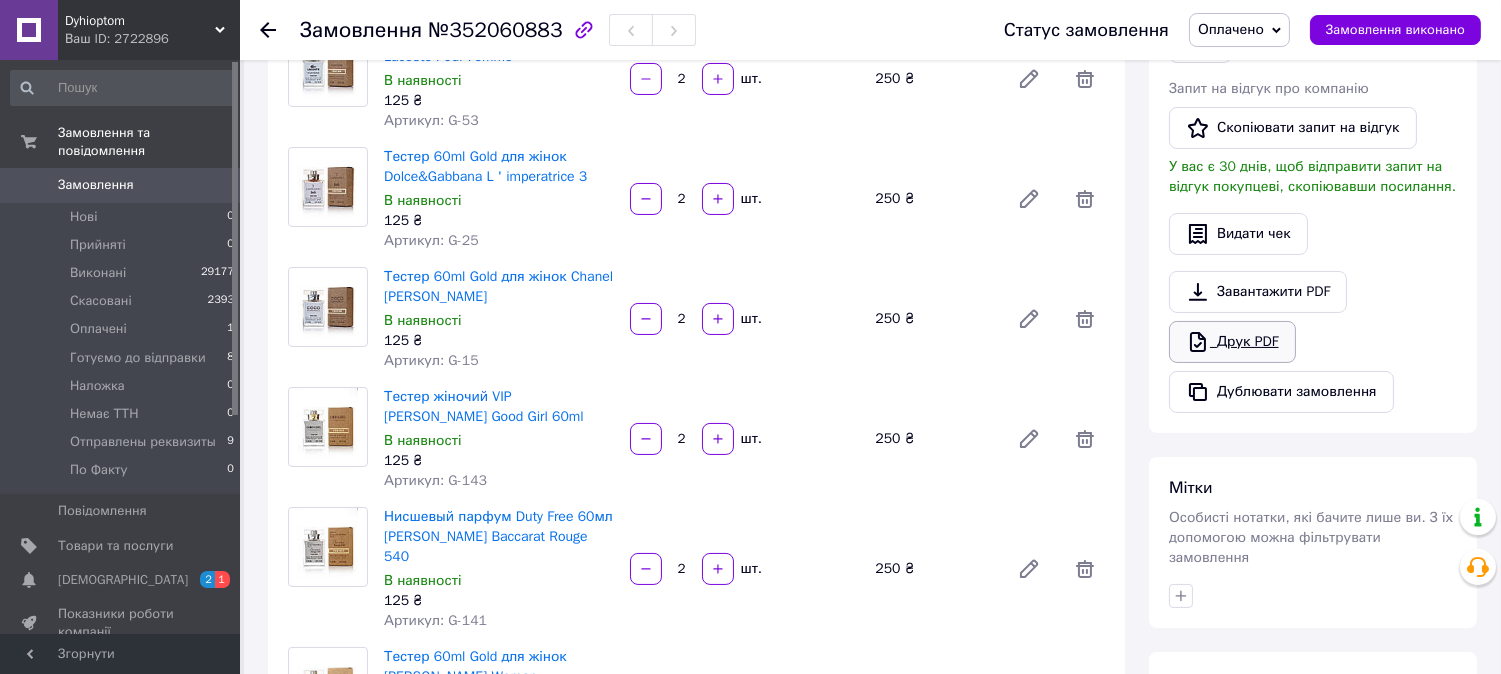 click on "Друк PDF" at bounding box center (1232, 342) 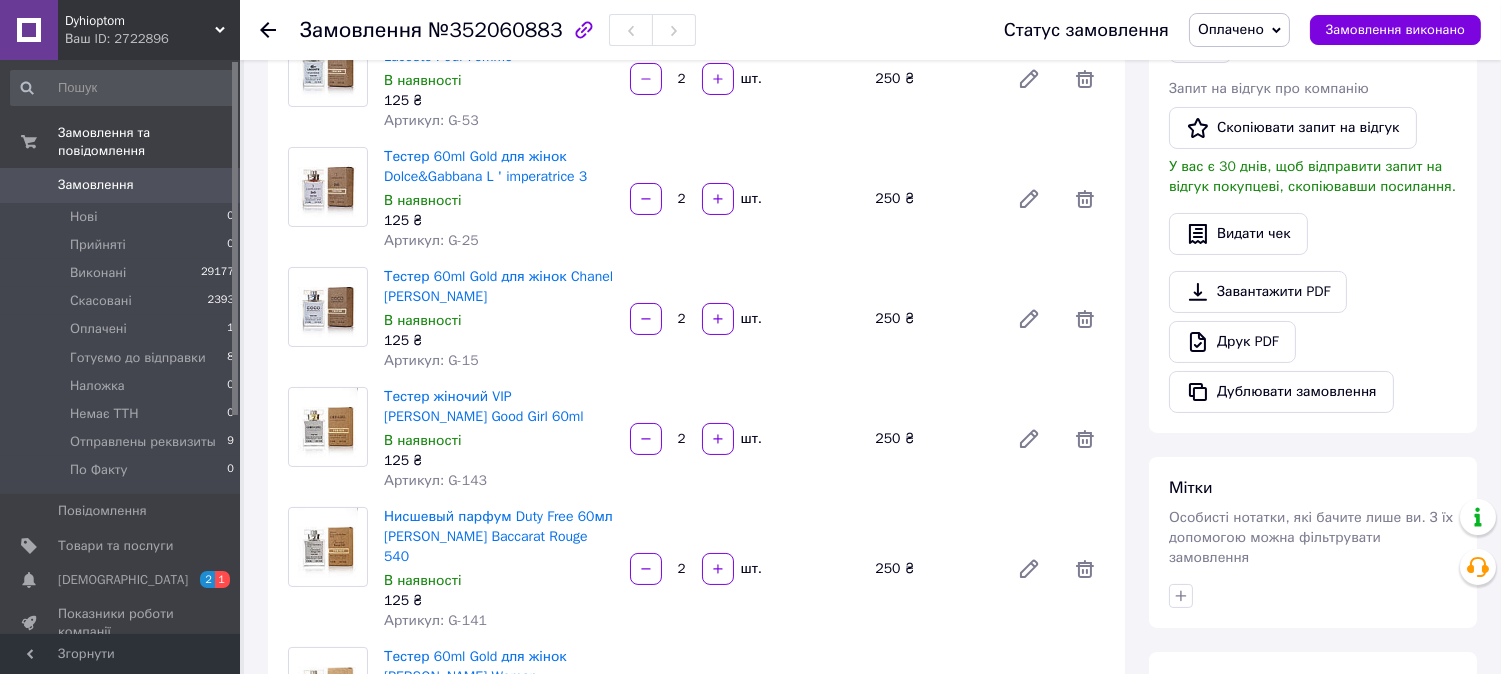 click on "Оплачено" at bounding box center (1231, 29) 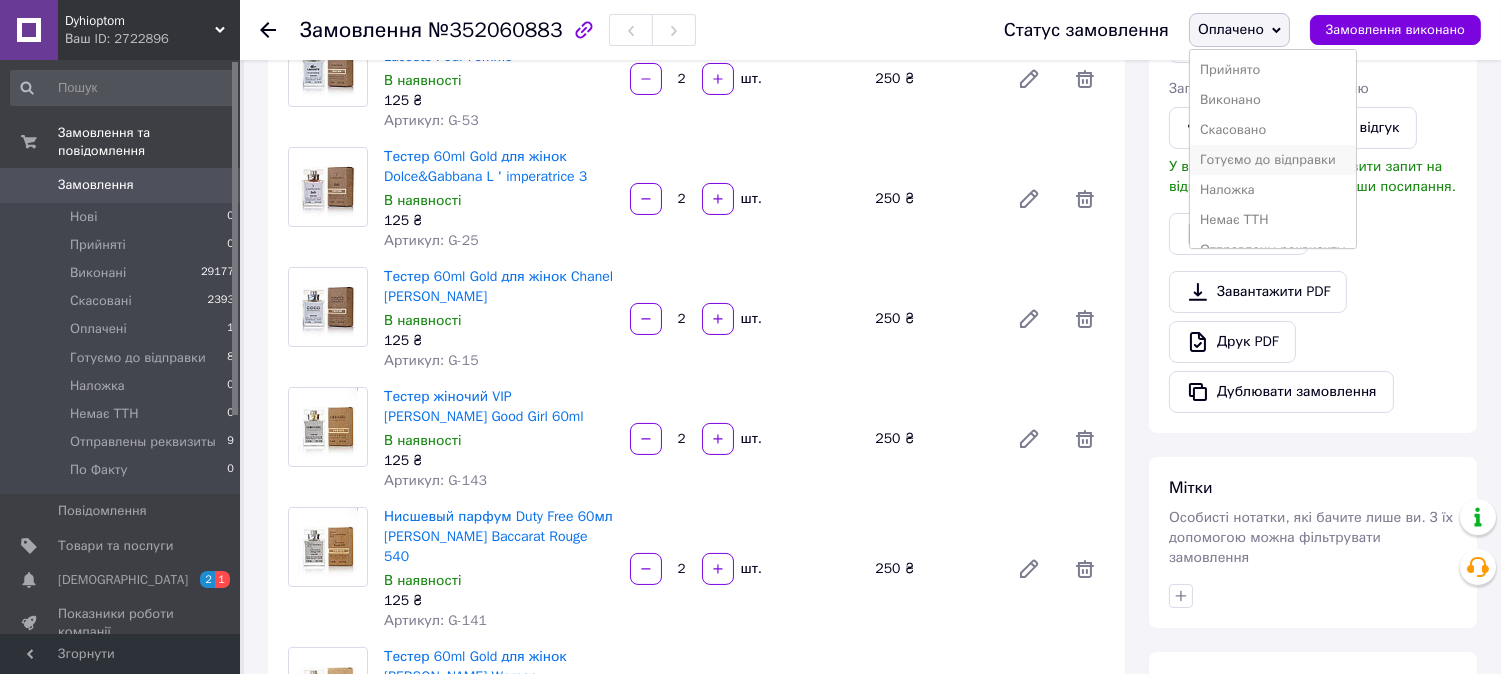 click on "Готуємо до відправки" at bounding box center (1273, 160) 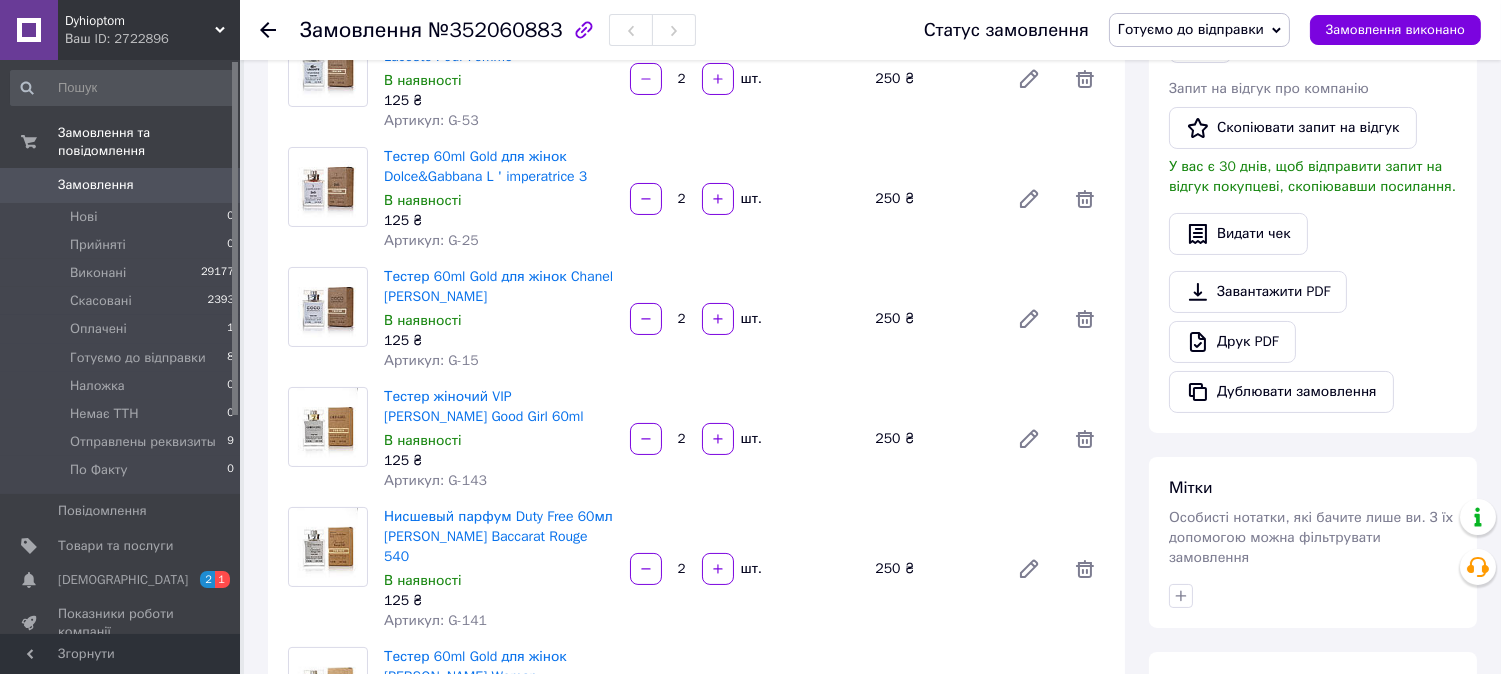 click on "Замовлення" at bounding box center [96, 185] 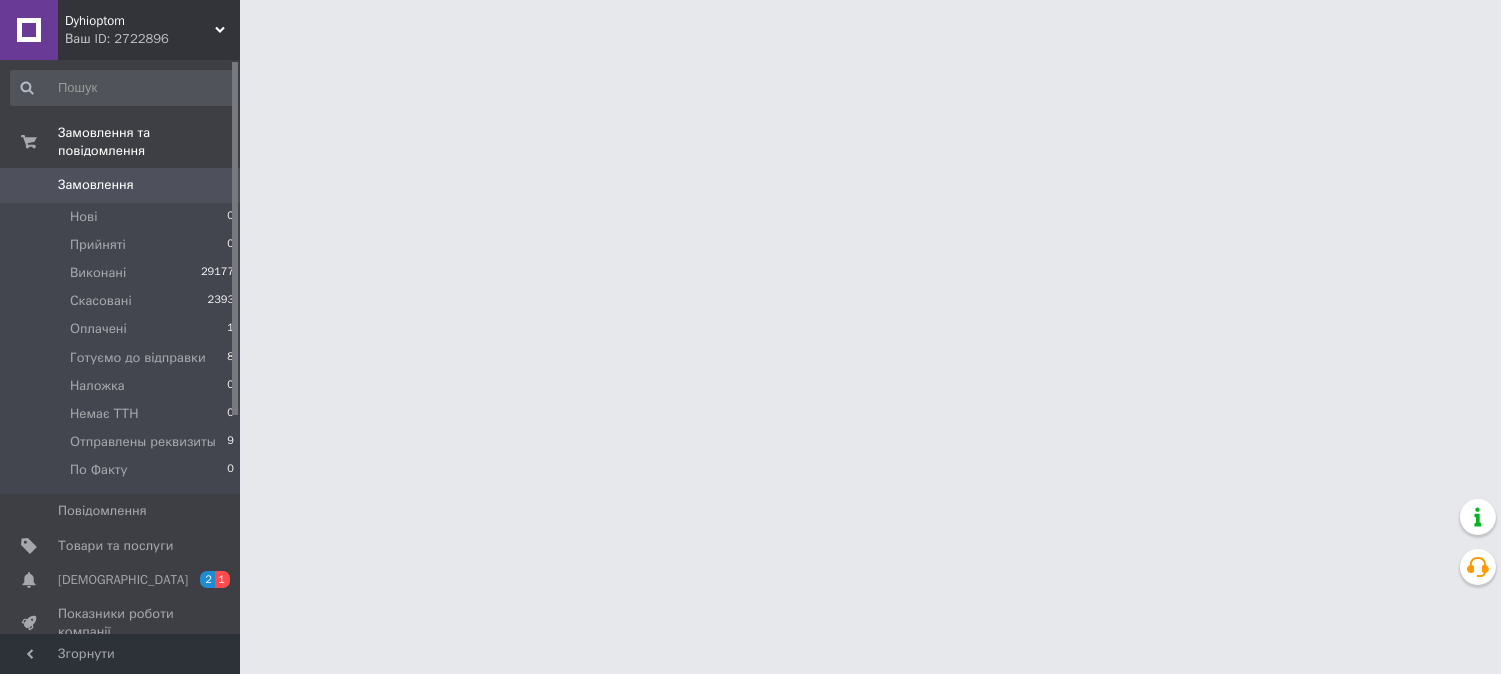 scroll, scrollTop: 0, scrollLeft: 0, axis: both 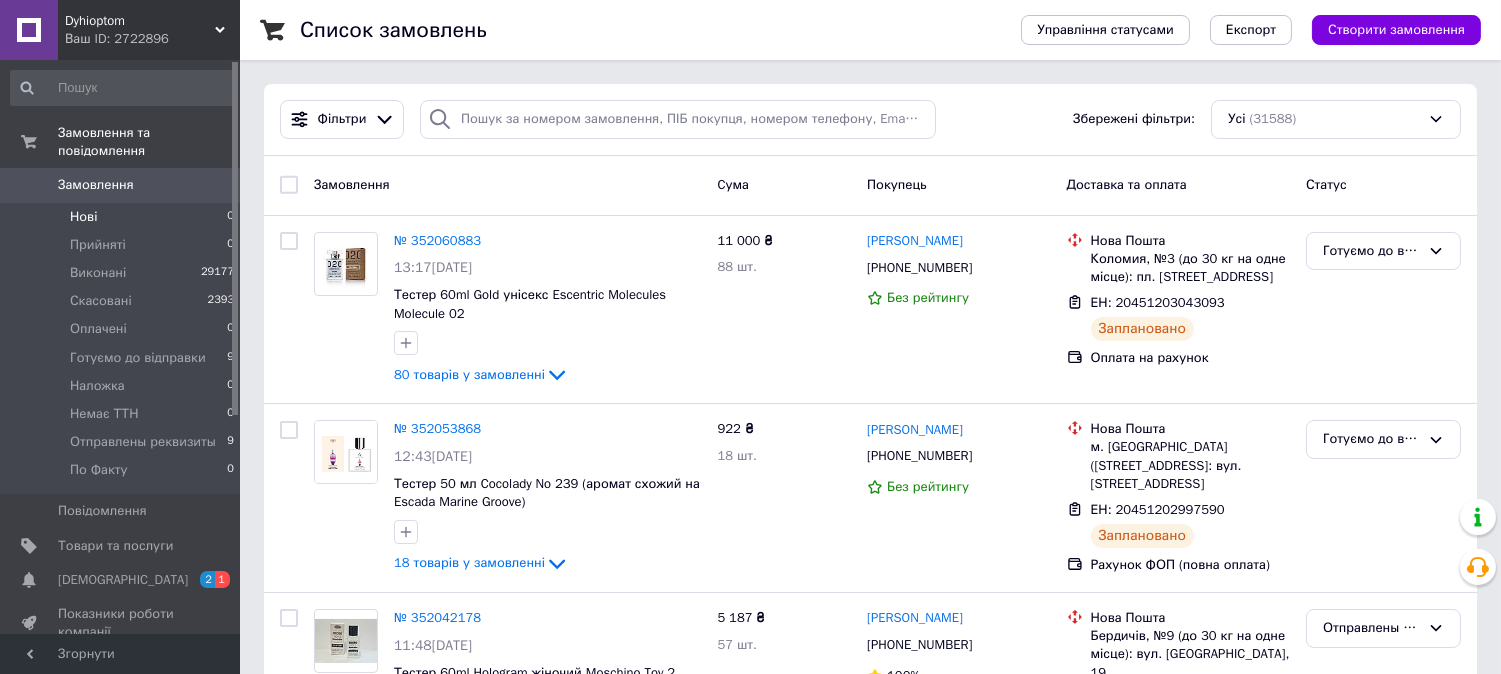 click on "Нові" at bounding box center (83, 217) 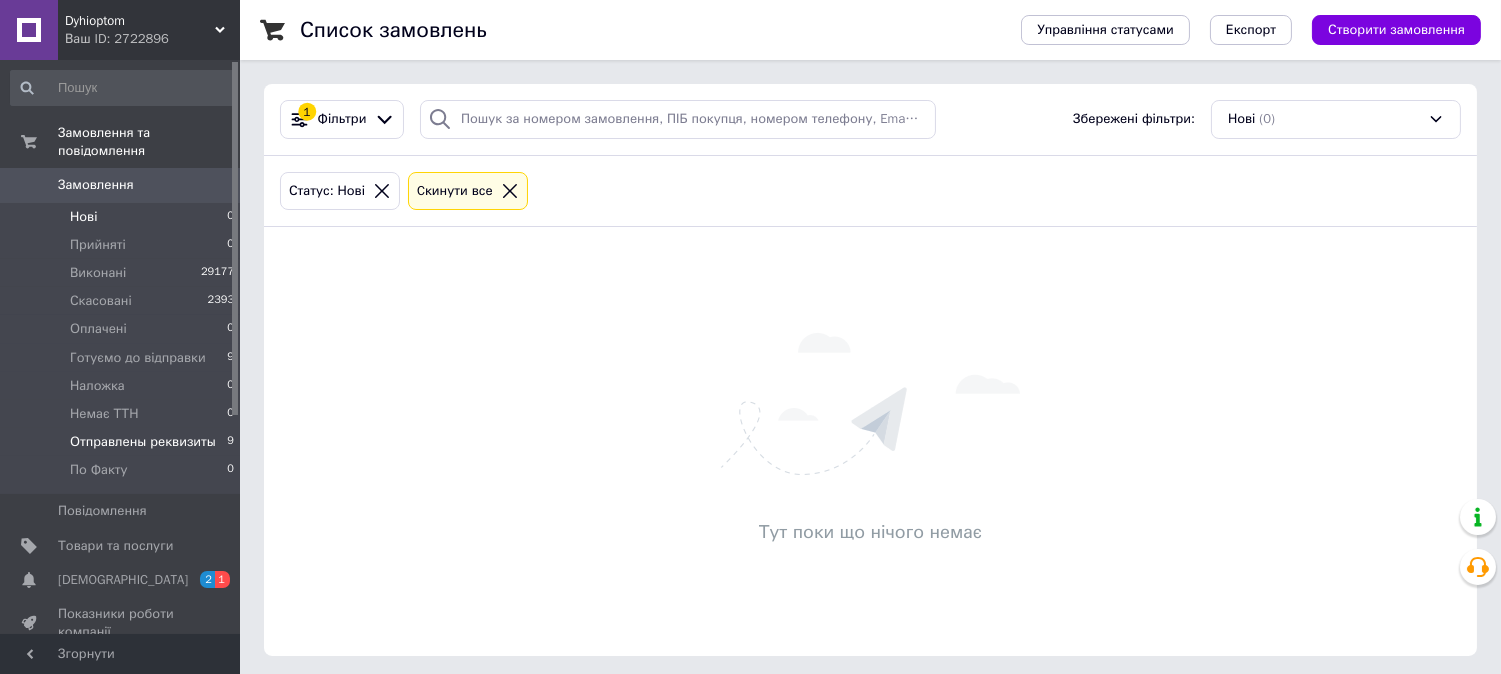 click on "Отправлены реквизиты" at bounding box center [143, 442] 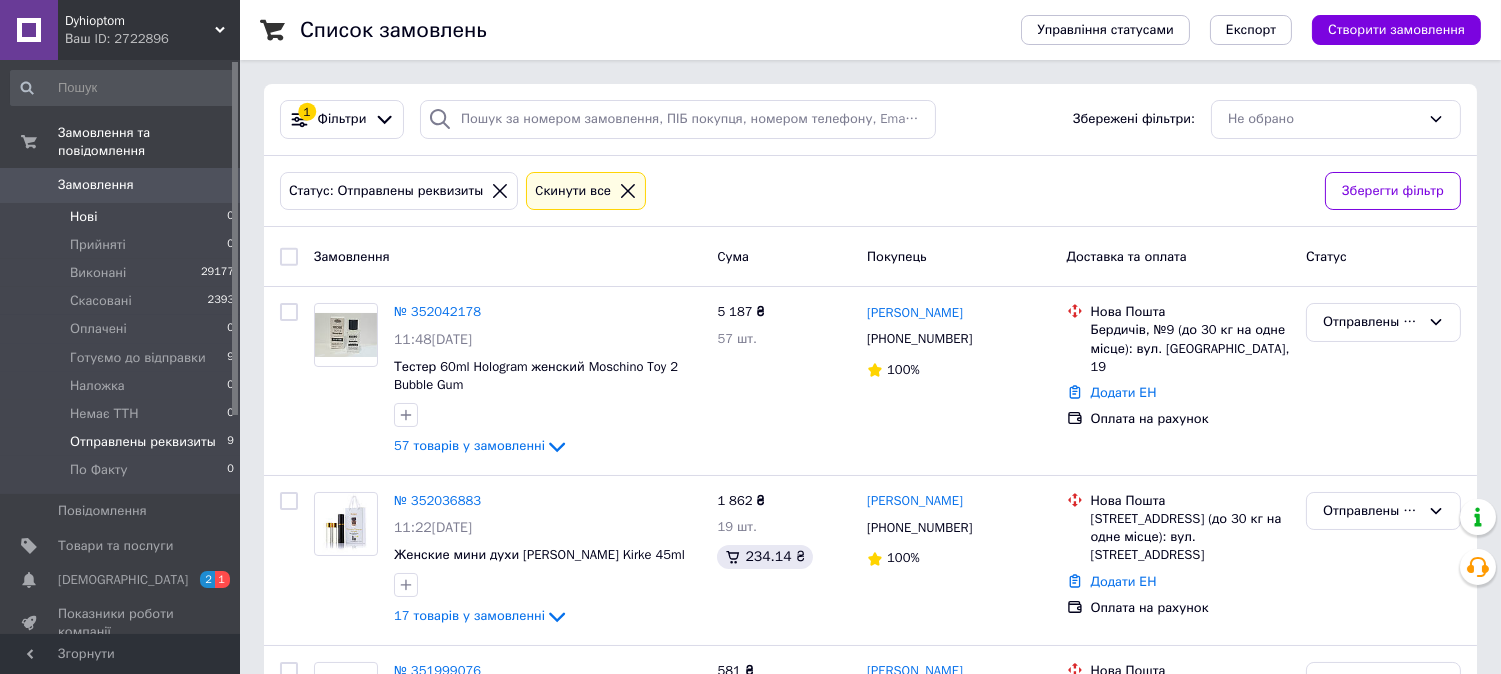click on "Нові" at bounding box center (83, 217) 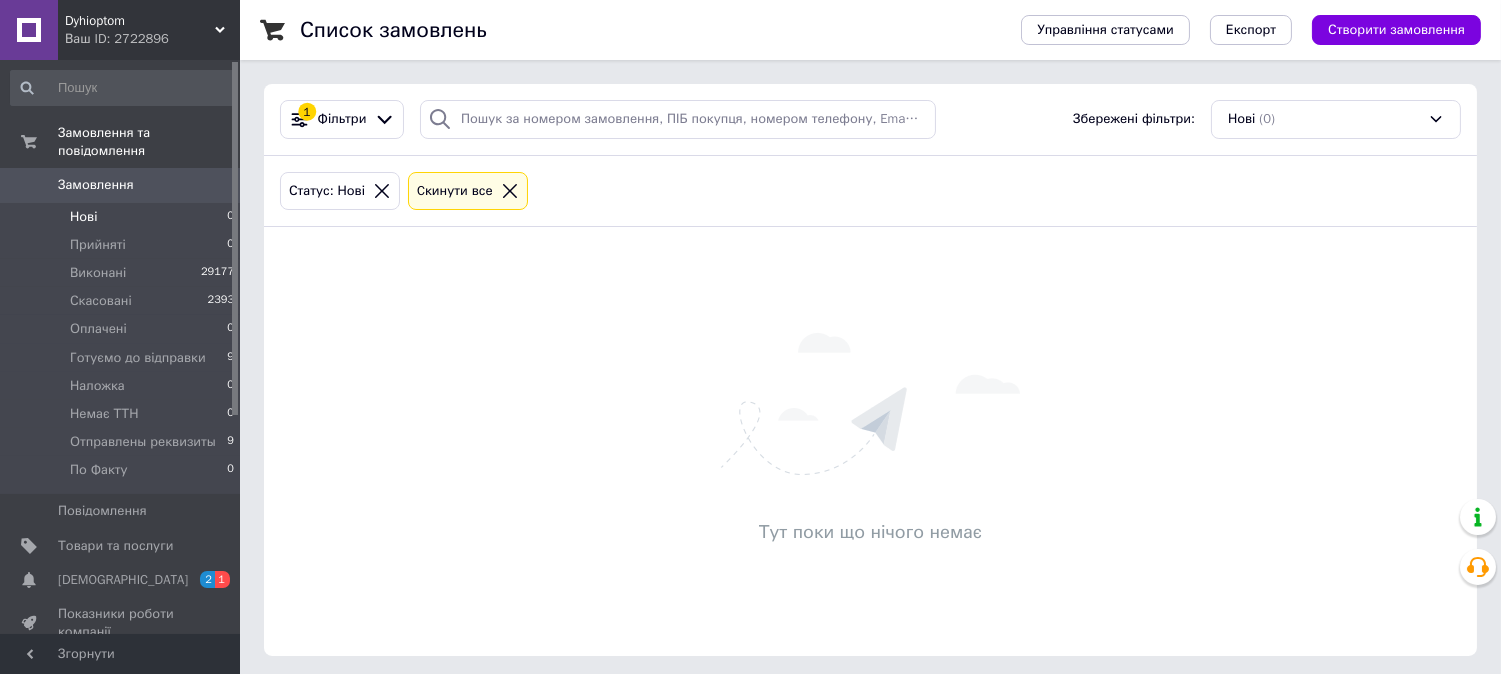 click on "Нові" at bounding box center [83, 217] 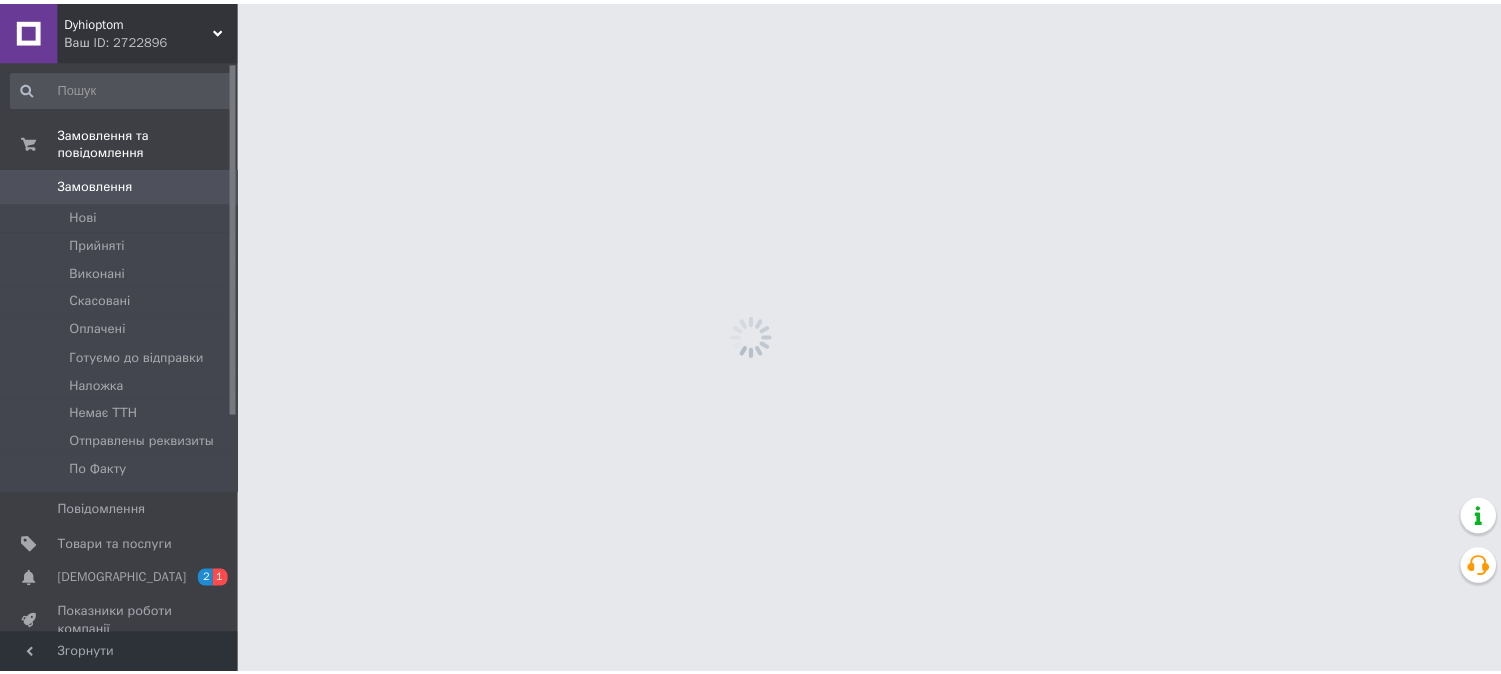 scroll, scrollTop: 0, scrollLeft: 0, axis: both 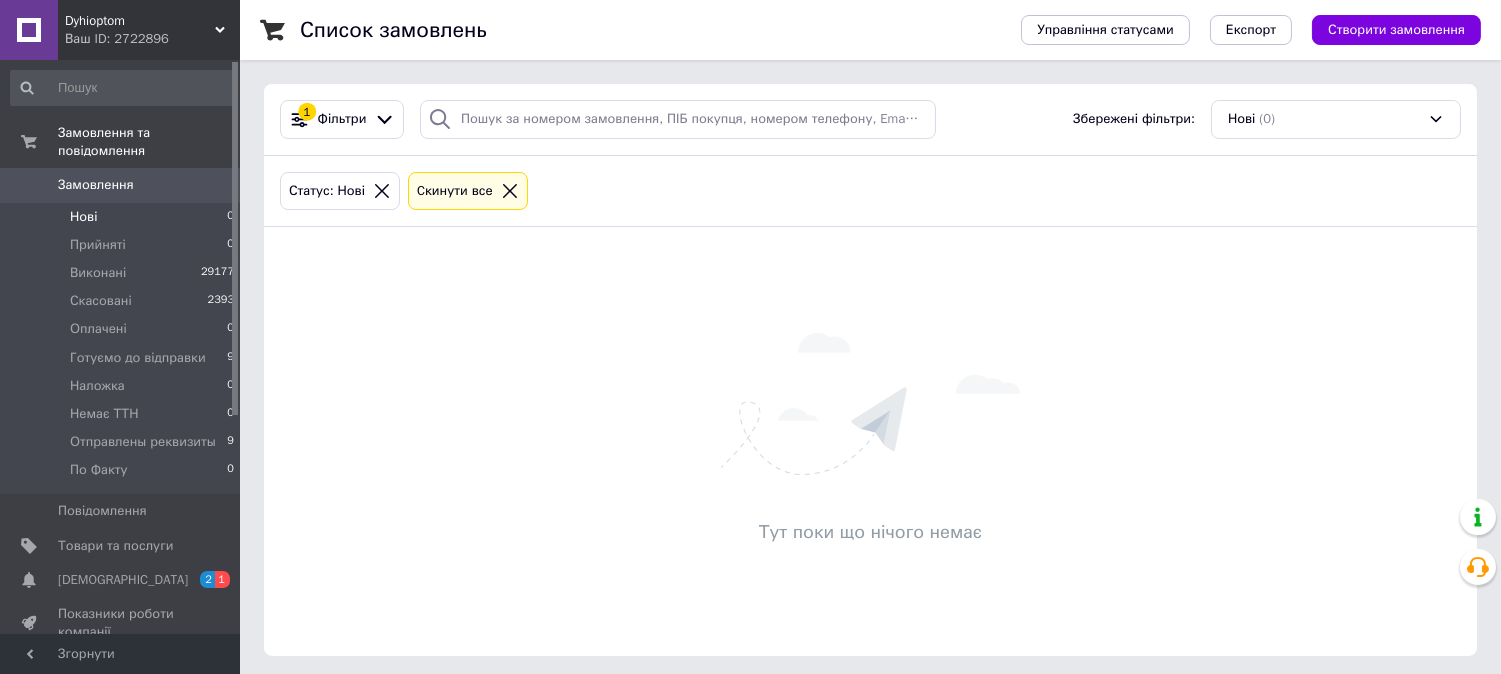 click on "Тут поки що нічого немає" at bounding box center (870, 441) 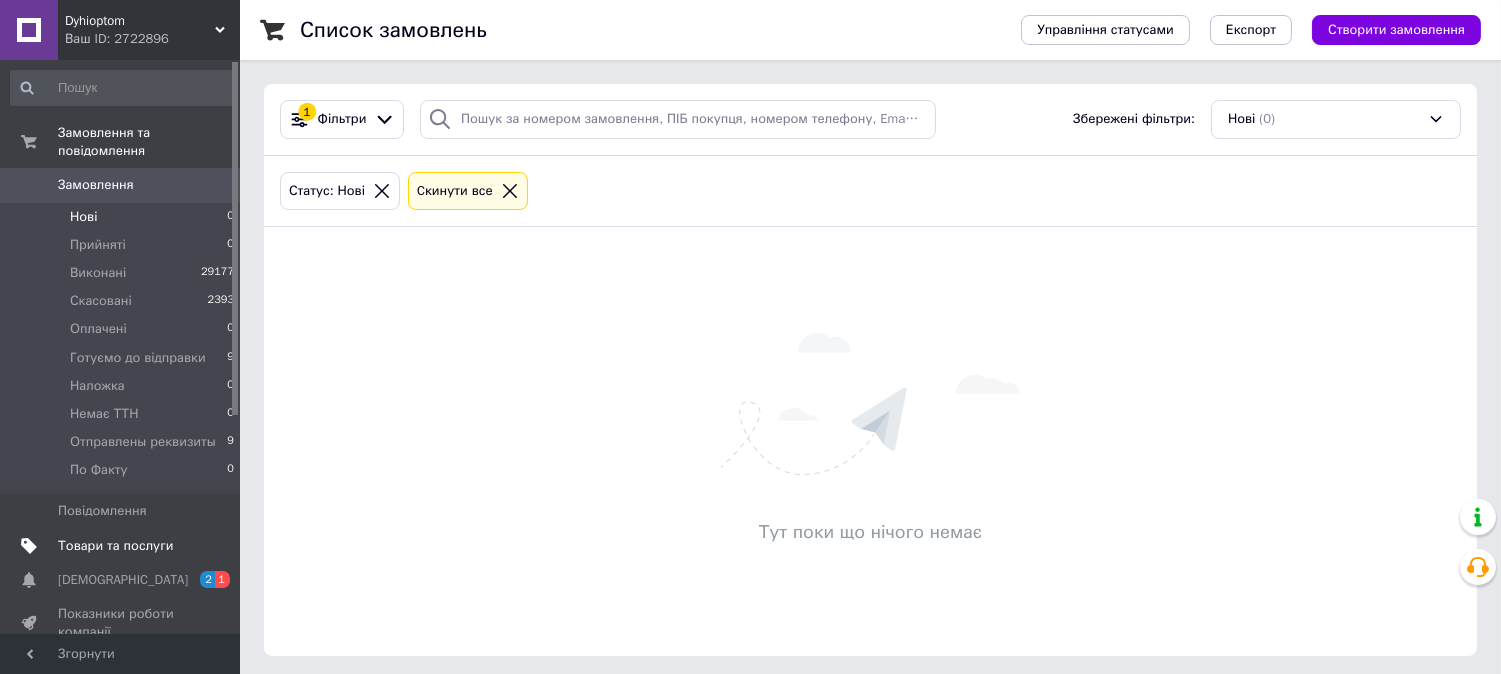 click on "Товари та послуги" at bounding box center [115, 546] 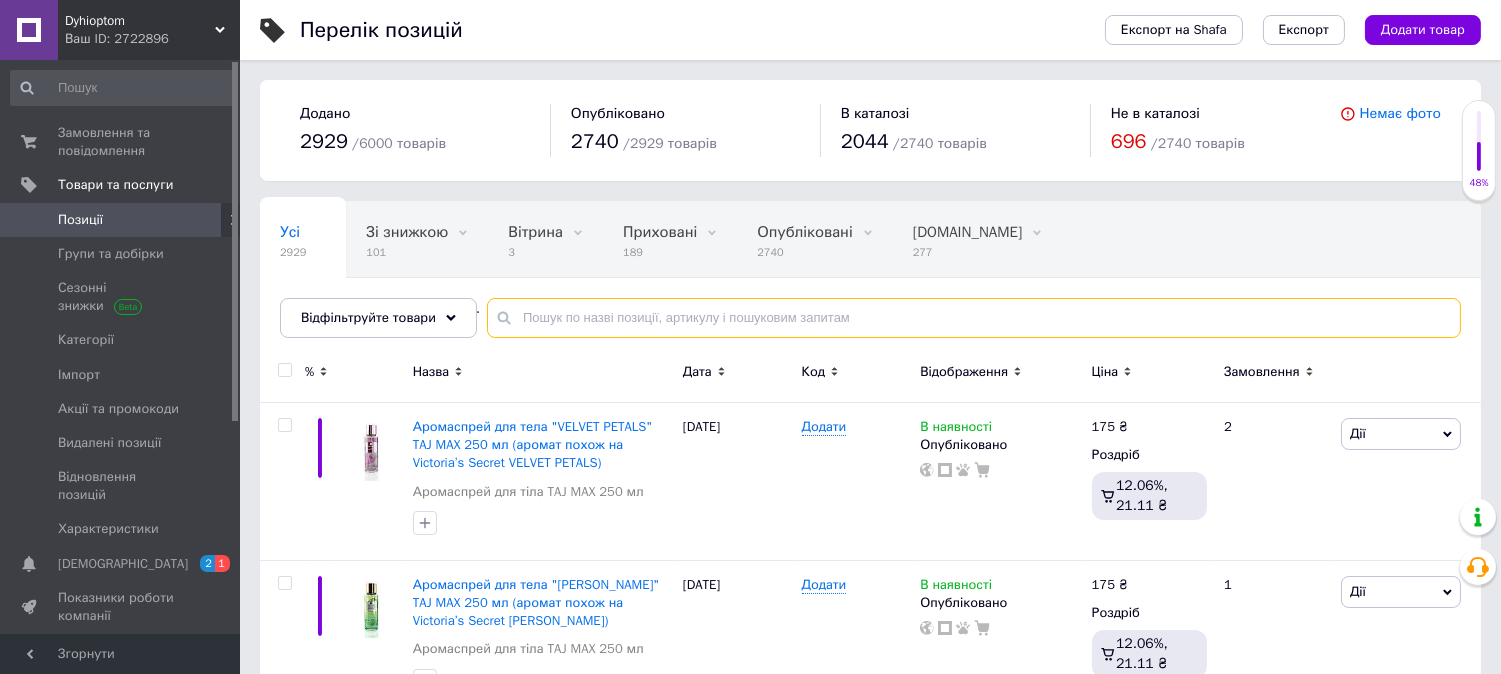 click at bounding box center (974, 318) 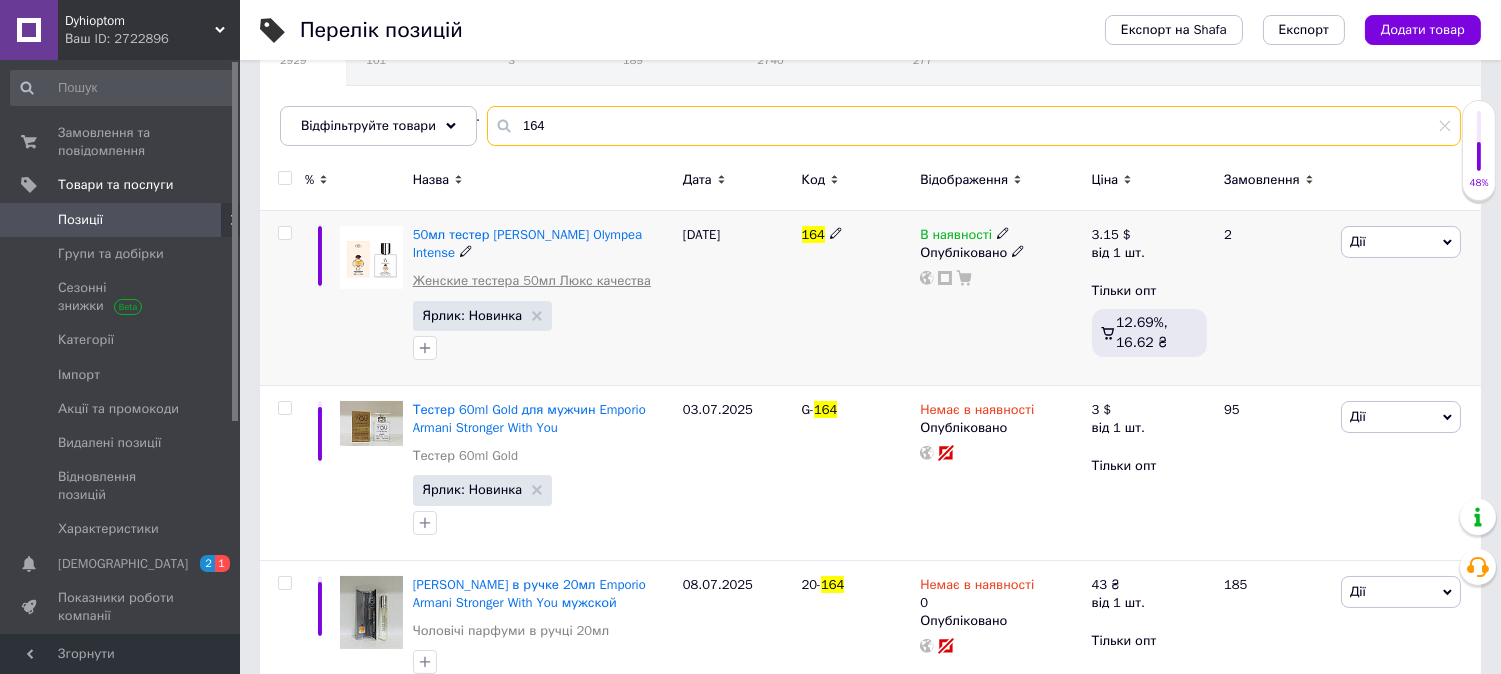 scroll, scrollTop: 222, scrollLeft: 0, axis: vertical 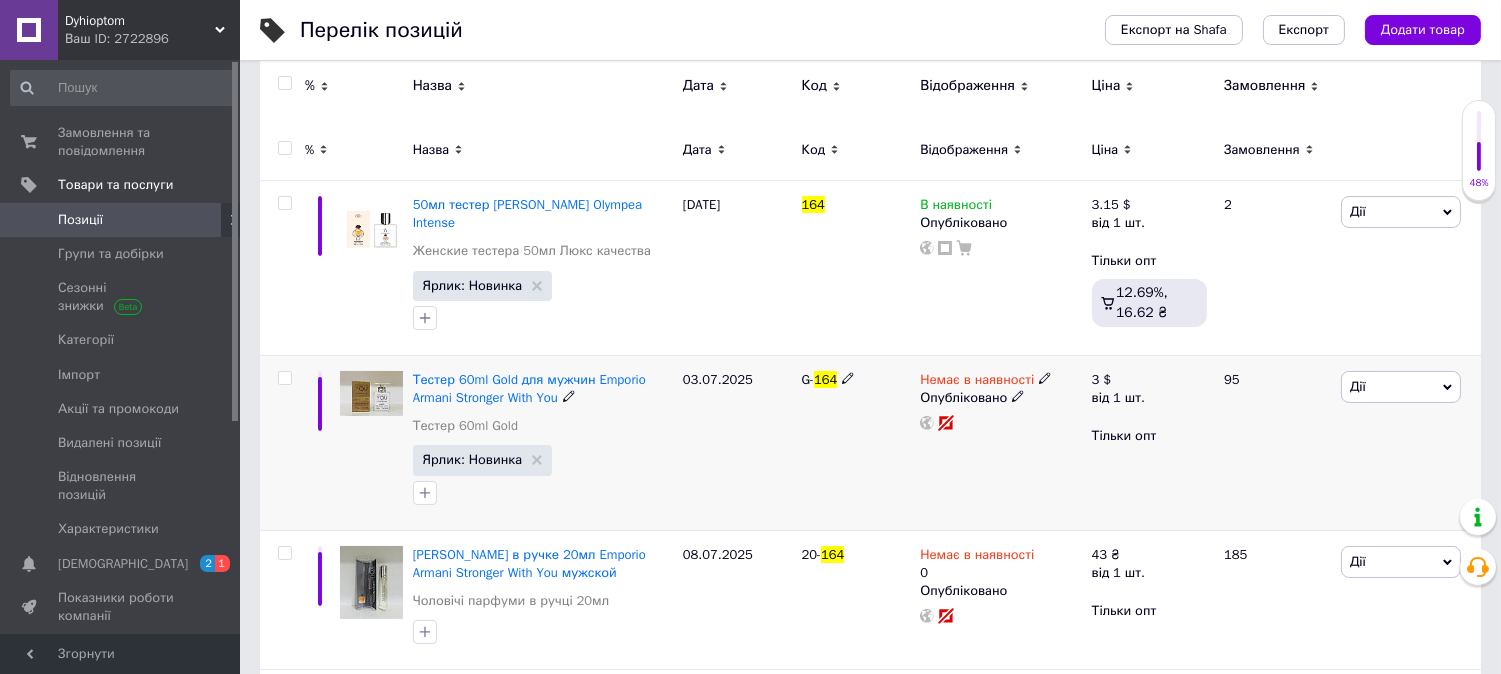 click 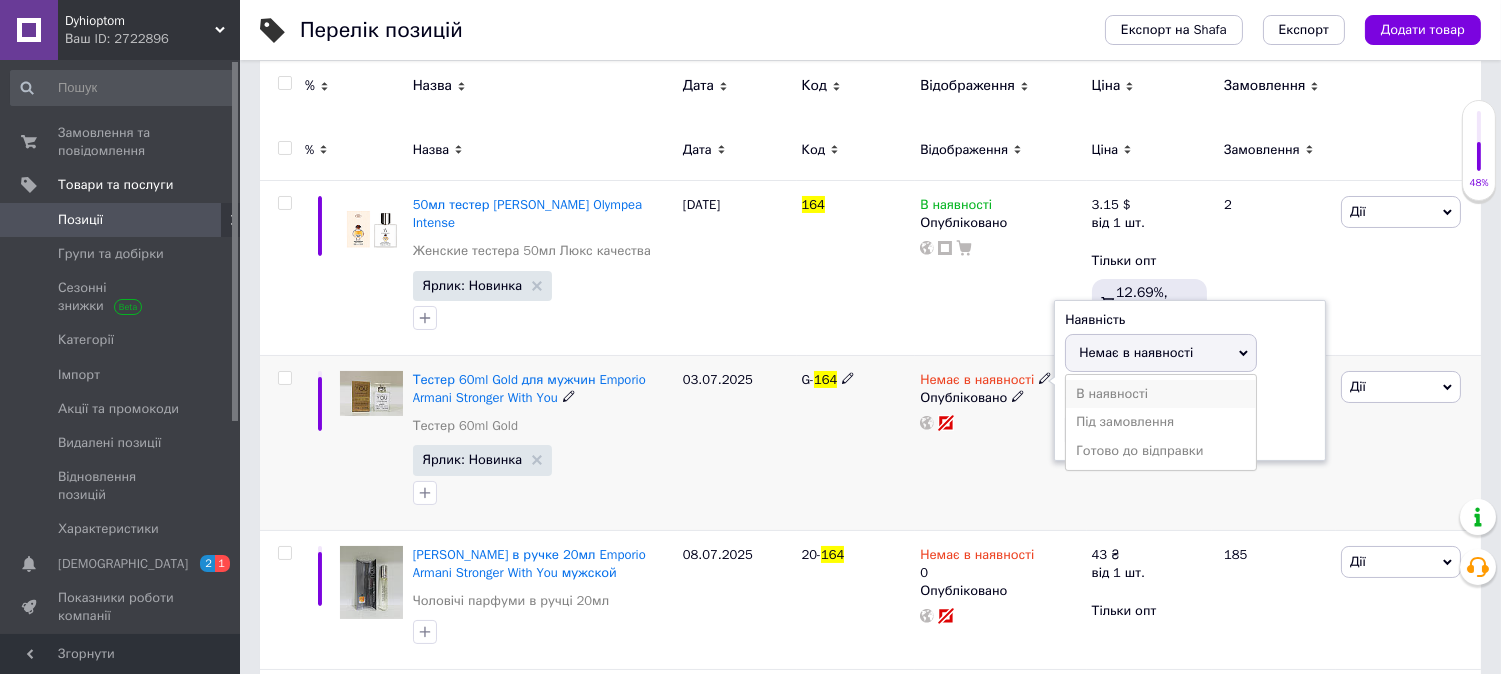 click on "В наявності" at bounding box center [1161, 394] 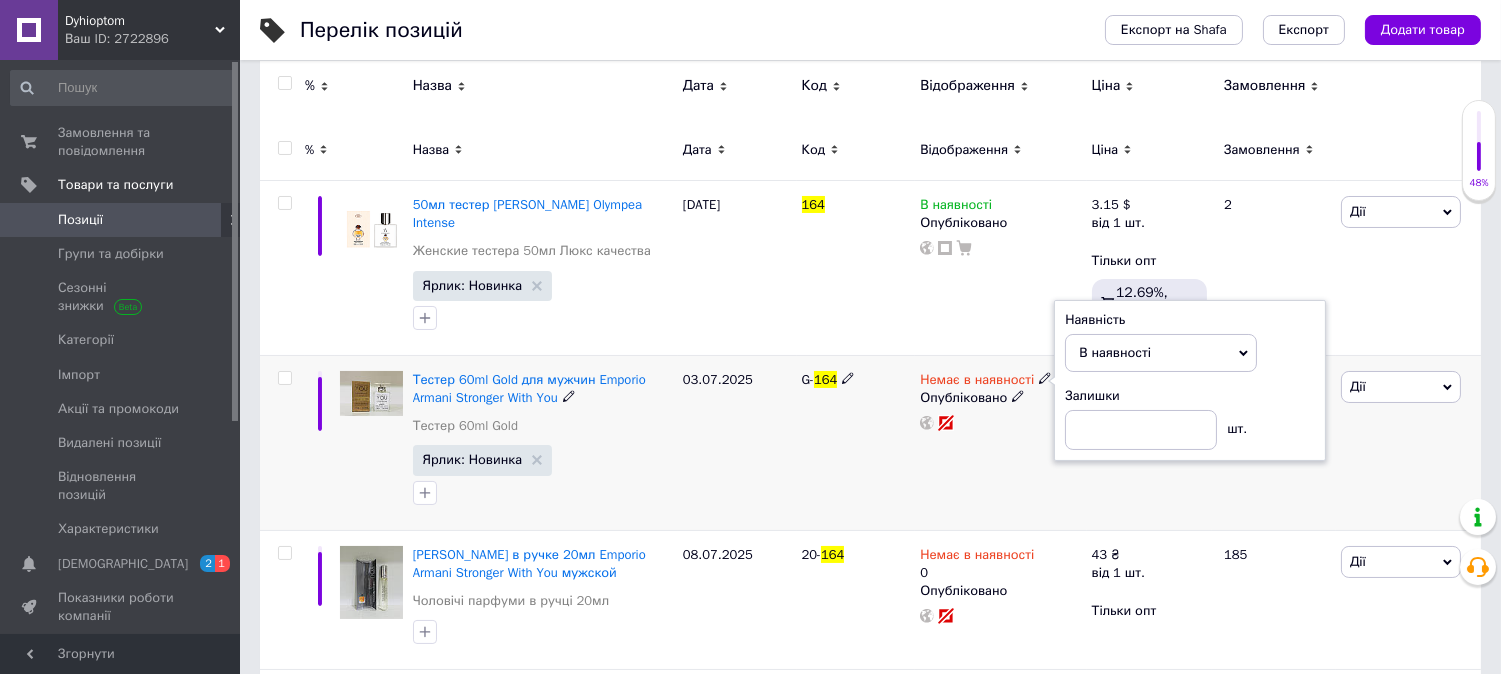 click on "G- 164" at bounding box center (856, 442) 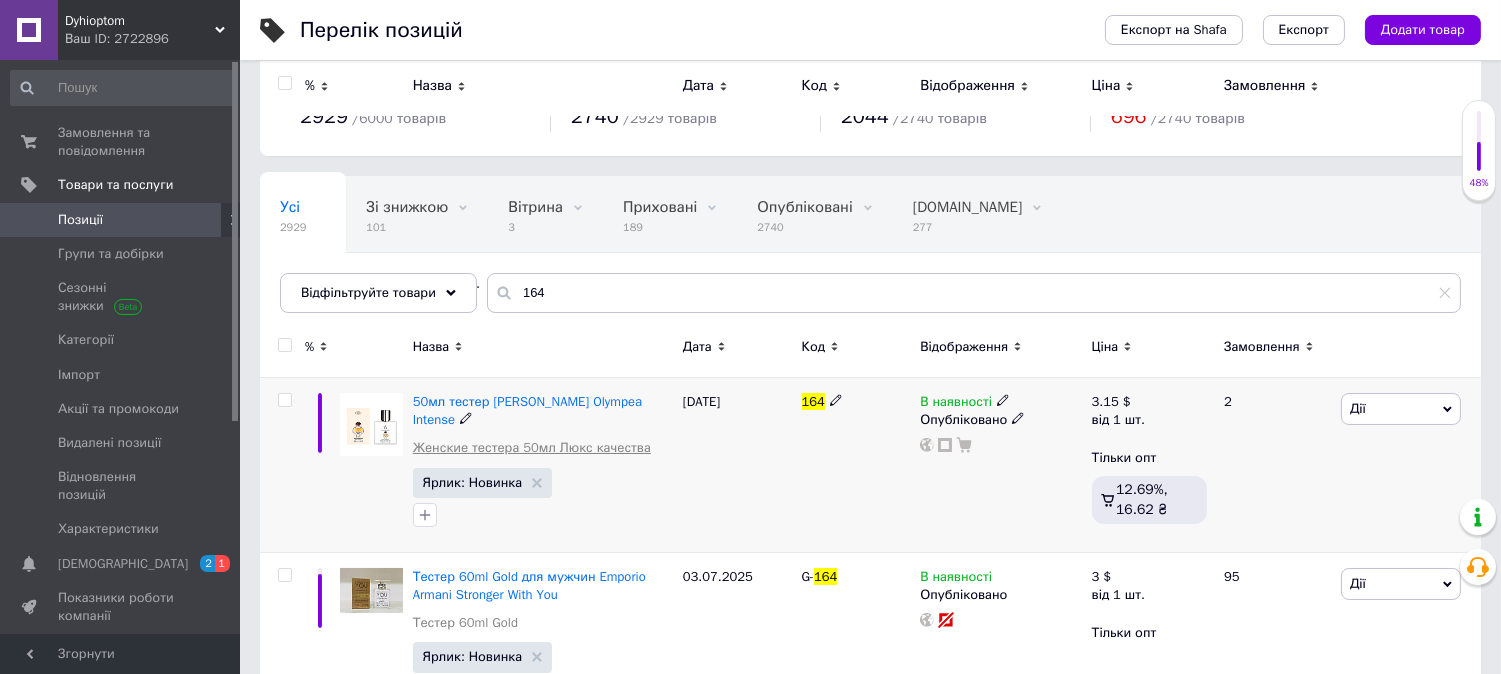 scroll, scrollTop: 0, scrollLeft: 0, axis: both 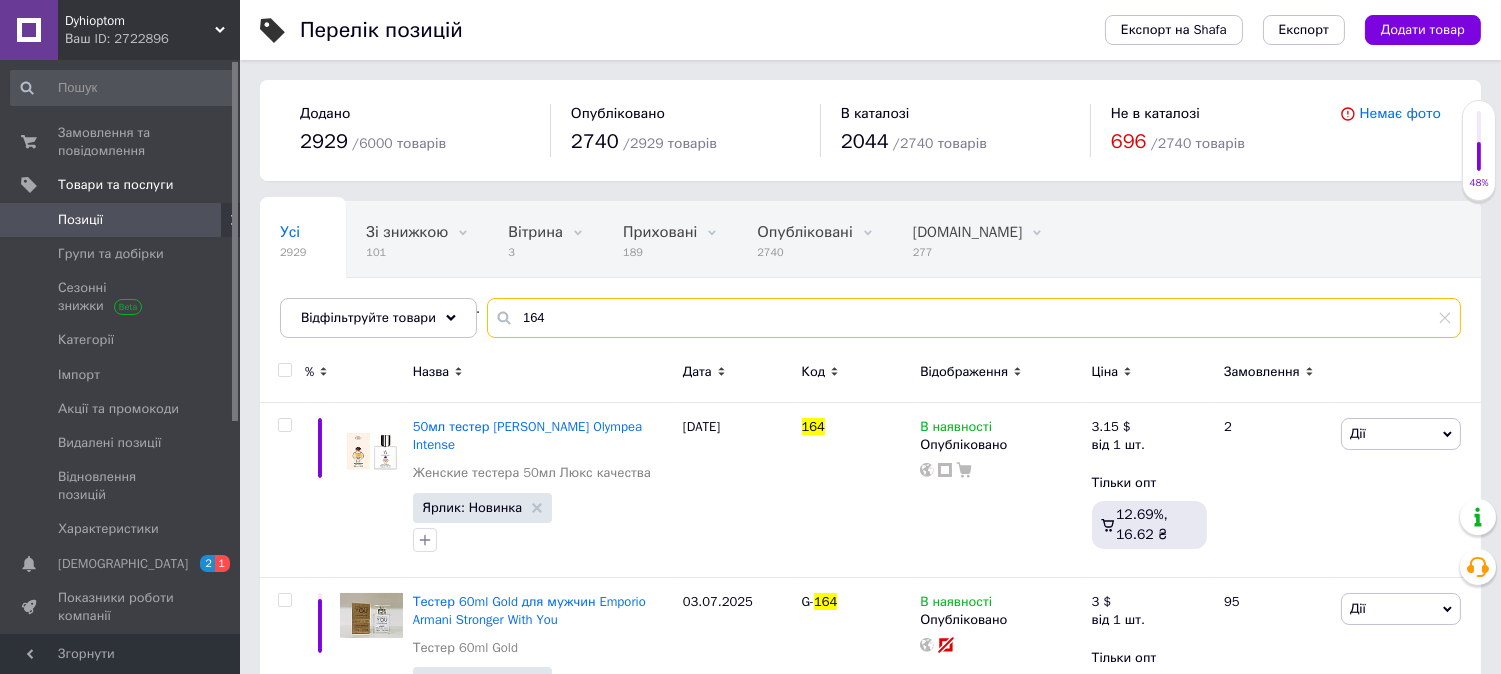 click on "164" at bounding box center [974, 318] 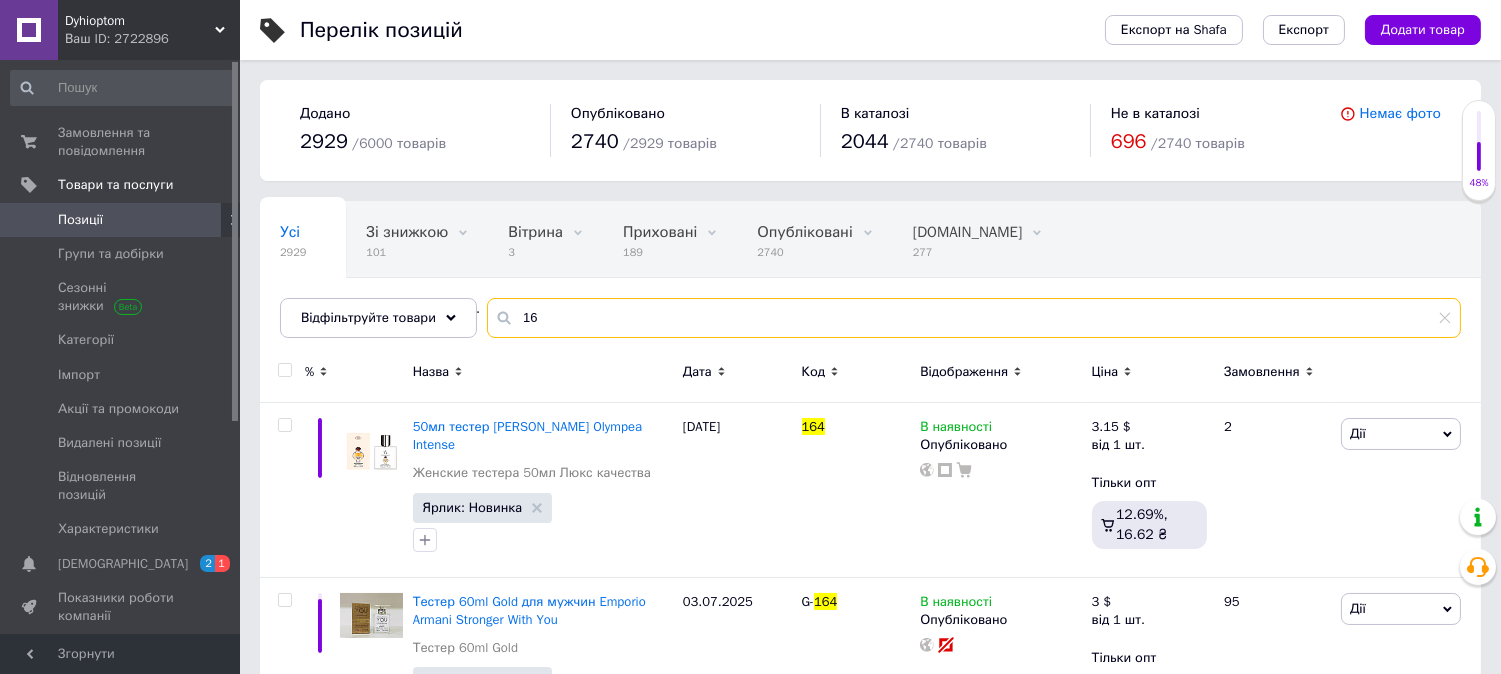 type on "1" 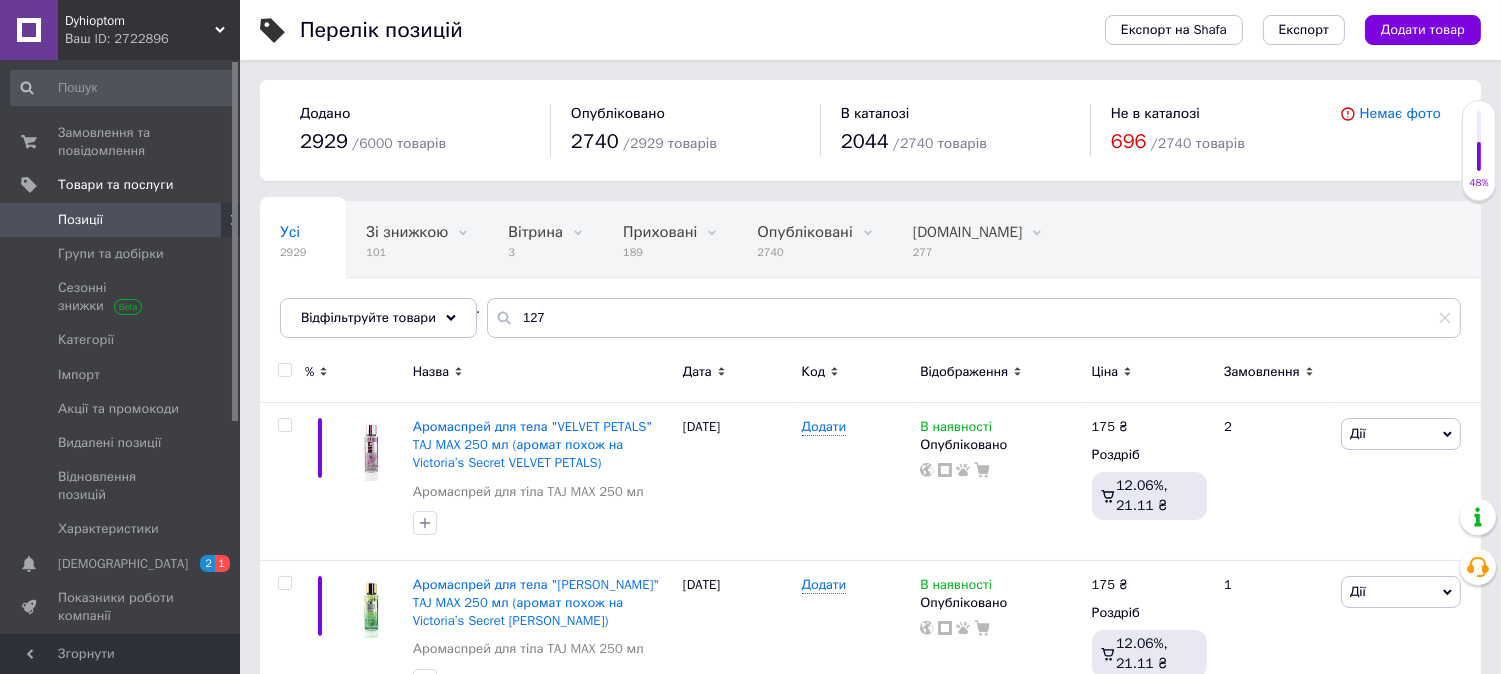 click 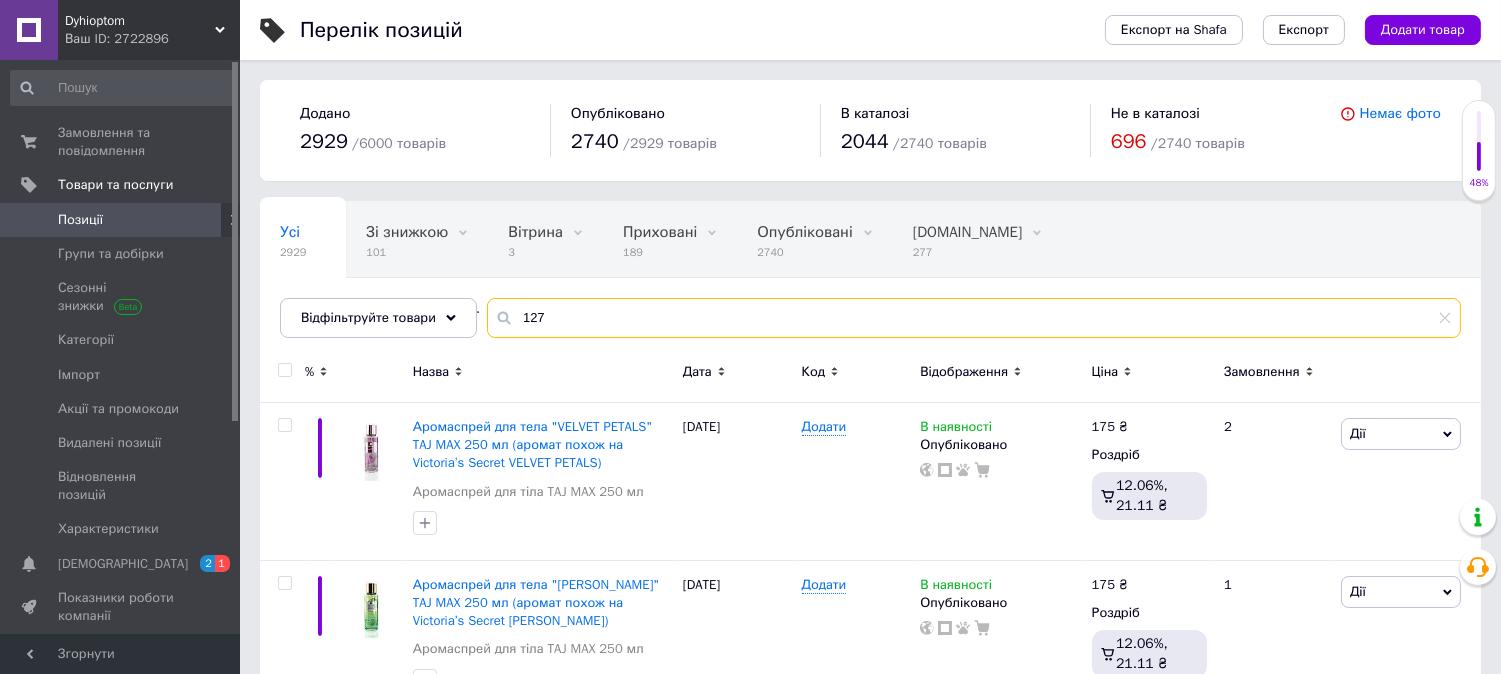 click on "127" at bounding box center [974, 318] 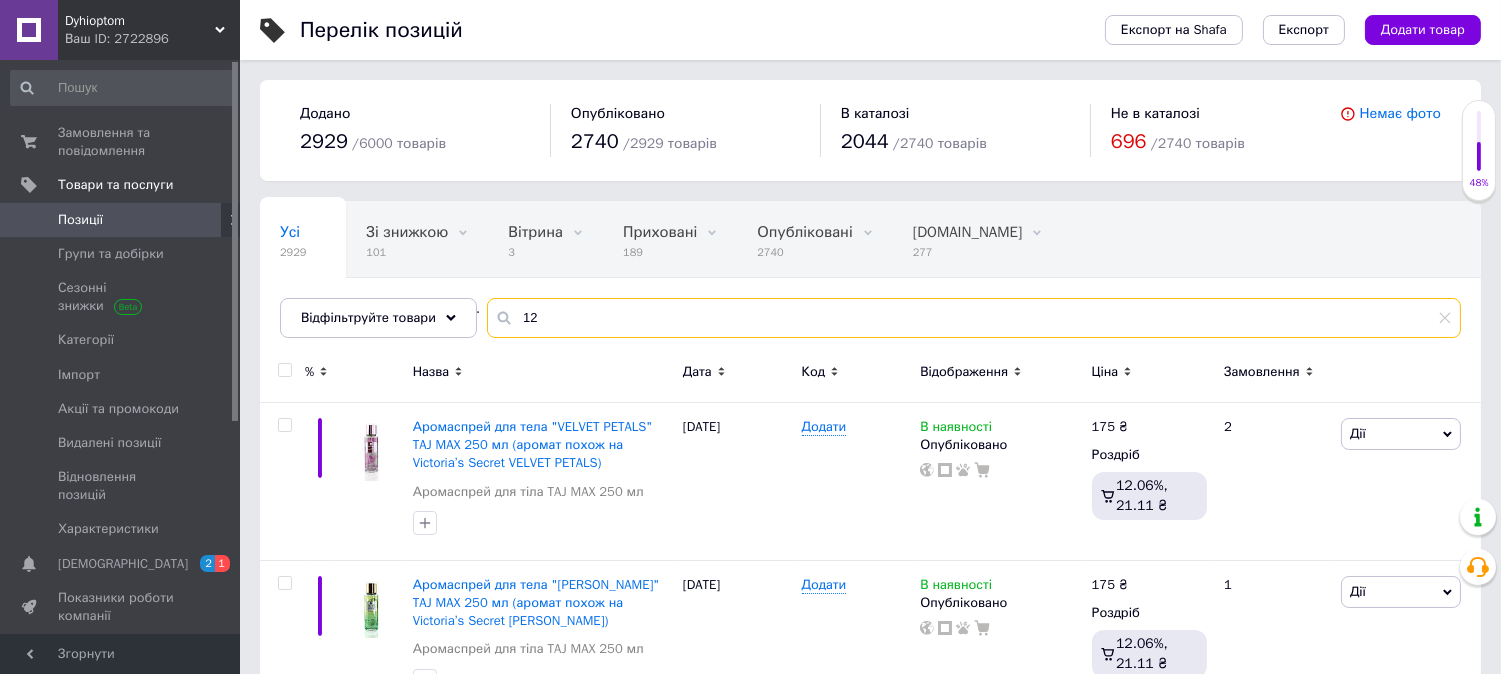 type on "1" 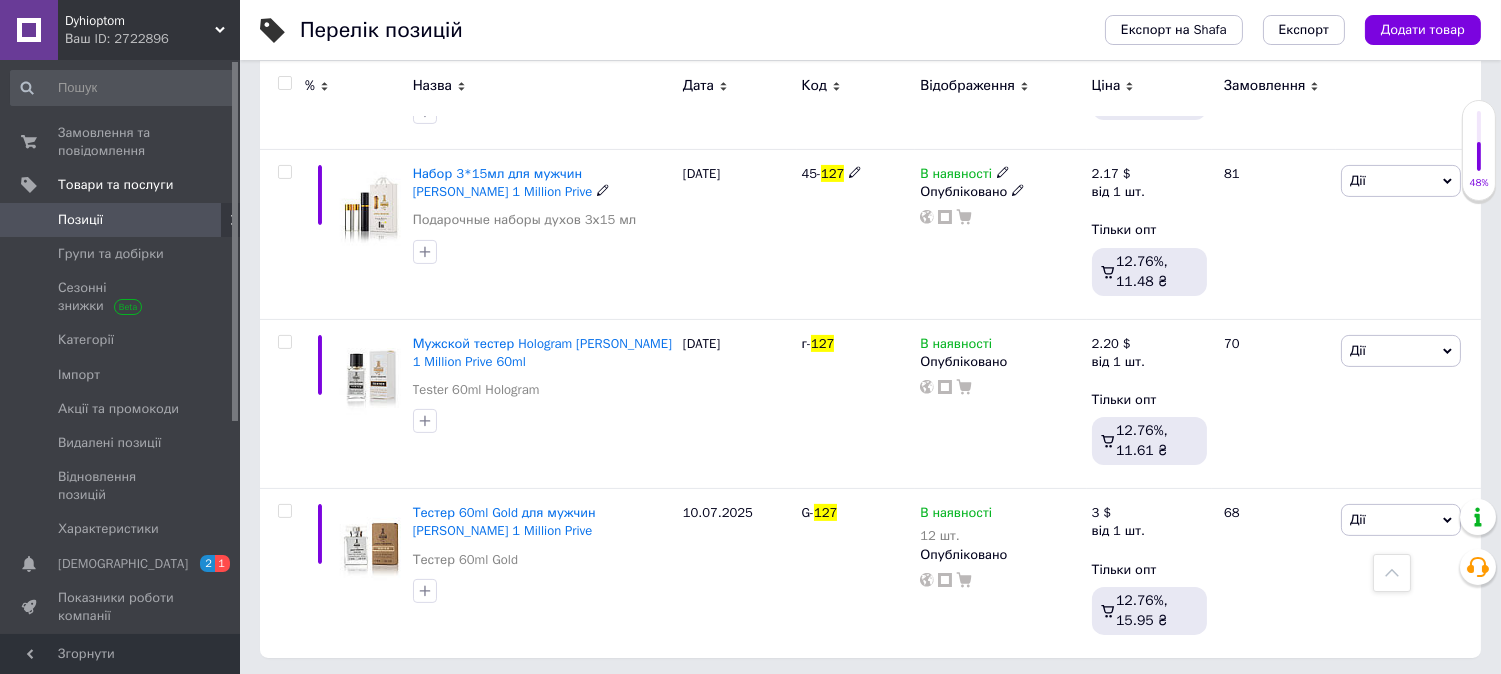 scroll, scrollTop: 965, scrollLeft: 0, axis: vertical 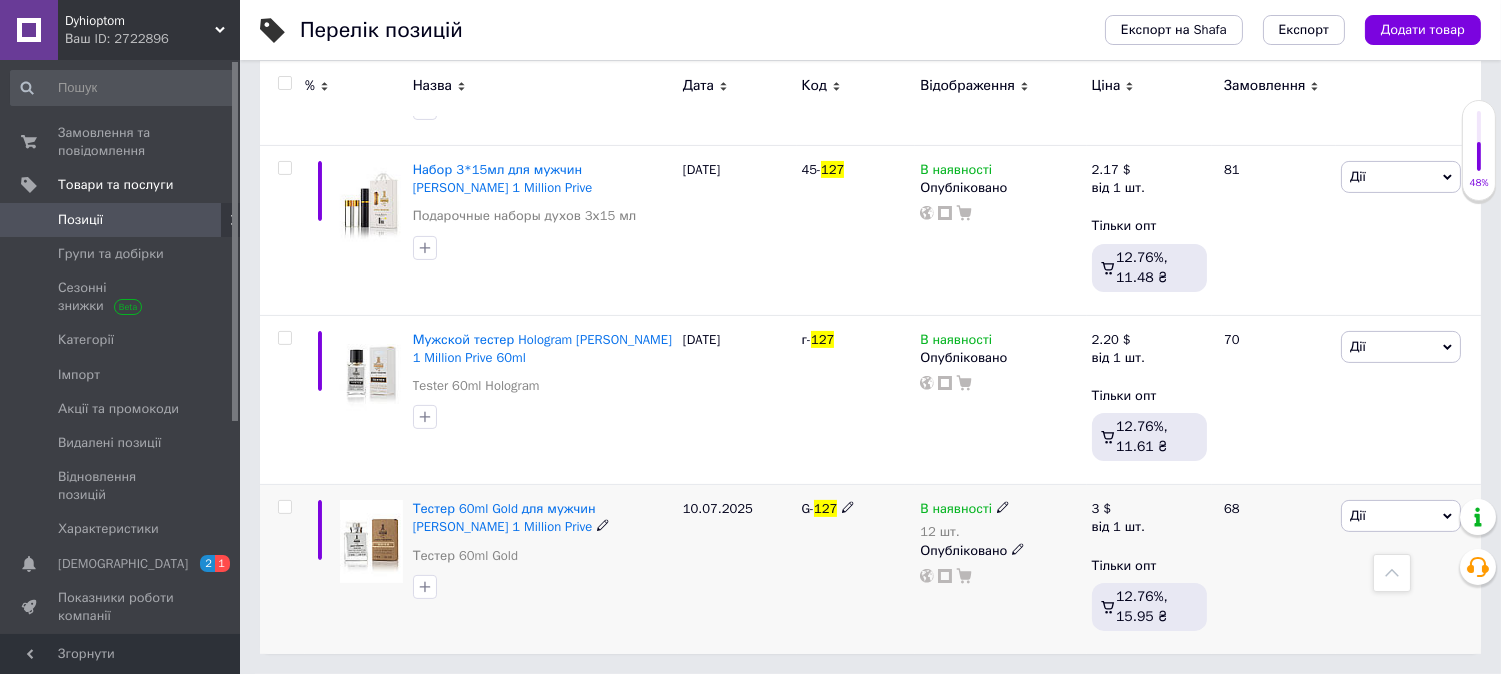 click 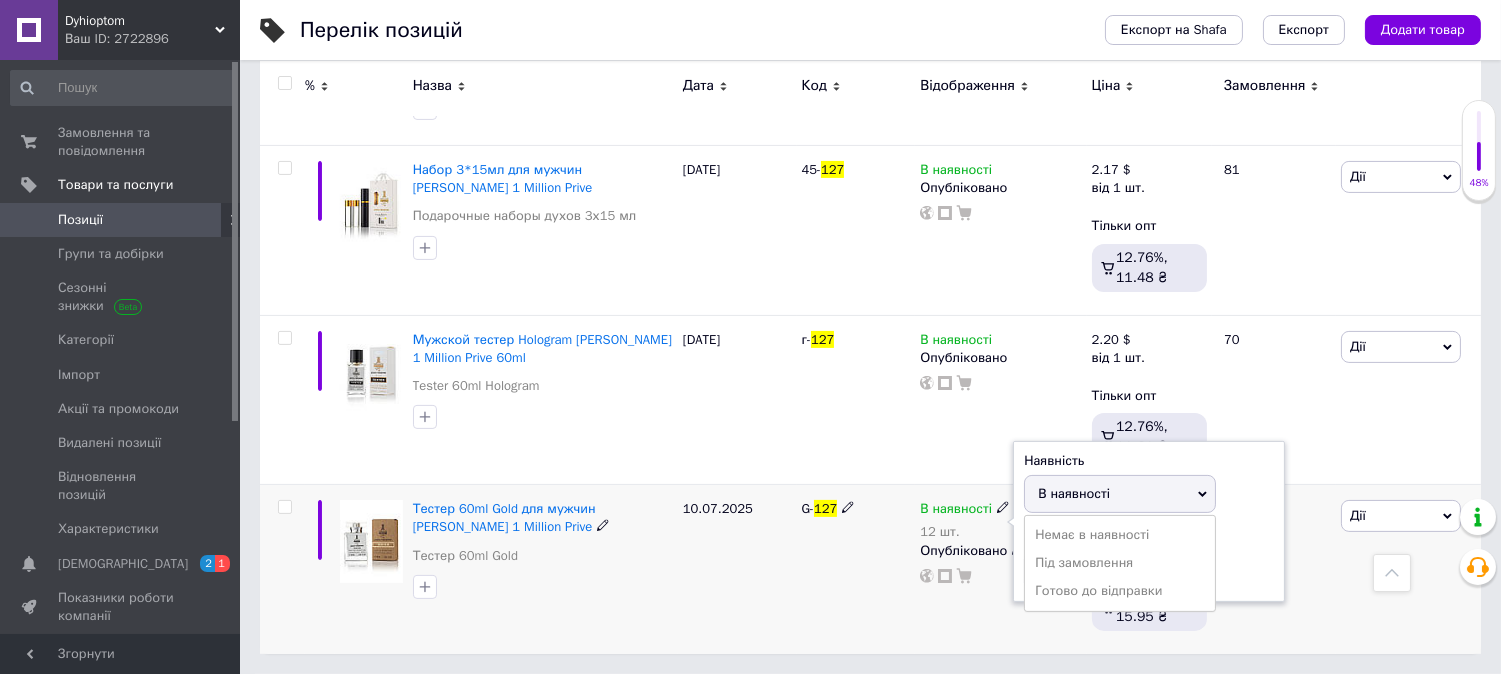 click on "В наявності" at bounding box center (1120, 494) 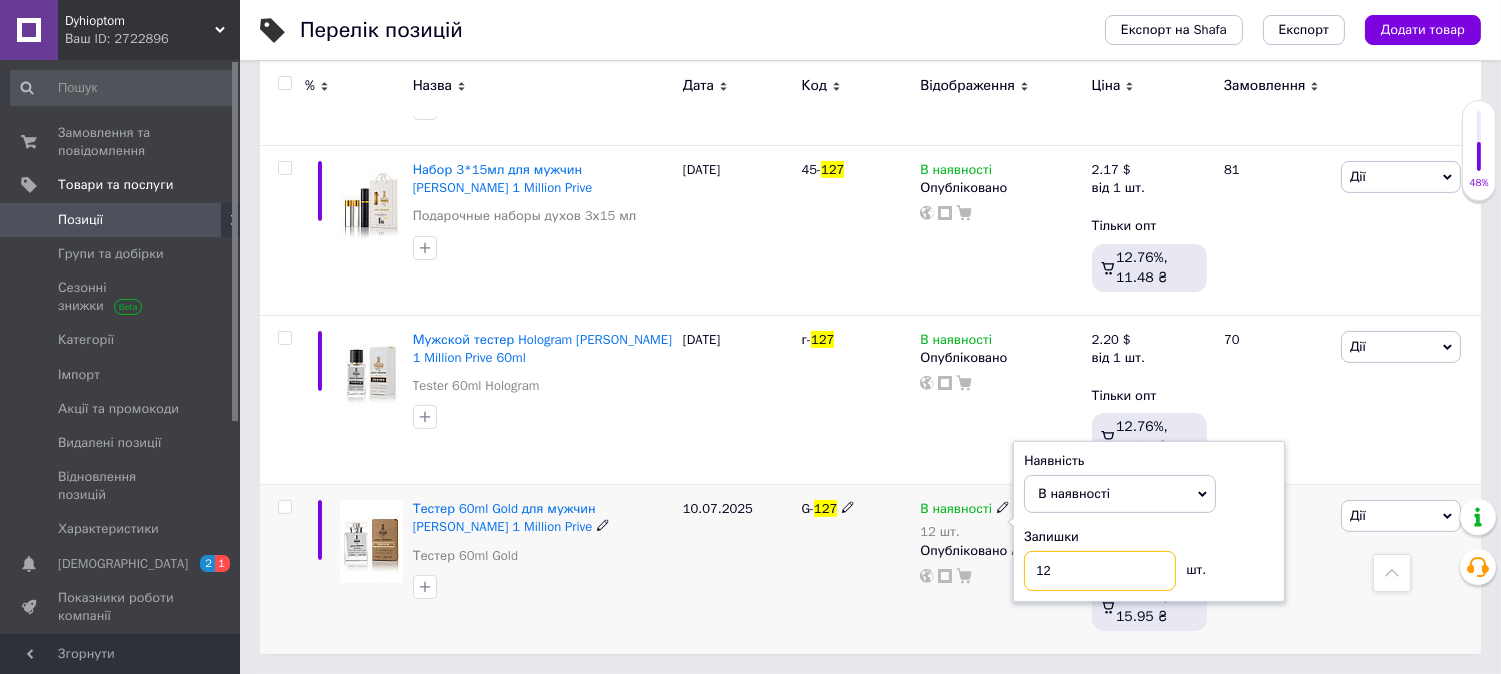 click on "12" at bounding box center [1100, 571] 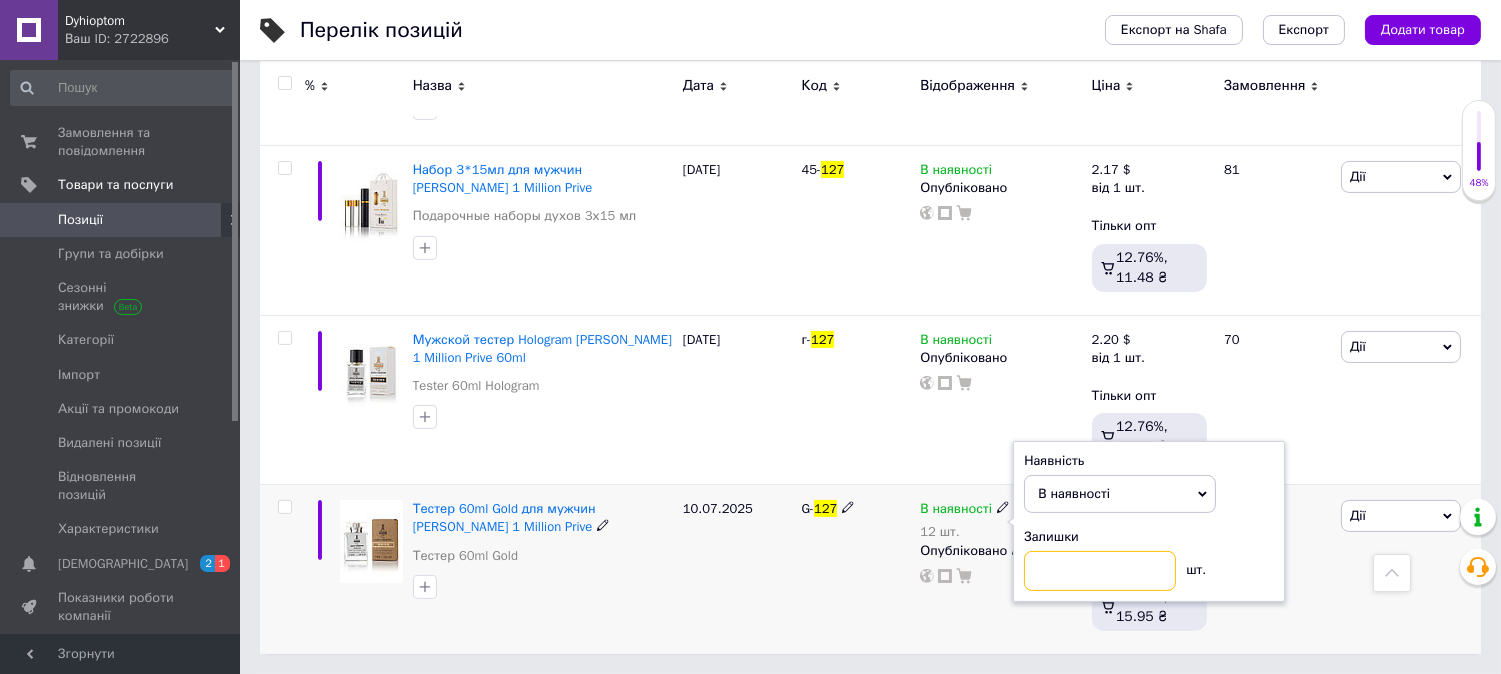 type 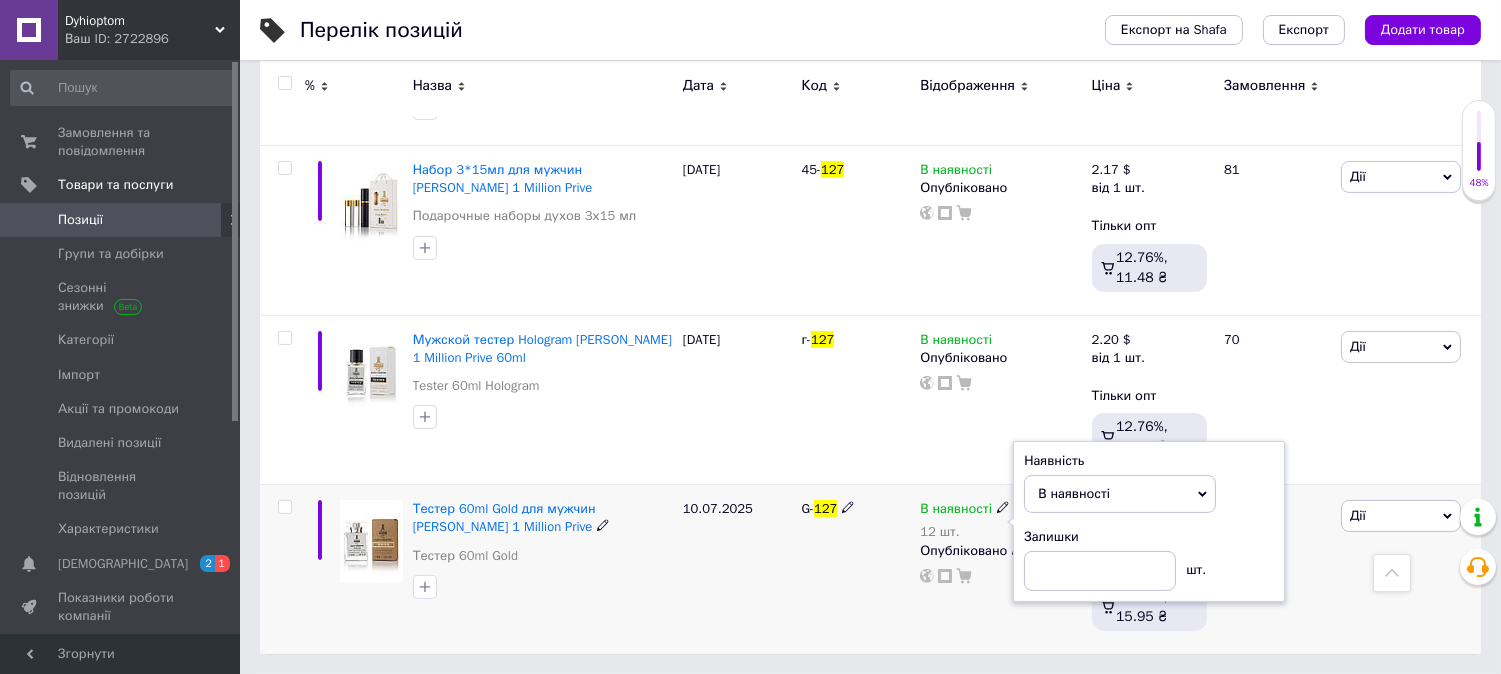 click on "10.07.2025" at bounding box center (737, 569) 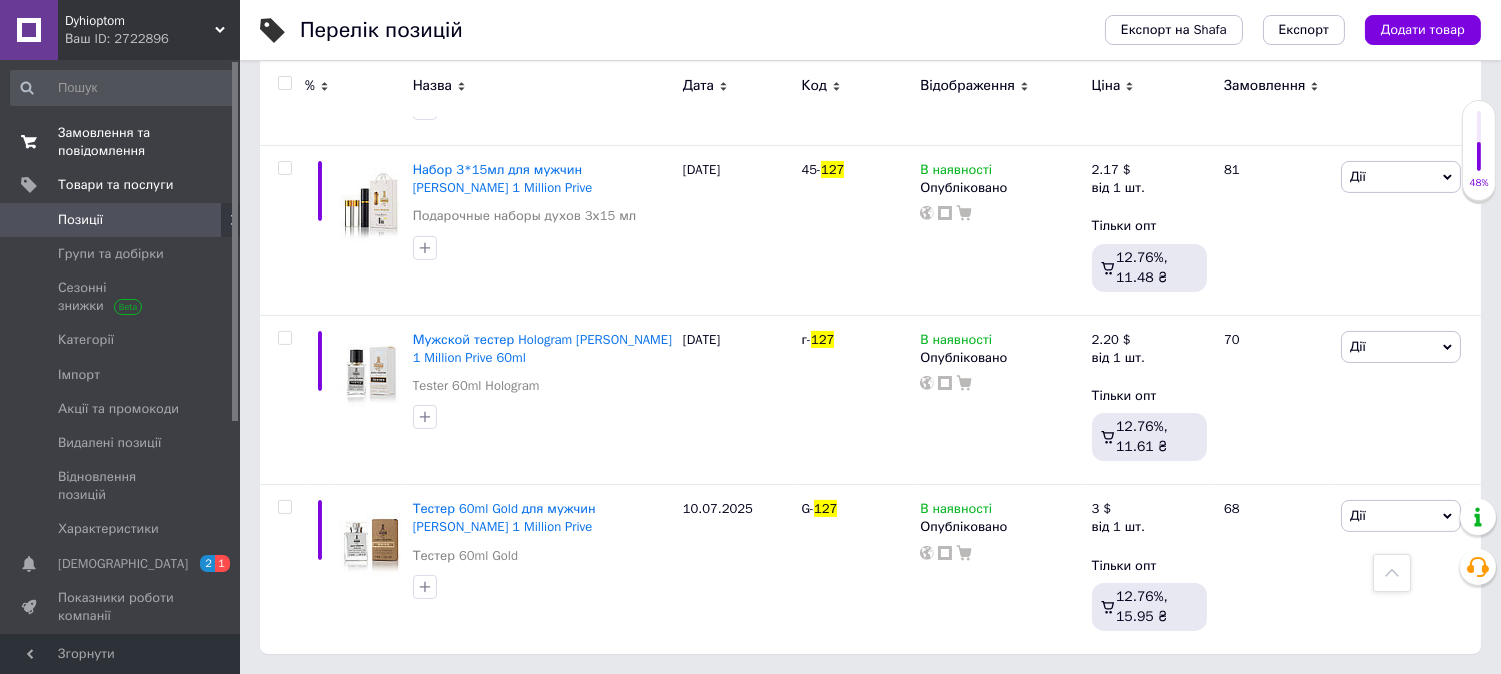 click on "Замовлення та повідомлення" at bounding box center (121, 142) 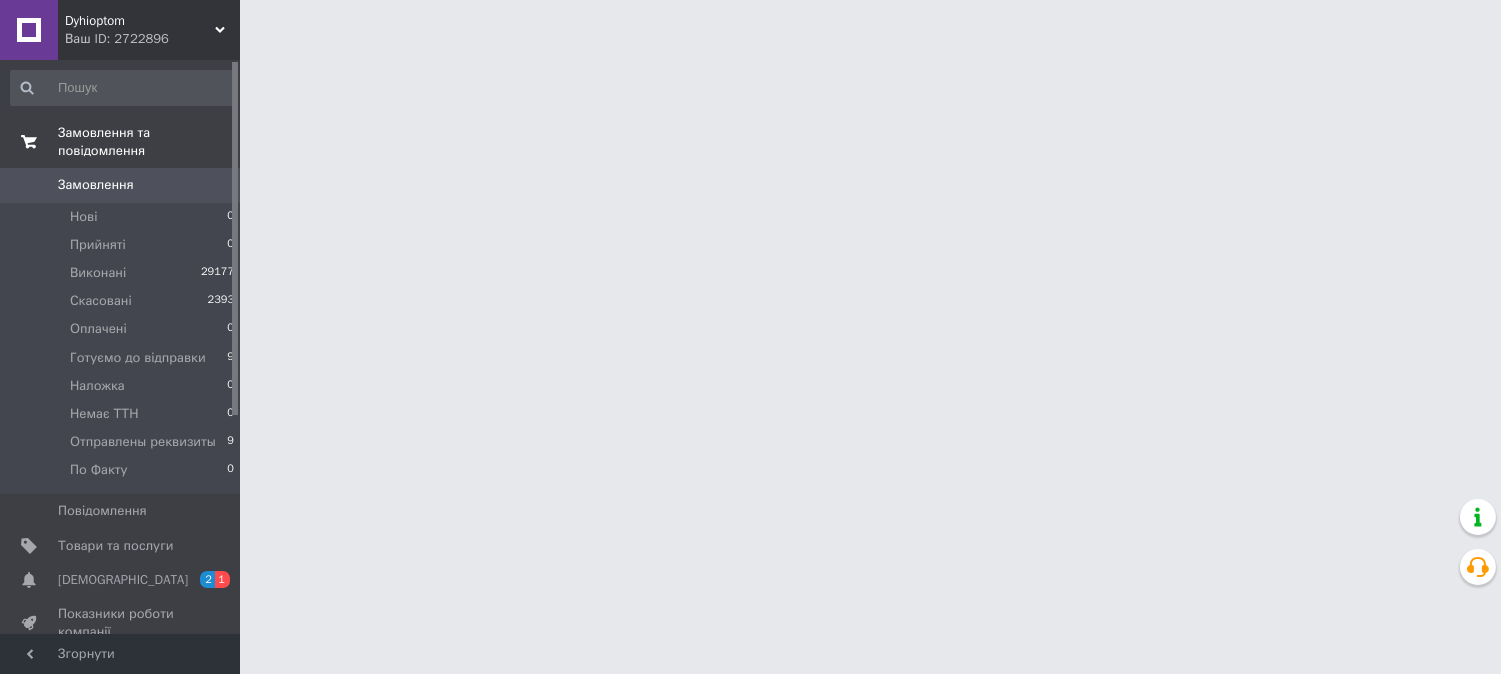 scroll, scrollTop: 0, scrollLeft: 0, axis: both 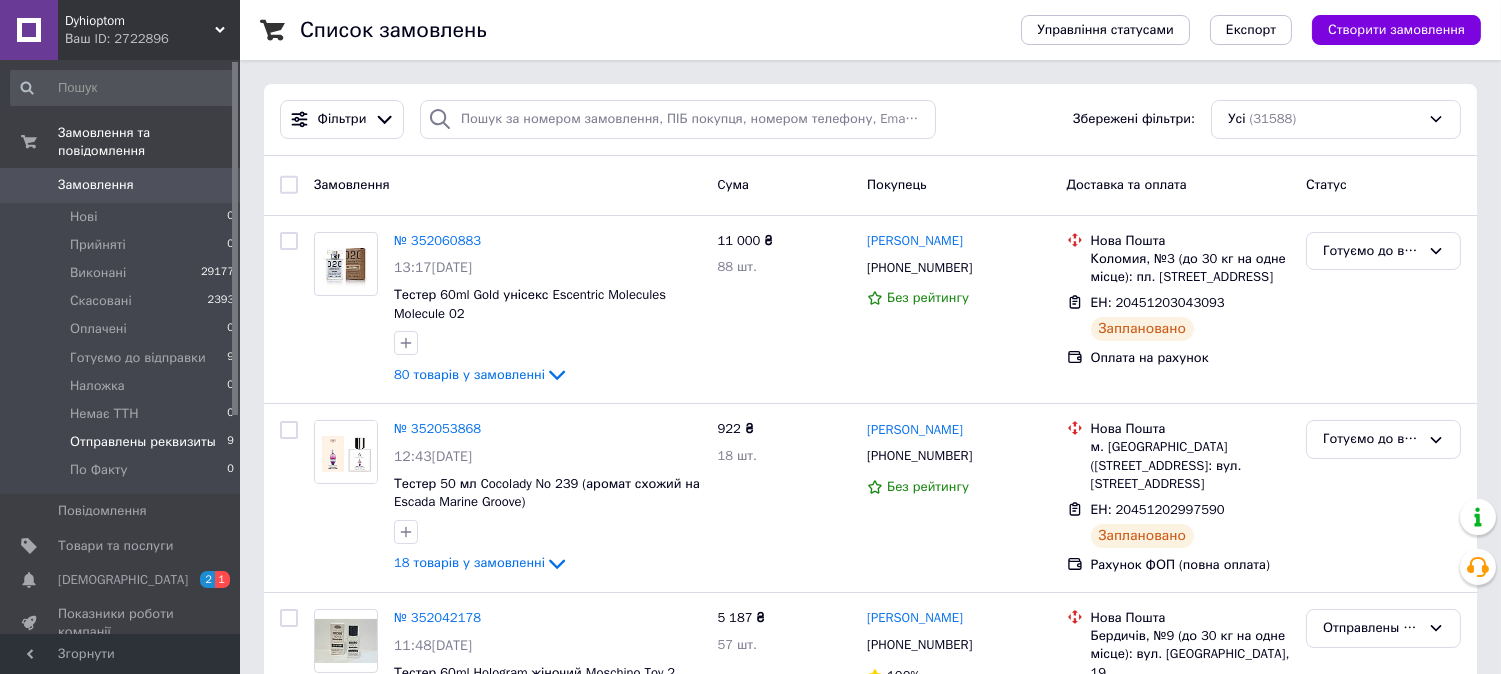 click on "Отправлены реквизиты" at bounding box center [143, 442] 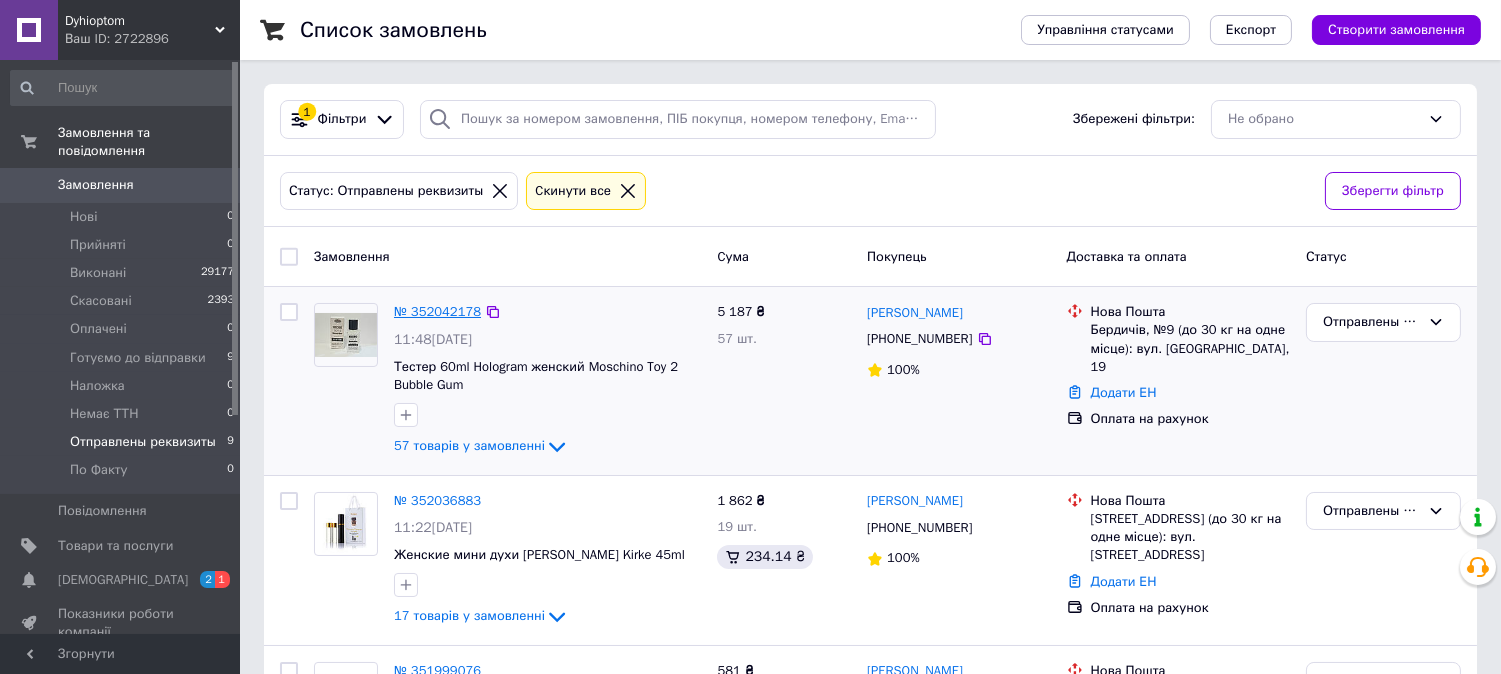 click on "№ 352042178" at bounding box center (437, 311) 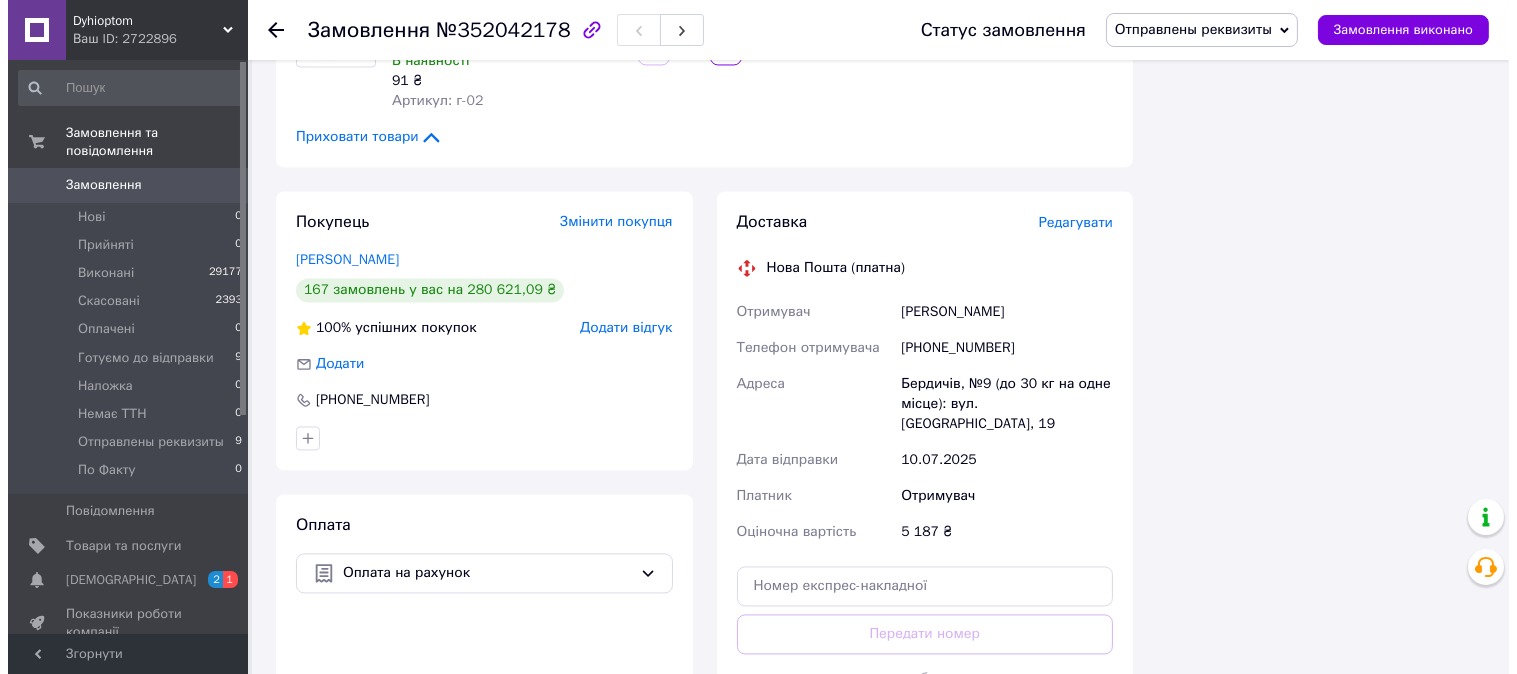 scroll, scrollTop: 7101, scrollLeft: 0, axis: vertical 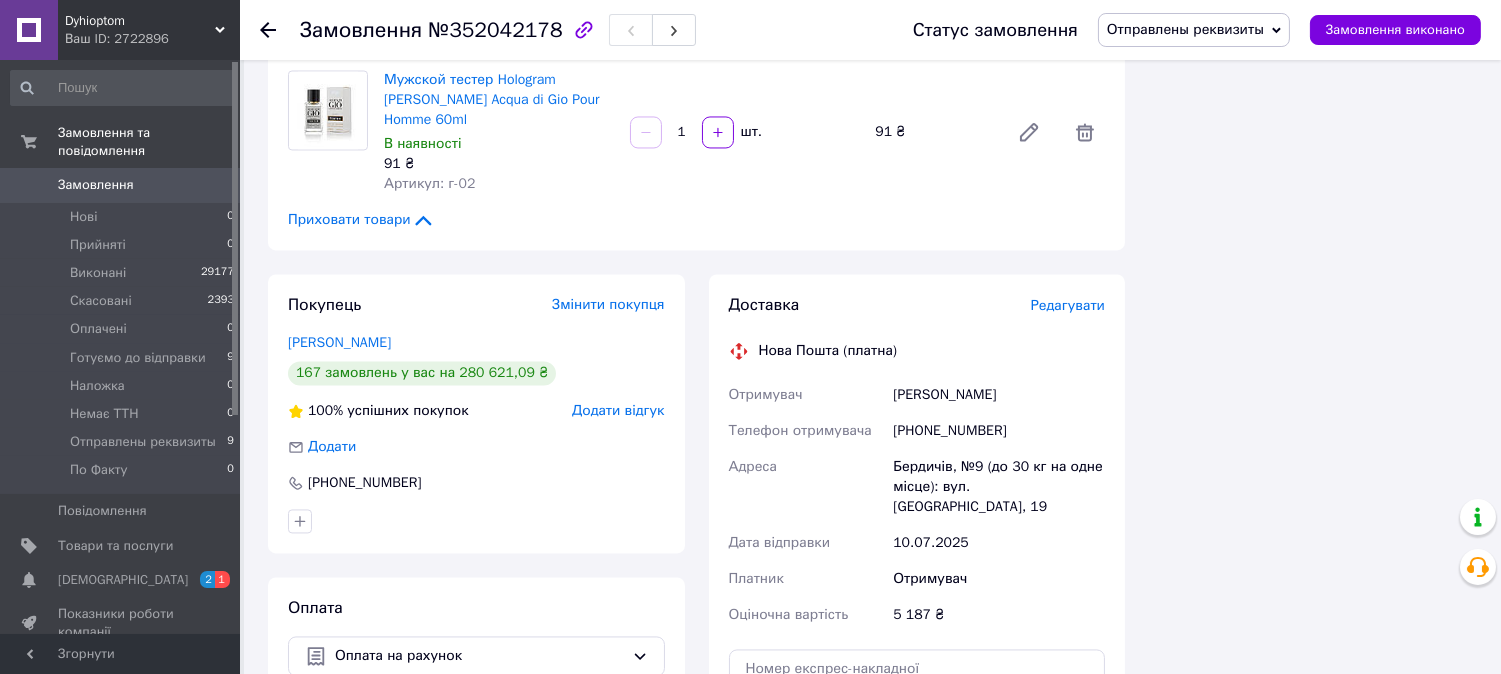 click on "Редагувати" at bounding box center [1068, 305] 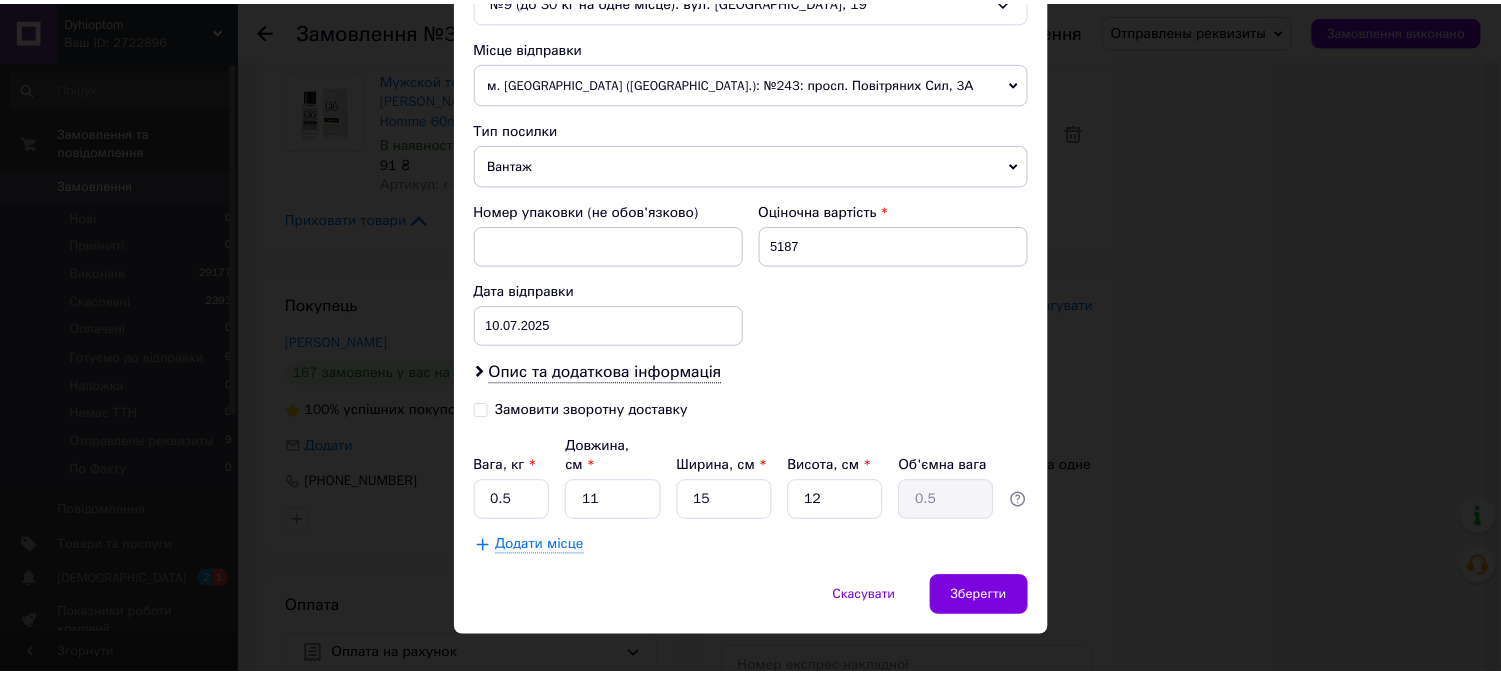 scroll, scrollTop: 692, scrollLeft: 0, axis: vertical 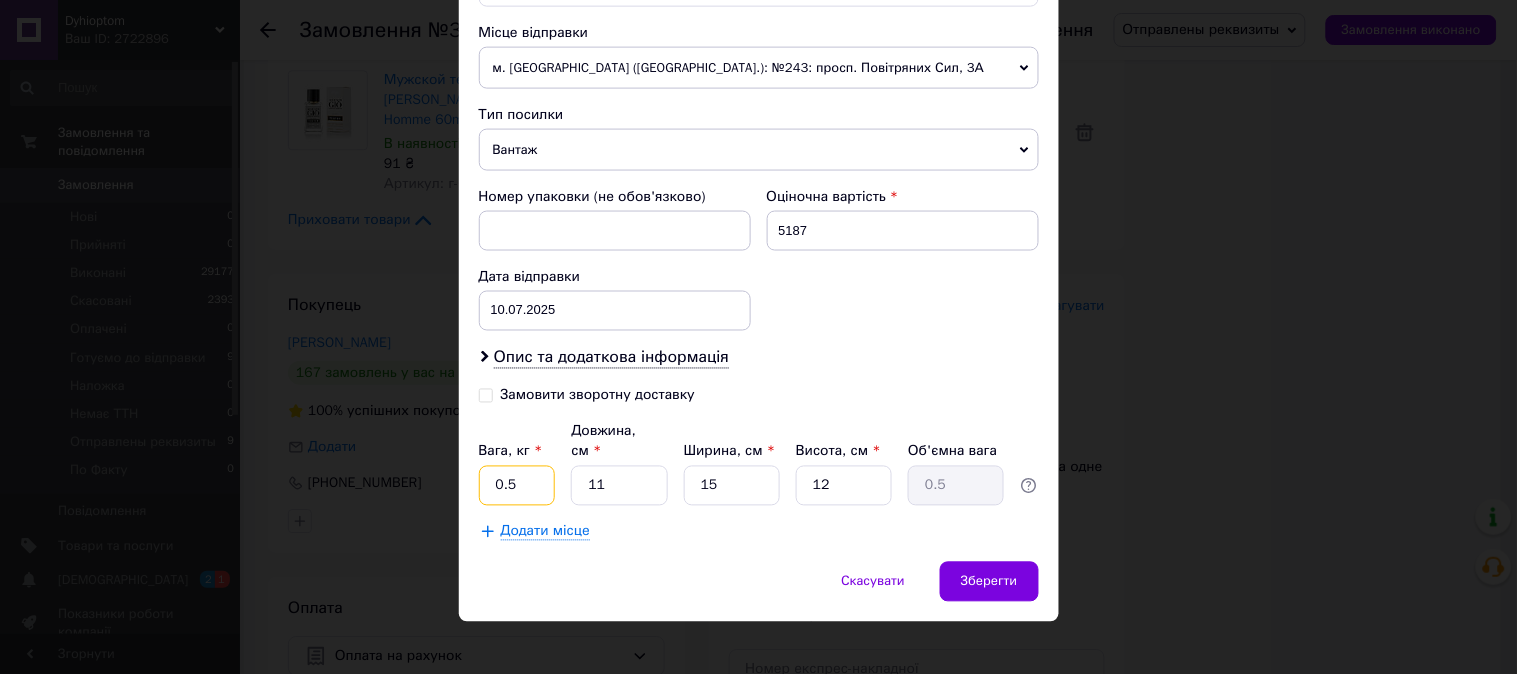 click on "0.5" at bounding box center [517, 486] 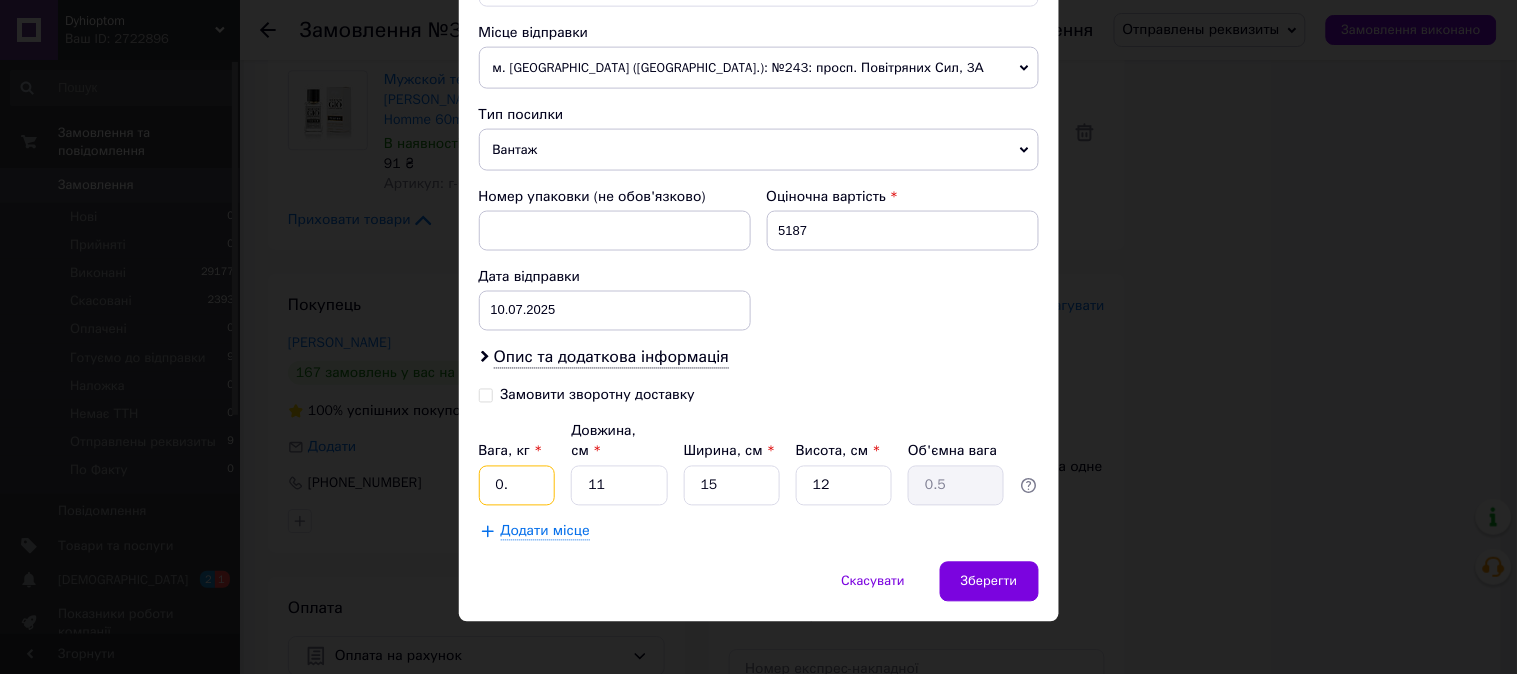 type on "0" 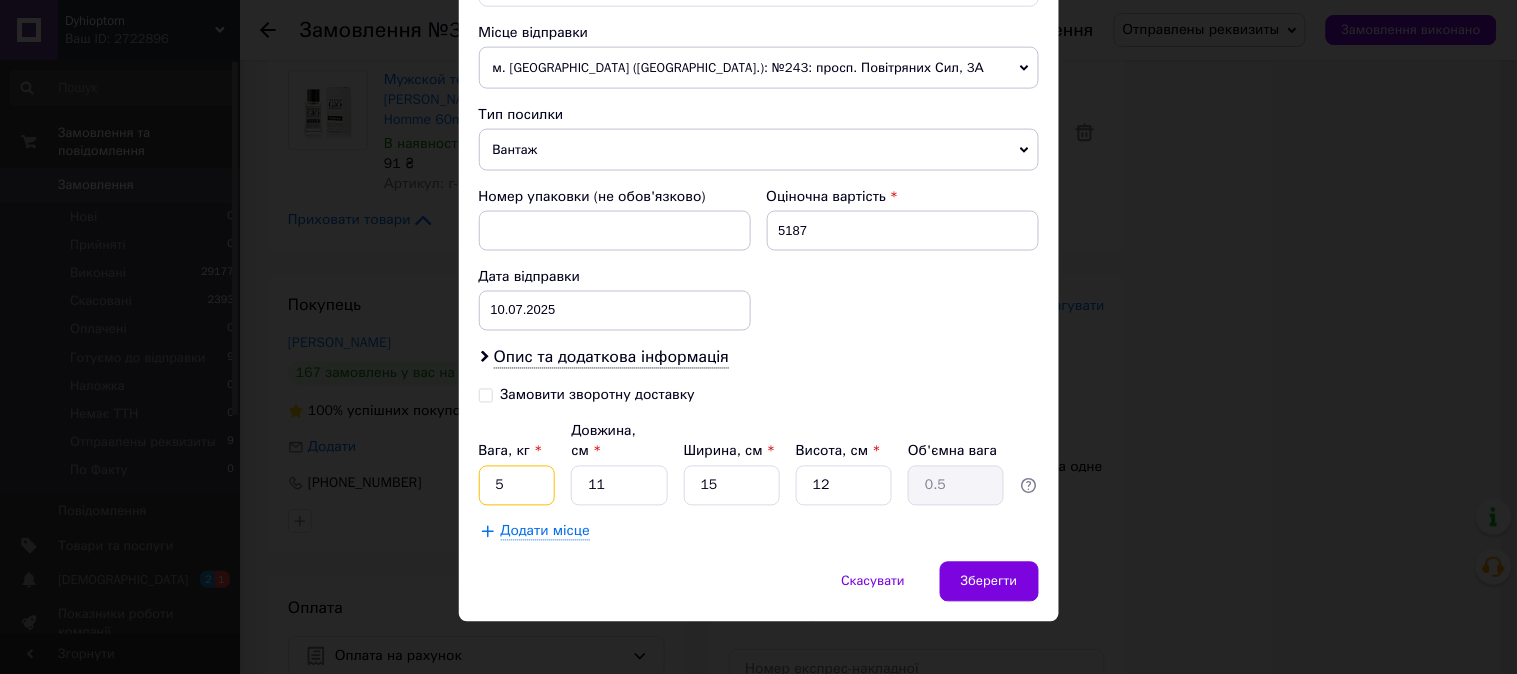 type on "5" 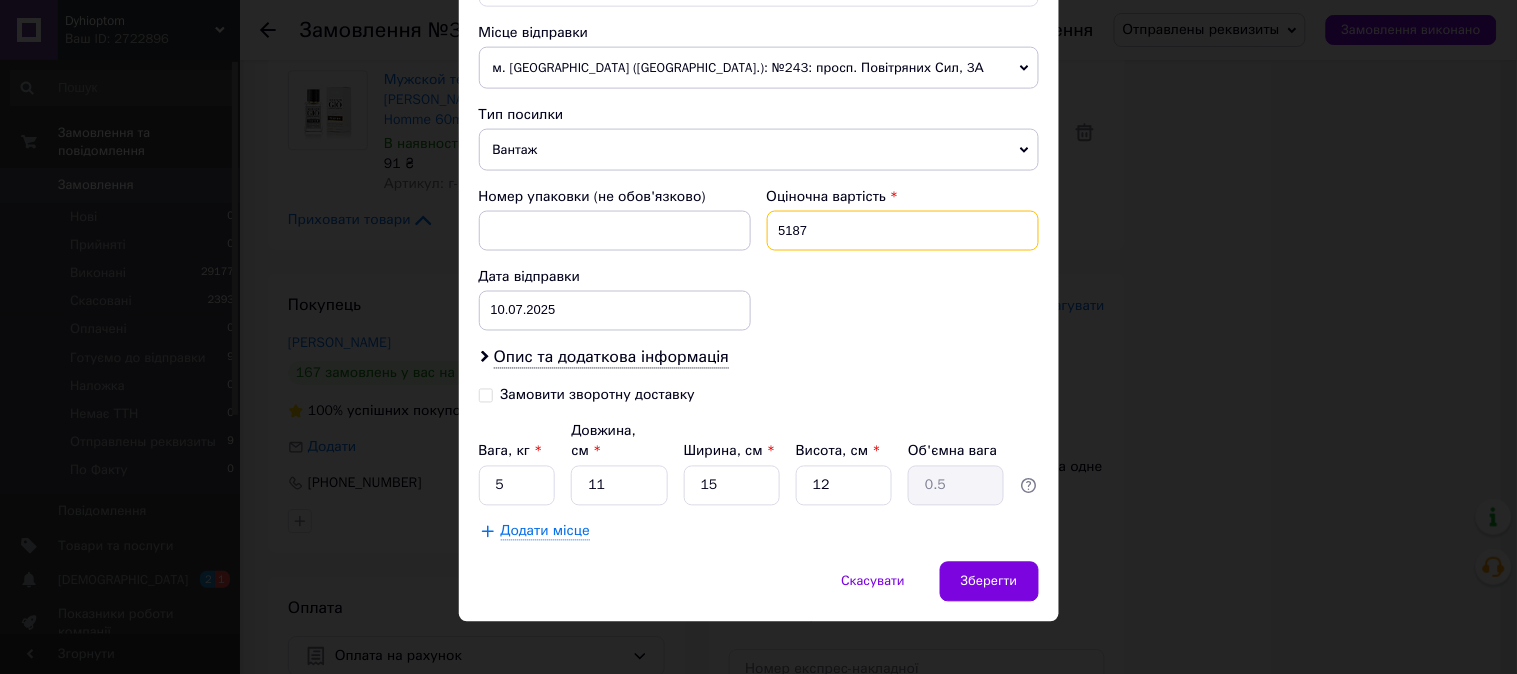 click on "5187" at bounding box center [903, 231] 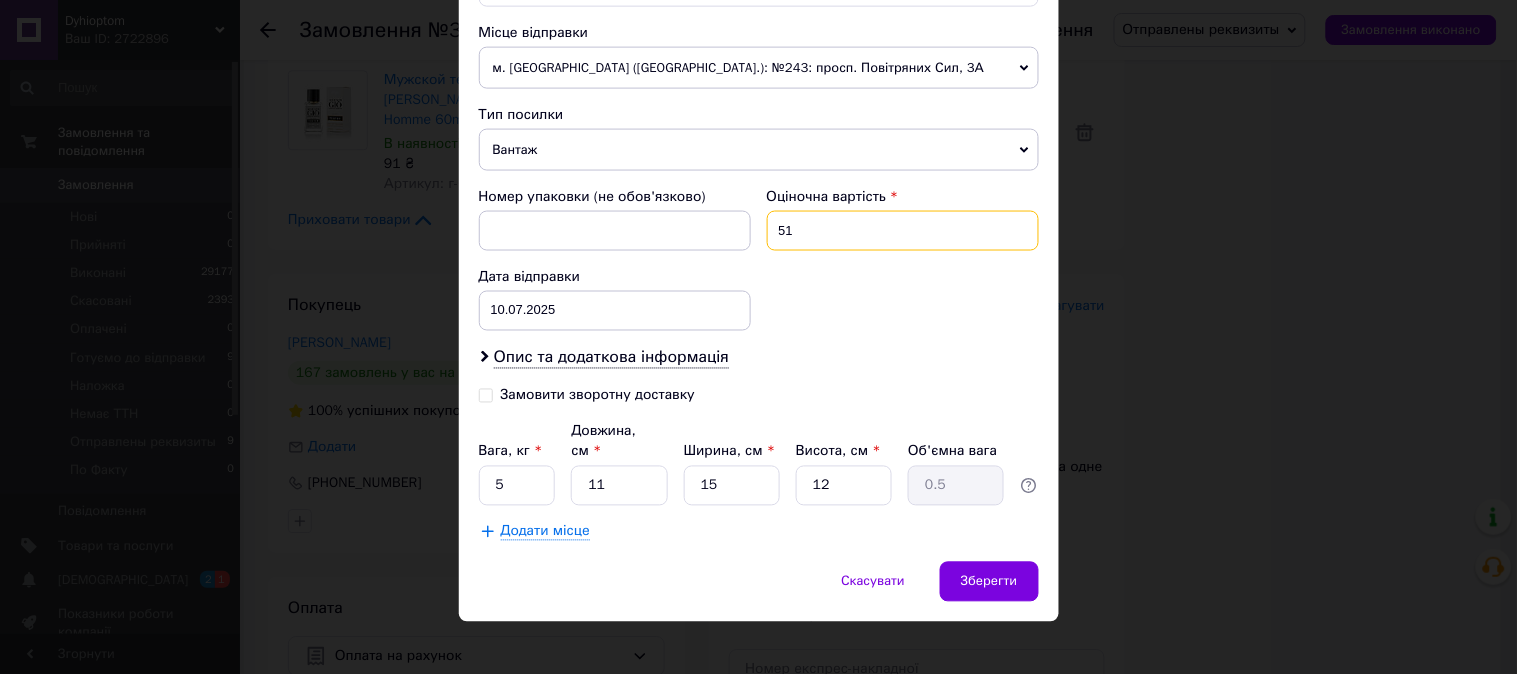 type on "5" 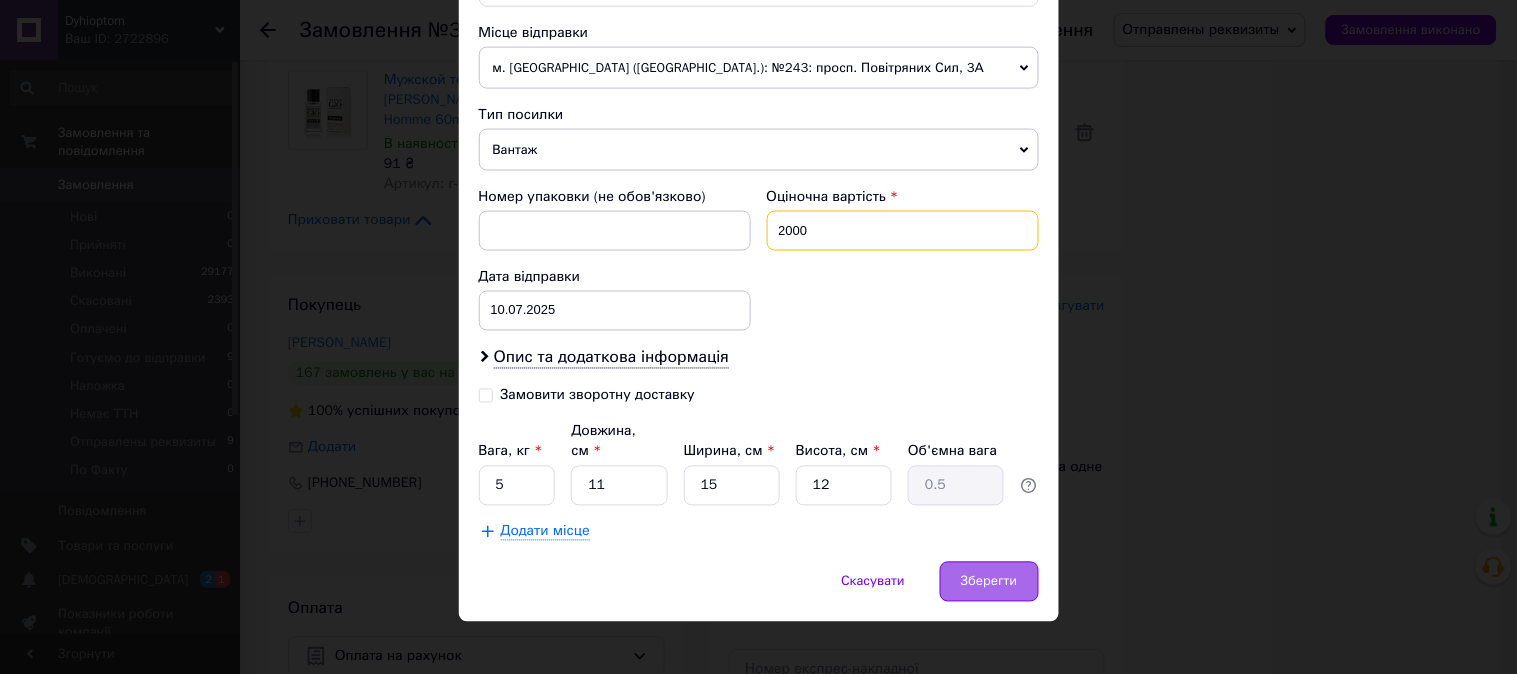 type on "2000" 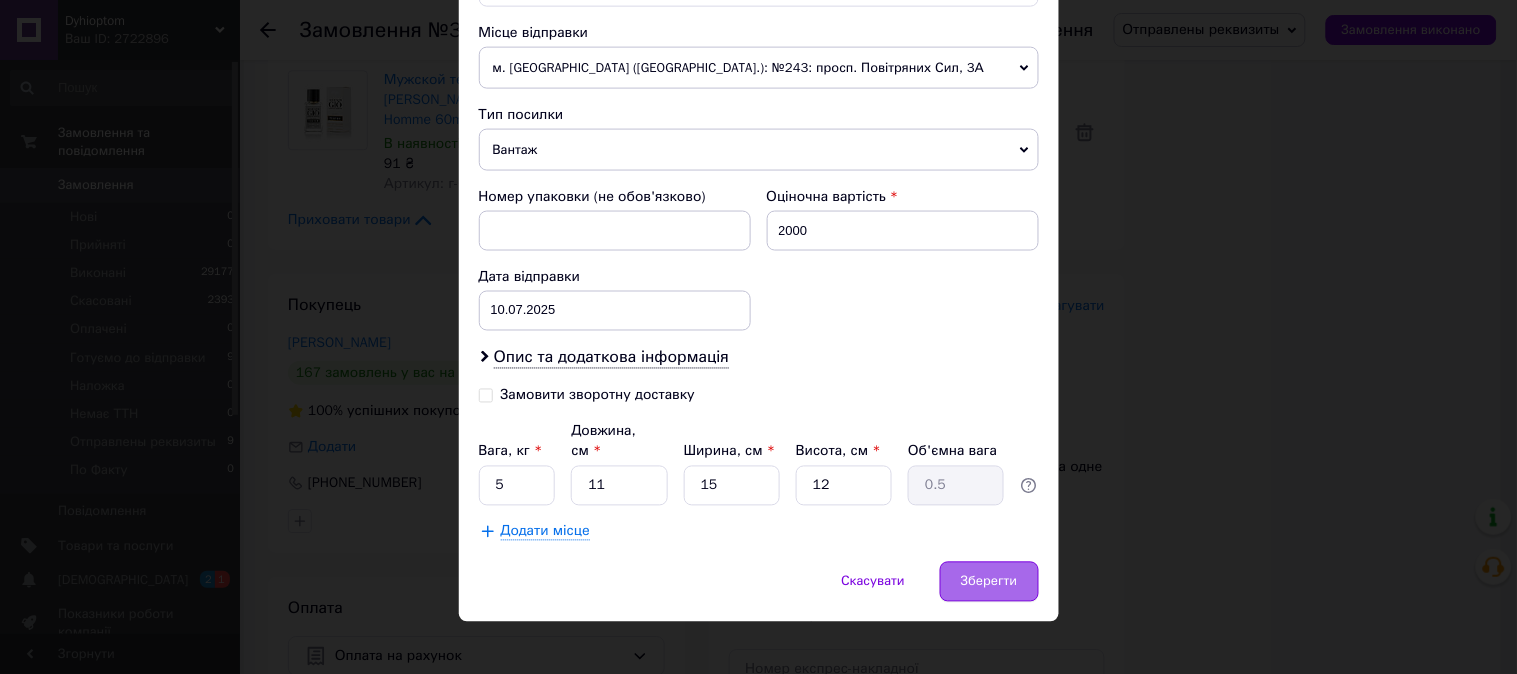 click on "Зберегти" at bounding box center (989, 582) 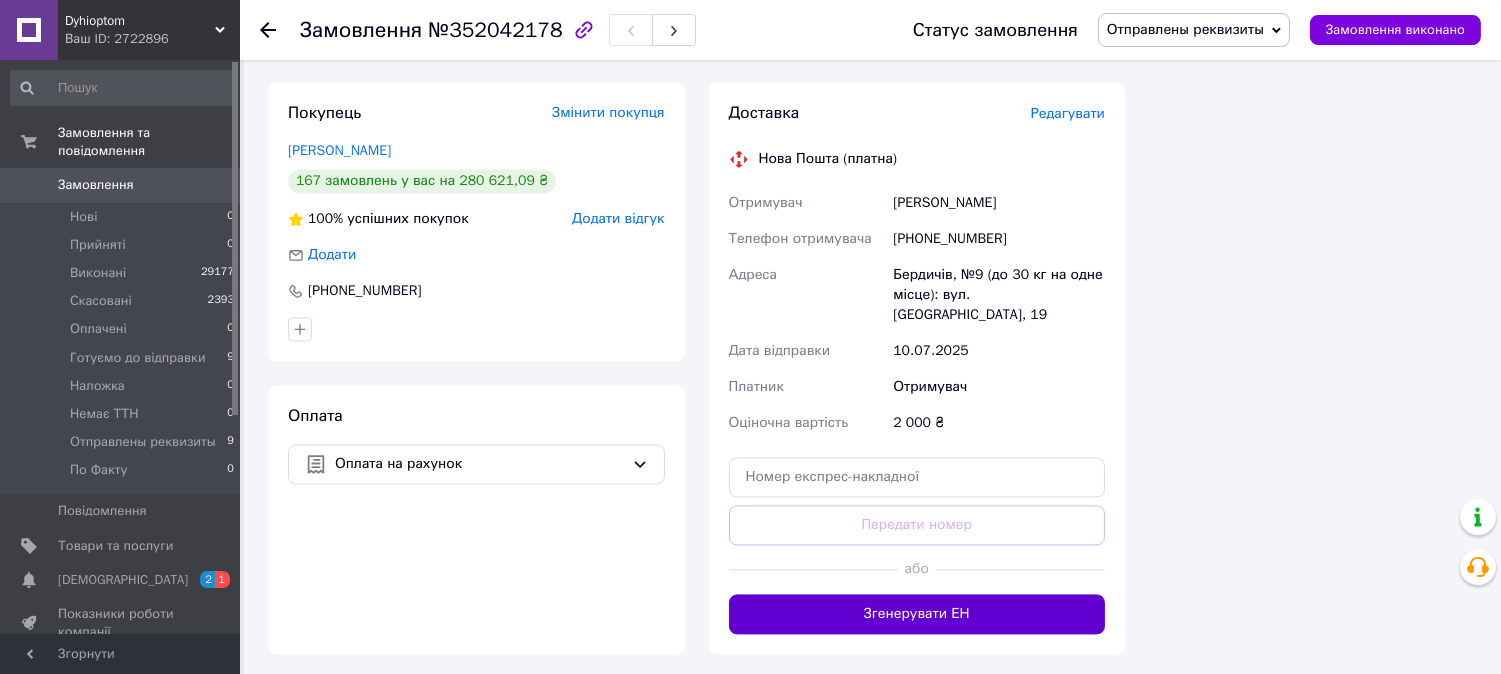 scroll, scrollTop: 7323, scrollLeft: 0, axis: vertical 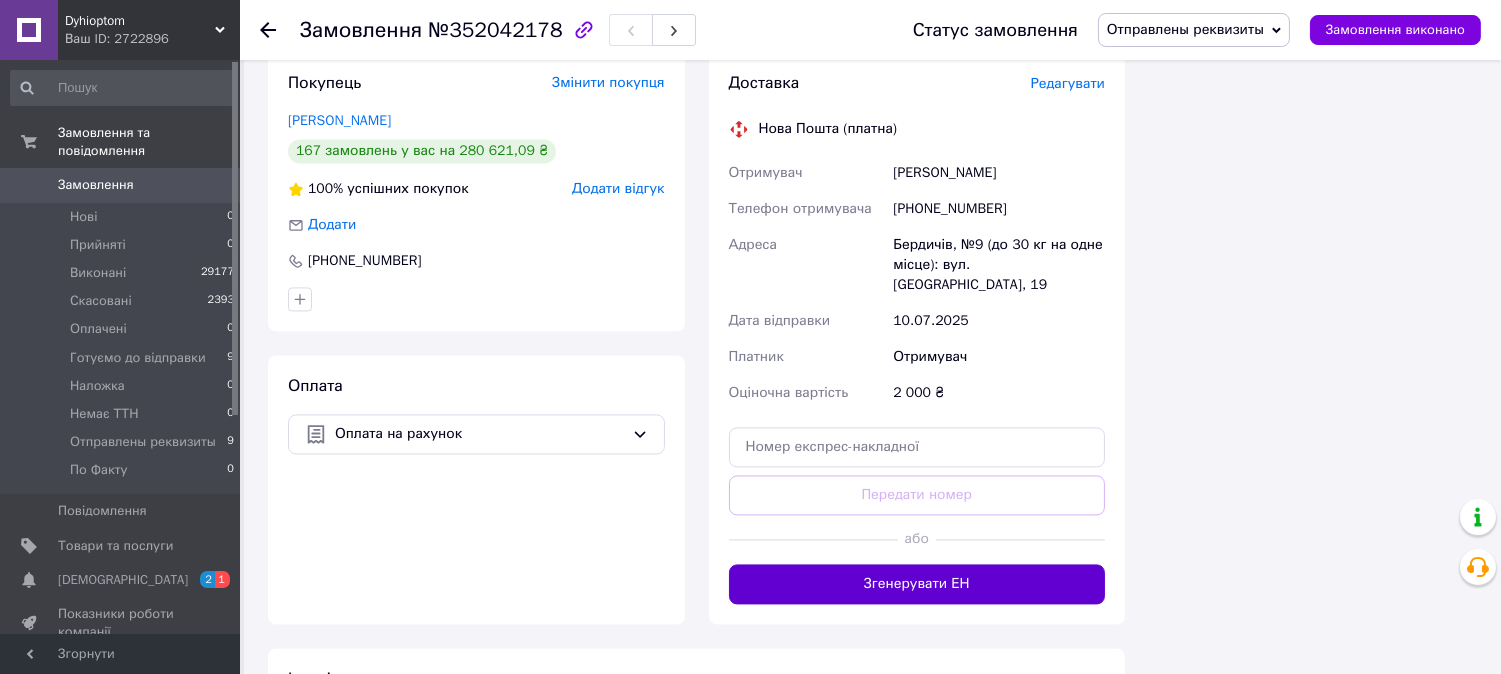 click on "Згенерувати ЕН" at bounding box center [917, 584] 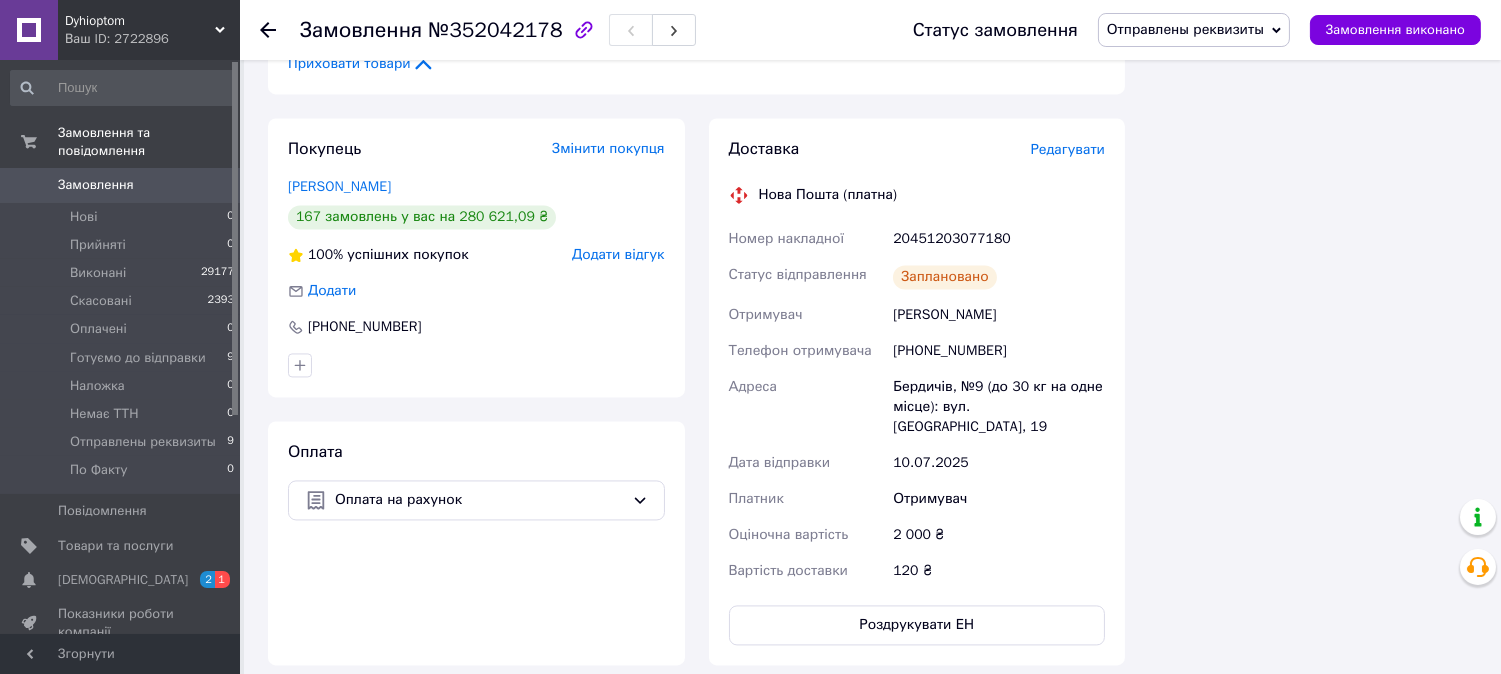 scroll, scrollTop: 7212, scrollLeft: 0, axis: vertical 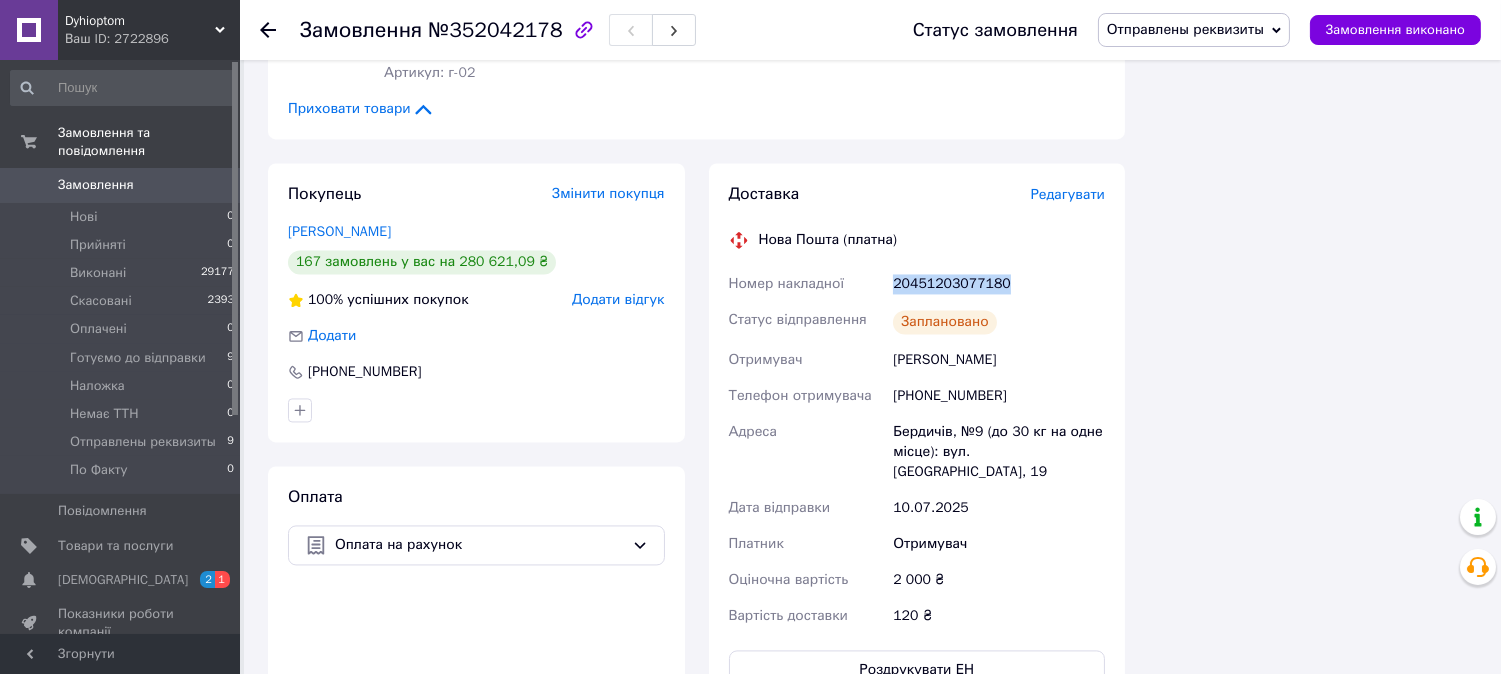 drag, startPoint x: 887, startPoint y: 194, endPoint x: 1007, endPoint y: 201, distance: 120.203995 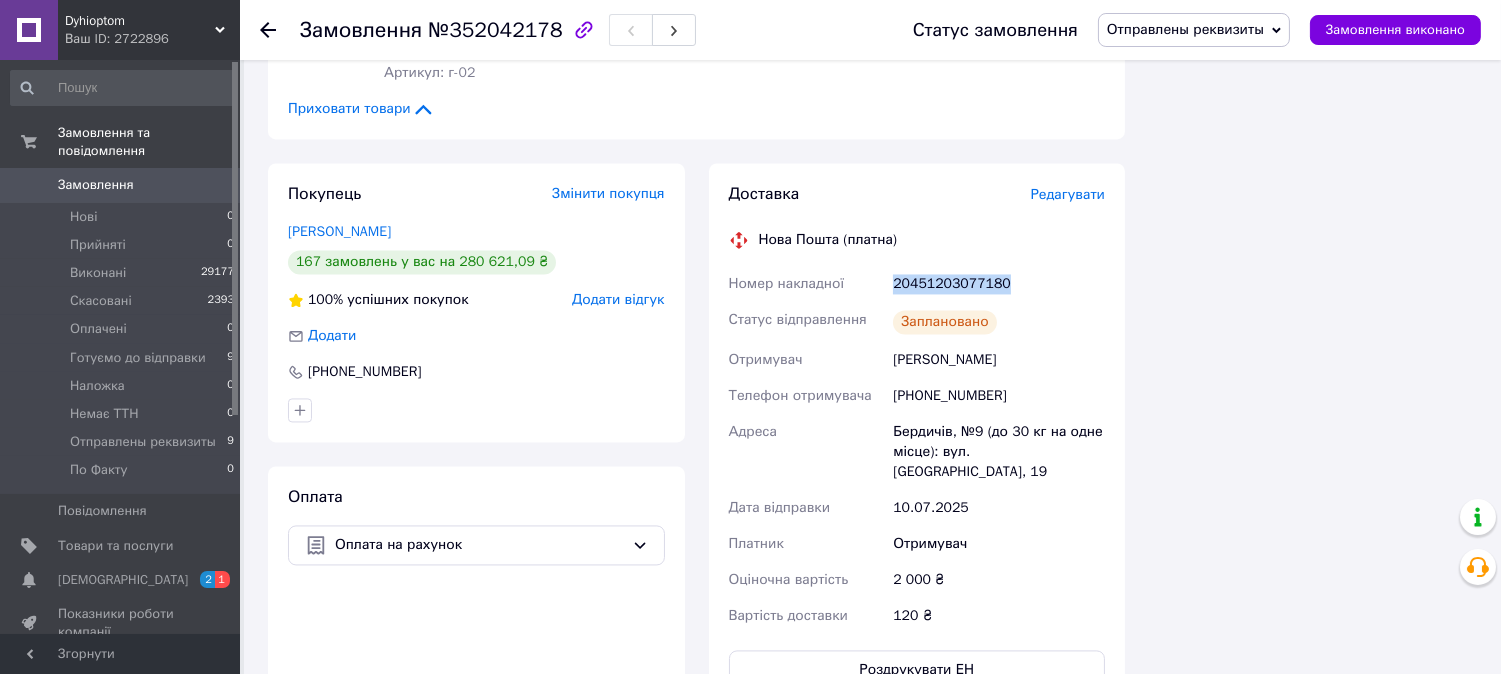 copy on "Номер накладної 20451203077180" 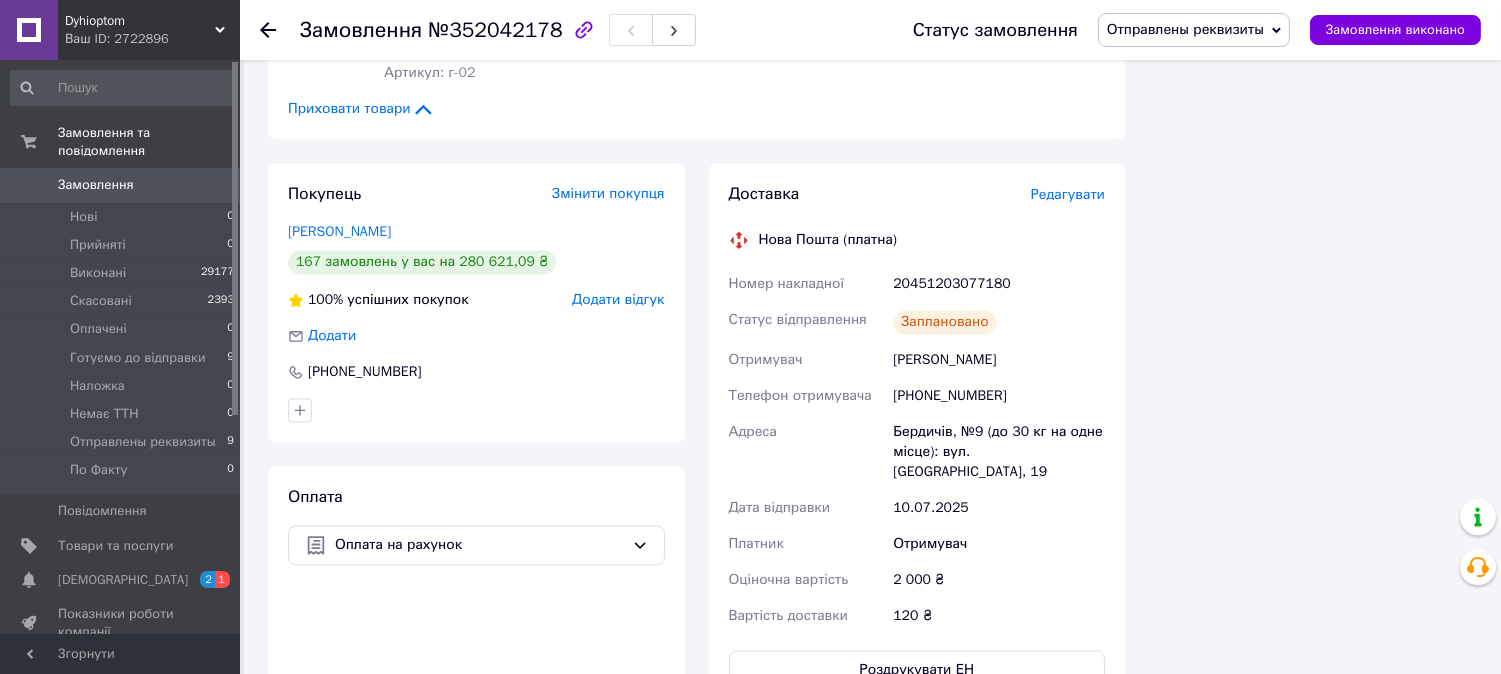 click on "Всього 57 товарів 5 187 ₴ Доставка 120 ₴ Знижка Додати Всього до сплати 5187 ₴ Дії Написати покупцеві Viber Telegram WhatsApp SMS Запит на відгук про компанію   Скопіювати запит на відгук У вас є 30 днів, щоб відправити запит на відгук покупцеві, скопіювавши посилання.   Видати чек   Завантажити PDF   Друк PDF   Дублювати замовлення Мітки Особисті нотатки, які бачите лише ви. З їх допомогою можна фільтрувати замовлення Примітки Залишилося 300 символів Очистити Зберегти" at bounding box center [1313, -2992] 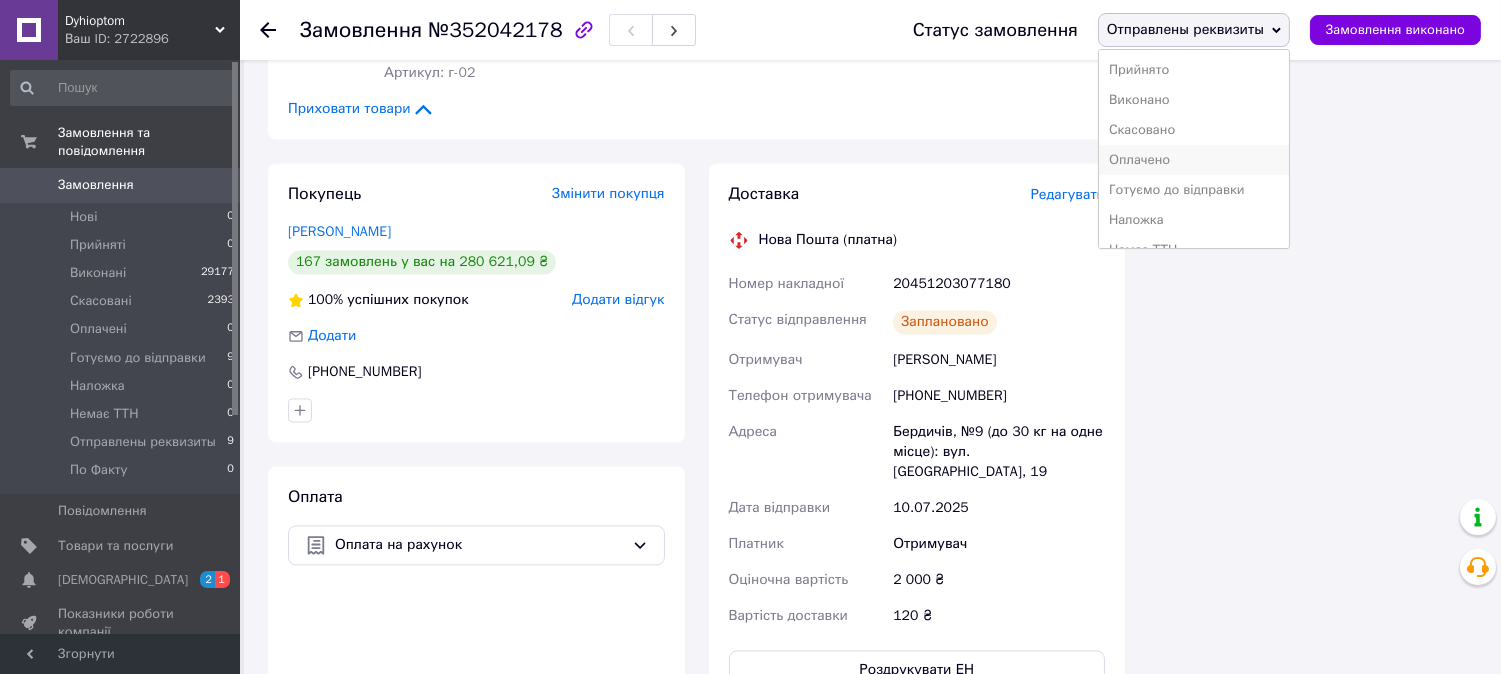 click on "Оплачено" at bounding box center (1194, 160) 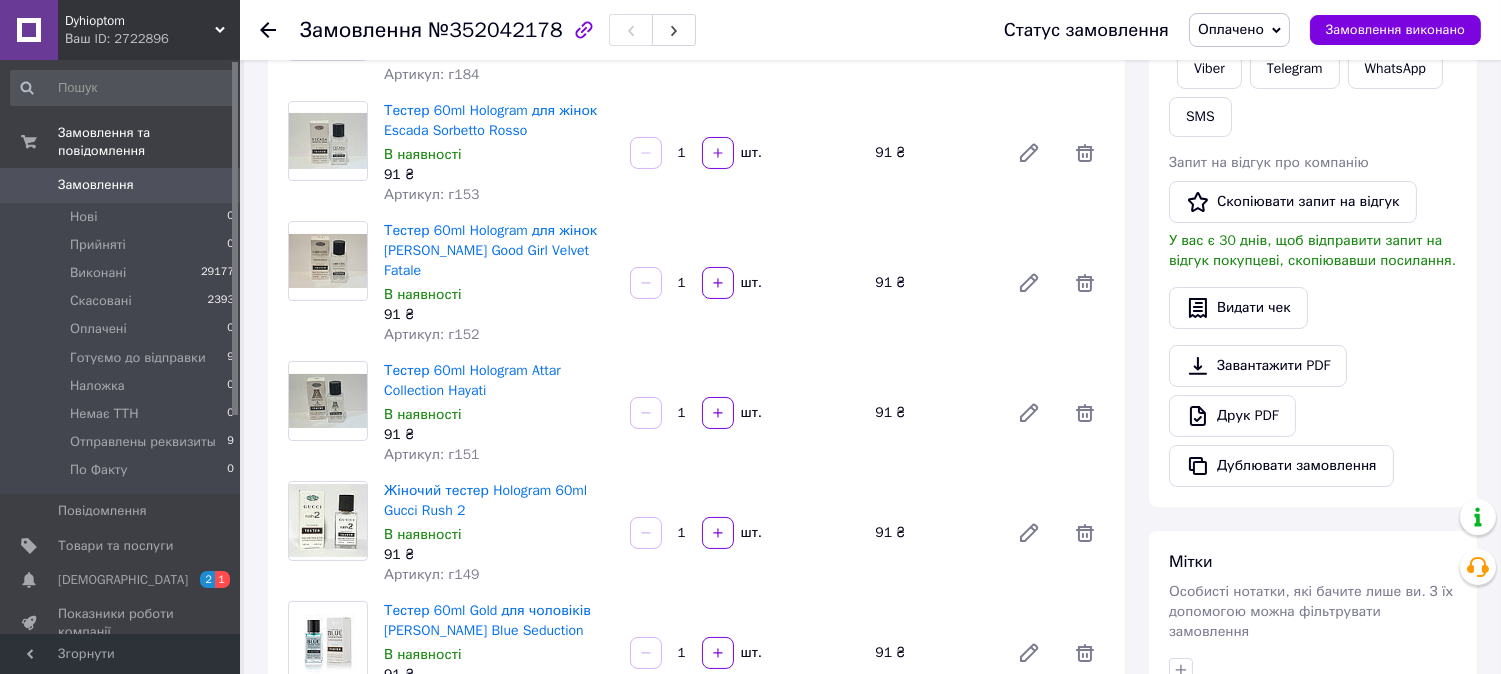 scroll, scrollTop: 323, scrollLeft: 0, axis: vertical 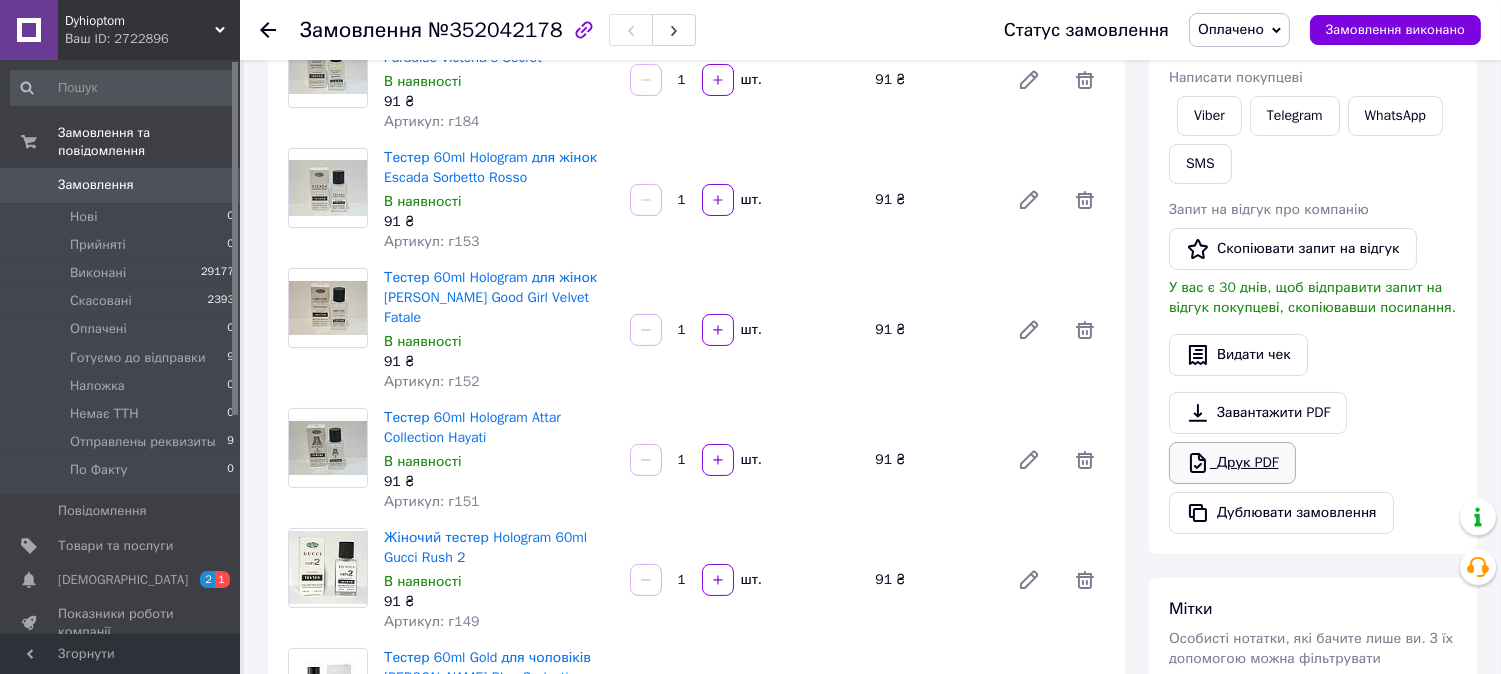 click on "Друк PDF" at bounding box center (1232, 463) 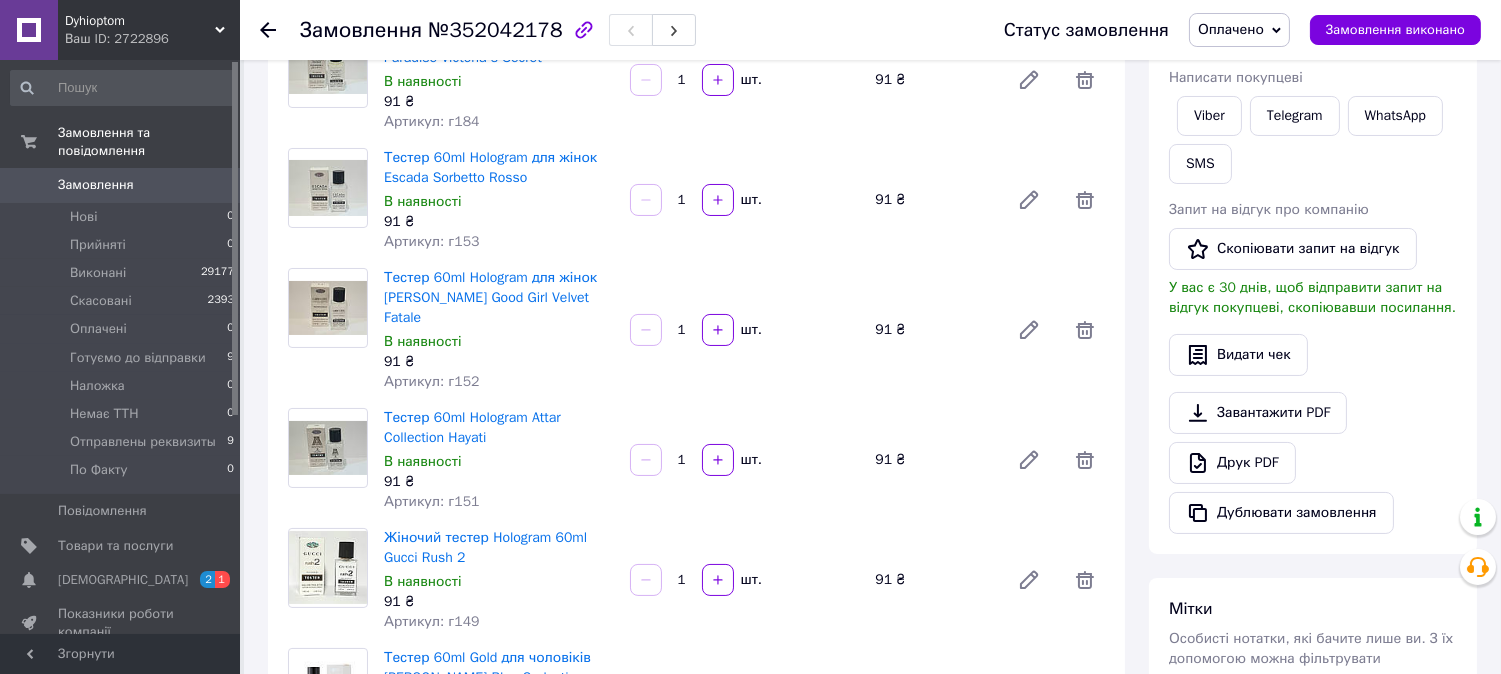 click on "Оплачено" at bounding box center (1231, 29) 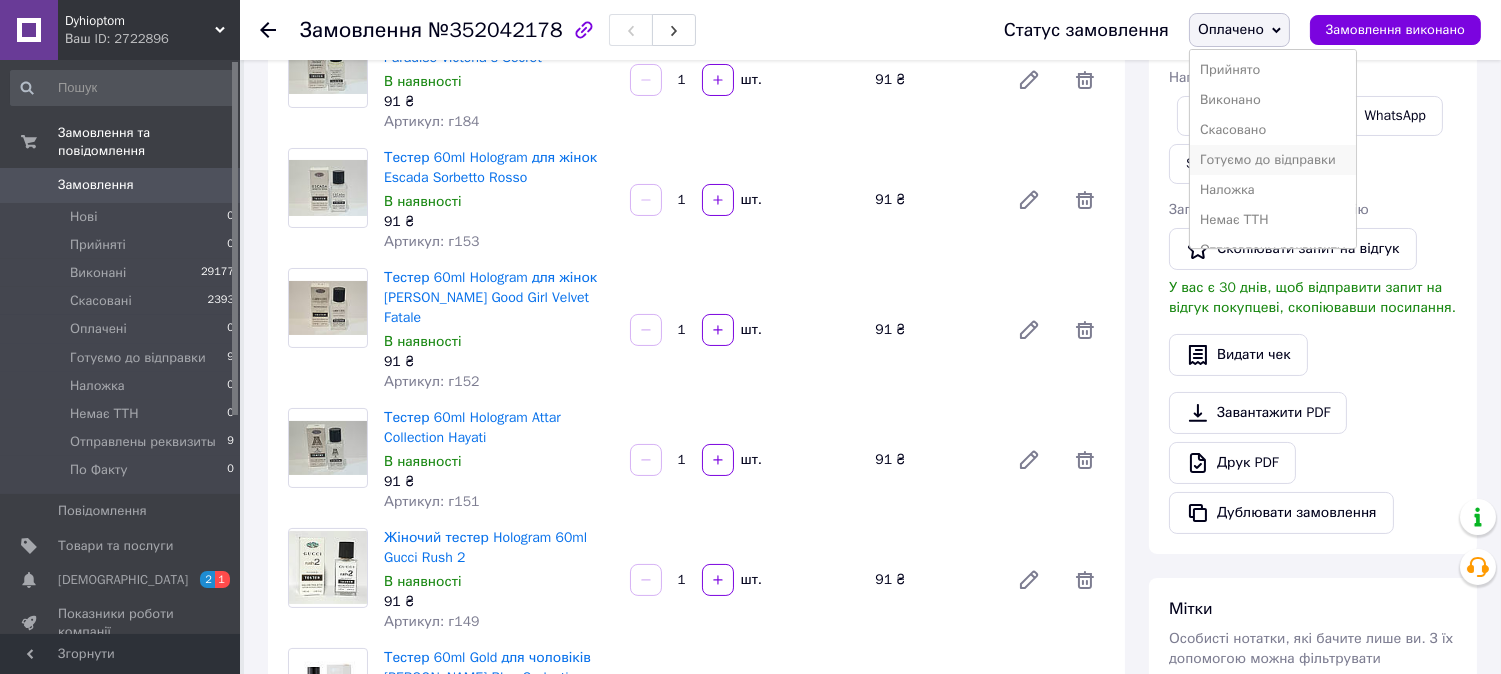 click on "Готуємо до відправки" at bounding box center (1273, 160) 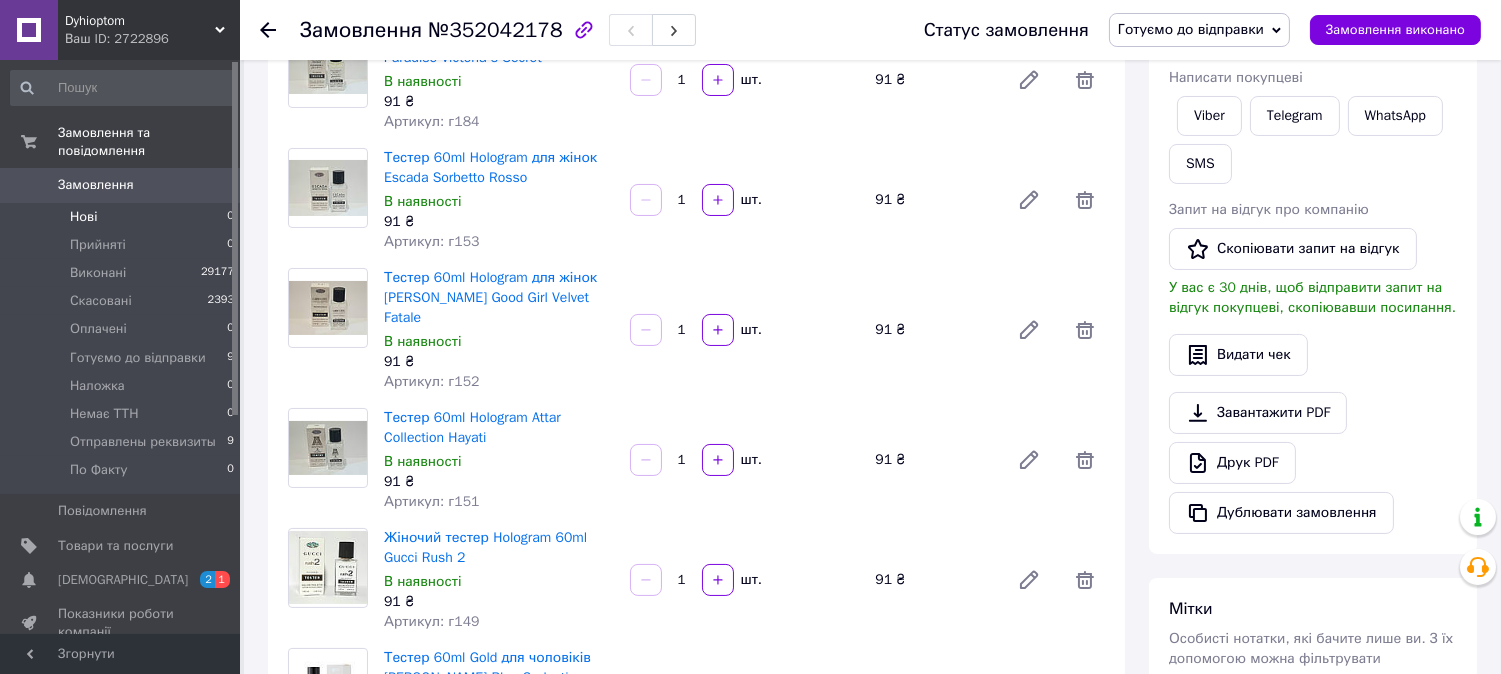 click on "Нові" at bounding box center (83, 217) 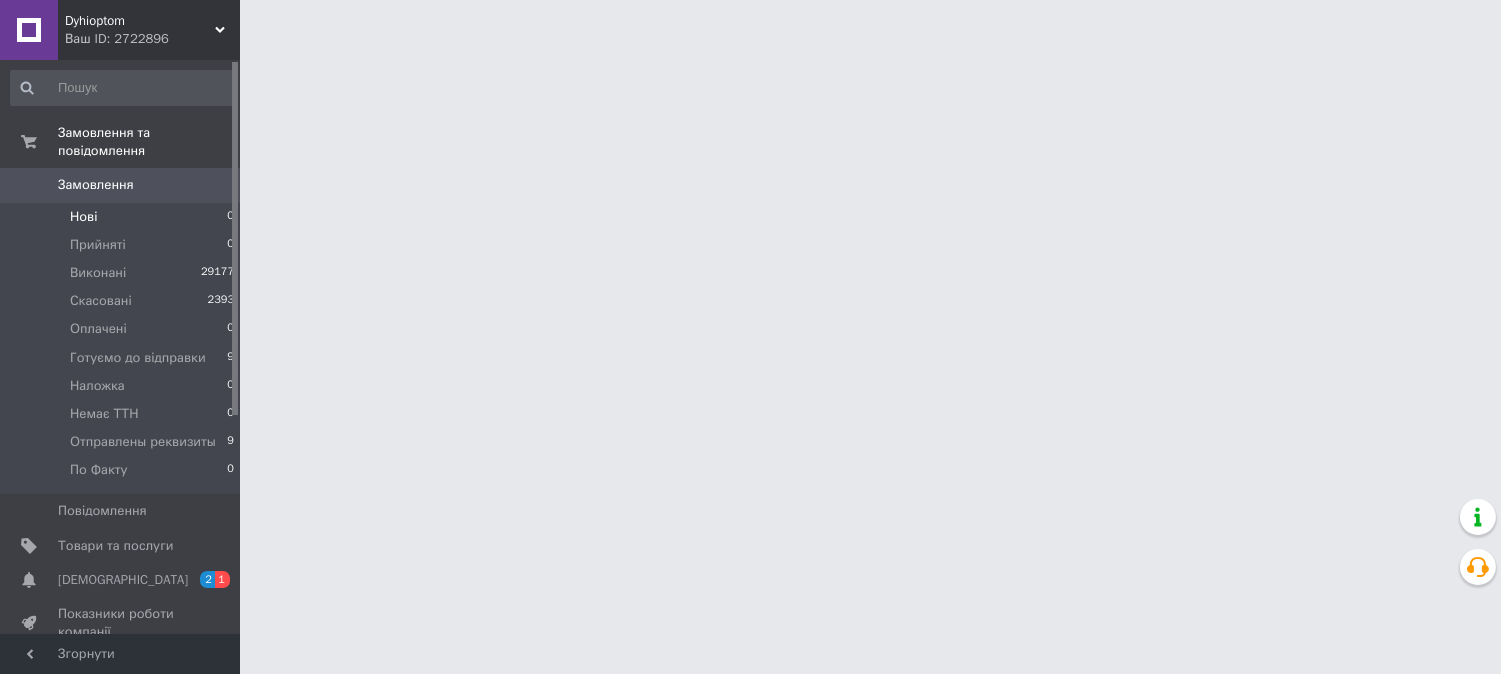 scroll, scrollTop: 0, scrollLeft: 0, axis: both 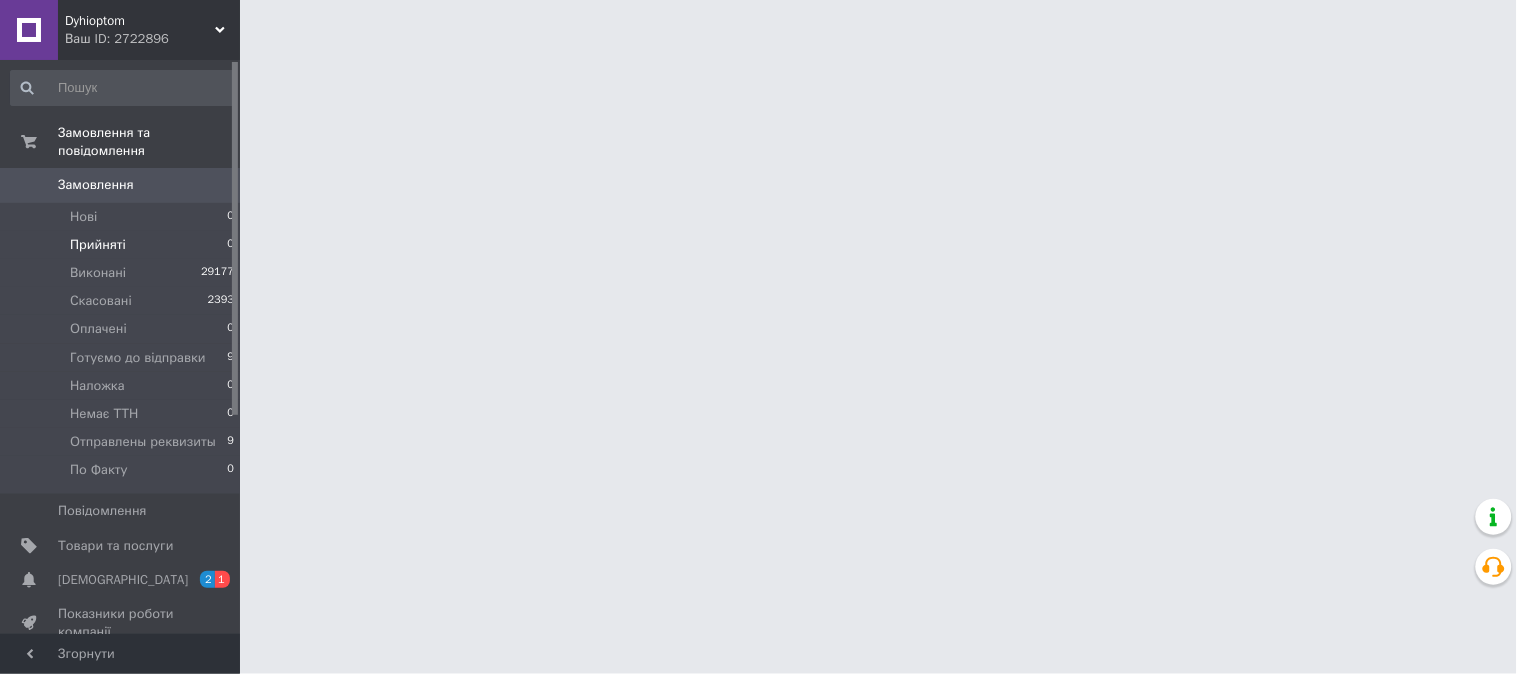 click on "Прийняті" at bounding box center [98, 245] 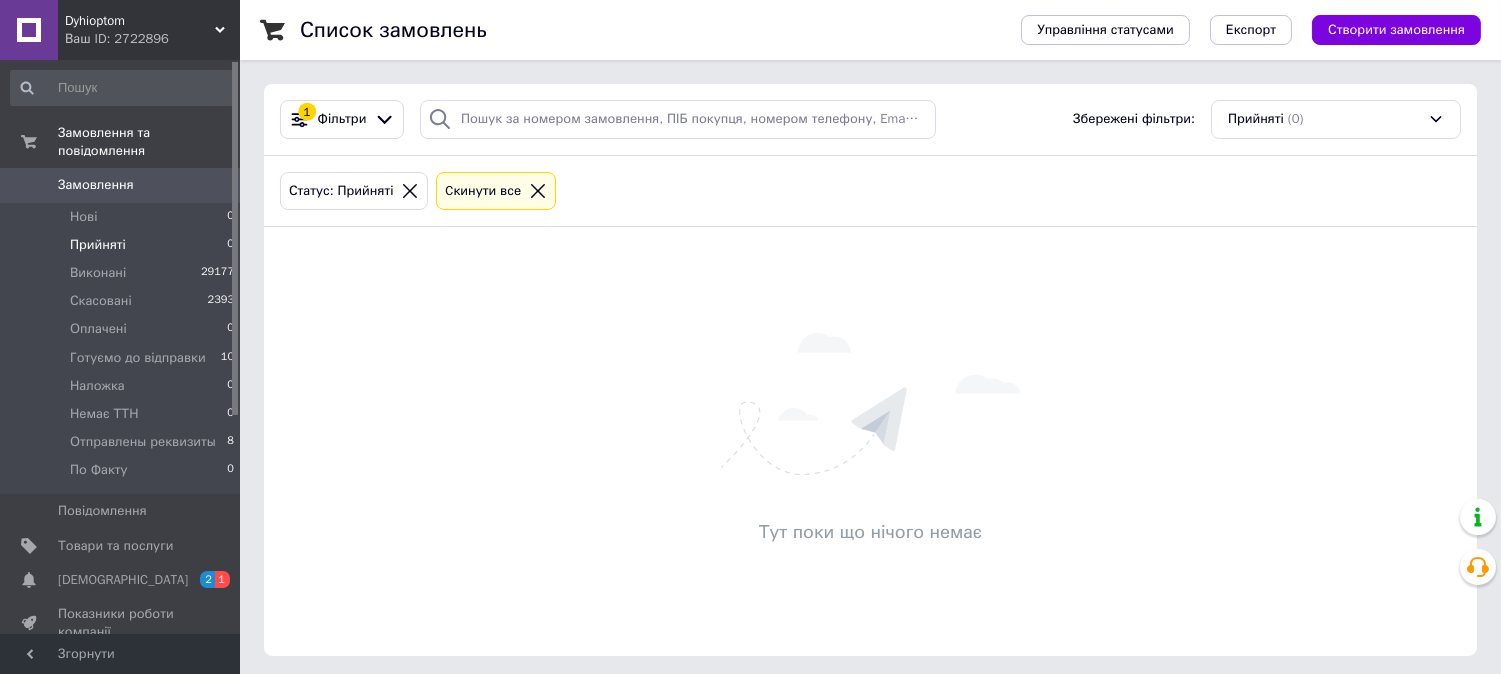 click on "Тут поки що нічого немає" at bounding box center [870, 441] 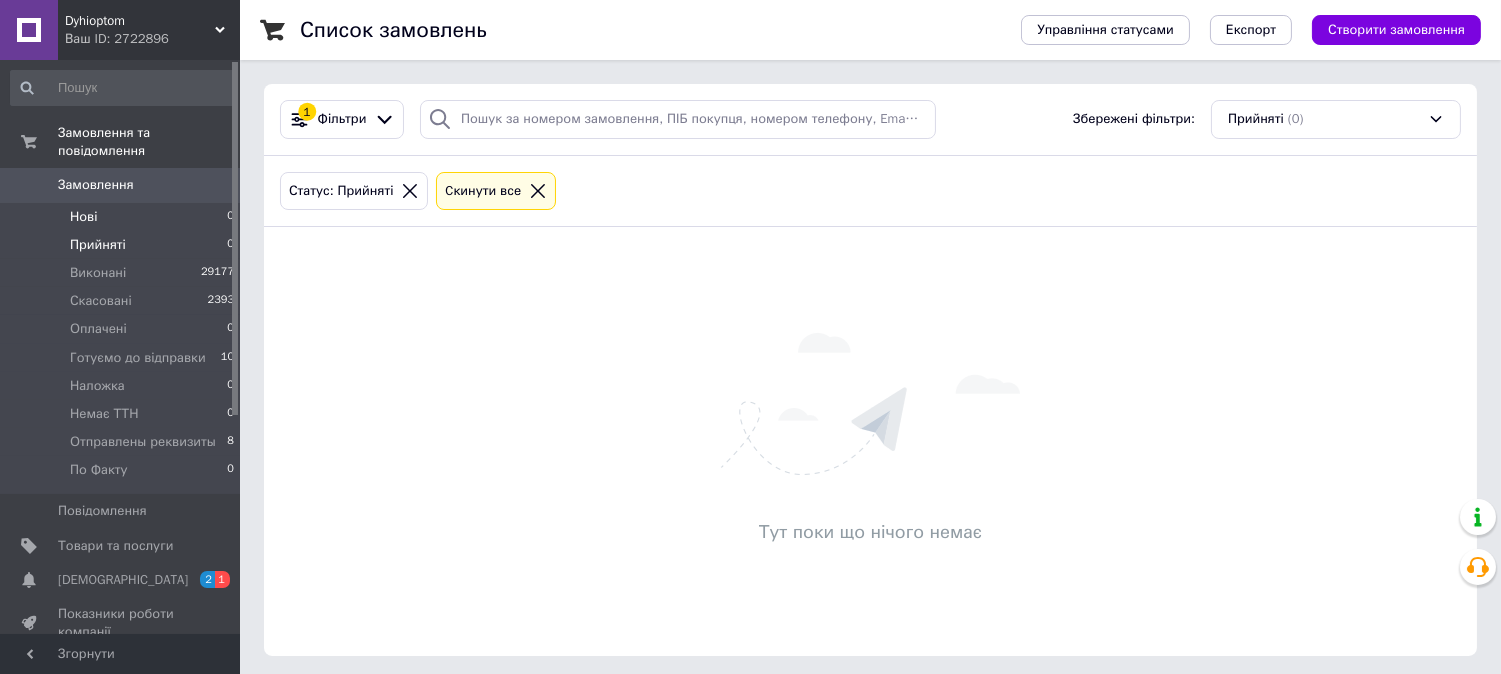 click on "Нові" at bounding box center [83, 217] 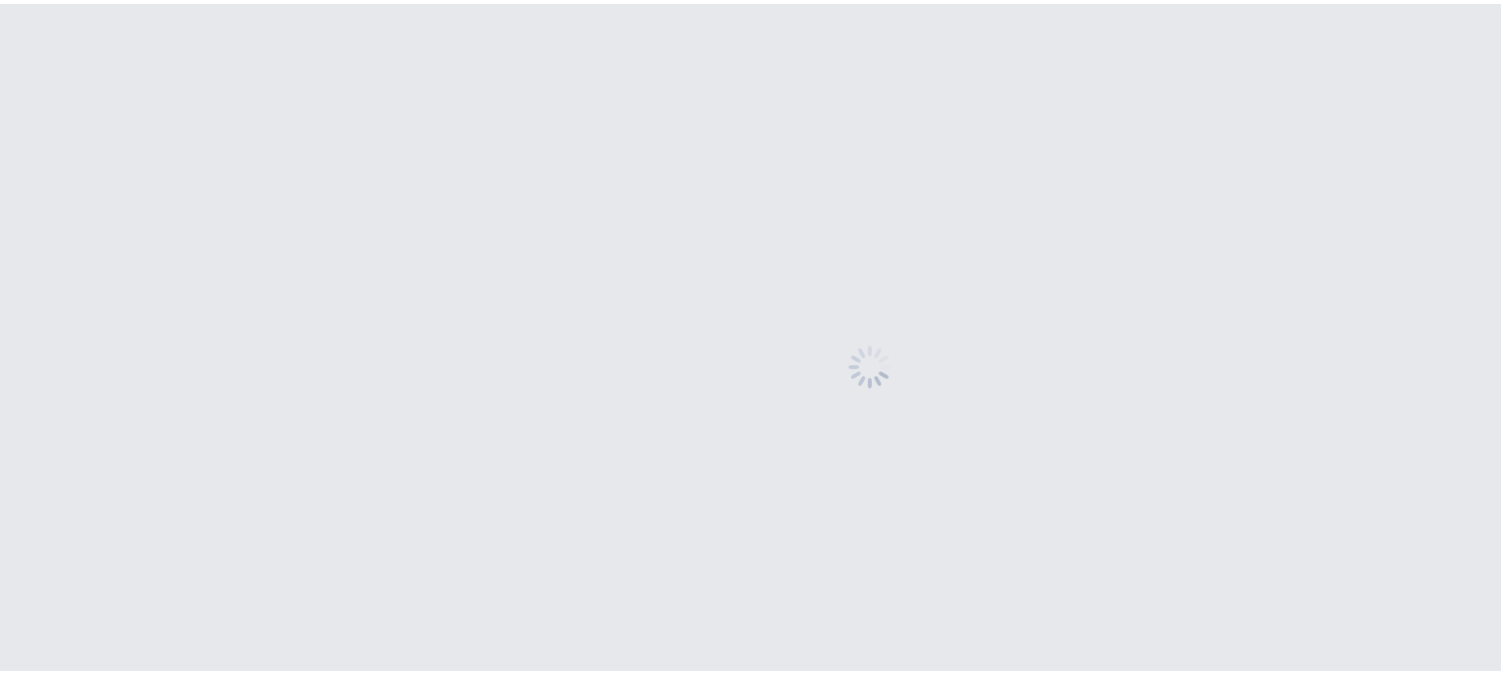 scroll, scrollTop: 0, scrollLeft: 0, axis: both 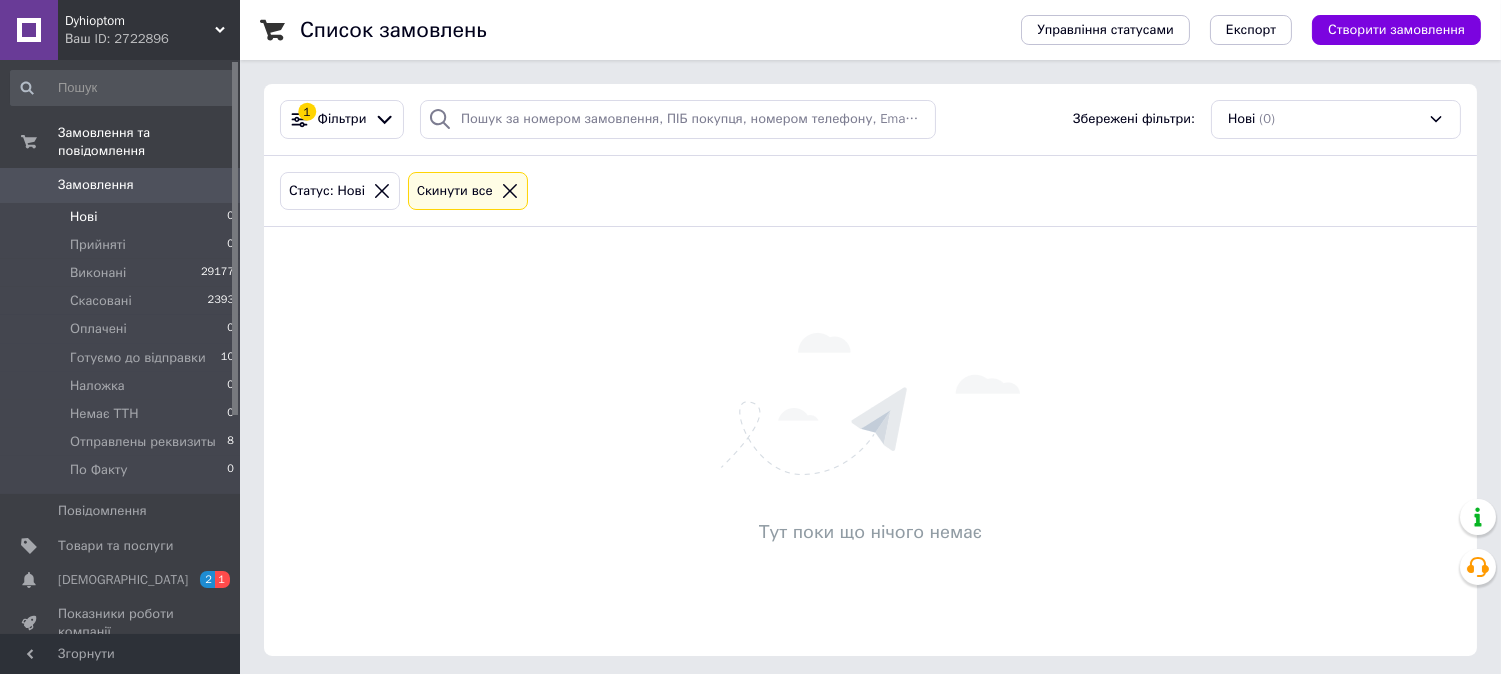 click on "Тут поки що нічого немає" at bounding box center (870, 441) 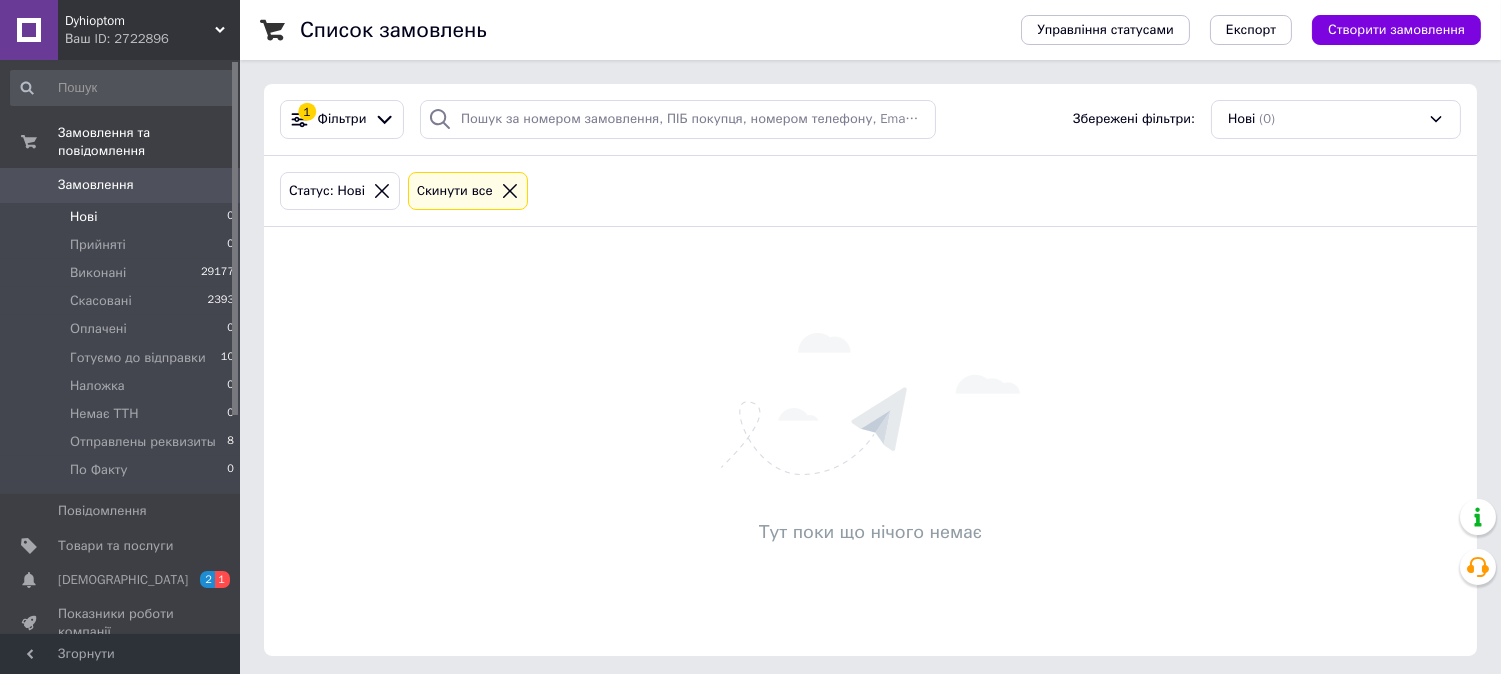 click on "Нові" at bounding box center [83, 217] 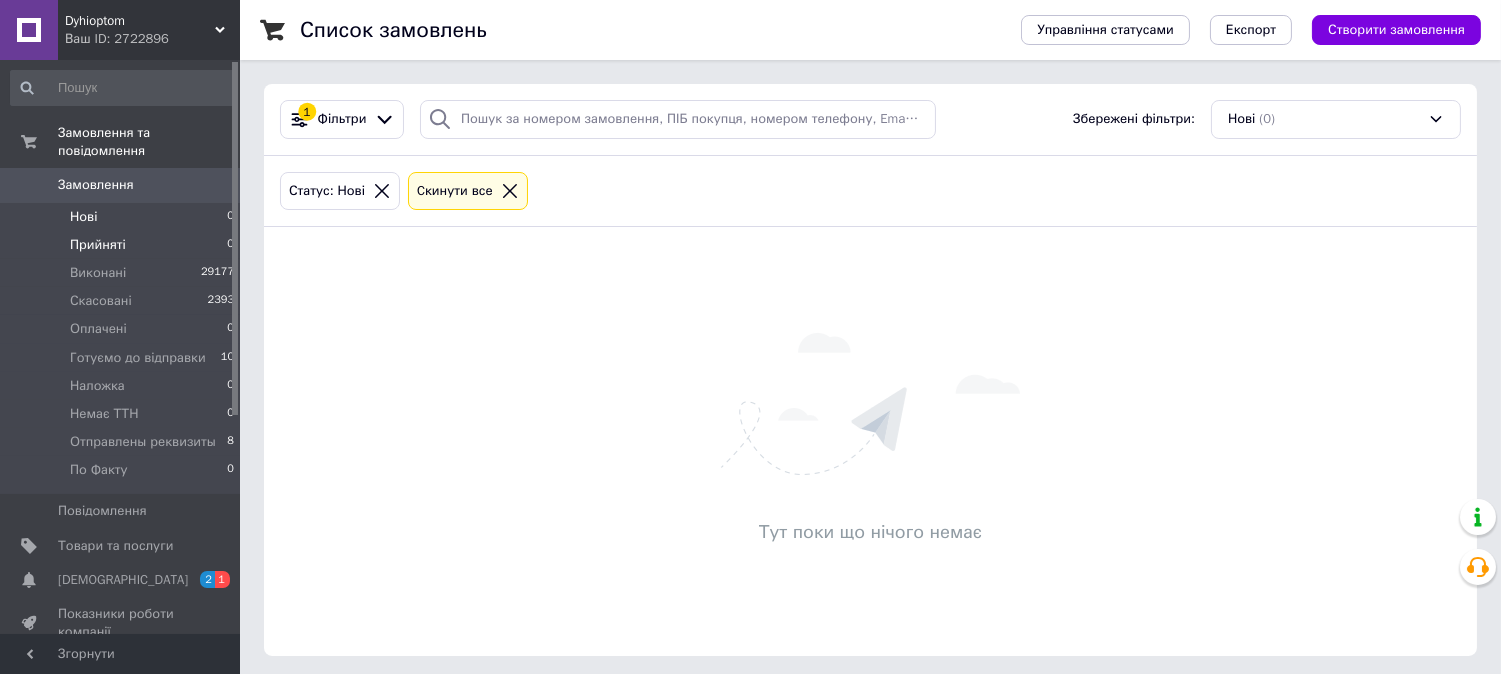 click on "Прийняті" at bounding box center (98, 245) 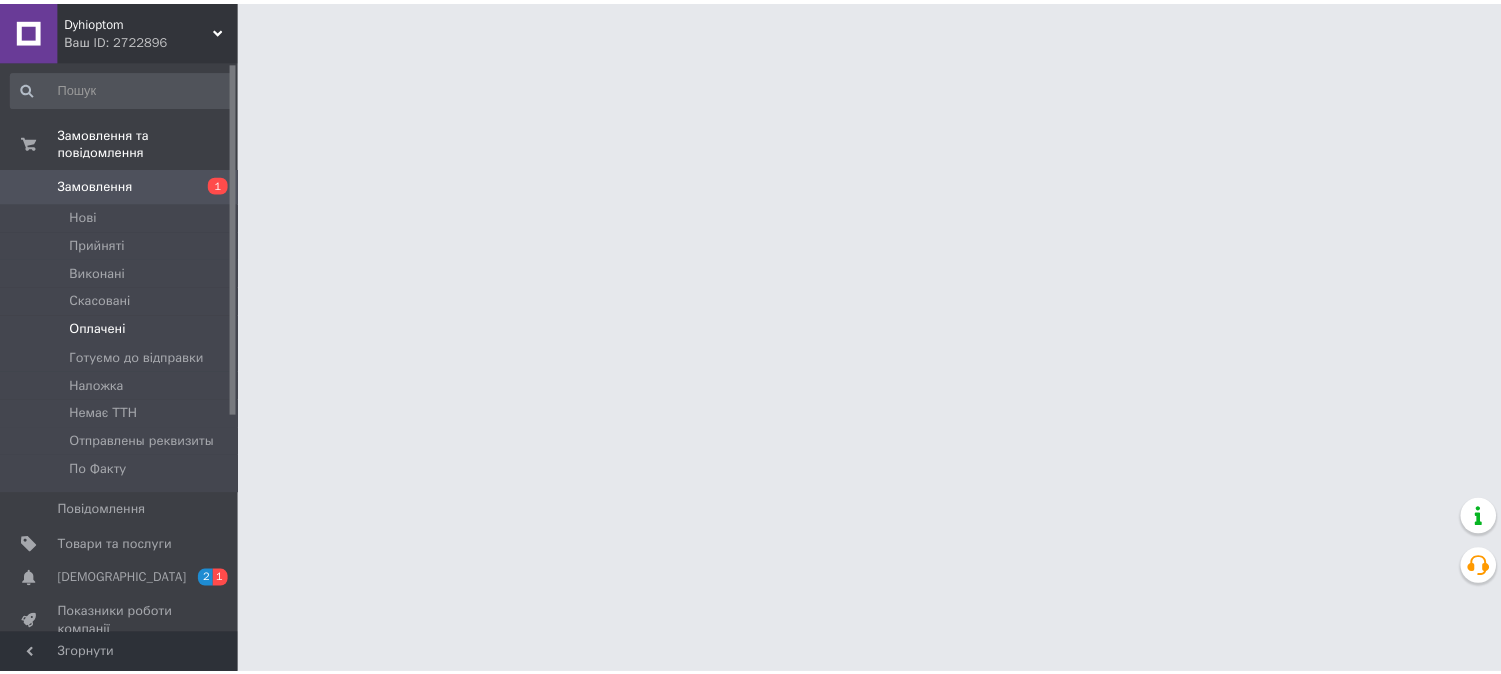 scroll, scrollTop: 0, scrollLeft: 0, axis: both 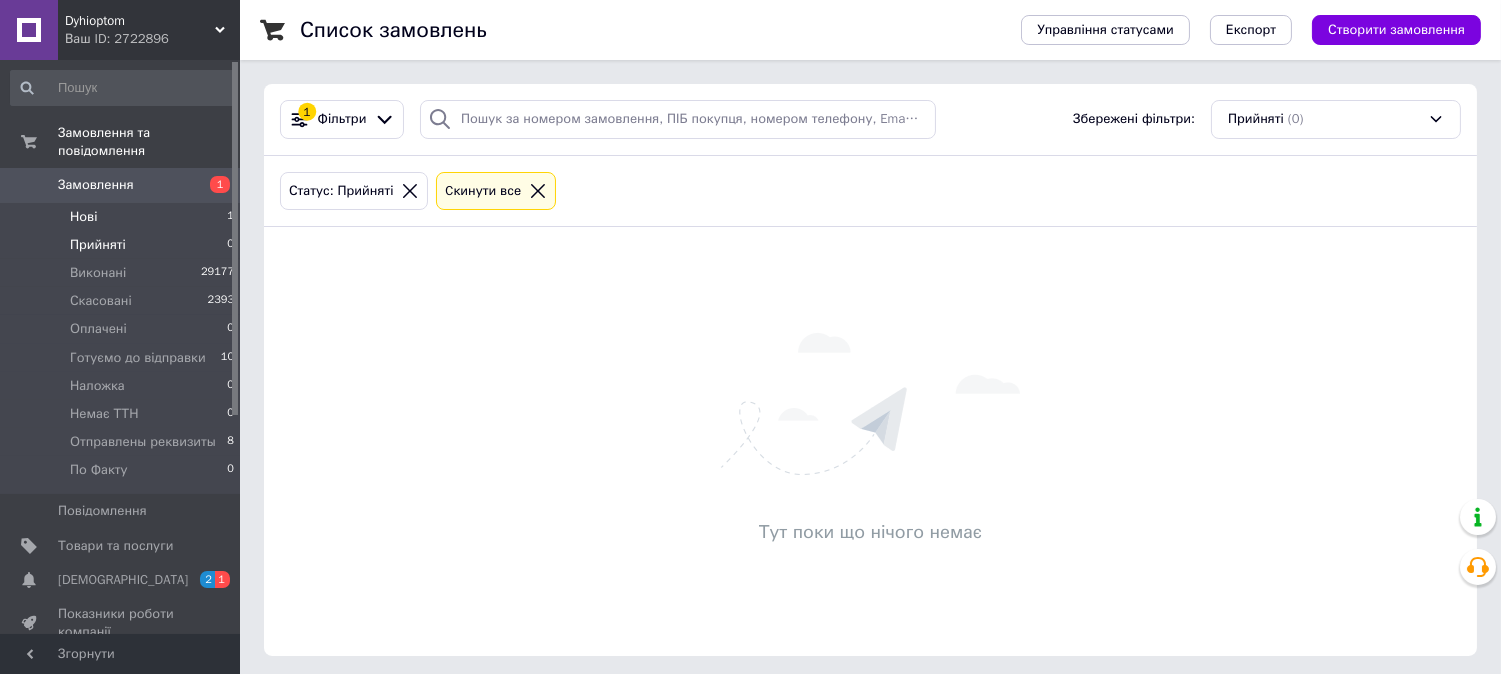 click on "Нові" at bounding box center [83, 217] 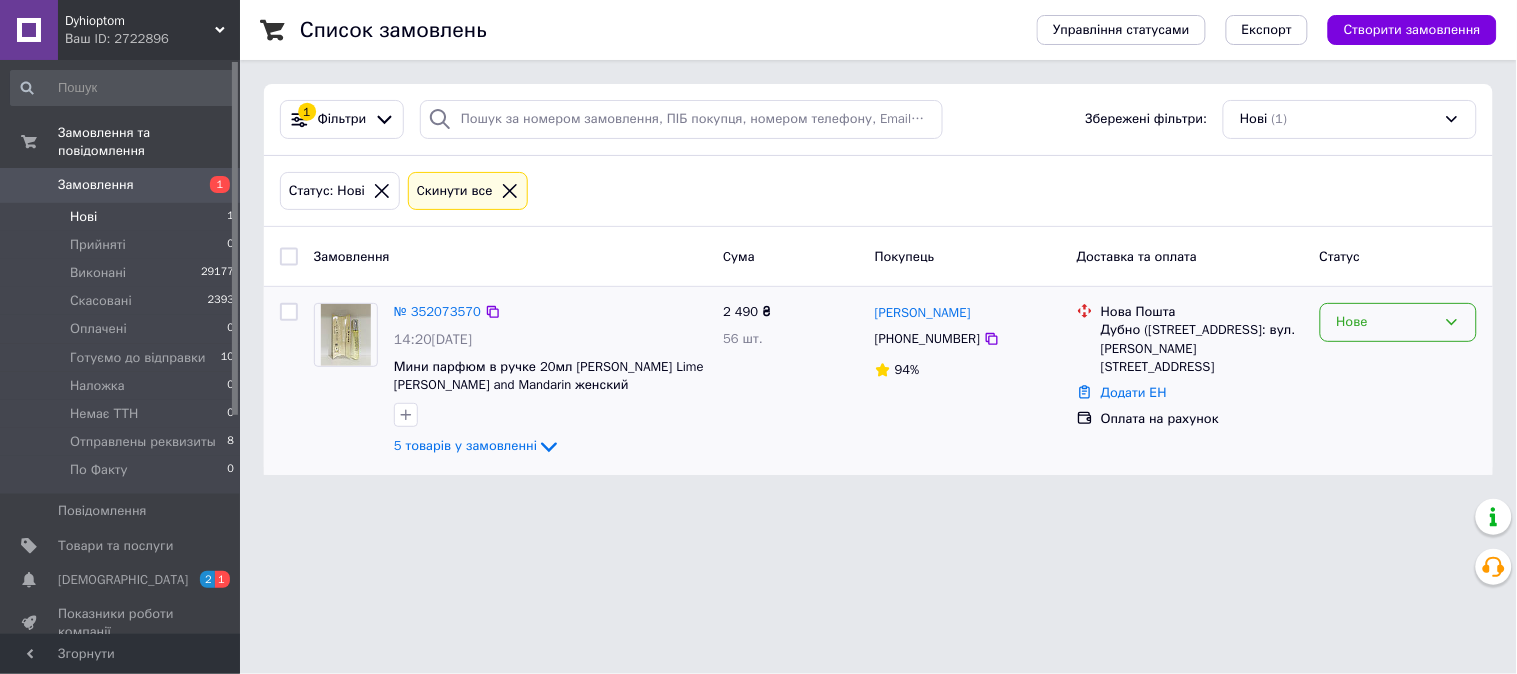 click on "Нове" at bounding box center [1386, 322] 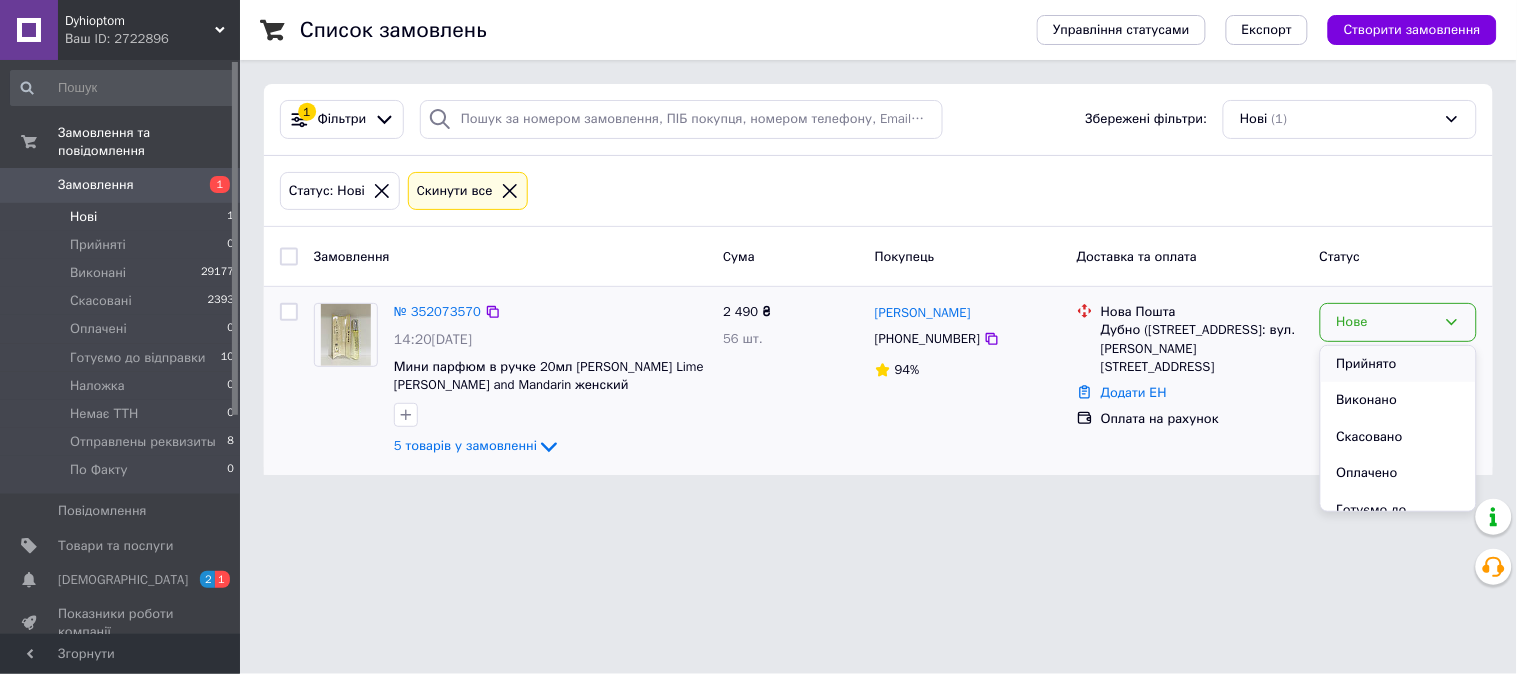 click on "Прийнято" at bounding box center [1398, 364] 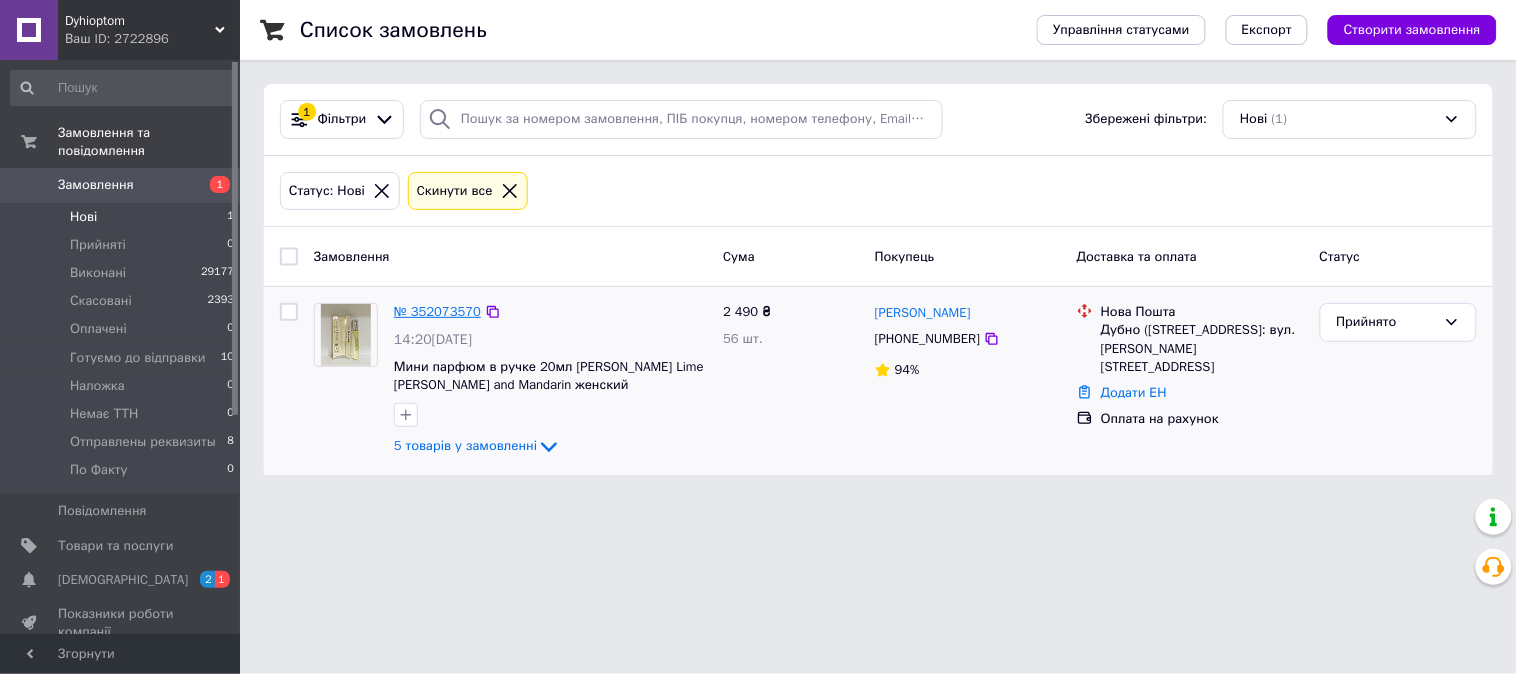 click on "№ 352073570" at bounding box center [437, 311] 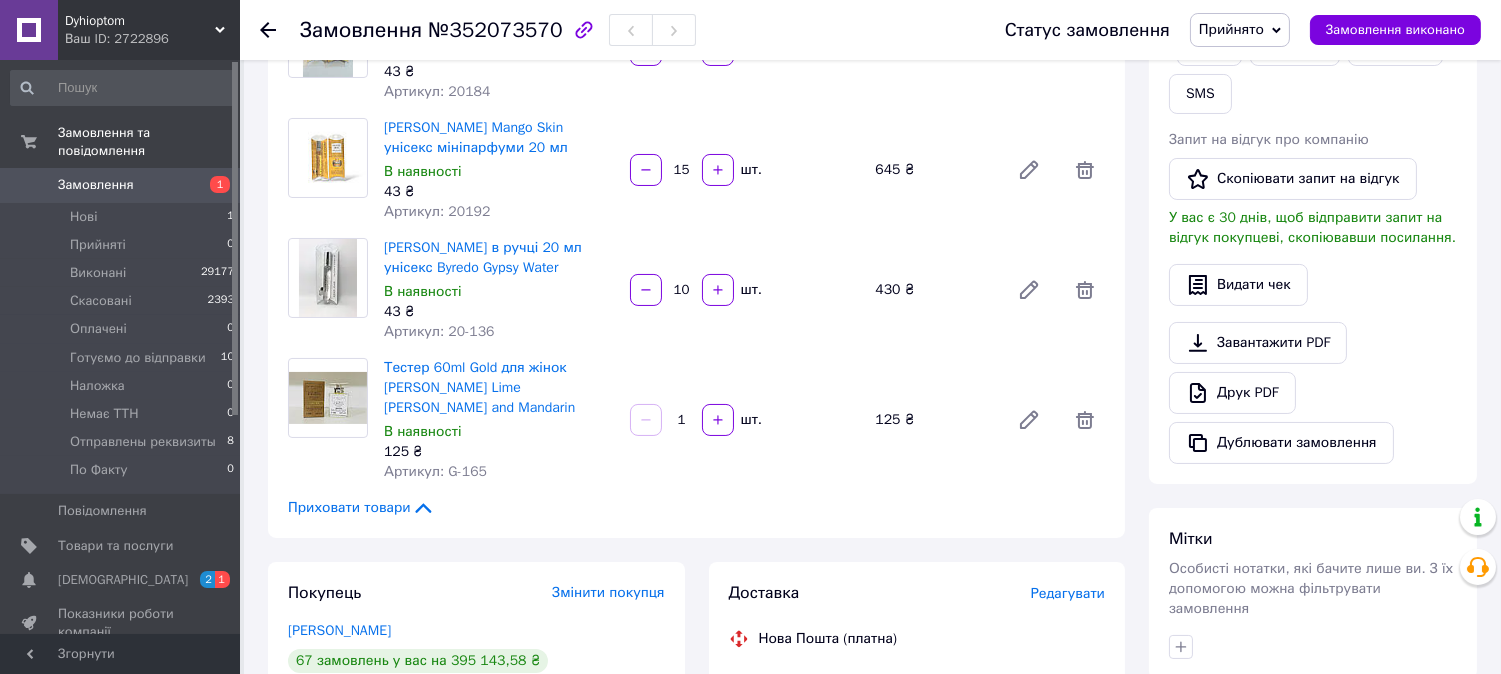 scroll, scrollTop: 111, scrollLeft: 0, axis: vertical 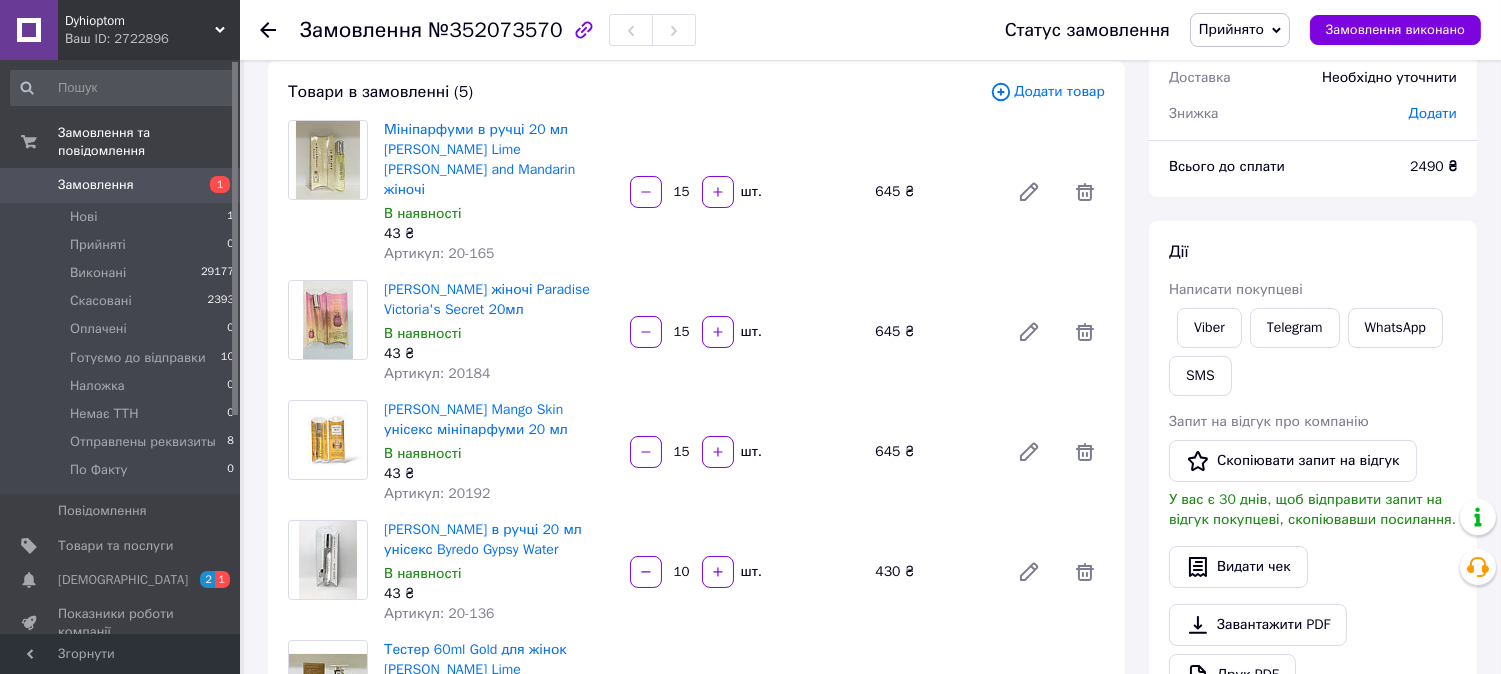 click on "Прийнято" at bounding box center [1231, 29] 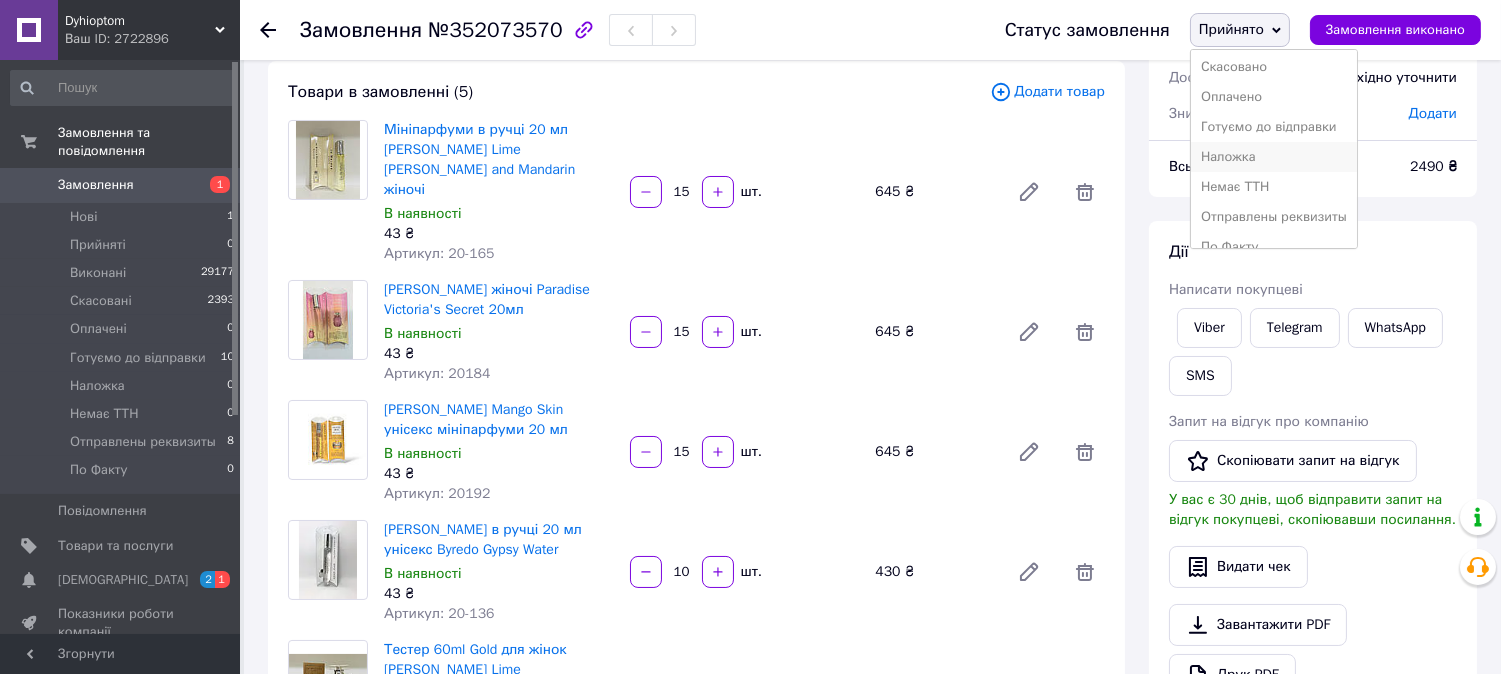 scroll, scrollTop: 52, scrollLeft: 0, axis: vertical 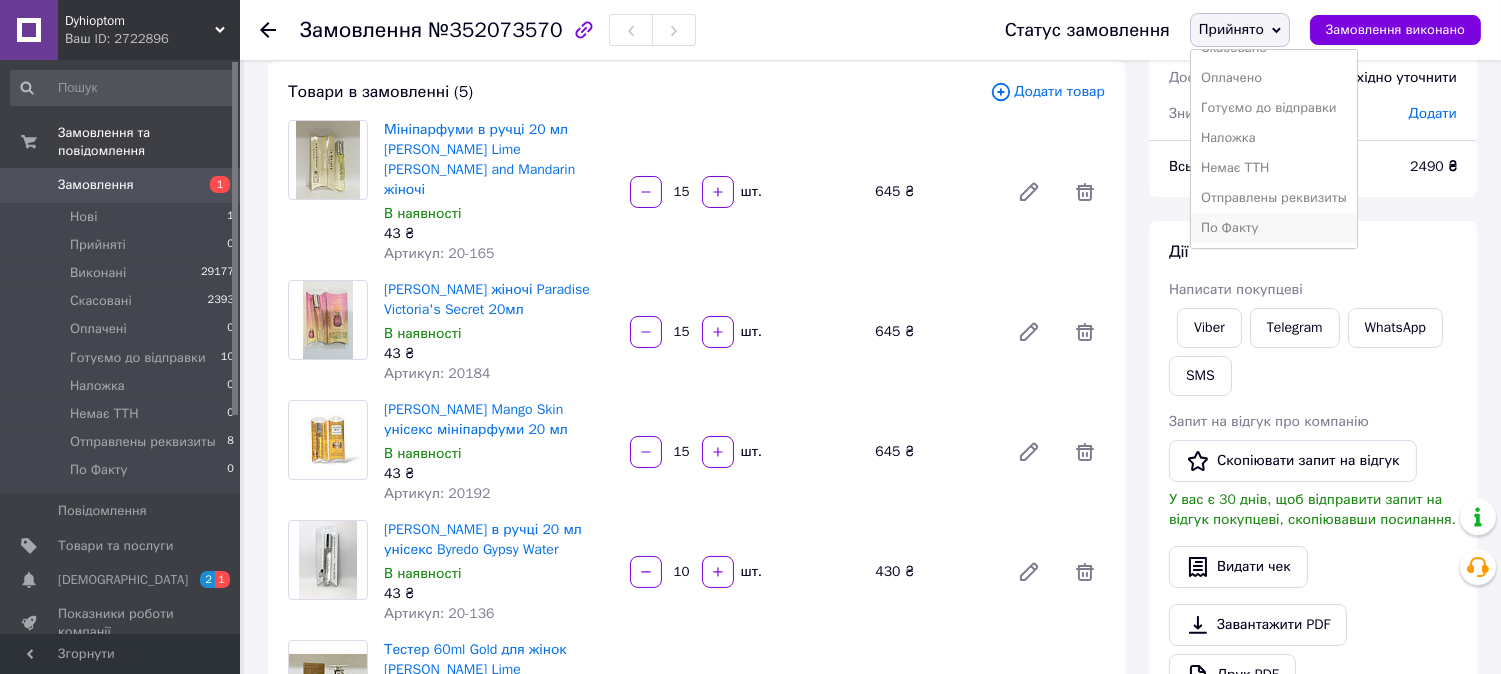 click on "По Факту" at bounding box center [1274, 228] 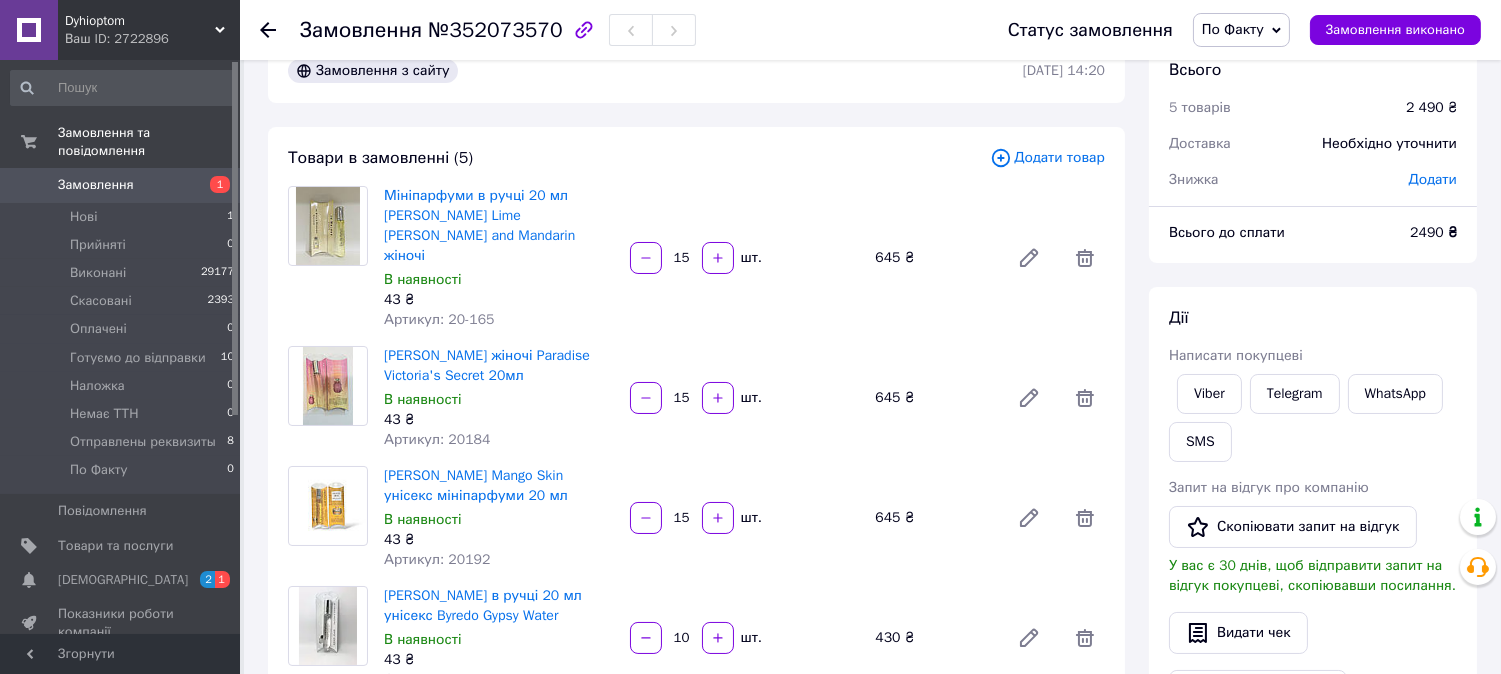 scroll, scrollTop: 0, scrollLeft: 0, axis: both 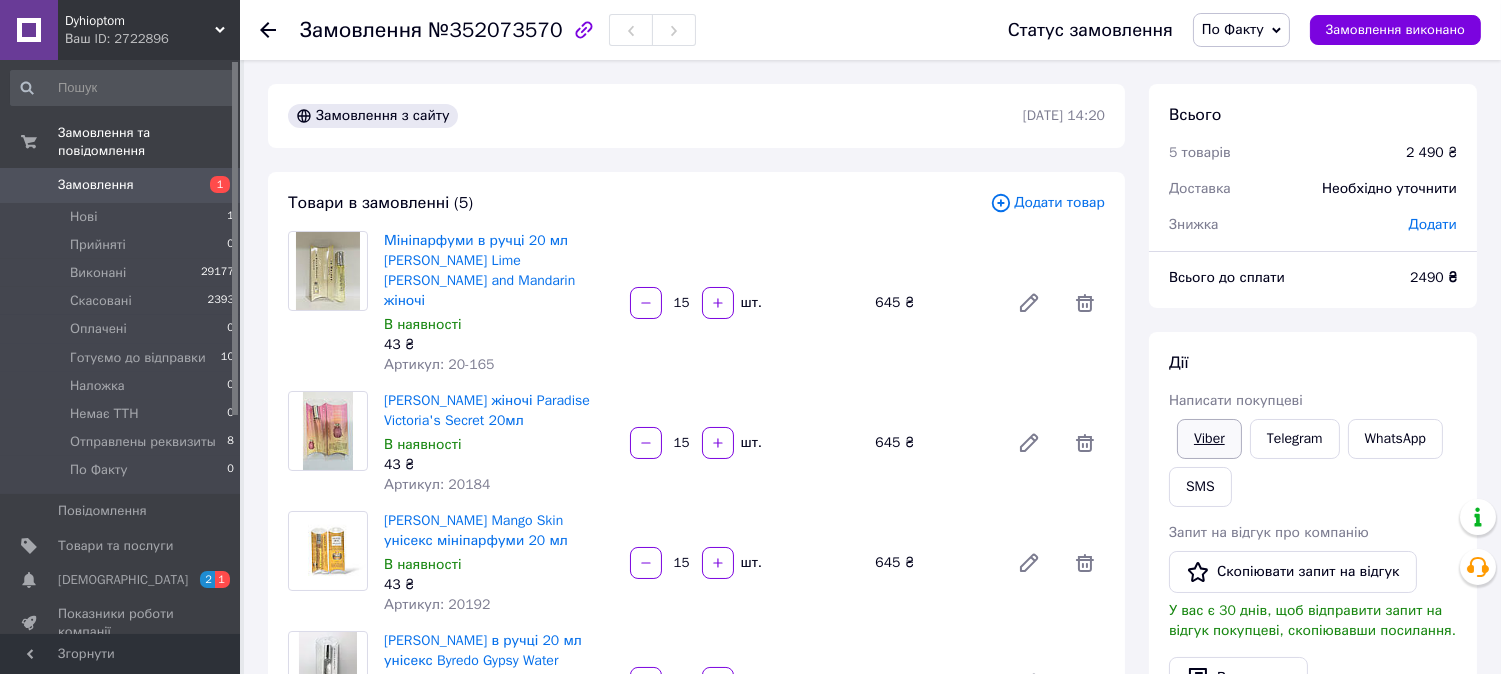 click on "Viber" at bounding box center [1209, 439] 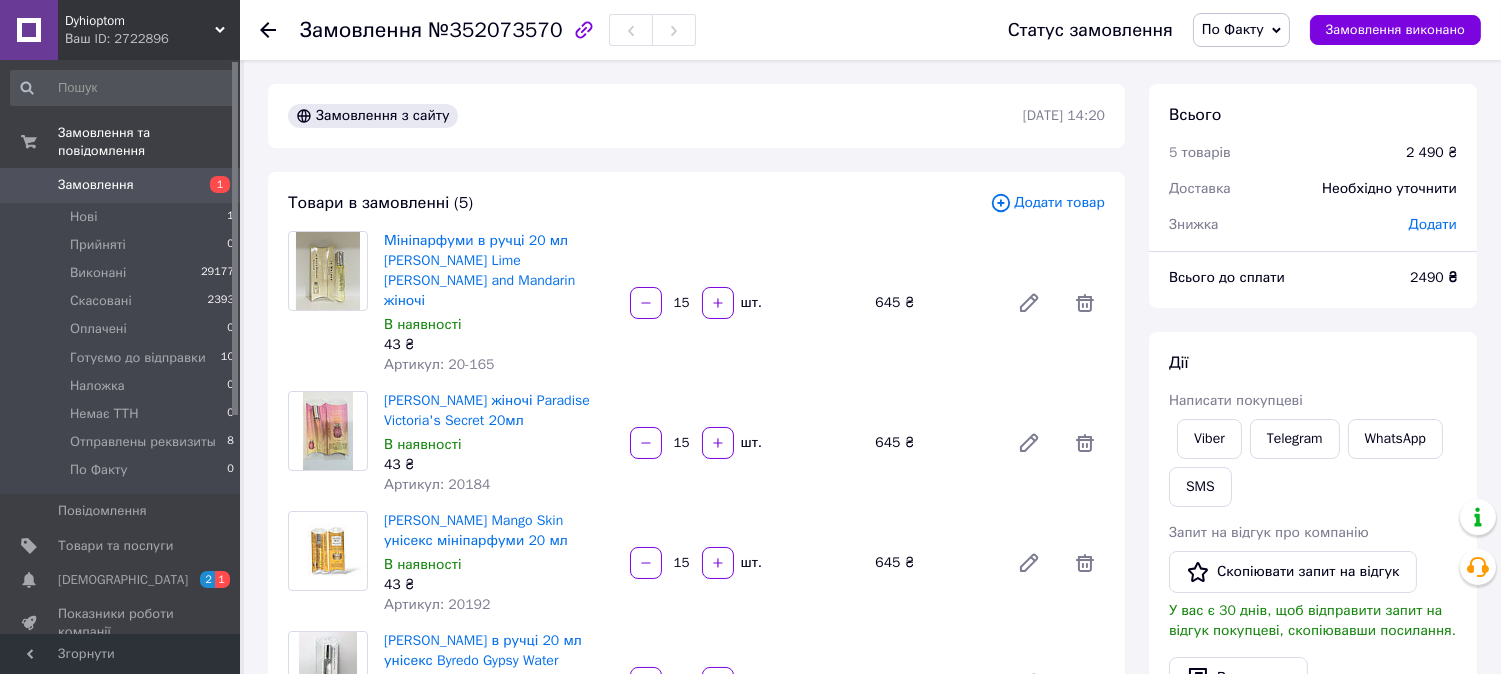 click on "Всього до сплати" at bounding box center (1277, 278) 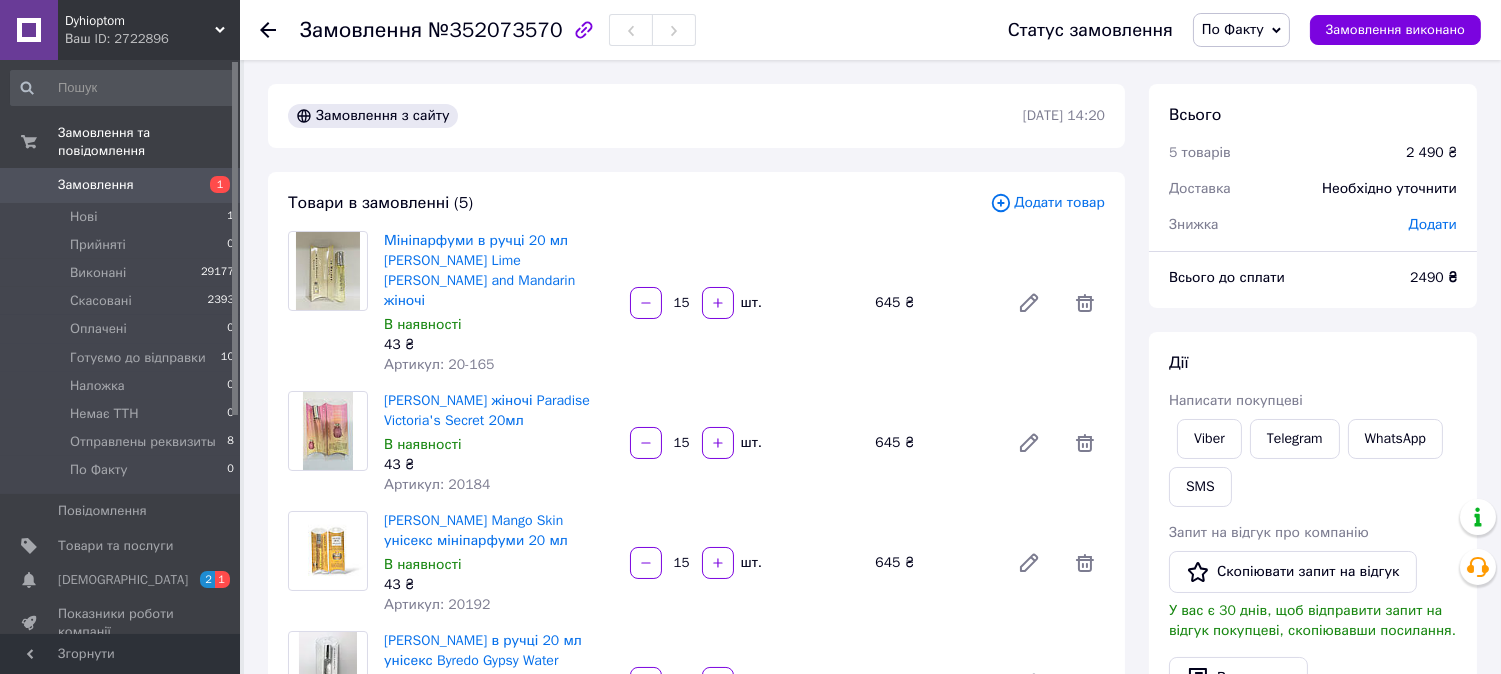 click on "[PERSON_NAME] покупцеві Viber Telegram WhatsApp SMS Запит на відгук про компанію   Скопіювати запит на відгук У вас є 30 днів, щоб відправити запит на відгук покупцеві, скопіювавши посилання.   Видати чек   Завантажити PDF   Друк PDF   Дублювати замовлення" at bounding box center (1313, 604) 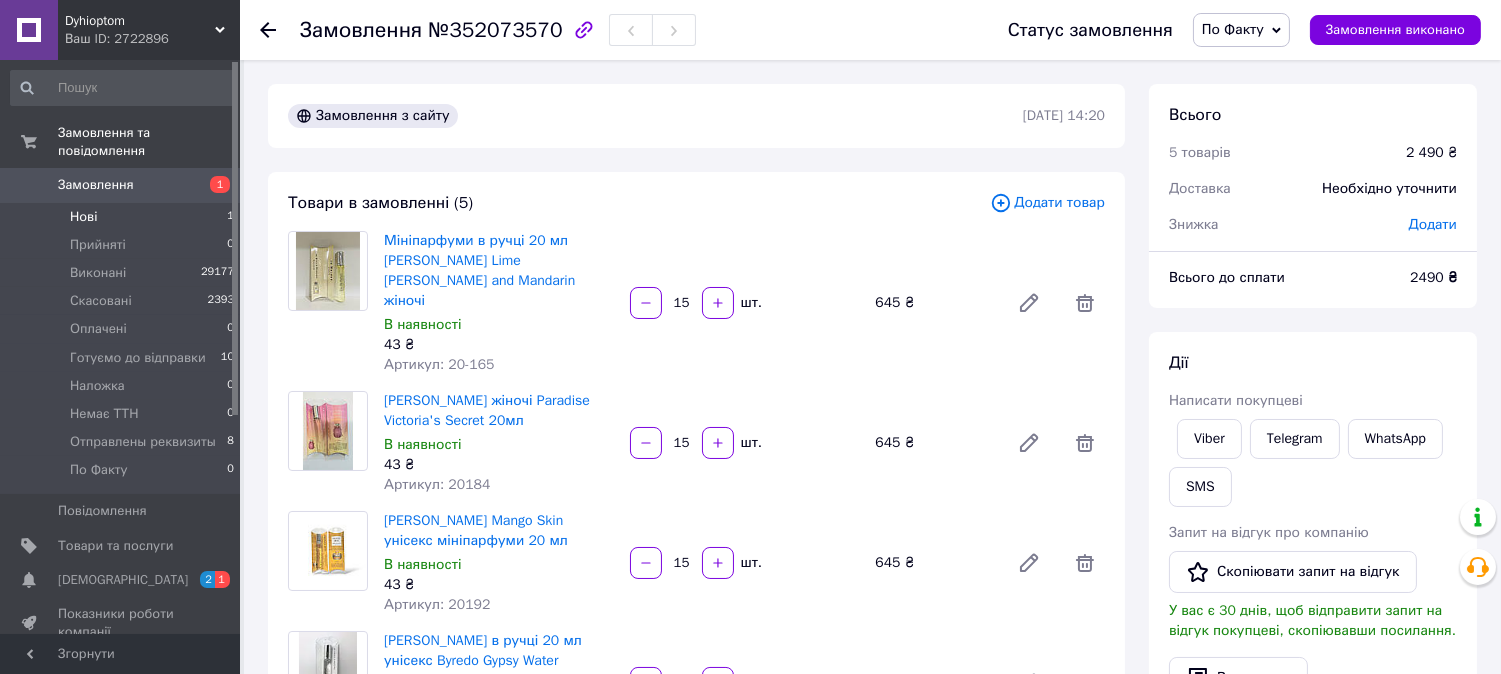 click on "Нові" at bounding box center [83, 217] 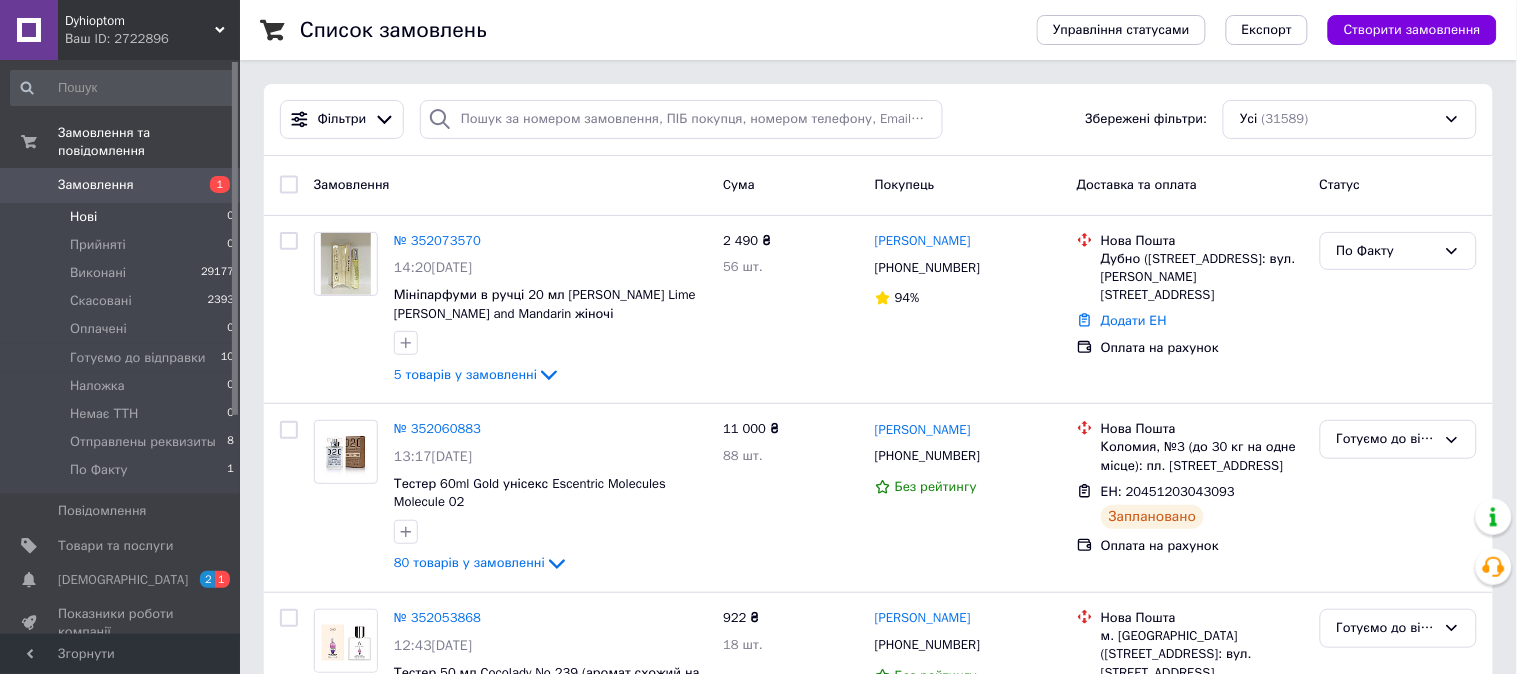 click on "Нові" at bounding box center (83, 217) 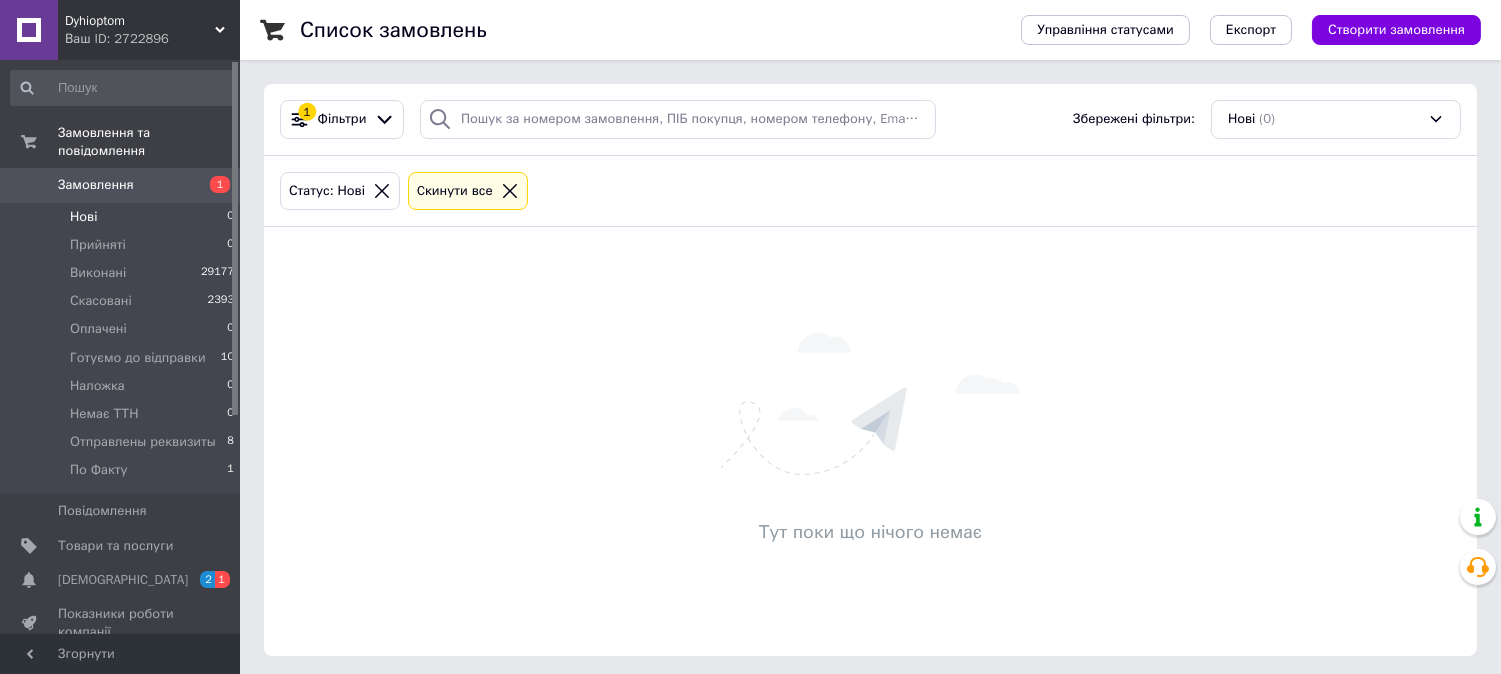 click on "Тут поки що нічого немає" at bounding box center (870, 441) 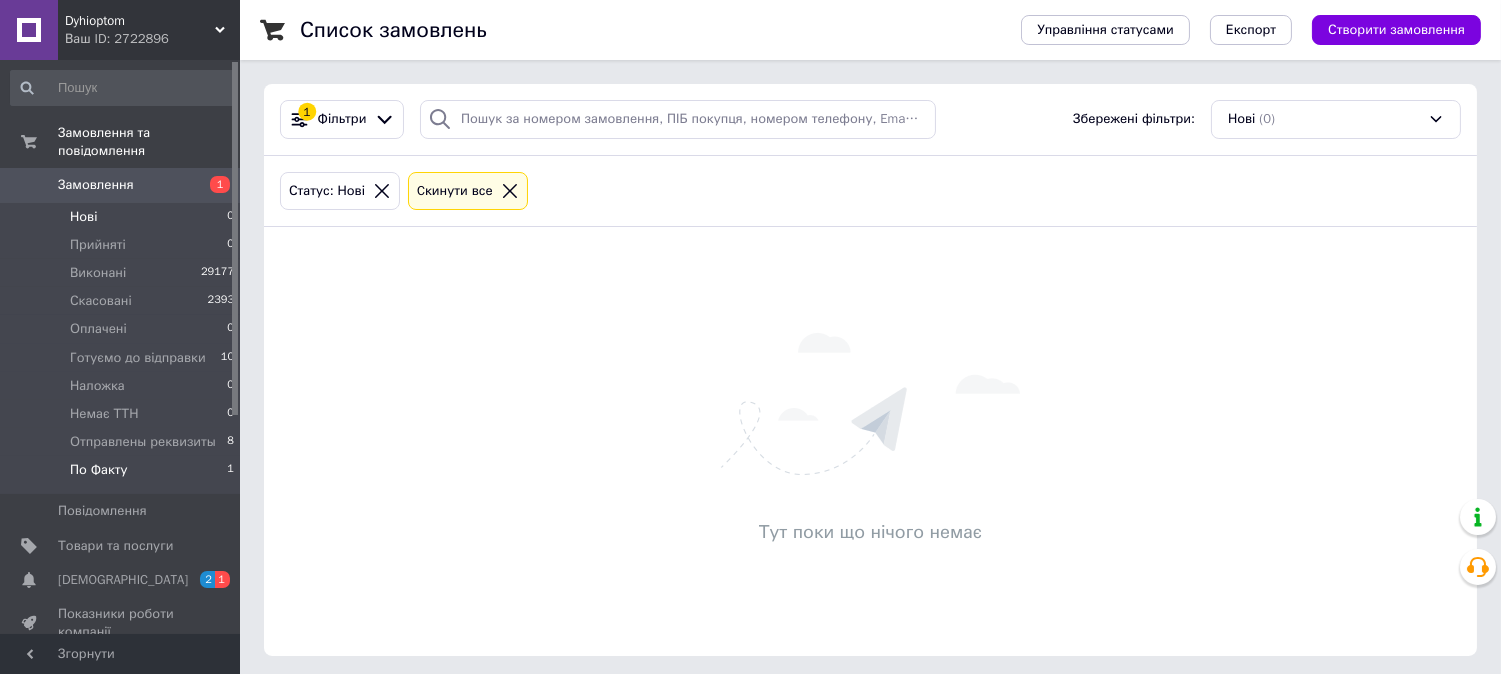 click on "По Факту" at bounding box center [99, 470] 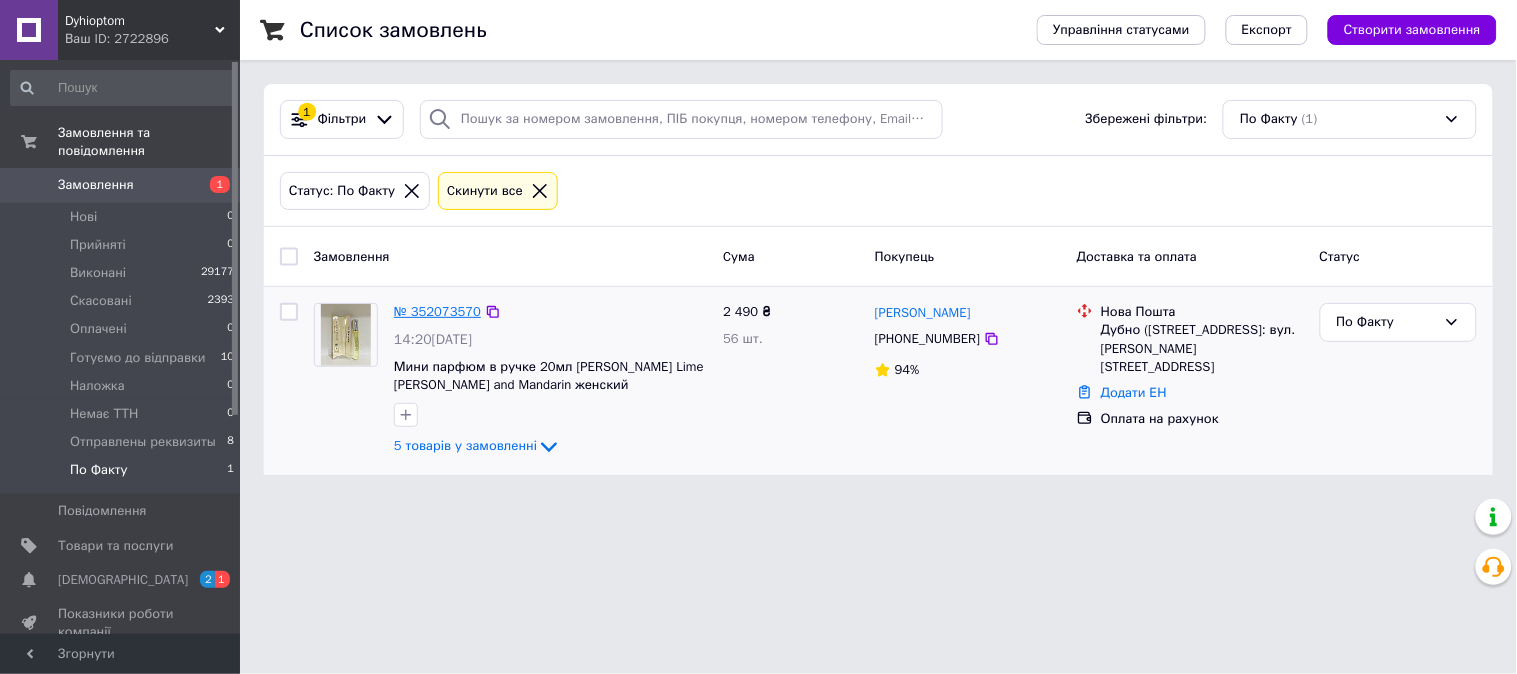 click on "№ 352073570" at bounding box center [437, 311] 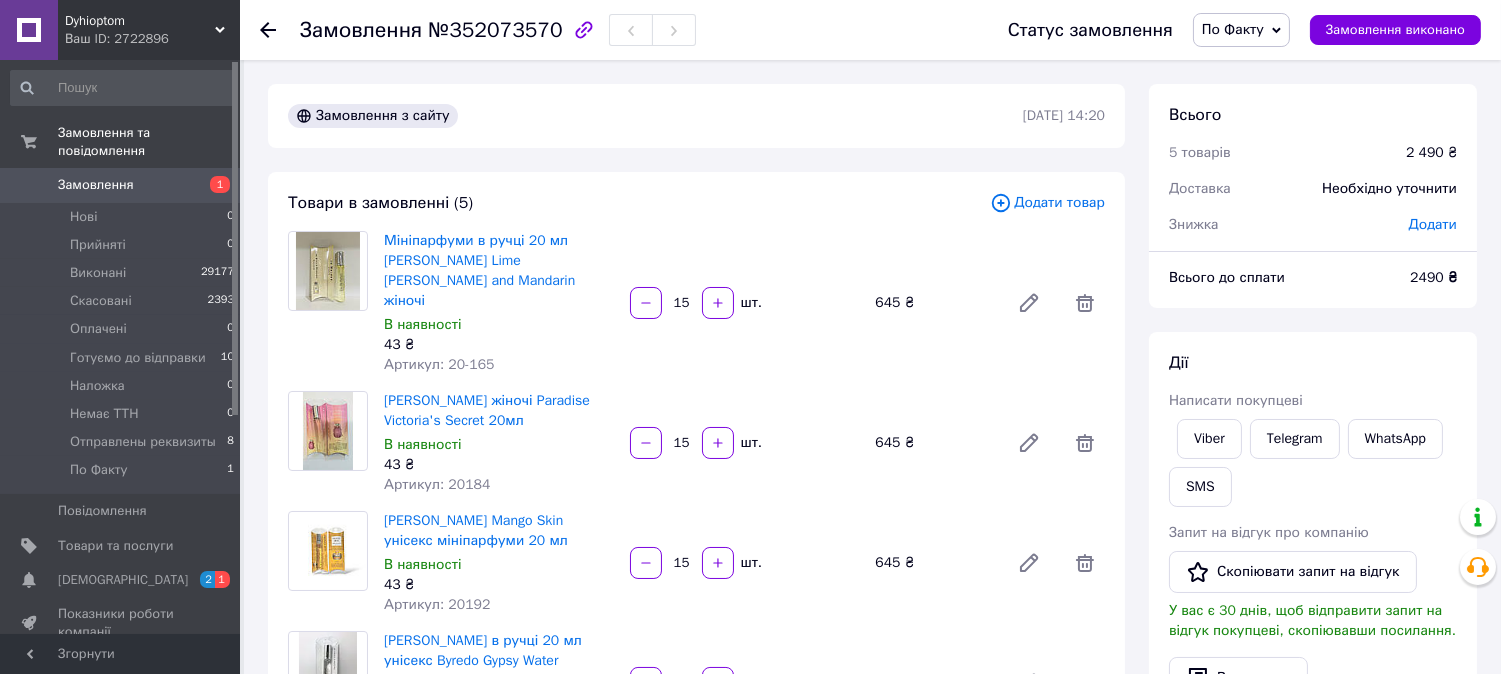 click on "Замовлення" at bounding box center (96, 185) 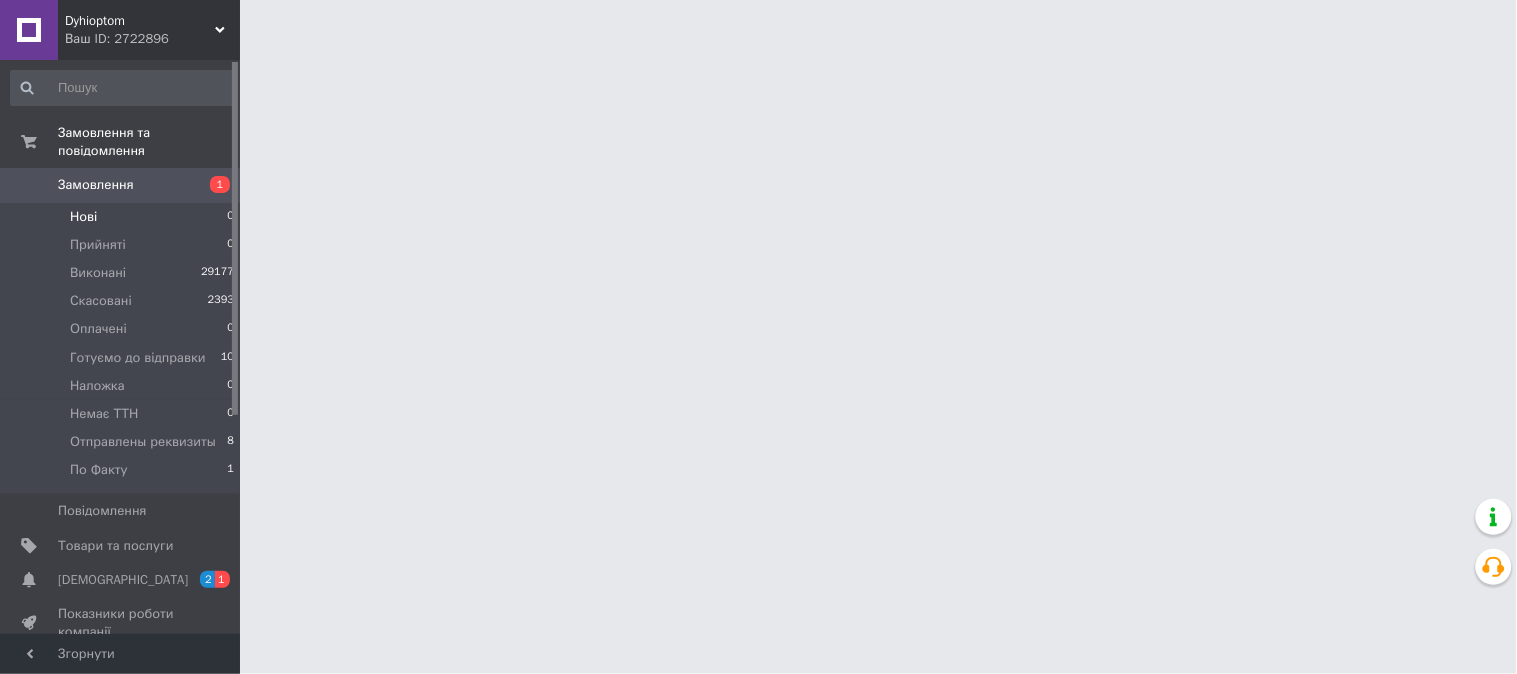 click on "Нові" at bounding box center (83, 217) 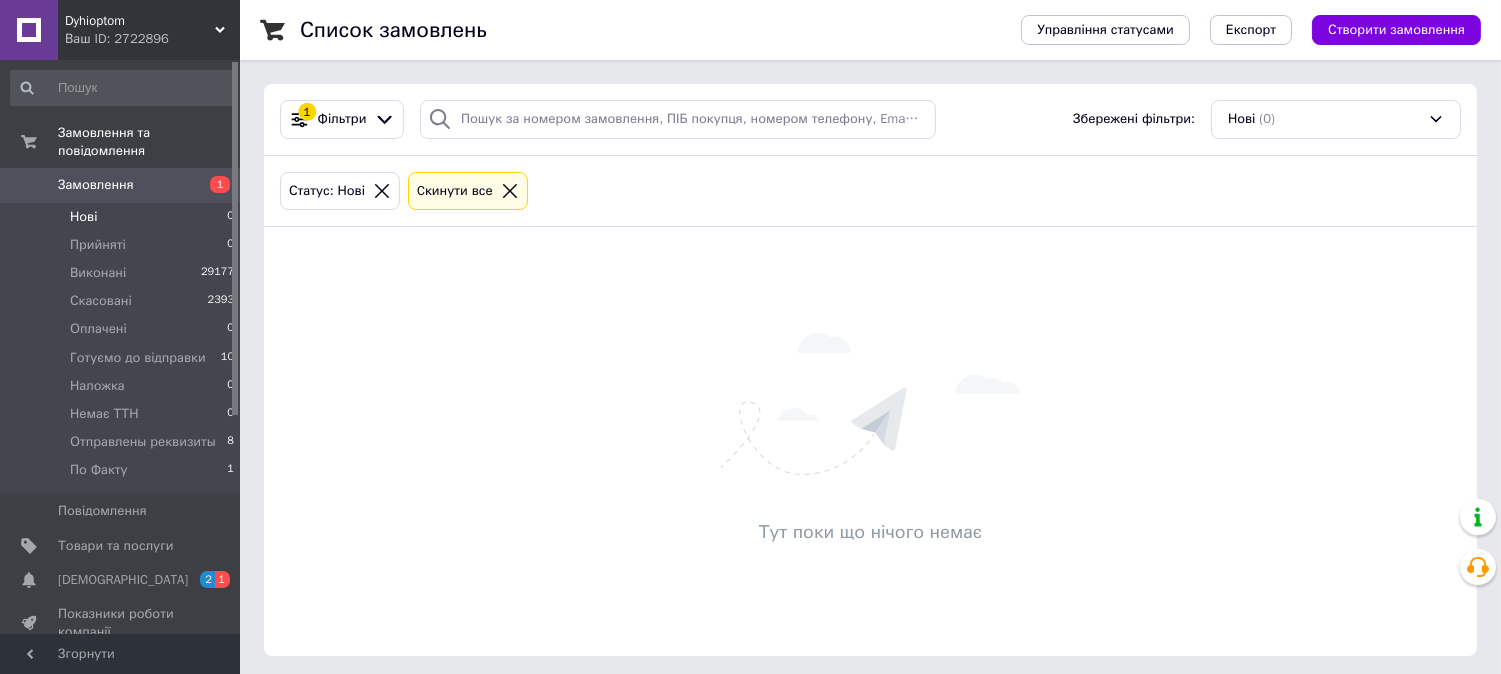 click on "Нові" at bounding box center [83, 217] 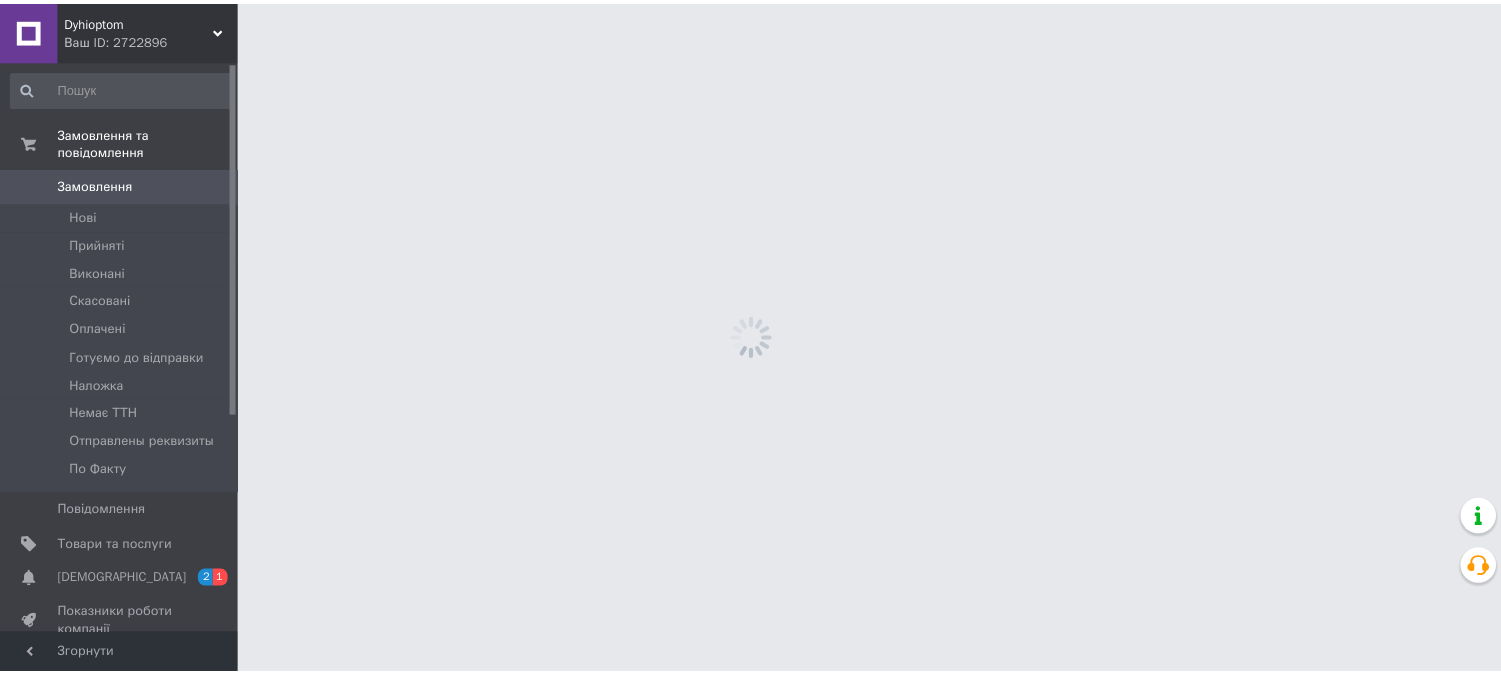 scroll, scrollTop: 0, scrollLeft: 0, axis: both 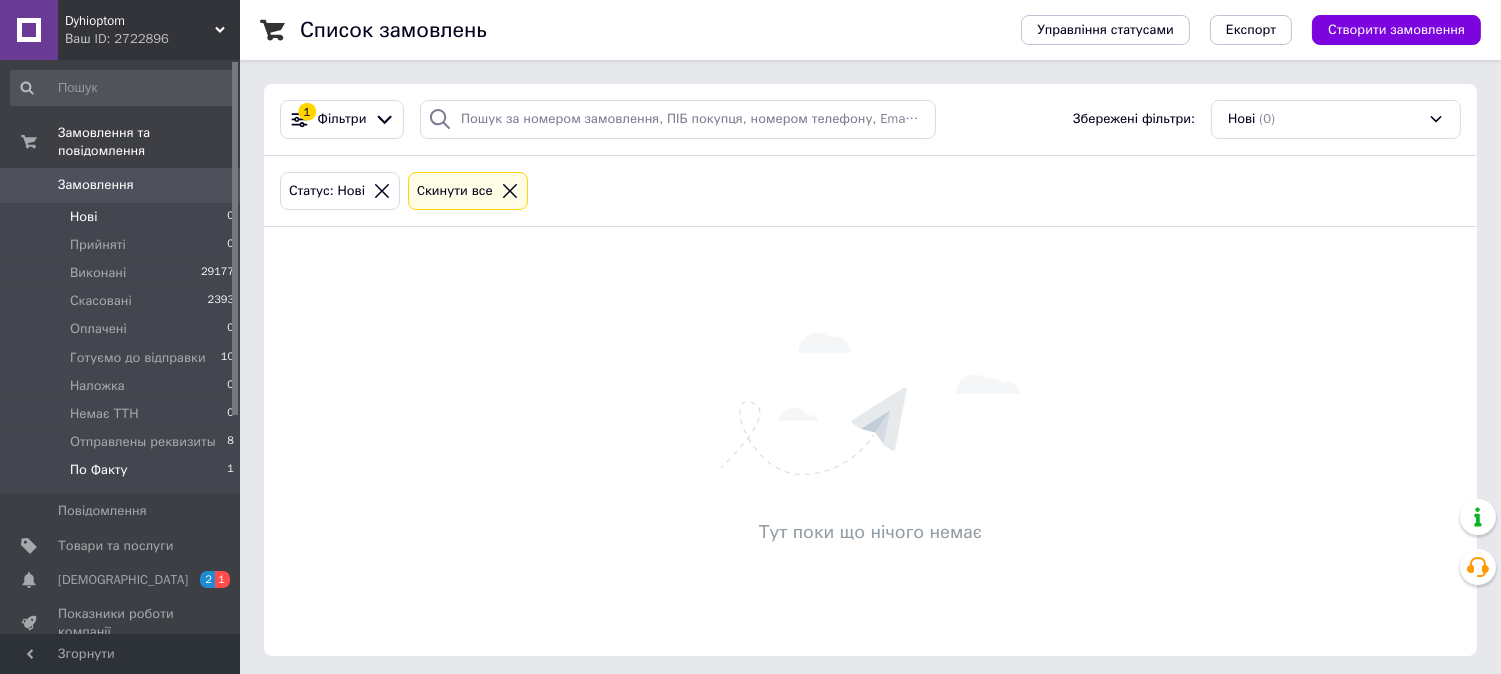 click on "По Факту" at bounding box center [99, 470] 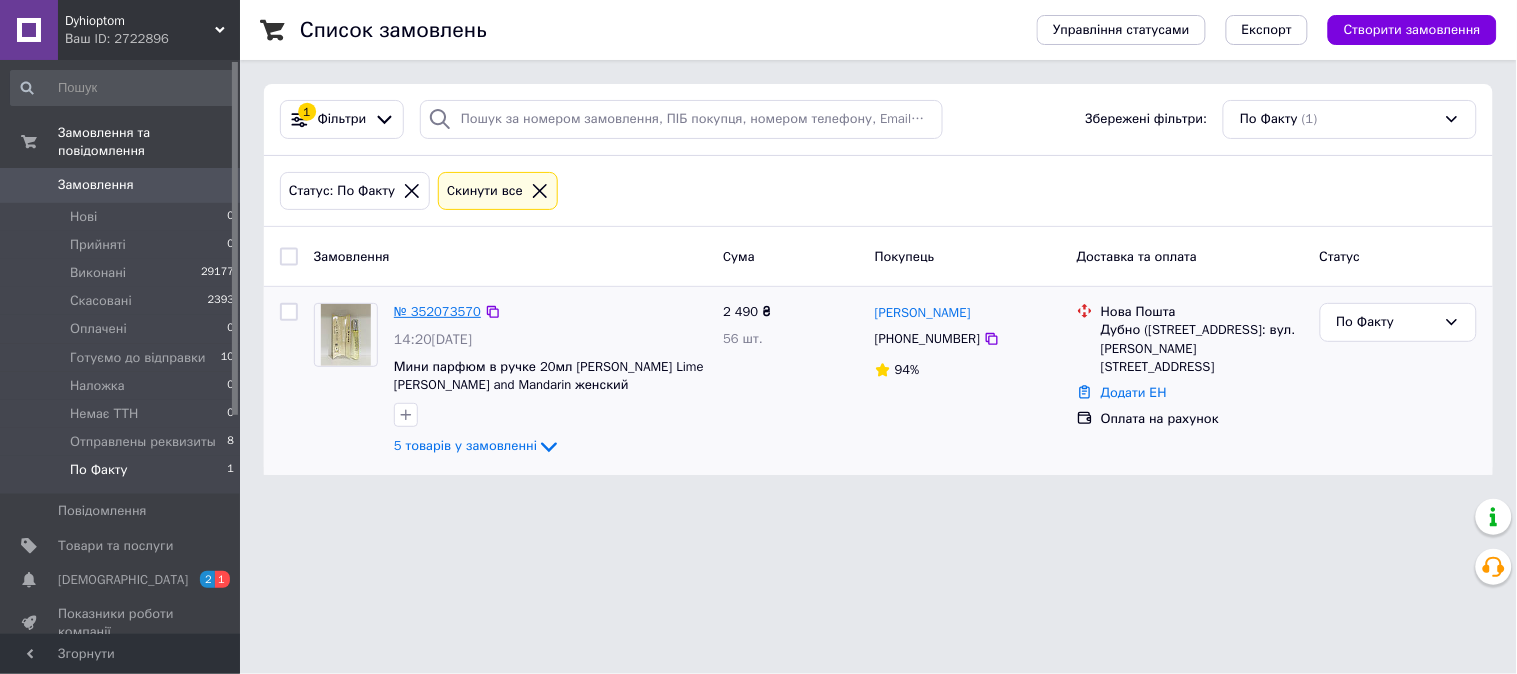 click on "№ 352073570" at bounding box center (437, 311) 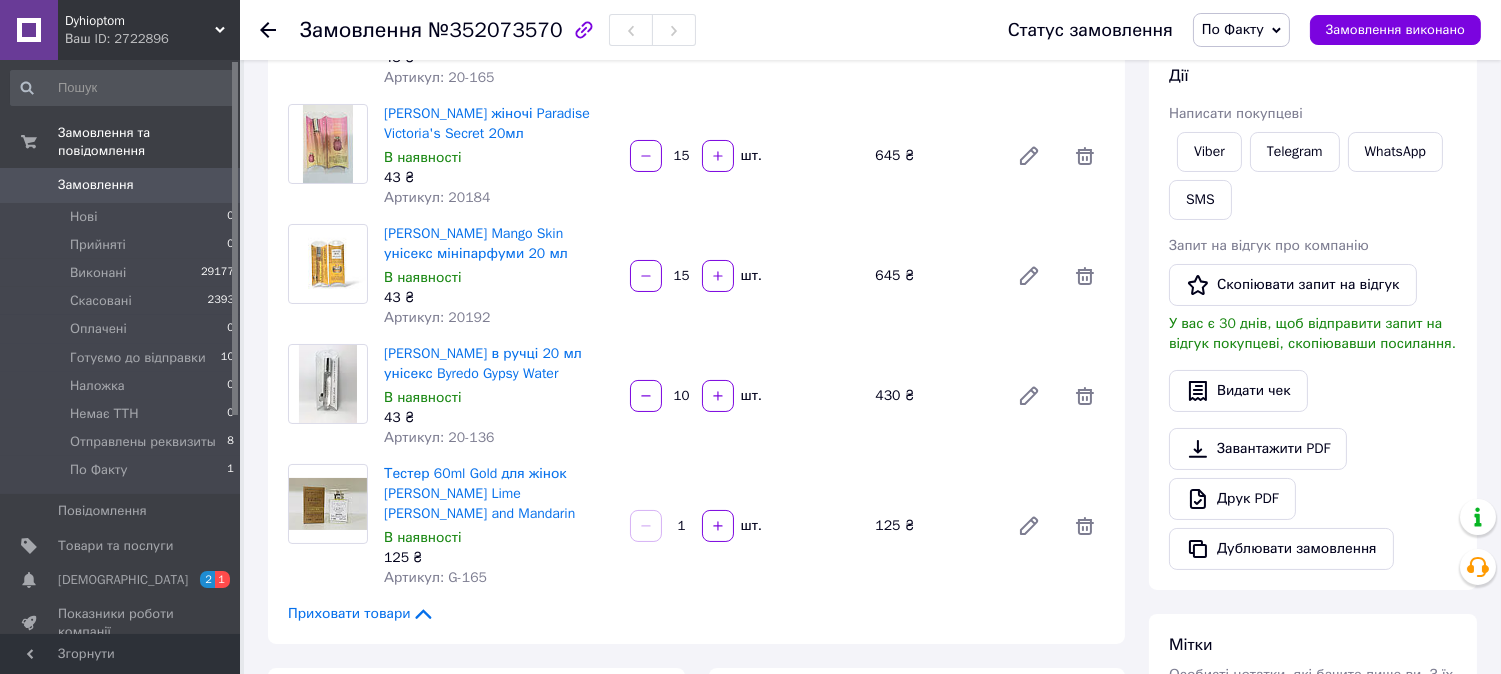 scroll, scrollTop: 333, scrollLeft: 0, axis: vertical 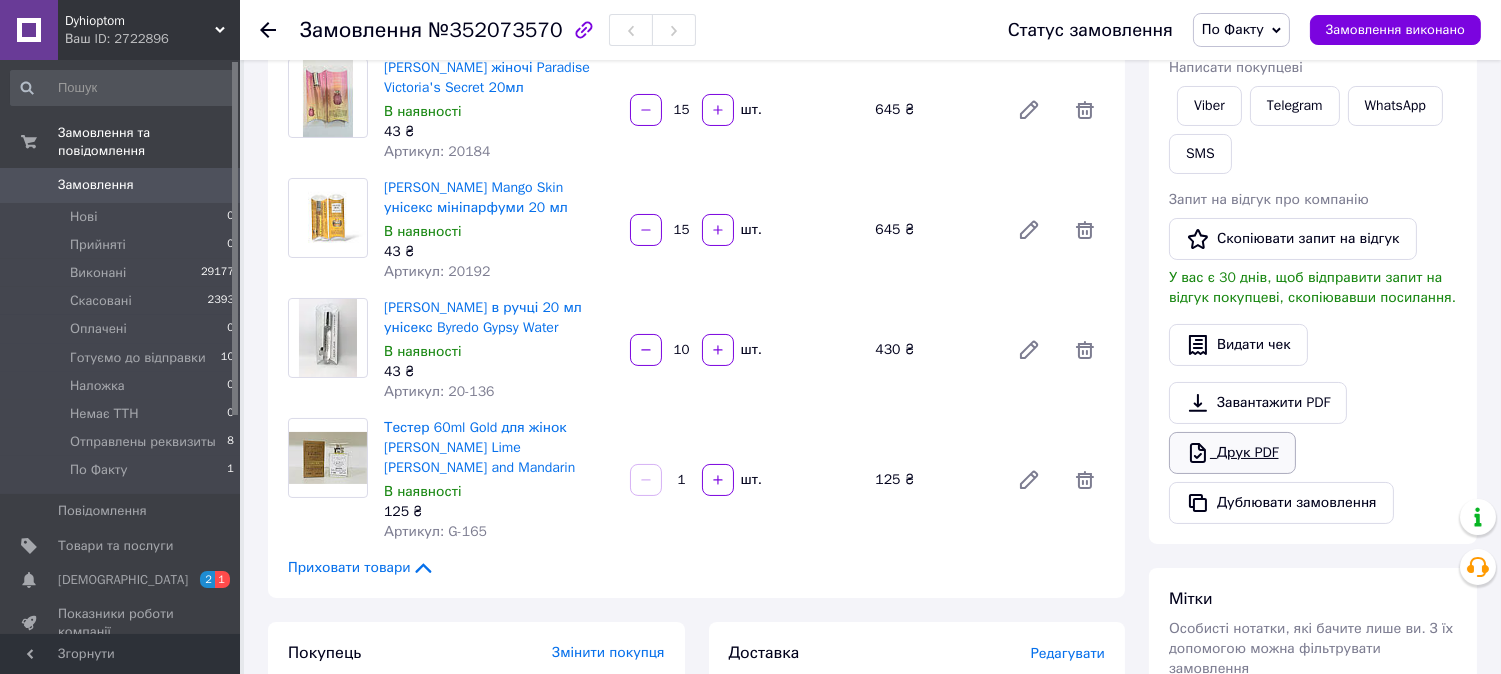 click on "Друк PDF" at bounding box center [1232, 453] 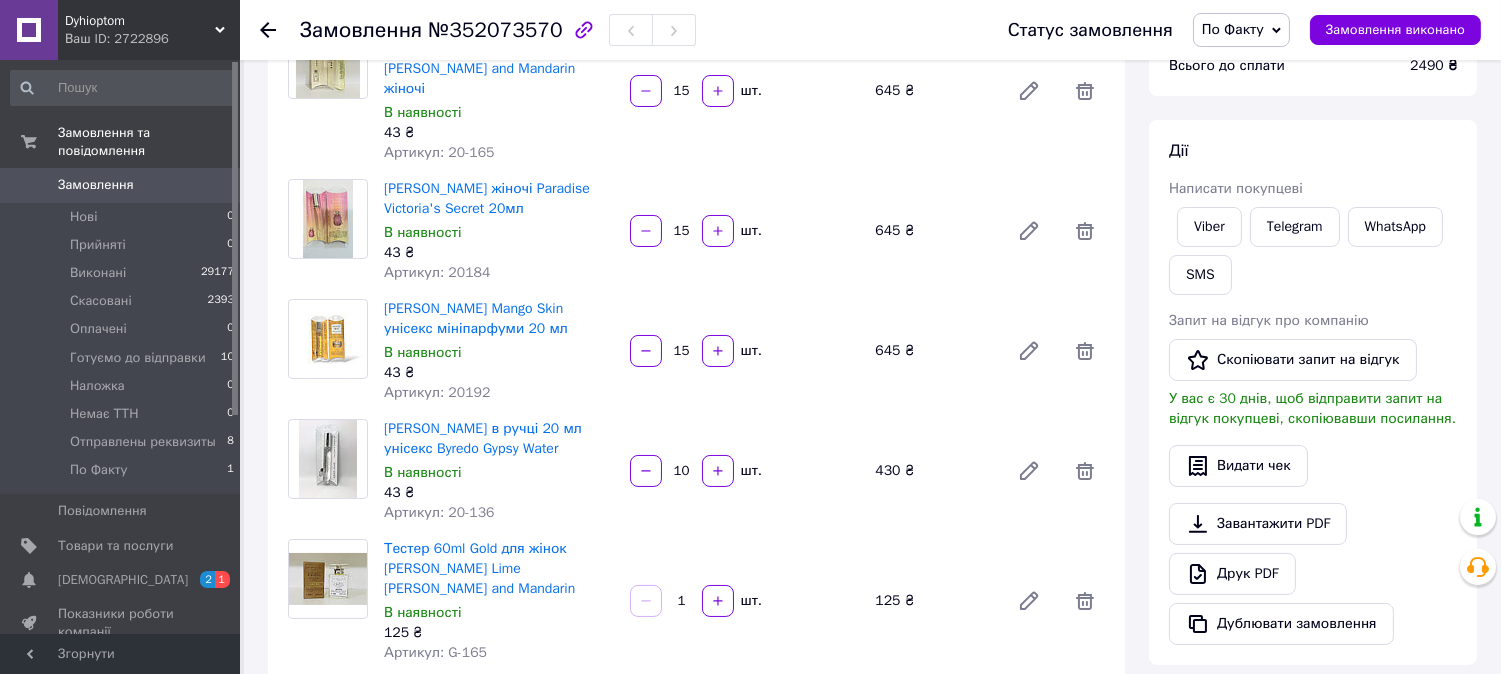scroll, scrollTop: 0, scrollLeft: 0, axis: both 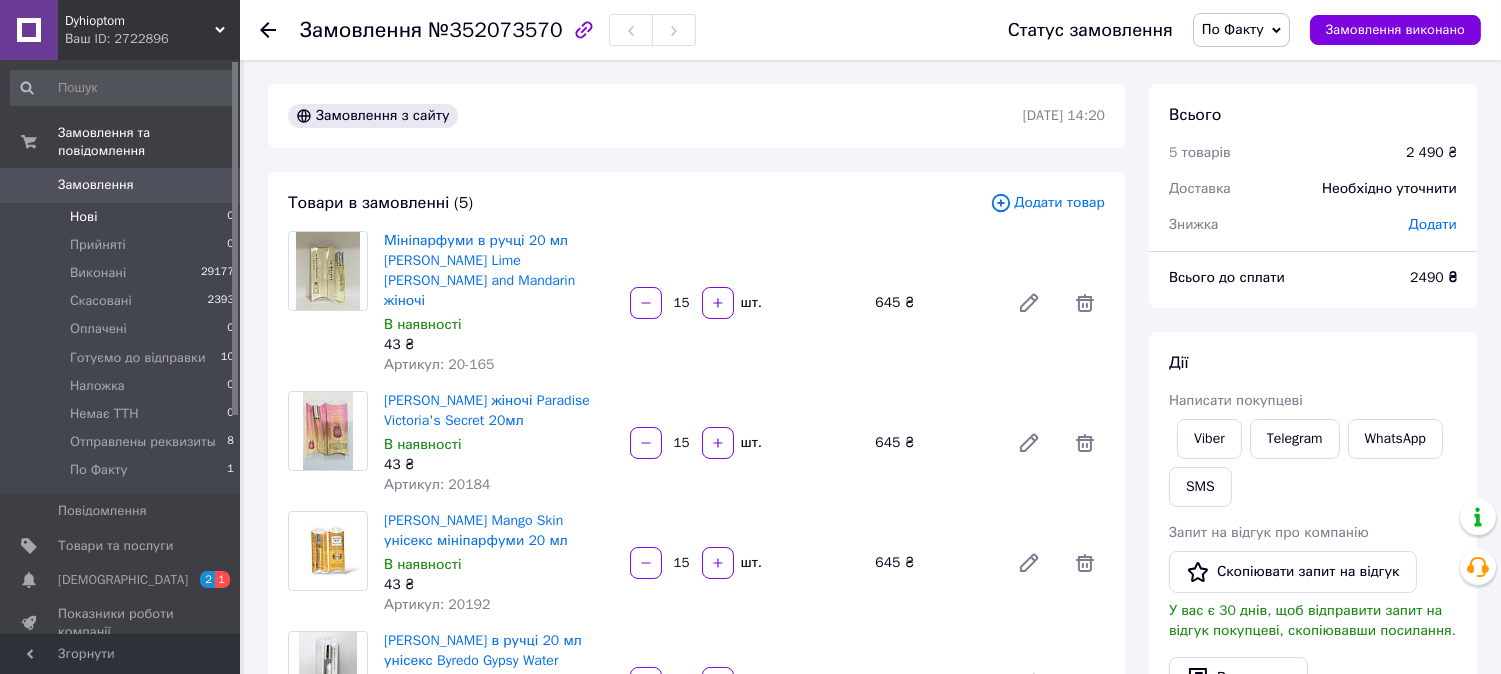 click on "Нові" at bounding box center [83, 217] 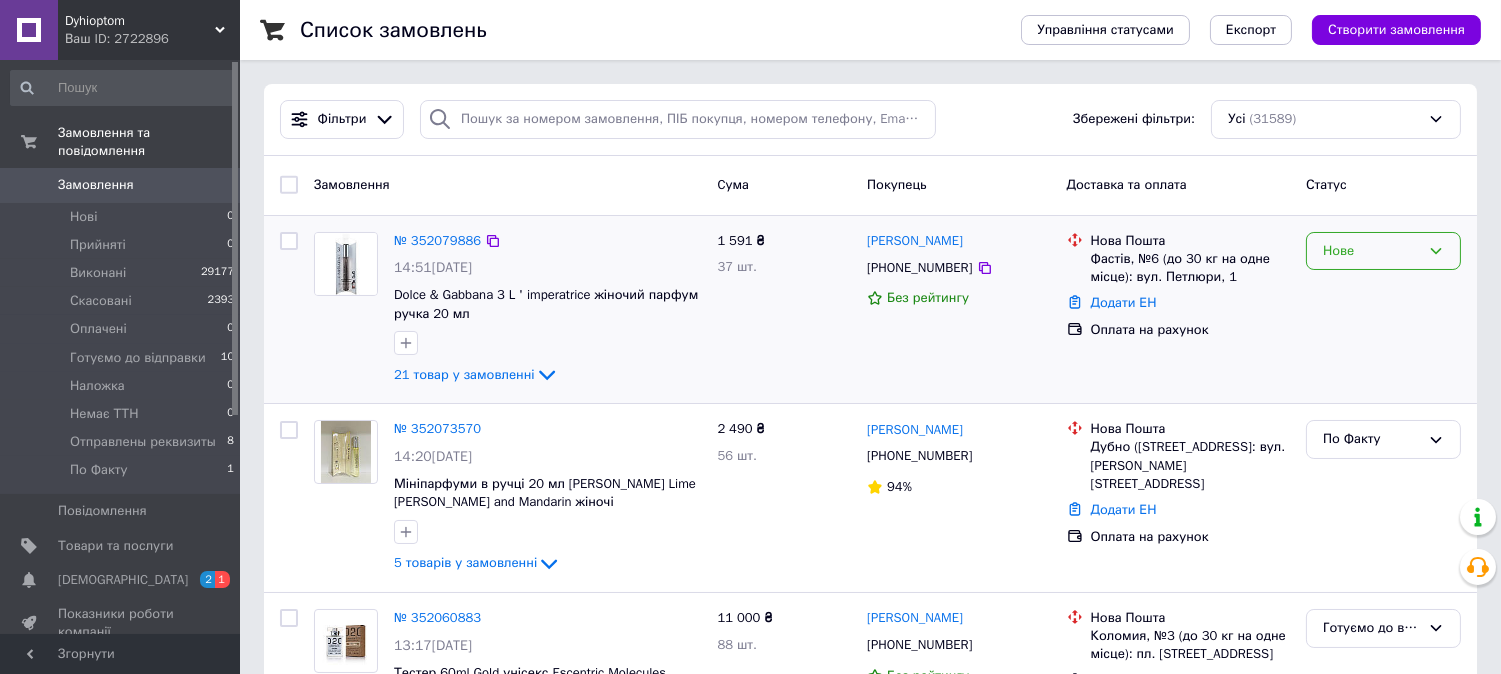 click on "Нове" at bounding box center [1371, 251] 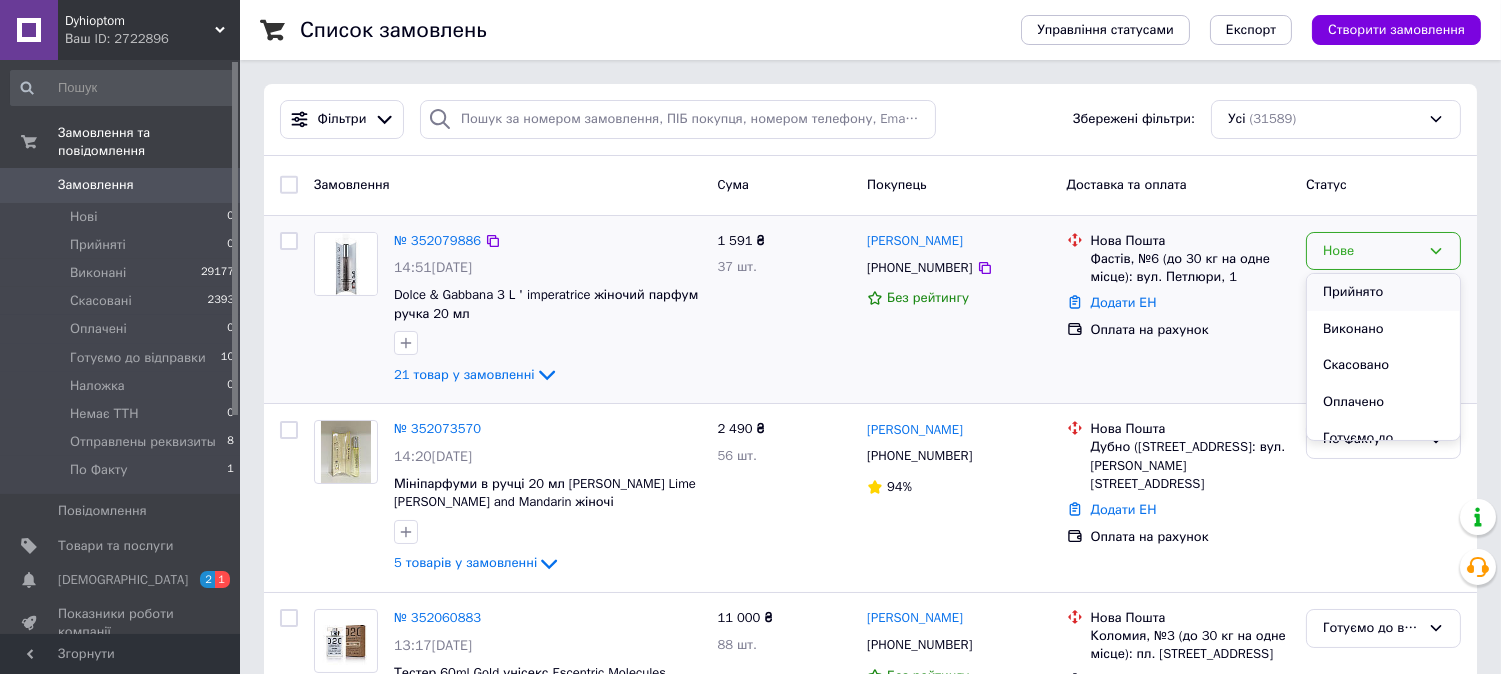 click on "Прийнято" at bounding box center (1383, 292) 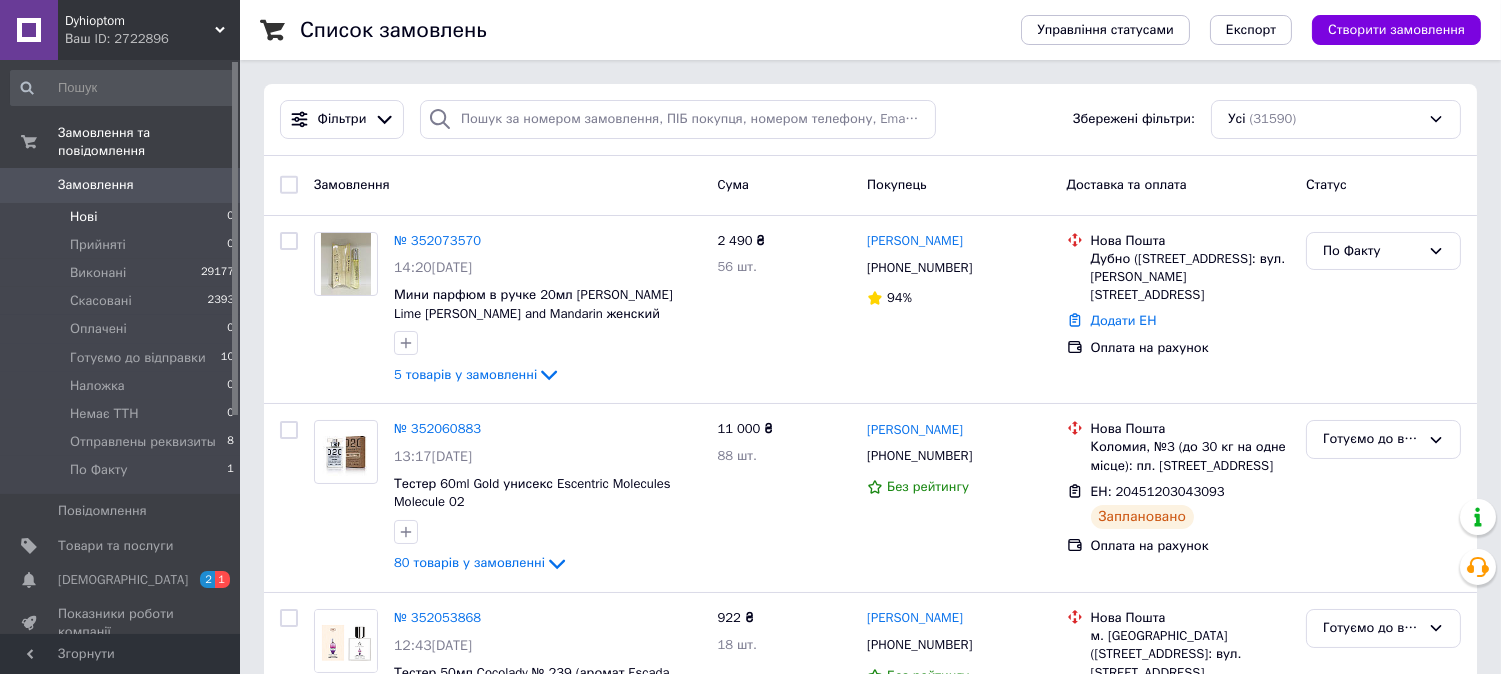 click on "Нові" at bounding box center [83, 217] 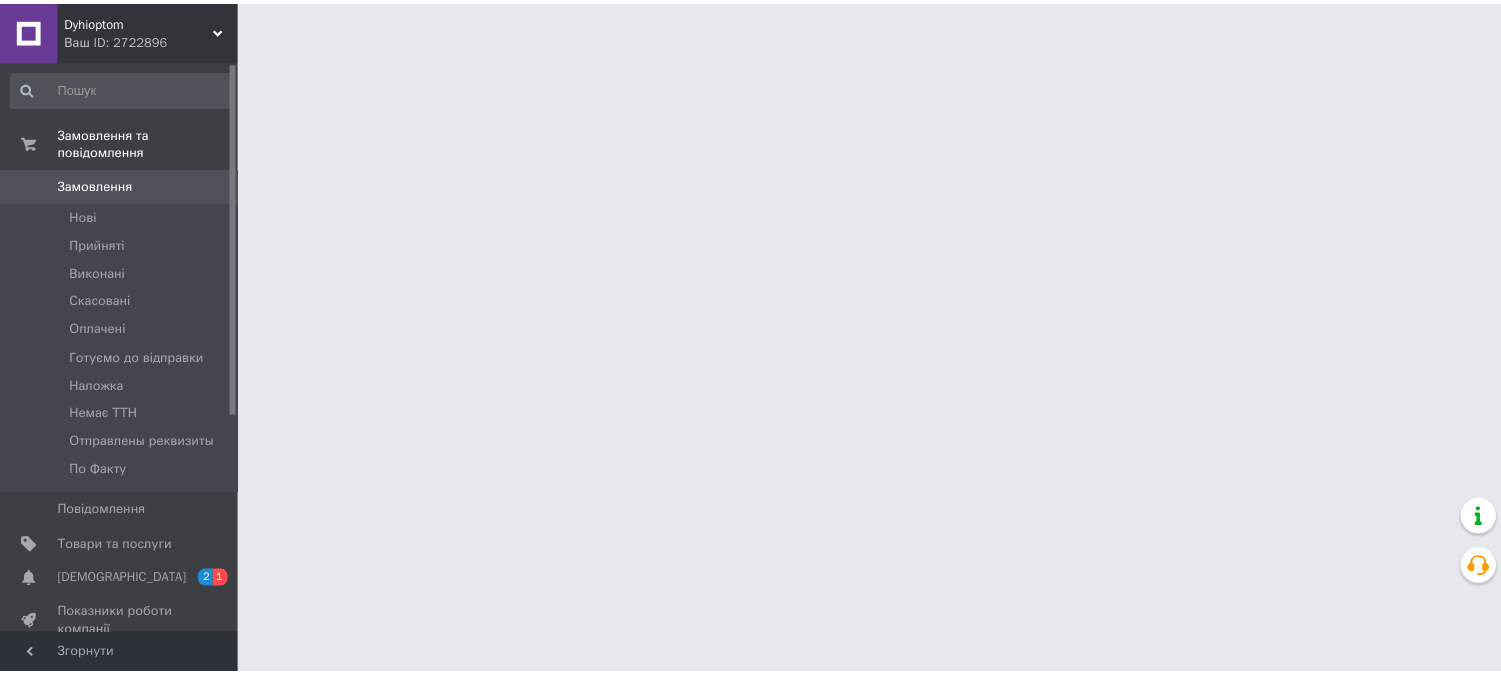 scroll, scrollTop: 0, scrollLeft: 0, axis: both 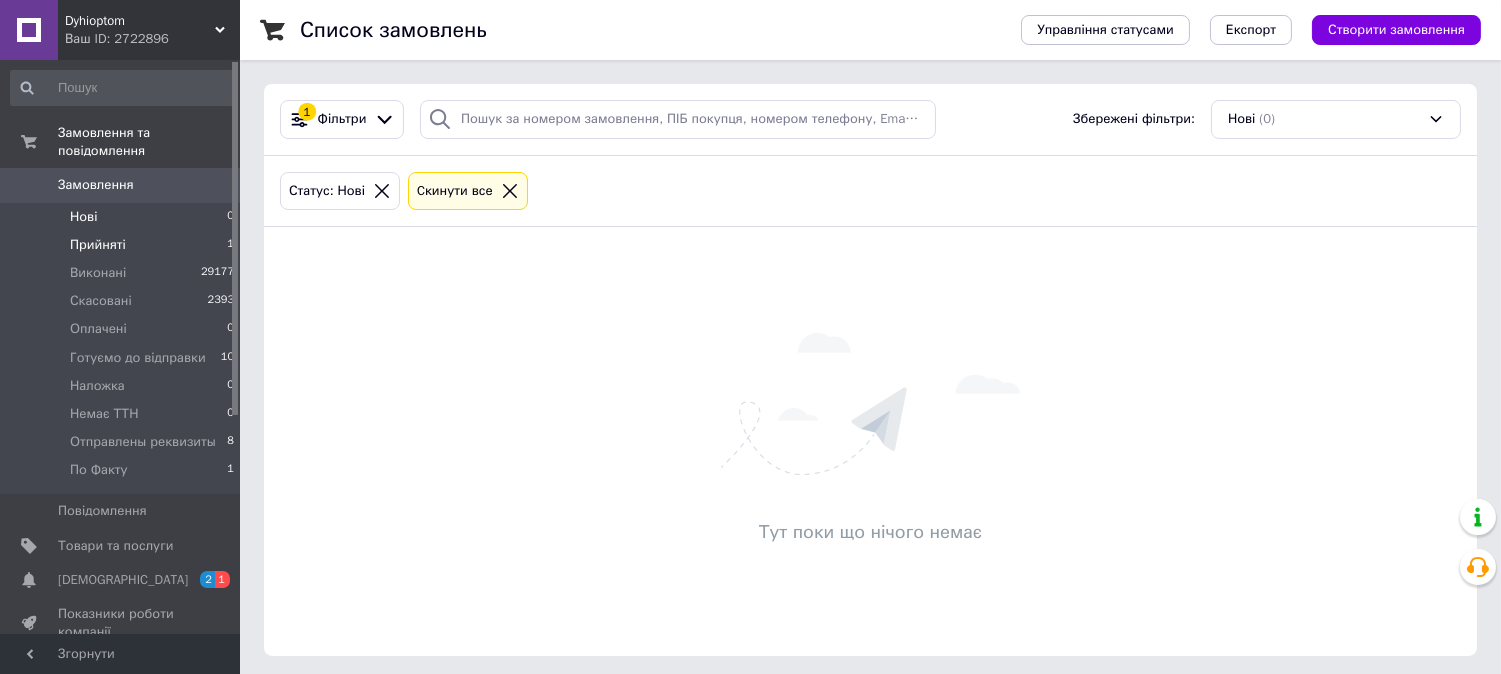 click on "Прийняті" at bounding box center [98, 245] 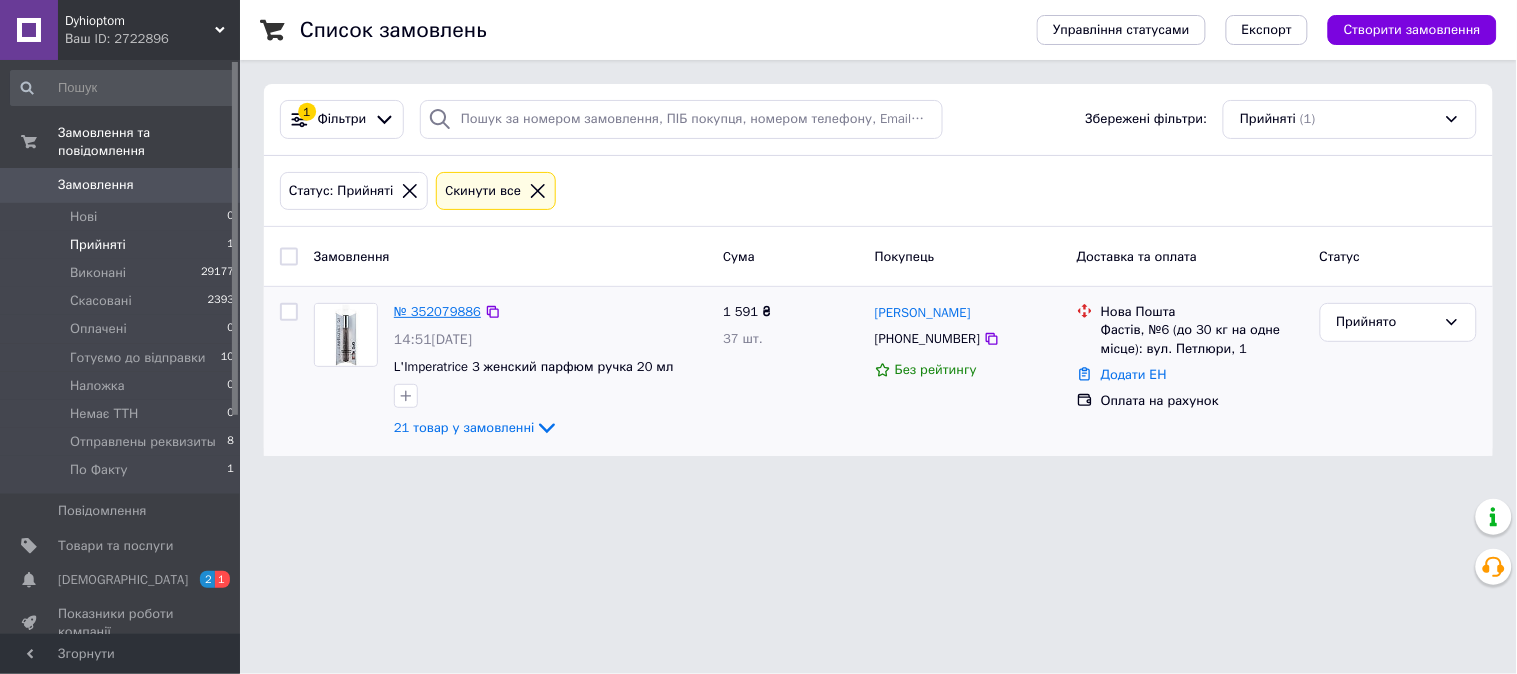 click on "№ 352079886" at bounding box center (437, 311) 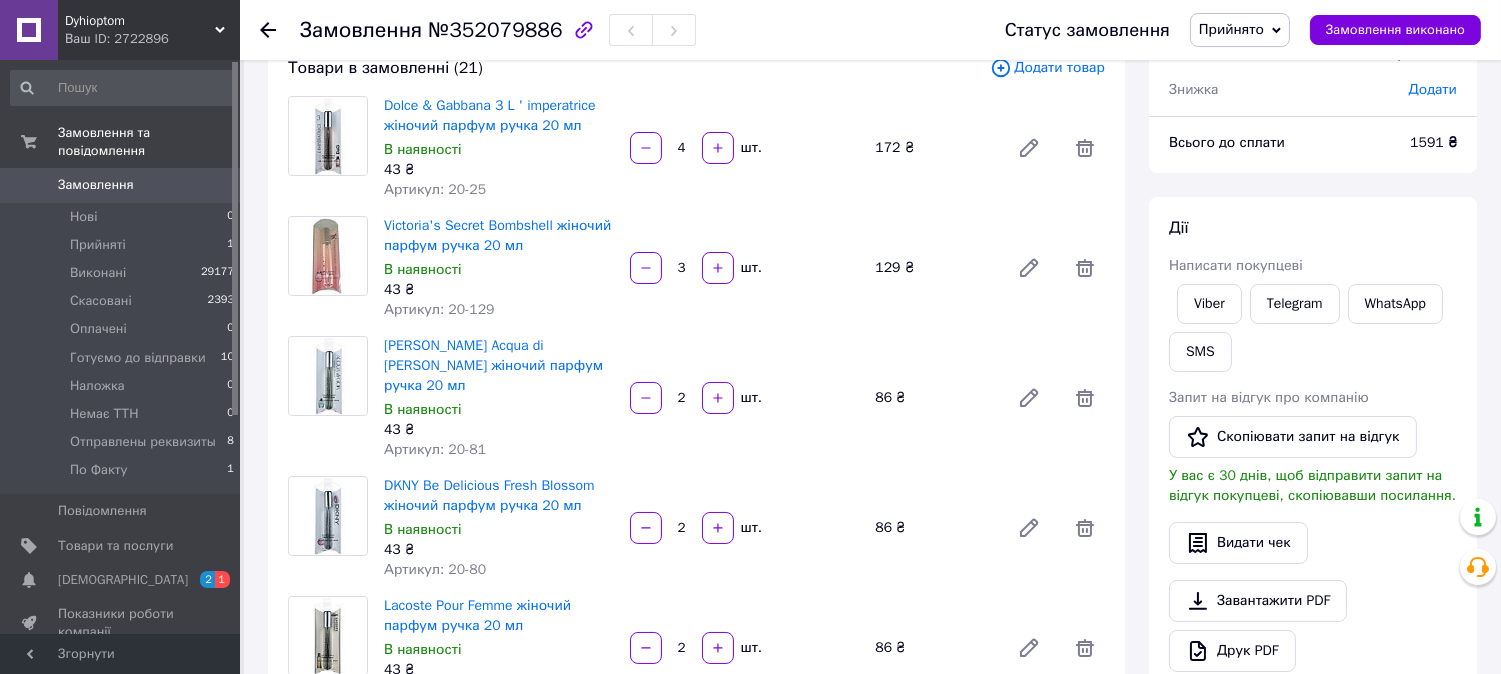 scroll, scrollTop: 0, scrollLeft: 0, axis: both 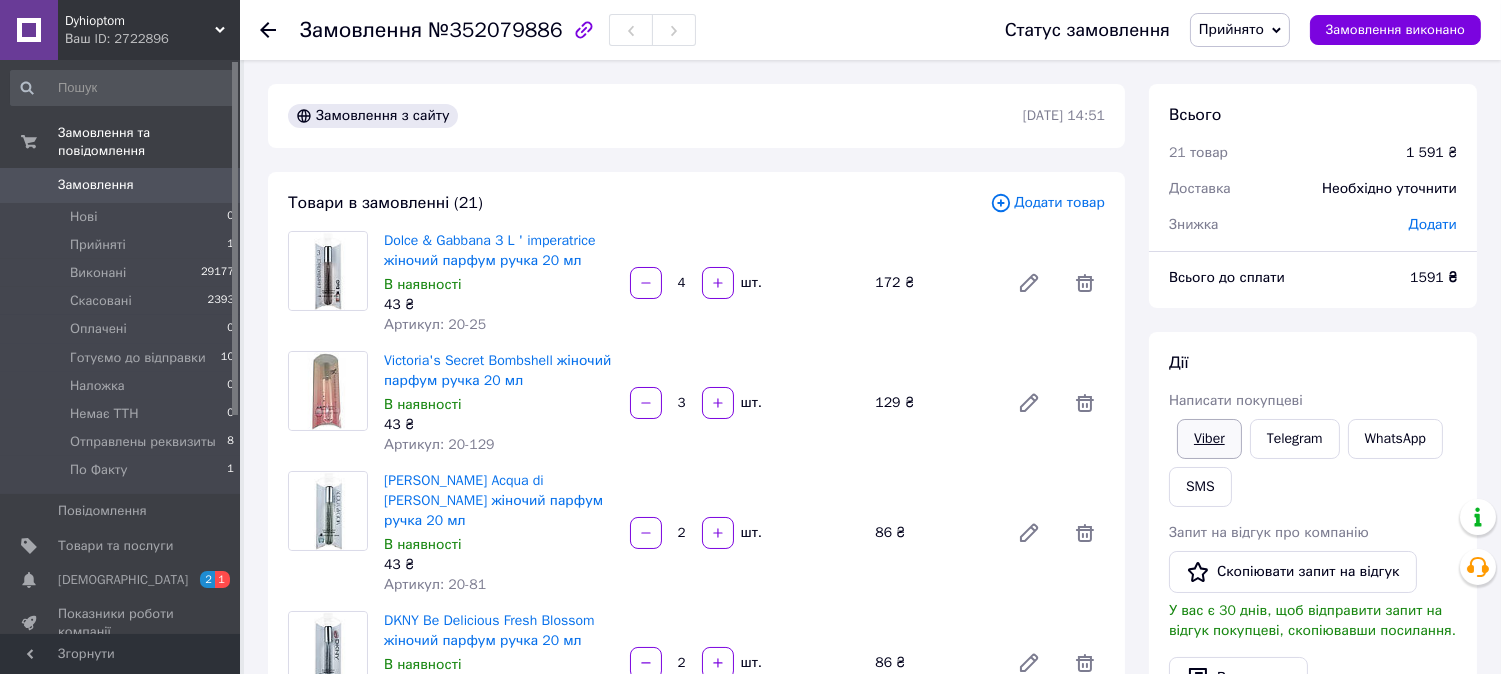 click on "Viber" at bounding box center (1209, 439) 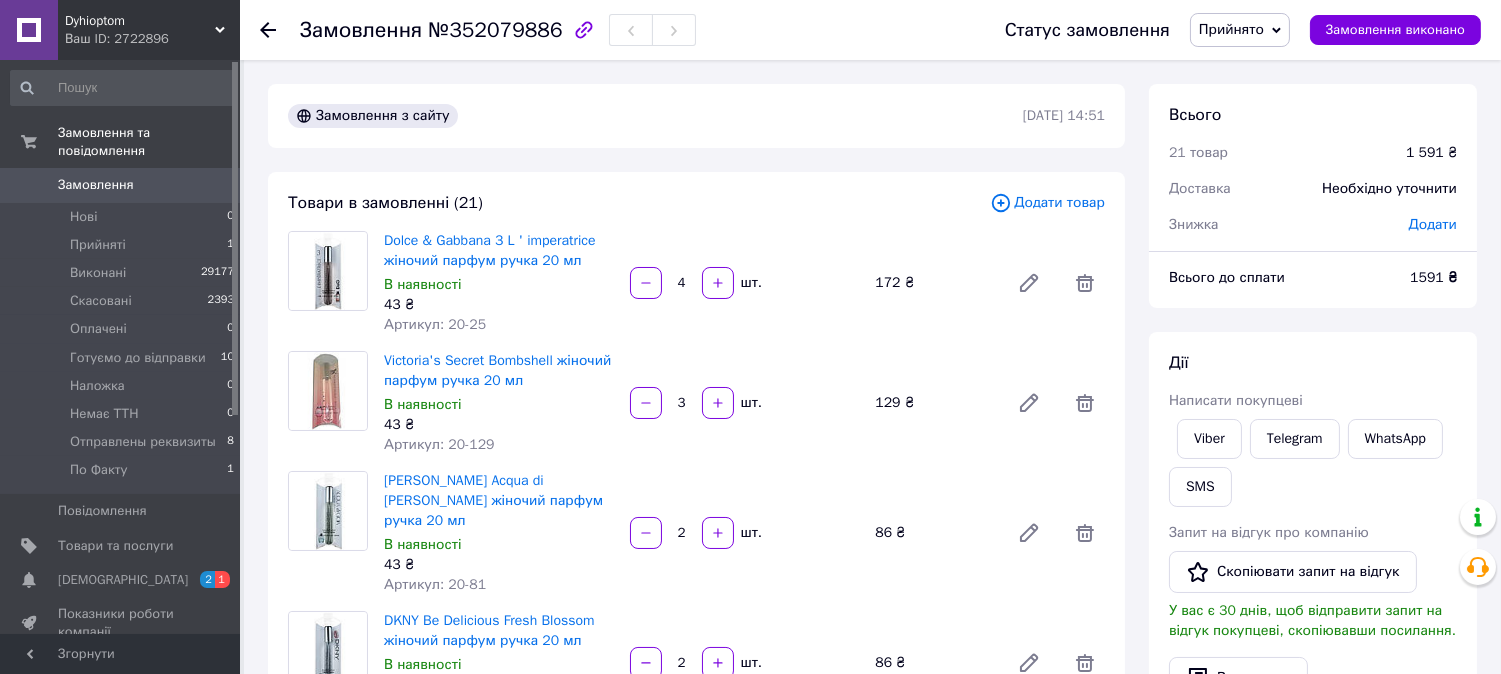 click on "[PERSON_NAME] покупцеві Viber Telegram WhatsApp SMS Запит на відгук про компанію   Скопіювати запит на відгук У вас є 30 днів, щоб відправити запит на відгук покупцеві, скопіювавши посилання.   Видати чек   Завантажити PDF   Друк PDF   Дублювати замовлення" at bounding box center (1313, 604) 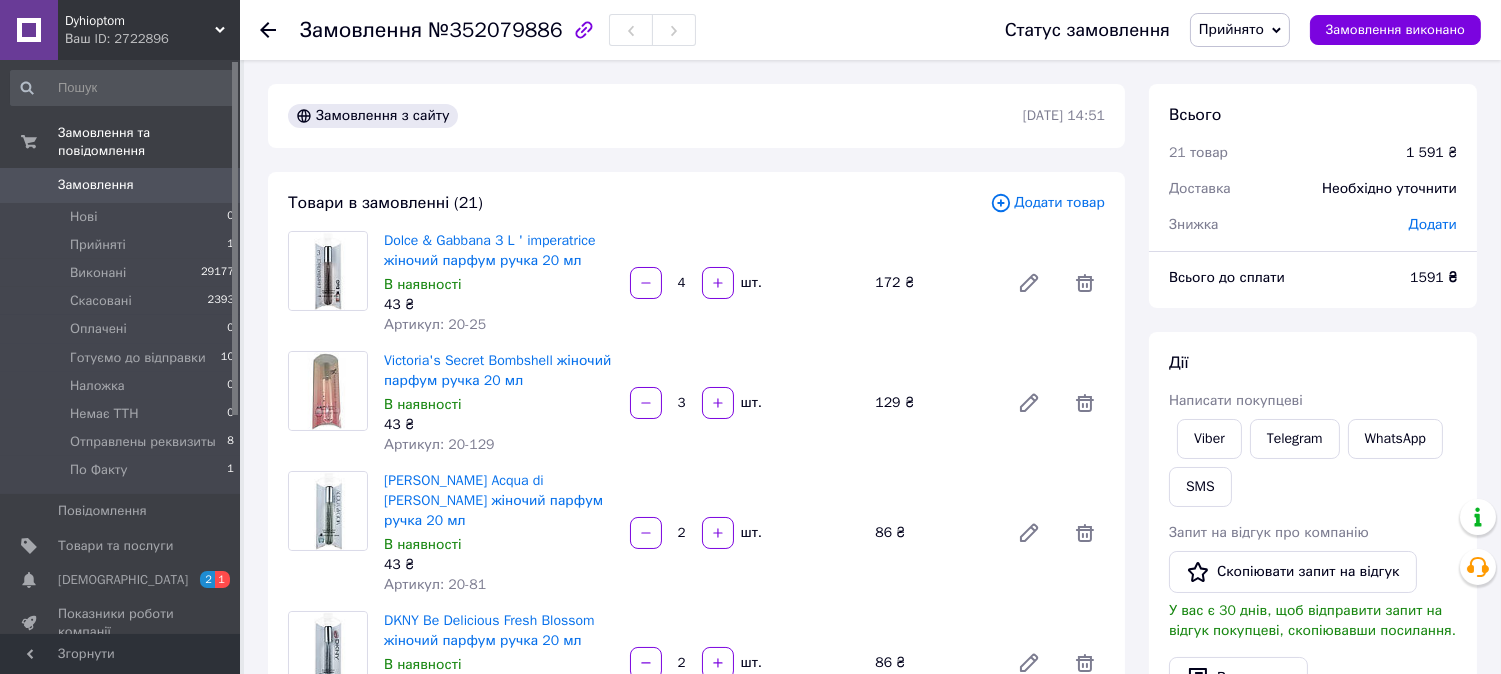click on "Прийнято" at bounding box center (1231, 29) 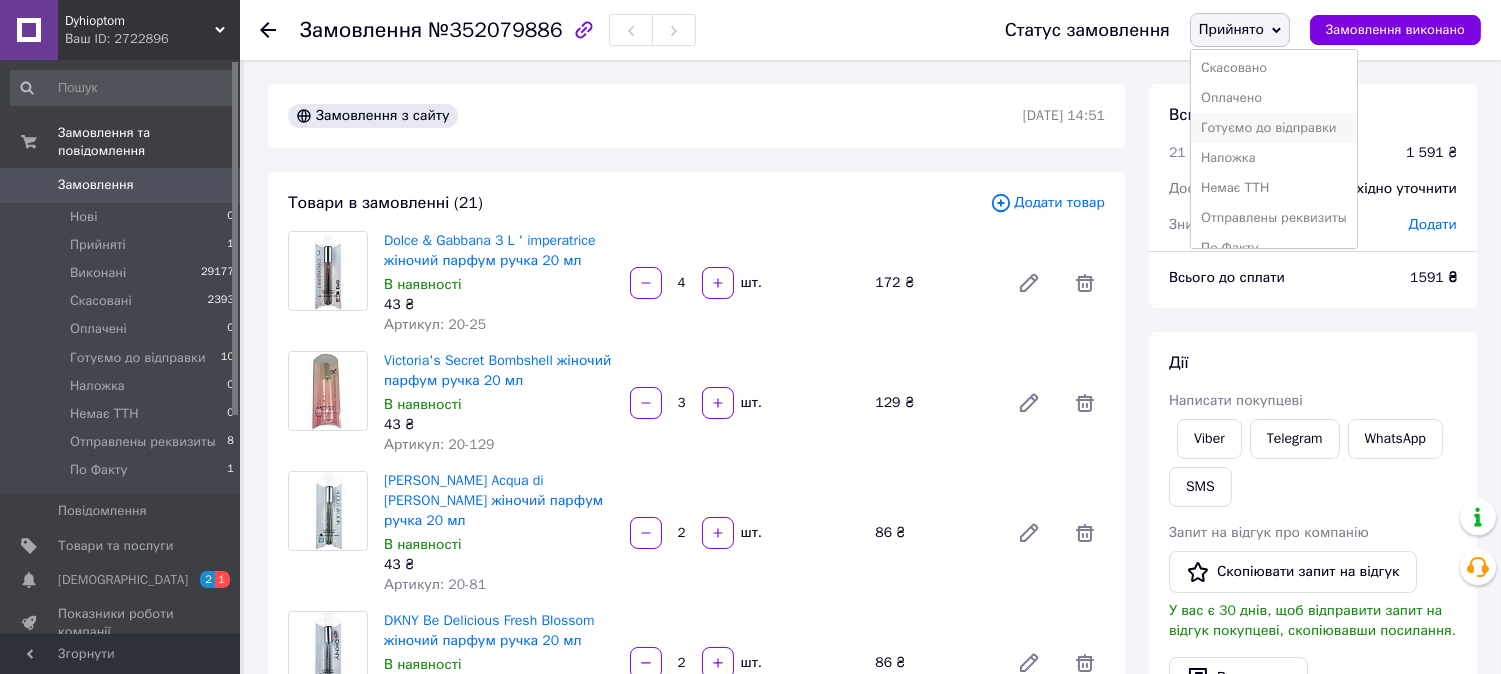 scroll, scrollTop: 52, scrollLeft: 0, axis: vertical 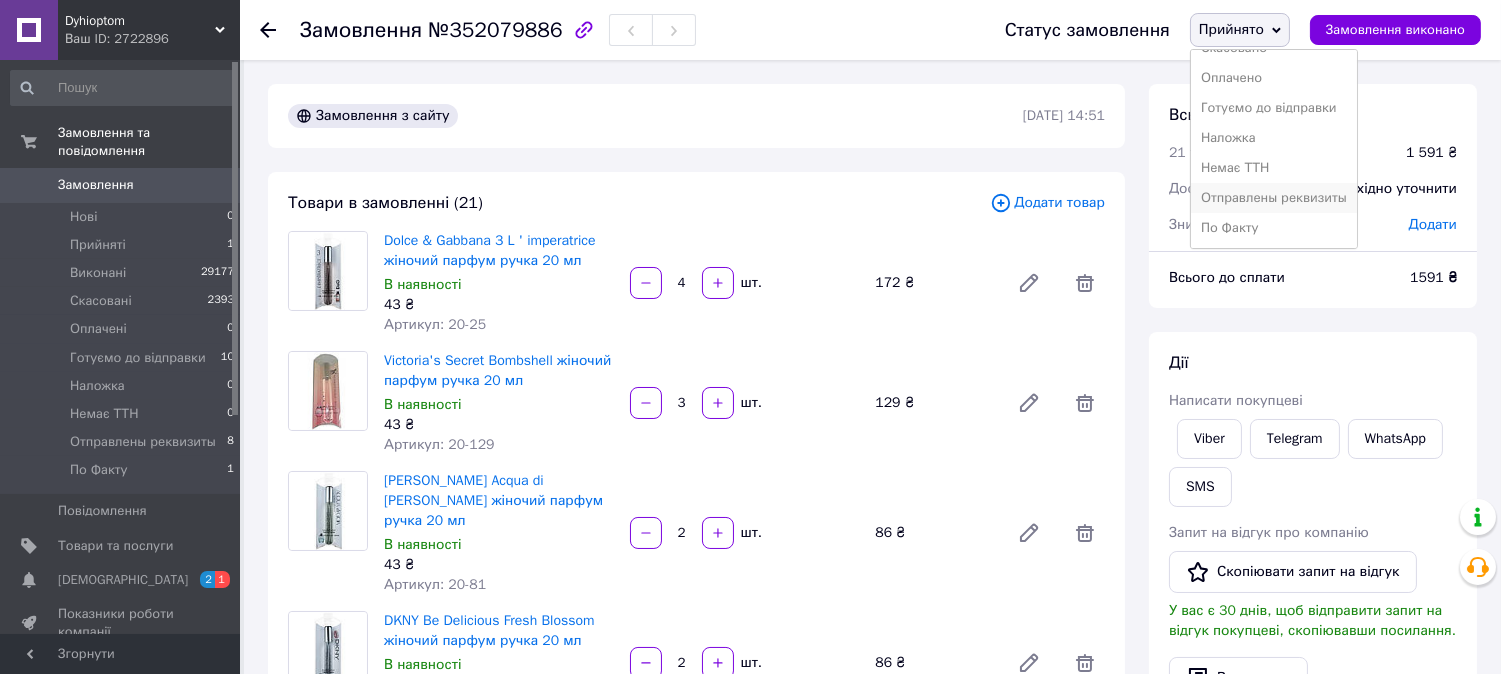 click on "Отправлены реквизиты" at bounding box center [1274, 198] 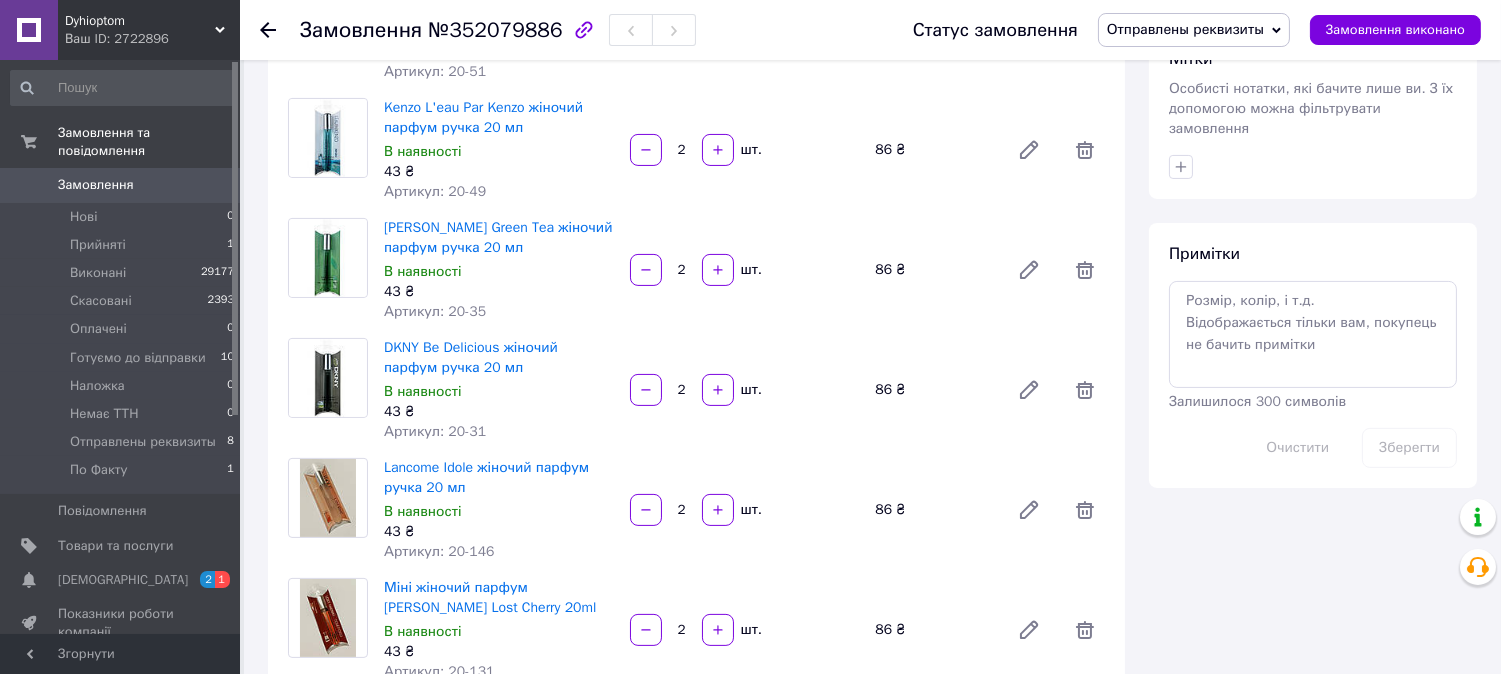 scroll, scrollTop: 888, scrollLeft: 0, axis: vertical 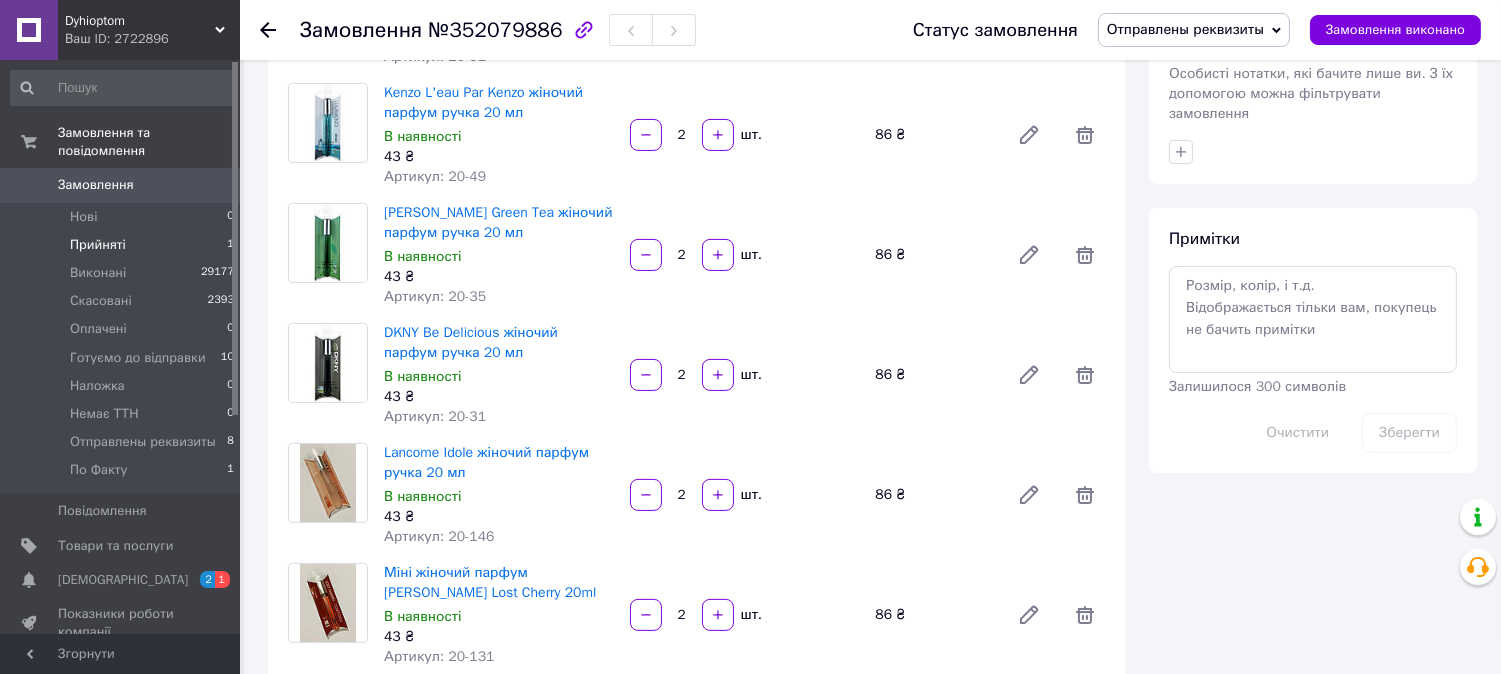 click on "Прийняті" at bounding box center [98, 245] 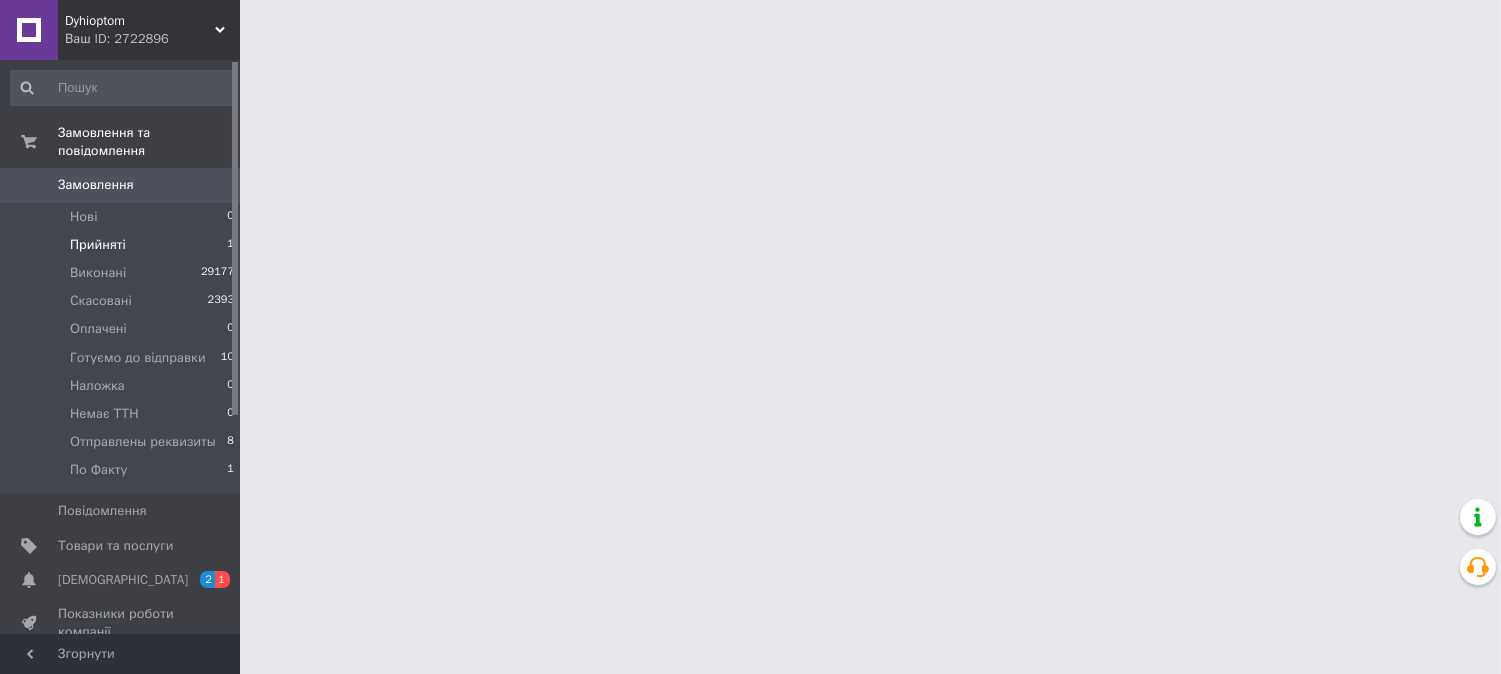 scroll, scrollTop: 0, scrollLeft: 0, axis: both 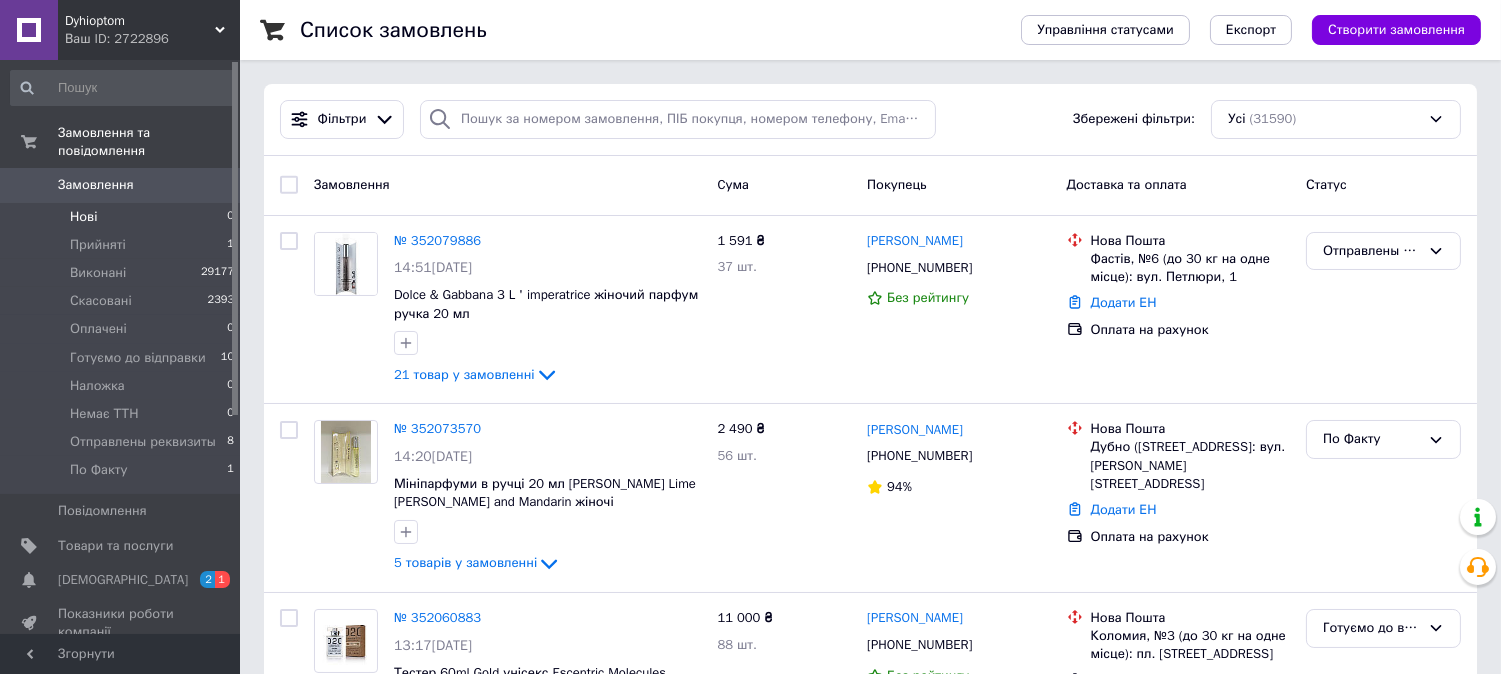 click on "Нові" at bounding box center (83, 217) 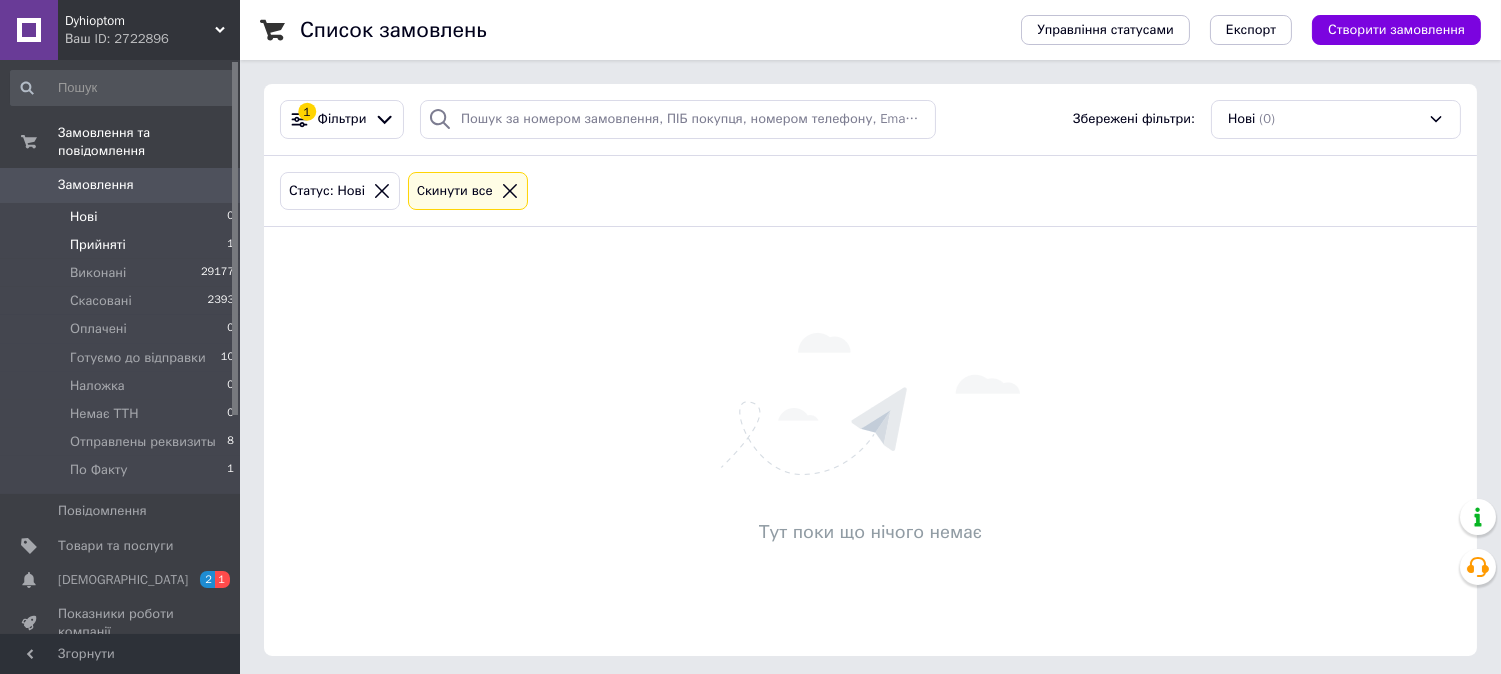 click on "Прийняті" at bounding box center [98, 245] 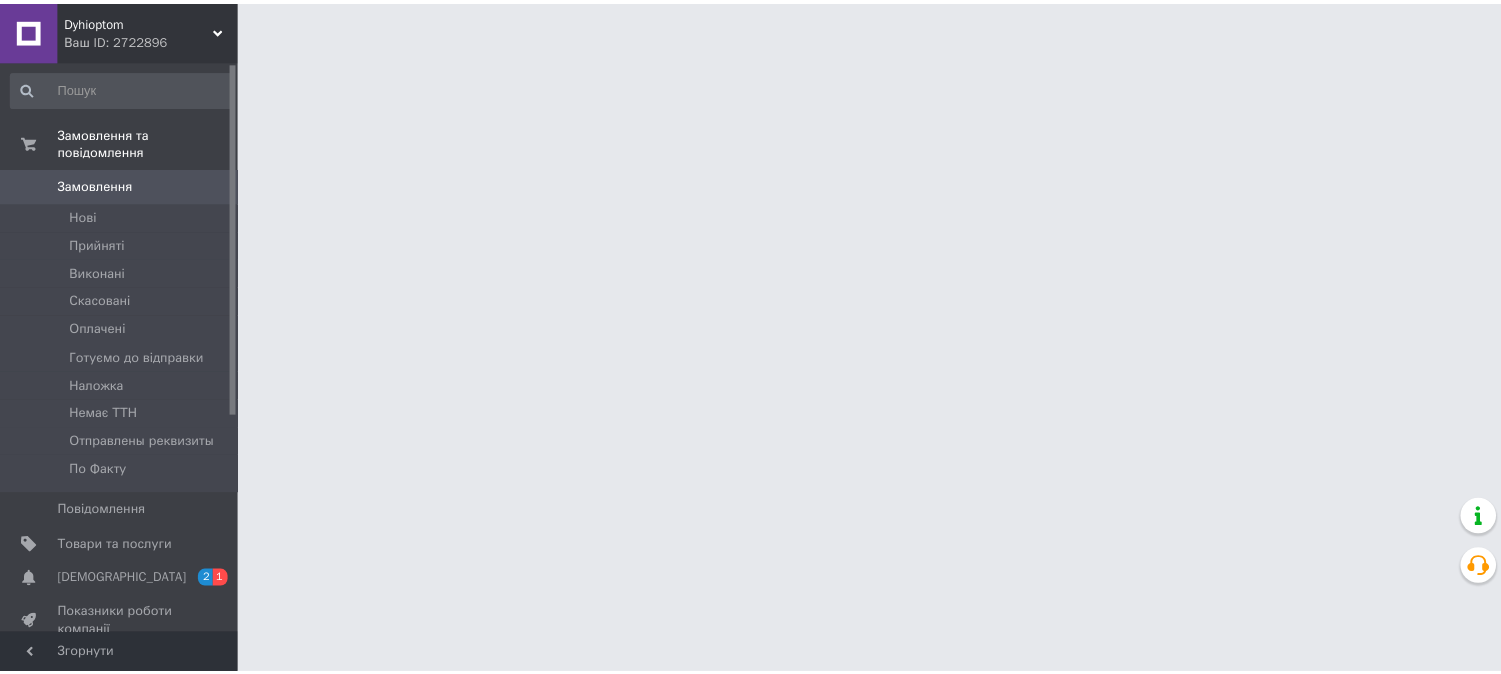 scroll, scrollTop: 0, scrollLeft: 0, axis: both 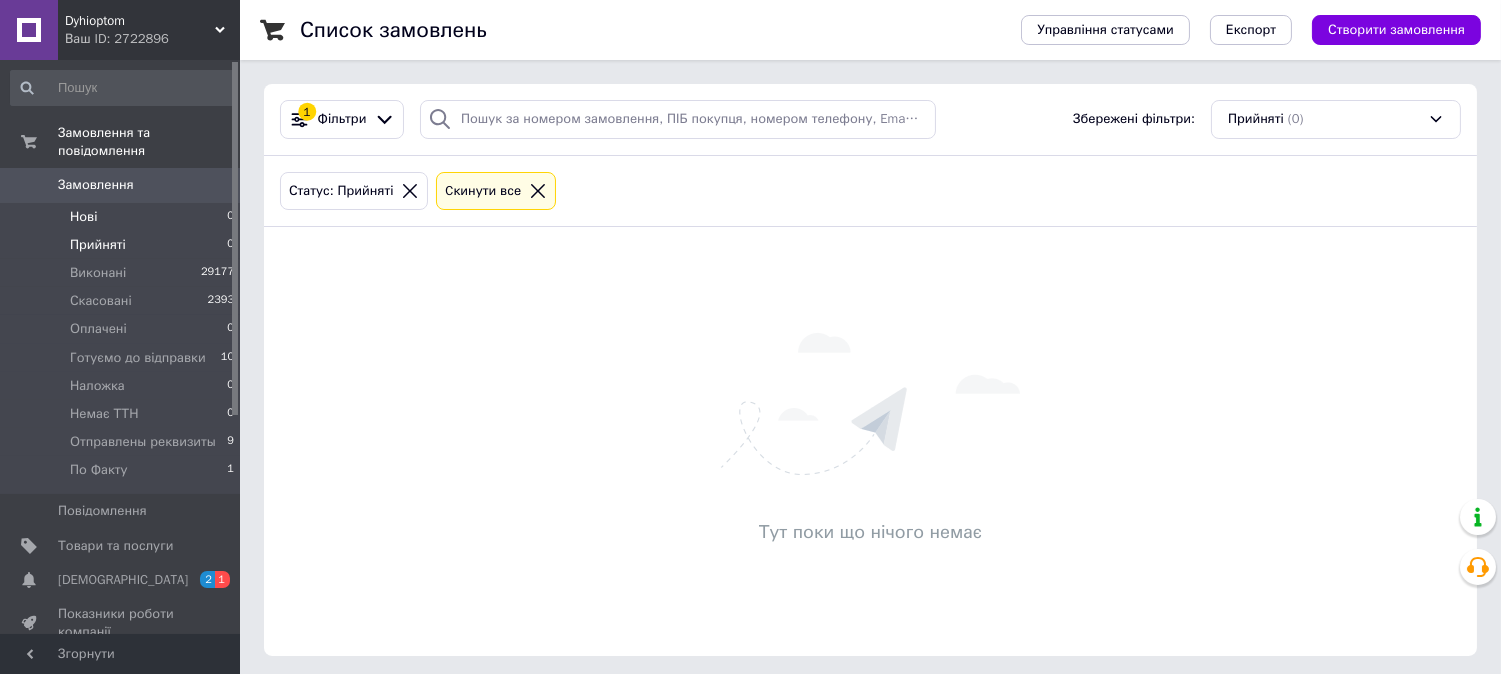 click on "Нові" at bounding box center (83, 217) 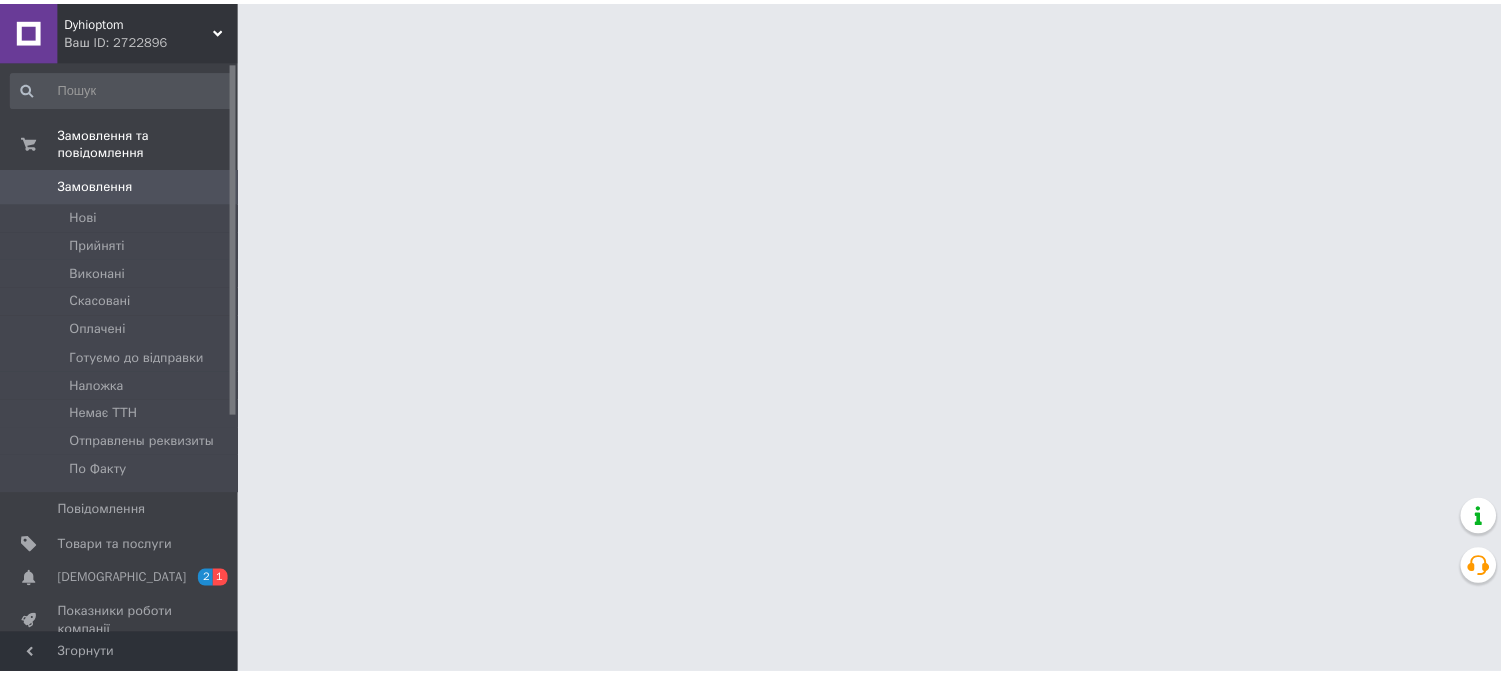 scroll, scrollTop: 0, scrollLeft: 0, axis: both 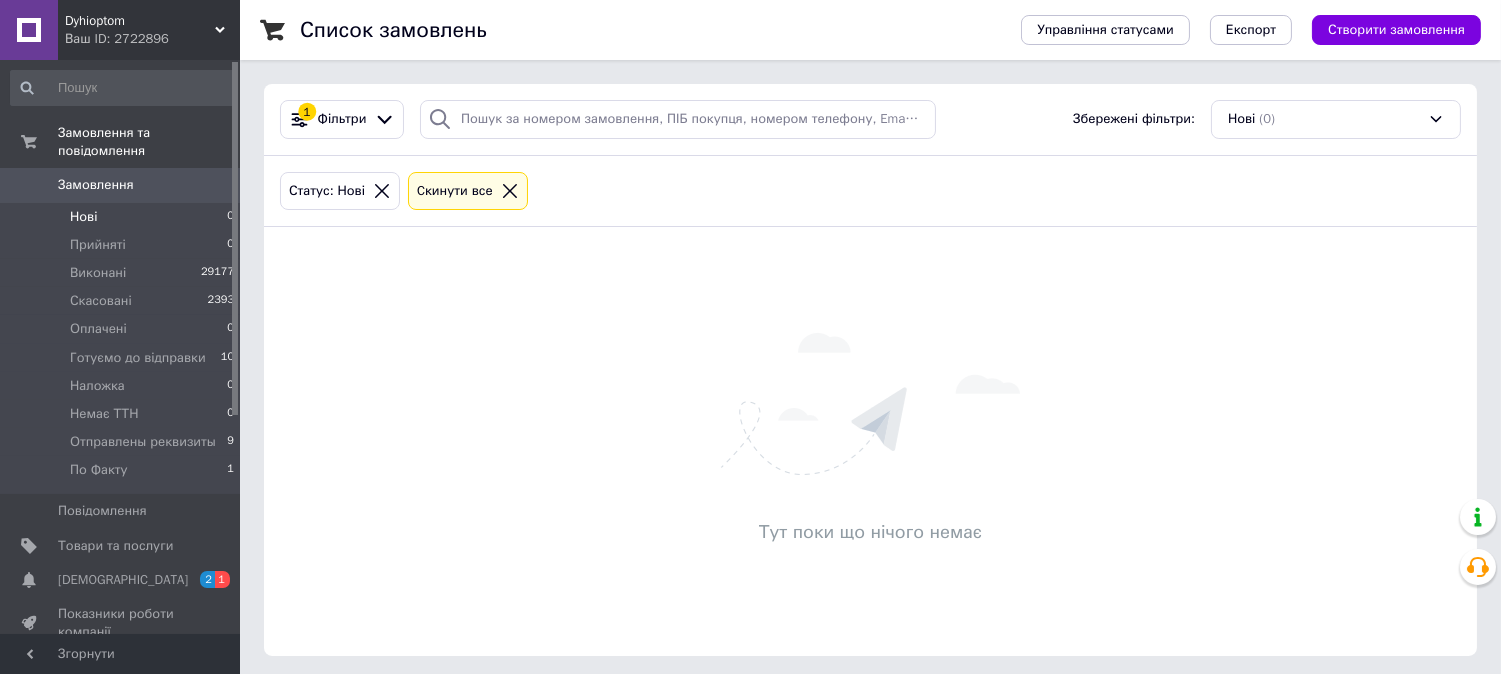 click on "Тут поки що нічого немає" at bounding box center [870, 441] 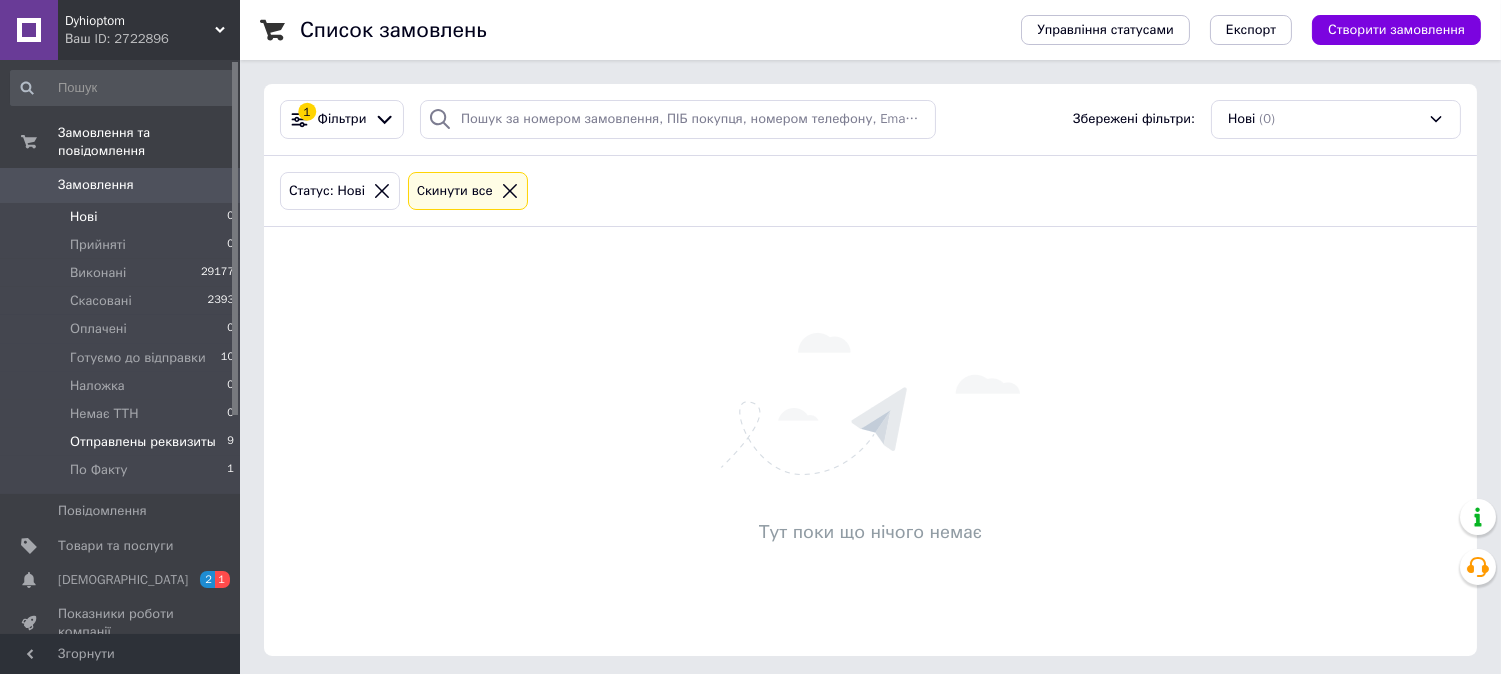 click on "Отправлены реквизиты" at bounding box center [143, 442] 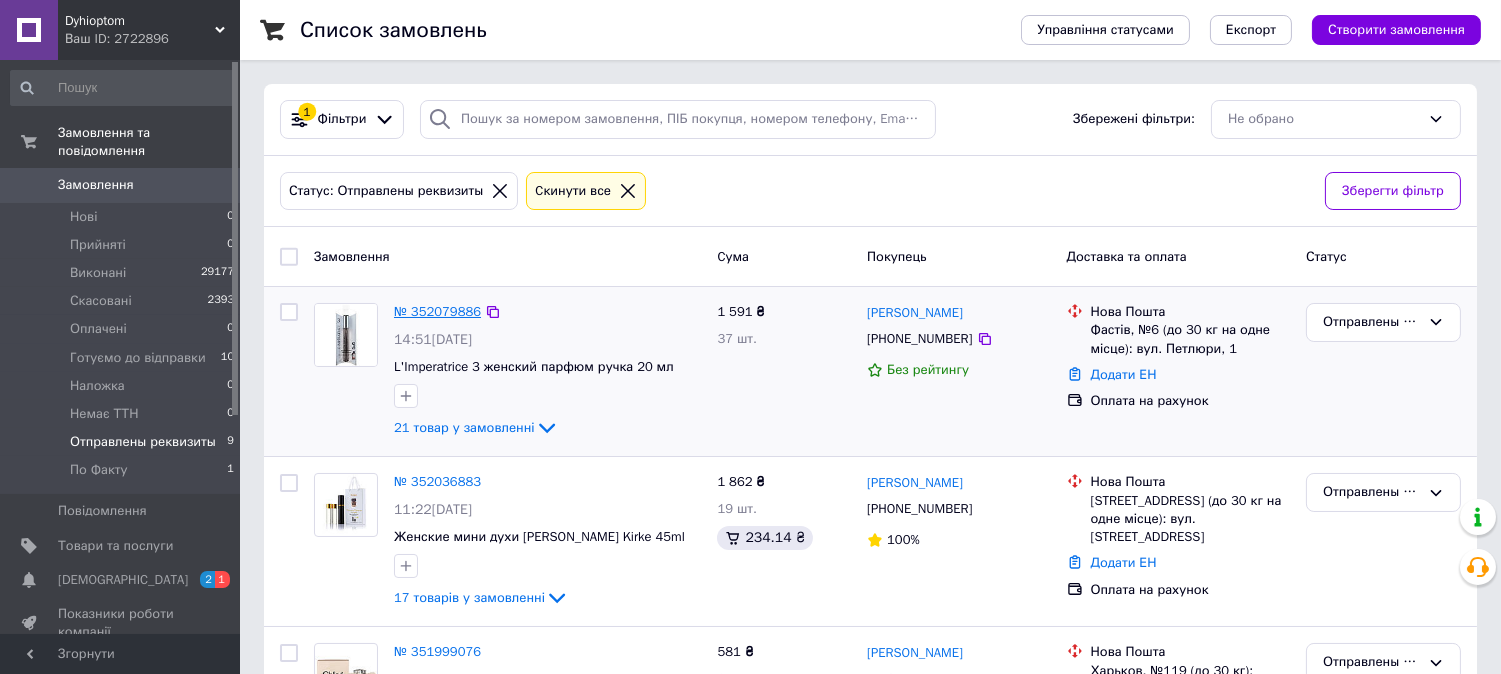 click on "№ 352079886" at bounding box center (437, 311) 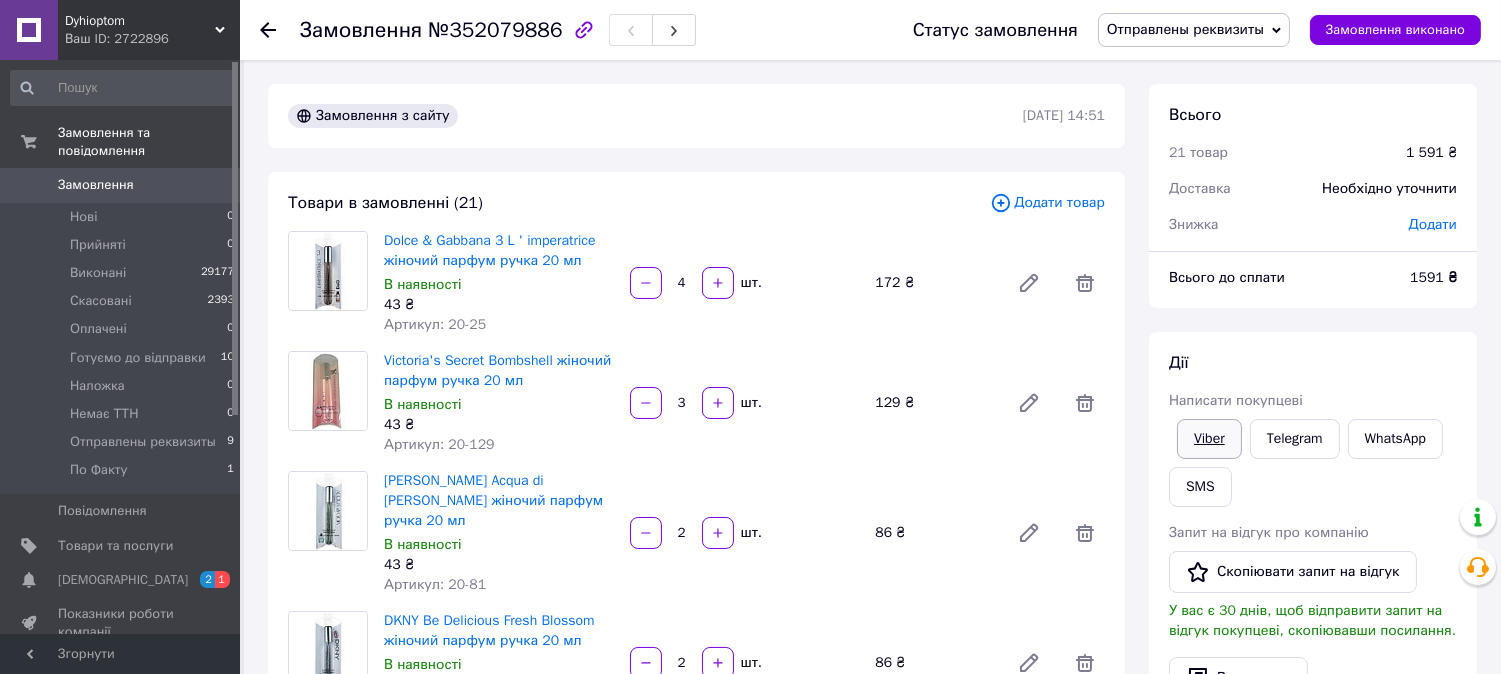 click on "Viber" at bounding box center (1209, 439) 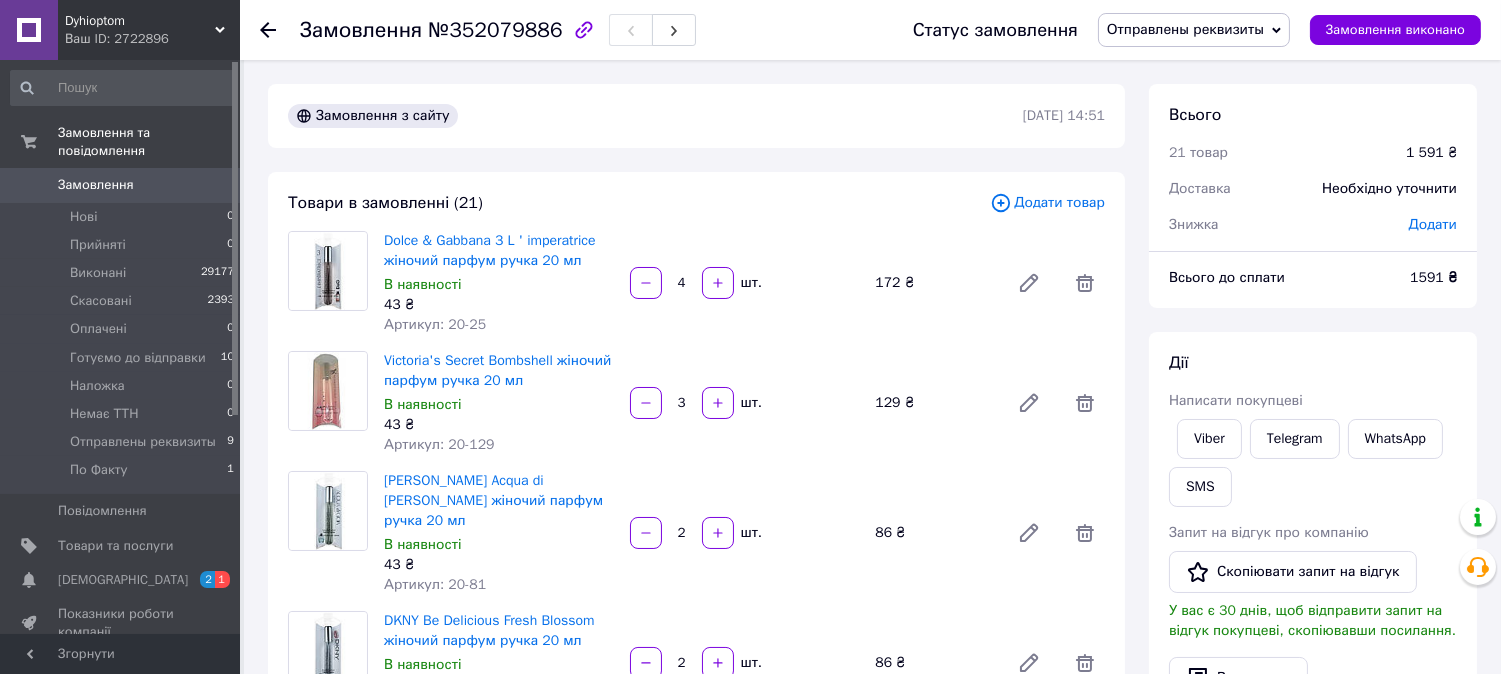 click on "Всього 21 товар 1 591 ₴ Доставка Необхідно уточнити Знижка Додати Всього до сплати 1591 ₴ Дії Написати покупцеві Viber Telegram WhatsApp SMS Запит на відгук про компанію   Скопіювати запит на відгук У вас є 30 днів, щоб відправити запит на відгук покупцеві, скопіювавши посилання.   Видати чек   Завантажити PDF   Друк PDF   Дублювати замовлення Мітки Особисті нотатки, які бачите лише ви. З їх допомогою можна фільтрувати замовлення Примітки Залишилося 300 символів Очистити Зберегти" at bounding box center (1313, 722) 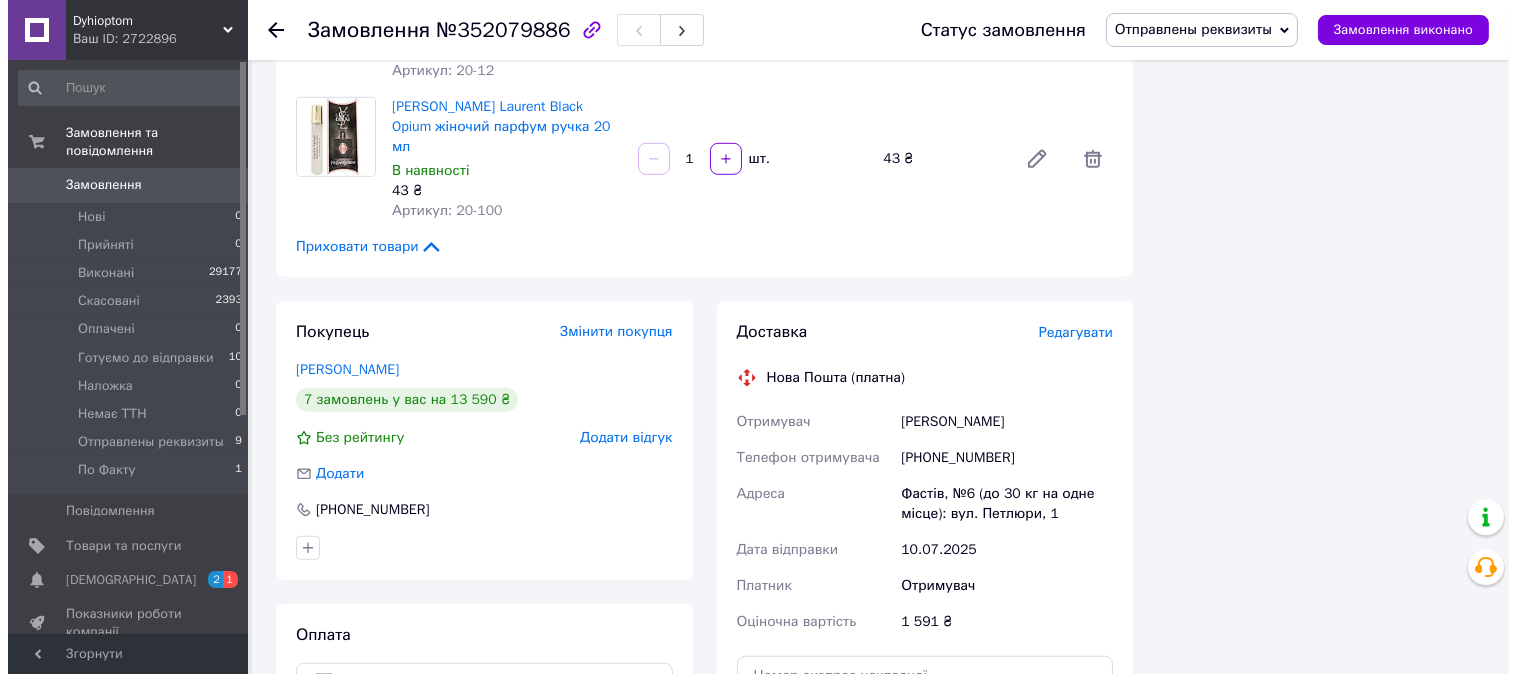 scroll, scrollTop: 2555, scrollLeft: 0, axis: vertical 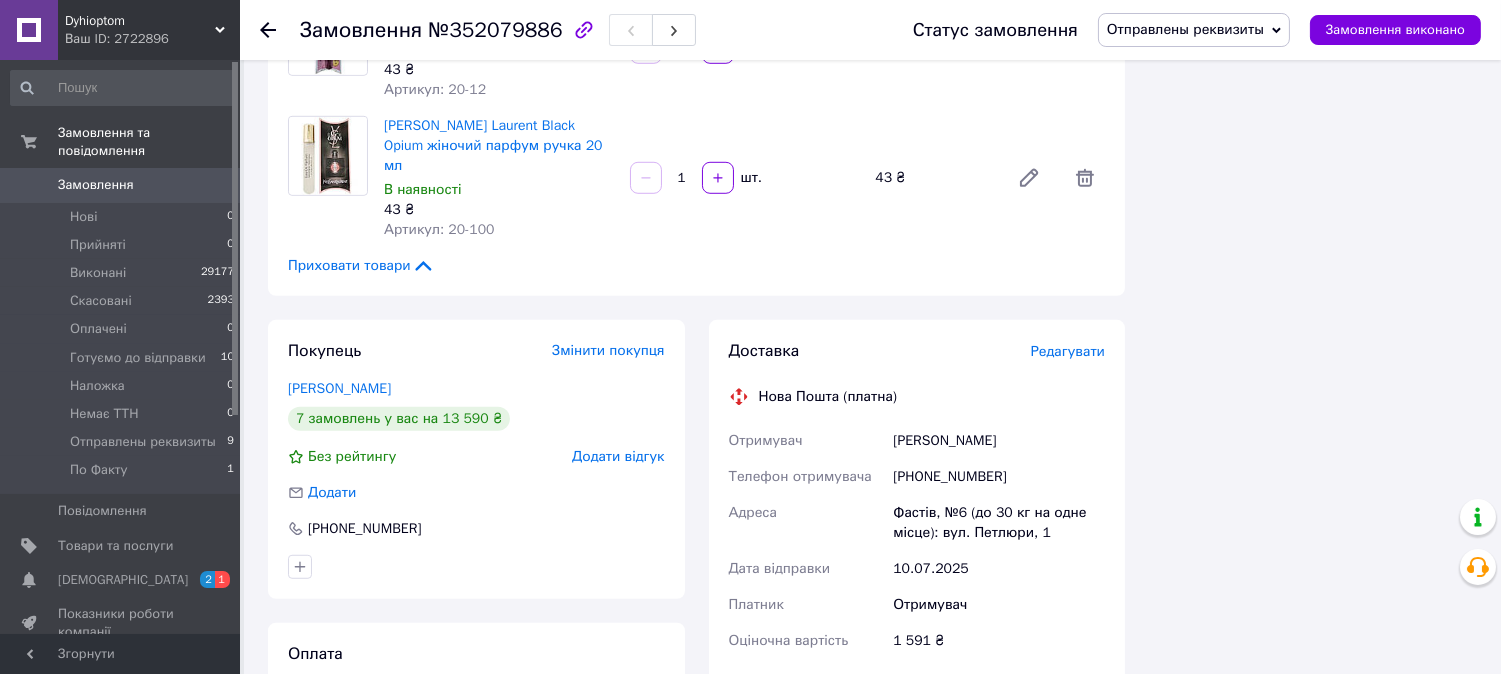 click on "Редагувати" at bounding box center [1068, 351] 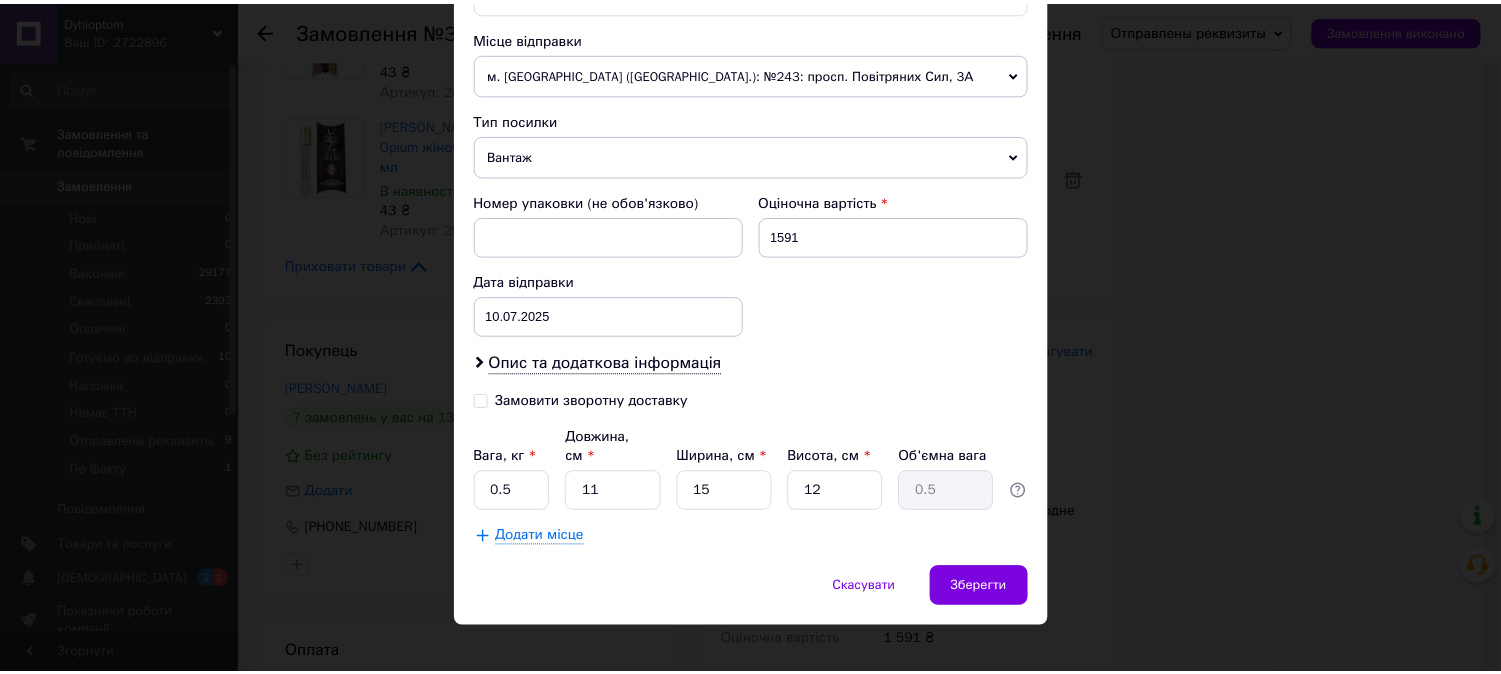 scroll, scrollTop: 692, scrollLeft: 0, axis: vertical 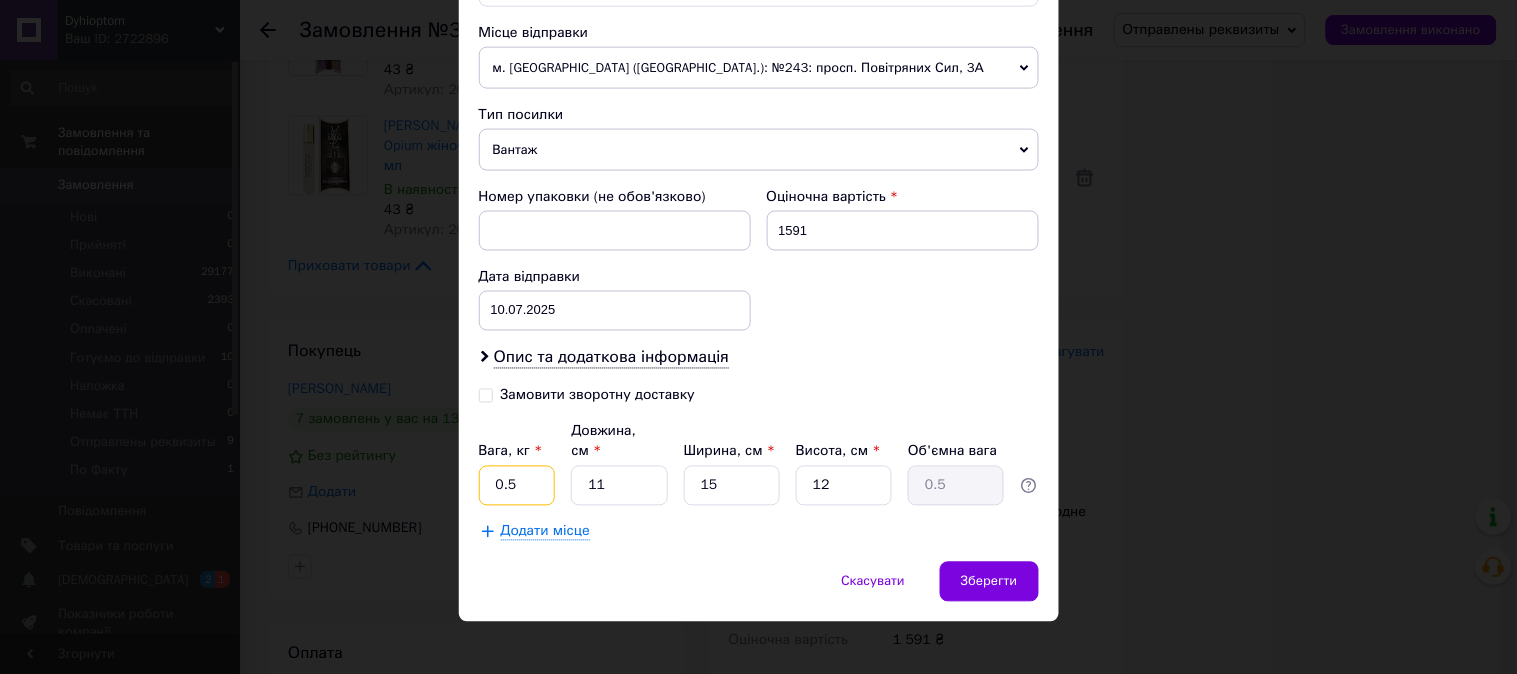 click on "0.5" at bounding box center [517, 486] 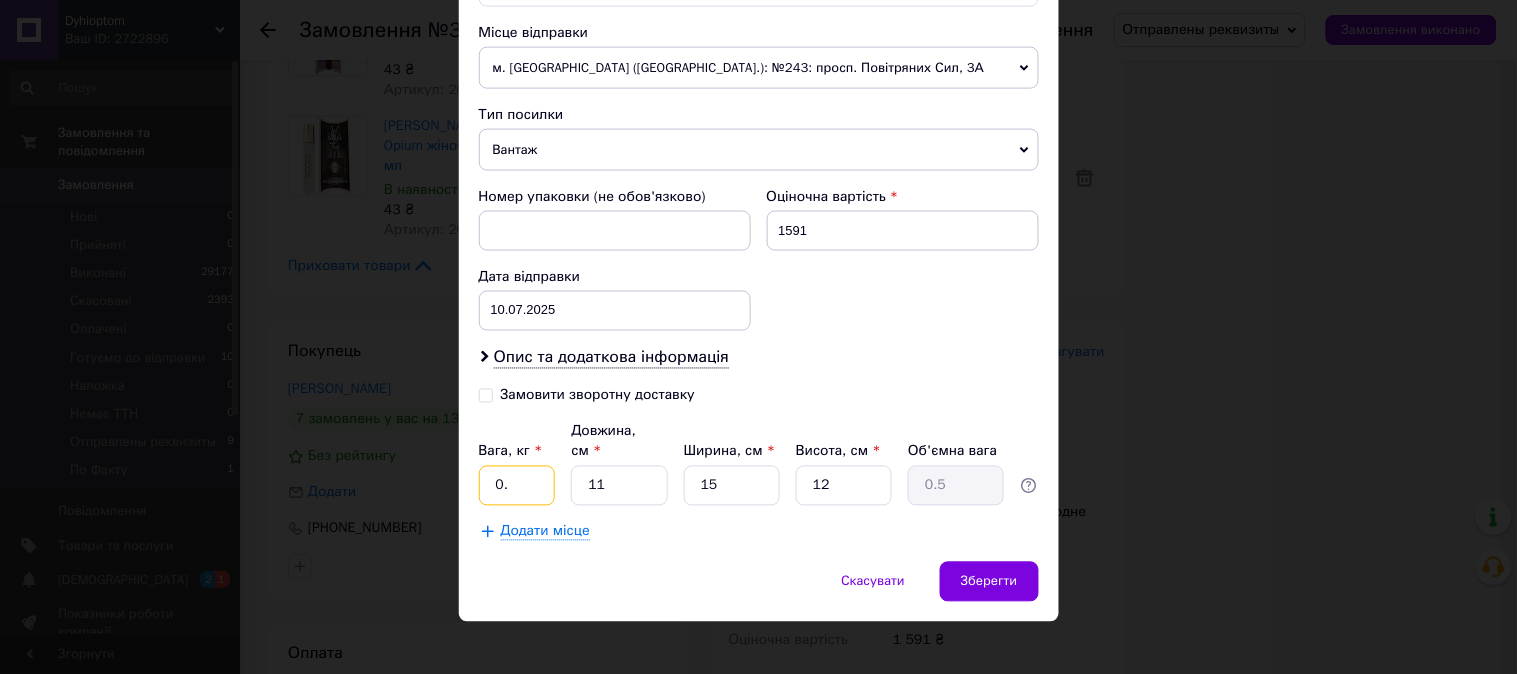 type on "0" 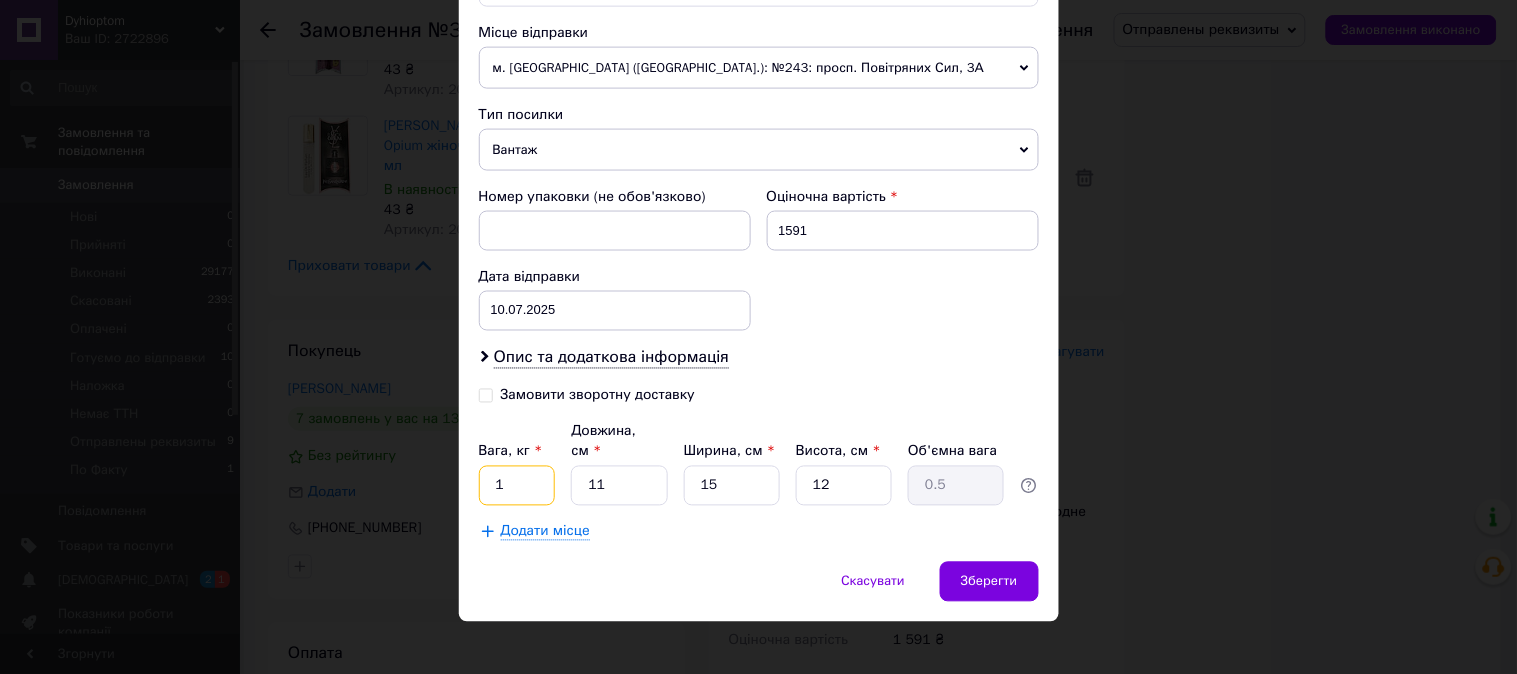 type on "1.5" 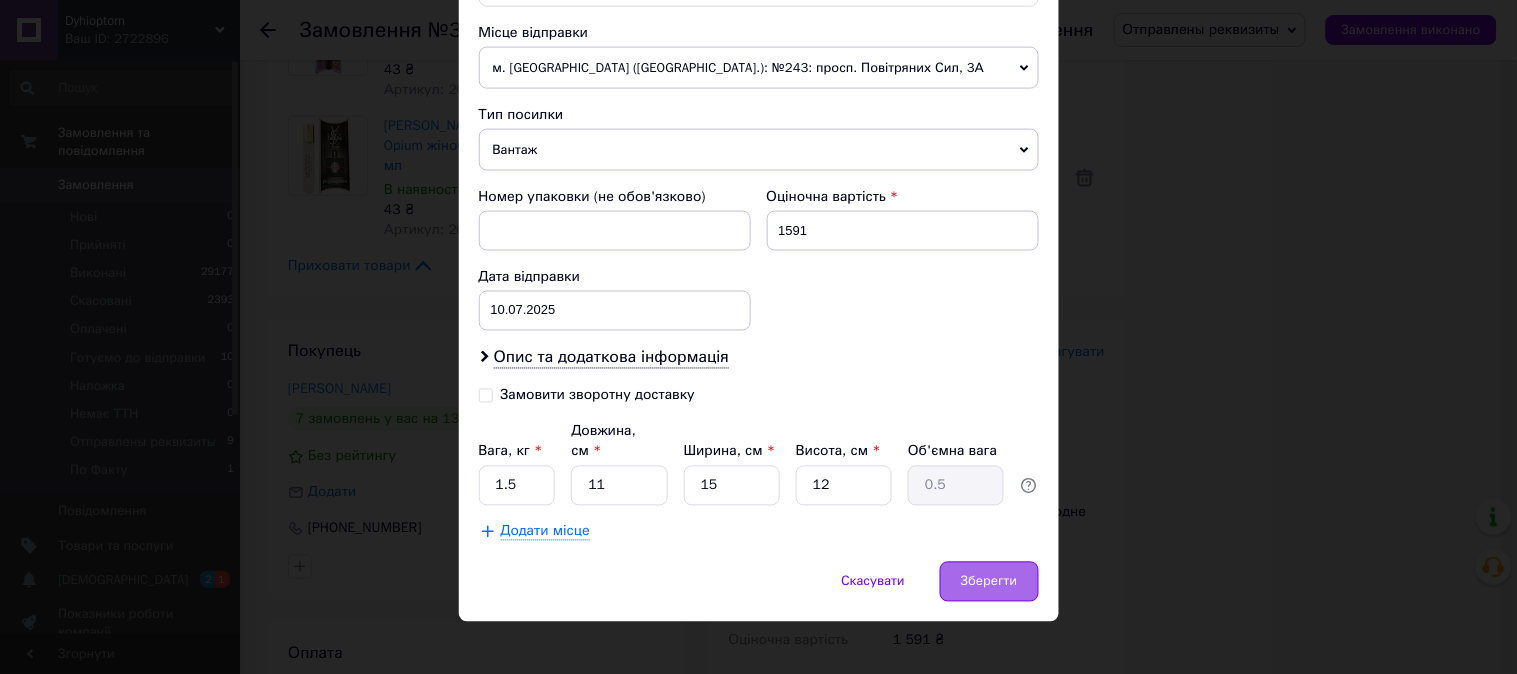 click on "Зберегти" at bounding box center (989, 582) 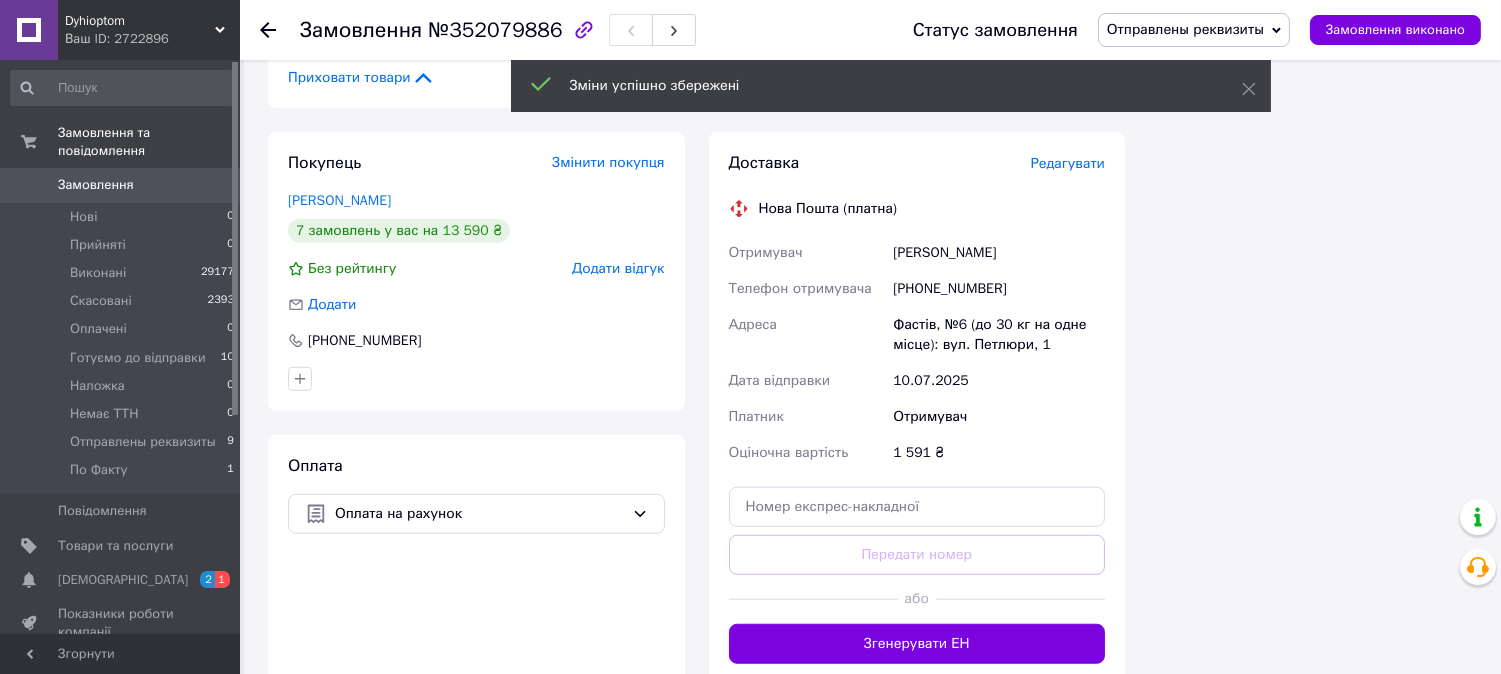 scroll, scrollTop: 2888, scrollLeft: 0, axis: vertical 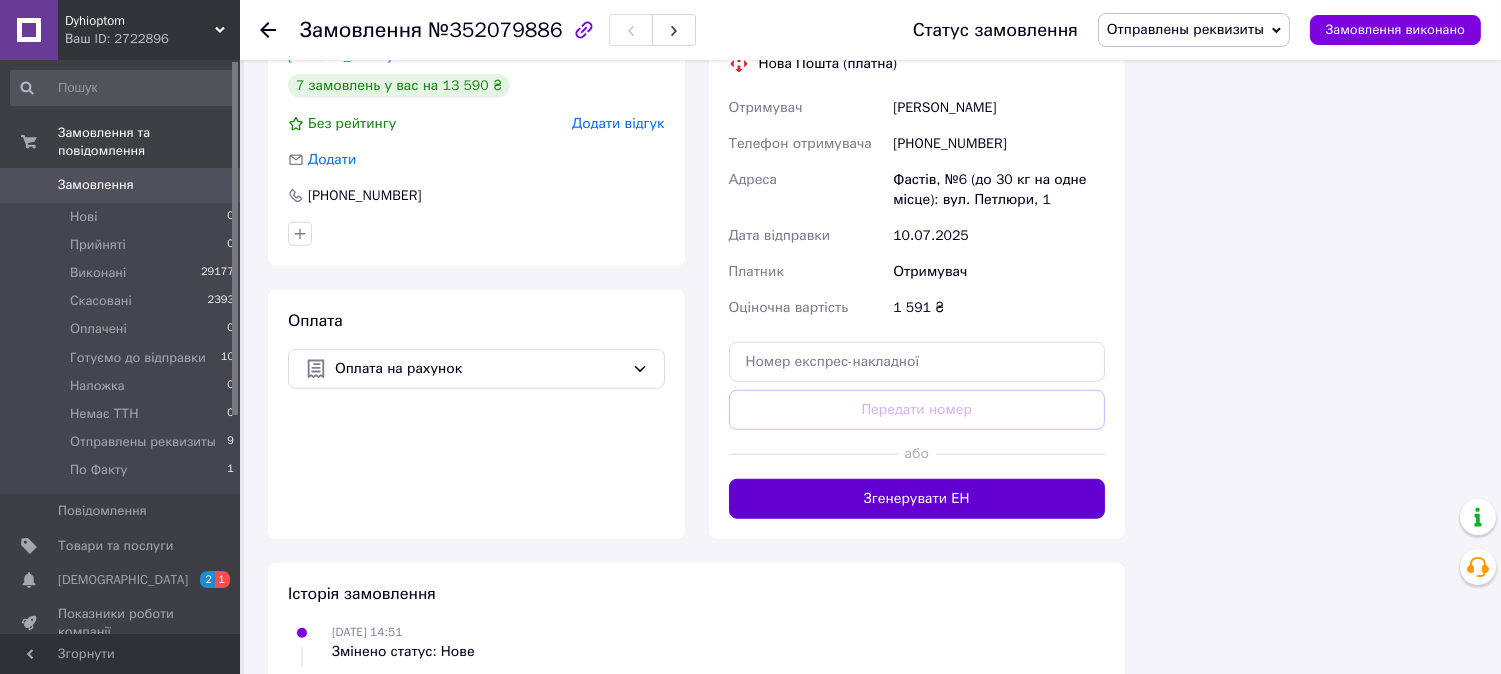click on "Згенерувати ЕН" at bounding box center [917, 499] 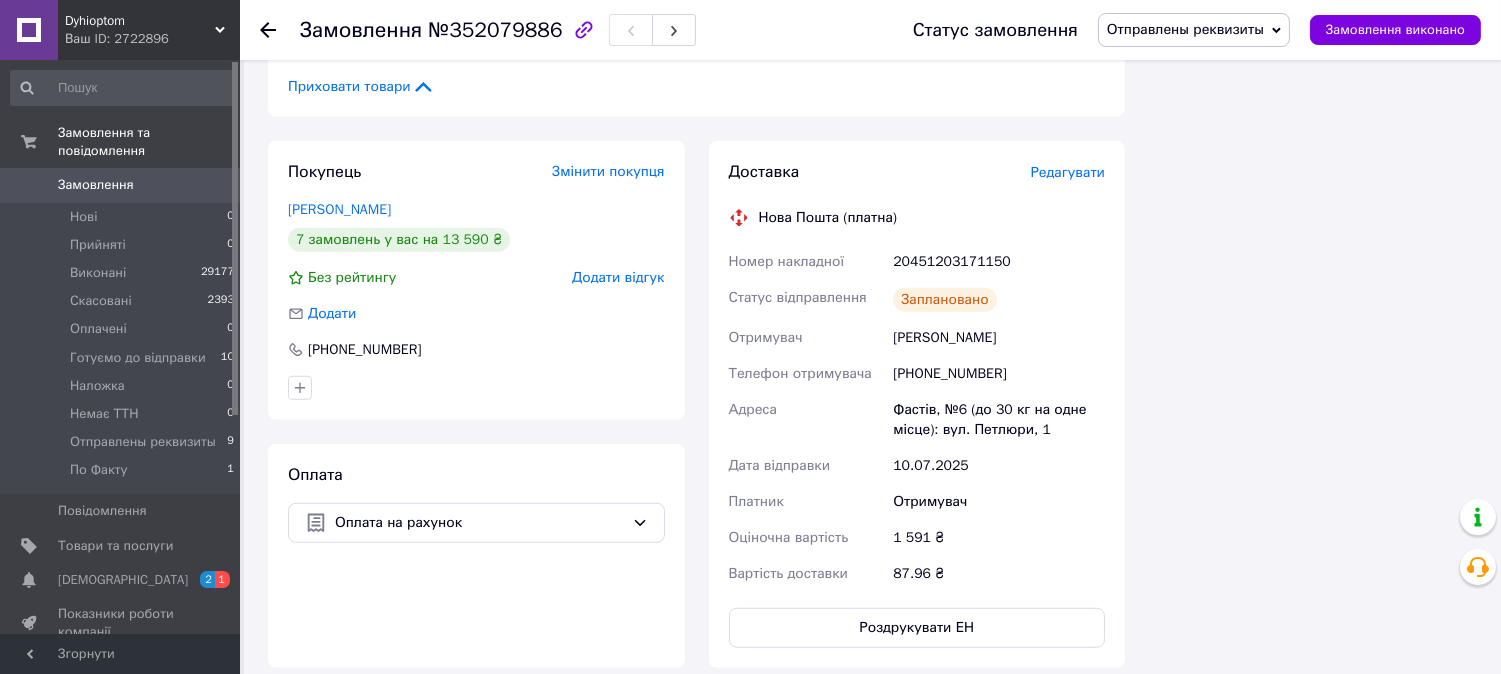 scroll, scrollTop: 2681, scrollLeft: 0, axis: vertical 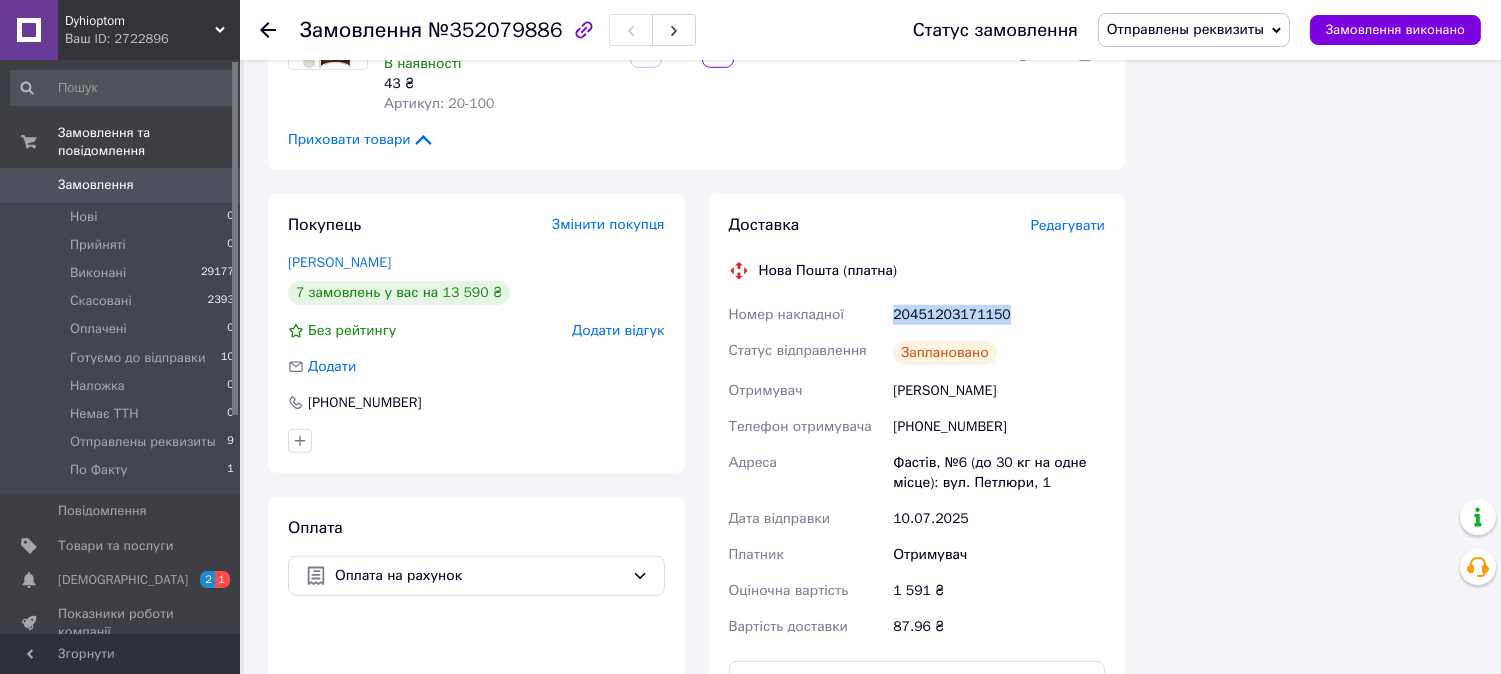 drag, startPoint x: 886, startPoint y: 278, endPoint x: 1016, endPoint y: 260, distance: 131.24023 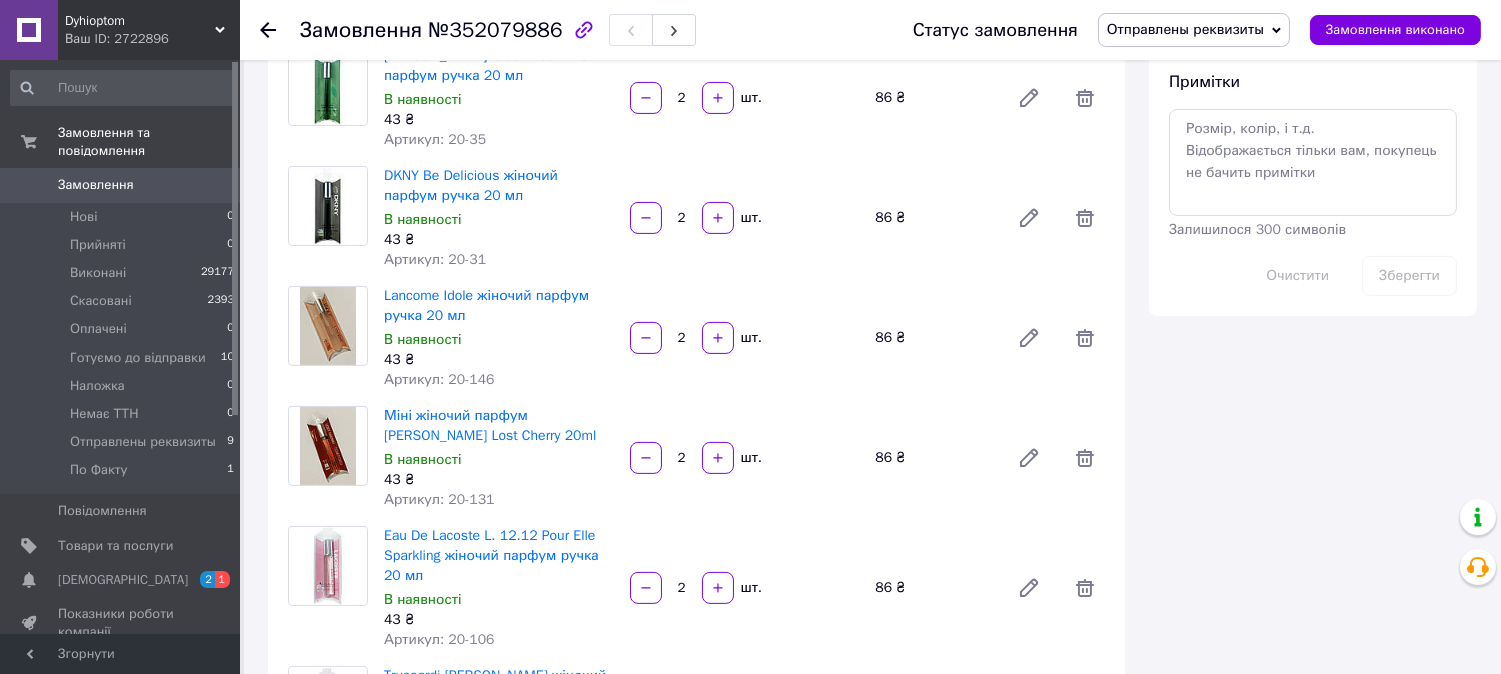 scroll, scrollTop: 1014, scrollLeft: 0, axis: vertical 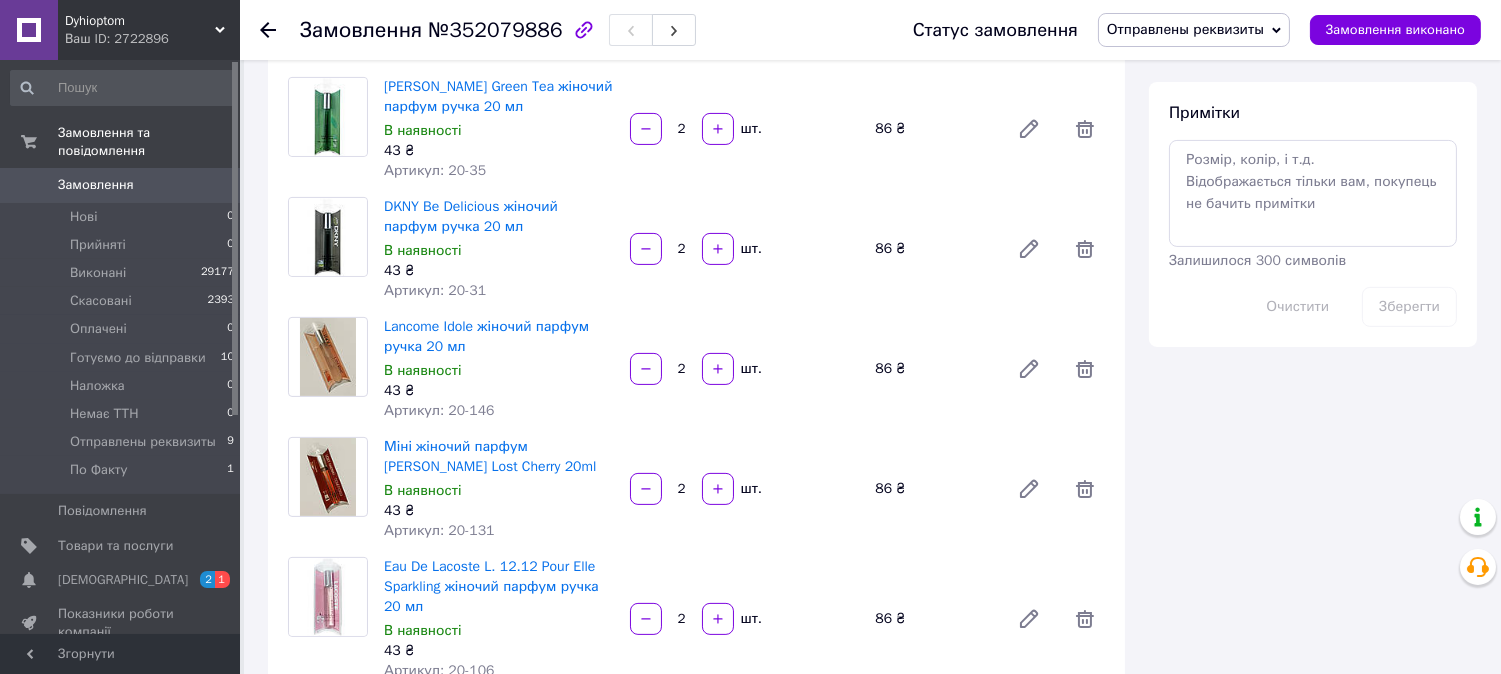 click on "Всього 21 товар 1 591 ₴ Доставка 87.96 ₴ Знижка Додати Всього до сплати 1591 ₴ Дії Написати покупцеві Viber Telegram WhatsApp SMS Запит на відгук про компанію   Скопіювати запит на відгук У вас є 30 днів, щоб відправити запит на відгук покупцеві, скопіювавши посилання.   Видати чек   Завантажити PDF   Друк PDF   Дублювати замовлення Мітки Особисті нотатки, які бачите лише ви. З їх допомогою можна фільтрувати замовлення Примітки Залишилося 300 символів Очистити Зберегти" at bounding box center (1313, 946) 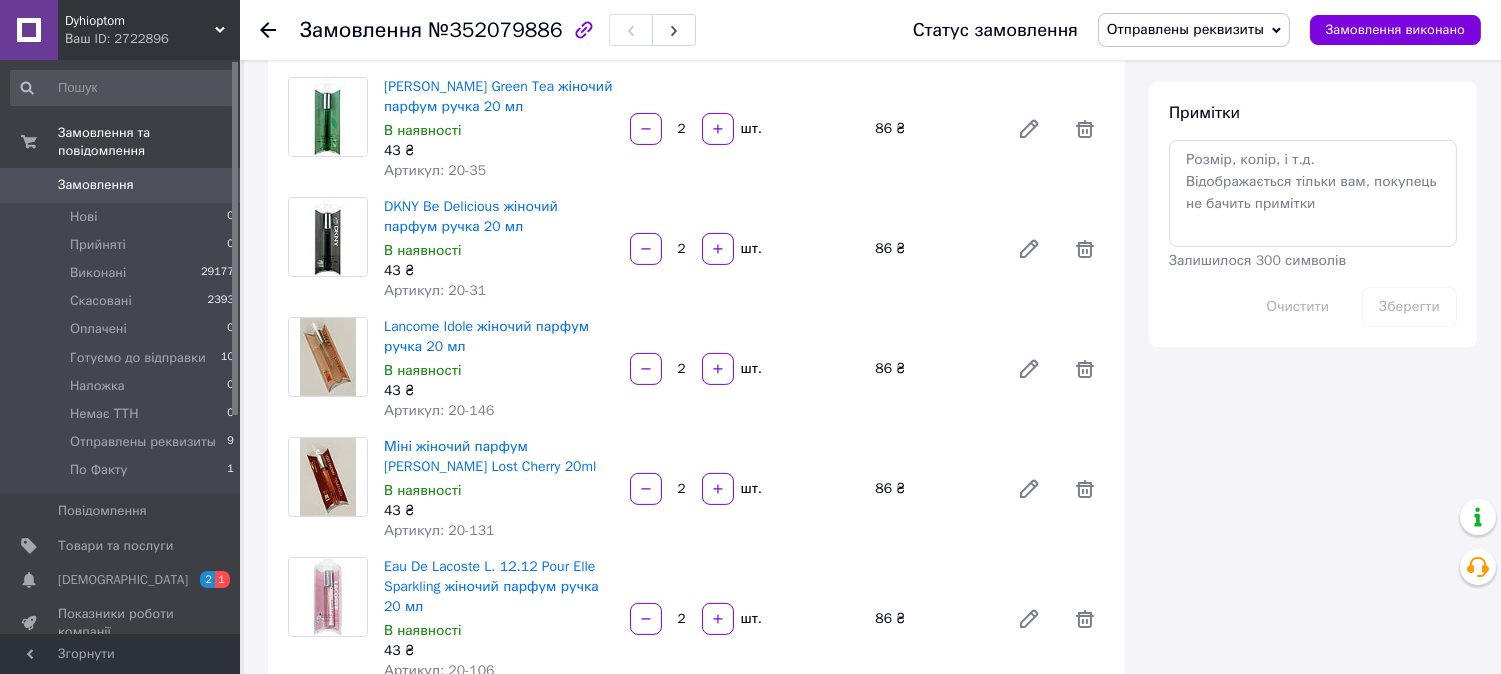 click on "Отправлены реквизиты" at bounding box center (1185, 29) 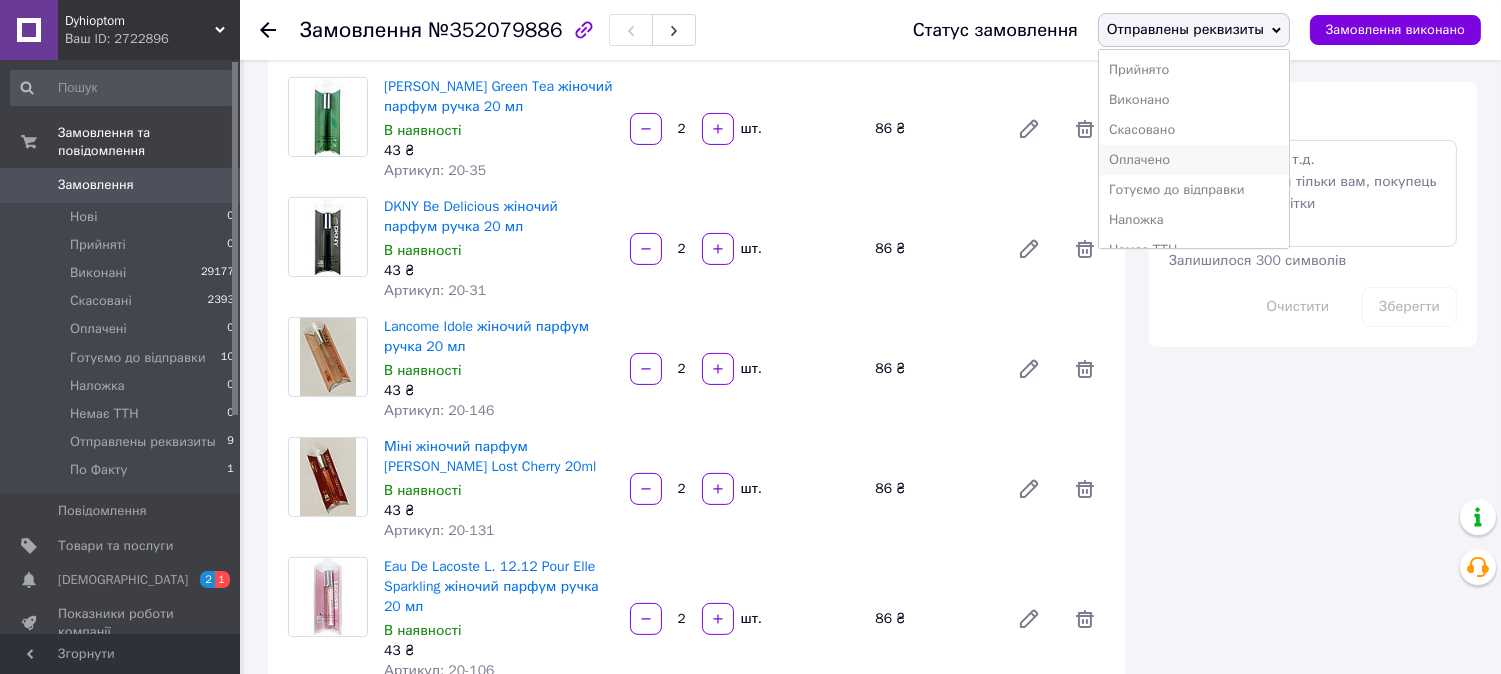 click on "Оплачено" at bounding box center (1194, 160) 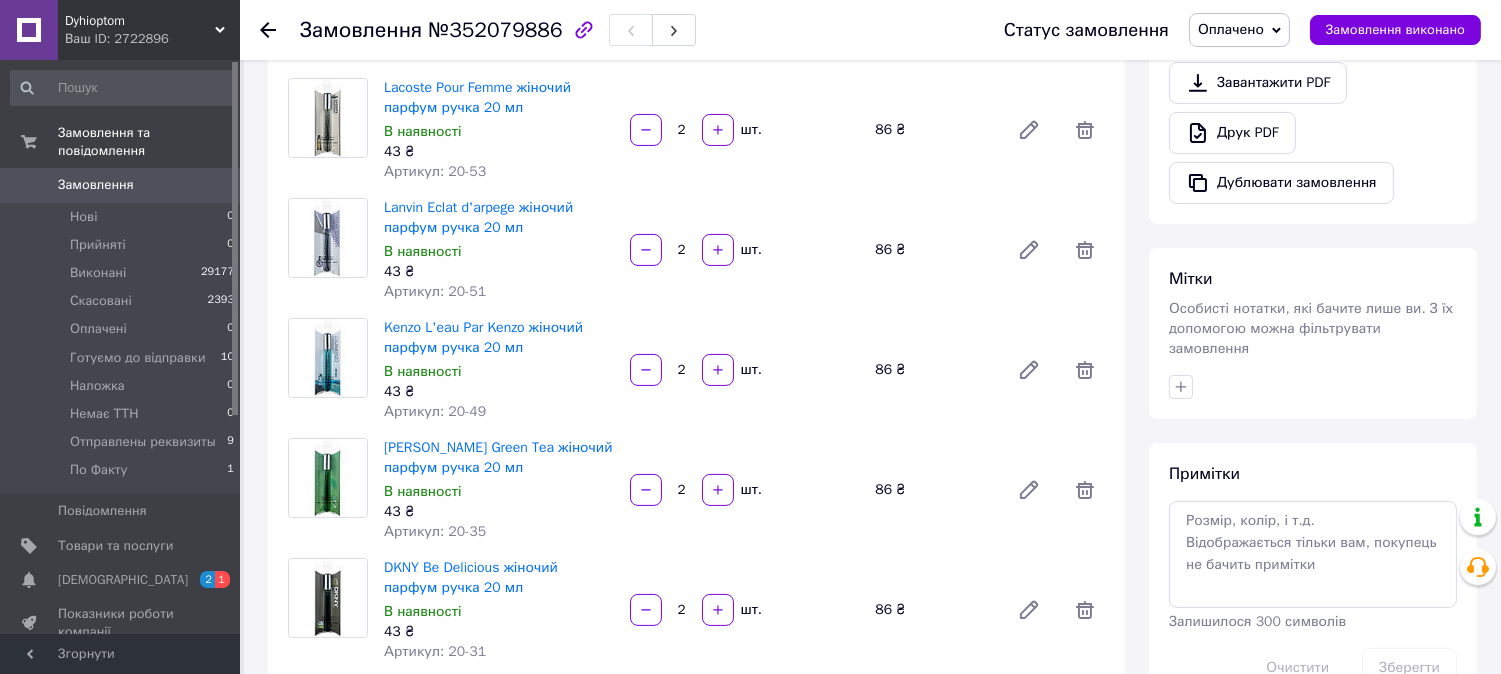 scroll, scrollTop: 570, scrollLeft: 0, axis: vertical 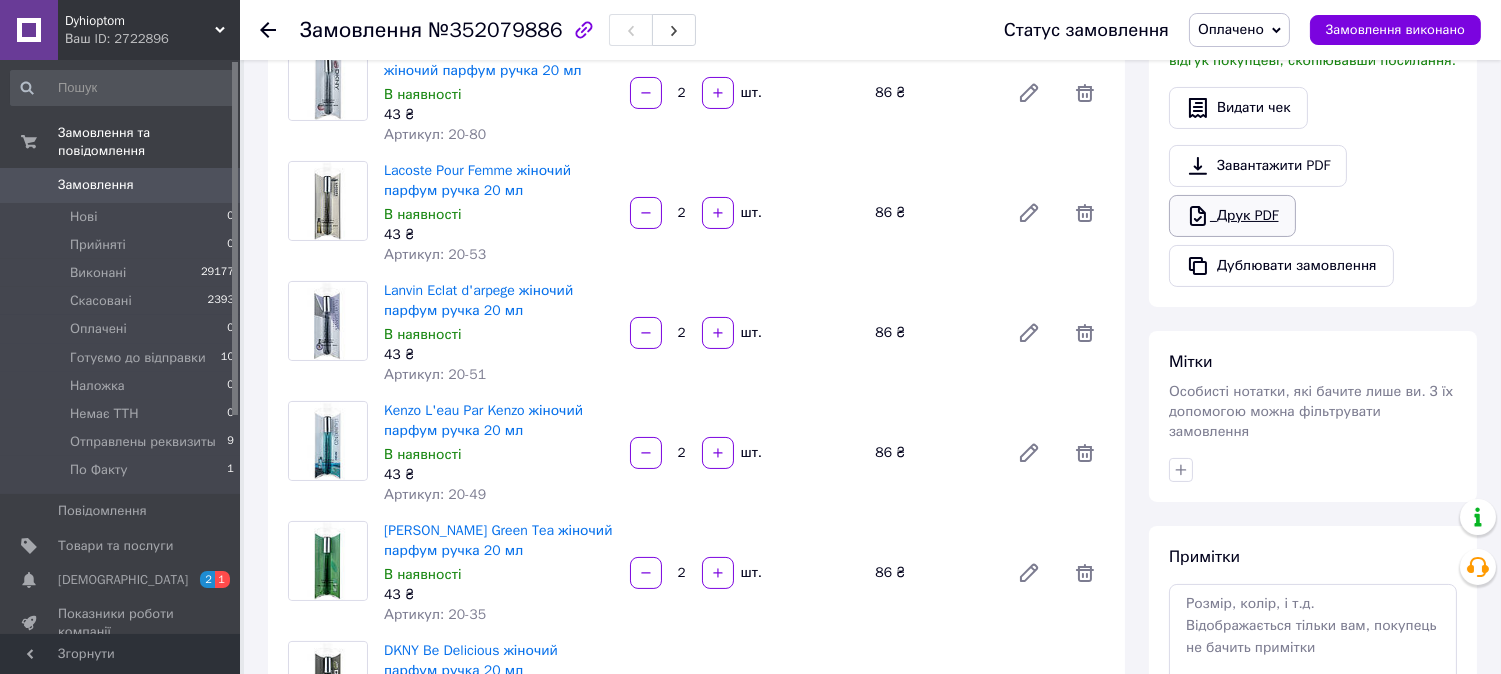 click on "Друк PDF" at bounding box center (1232, 216) 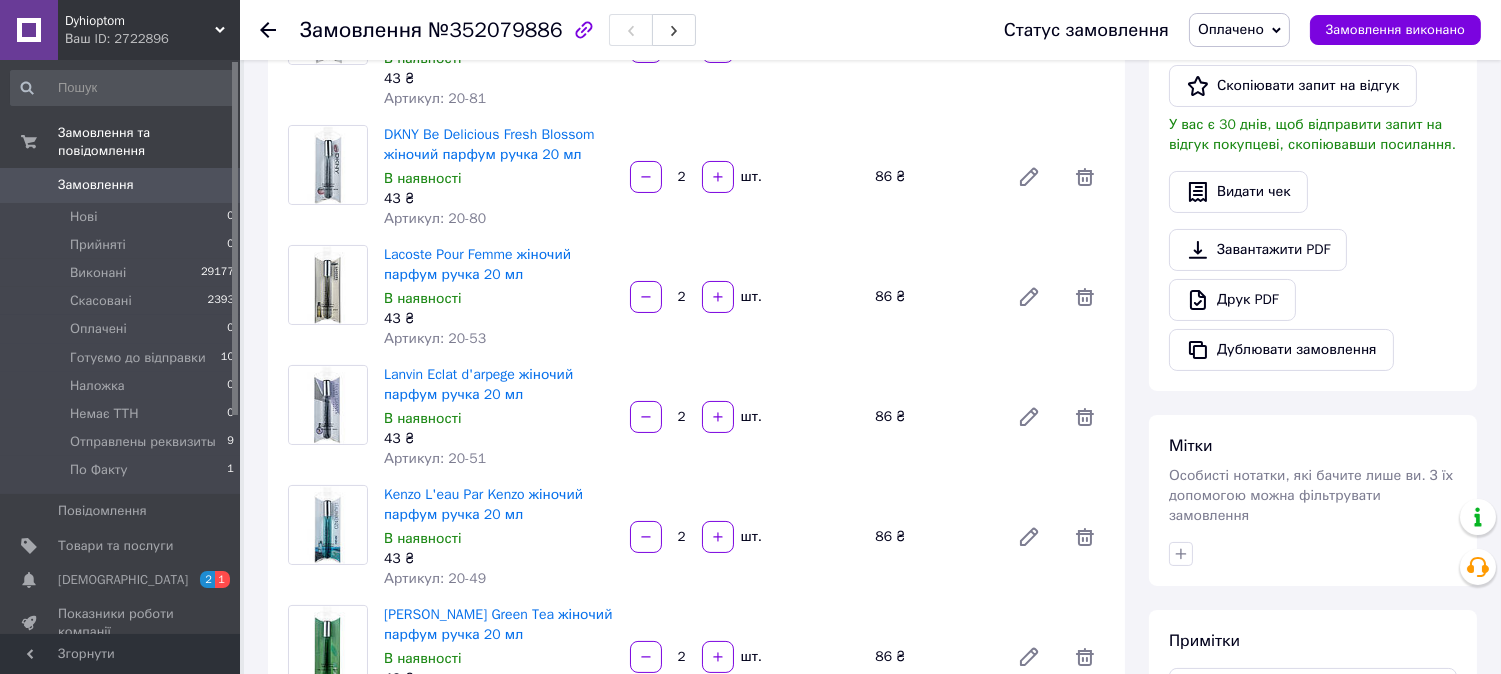 scroll, scrollTop: 125, scrollLeft: 0, axis: vertical 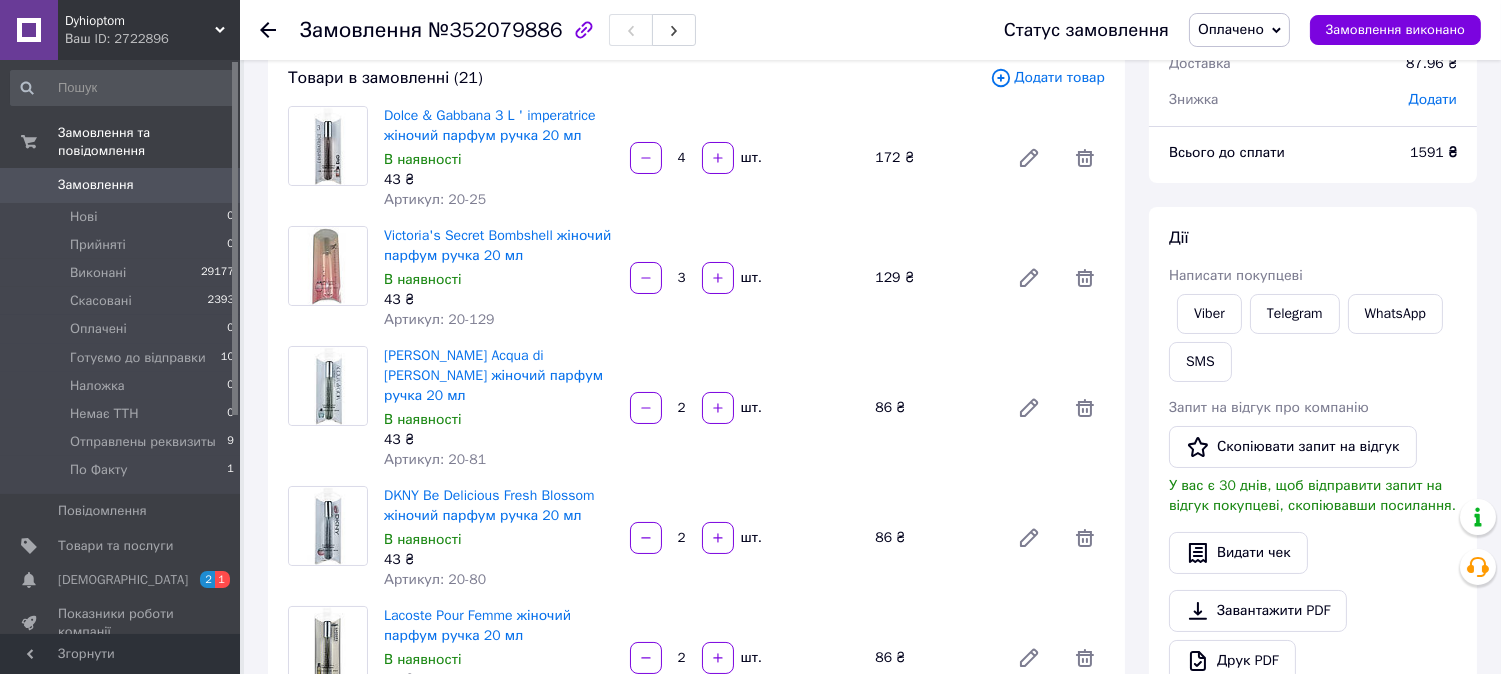 click on "Оплачено" at bounding box center [1231, 29] 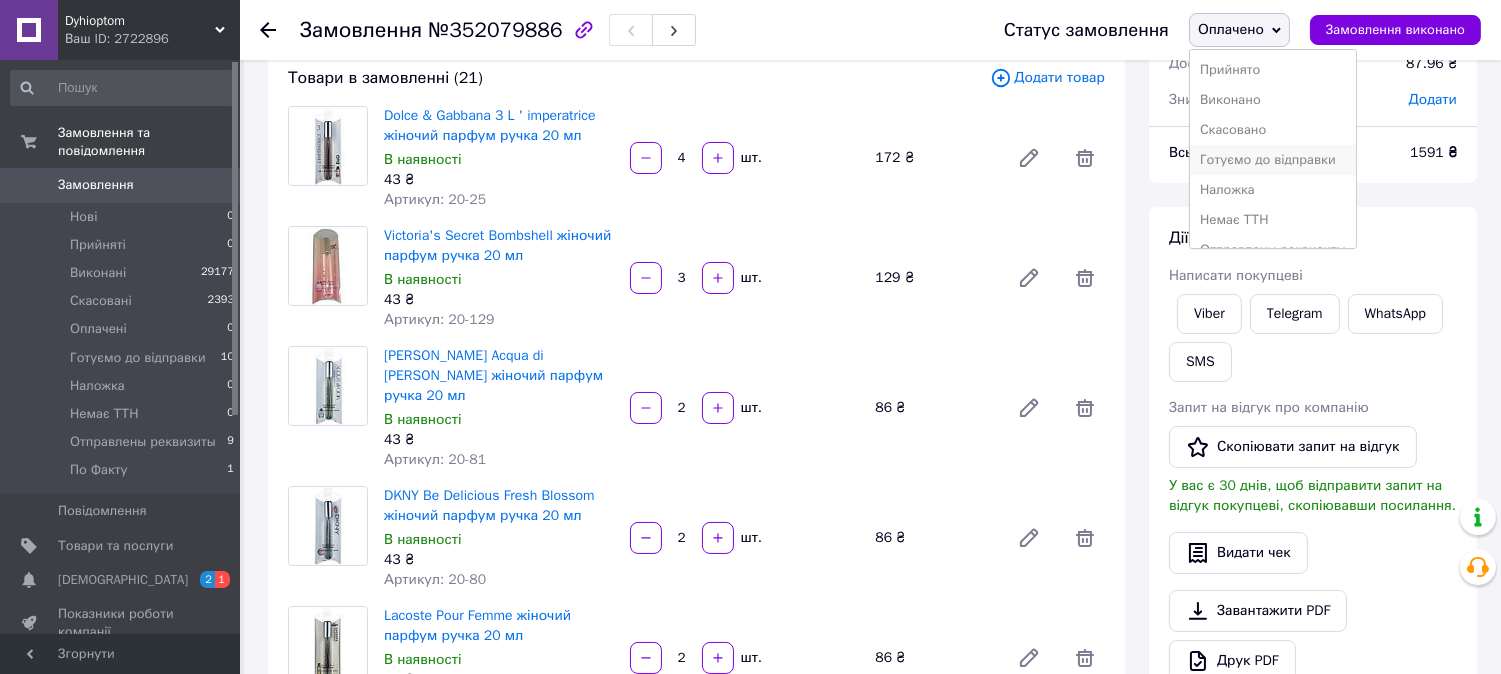 click on "Готуємо до відправки" at bounding box center [1273, 160] 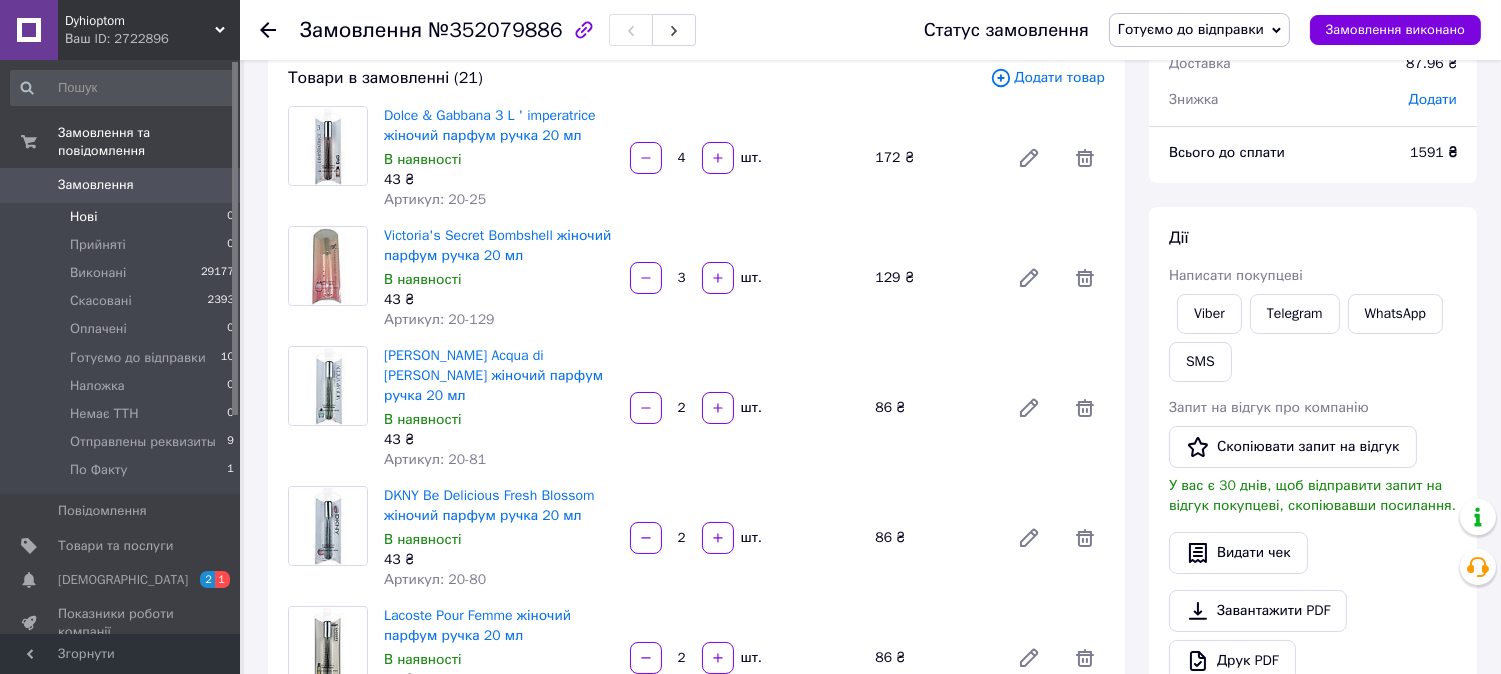 click on "Нові" at bounding box center [83, 217] 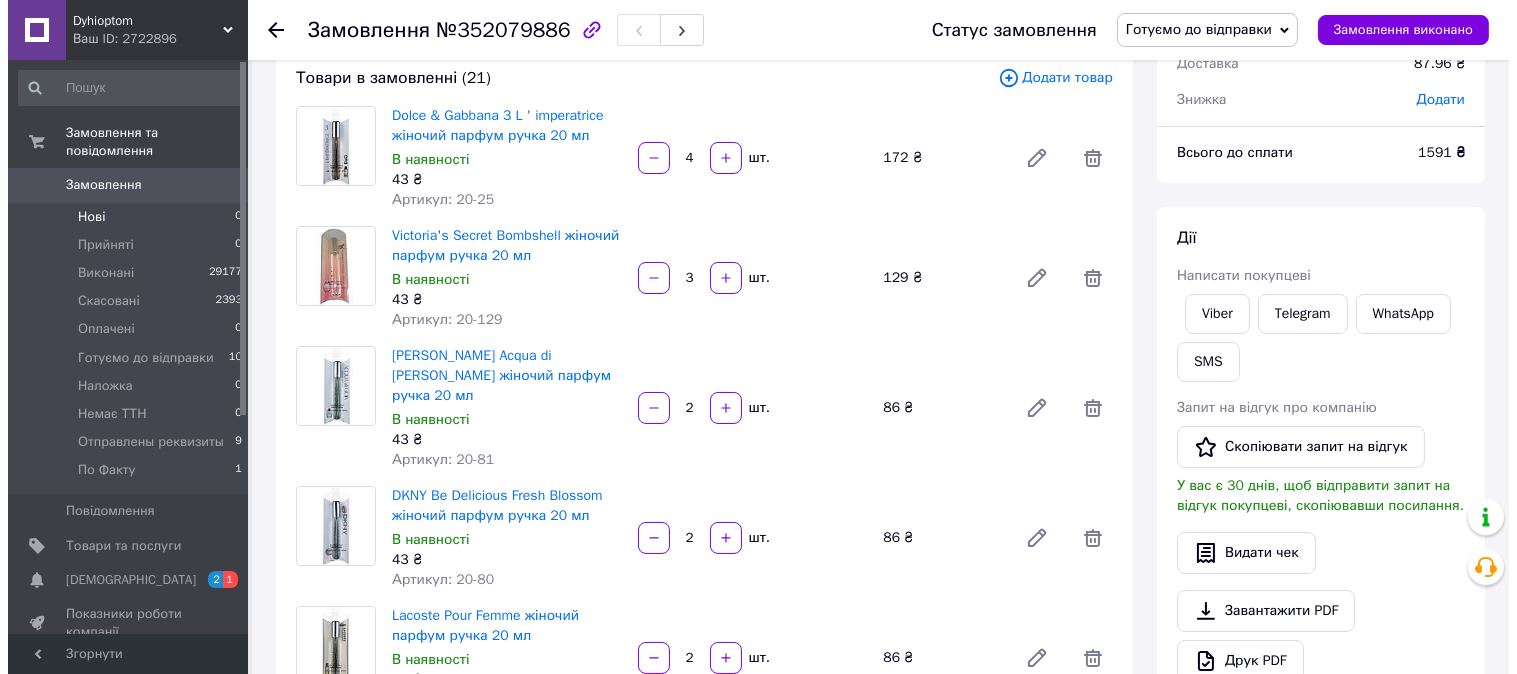 scroll, scrollTop: 0, scrollLeft: 0, axis: both 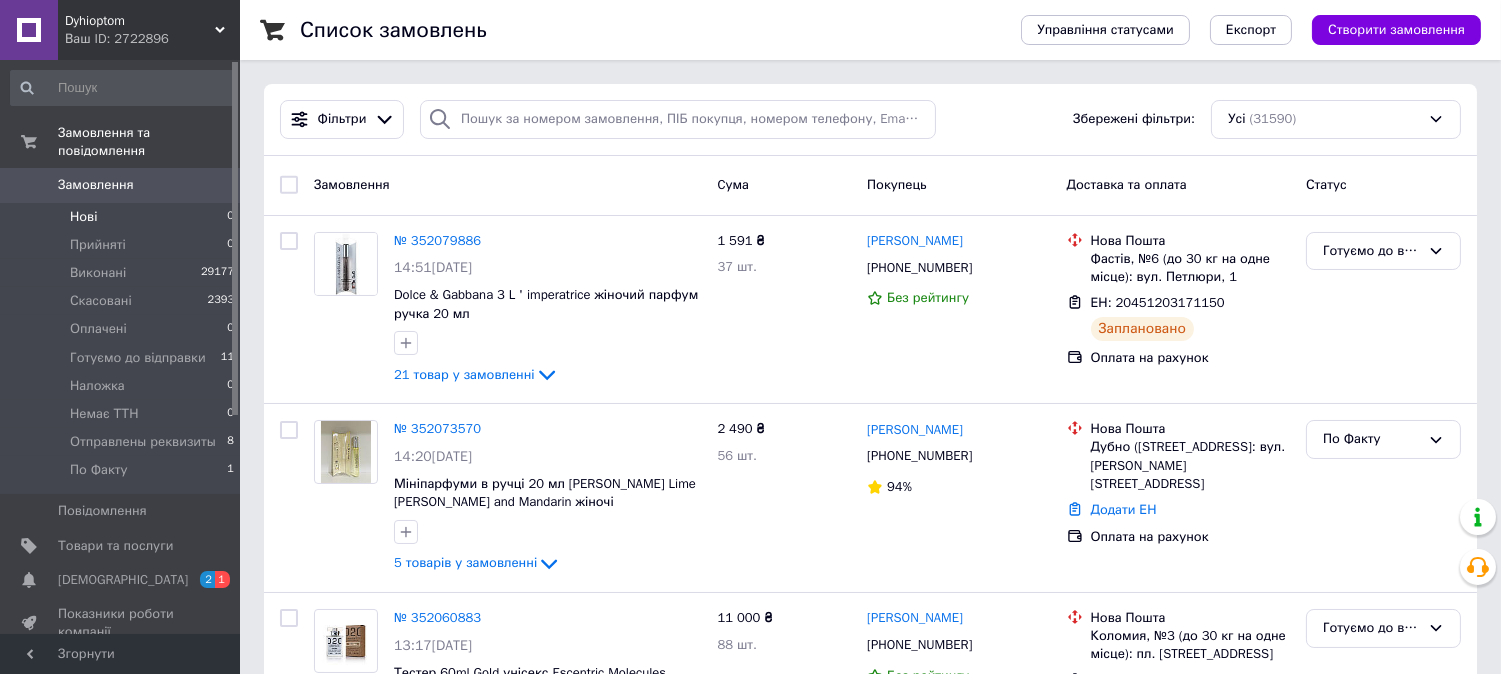 click on "Нові" at bounding box center [83, 217] 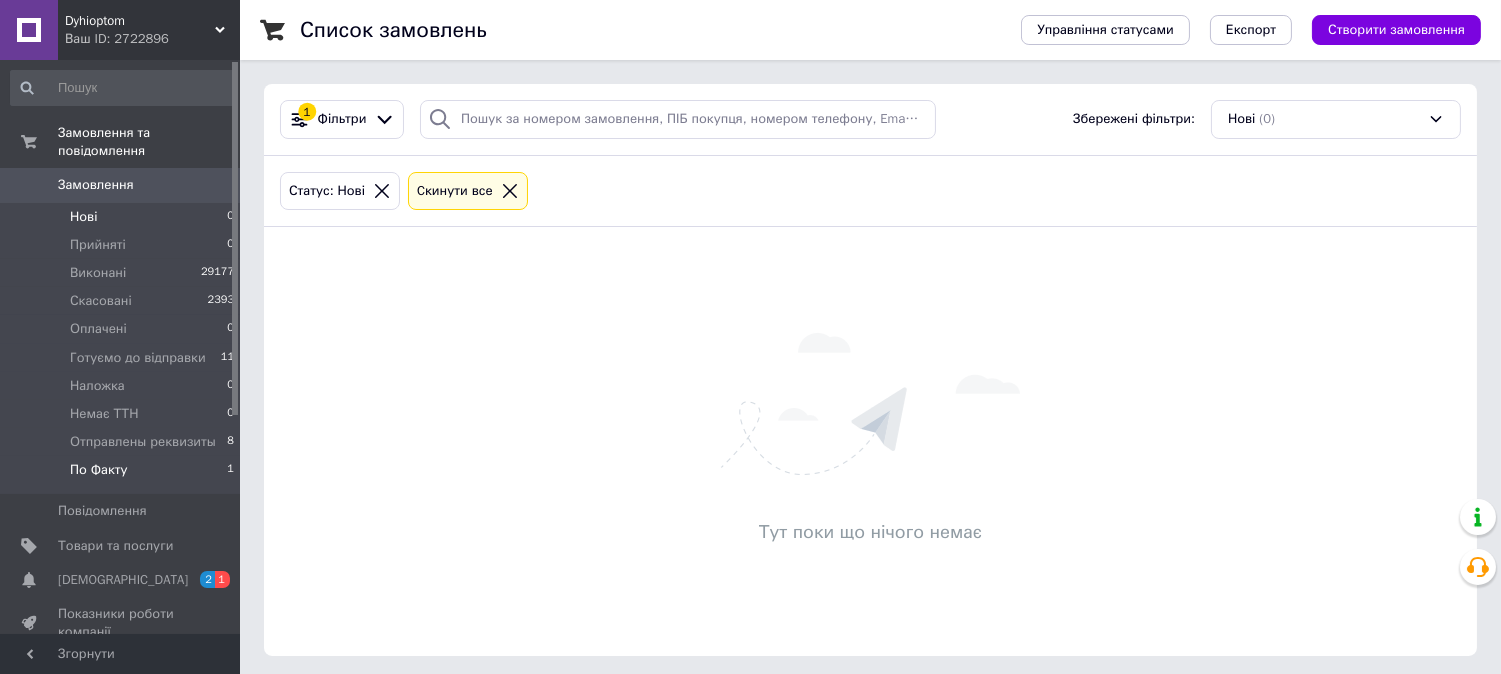 click on "По Факту" at bounding box center [99, 470] 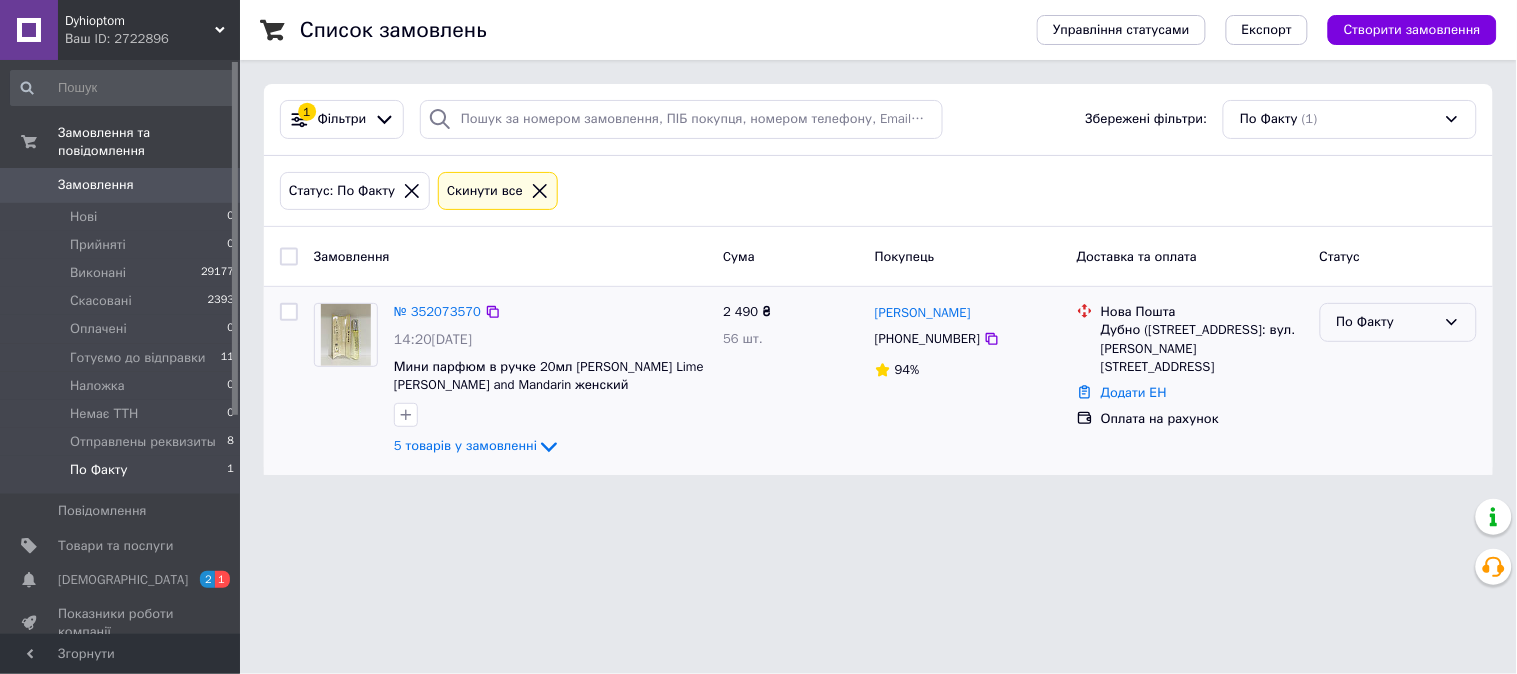 click on "По Факту" at bounding box center [1386, 322] 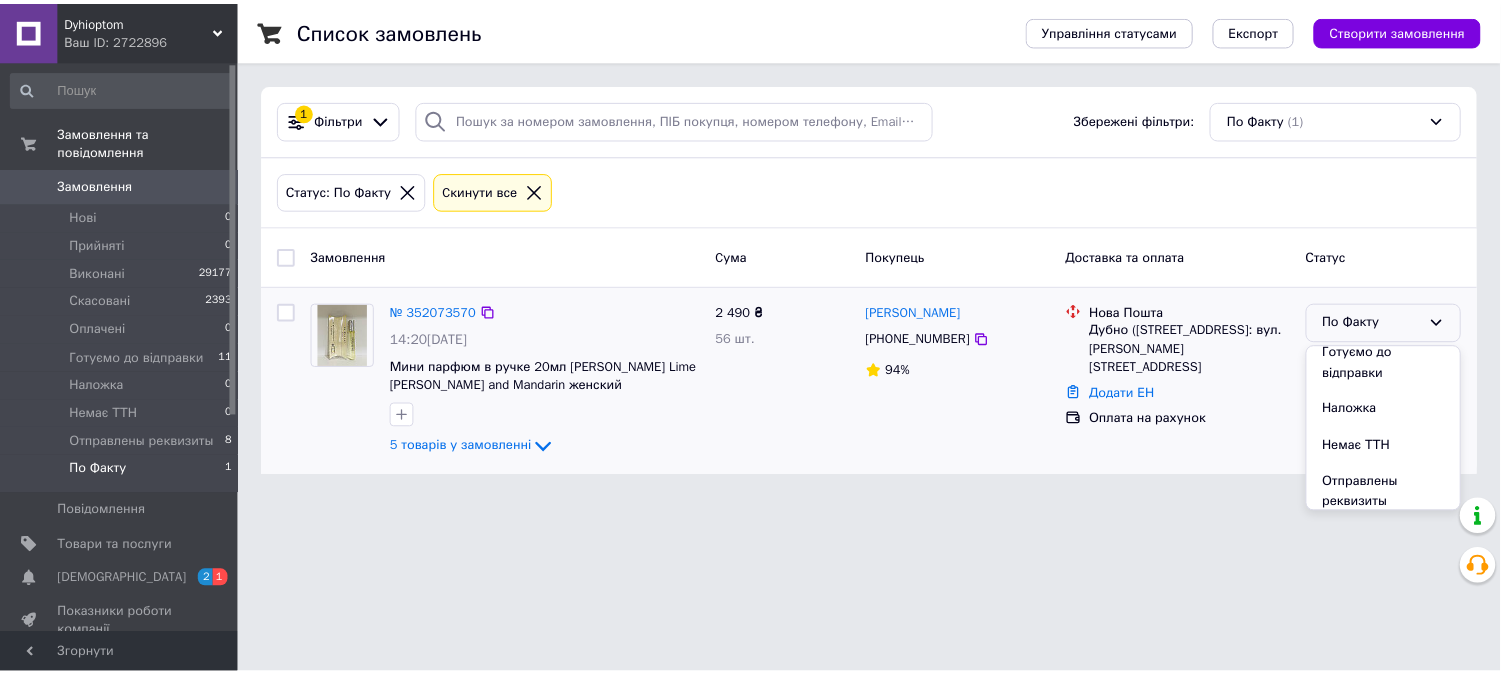 scroll, scrollTop: 167, scrollLeft: 0, axis: vertical 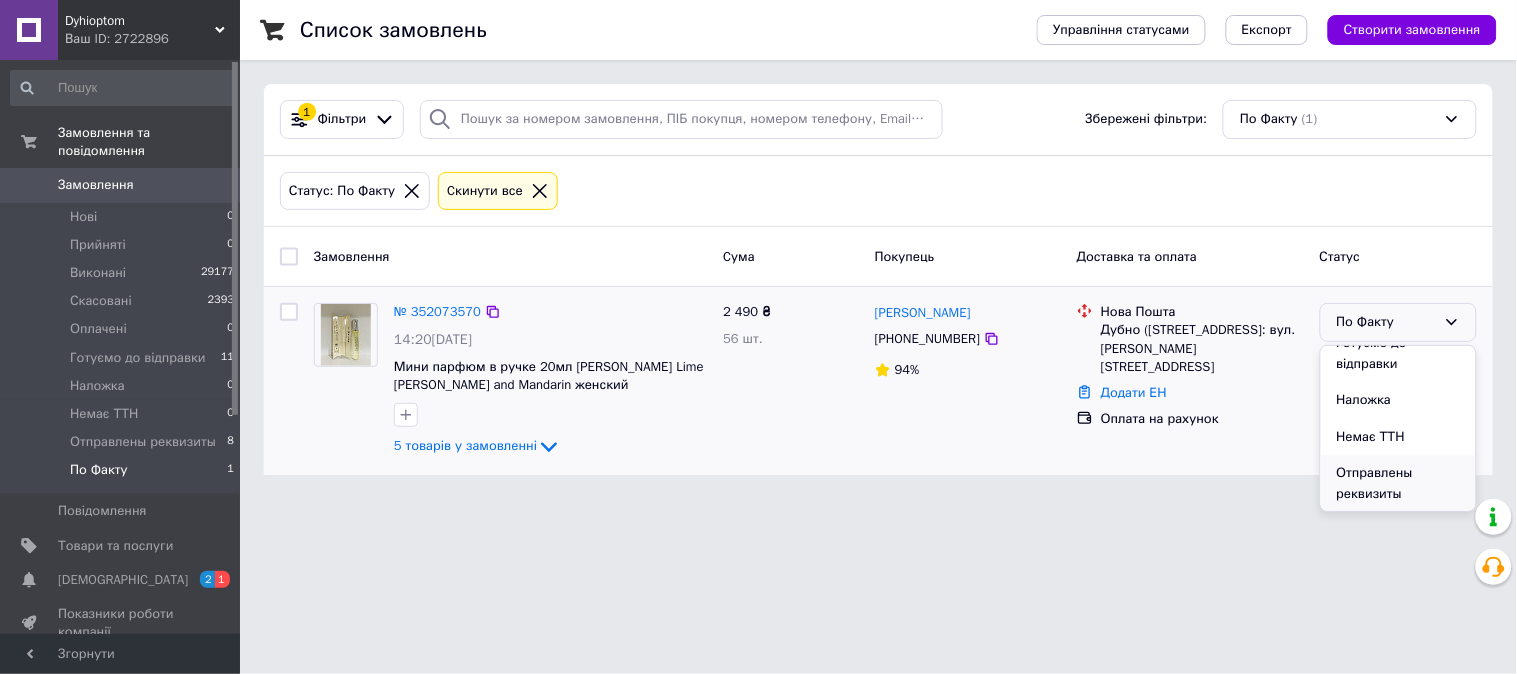 click on "Отправлены реквизиты" at bounding box center [1398, 483] 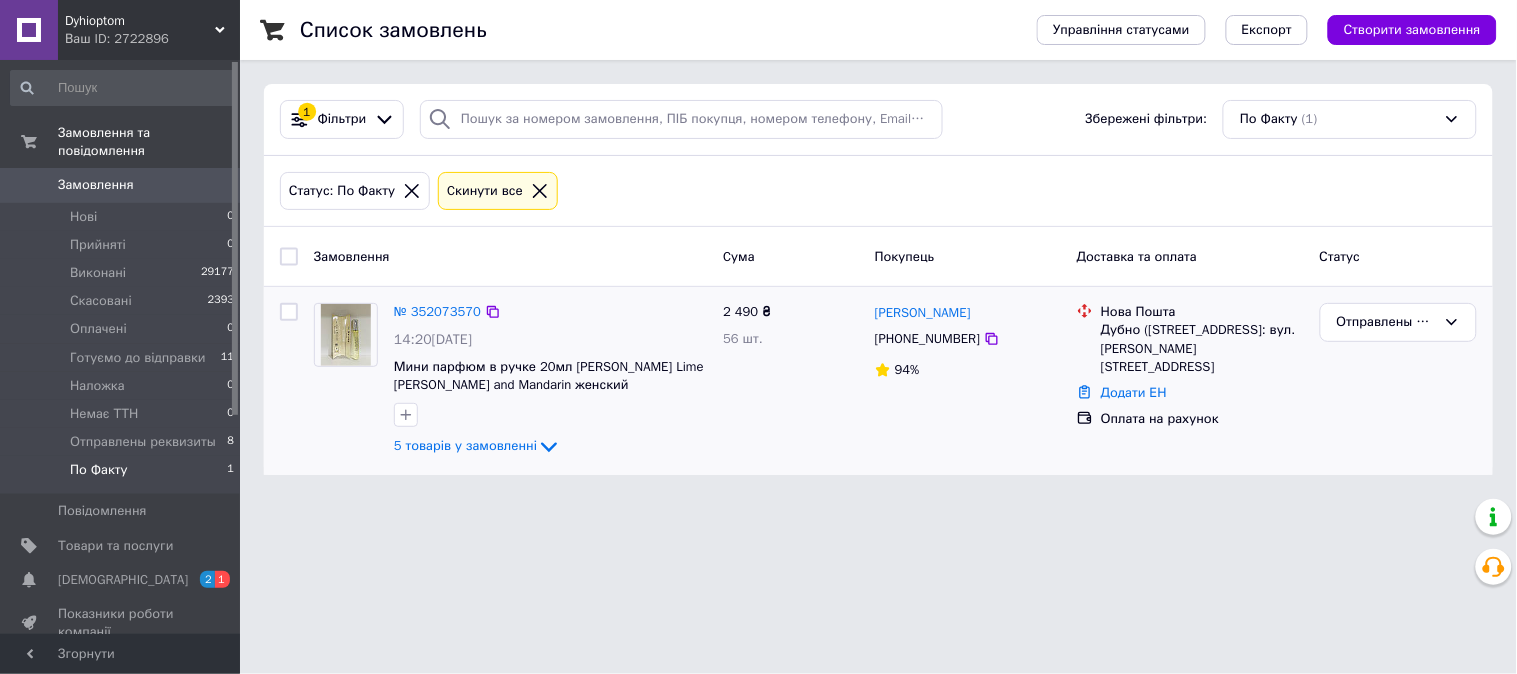 click on "Статус: По Факту Cкинути все" at bounding box center (878, 191) 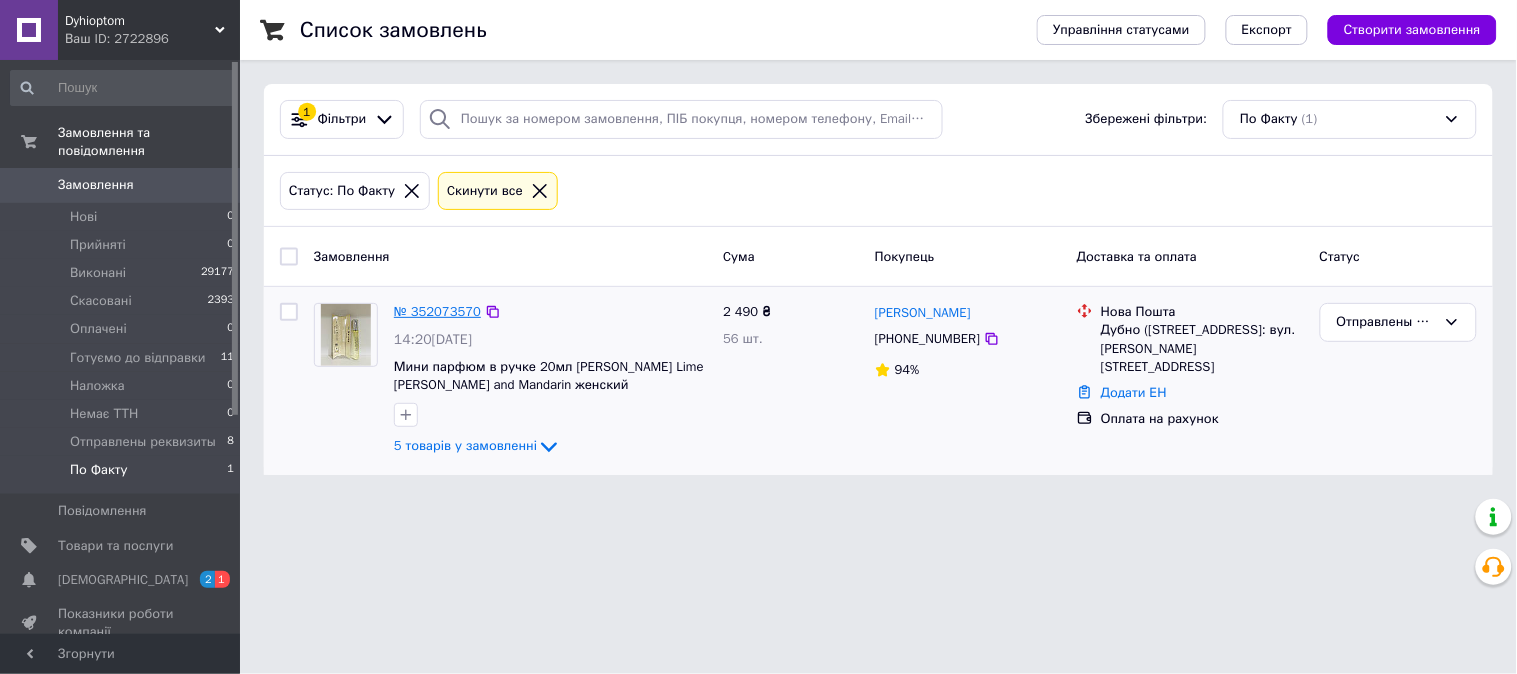 click on "№ 352073570" at bounding box center [437, 311] 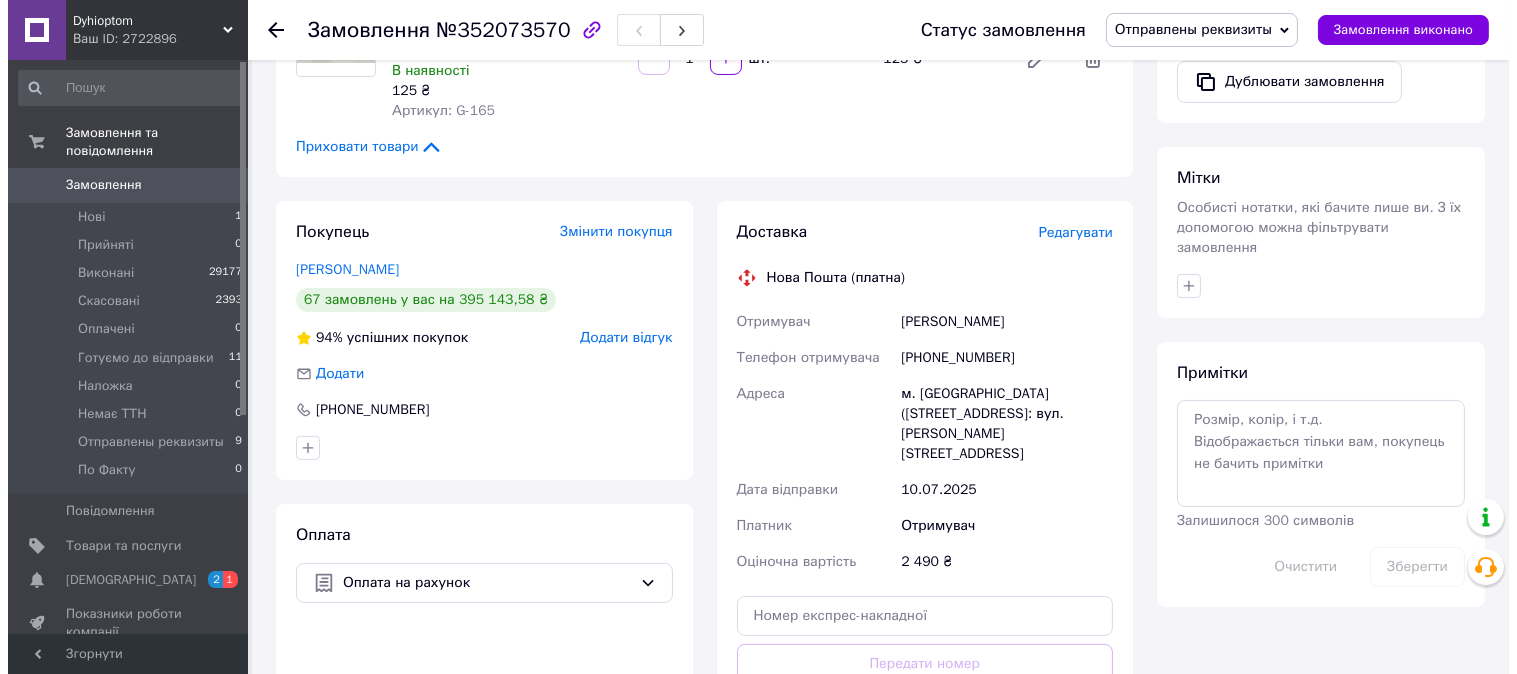 scroll, scrollTop: 666, scrollLeft: 0, axis: vertical 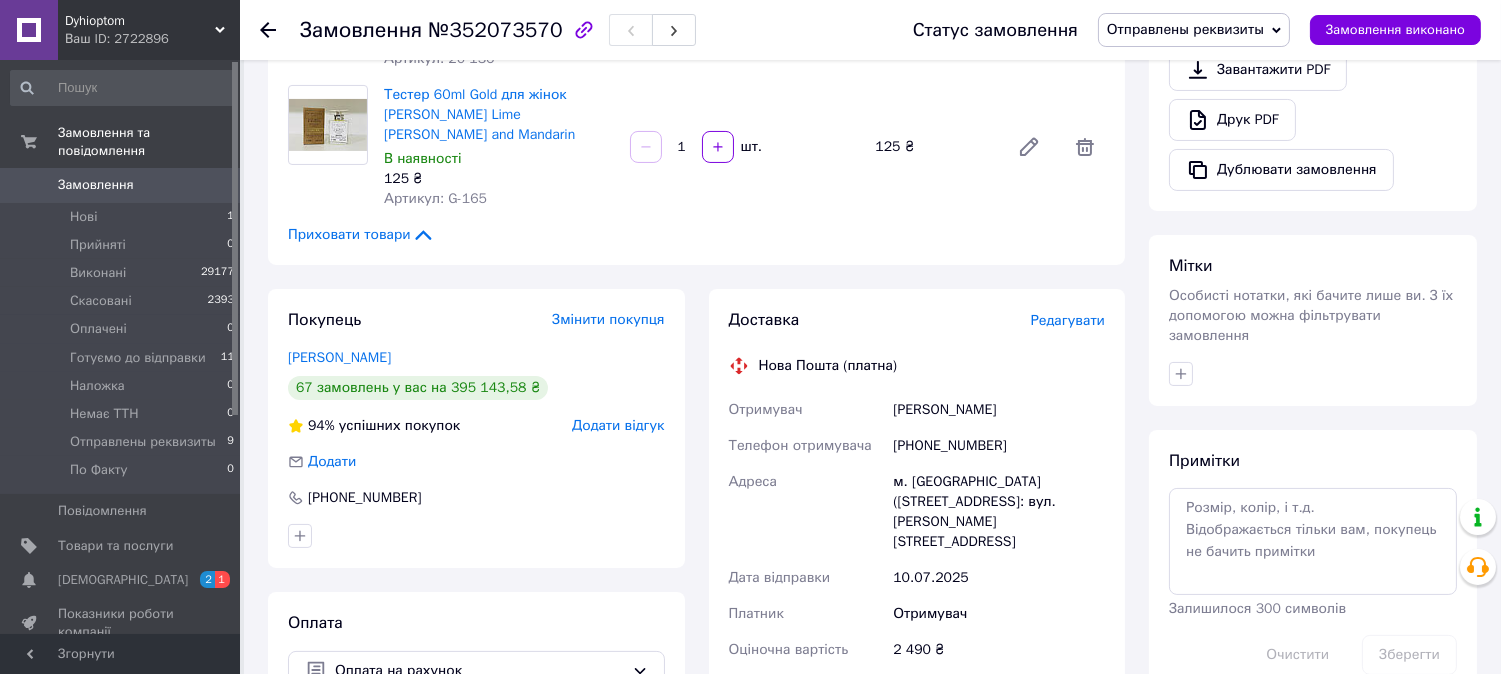 click on "Редагувати" at bounding box center [1068, 320] 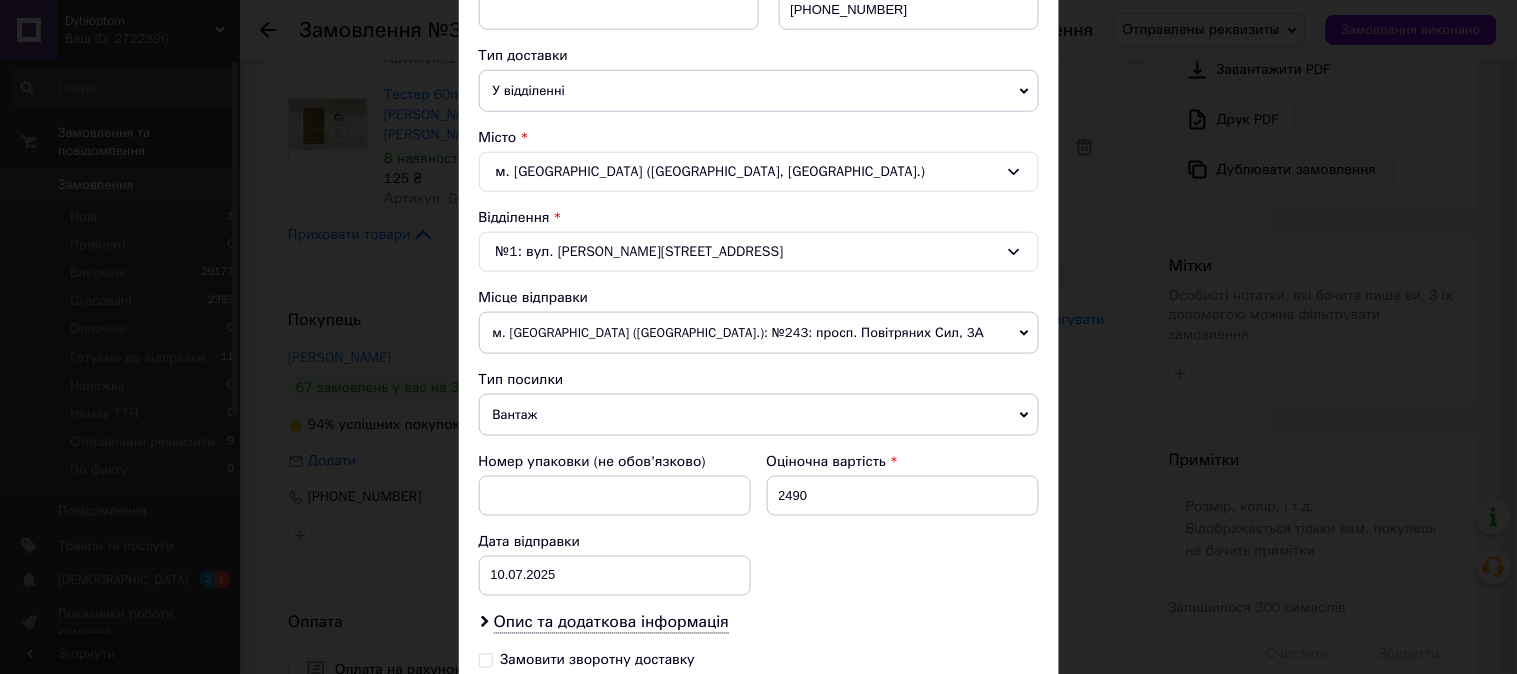 scroll, scrollTop: 444, scrollLeft: 0, axis: vertical 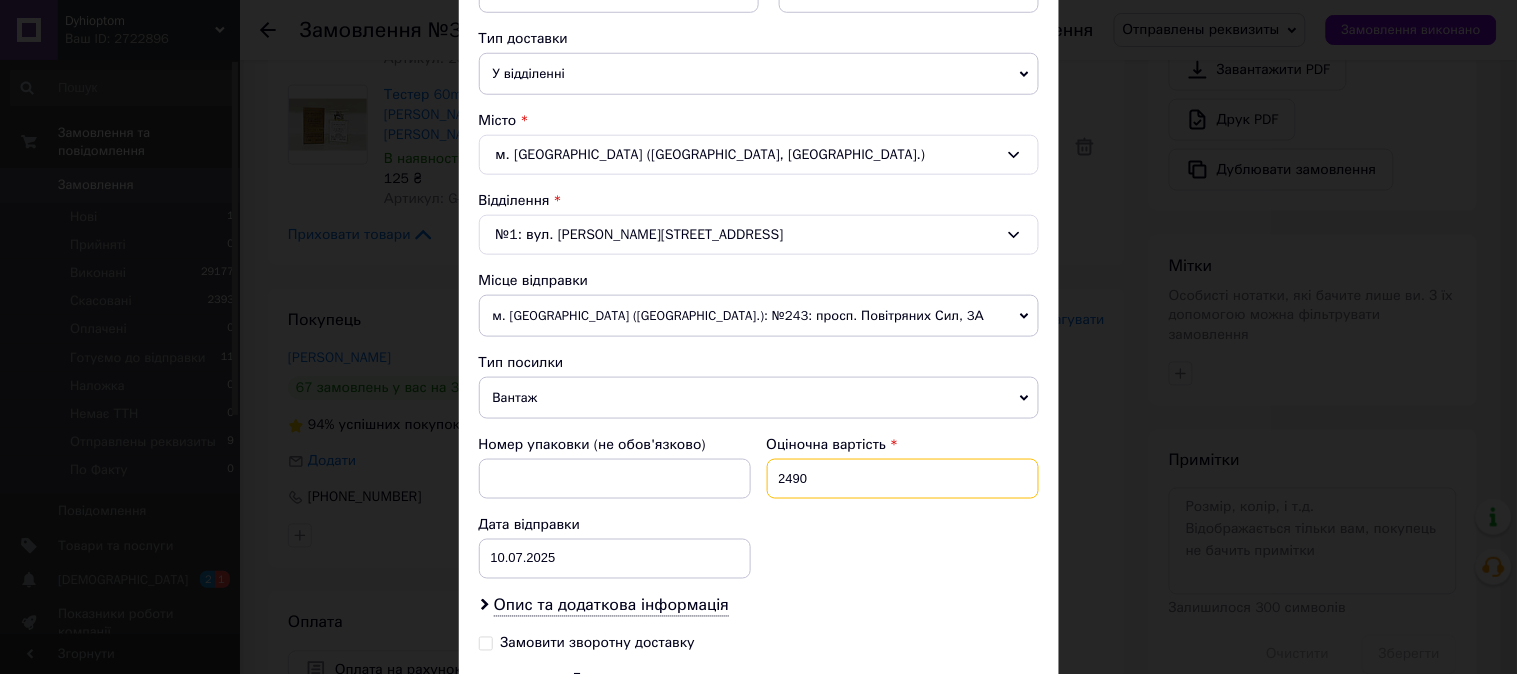 click on "2490" at bounding box center (903, 479) 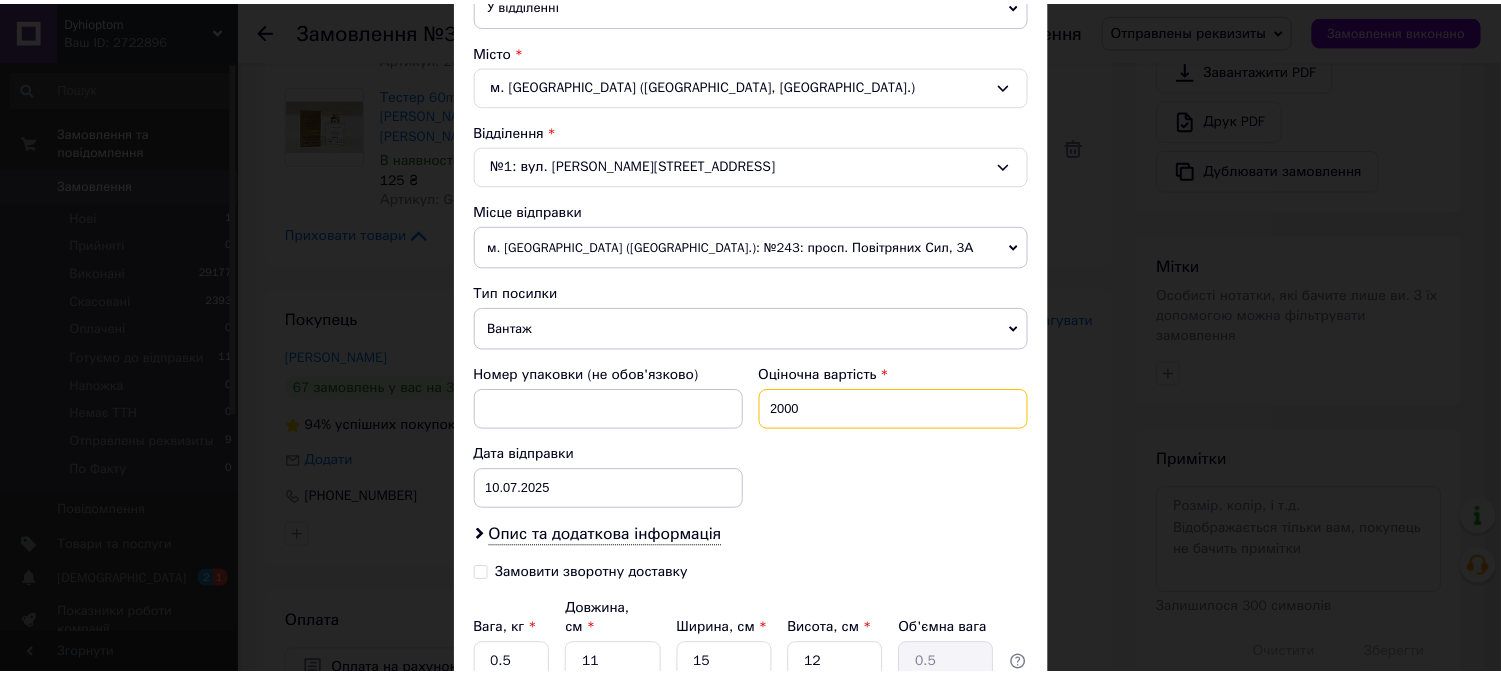 scroll, scrollTop: 666, scrollLeft: 0, axis: vertical 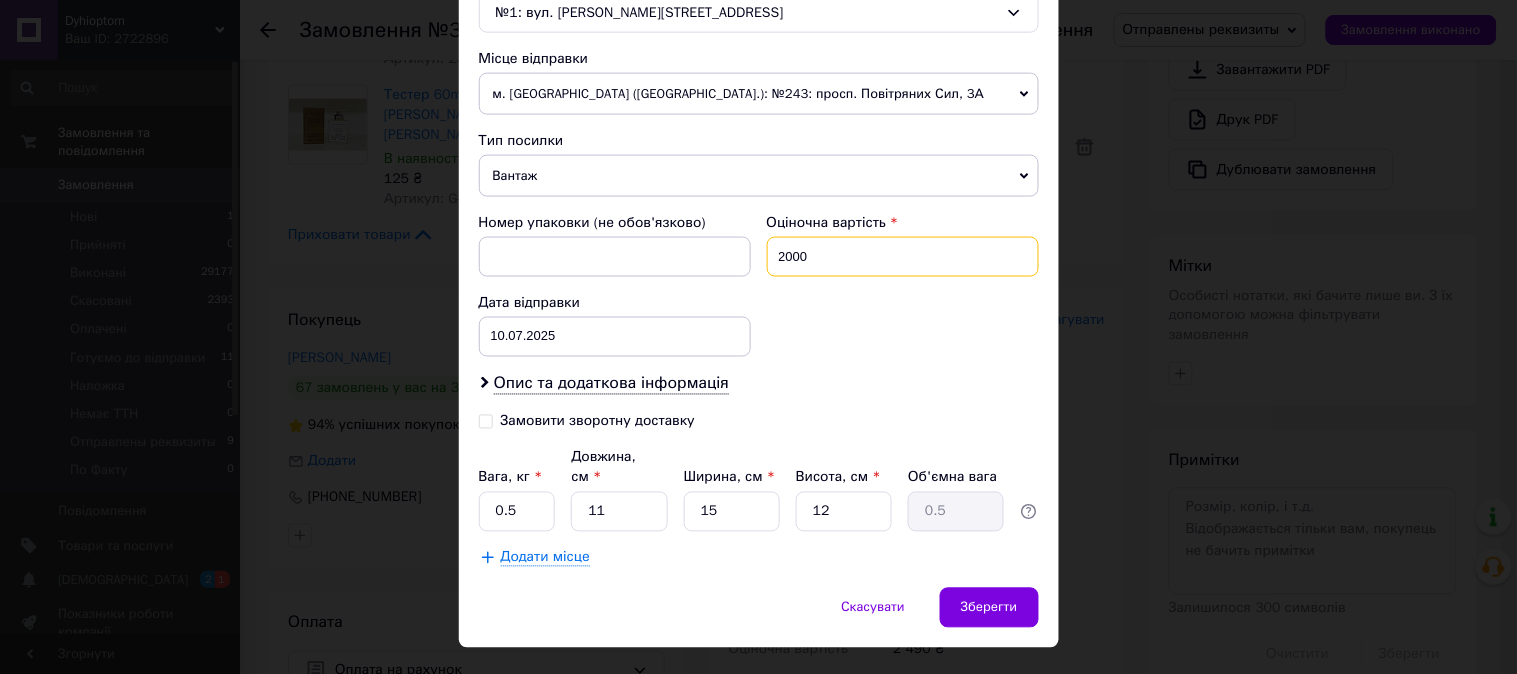 type on "2000" 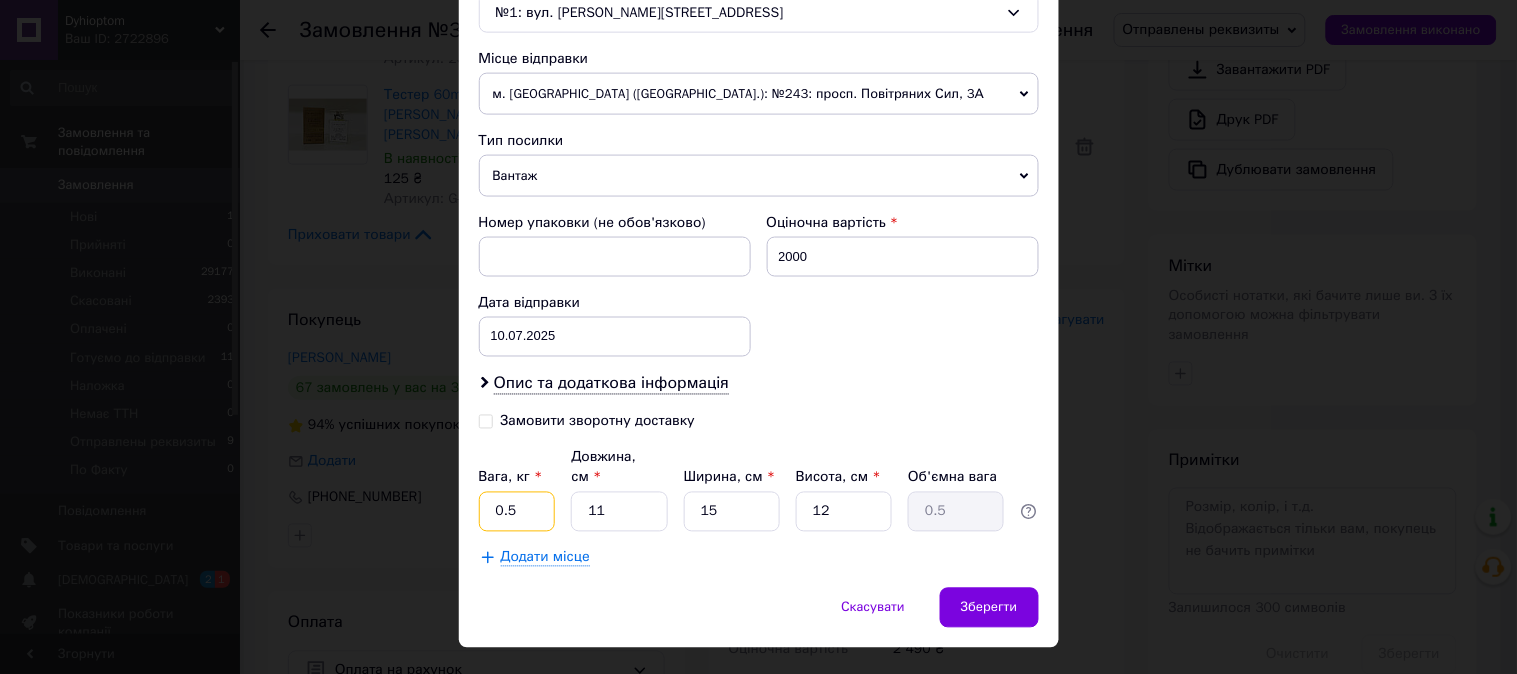 click on "0.5" at bounding box center [517, 512] 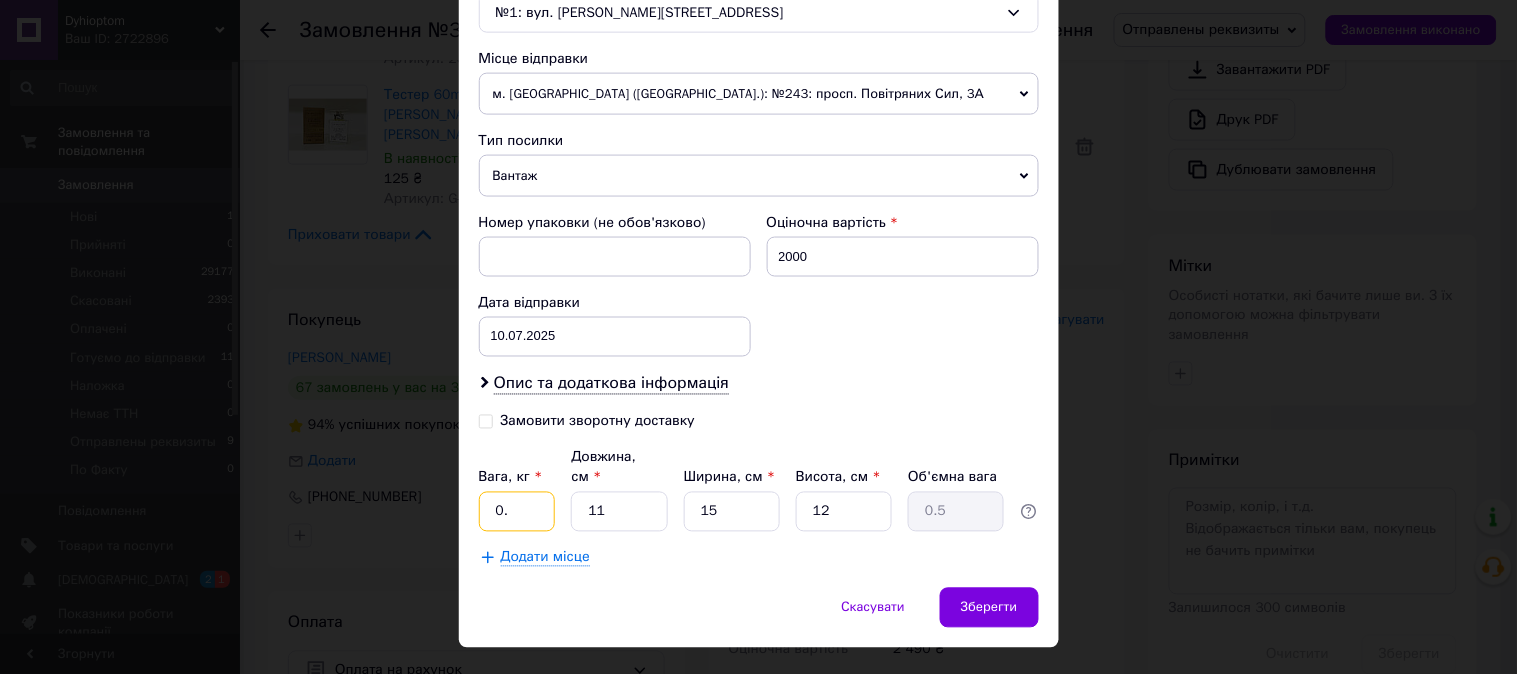 type on "0" 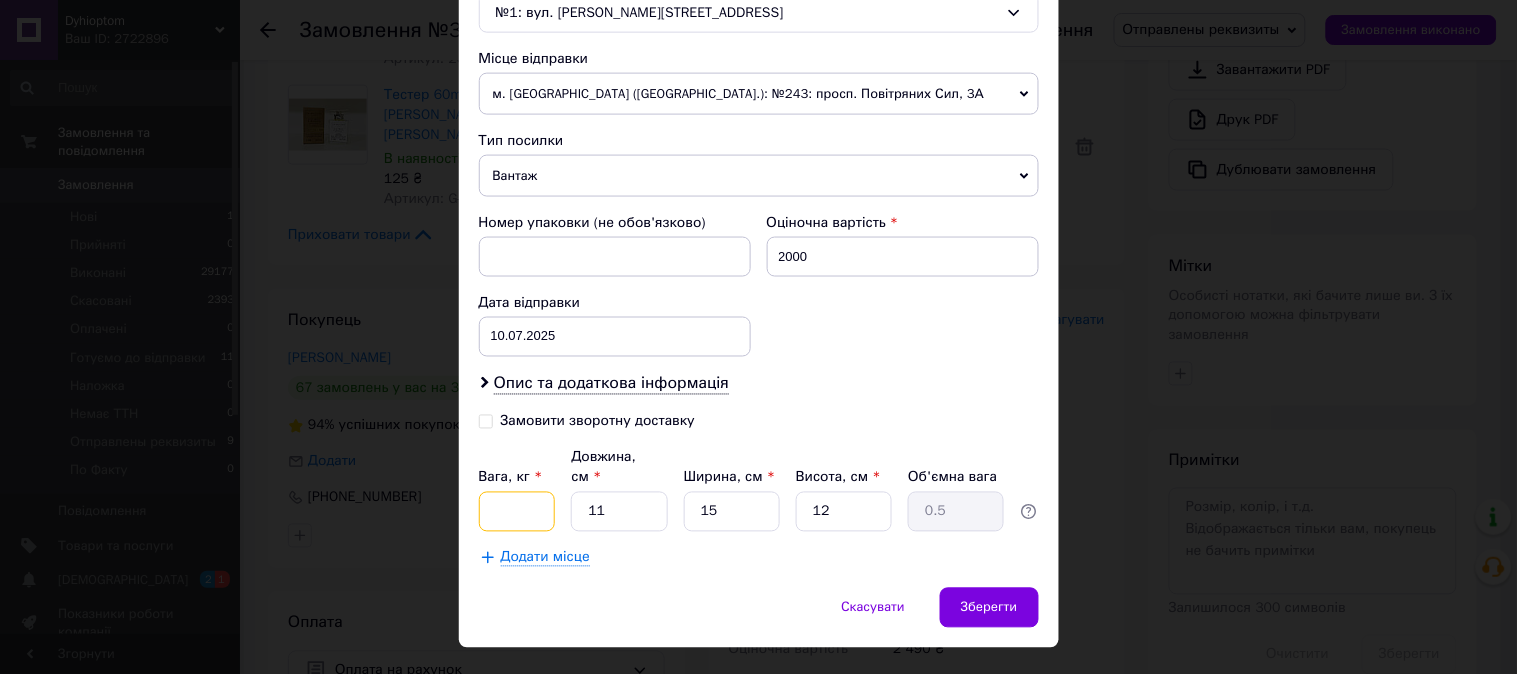 type on "2" 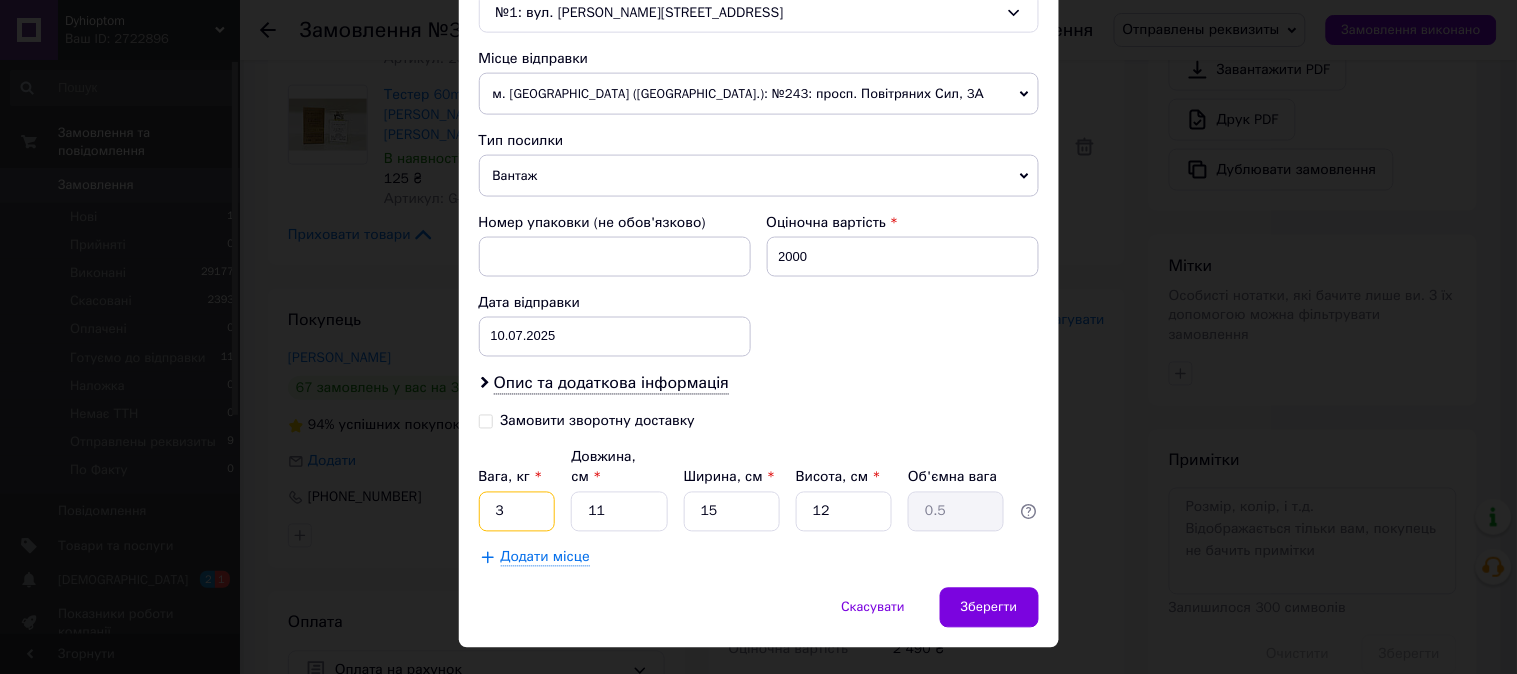 type on "3" 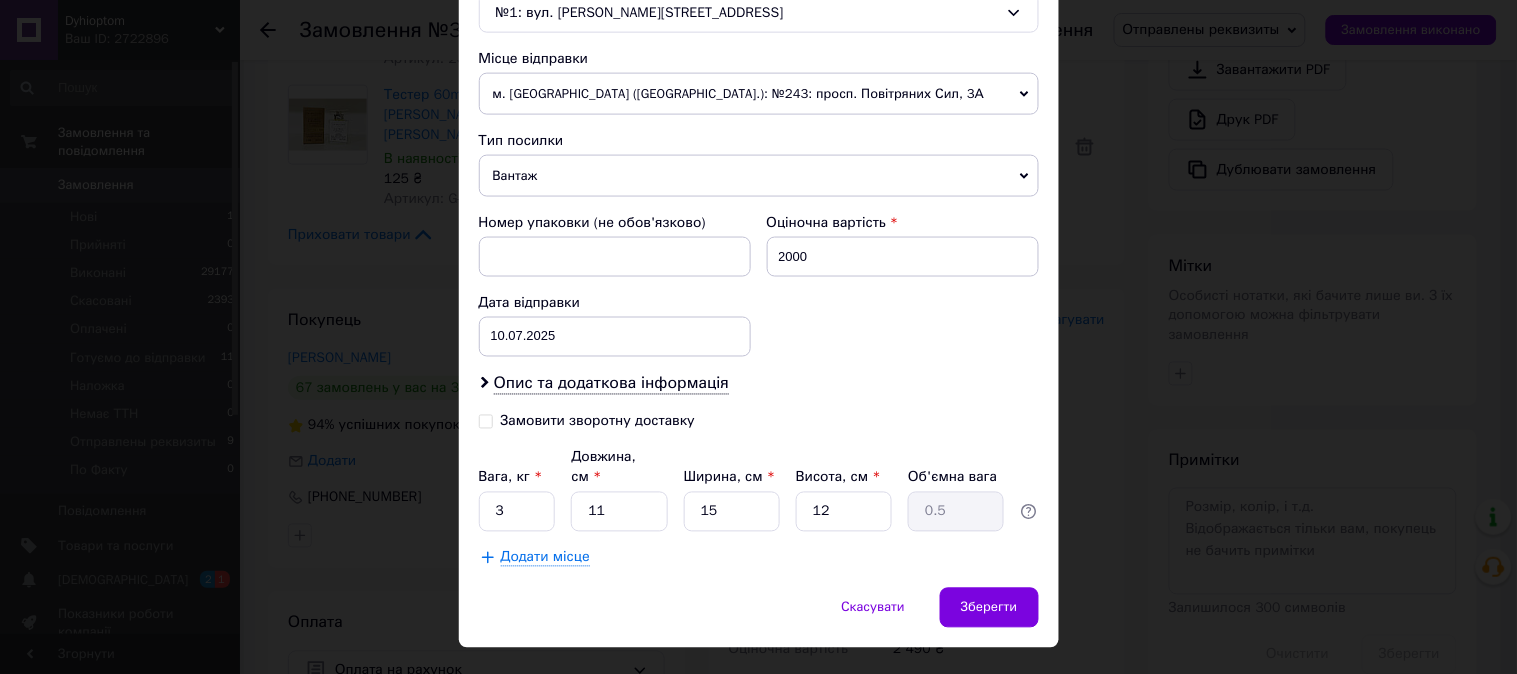 click on "Спосіб доставки Нова Пошта (платна) Платник Отримувач Відправник Прізвище отримувача Тесленко Ім'я отримувача Марія По батькові отримувача Телефон отримувача +380500331728 Тип доставки У відділенні Кур'єром В поштоматі Місто м. Дубно (Рівненська обл., Дубенський р-н.) Відділення №1: вул. Семидубська, 16 Місце відправки м. Київ (Київська обл.): №243: просп. Повітряних Сил, 3А Немає збігів. Спробуйте змінити умови пошуку Додати ще місце відправки Тип посилки Вантаж Документи Номер упаковки (не обов'язково) Оціночна вартість 2000 Дата відправки 10.07.2025 < 2025 > < Июль > Пн Вт Ср 1" at bounding box center [759, 26] 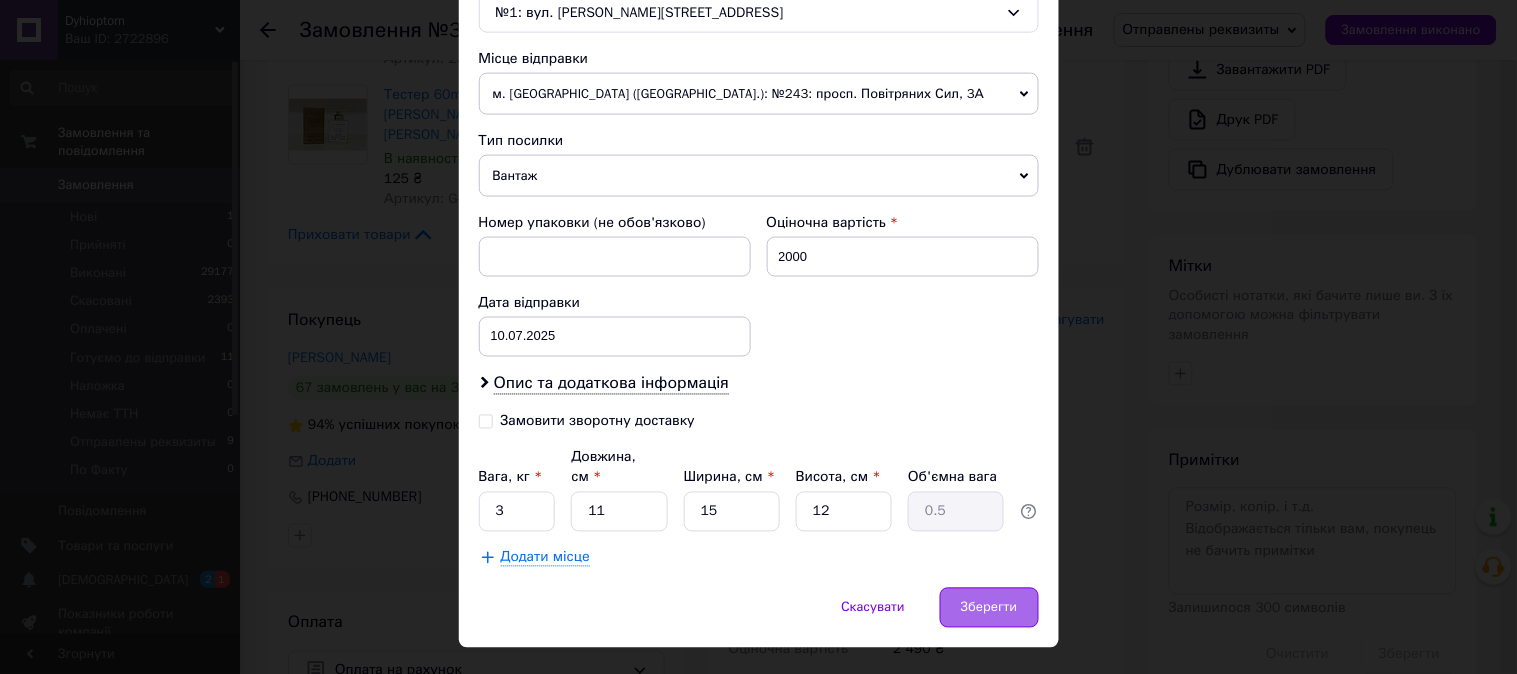 click on "Зберегти" at bounding box center (989, 608) 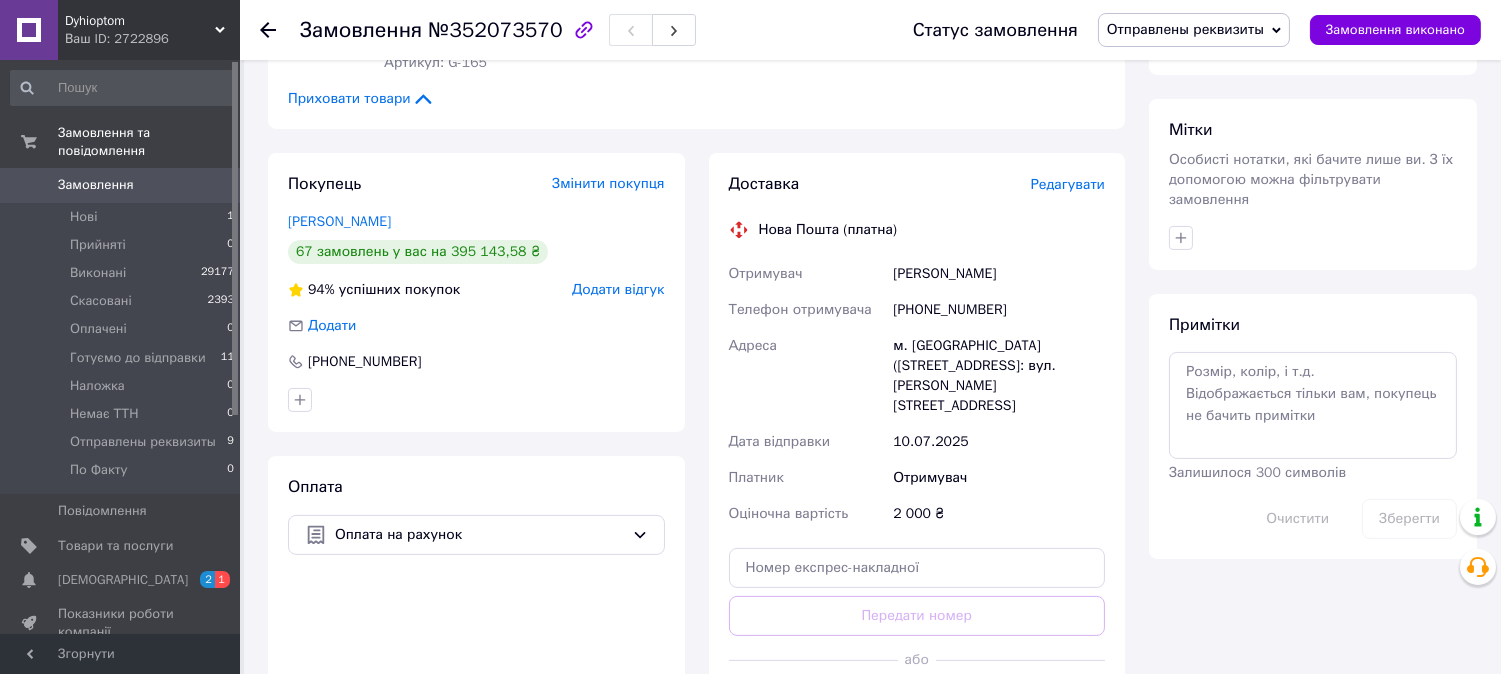 scroll, scrollTop: 888, scrollLeft: 0, axis: vertical 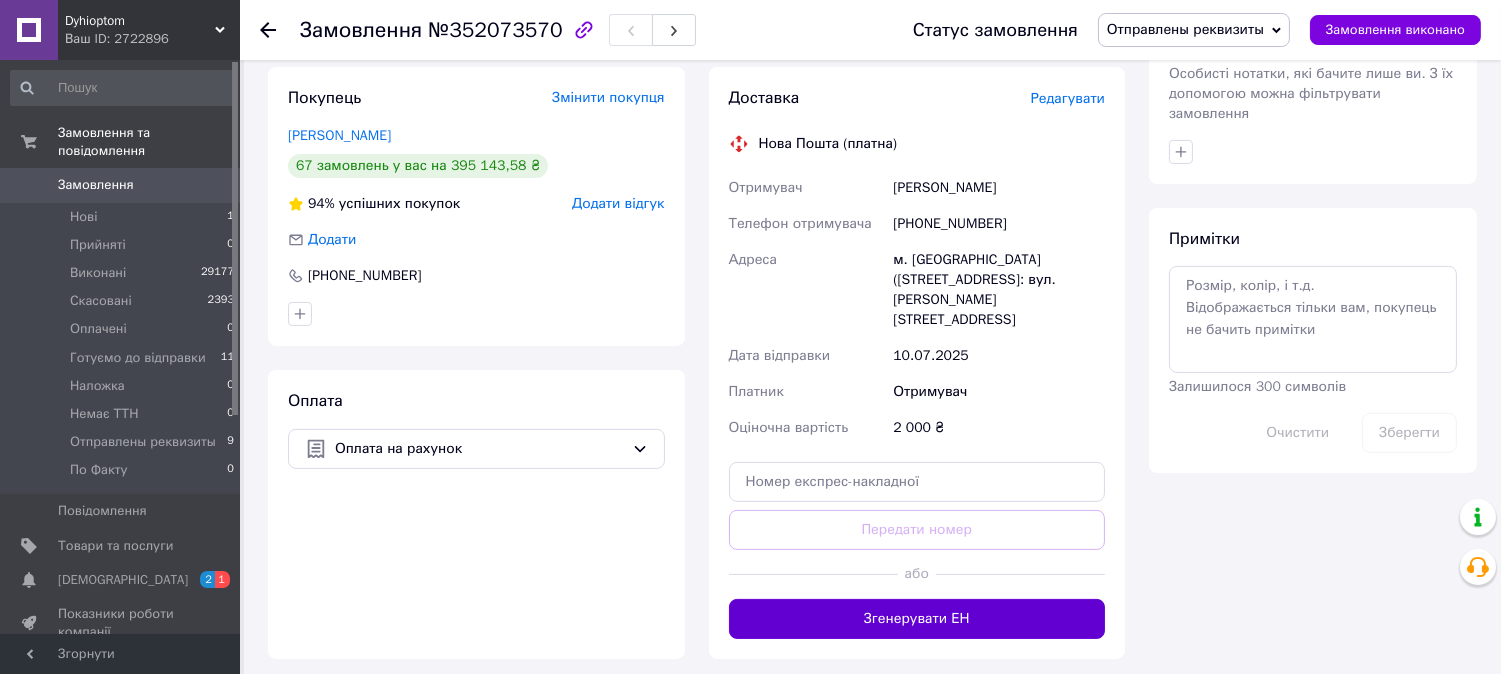 click on "Згенерувати ЕН" at bounding box center (917, 619) 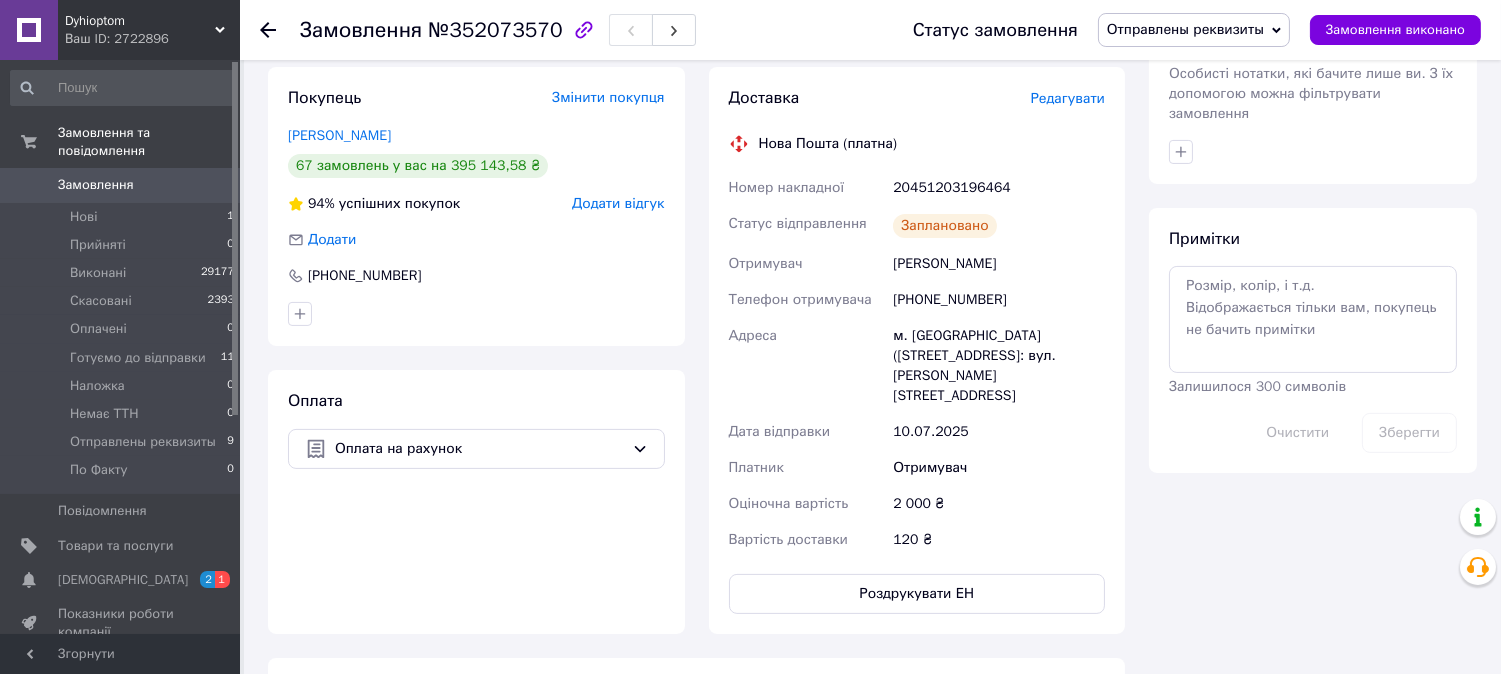 scroll, scrollTop: 777, scrollLeft: 0, axis: vertical 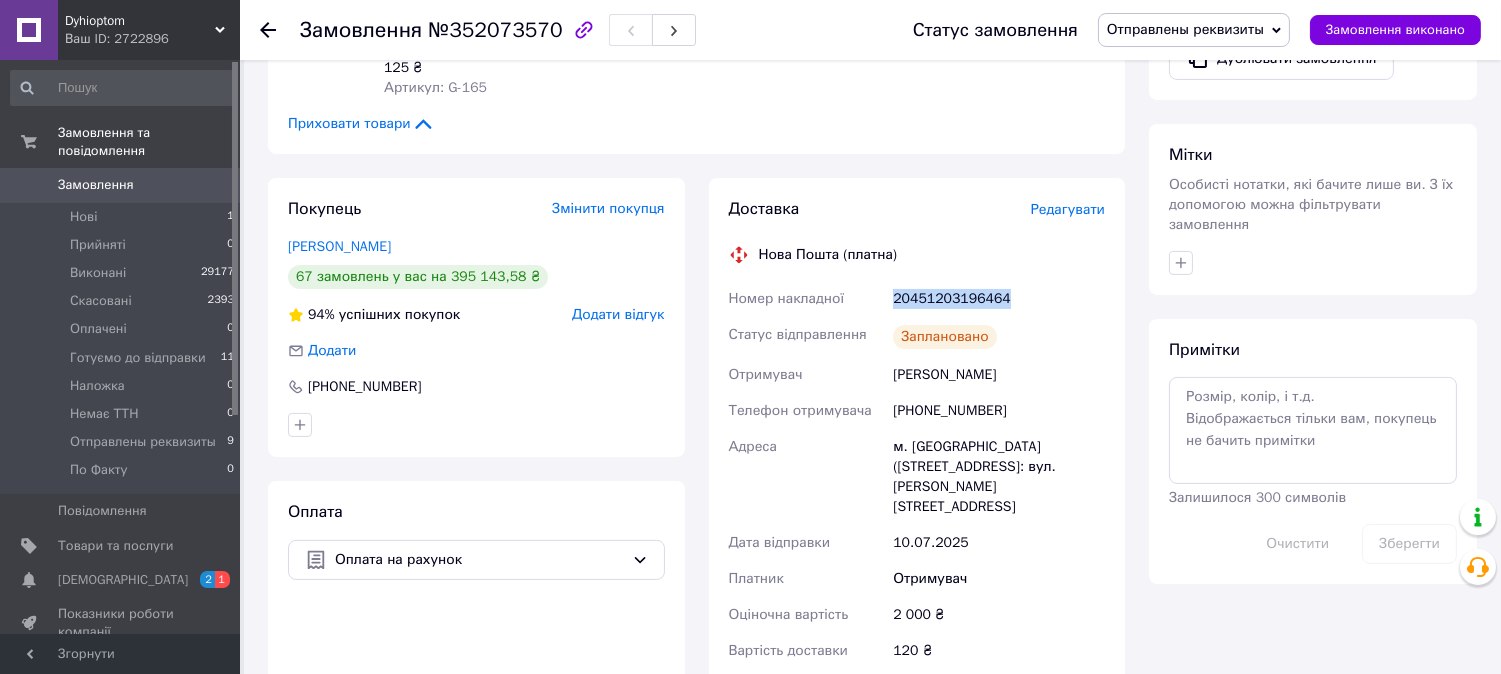 drag, startPoint x: 882, startPoint y: 254, endPoint x: 1006, endPoint y: 252, distance: 124.01613 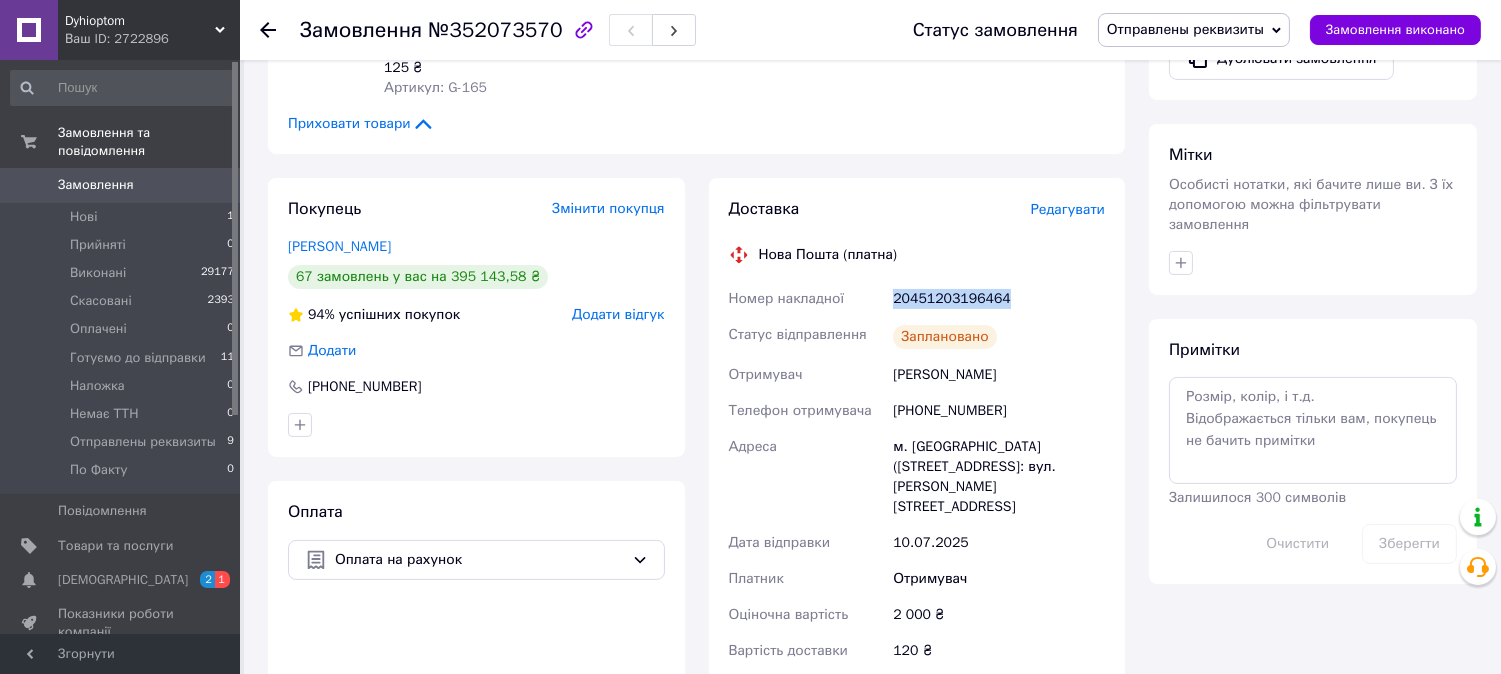 copy on "Номер накладної 20451203196464" 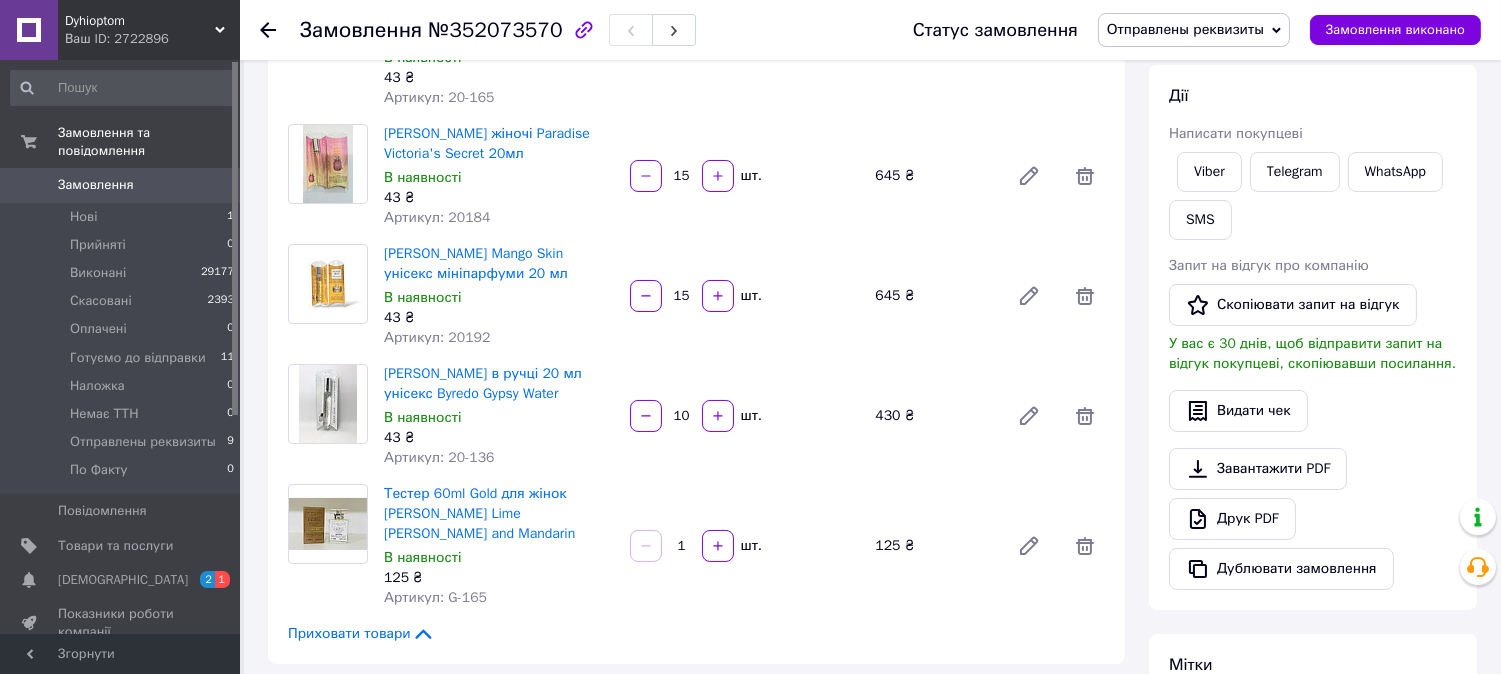 scroll, scrollTop: 222, scrollLeft: 0, axis: vertical 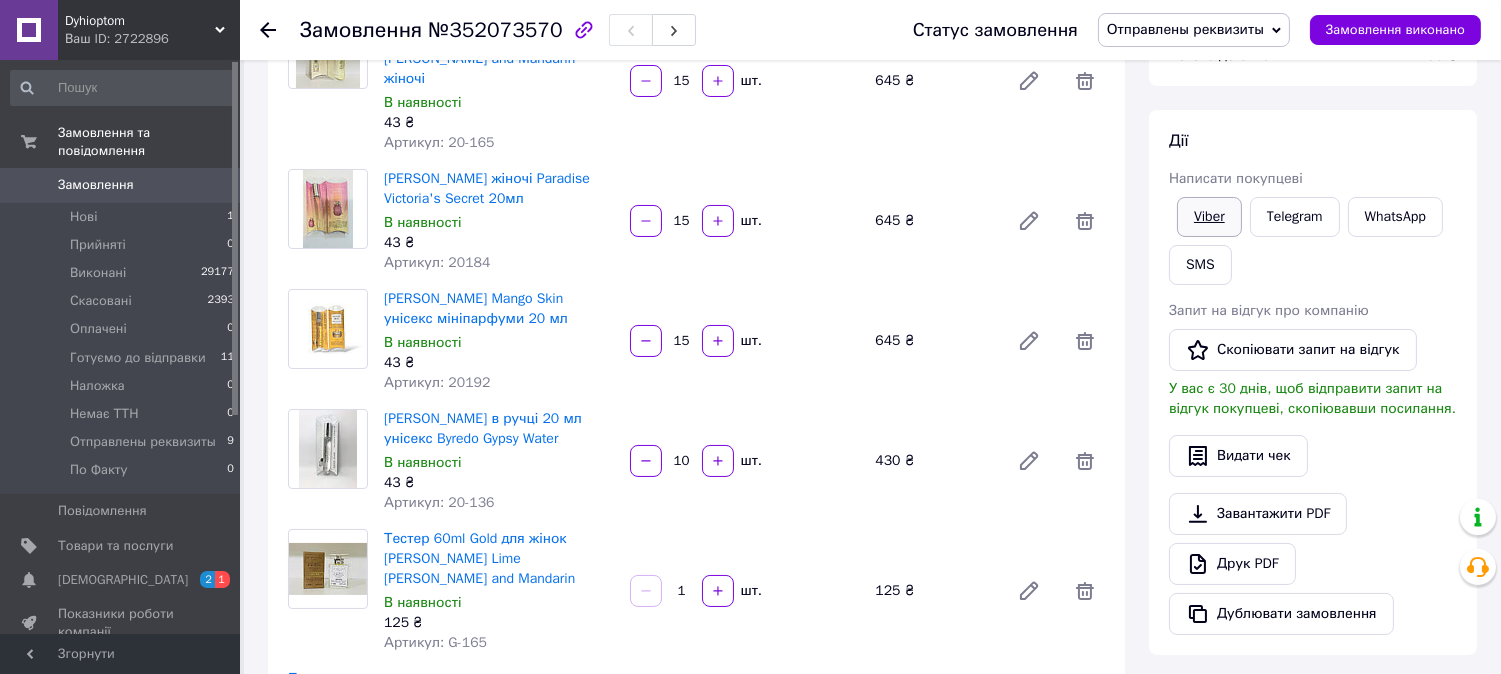 click on "Viber" at bounding box center [1209, 217] 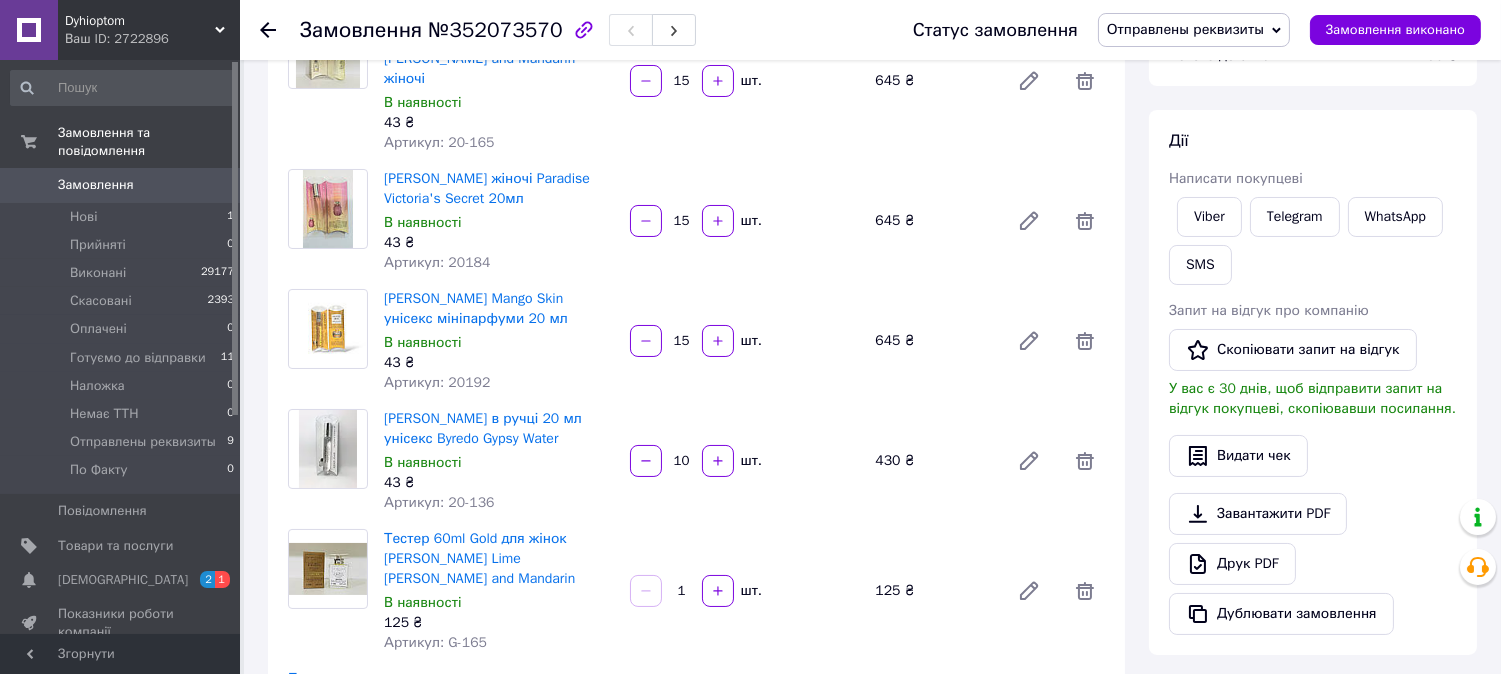 click on "Viber Telegram WhatsApp SMS" at bounding box center [1313, 241] 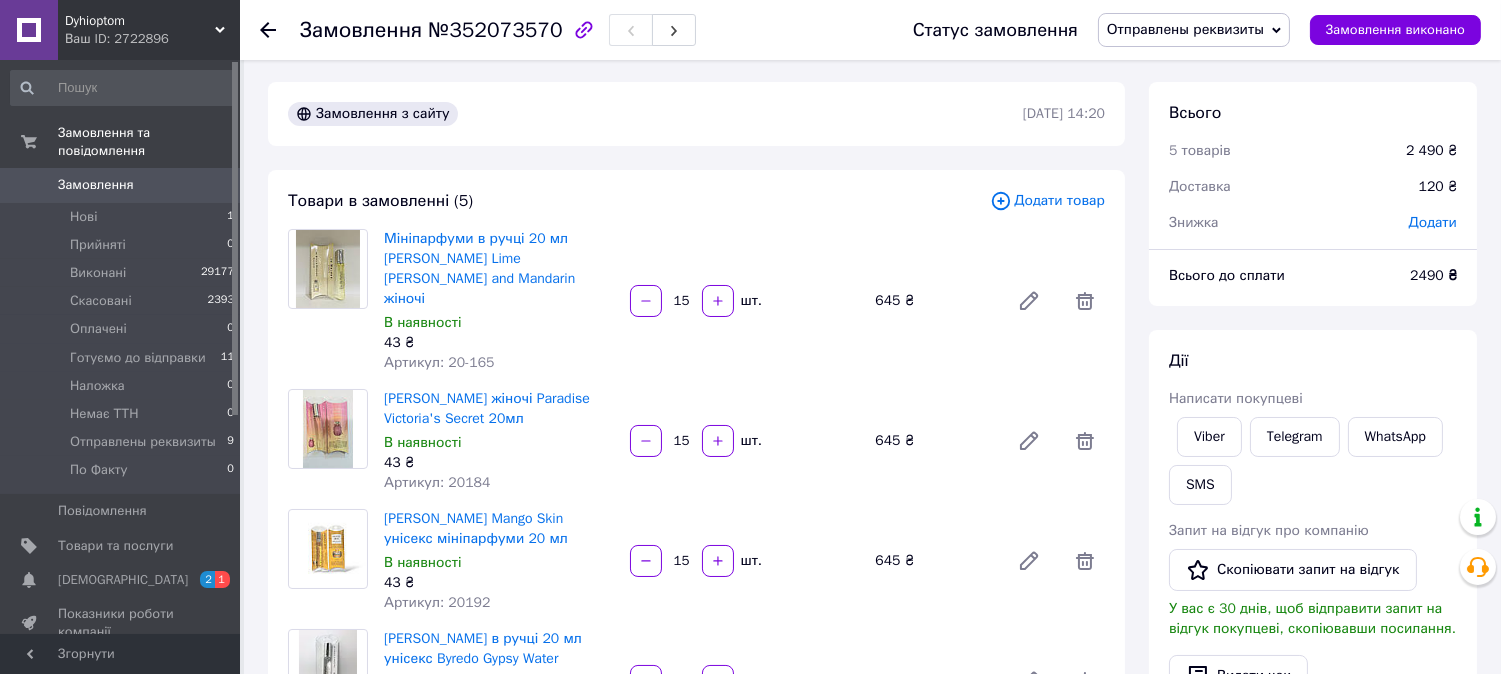 scroll, scrollTop: 0, scrollLeft: 0, axis: both 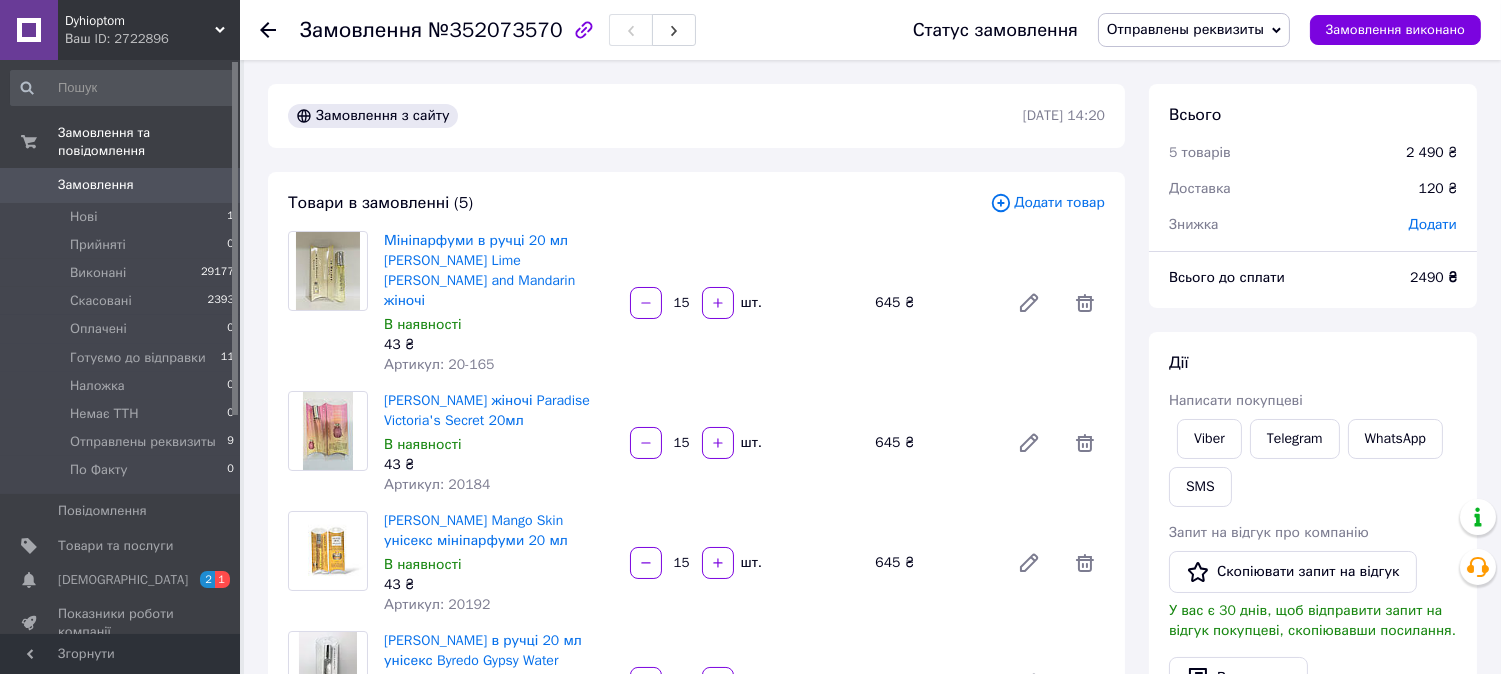 click on "Отправлены реквизиты" at bounding box center (1185, 29) 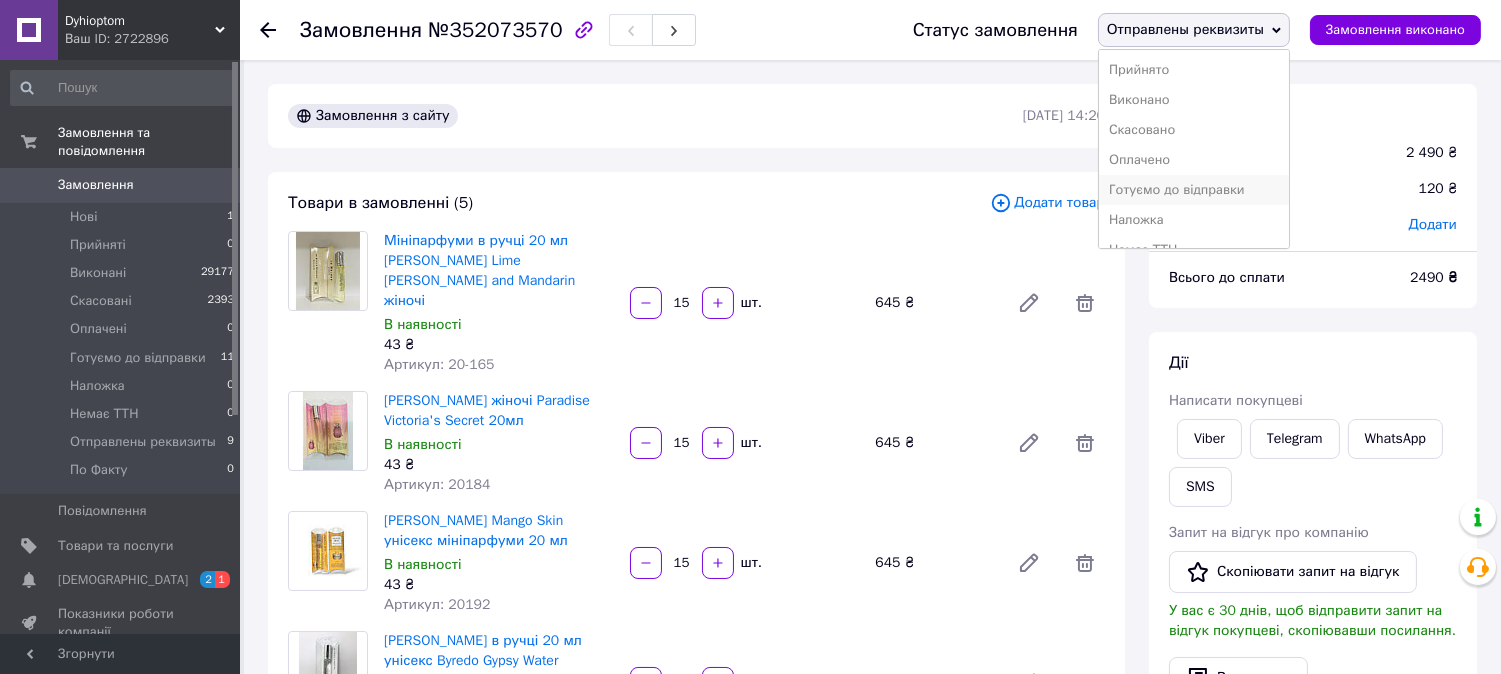 click on "Готуємо до відправки" at bounding box center (1194, 190) 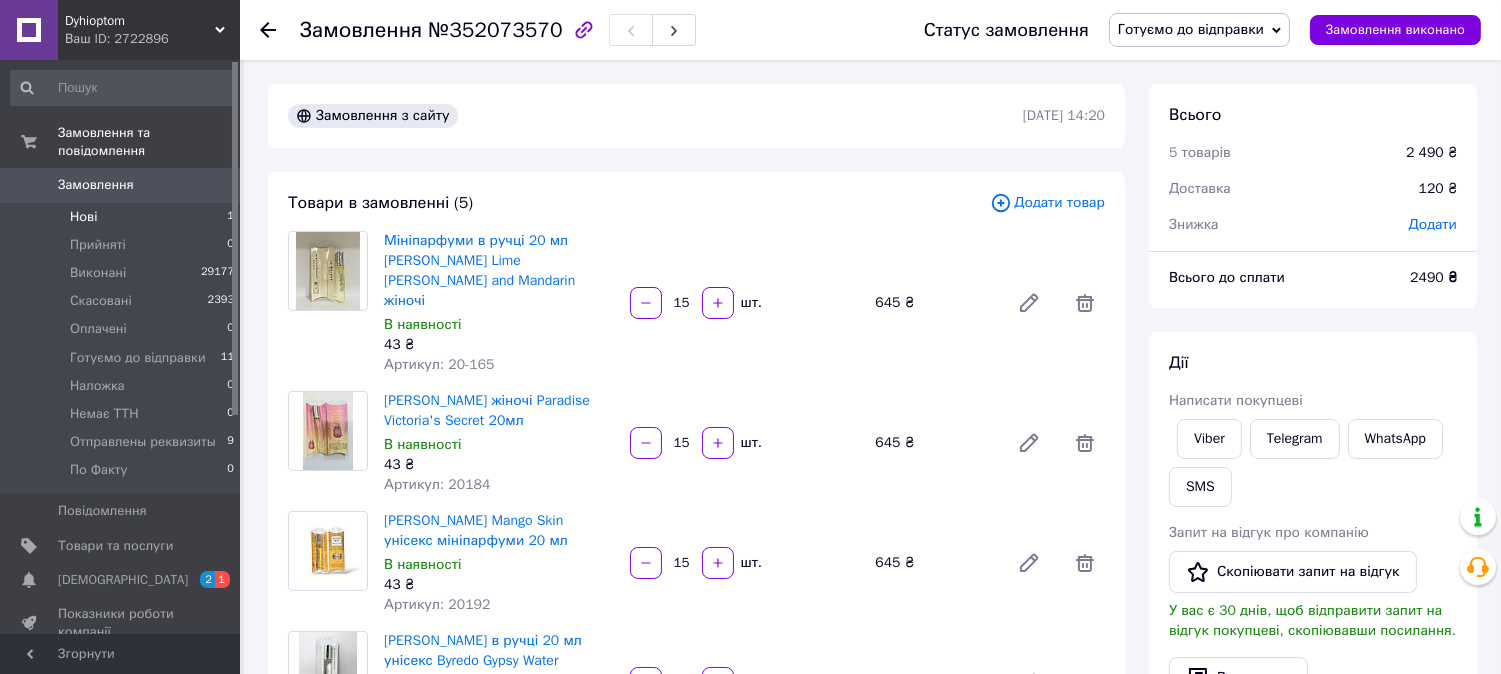 click on "Нові" at bounding box center [83, 217] 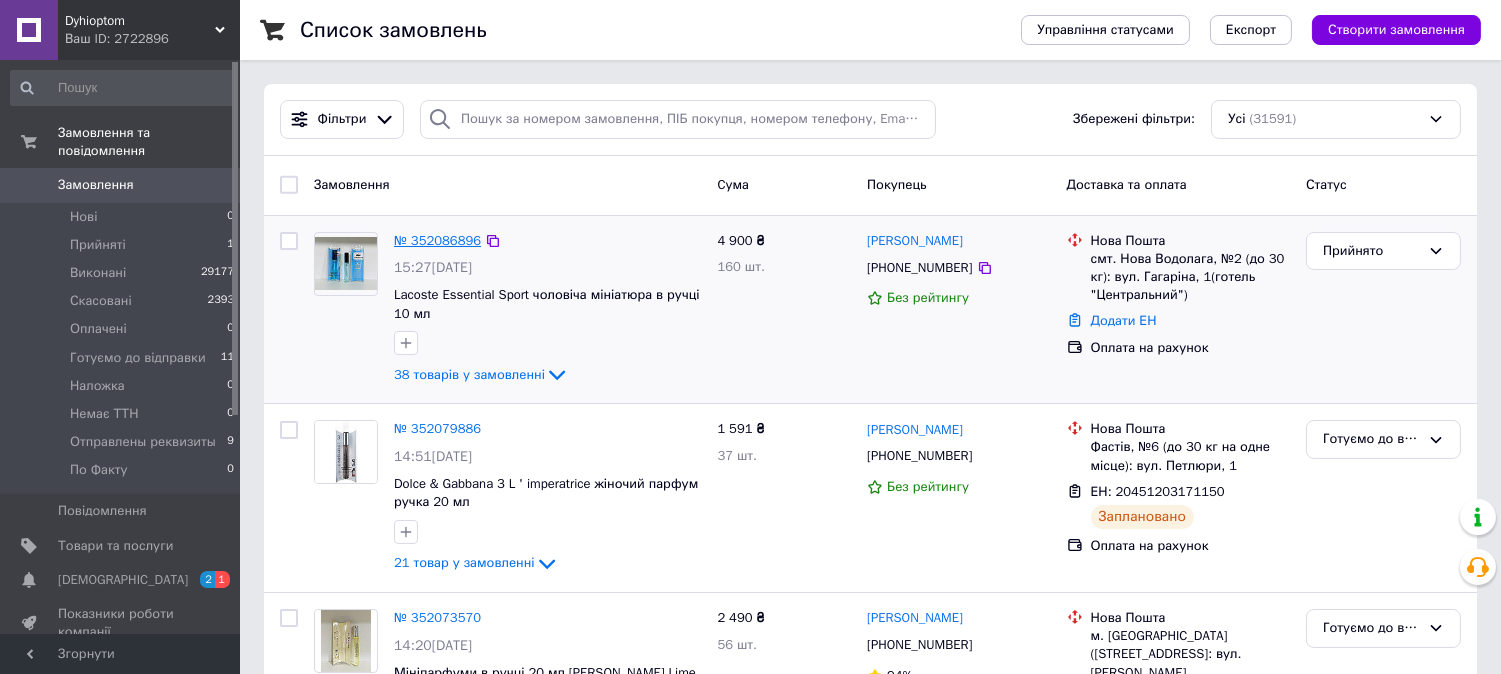 click on "№ 352086896" at bounding box center [437, 240] 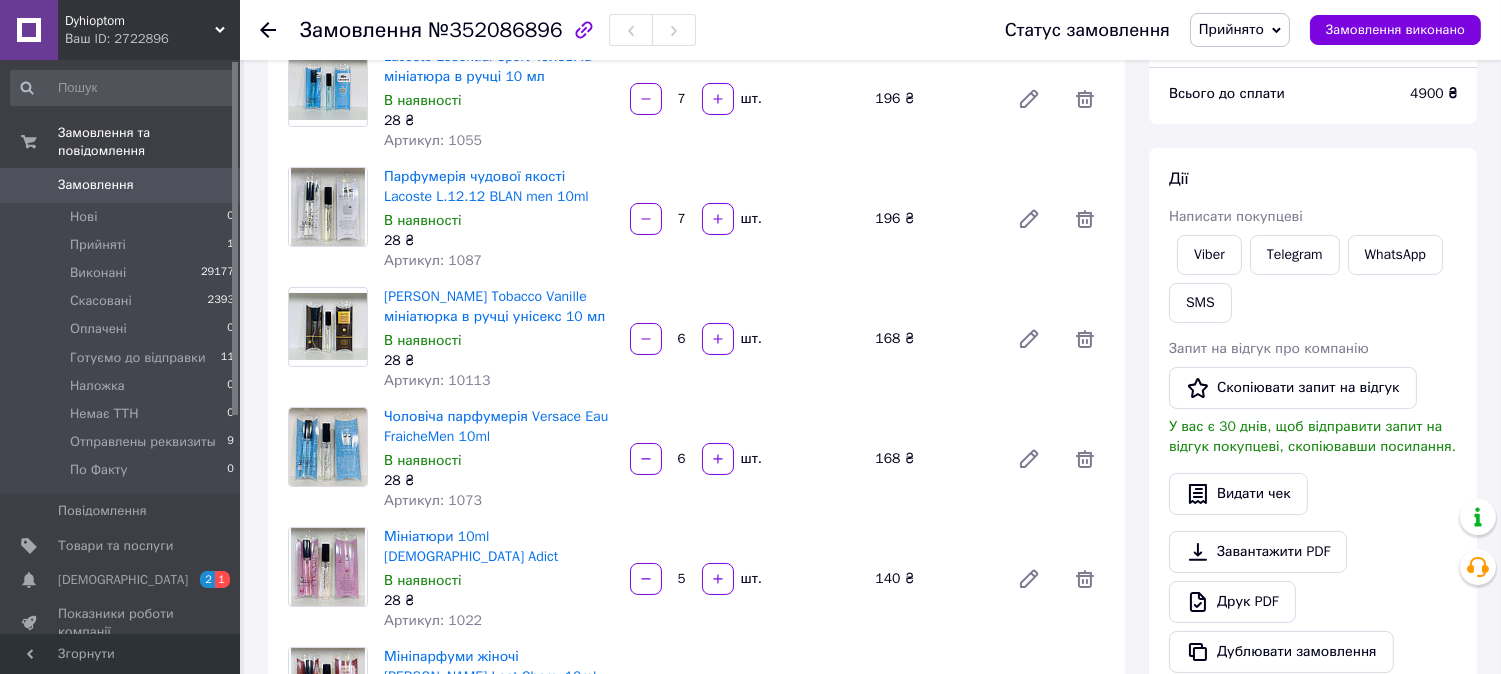 scroll, scrollTop: 0, scrollLeft: 0, axis: both 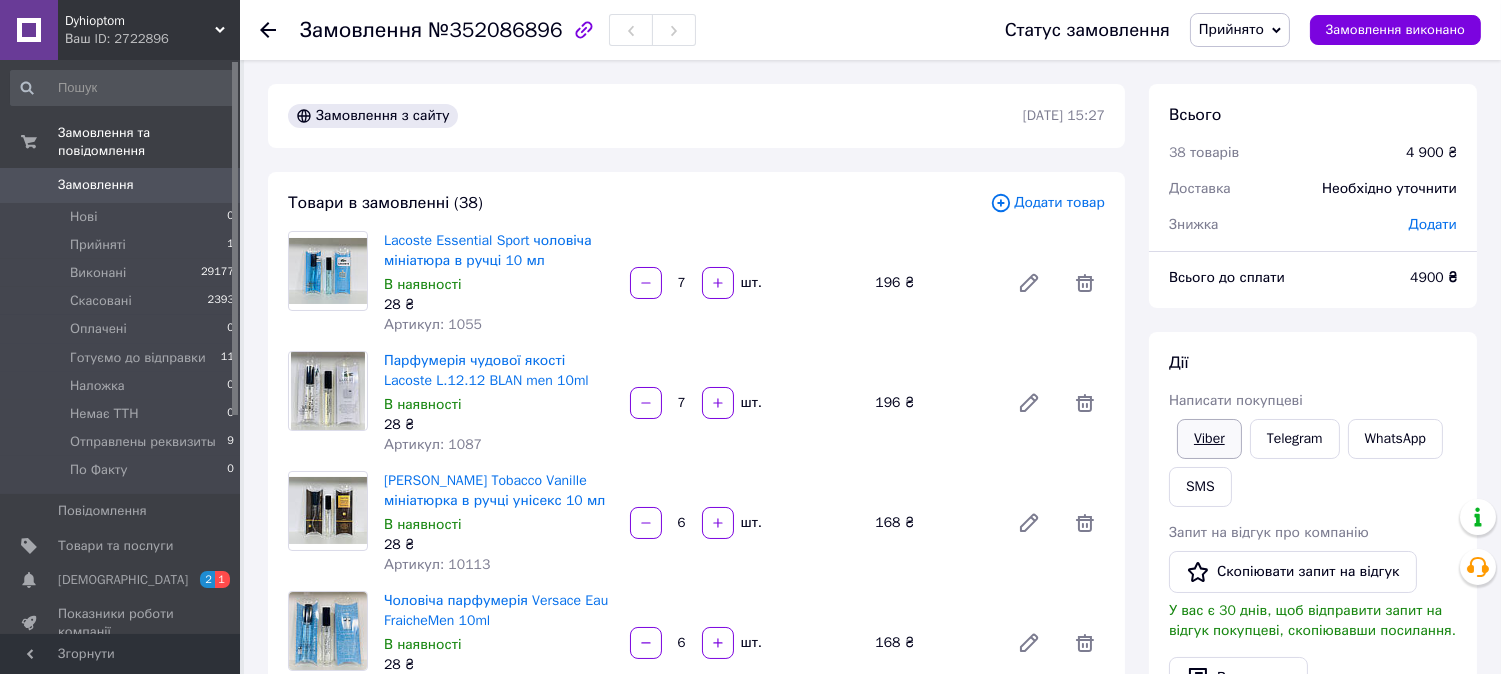 click on "Viber" at bounding box center (1209, 439) 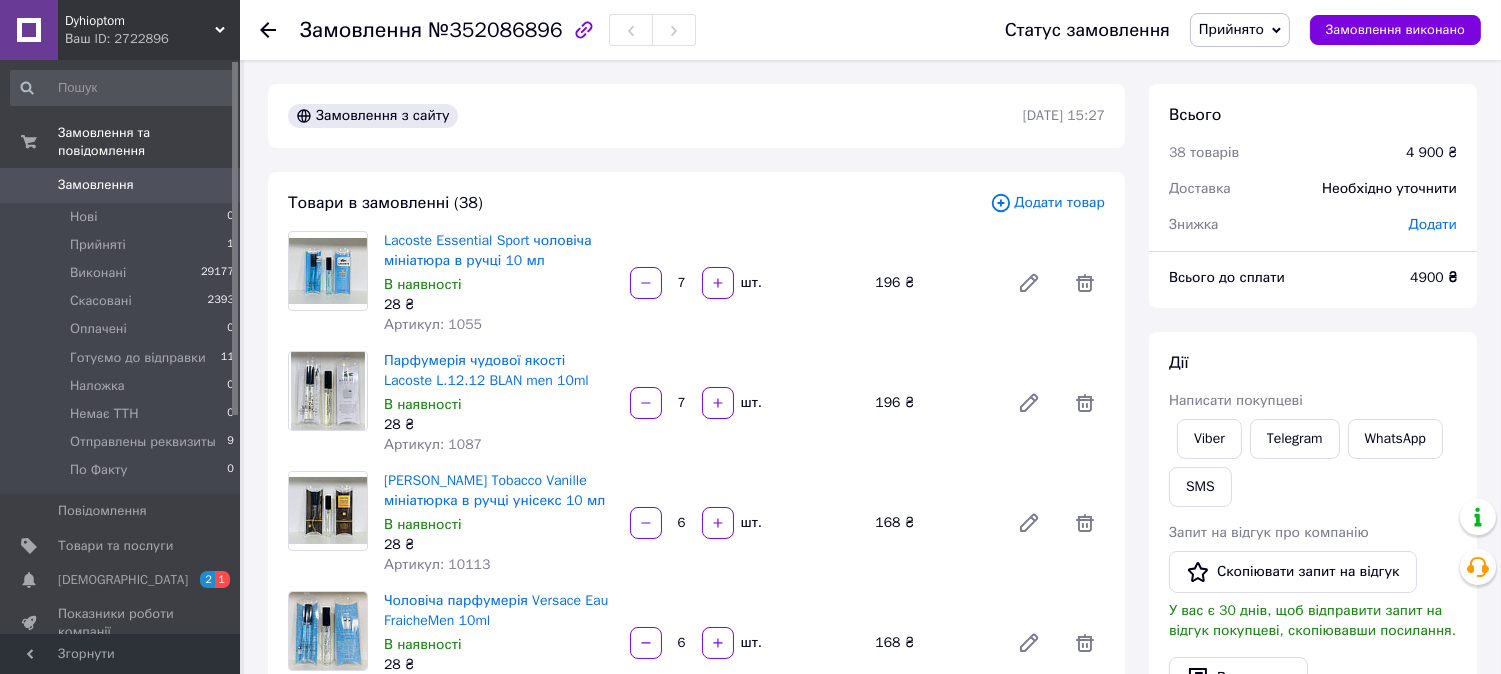 click on "Дії" at bounding box center [1313, 363] 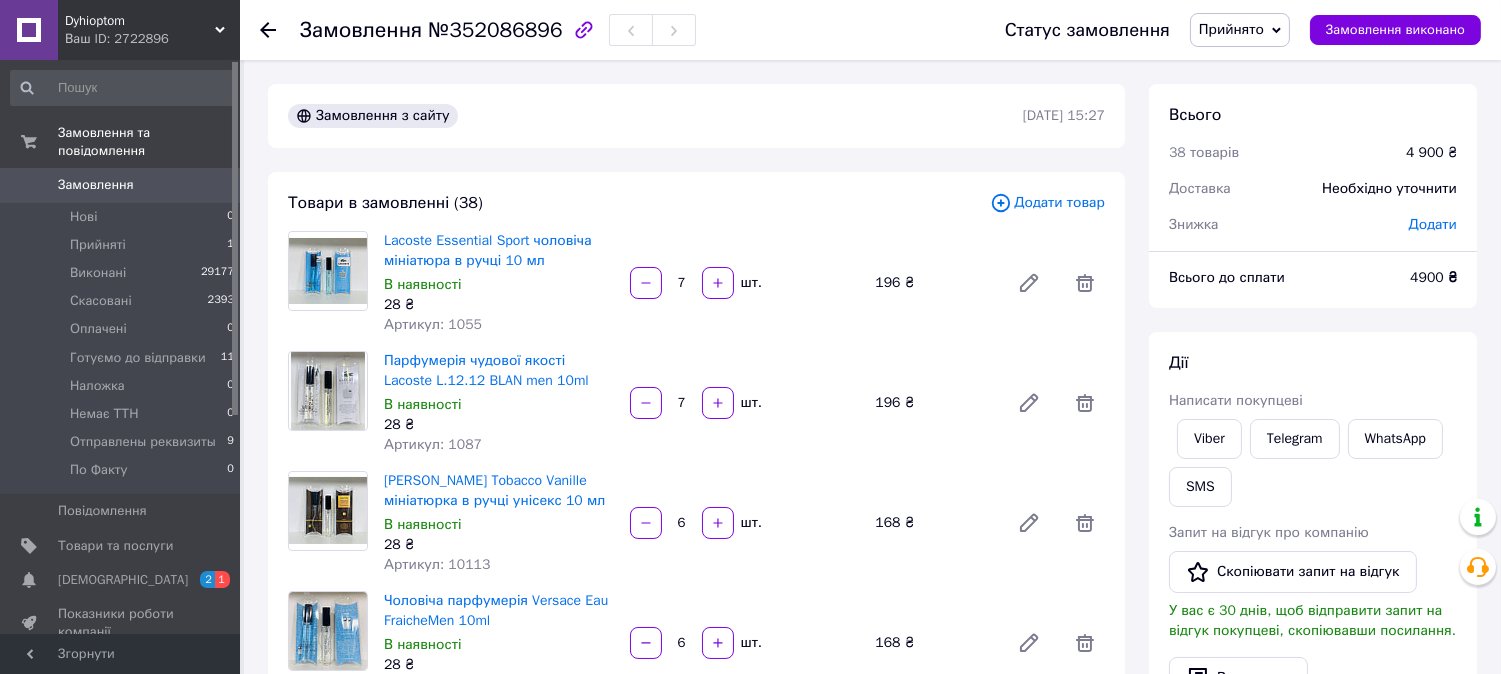 click at bounding box center (280, 30) 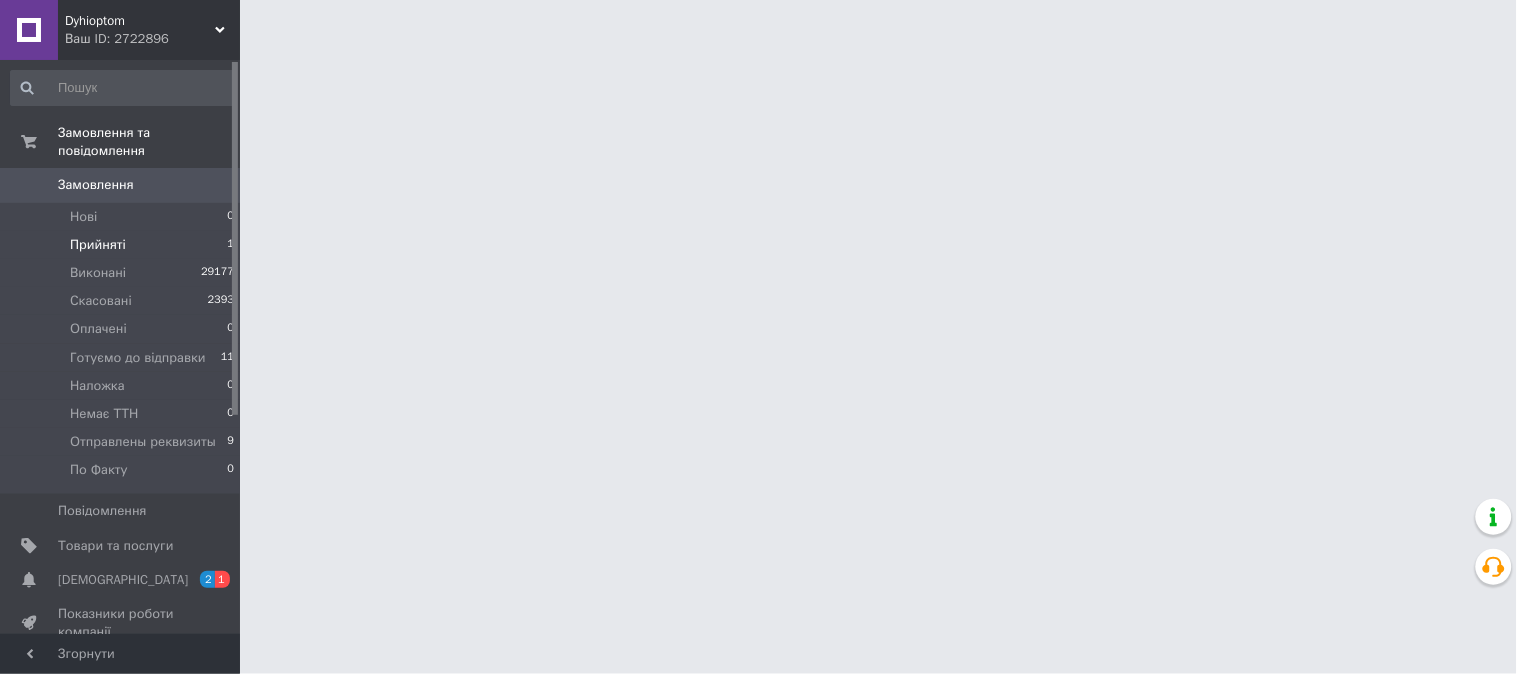 click on "Прийняті" at bounding box center (98, 245) 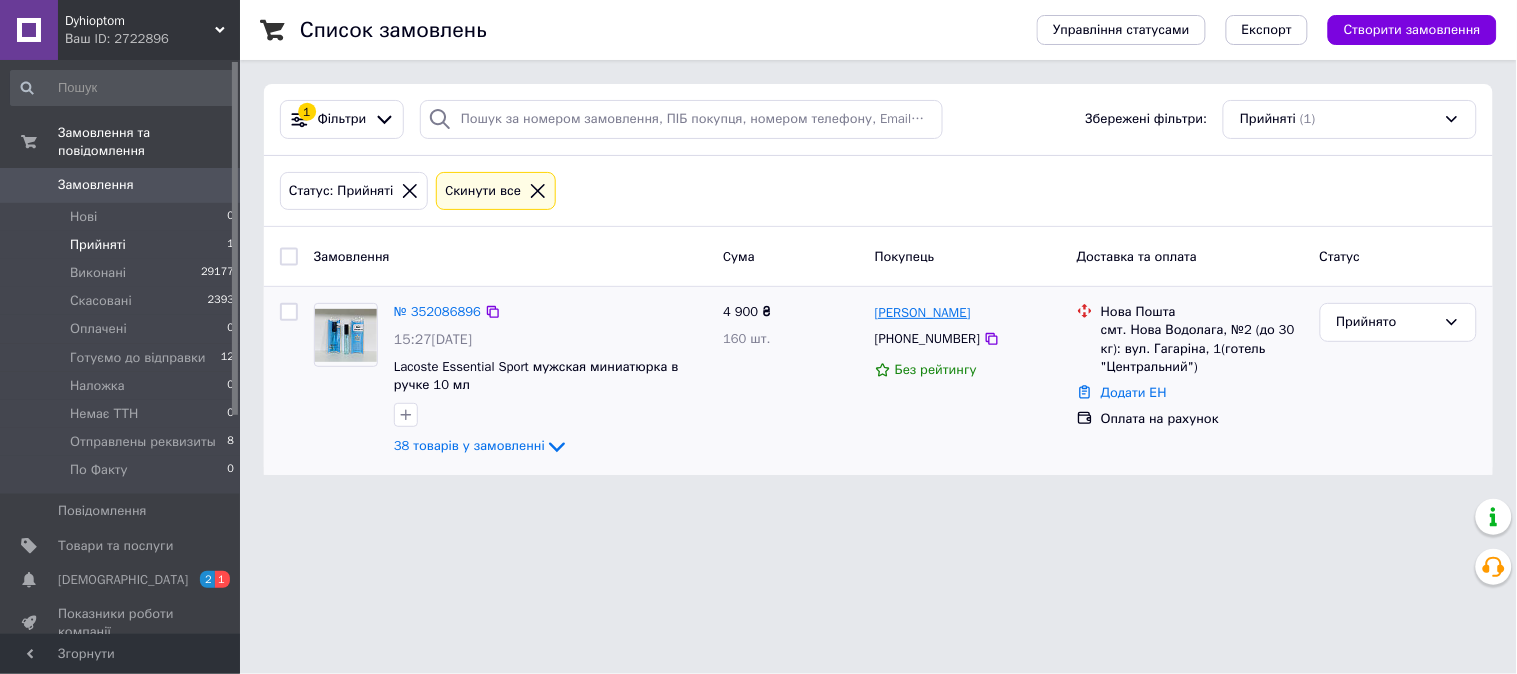 click on "[PERSON_NAME]" at bounding box center [923, 313] 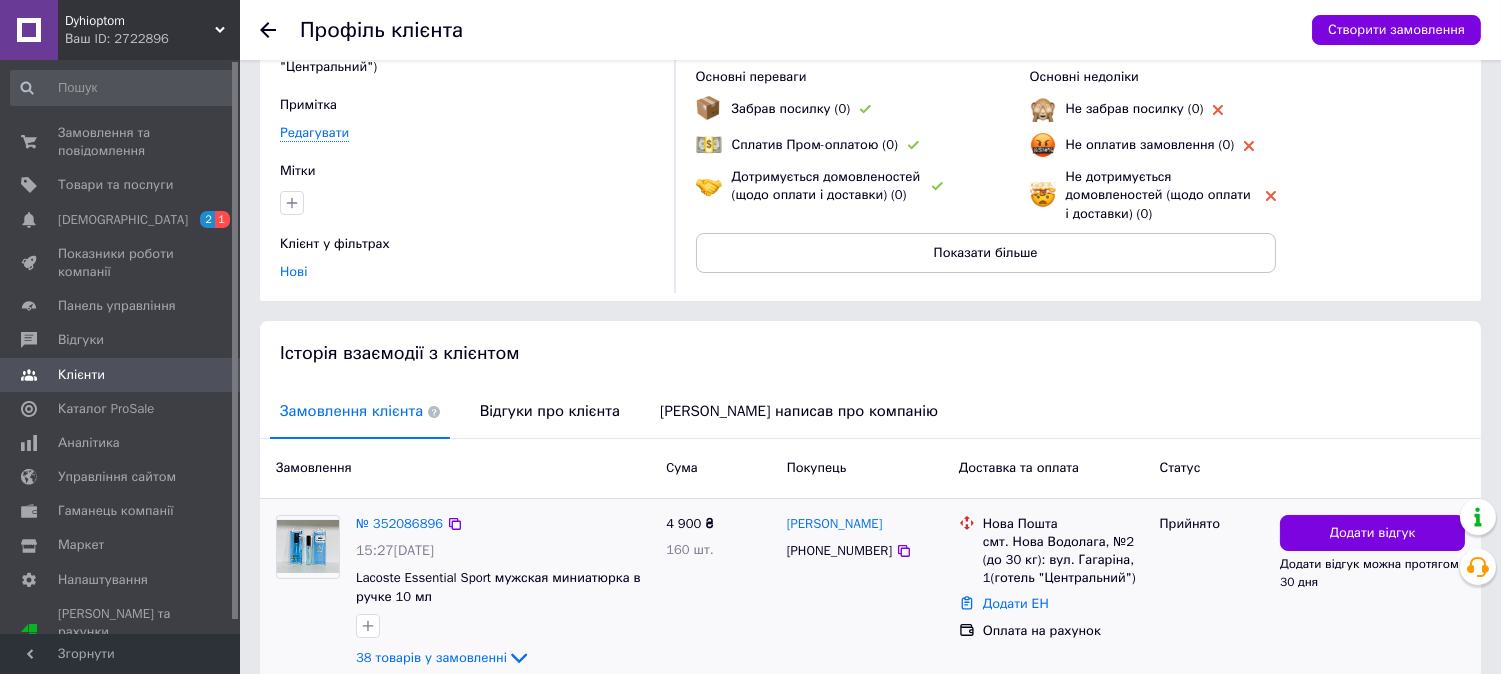 scroll, scrollTop: 0, scrollLeft: 0, axis: both 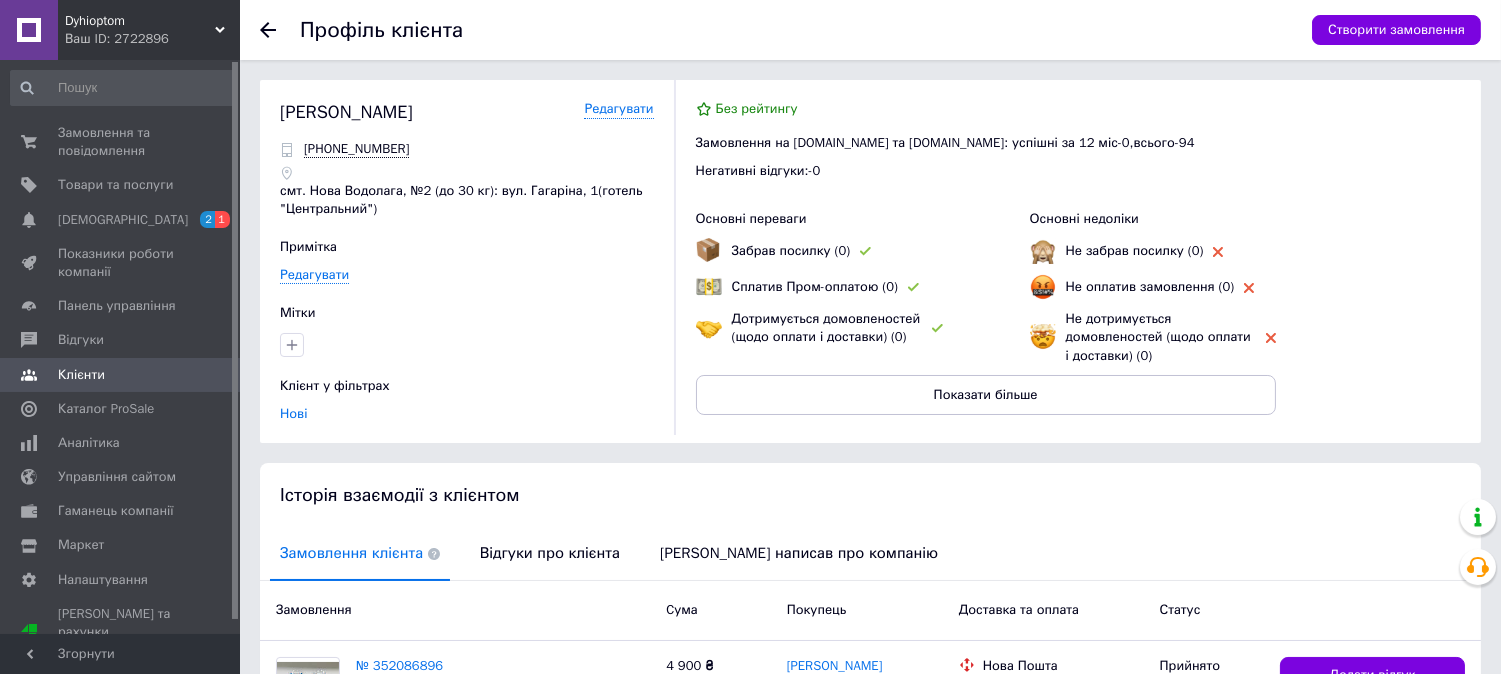 click 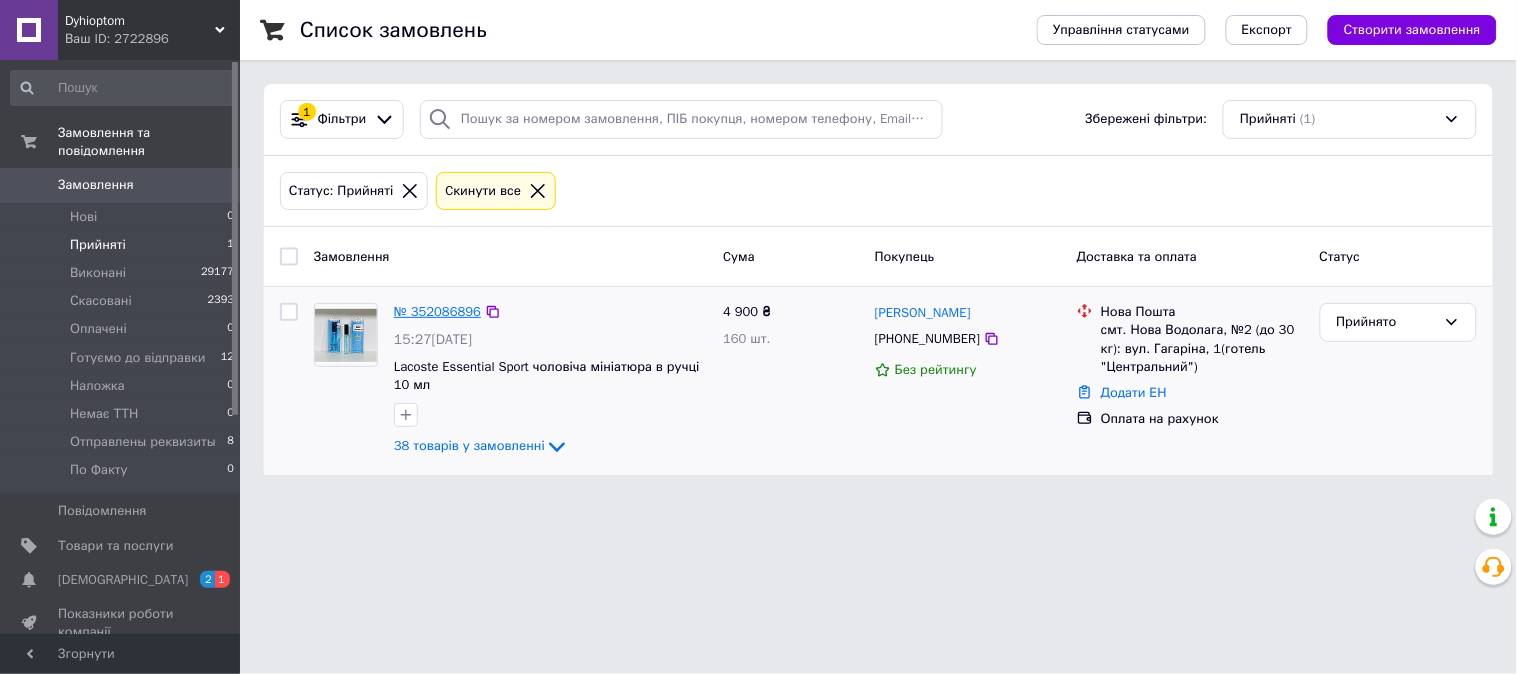 click on "№ 352086896" at bounding box center (437, 311) 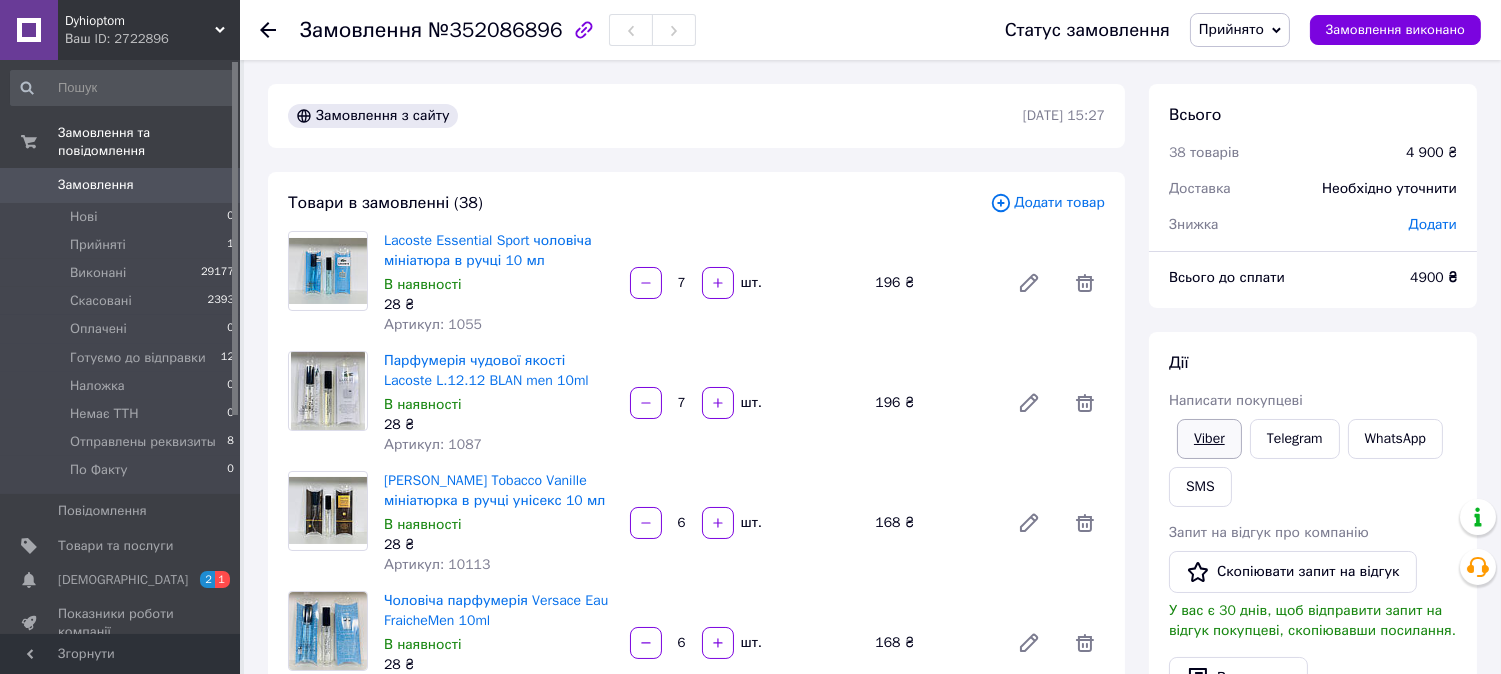 click on "Viber" at bounding box center (1209, 439) 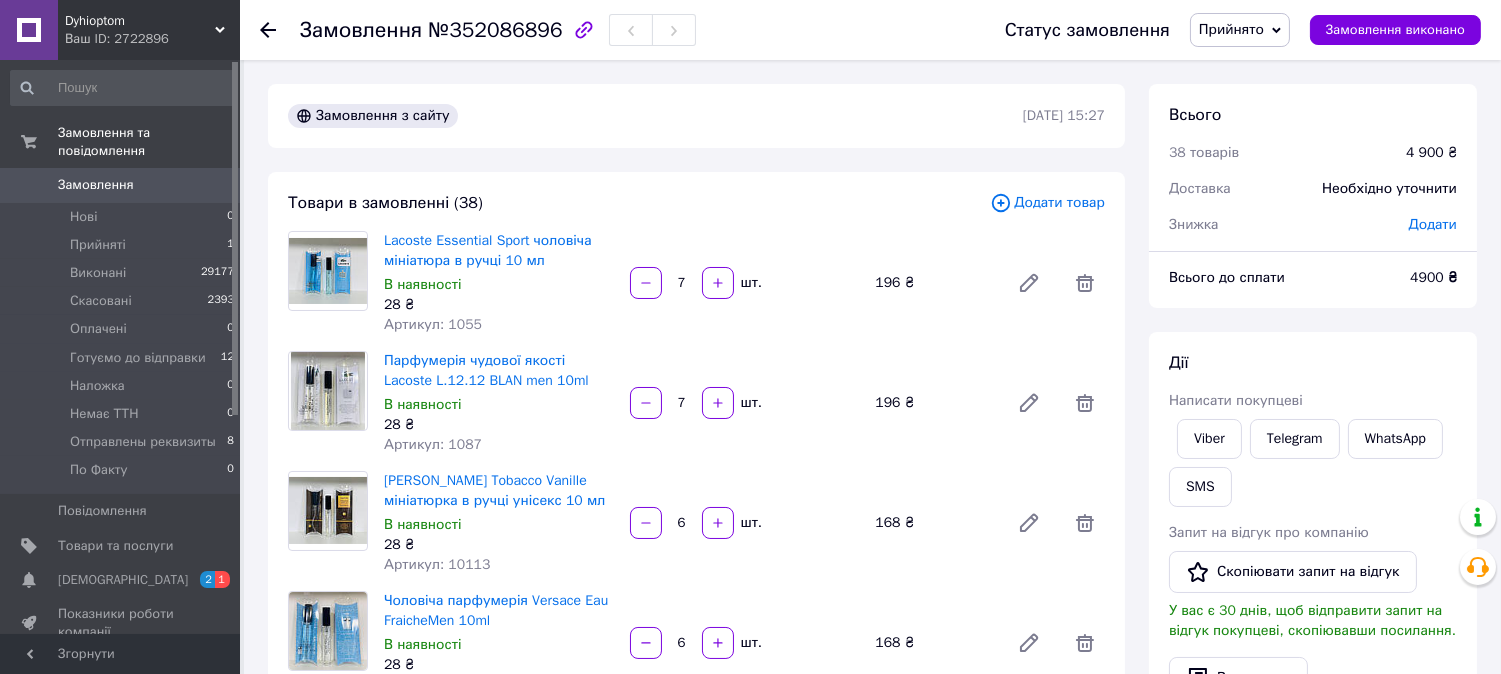 click on "Всього 38 товарів 4 900 ₴ Доставка Необхідно уточнити Знижка Додати Всього до сплати 4900 ₴ Дії Написати покупцеві Viber Telegram WhatsApp SMS Запит на відгук про компанію   Скопіювати запит на відгук У вас є 30 днів, щоб відправити запит на відгук покупцеві, скопіювавши посилання.   Видати чек   Завантажити PDF   Друк PDF   Дублювати замовлення Мітки Особисті нотатки, які бачите лише ви. З їх допомогою можна фільтрувати замовлення Примітки Залишилося 300 символів Очистити Зберегти" at bounding box center [1313, 722] 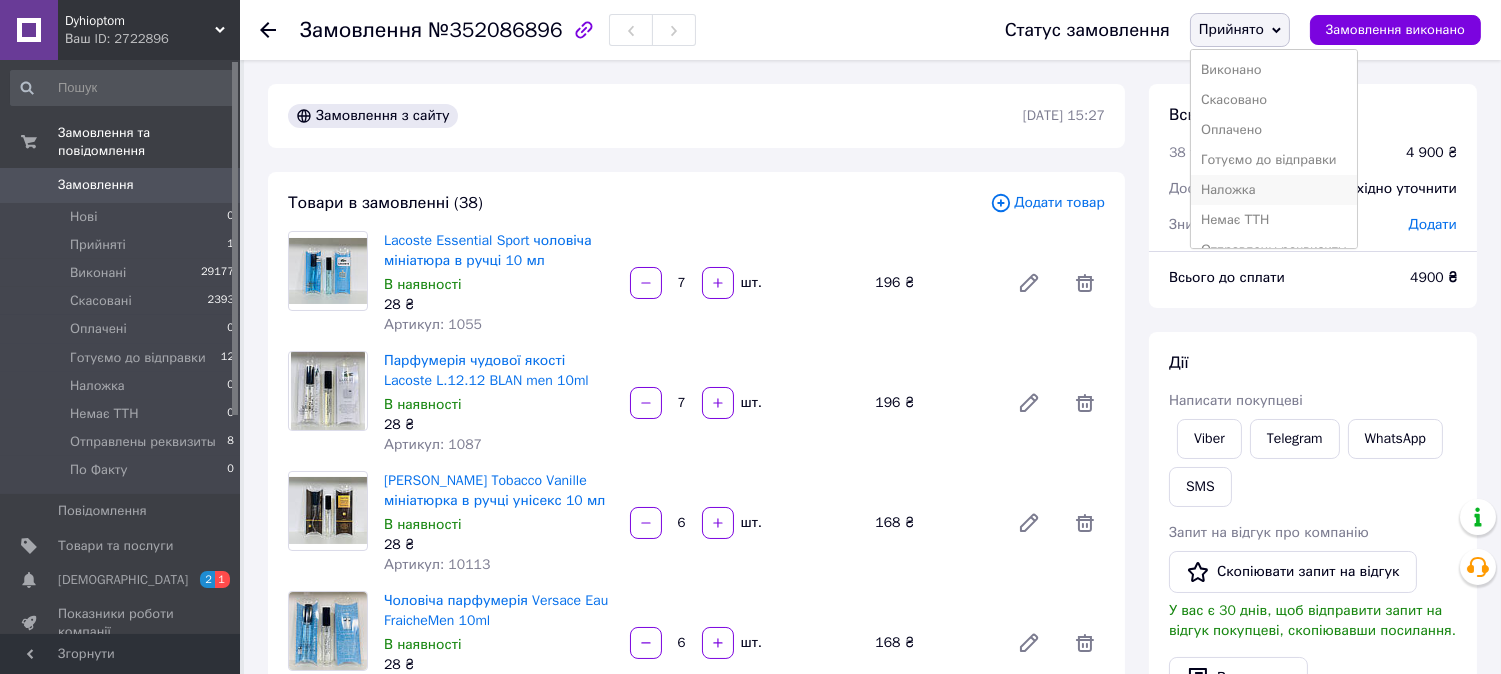 scroll, scrollTop: 52, scrollLeft: 0, axis: vertical 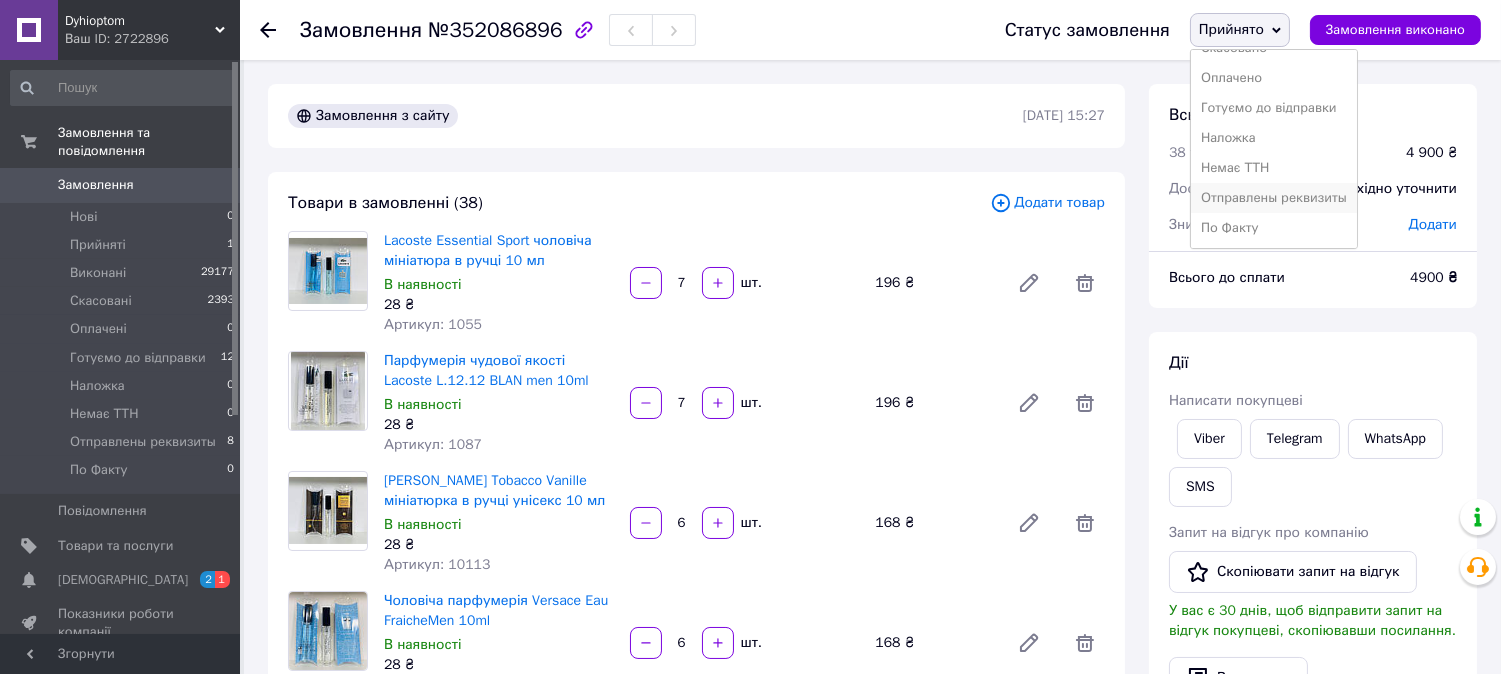 click on "Отправлены реквизиты" at bounding box center [1274, 198] 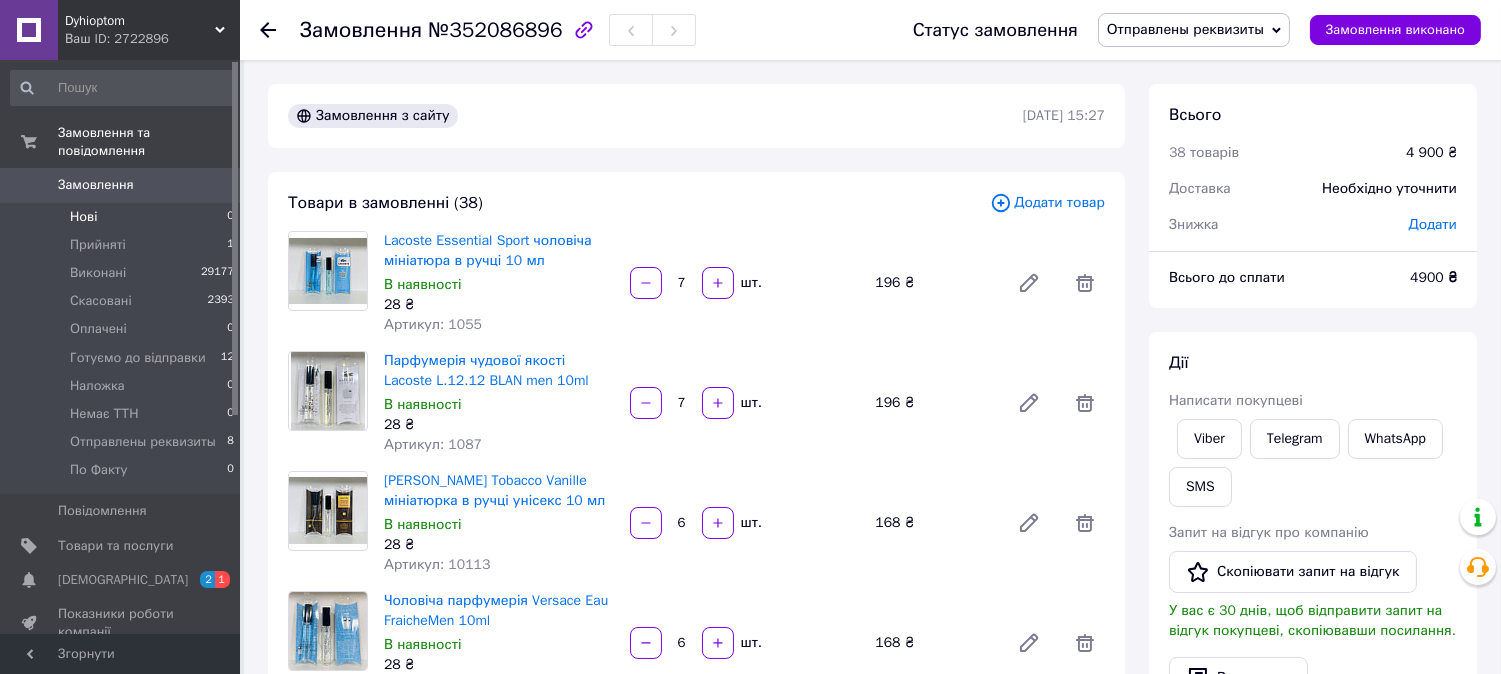 click on "Нові" at bounding box center (83, 217) 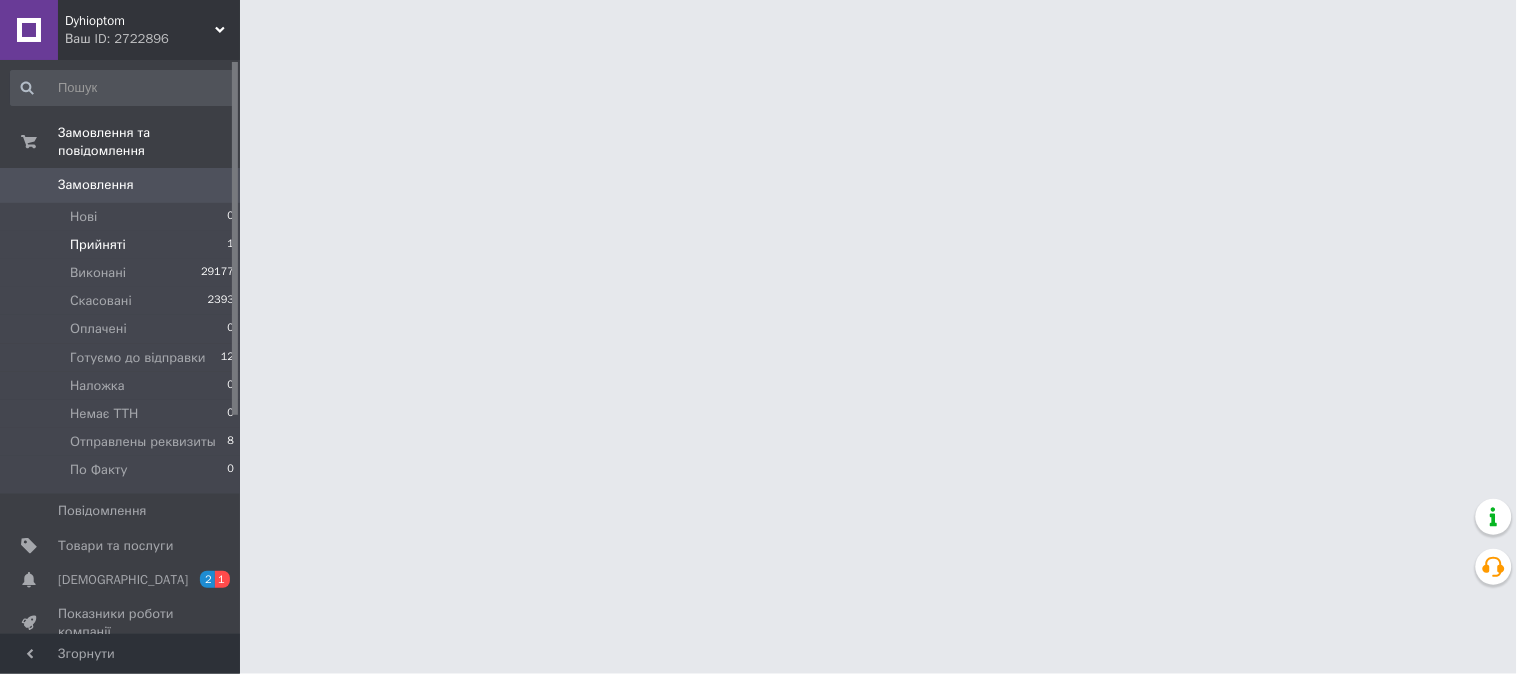click on "Прийняті" at bounding box center [98, 245] 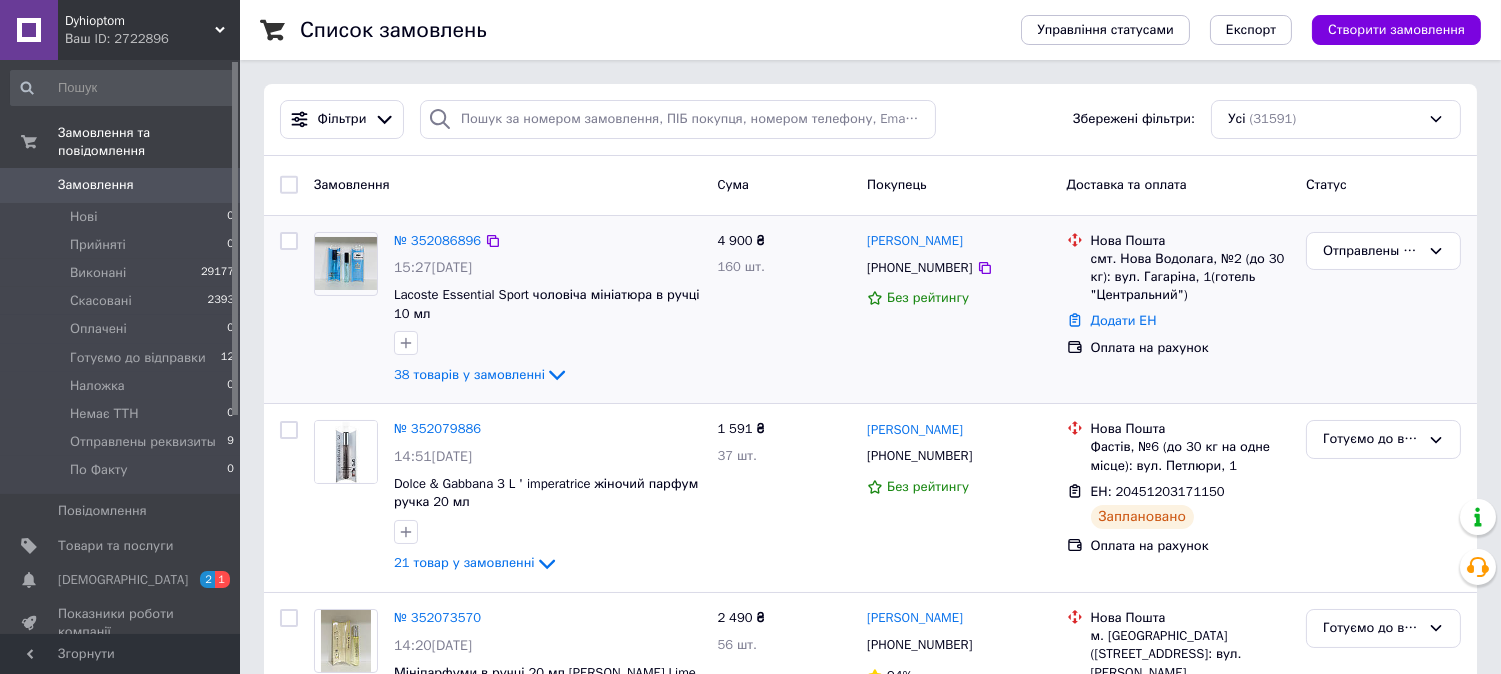 click on "Отправлены реквизиты" at bounding box center (1383, 310) 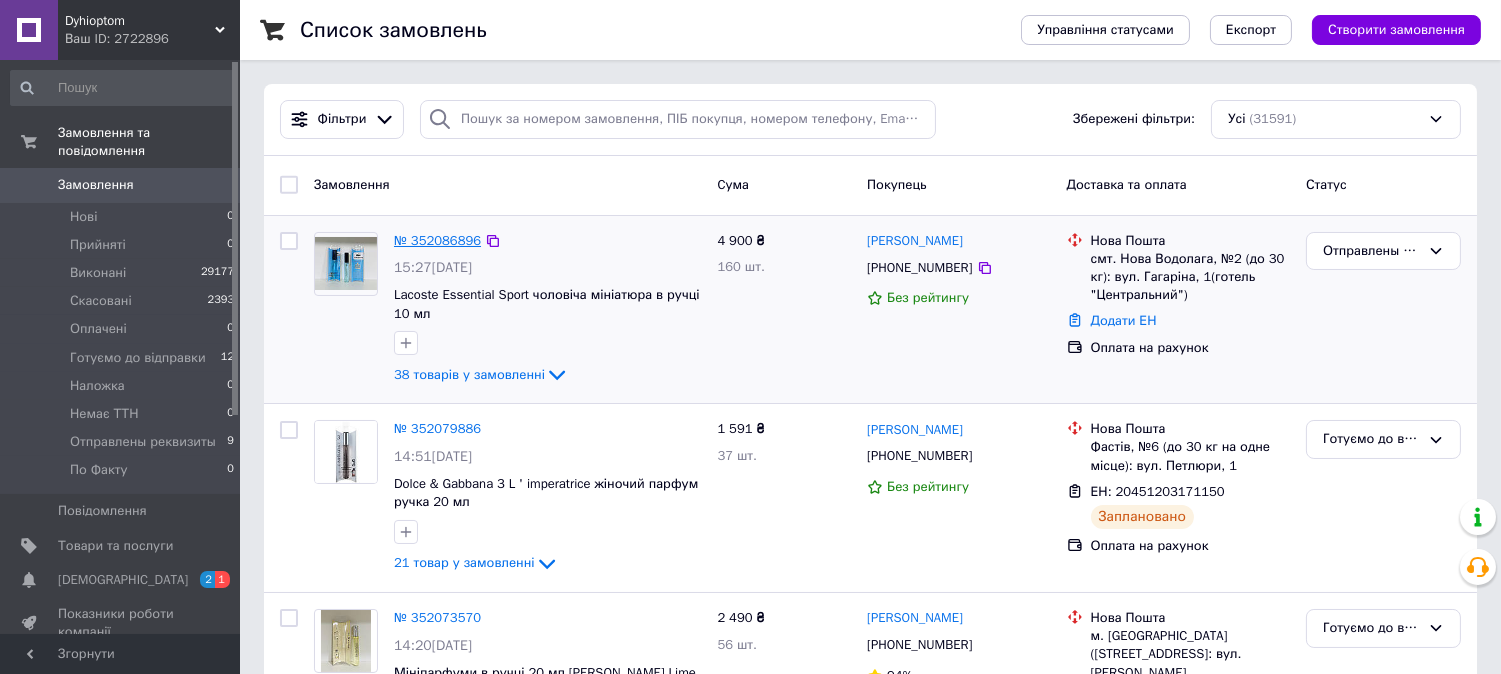 click on "№ 352086896" at bounding box center [437, 240] 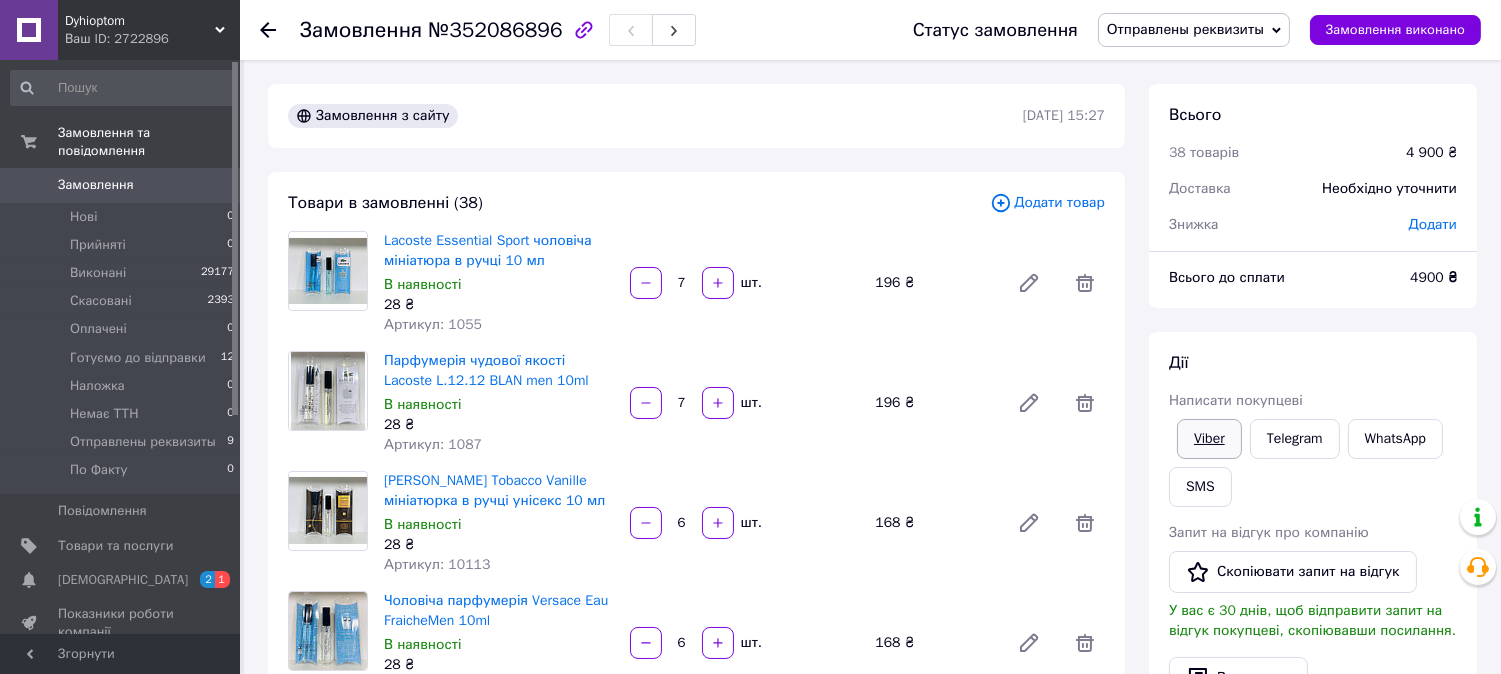click on "Viber" at bounding box center (1209, 439) 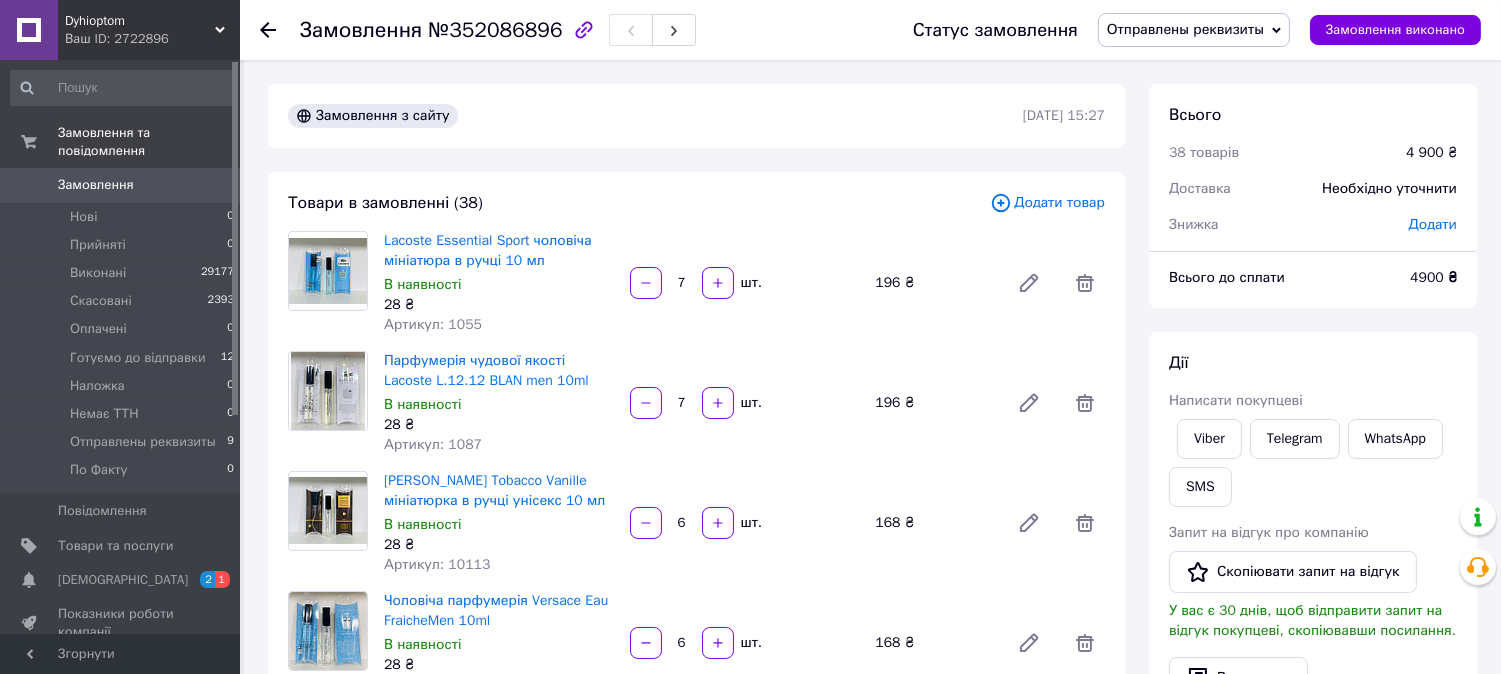 click on "Всього 38 товарів 4 900 ₴ Доставка Необхідно уточнити Знижка Додати Всього до сплати 4900 ₴ Дії Написати покупцеві Viber Telegram WhatsApp SMS Запит на відгук про компанію   Скопіювати запит на відгук У вас є 30 днів, щоб відправити запит на відгук покупцеві, скопіювавши посилання.   Видати чек   Завантажити PDF   Друк PDF   Дублювати замовлення Мітки Особисті нотатки, які бачите лише ви. З їх допомогою можна фільтрувати замовлення Примітки Залишилося 300 символів Очистити Зберегти" at bounding box center [1313, 722] 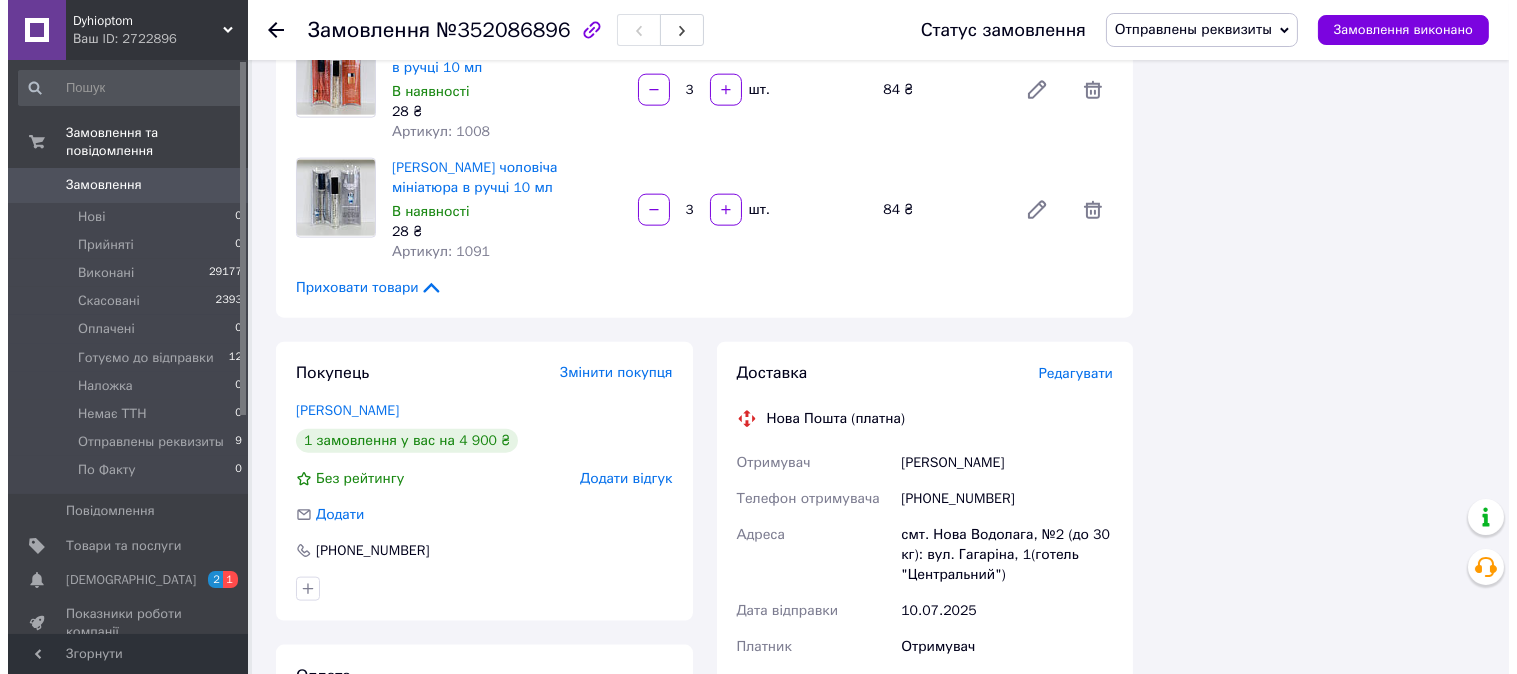 scroll, scrollTop: 4777, scrollLeft: 0, axis: vertical 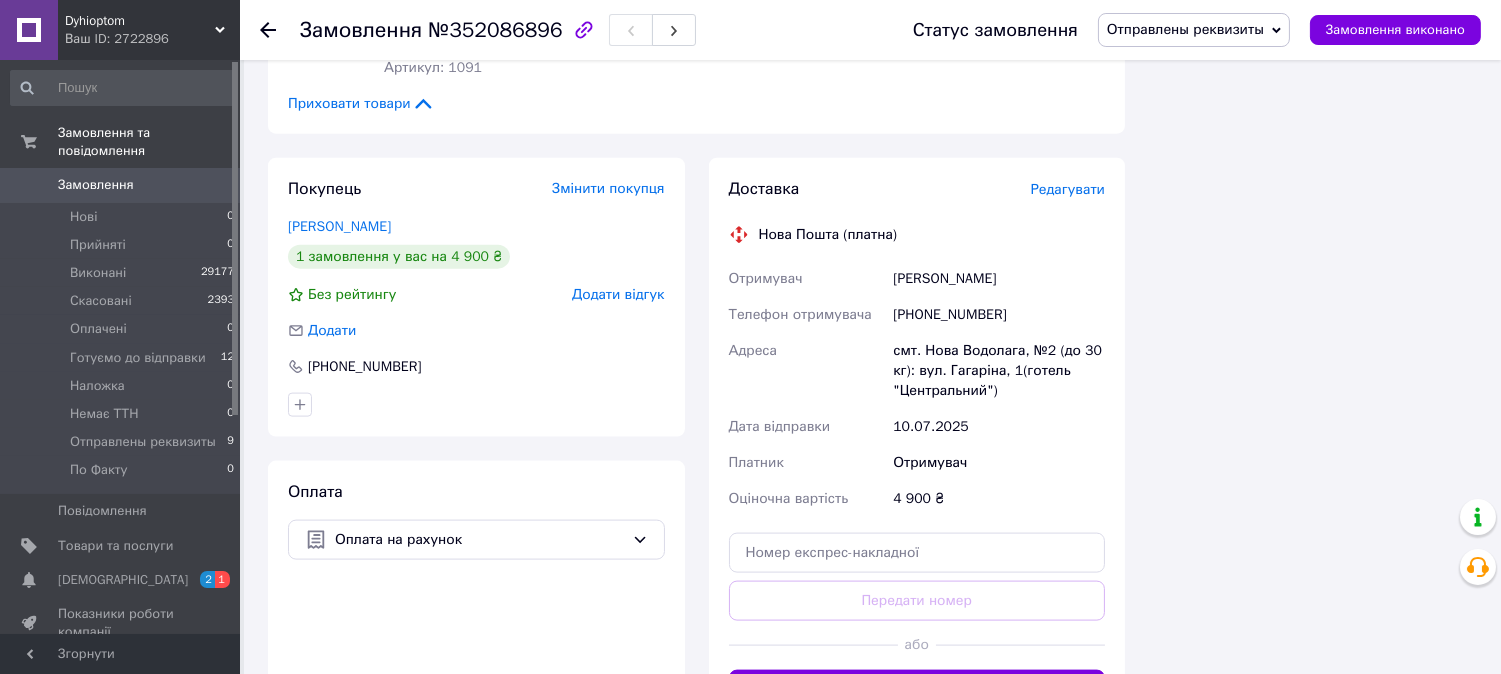 click on "Редагувати" at bounding box center (1068, 189) 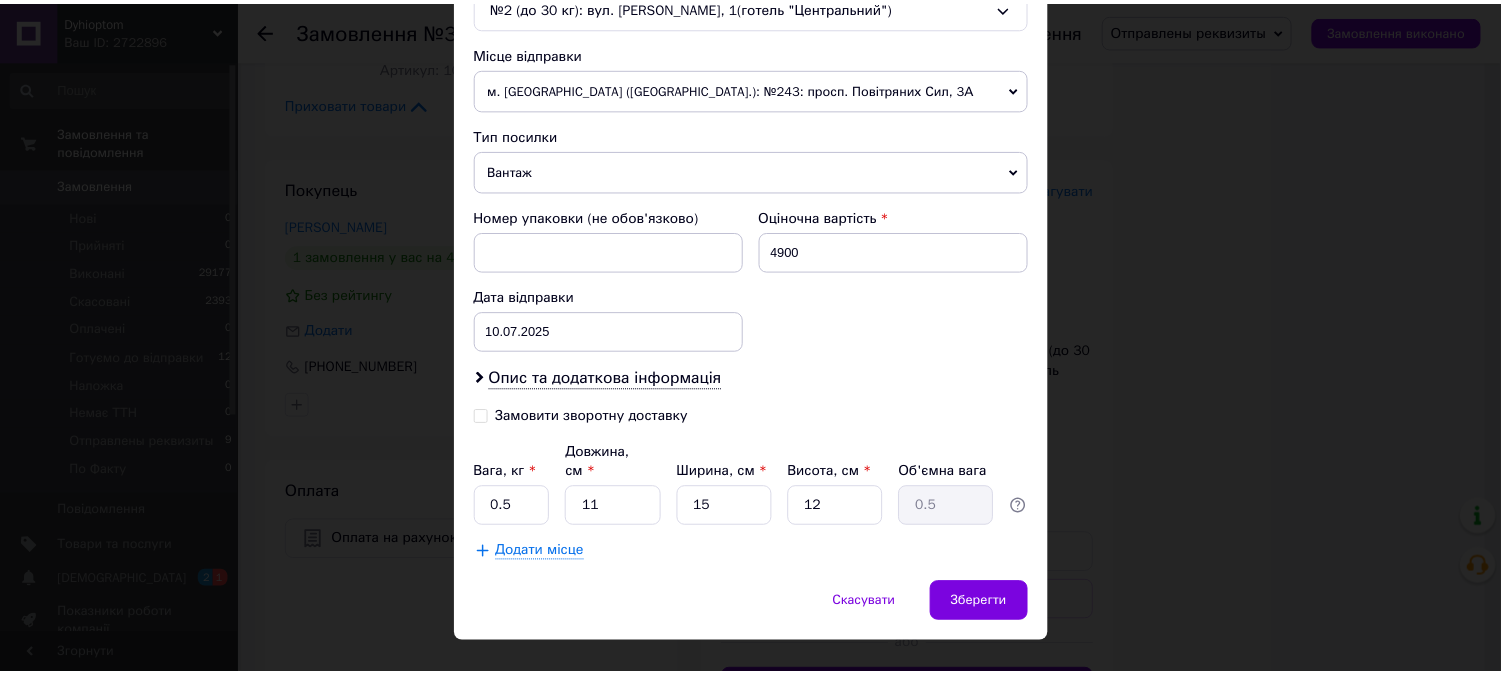 scroll, scrollTop: 692, scrollLeft: 0, axis: vertical 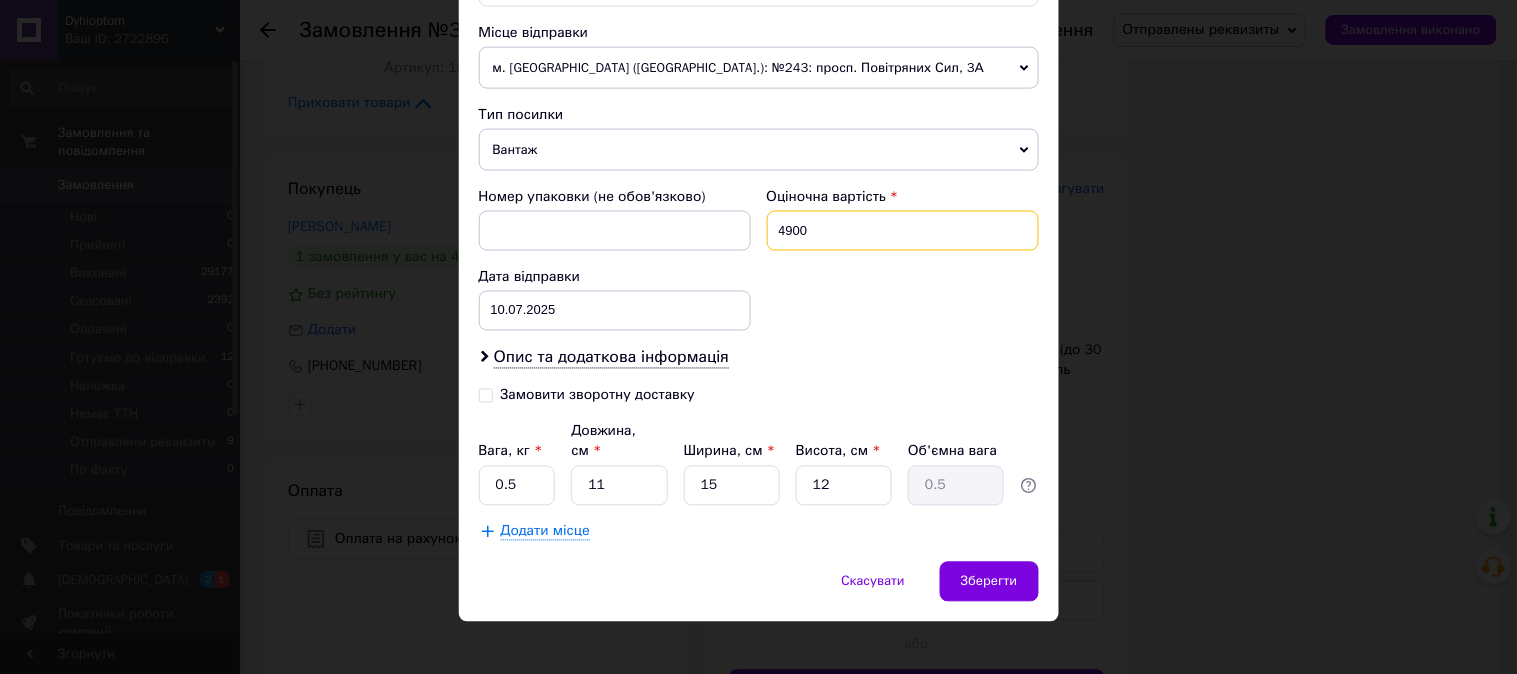 click on "4900" at bounding box center [903, 231] 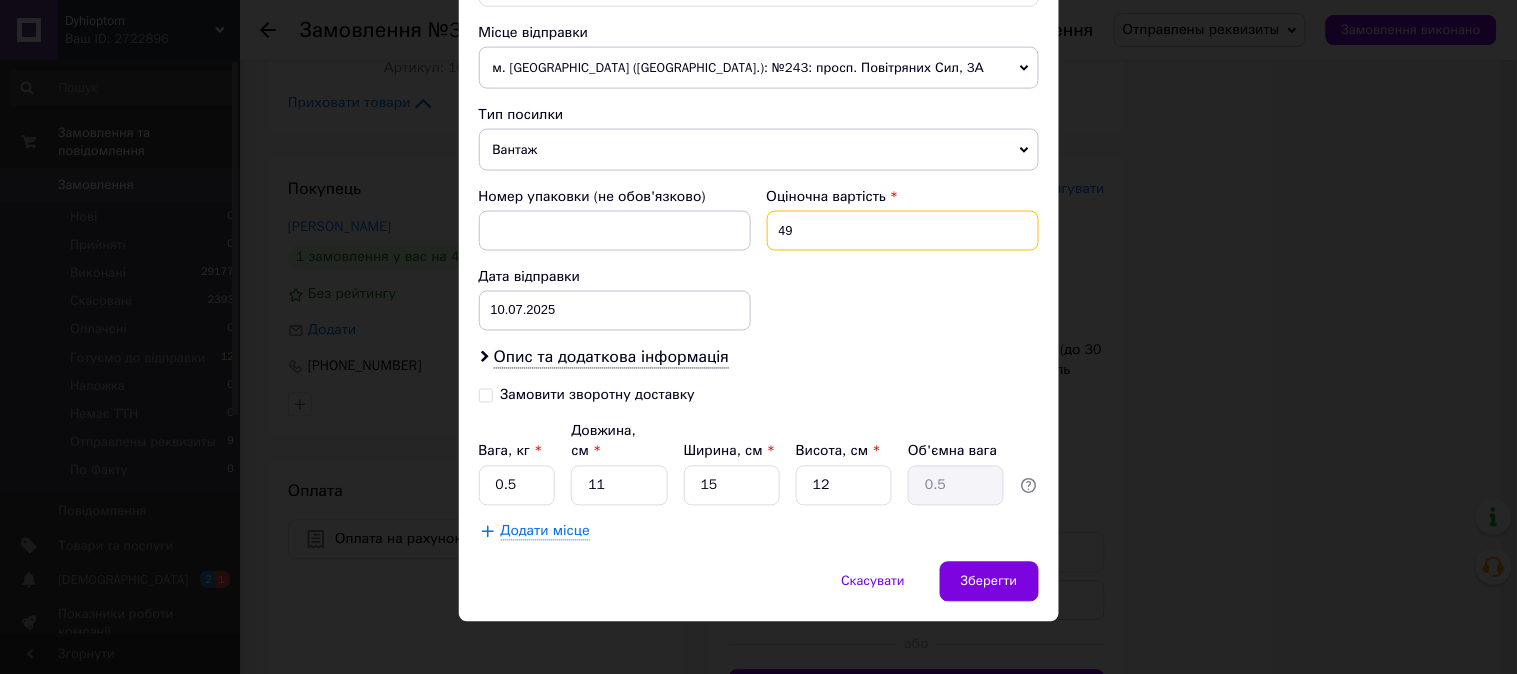 type on "4" 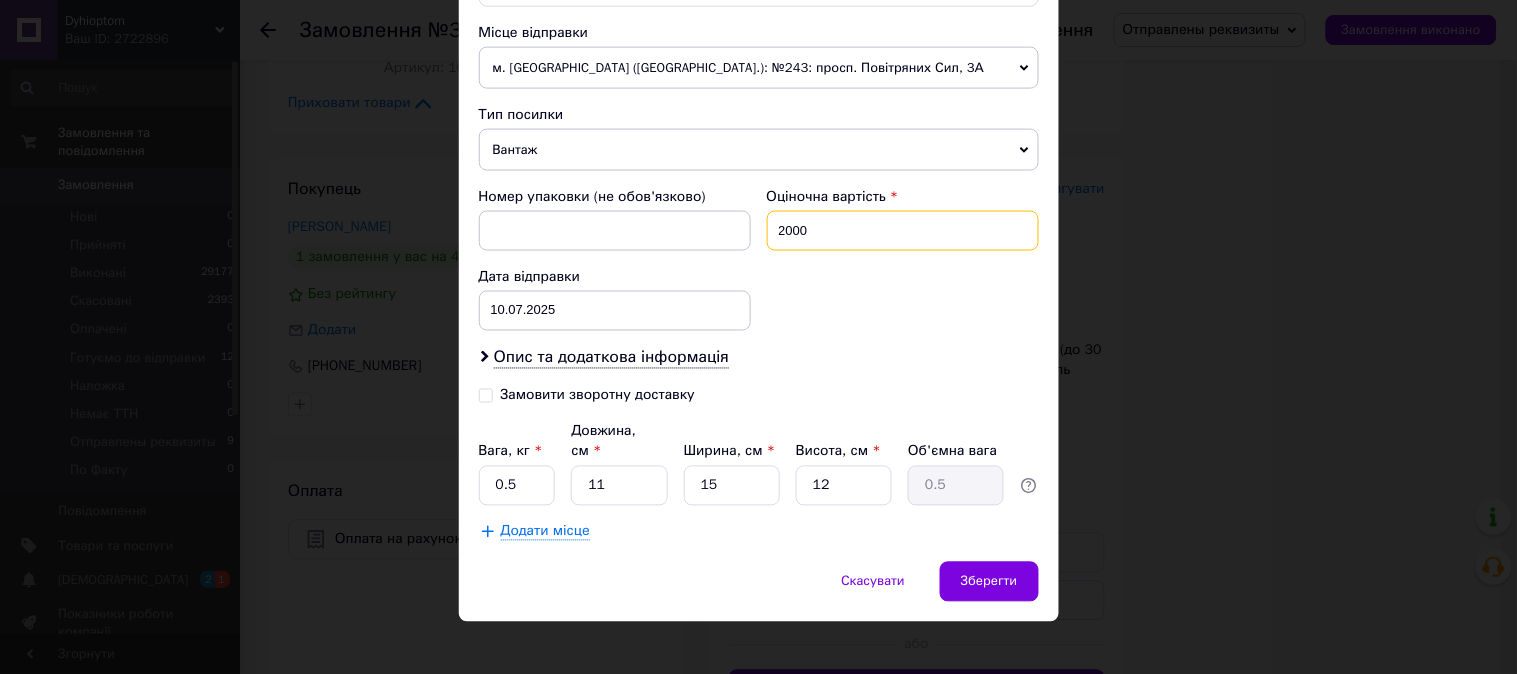 type on "2000" 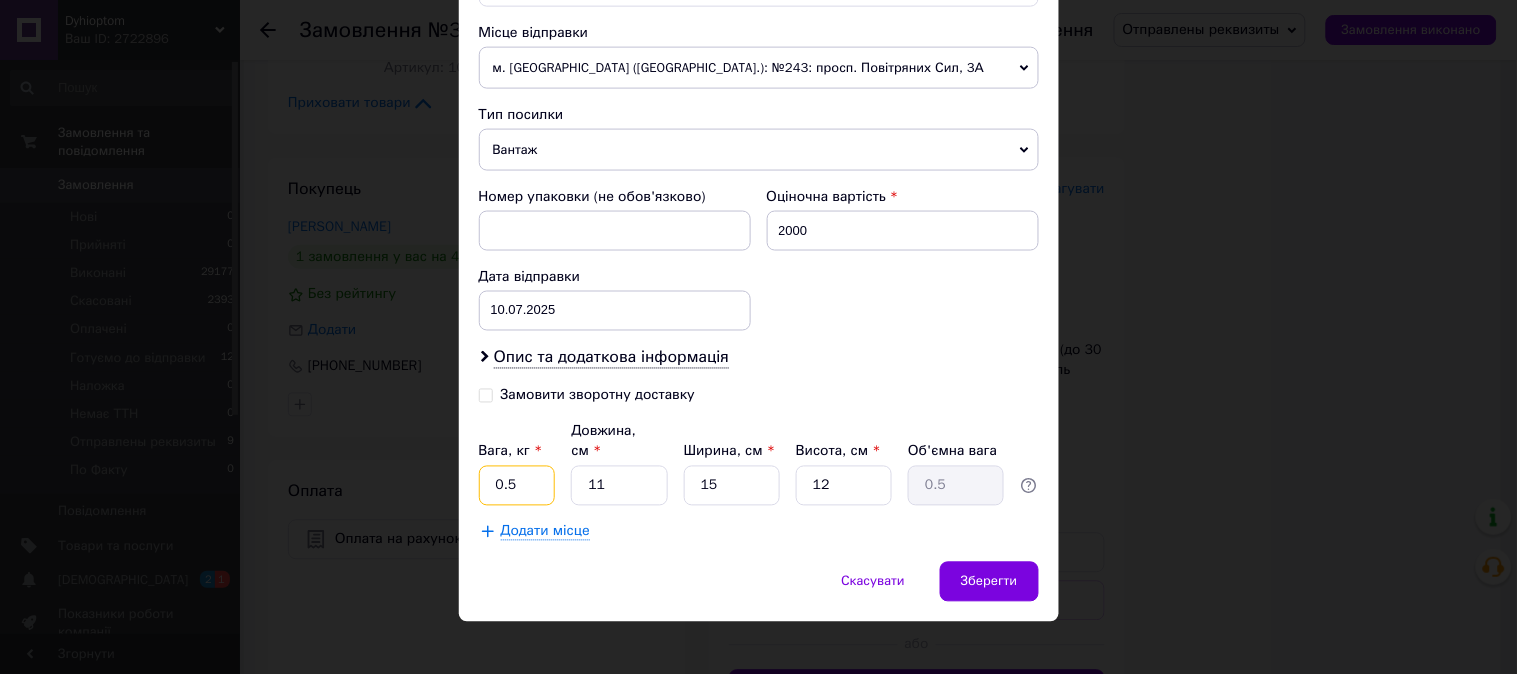 click on "0.5" at bounding box center (517, 486) 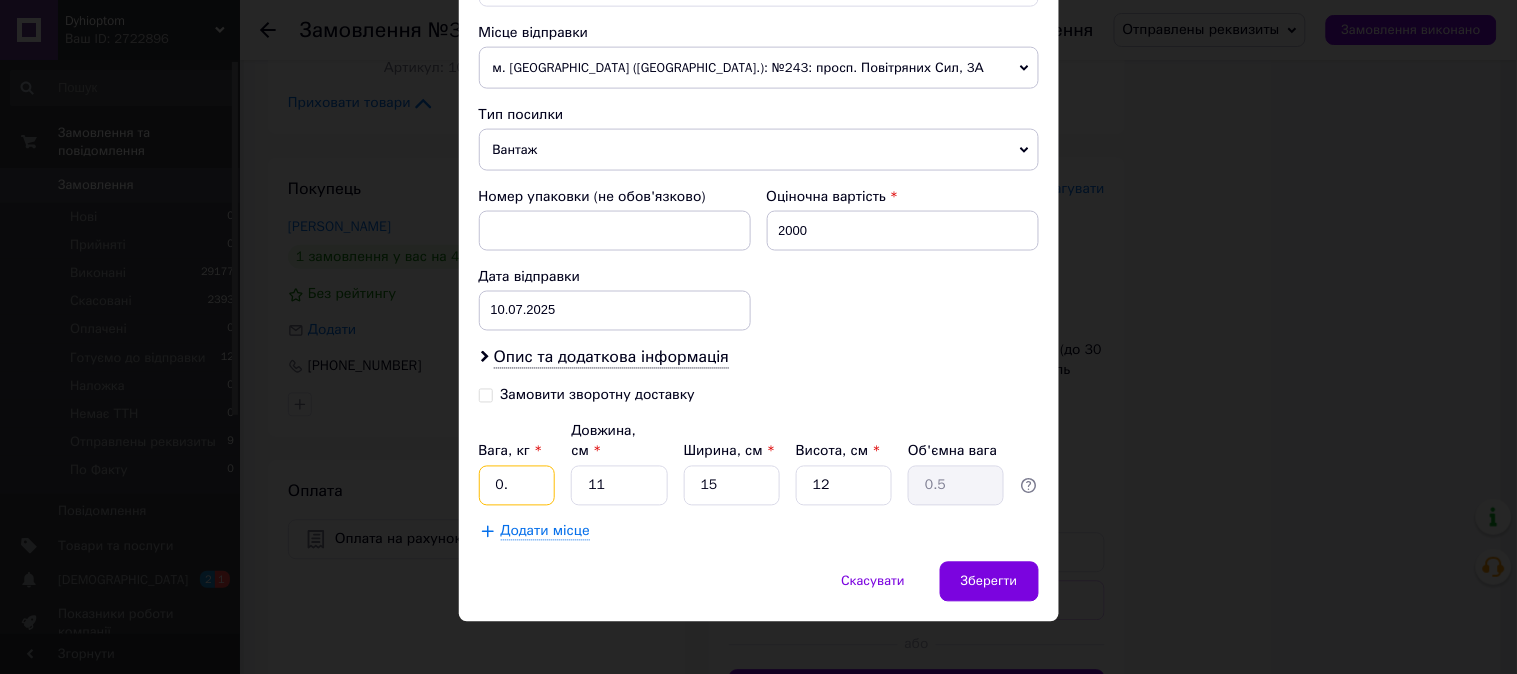 type on "0" 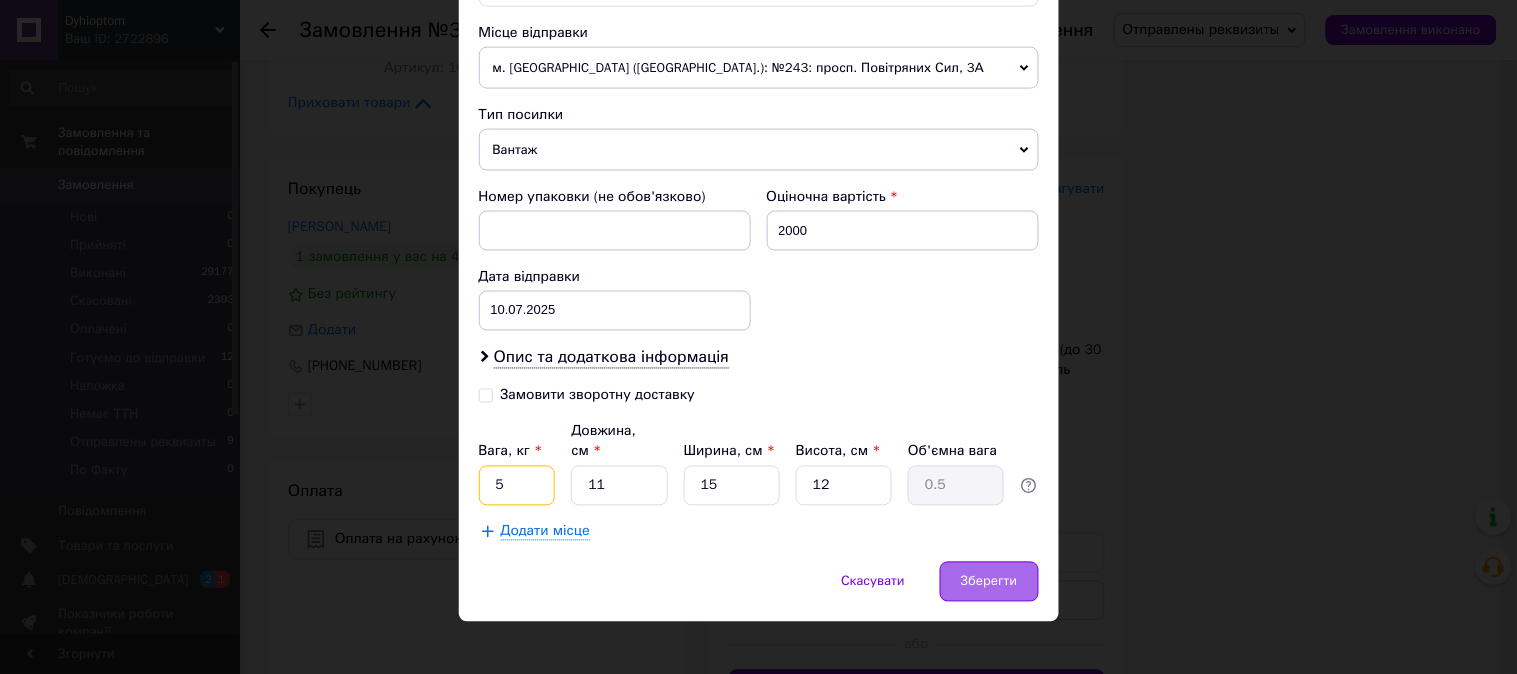 type on "5" 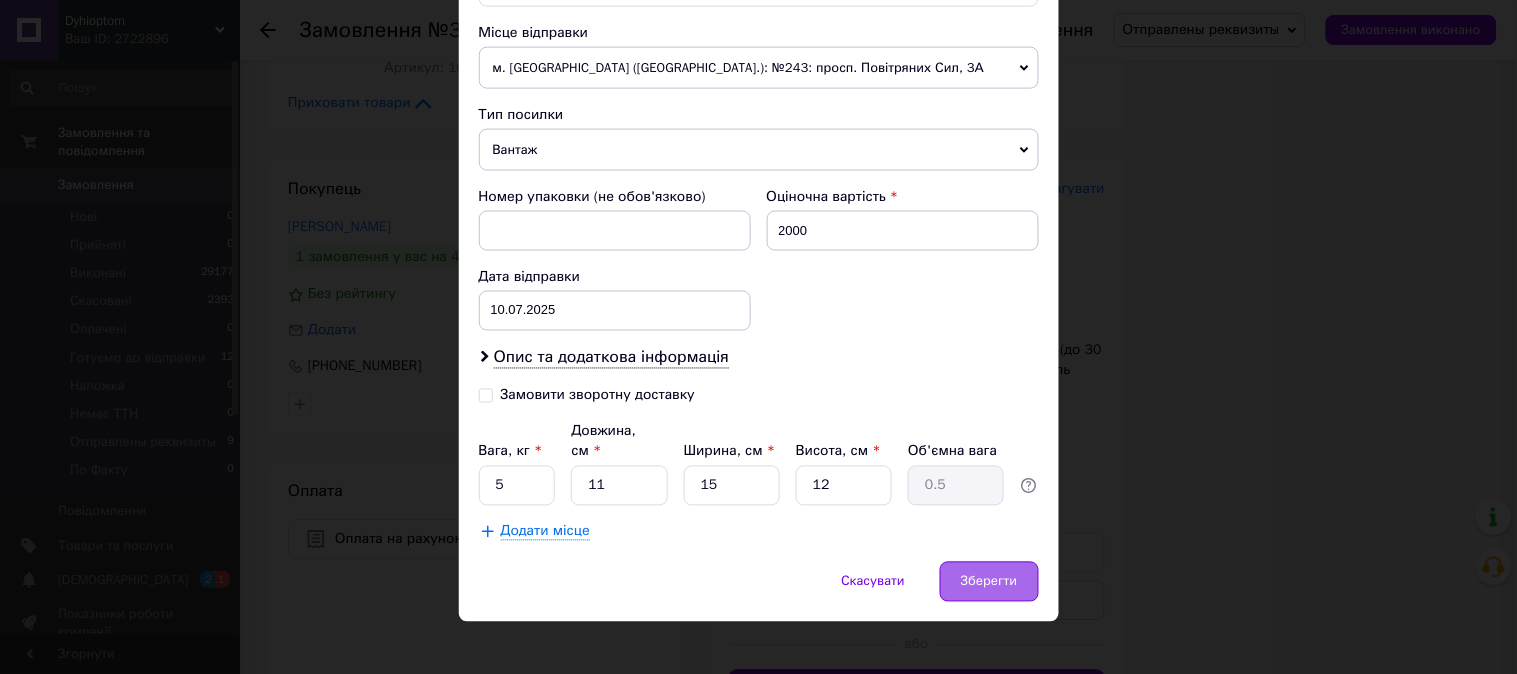 click on "Зберегти" at bounding box center [989, 582] 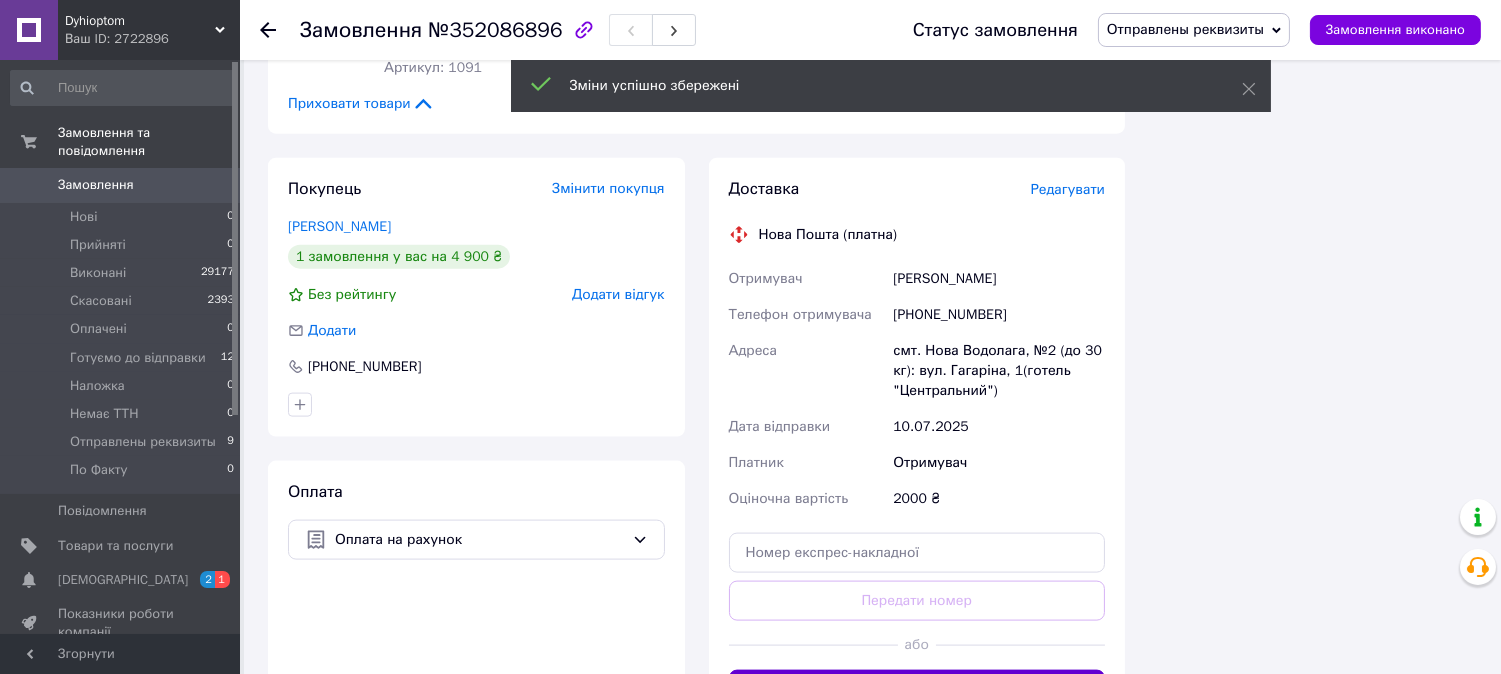 click on "Згенерувати ЕН" at bounding box center (917, 690) 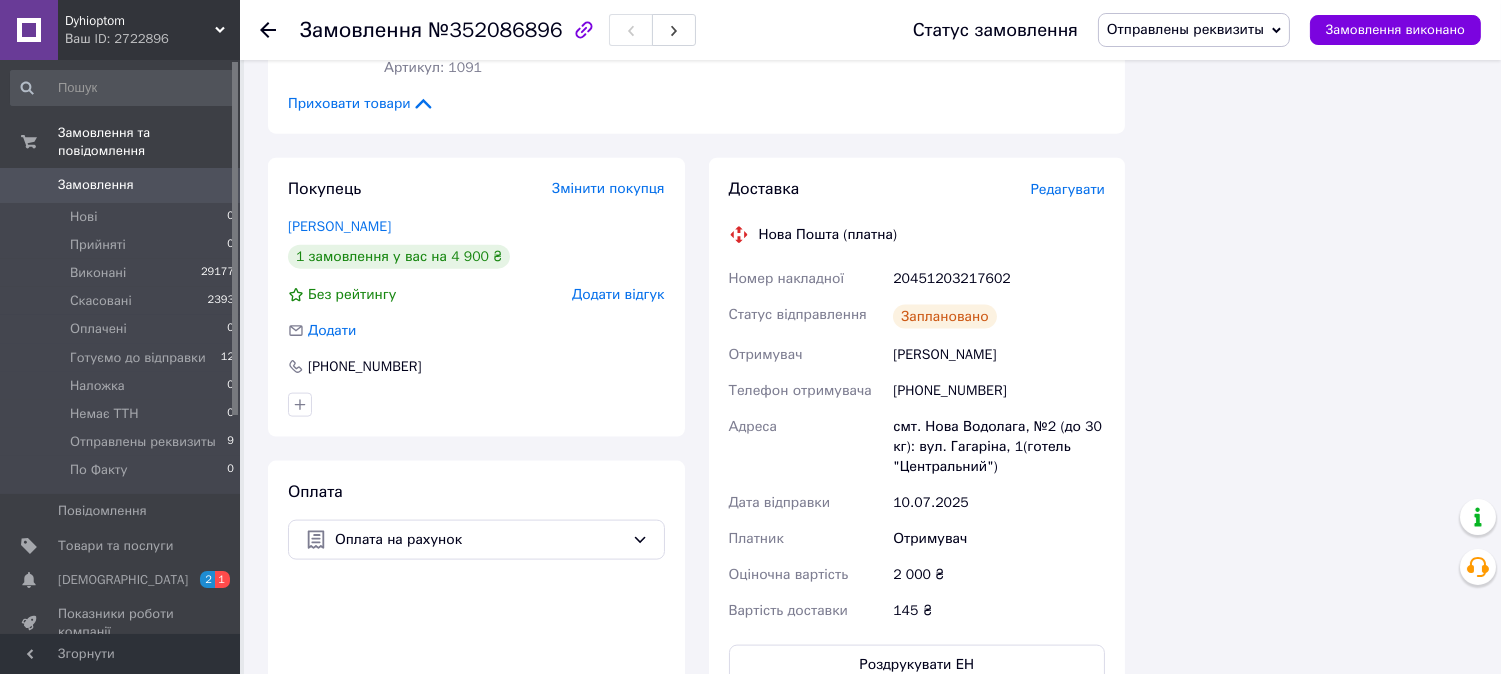 click on "20451203217602" at bounding box center (999, 279) 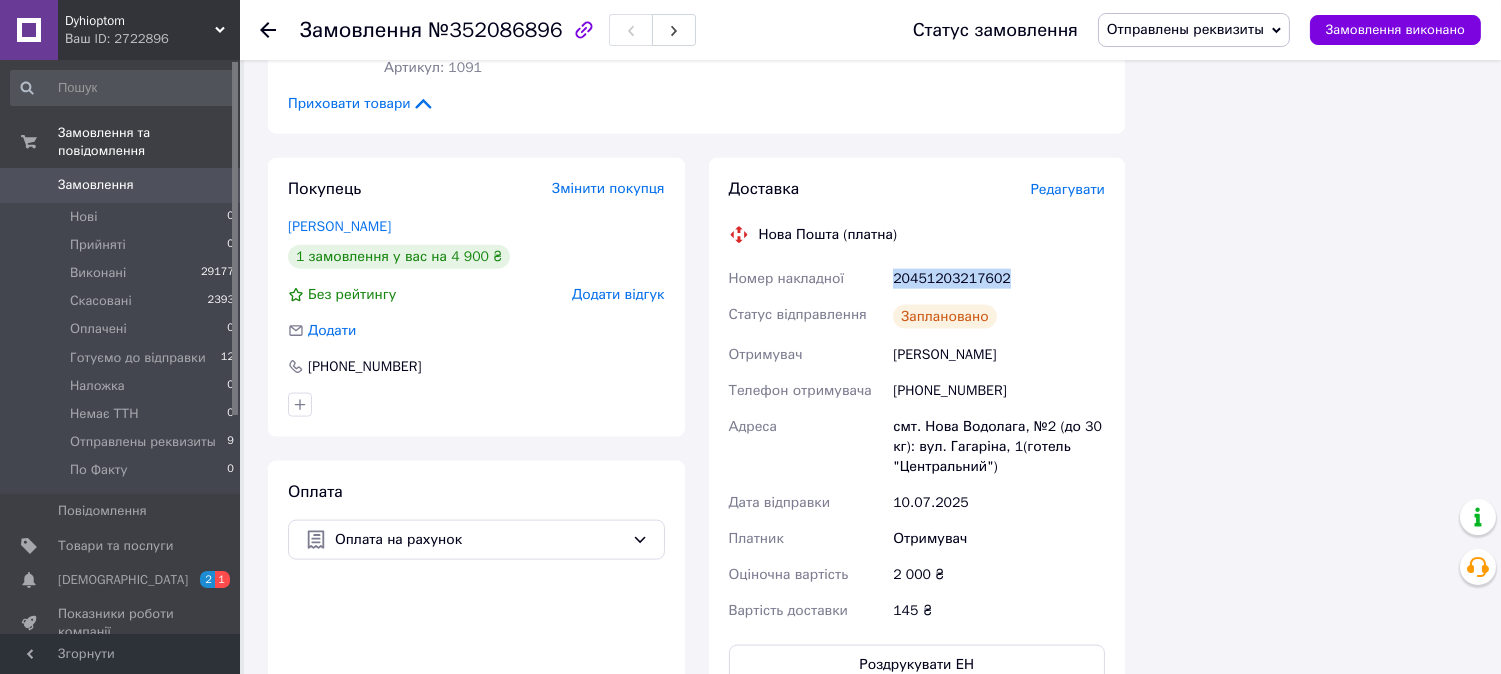 drag, startPoint x: 884, startPoint y: 195, endPoint x: 1012, endPoint y: 193, distance: 128.01562 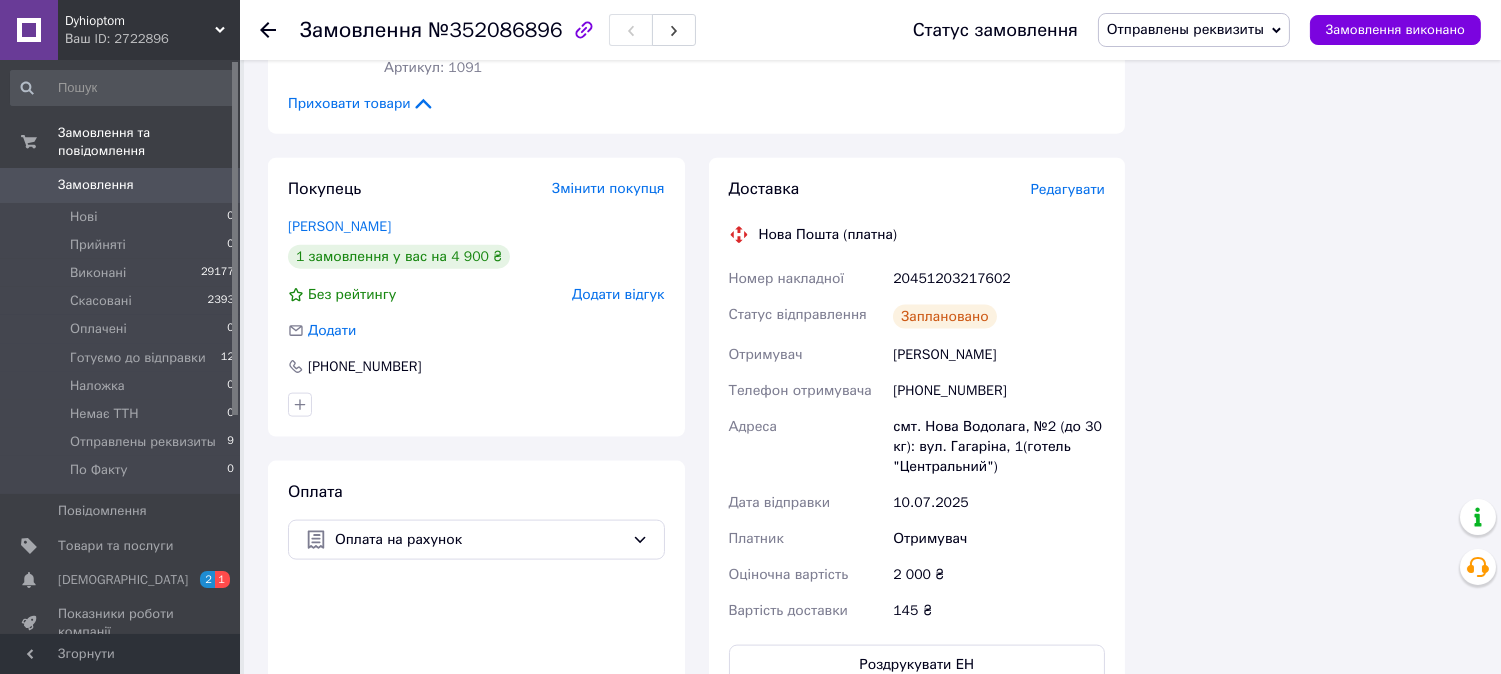 click on "Всього 38 товарів 4 900 ₴ Доставка 145 ₴ Знижка Додати Всього до сплати 4900 ₴ Дії Написати покупцеві Viber Telegram WhatsApp SMS Запит на відгук про компанію   Скопіювати запит на відгук У вас є 30 днів, щоб відправити запит на відгук покупцеві, скопіювавши посилання.   Видати чек   Завантажити PDF   Друк PDF   Дублювати замовлення Мітки Особисті нотатки, які бачите лише ви. З їх допомогою можна фільтрувати замовлення Примітки Залишилося 300 символів Очистити Зберегти" at bounding box center (1313, -1777) 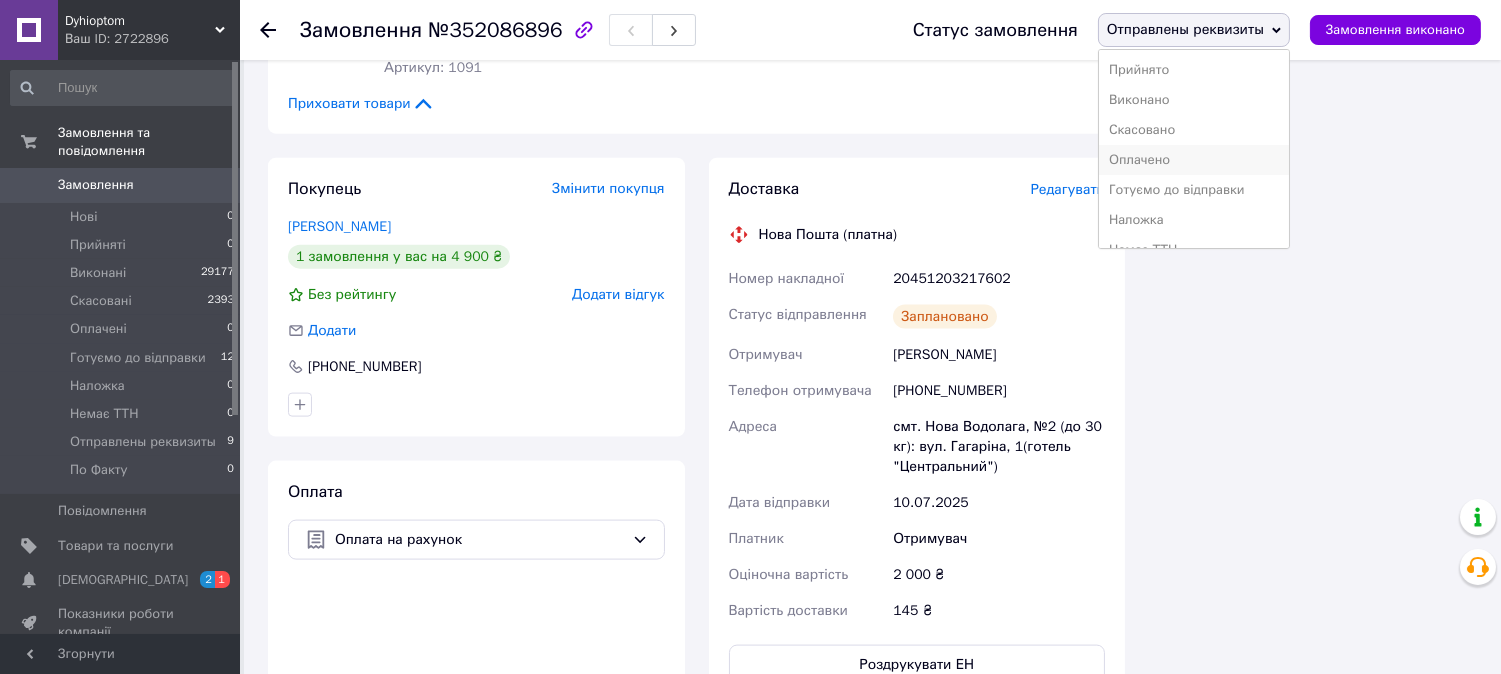 click on "Оплачено" at bounding box center [1194, 160] 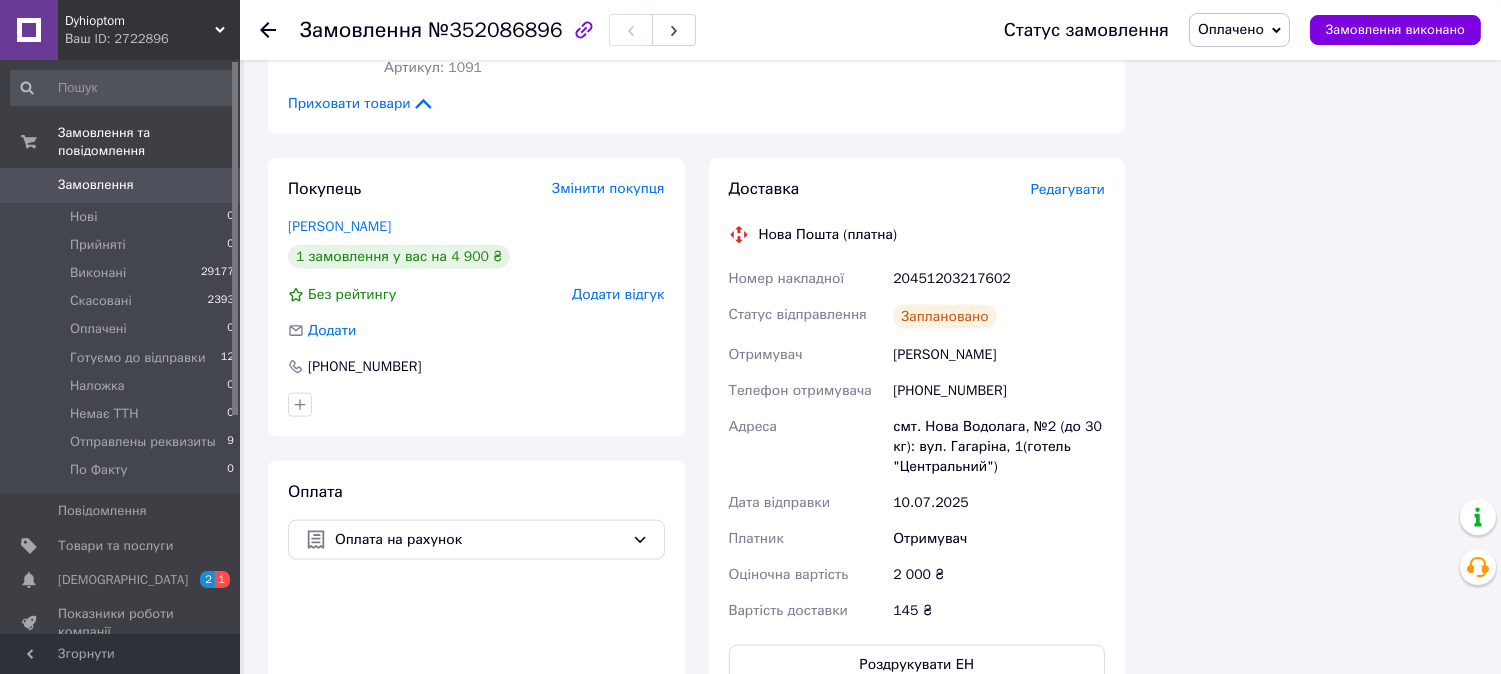 click on "Всього 38 товарів 4 900 ₴ Доставка 145 ₴ Знижка Додати Всього до сплати 4900 ₴ Дії Написати покупцеві Viber Telegram WhatsApp SMS Запит на відгук про компанію   Скопіювати запит на відгук У вас є 30 днів, щоб відправити запит на відгук покупцеві, скопіювавши посилання.   Видати чек   Завантажити PDF   Друк PDF   Дублювати замовлення Мітки Особисті нотатки, які бачите лише ви. З їх допомогою можна фільтрувати замовлення Примітки Залишилося 300 символів Очистити Зберегти" at bounding box center [1313, -1753] 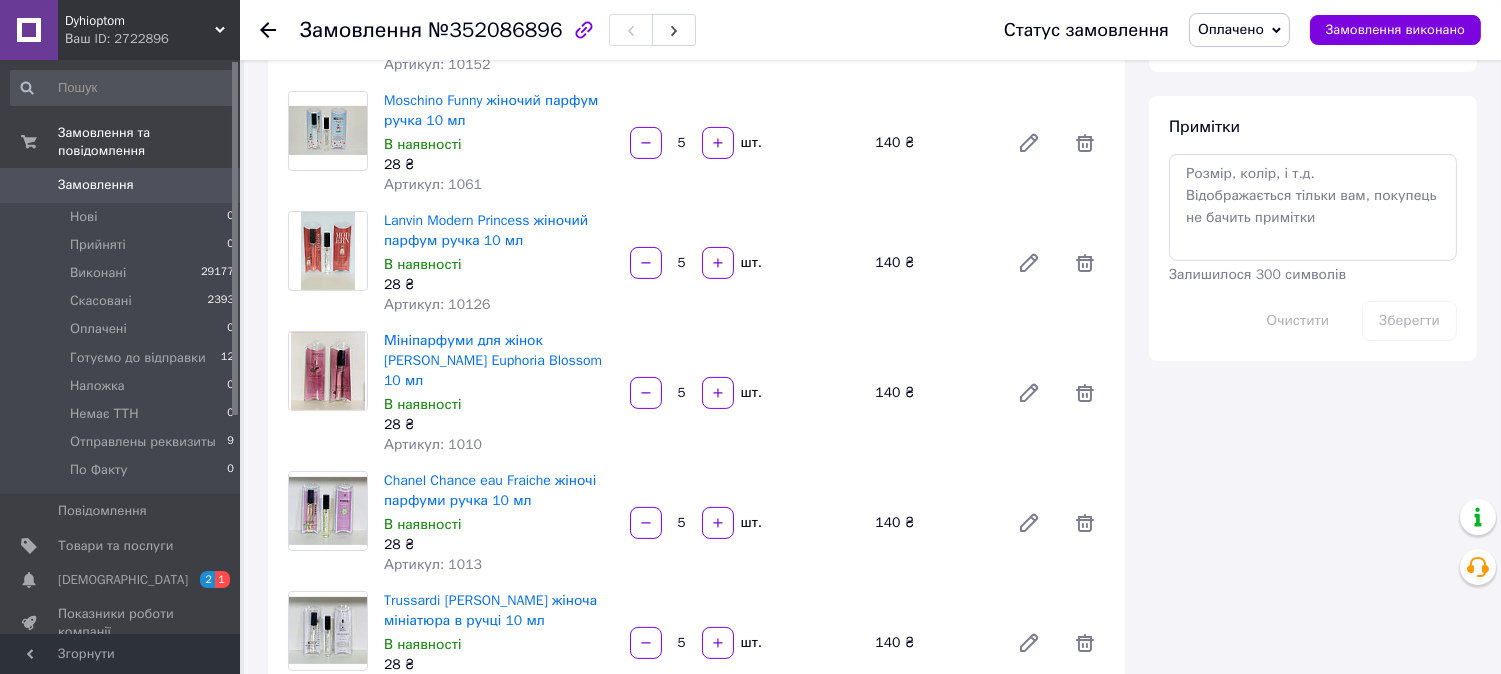 scroll, scrollTop: 444, scrollLeft: 0, axis: vertical 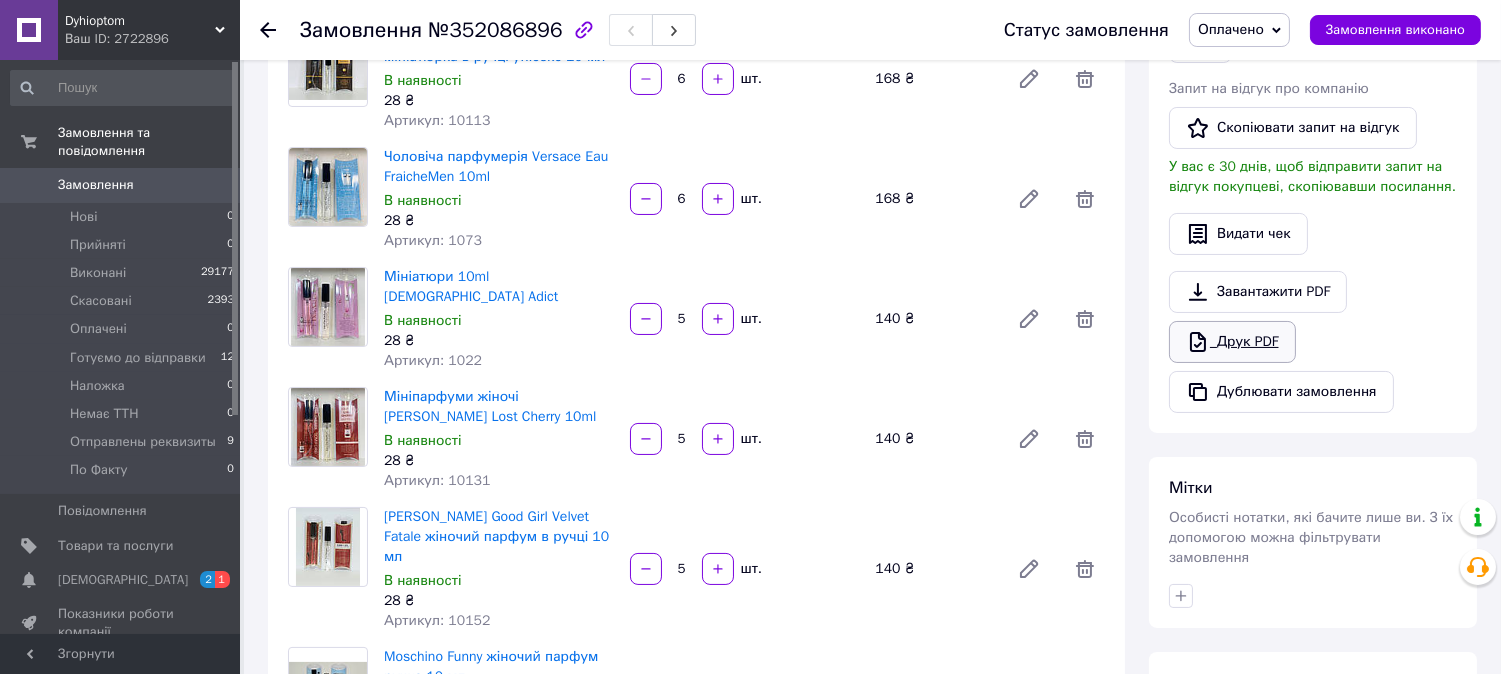 click on "Друк PDF" at bounding box center [1232, 342] 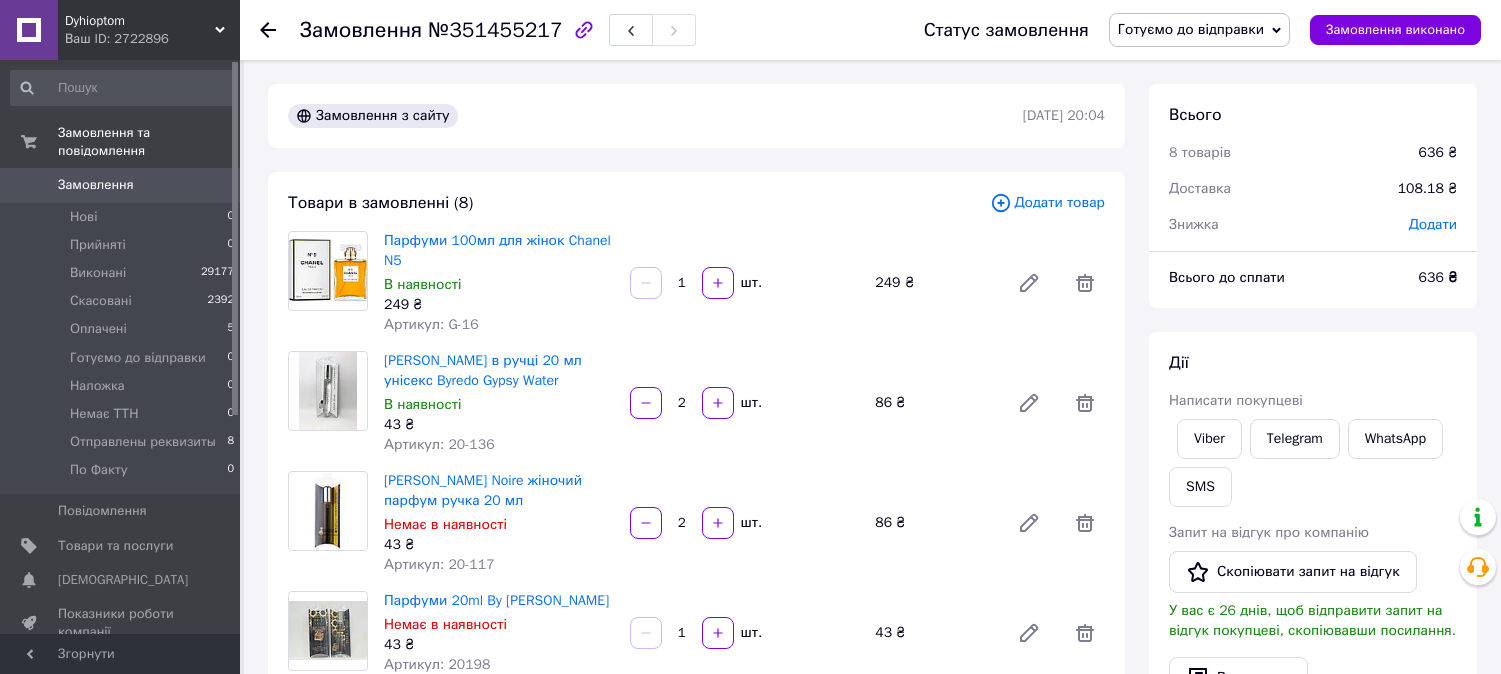 scroll, scrollTop: 1223, scrollLeft: 0, axis: vertical 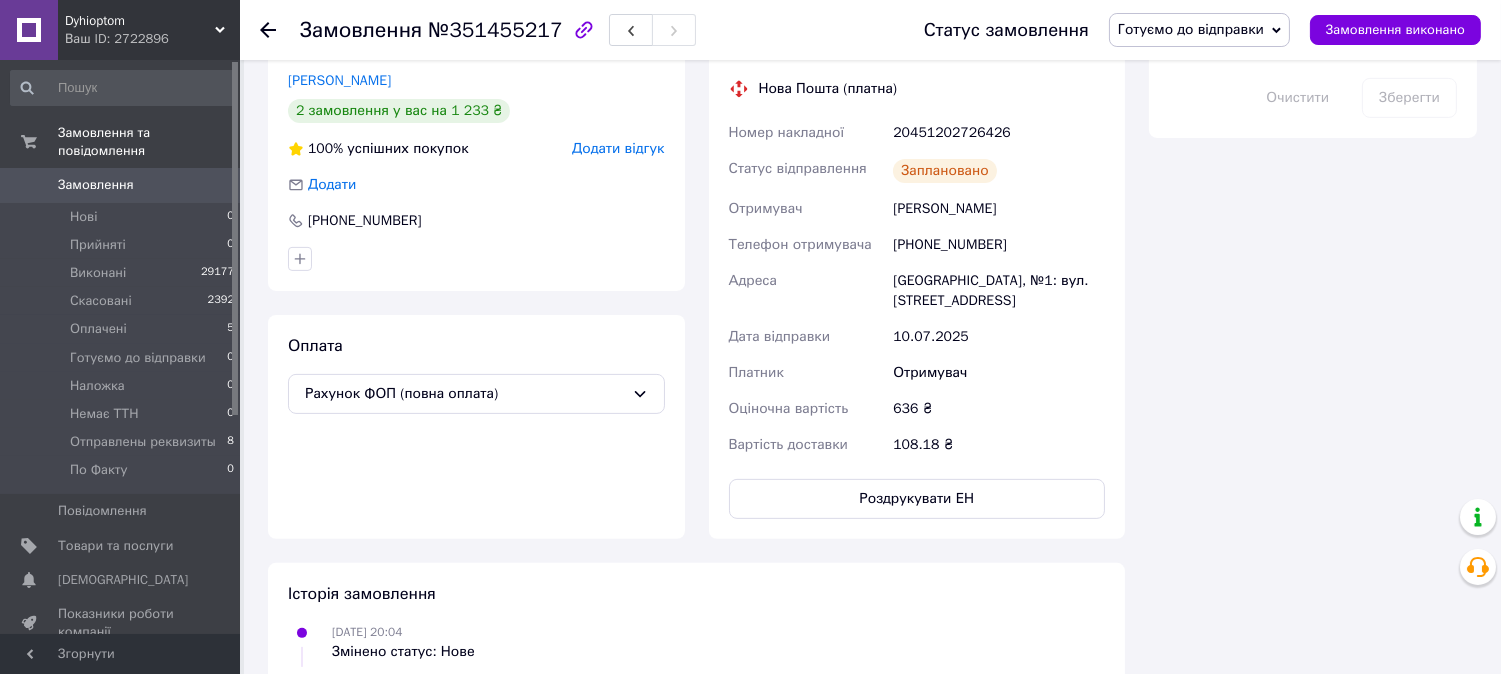 click at bounding box center (123, 88) 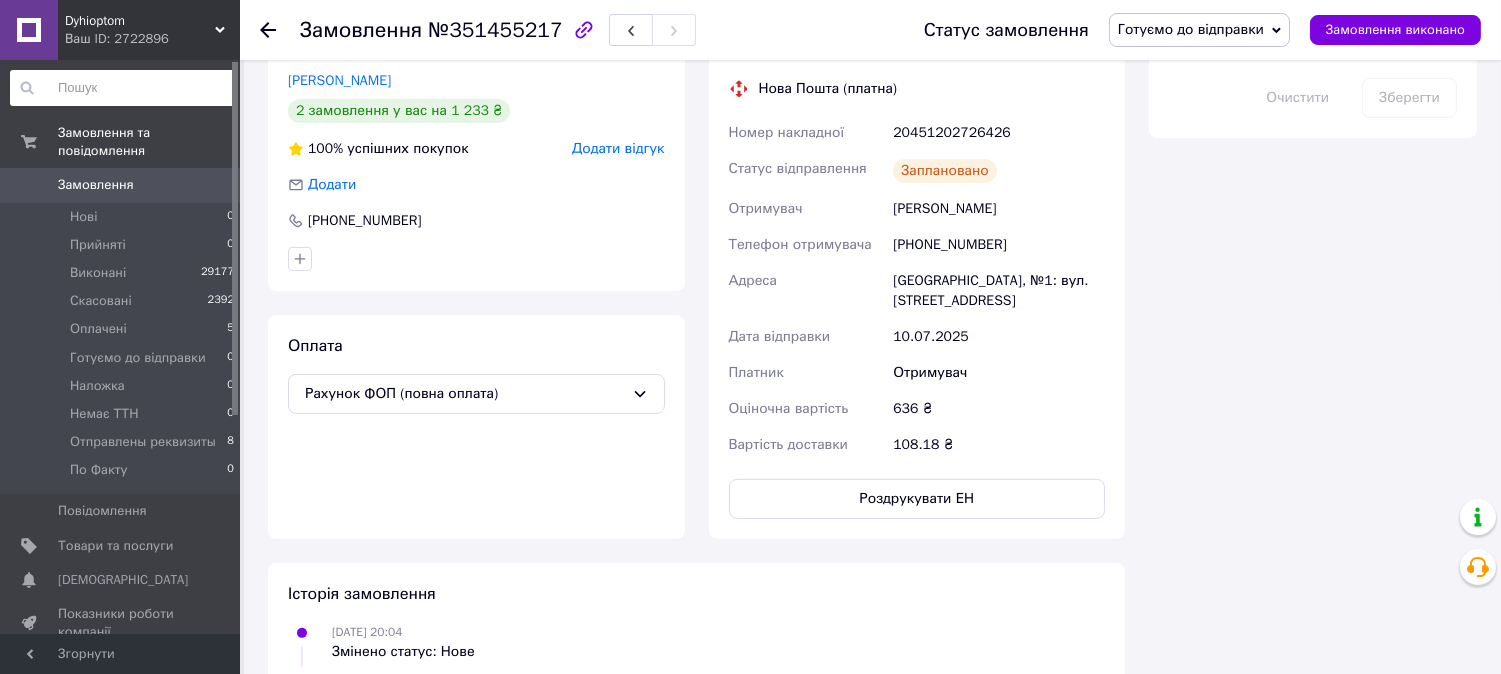 paste on "[PHONE_NUMBER]" 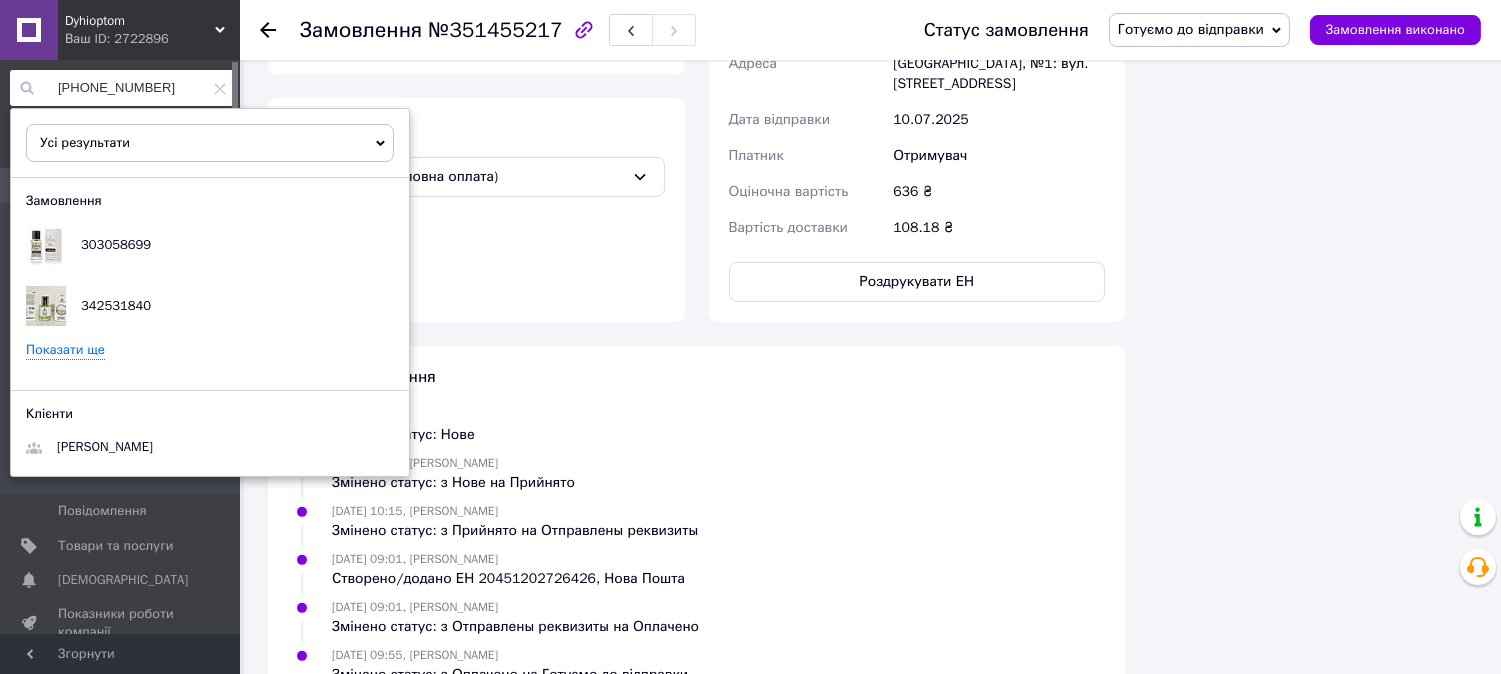 scroll, scrollTop: 1383, scrollLeft: 0, axis: vertical 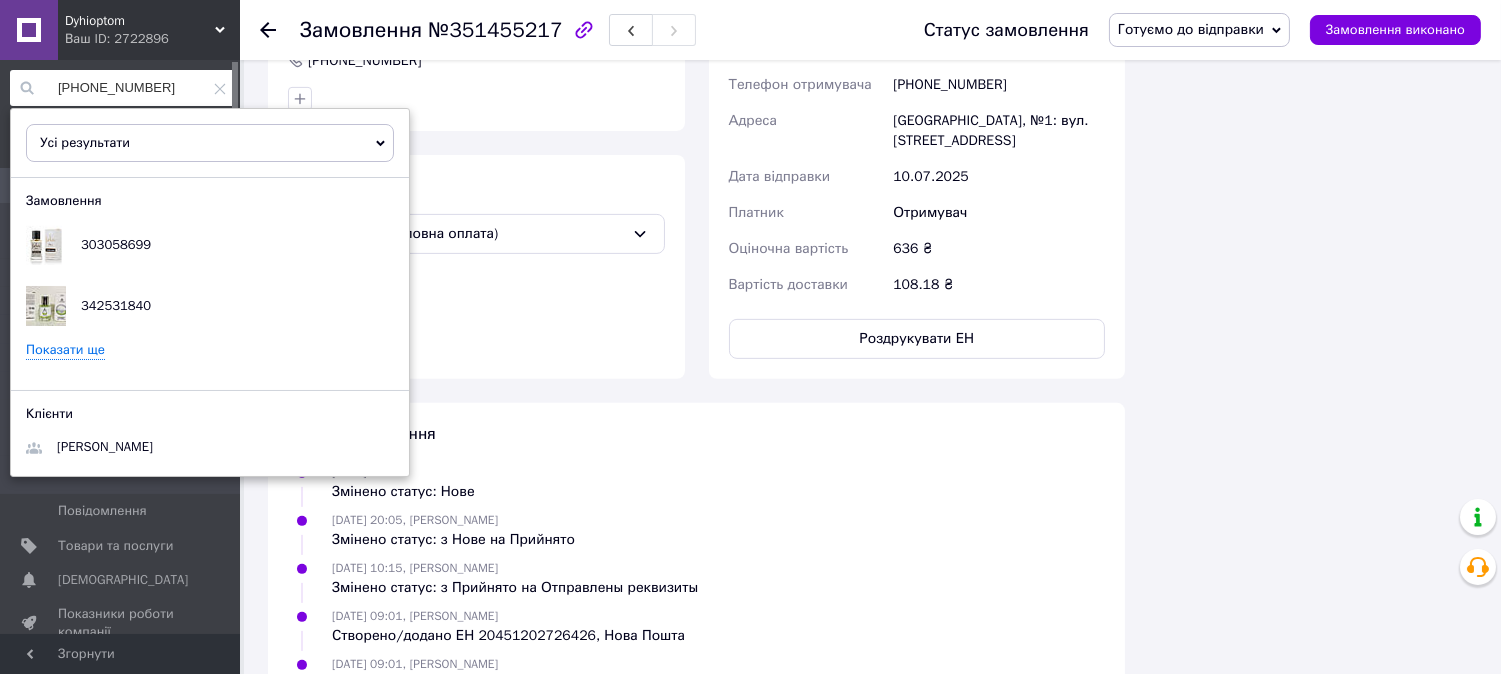 type on "[PHONE_NUMBER]" 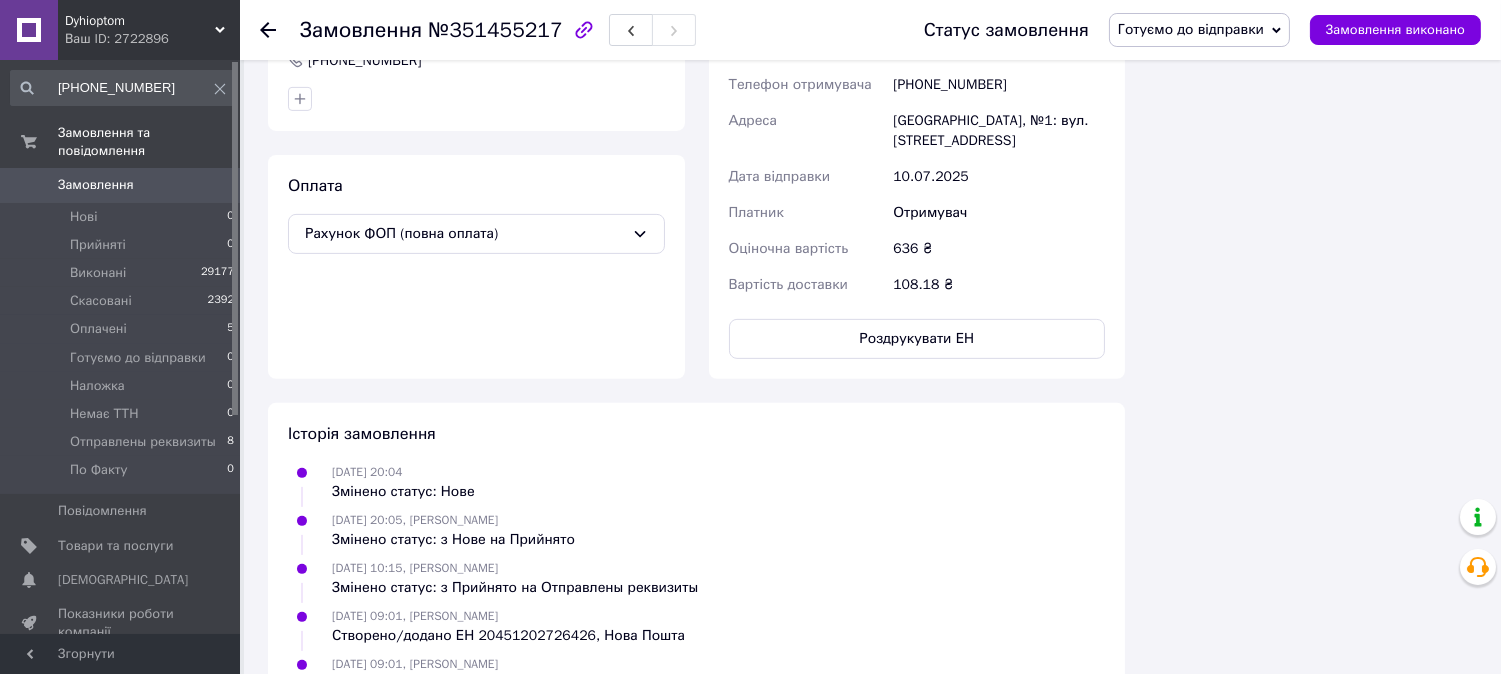 click on "Замовлення" at bounding box center [96, 185] 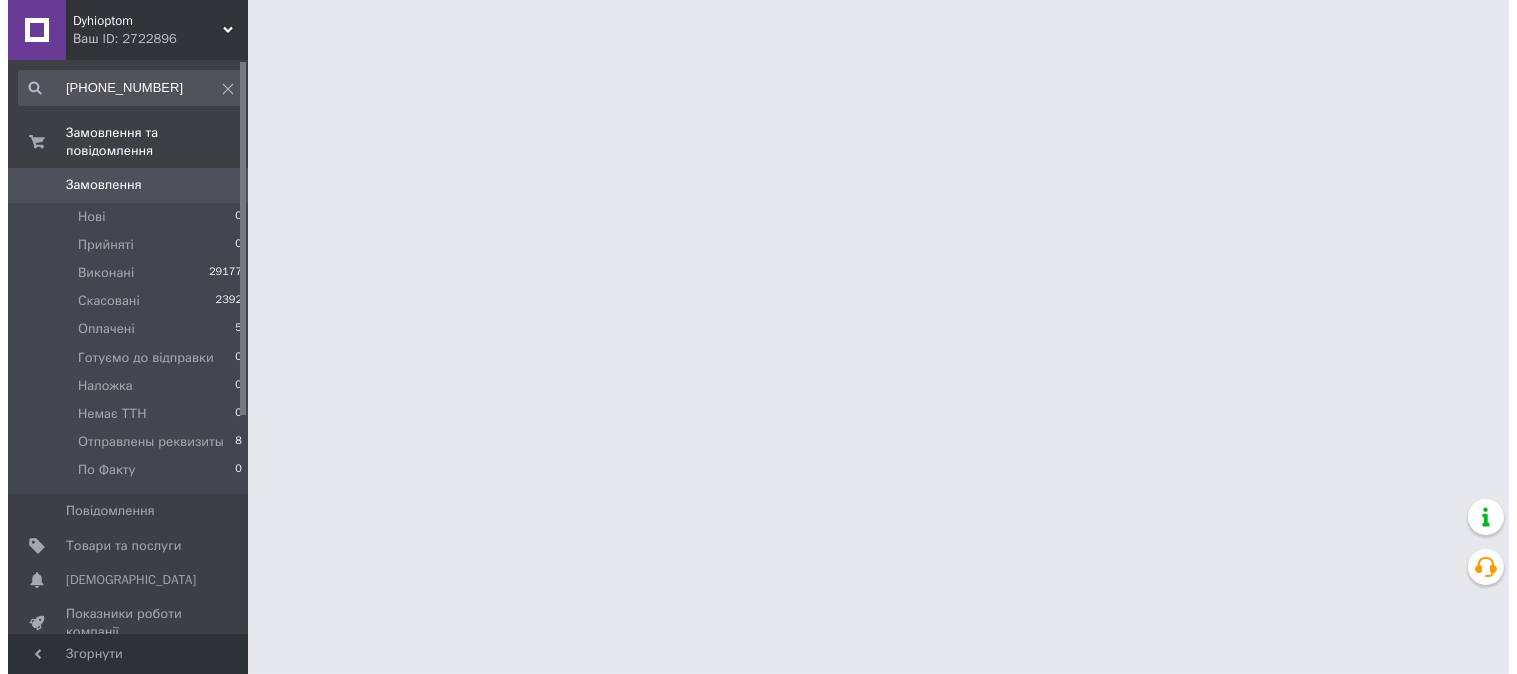 scroll, scrollTop: 0, scrollLeft: 0, axis: both 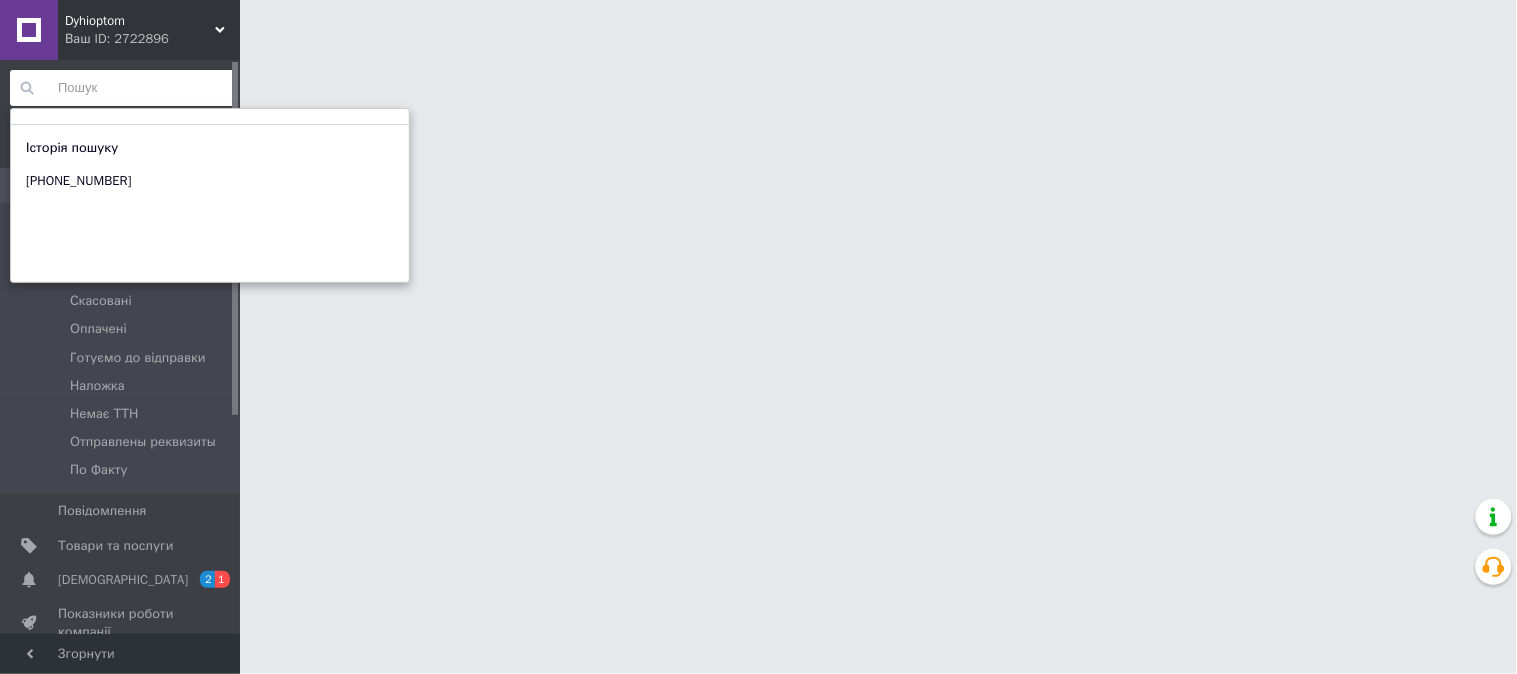 click at bounding box center [123, 88] 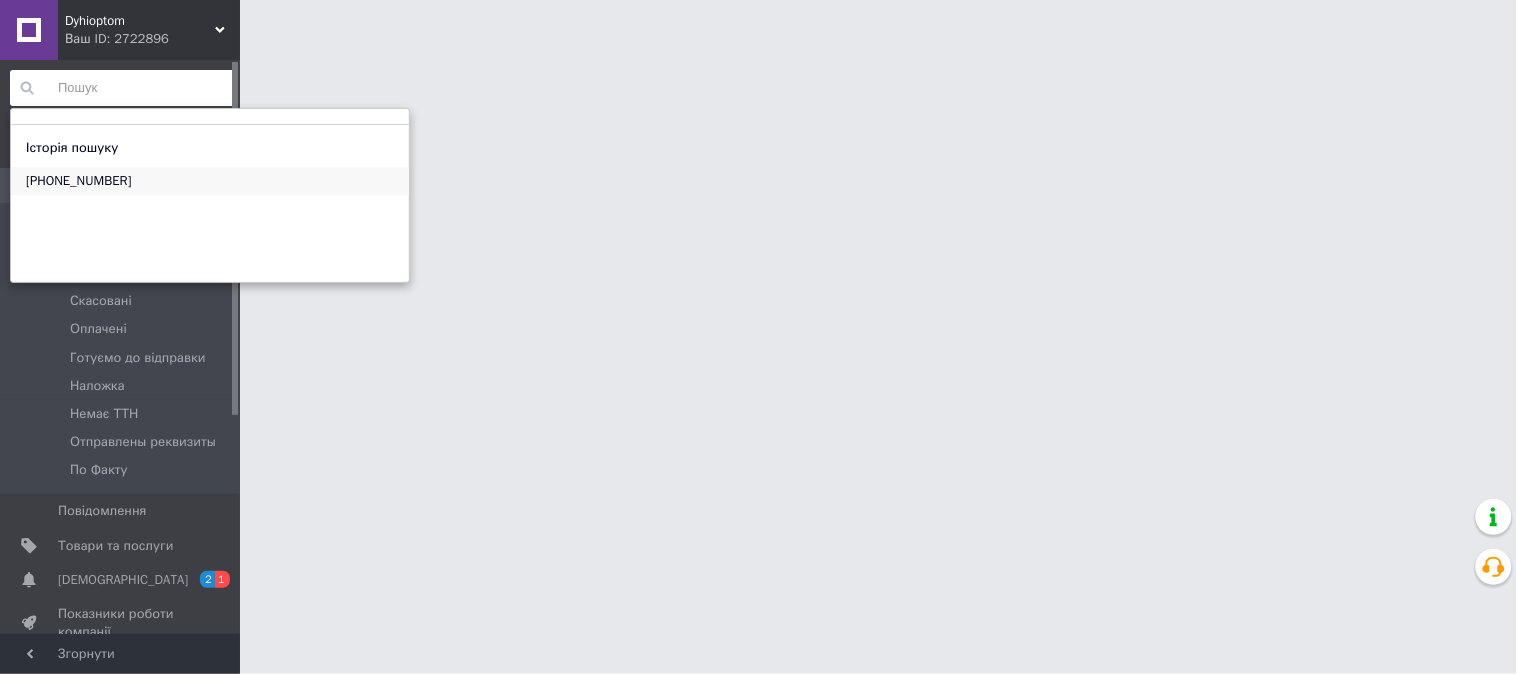 click on "[PHONE_NUMBER]" at bounding box center (78, 181) 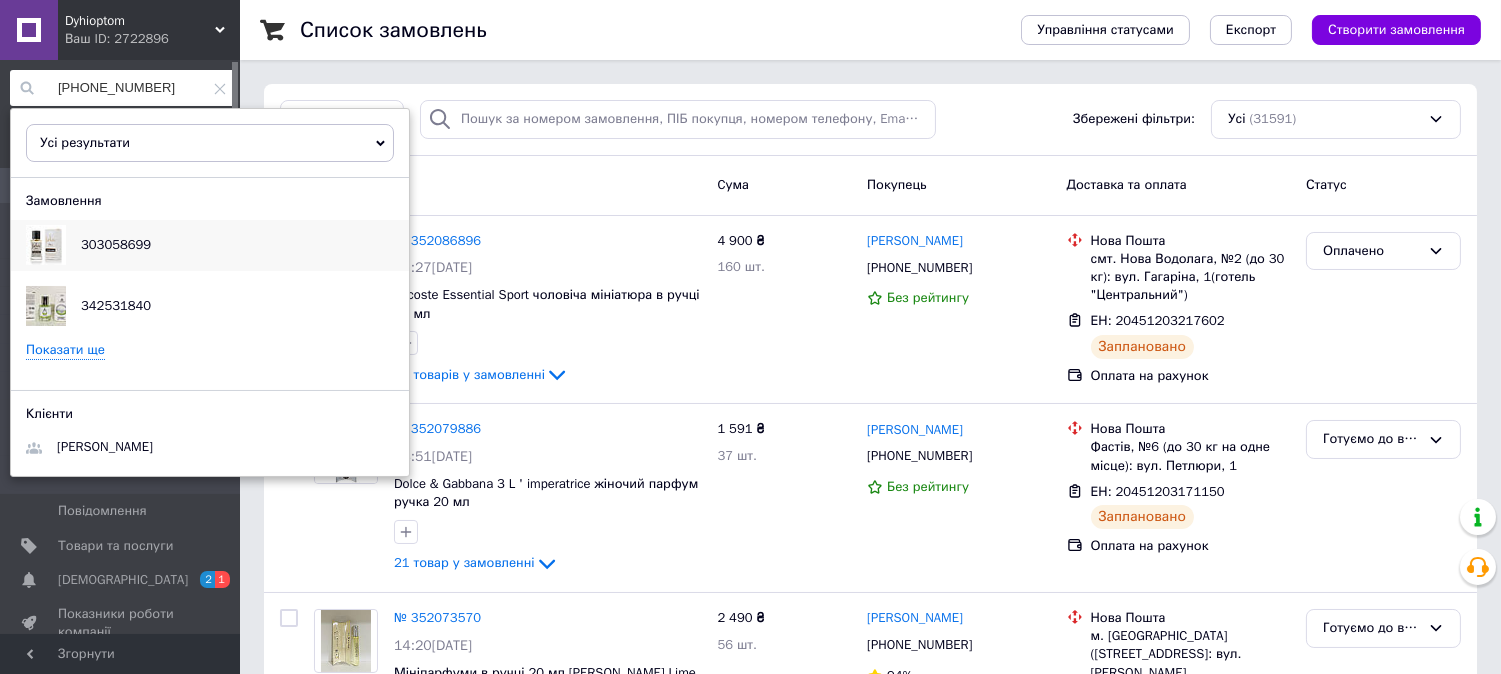 click on "303058699" at bounding box center (116, 244) 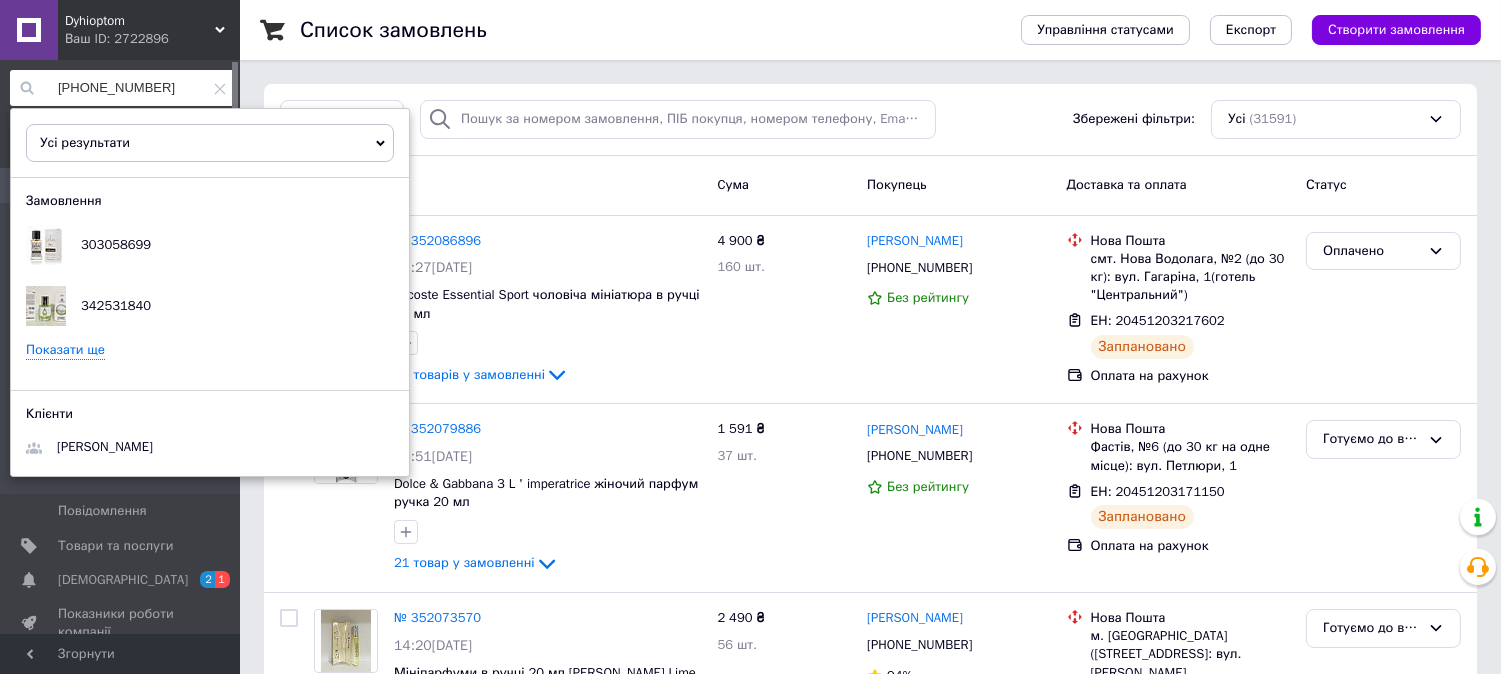 click on "Усі результати" at bounding box center [210, 143] 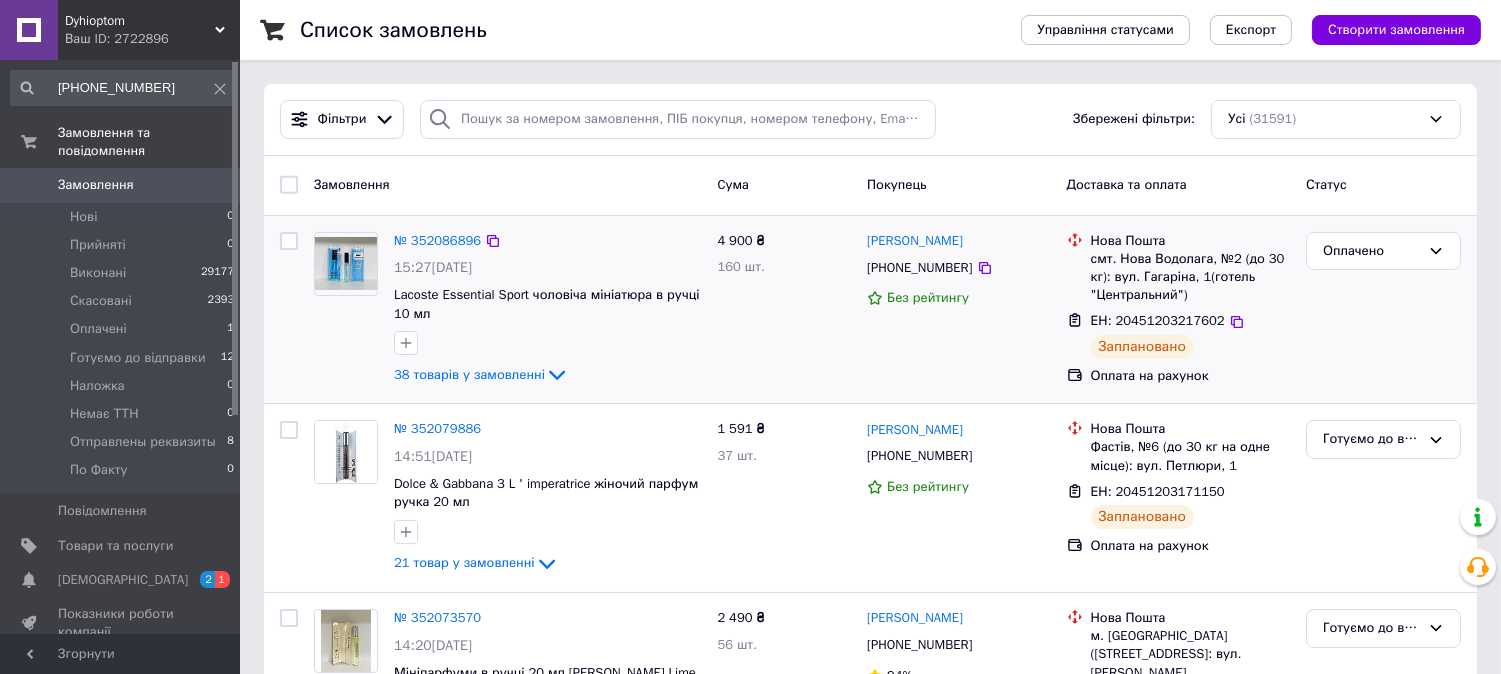 click on "15:27, 10.07.2025" at bounding box center [547, 268] 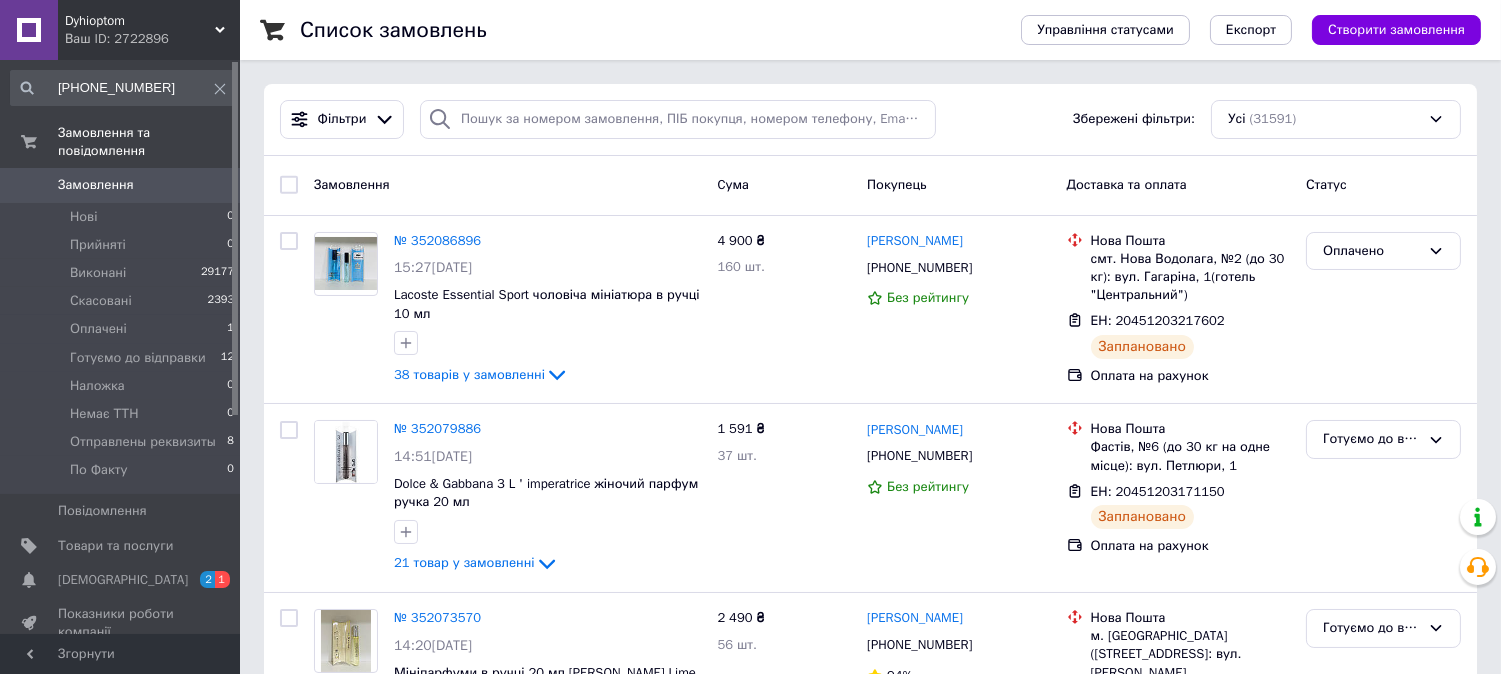 click on "Замовлення" at bounding box center (96, 185) 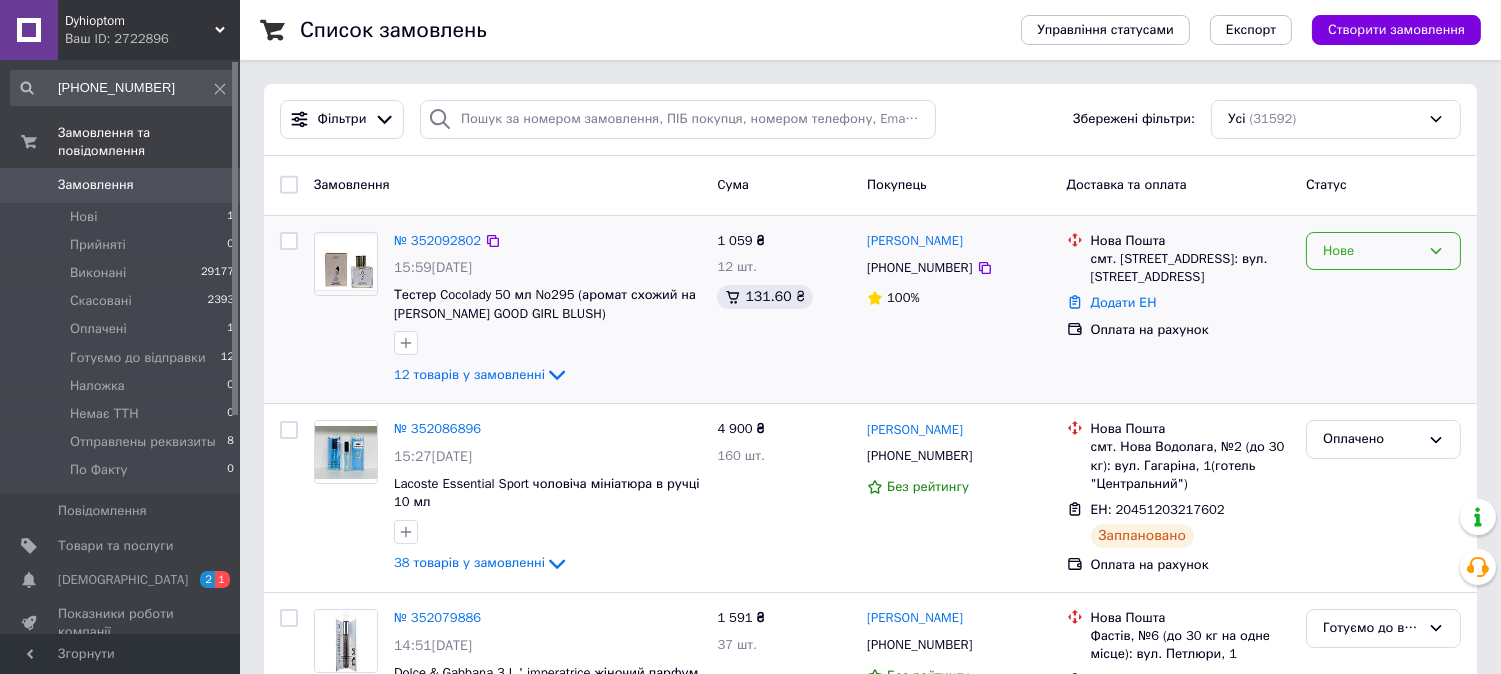 click on "Нове" at bounding box center [1371, 251] 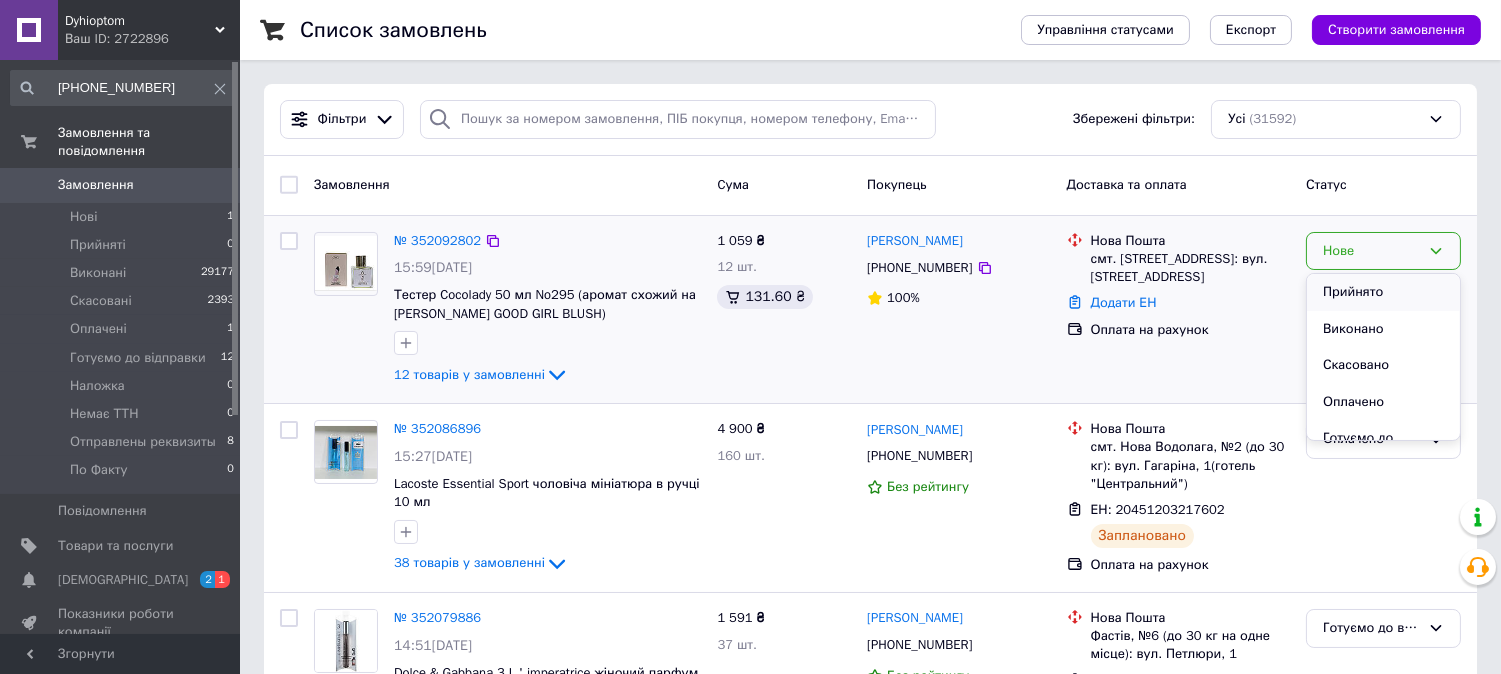 click on "Прийнято" at bounding box center (1383, 292) 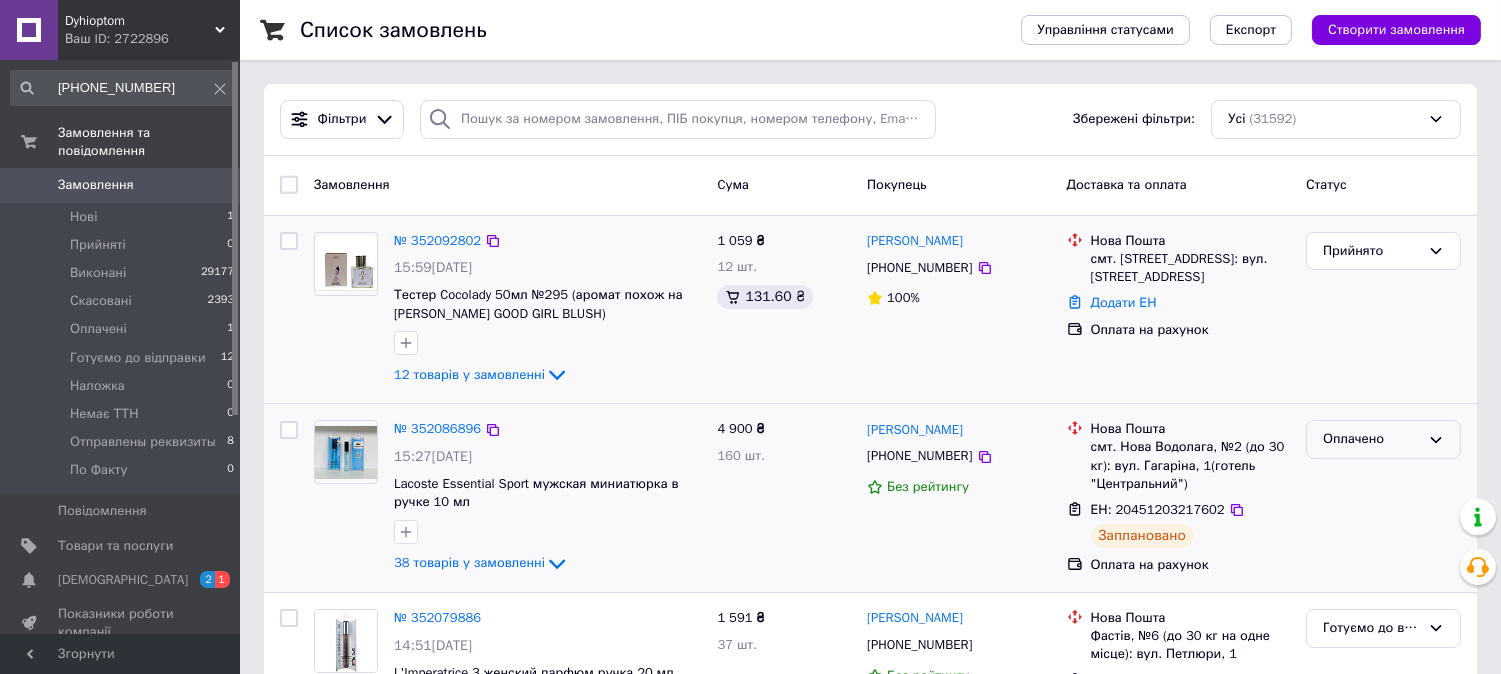 click on "Оплачено" at bounding box center [1371, 439] 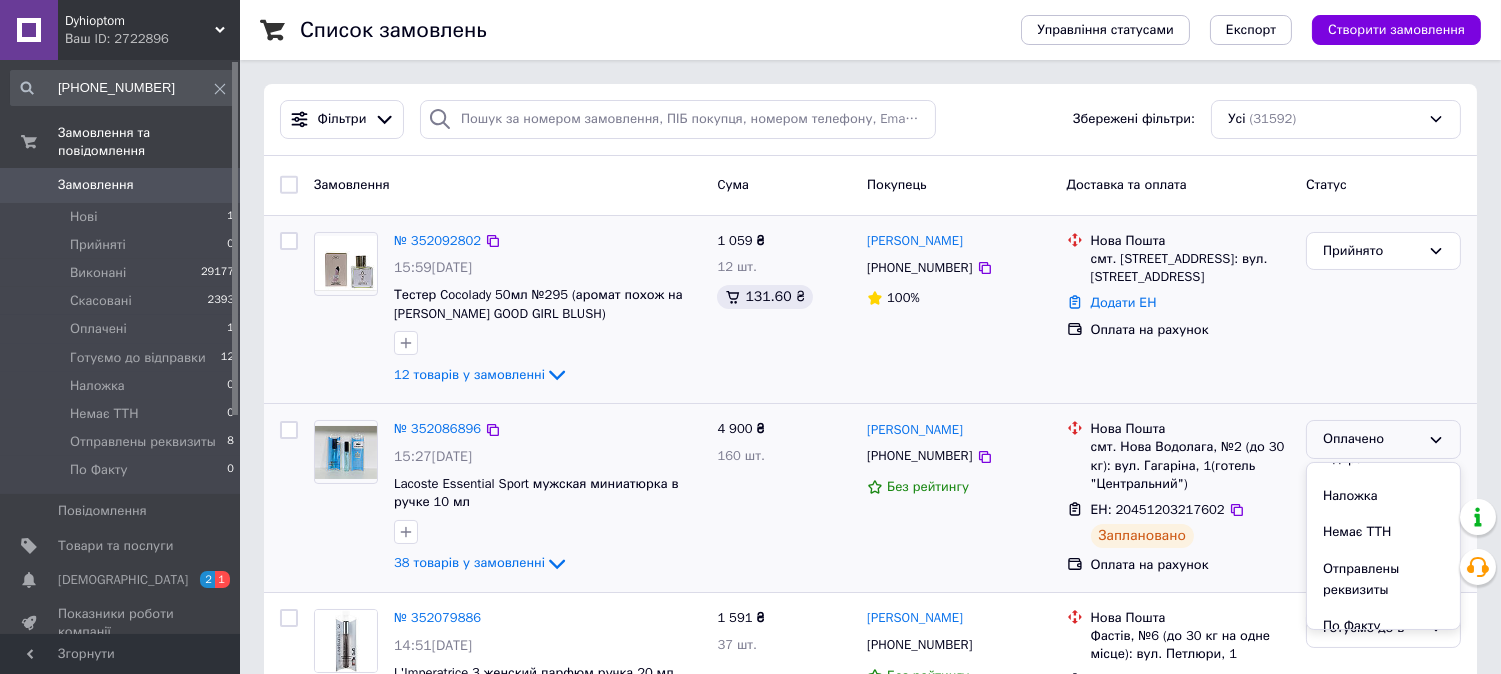 scroll, scrollTop: 167, scrollLeft: 0, axis: vertical 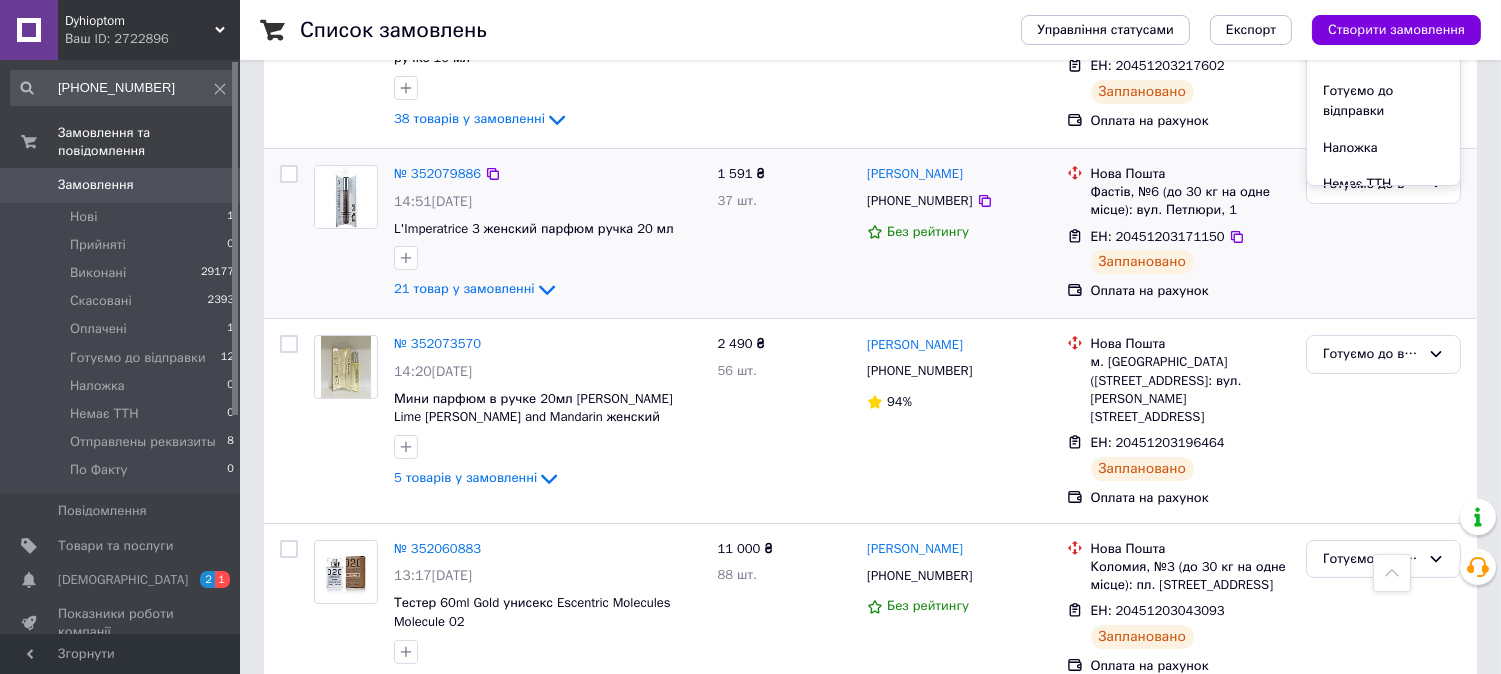 click on "Готуємо до відправки" at bounding box center [1383, 233] 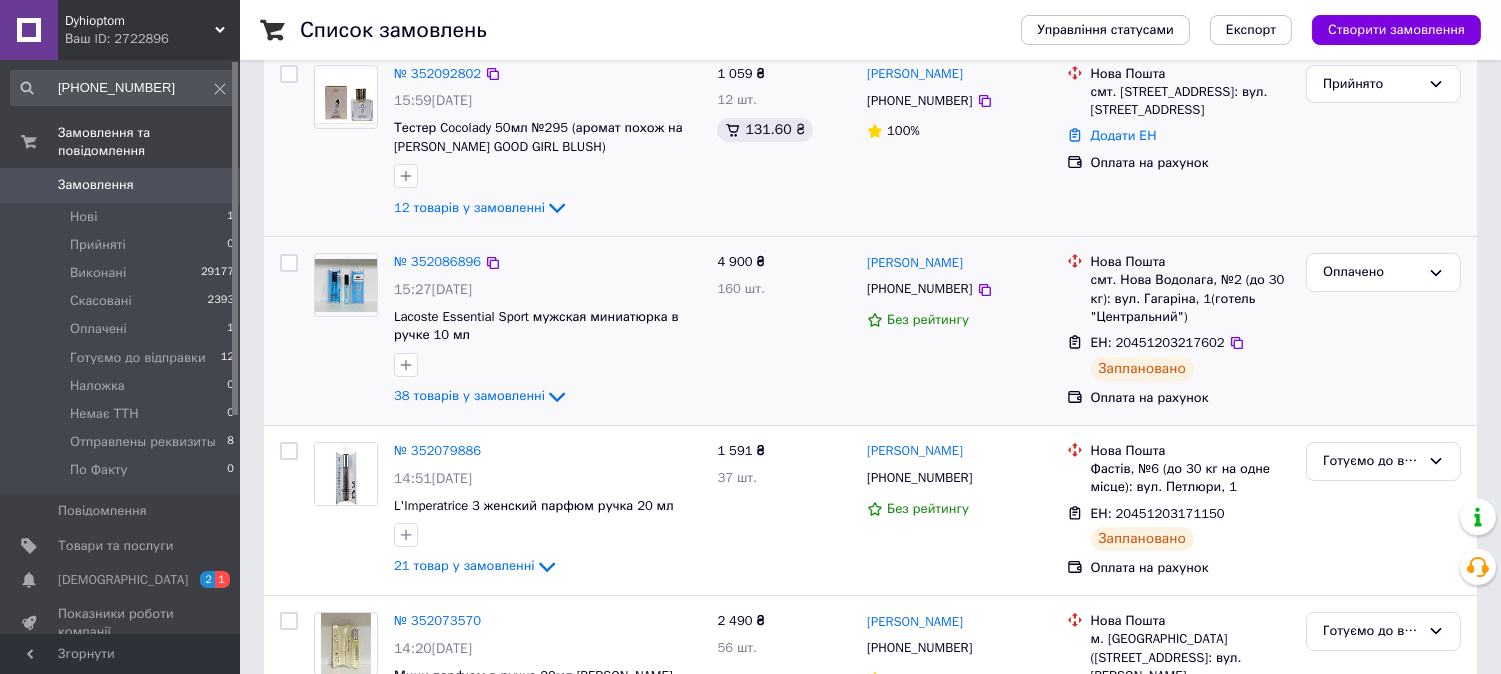 scroll, scrollTop: 111, scrollLeft: 0, axis: vertical 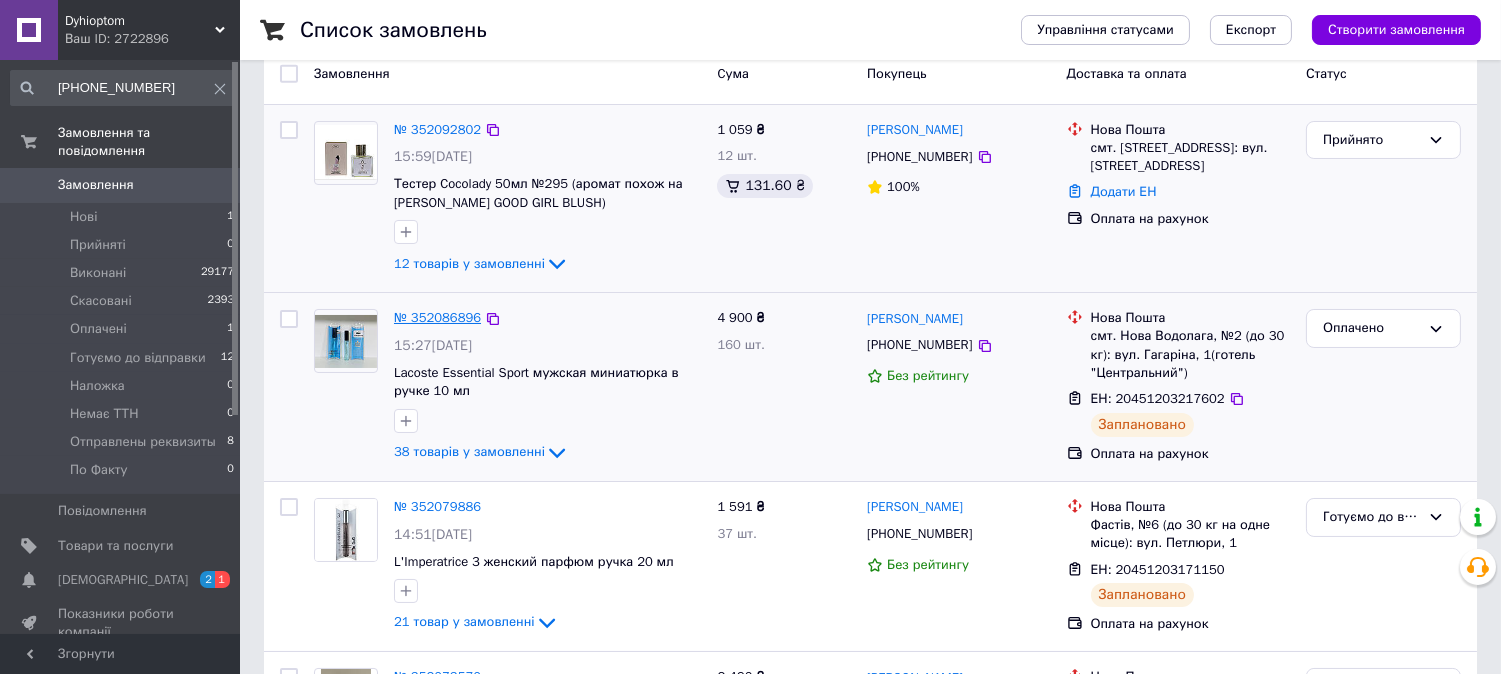 click on "№ 352086896" at bounding box center (437, 317) 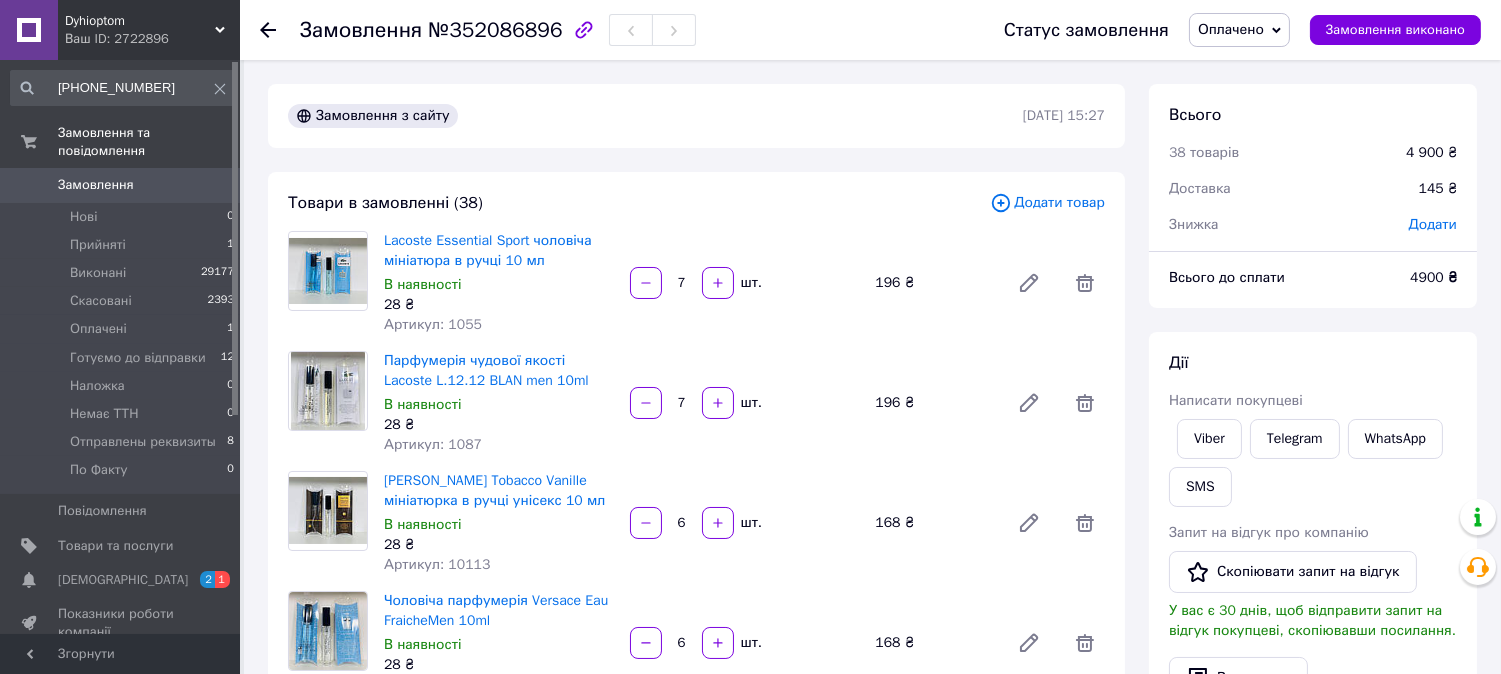 click on "Оплачено" at bounding box center [1231, 29] 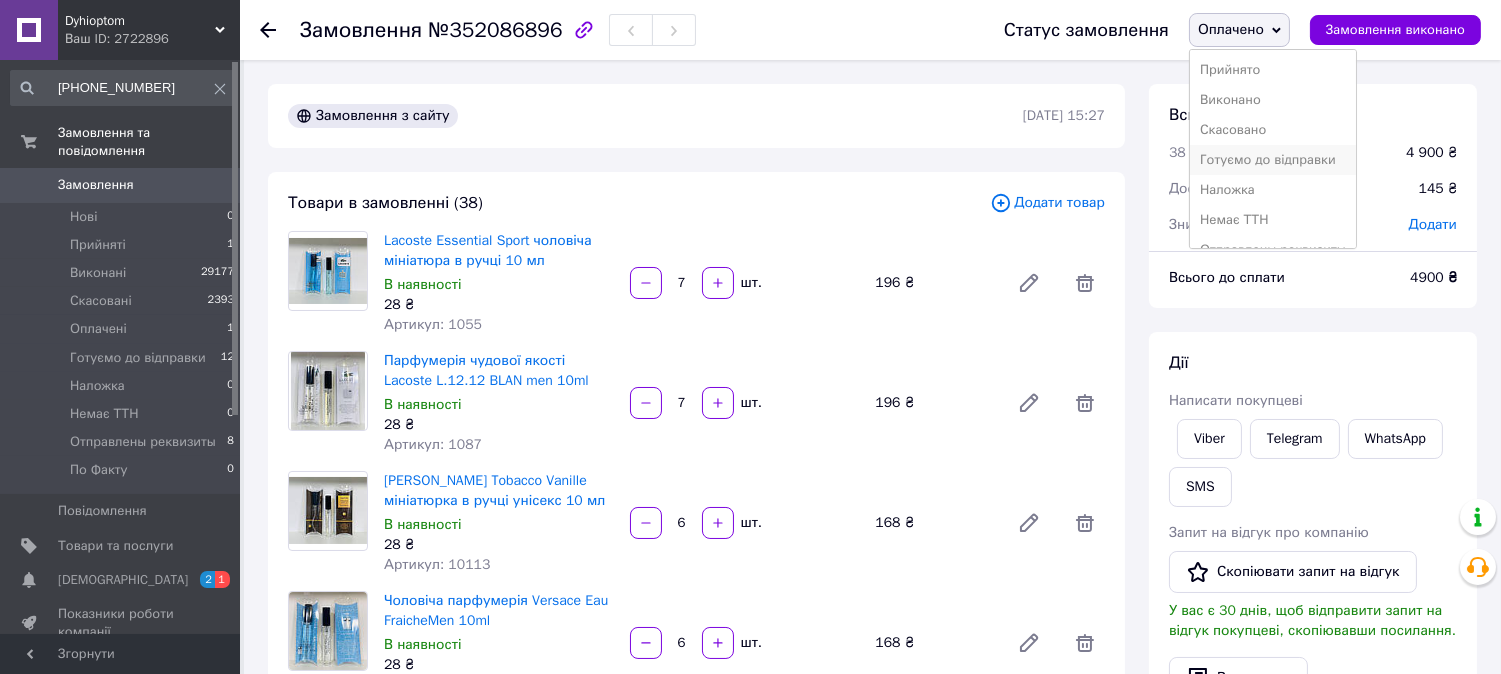 click on "Готуємо до відправки" at bounding box center [1273, 160] 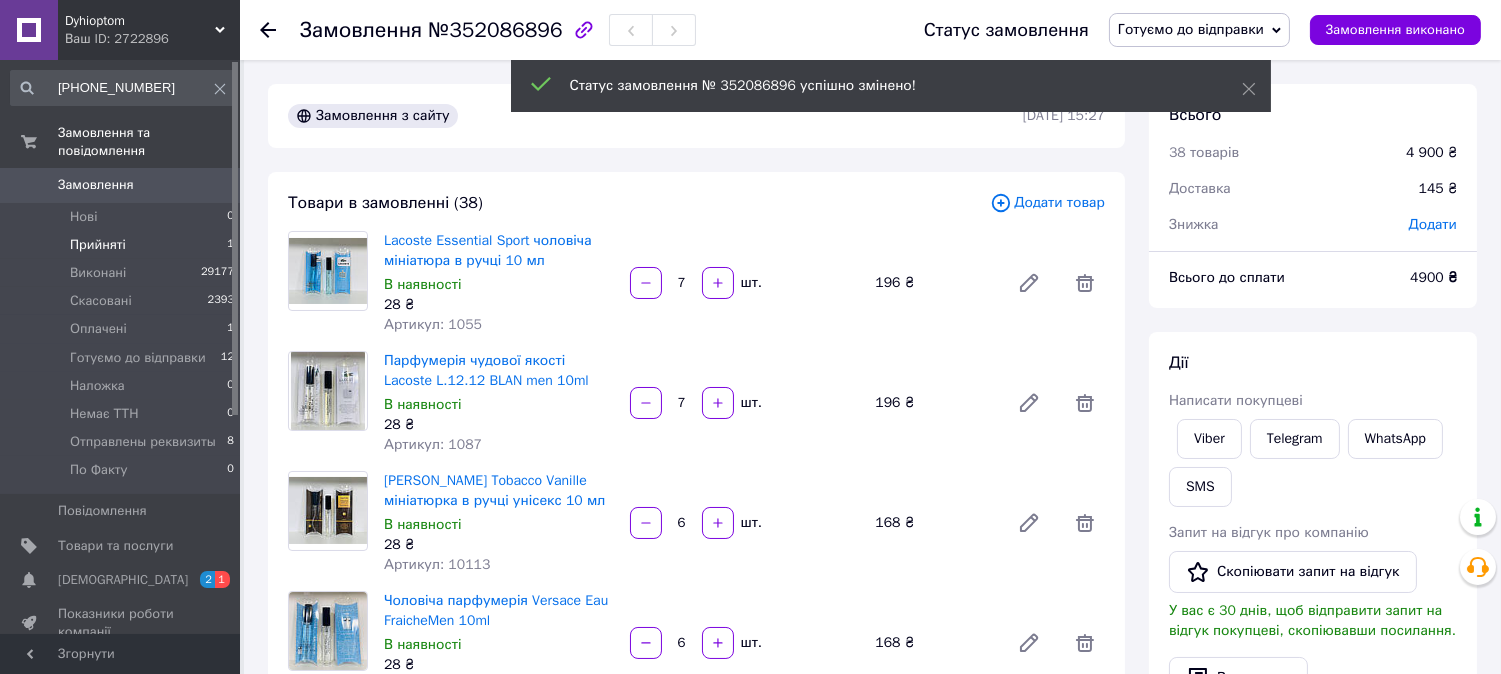 click on "Прийняті" at bounding box center (98, 245) 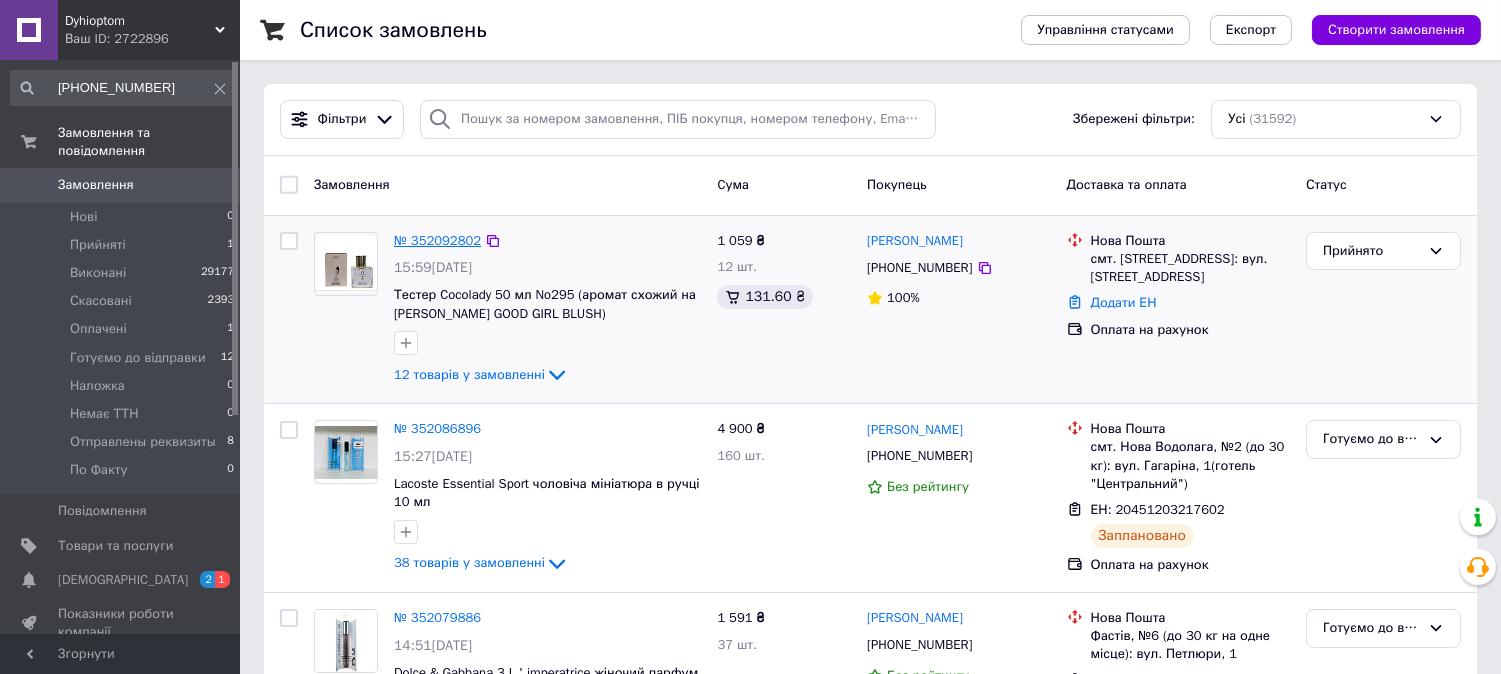 click on "№ 352092802" at bounding box center (437, 240) 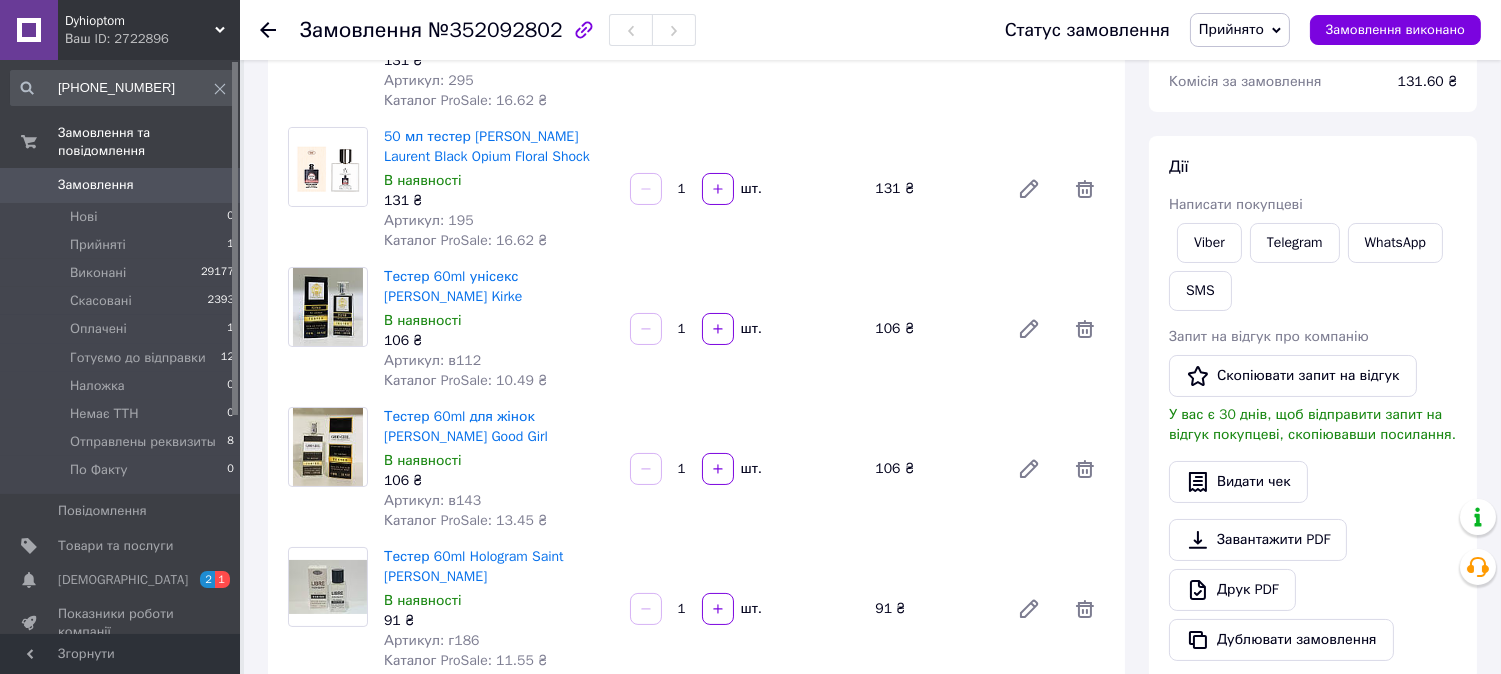 scroll, scrollTop: 0, scrollLeft: 0, axis: both 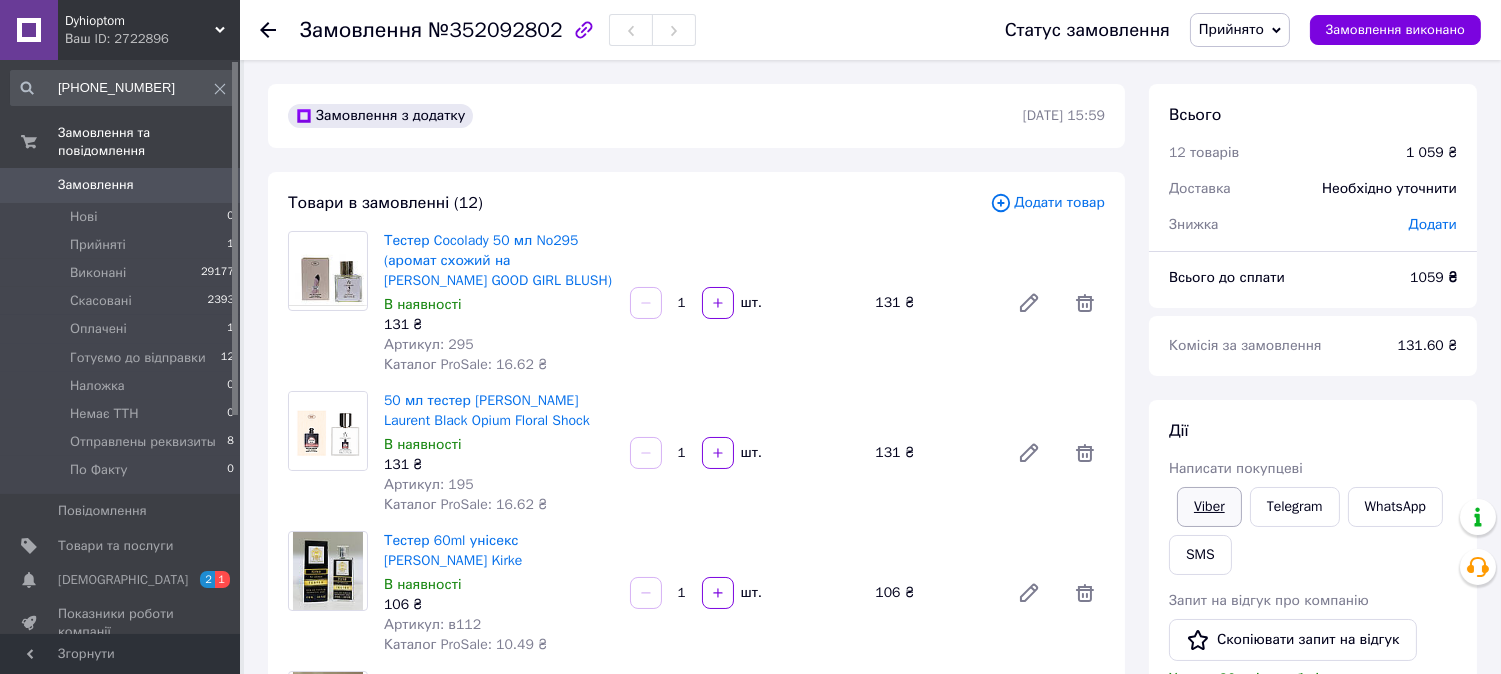 click on "Viber" at bounding box center (1209, 507) 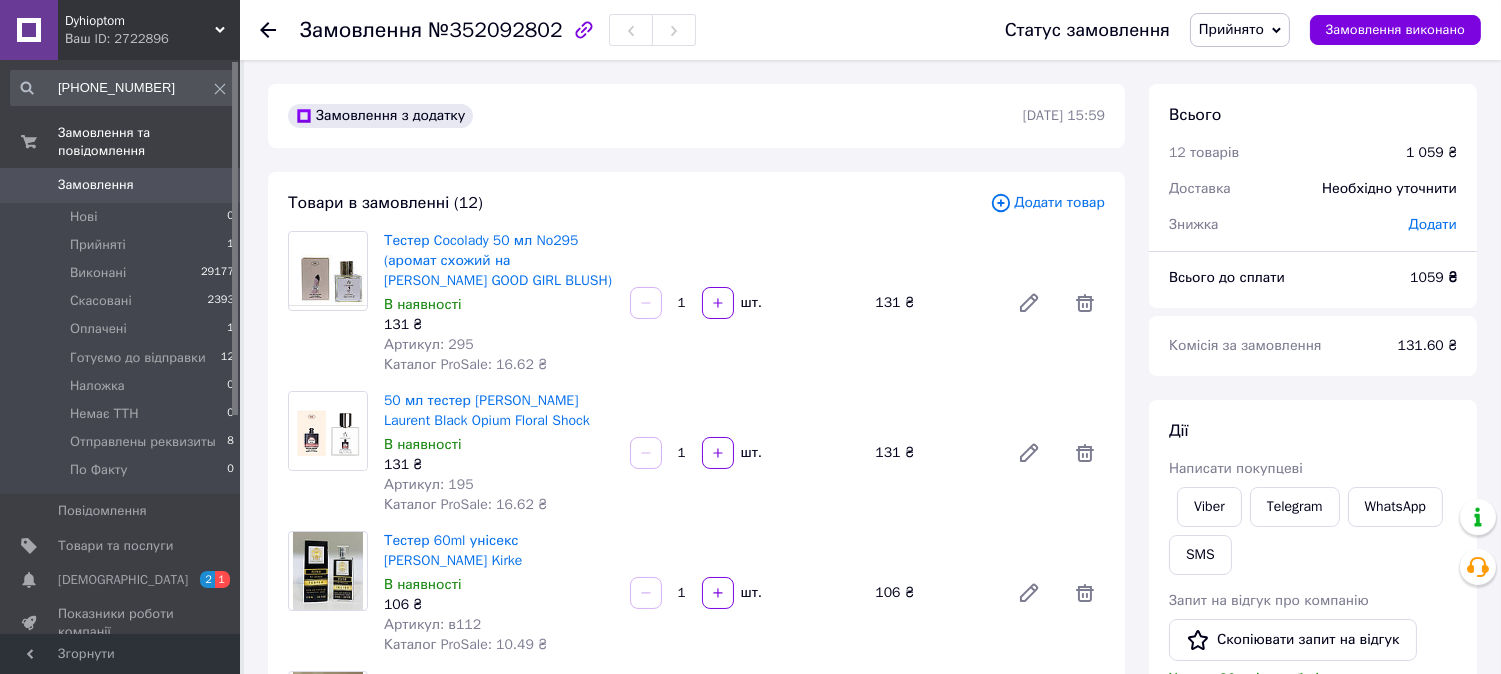 click on "Всього 12 товарів 1 059 ₴ Доставка Необхідно уточнити Знижка Додати Всього до сплати 1059 ₴ Комісія за замовлення 131.60 ₴ Дії Написати покупцеві Viber Telegram WhatsApp SMS Запит на відгук про компанію   Скопіювати запит на відгук У вас є 30 днів, щоб відправити запит на відгук покупцеві, скопіювавши посилання.   Видати чек   Завантажити PDF   Друк PDF   Дублювати замовлення Мітки Особисті нотатки, які бачите лише ви. З їх допомогою можна фільтрувати замовлення Примітки Залишилося 300 символів Очистити Зберегти" at bounding box center [1313, 756] 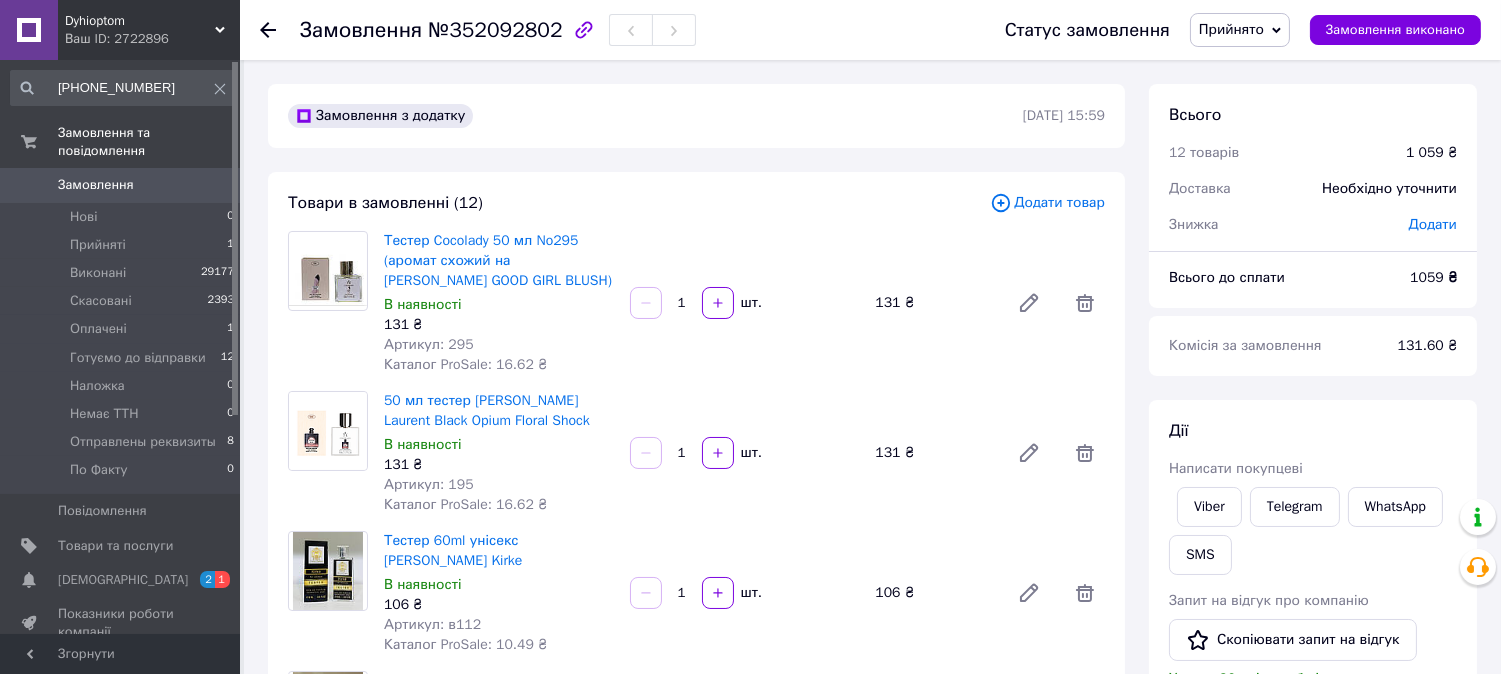 click on "Прийнято" at bounding box center [1231, 29] 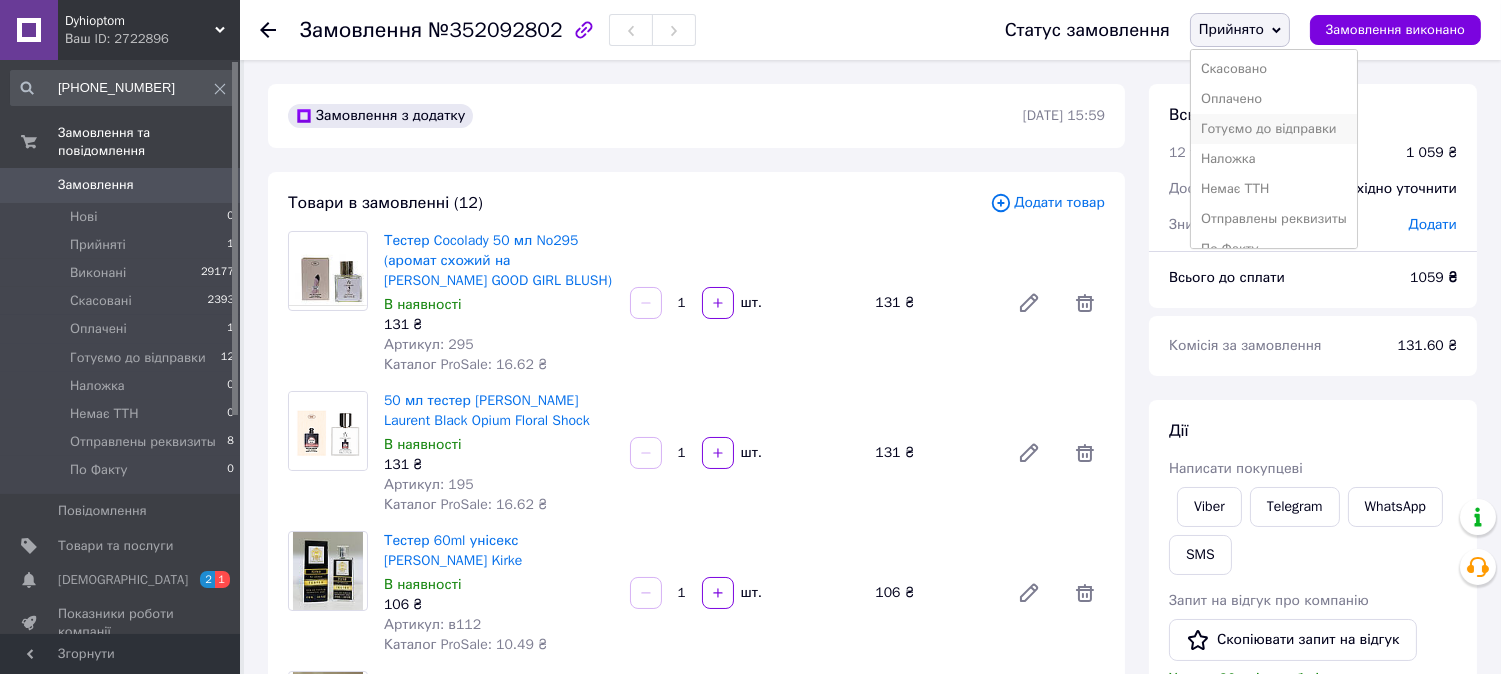 scroll, scrollTop: 52, scrollLeft: 0, axis: vertical 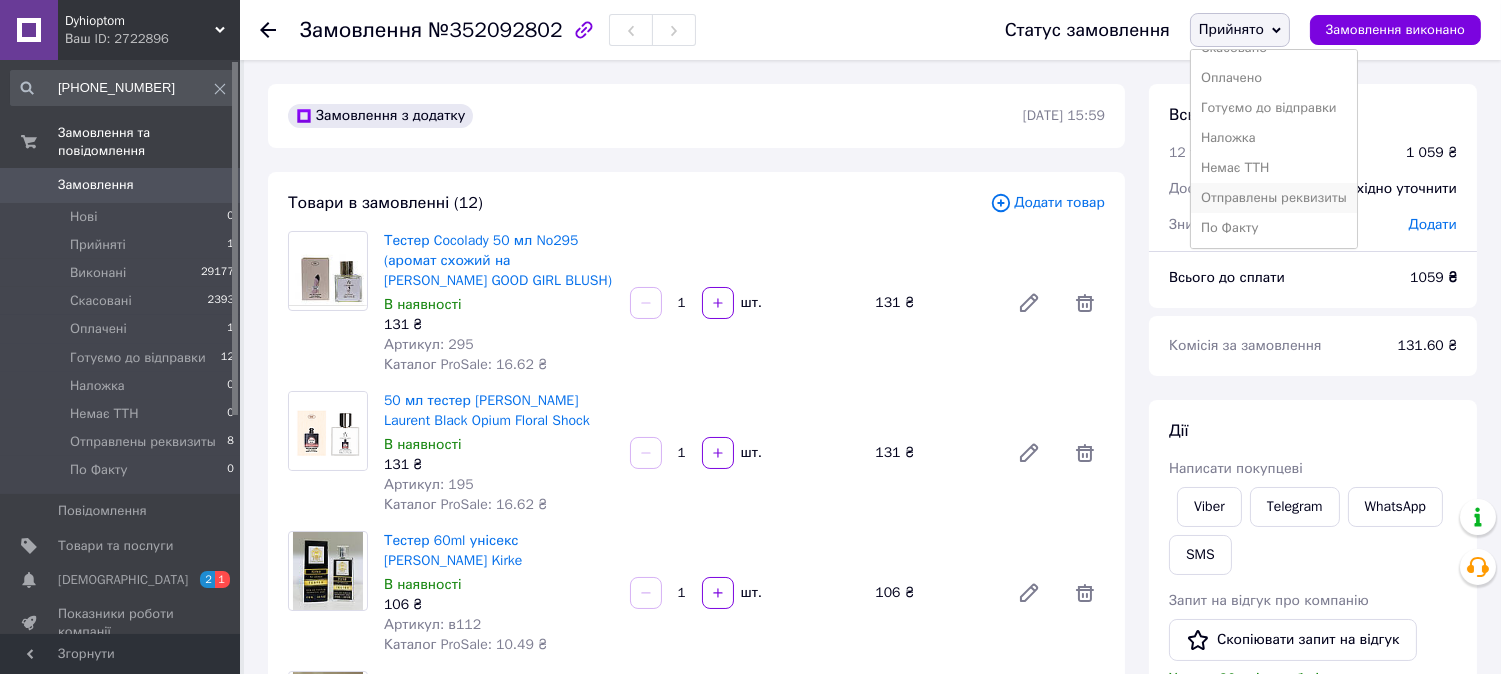 click on "Отправлены реквизиты" at bounding box center (1274, 198) 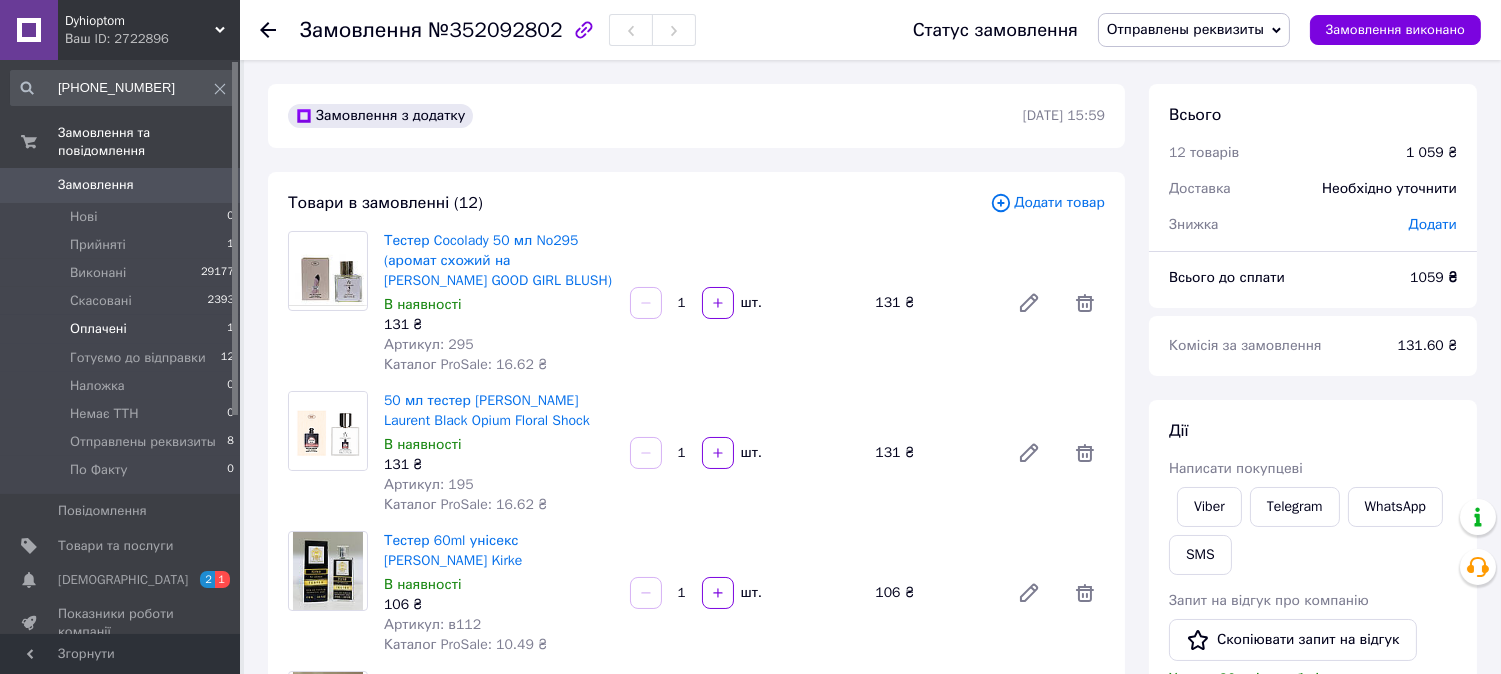 click on "Оплачені" at bounding box center (98, 329) 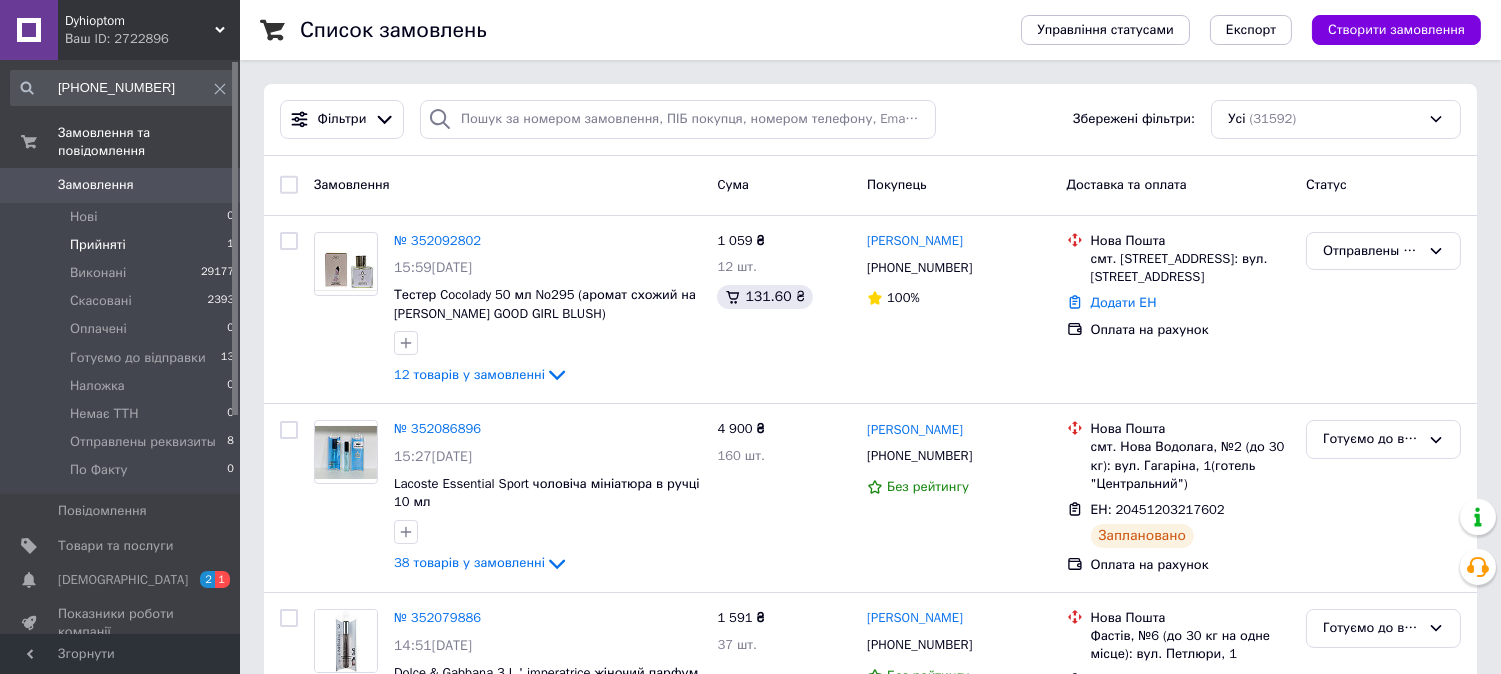 click on "Прийняті" at bounding box center (98, 245) 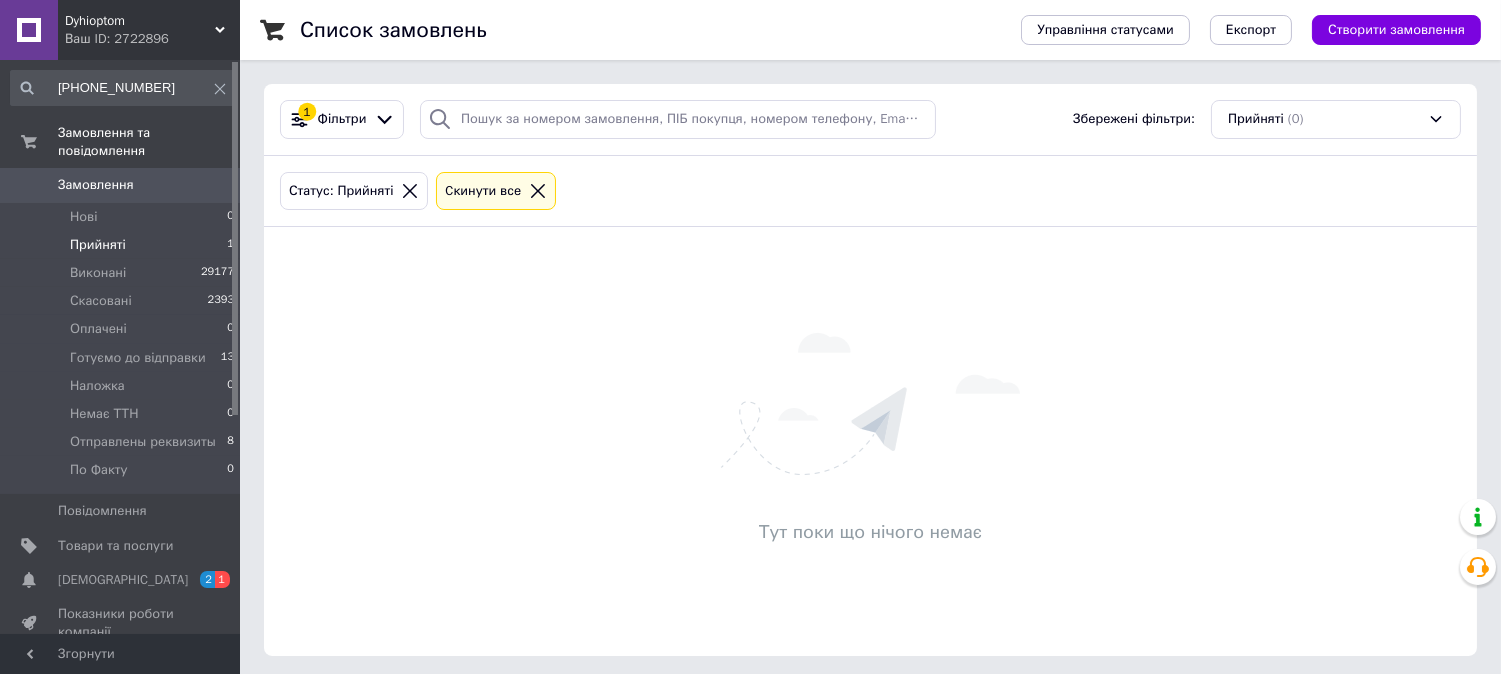 click on "Тут поки що нічого немає" at bounding box center [870, 441] 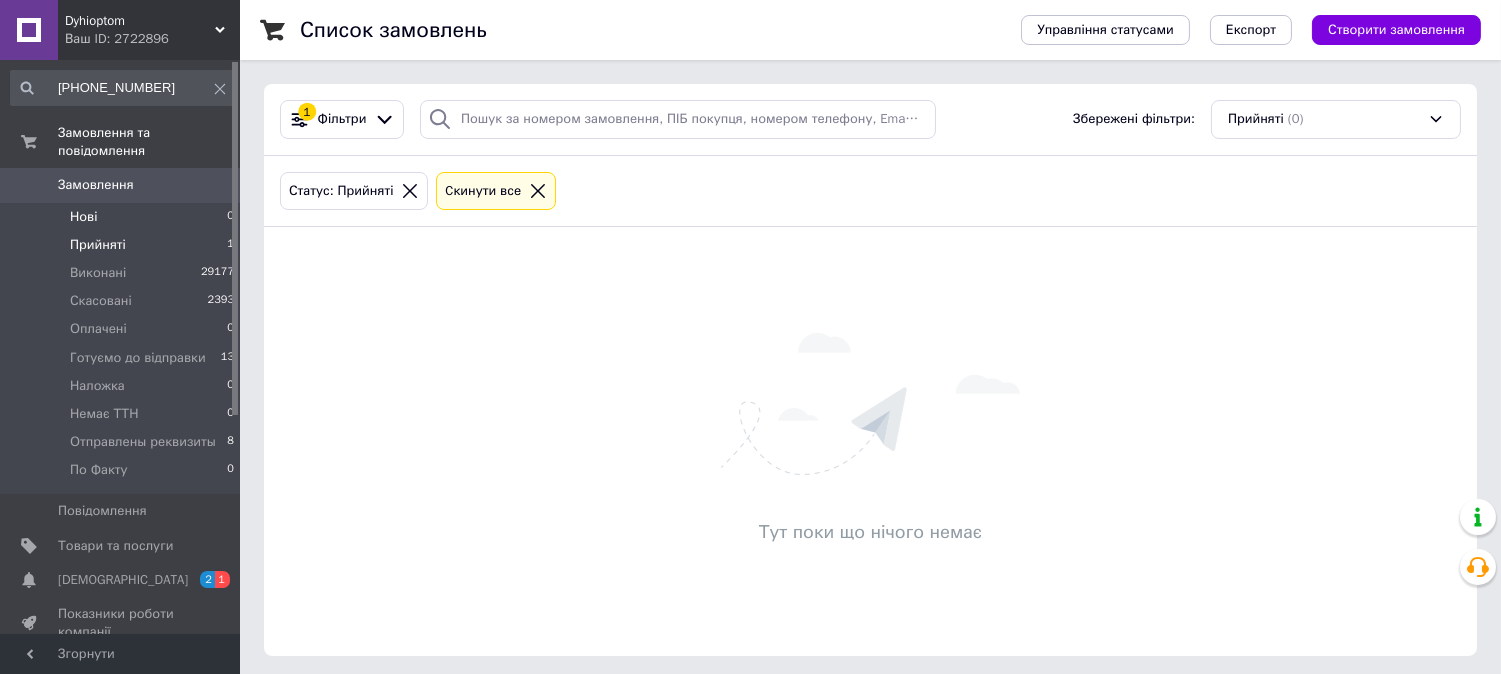 click on "Нові" at bounding box center [83, 217] 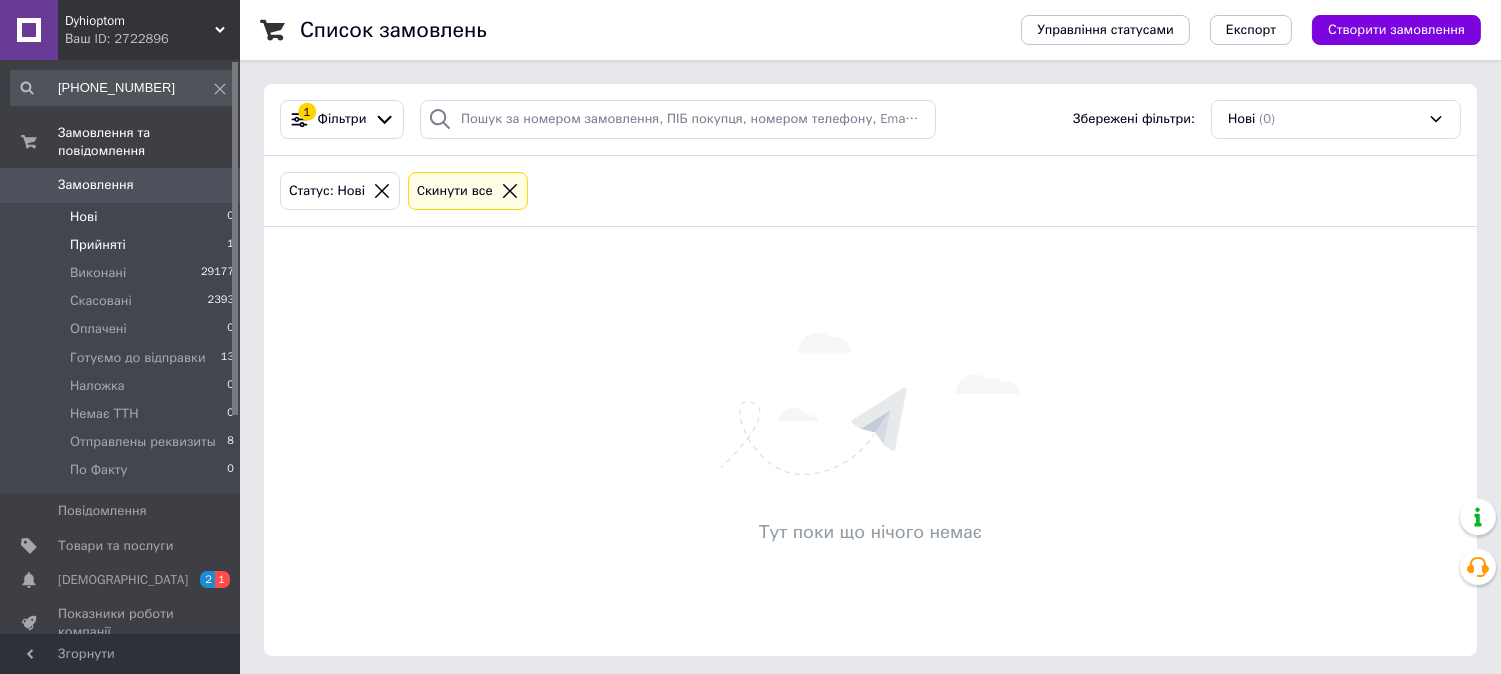 click on "Прийняті" at bounding box center (98, 245) 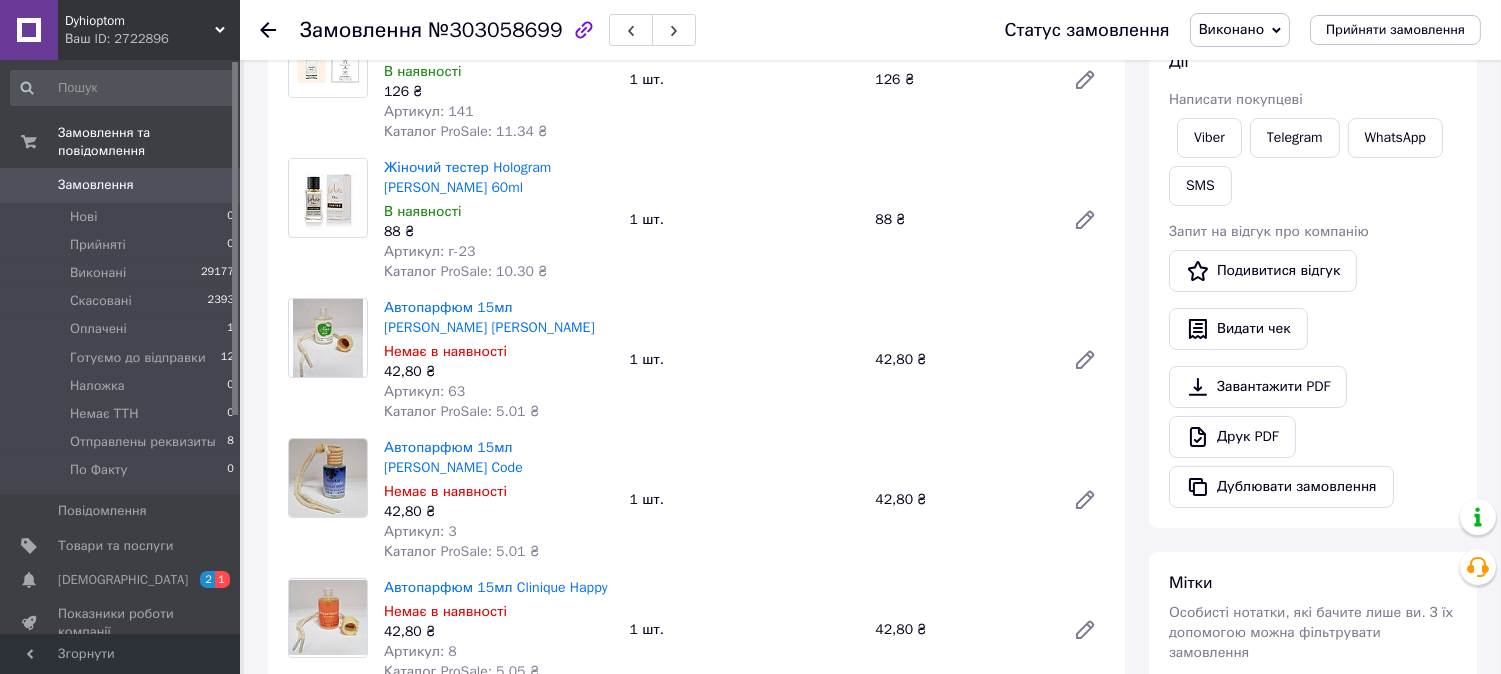 scroll, scrollTop: 0, scrollLeft: 0, axis: both 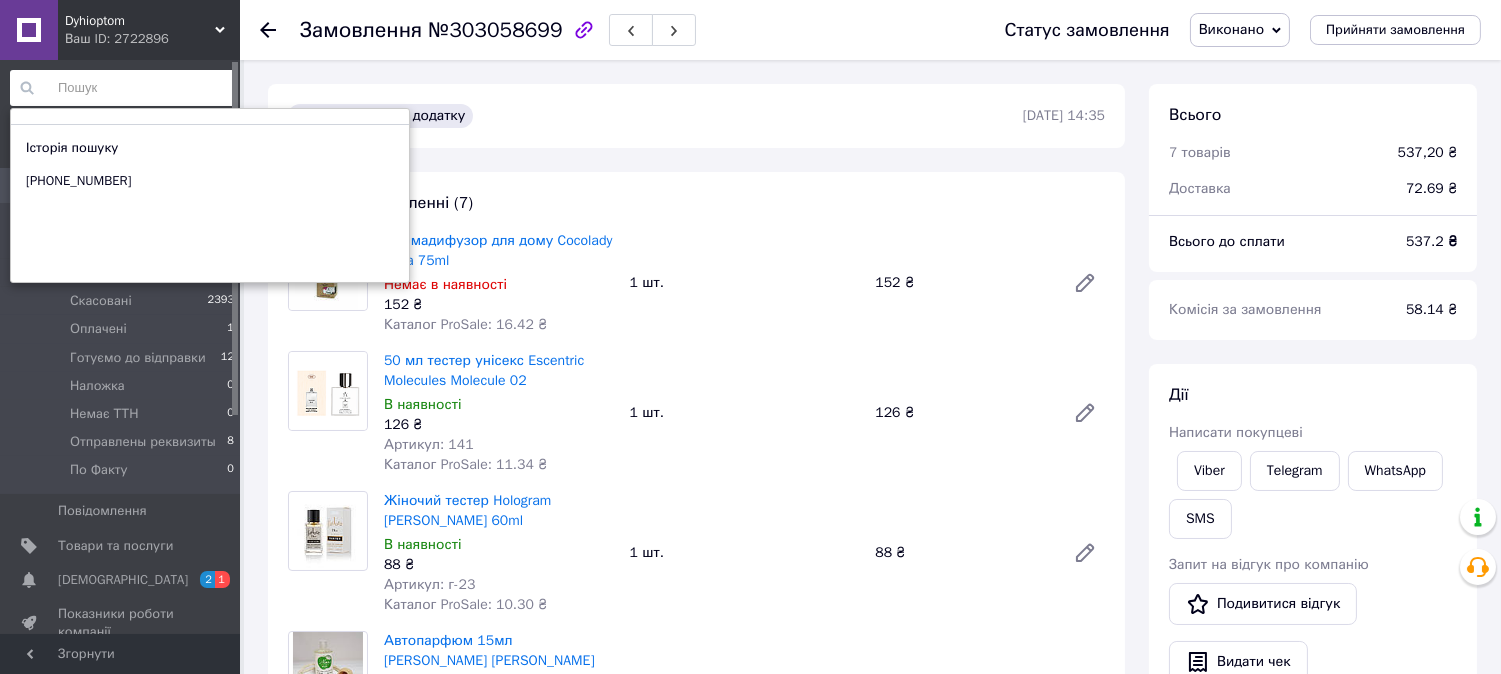 click at bounding box center (123, 88) 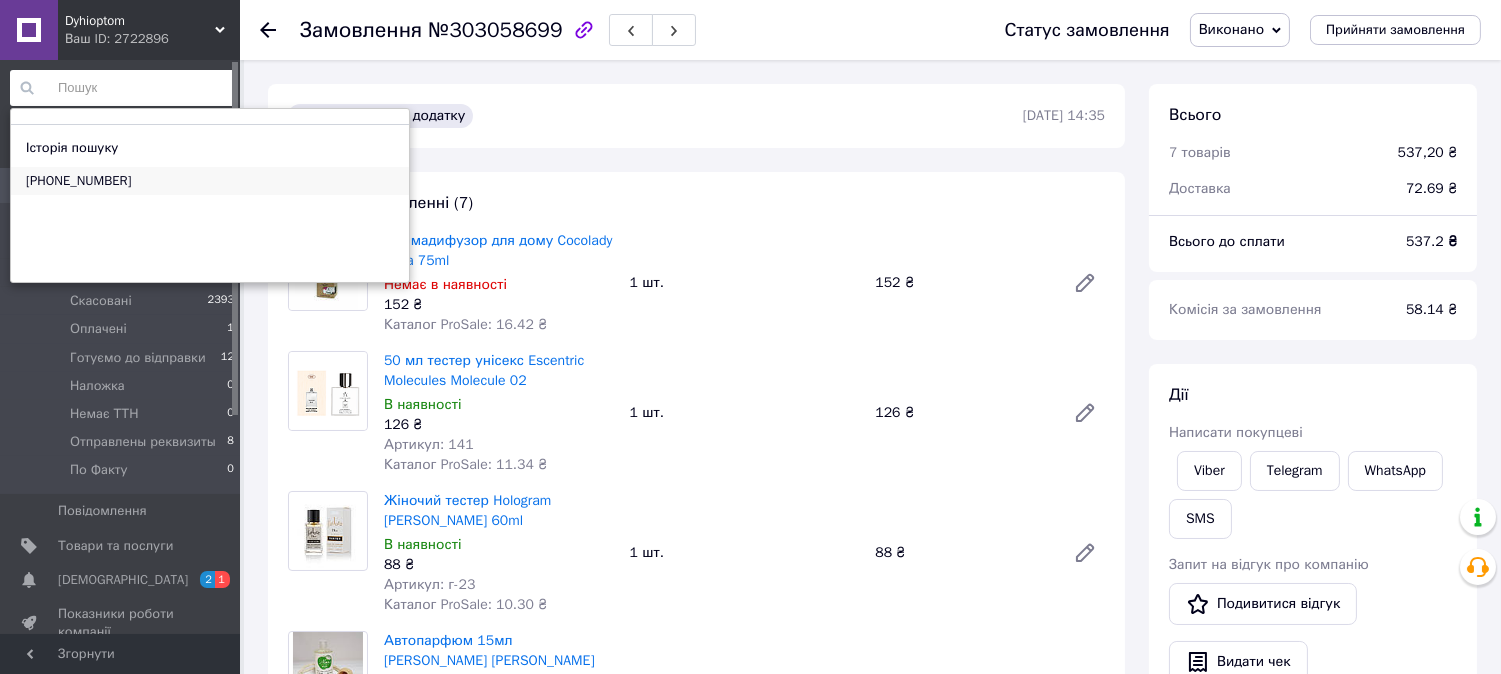 click on "[PHONE_NUMBER]" at bounding box center (78, 181) 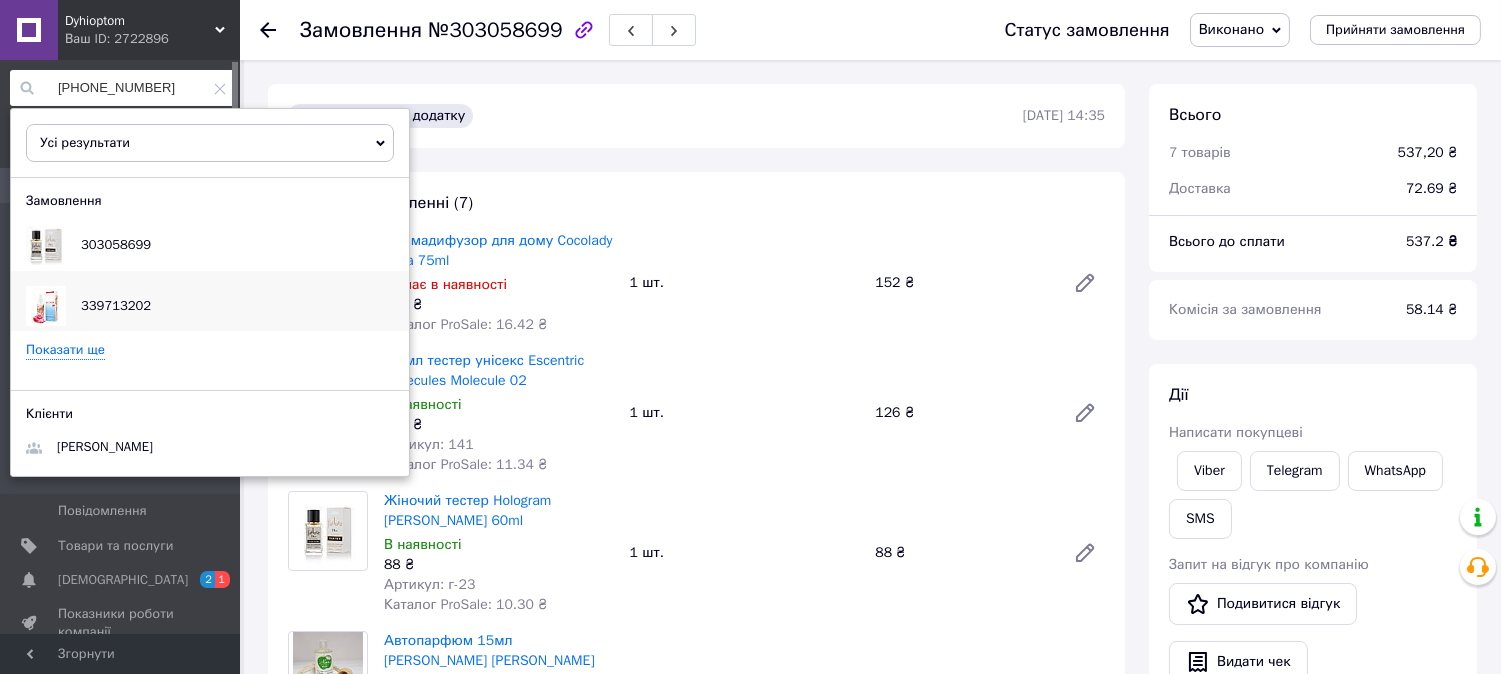 click on "339713202" at bounding box center (116, 305) 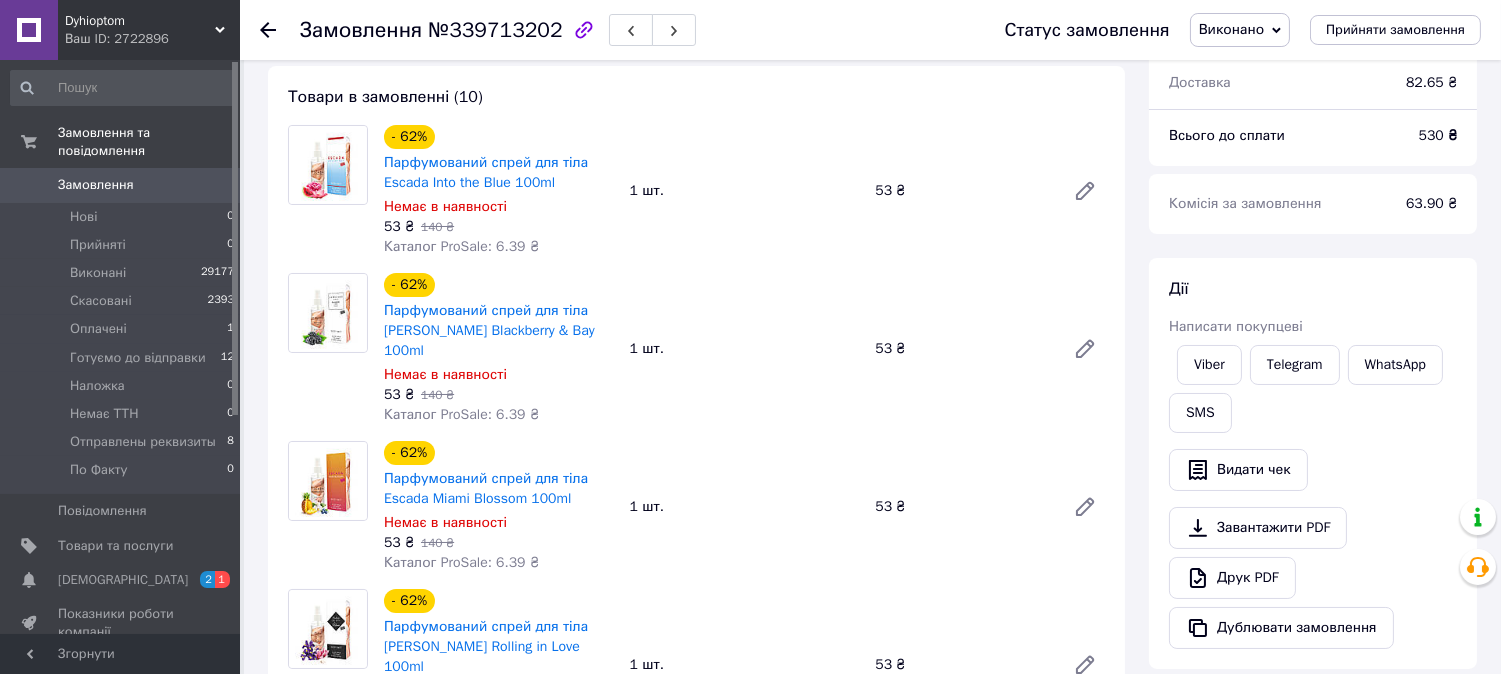 scroll, scrollTop: 0, scrollLeft: 0, axis: both 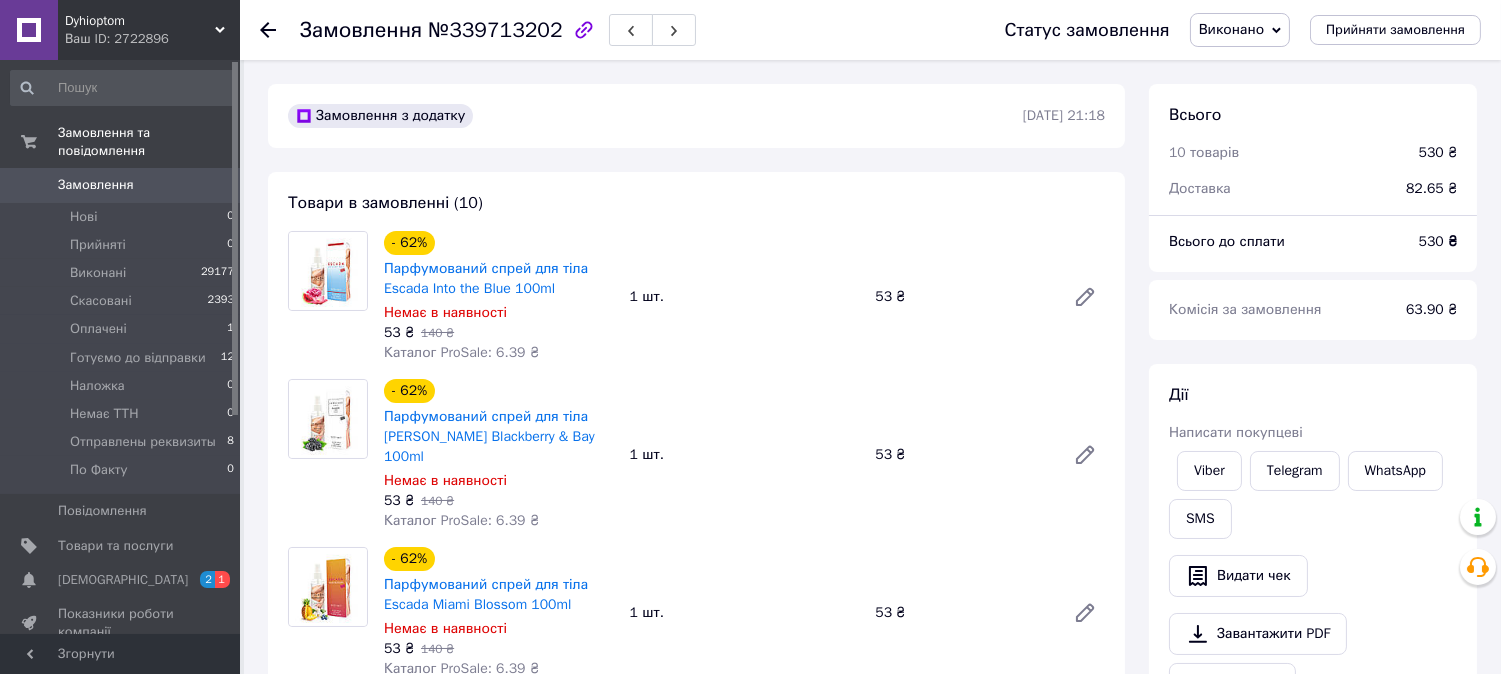 click at bounding box center (123, 88) 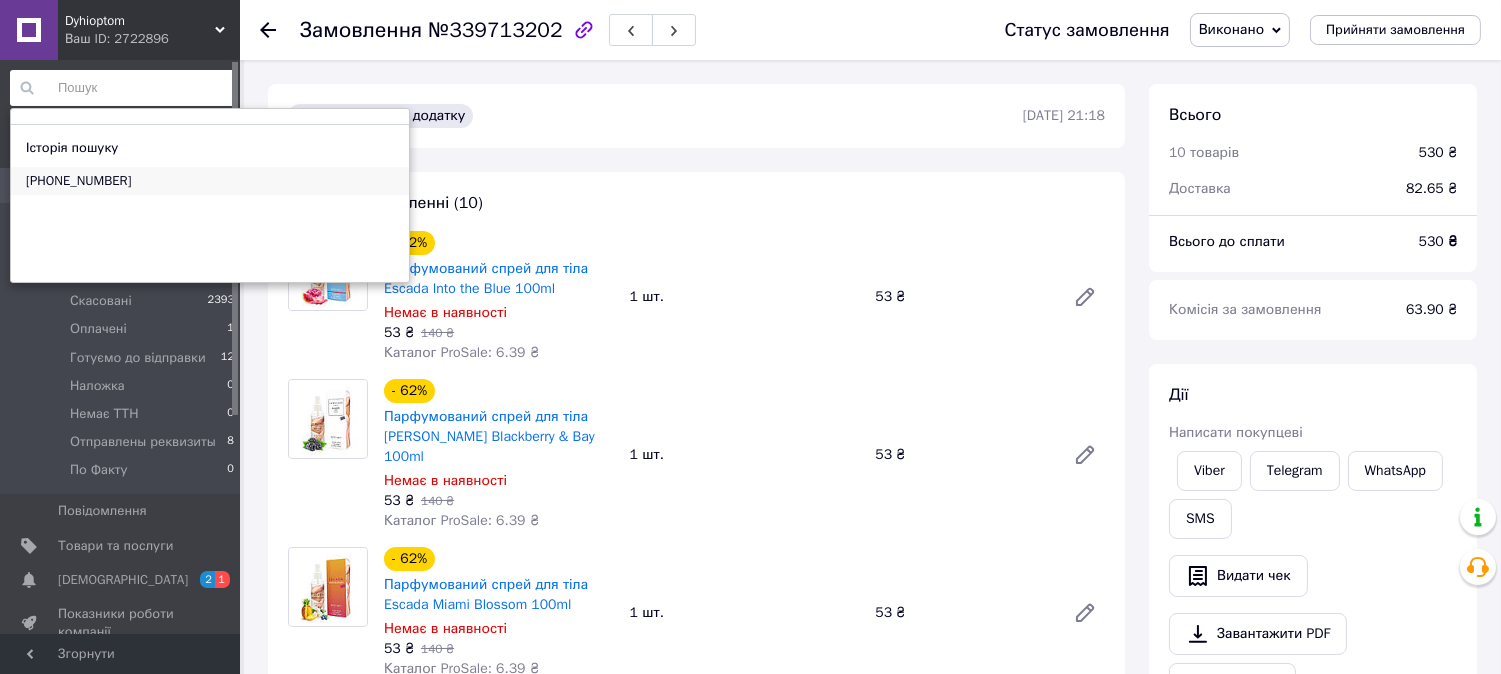 click on "[PHONE_NUMBER]" at bounding box center (78, 181) 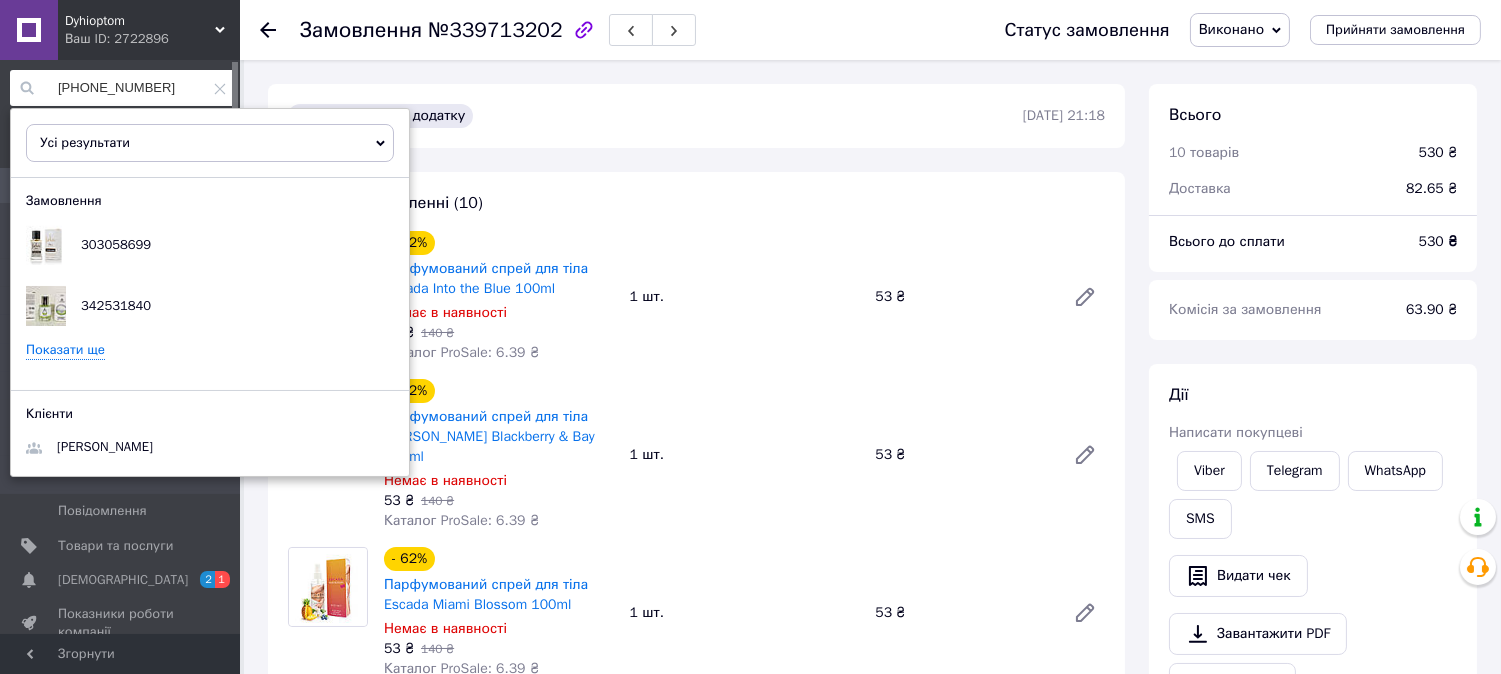 click on "Показати ще" at bounding box center (65, 350) 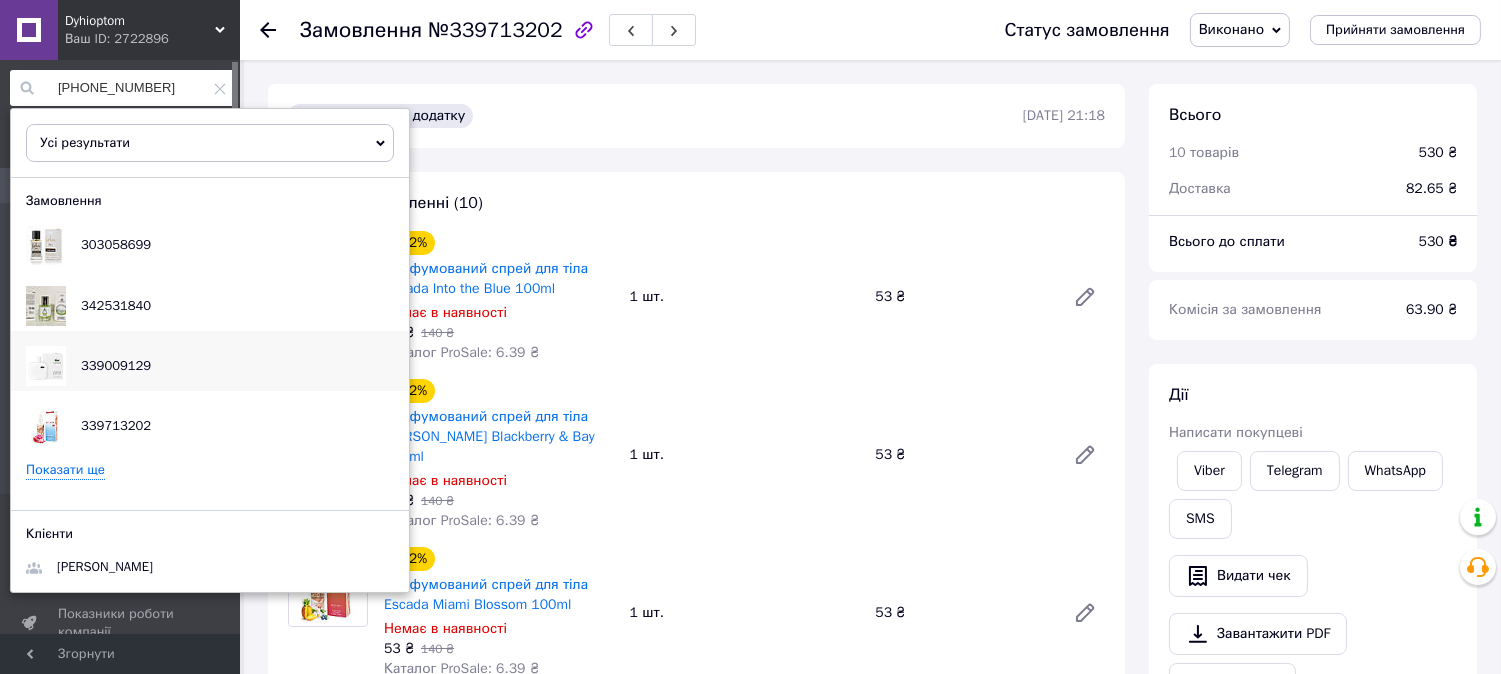 click on "339009129" at bounding box center (116, 365) 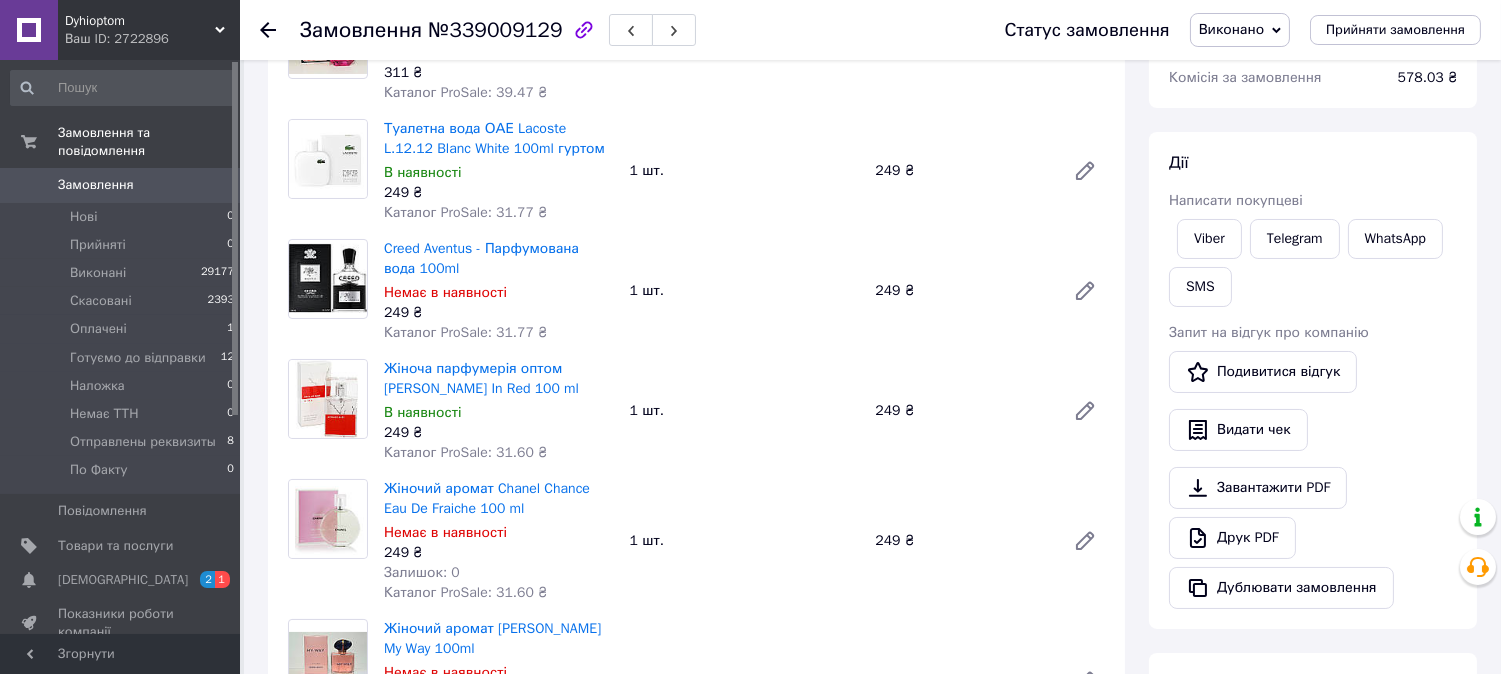 scroll, scrollTop: 222, scrollLeft: 0, axis: vertical 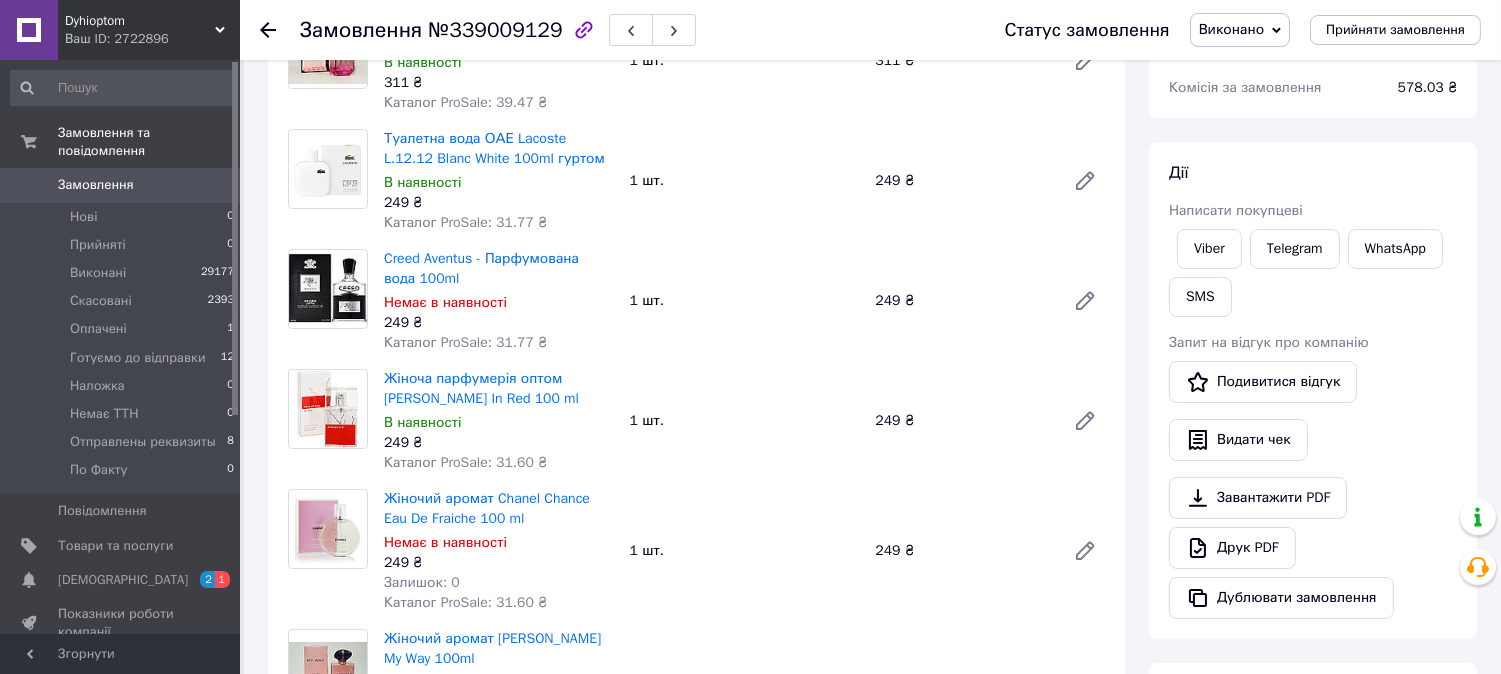 click 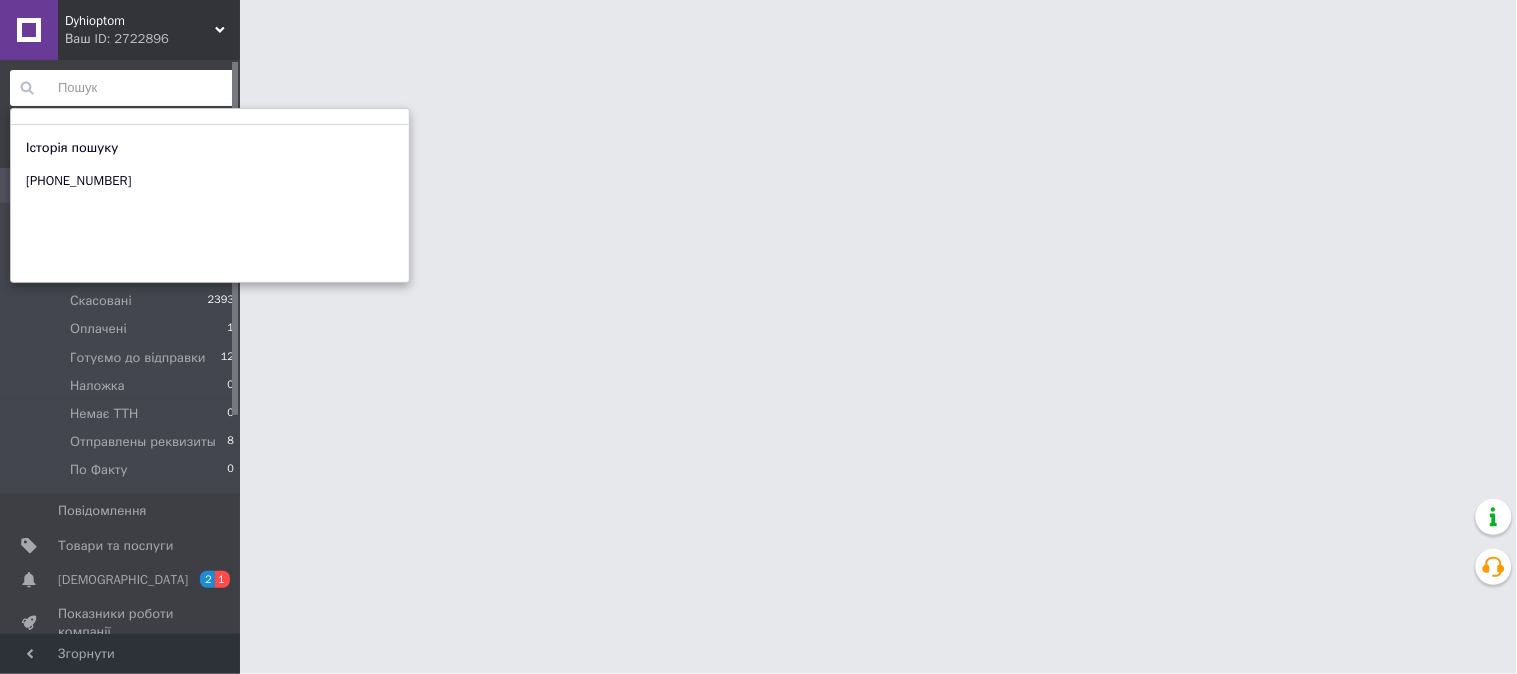 click at bounding box center [123, 88] 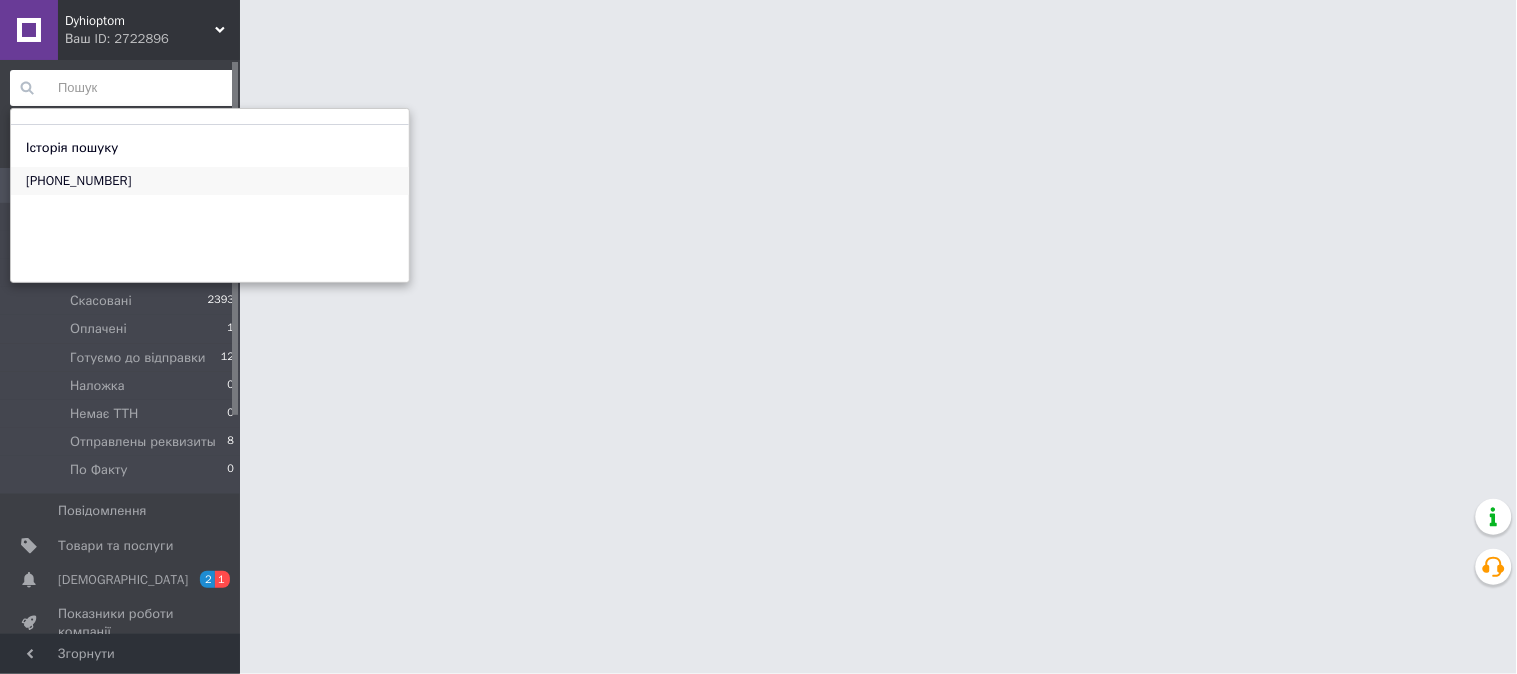 click on "[PHONE_NUMBER]" at bounding box center (78, 181) 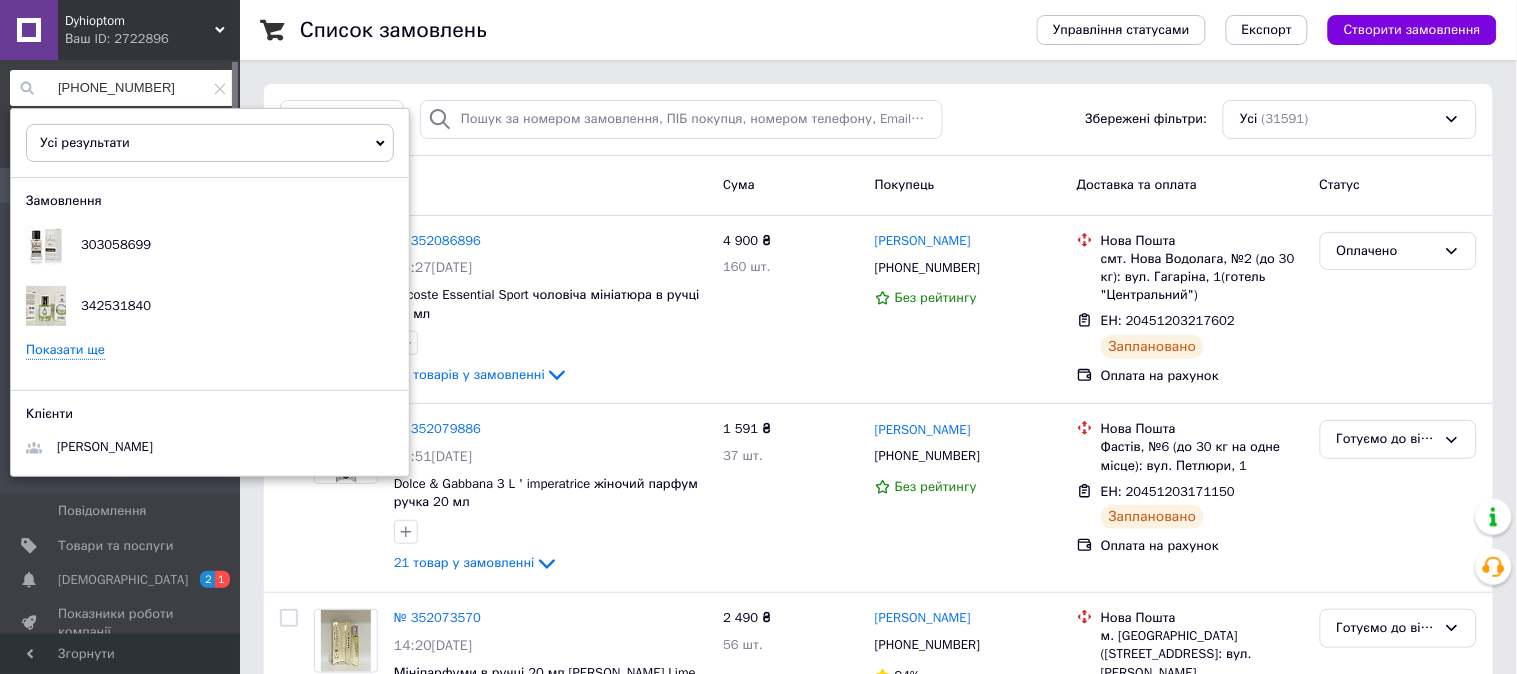 click on "Показати ще" at bounding box center [65, 350] 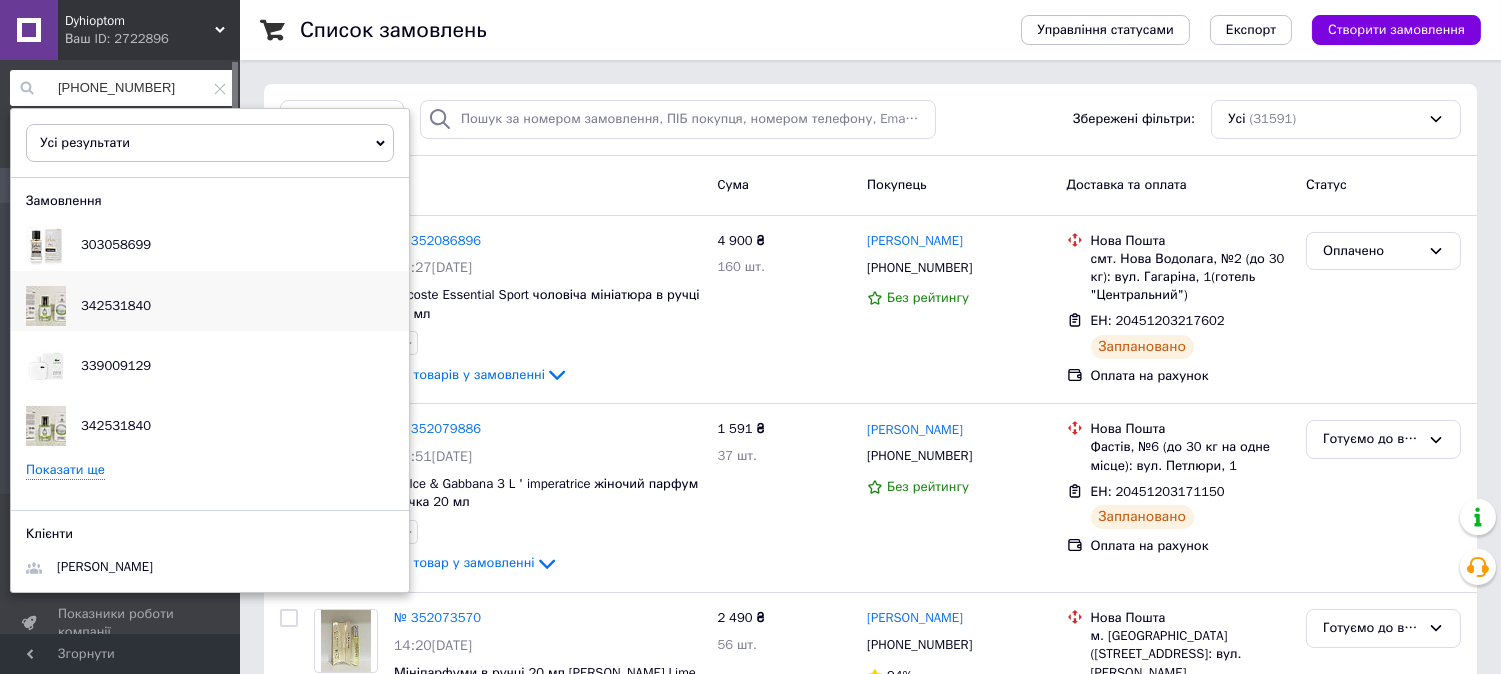 click on "342531840" at bounding box center (116, 306) 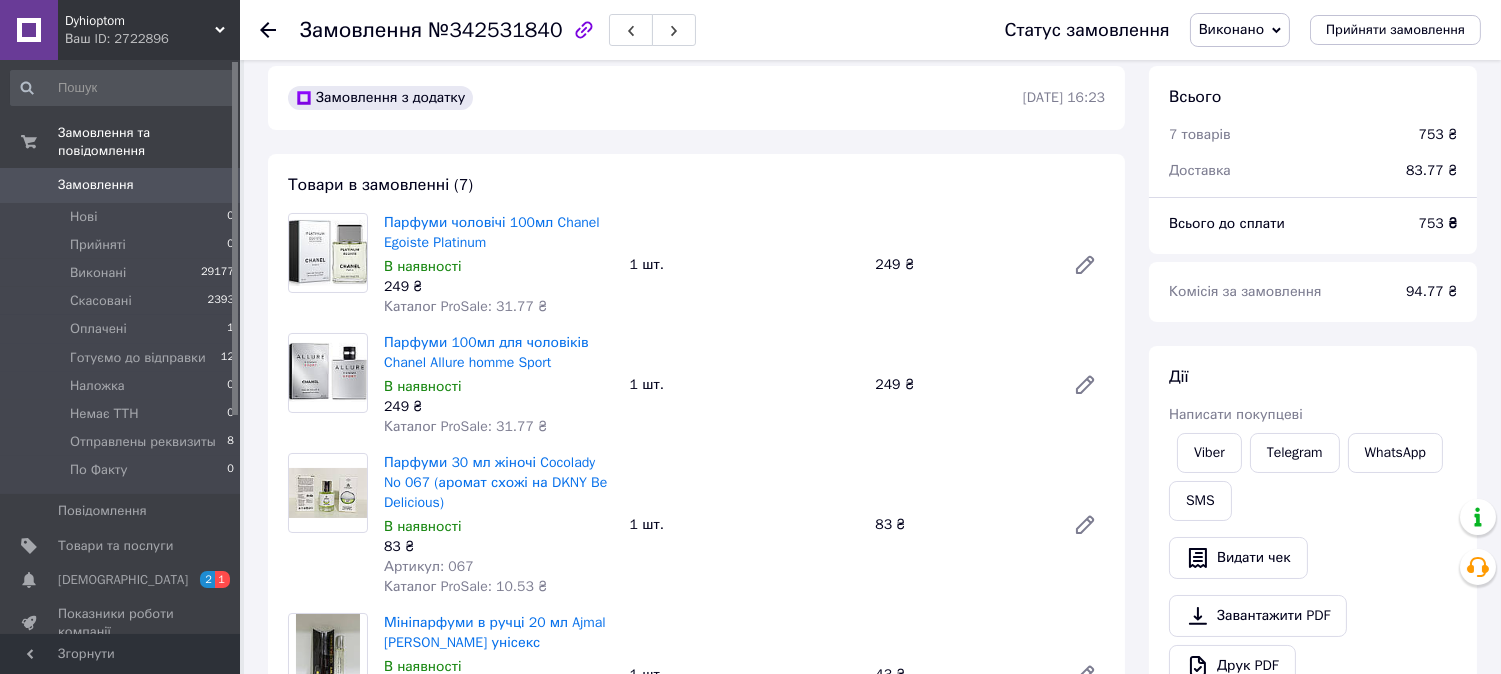 scroll, scrollTop: 0, scrollLeft: 0, axis: both 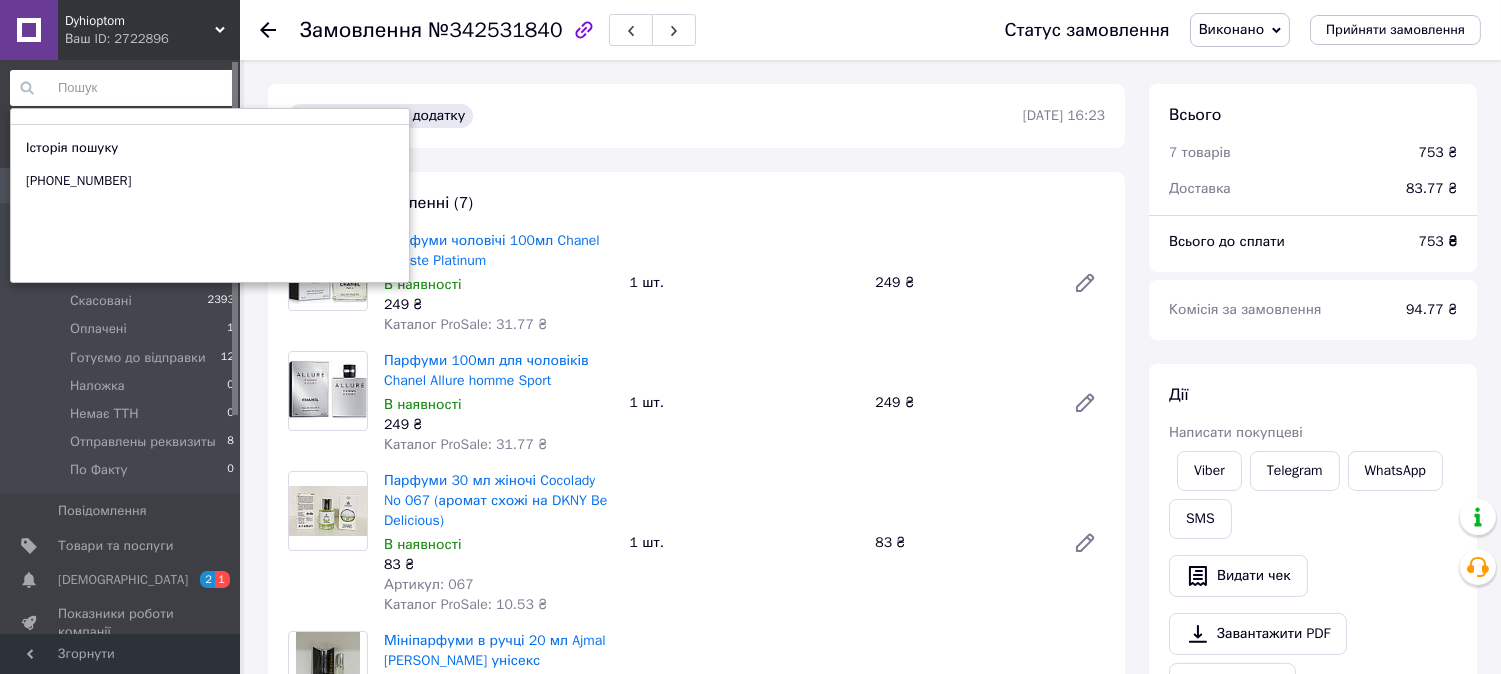 click at bounding box center [123, 88] 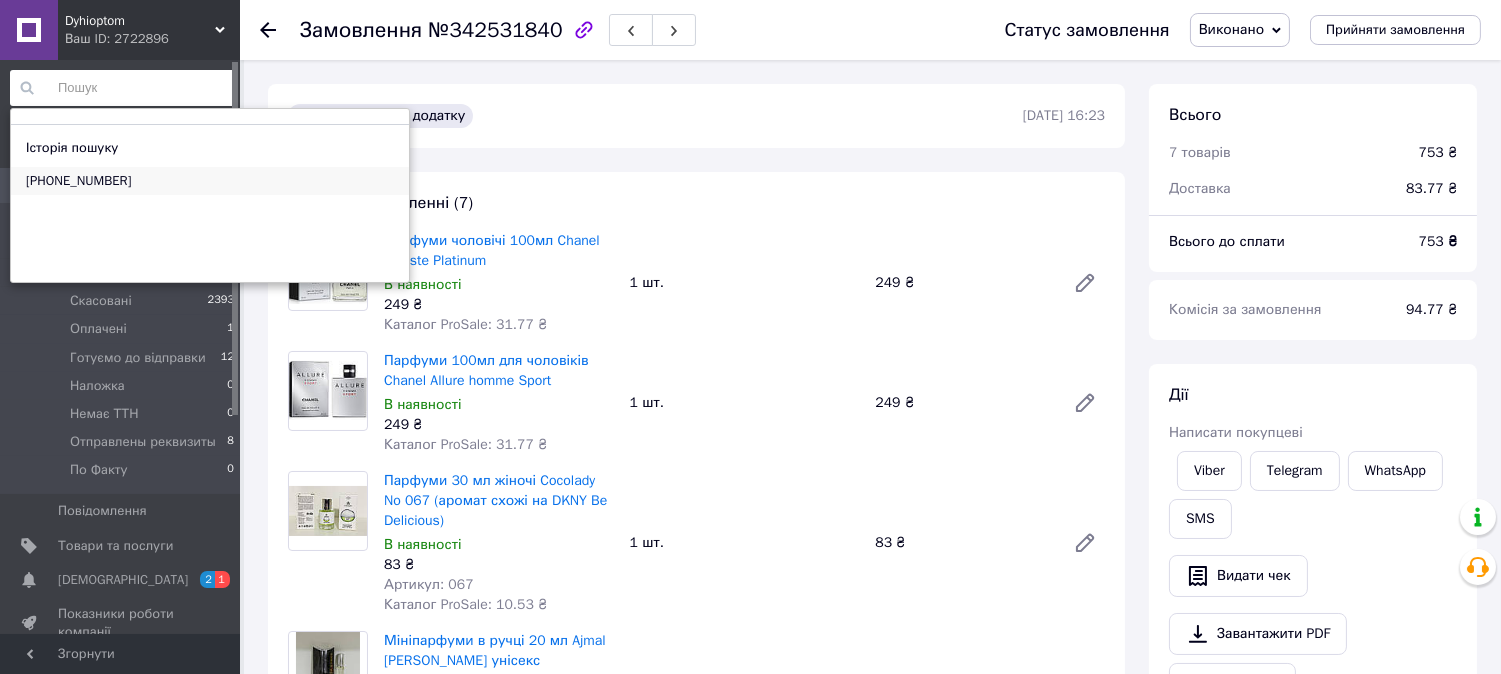click on "[PHONE_NUMBER]" at bounding box center [78, 181] 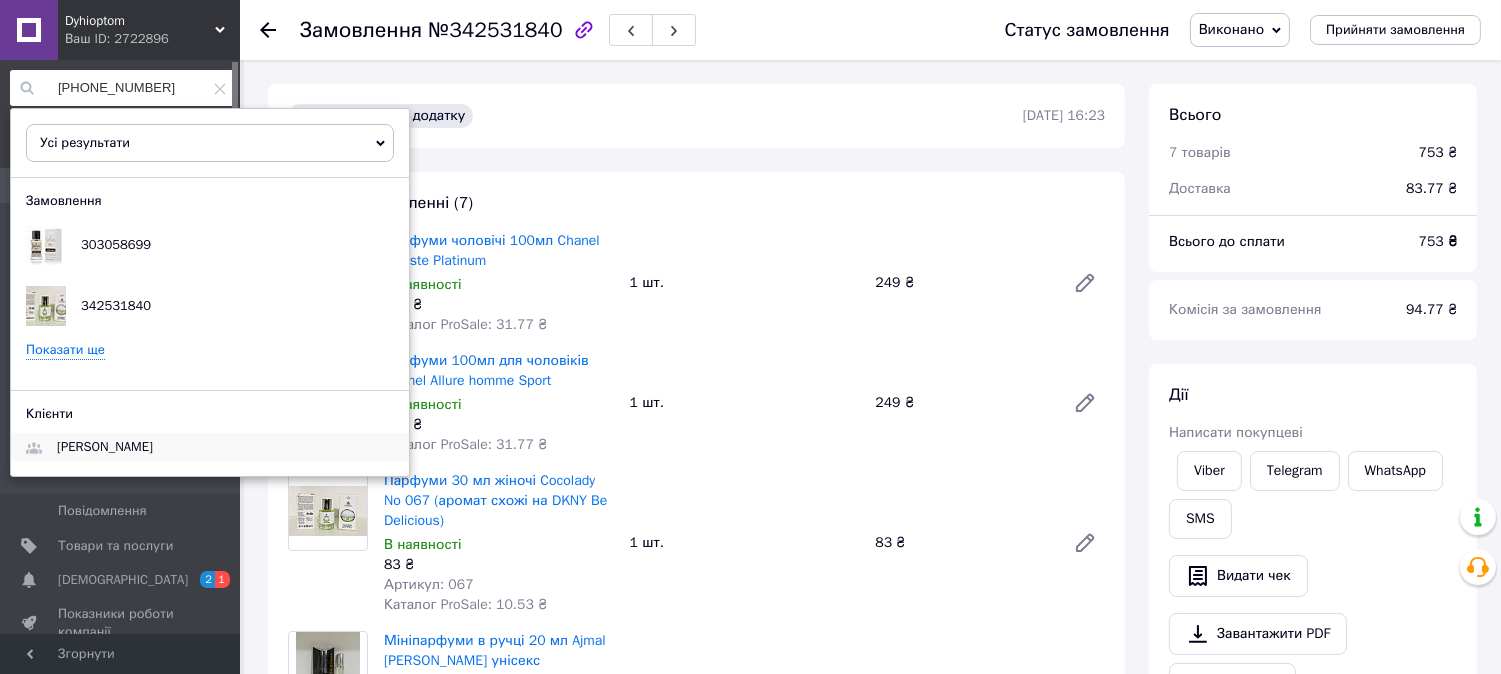 click on "[PERSON_NAME]" at bounding box center (105, 446) 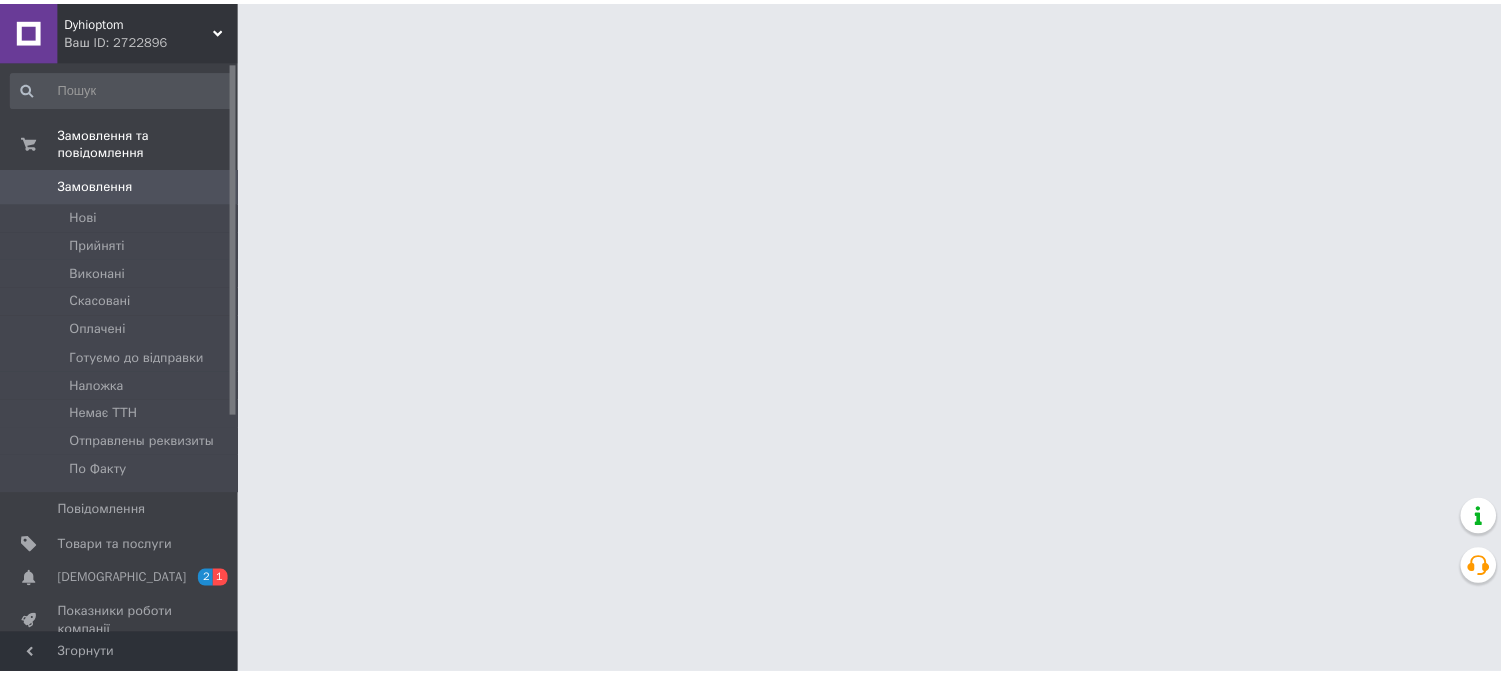 scroll, scrollTop: 0, scrollLeft: 0, axis: both 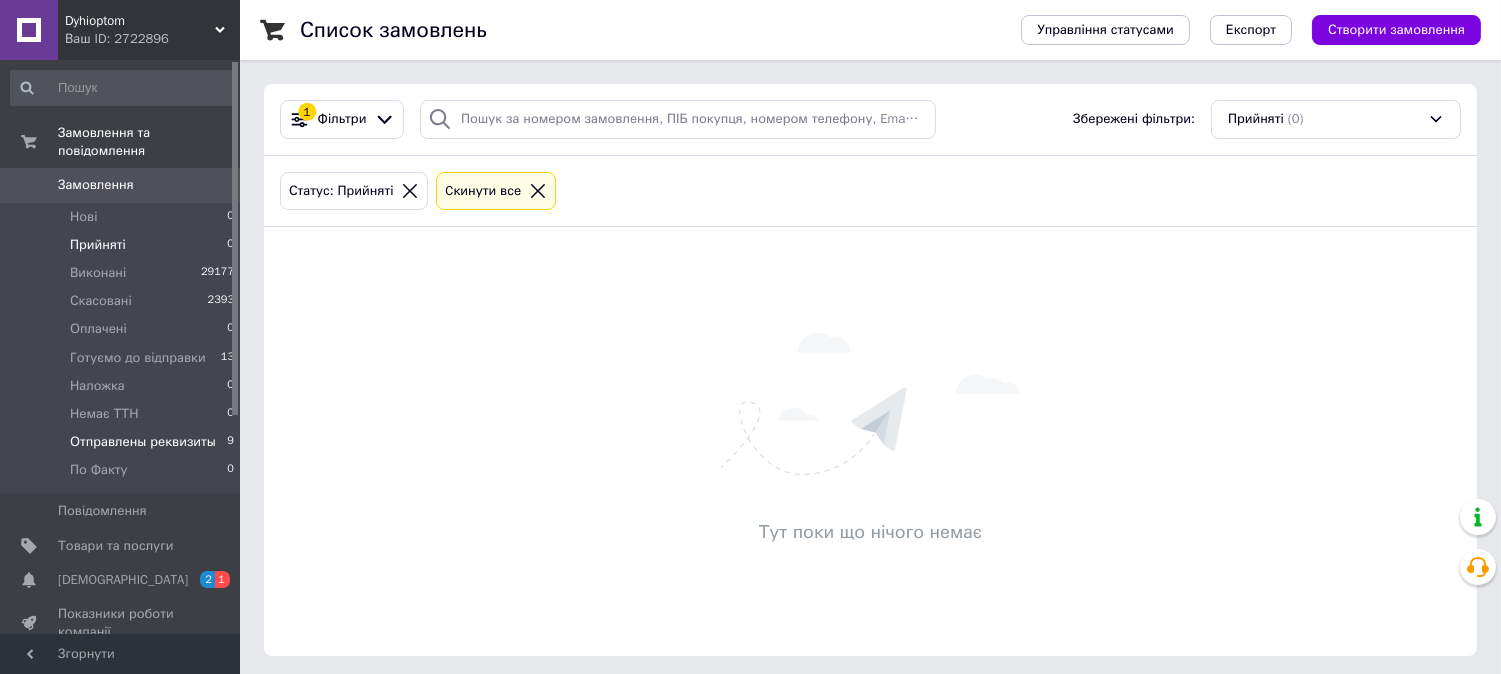 click on "Отправлены реквизиты" at bounding box center [143, 442] 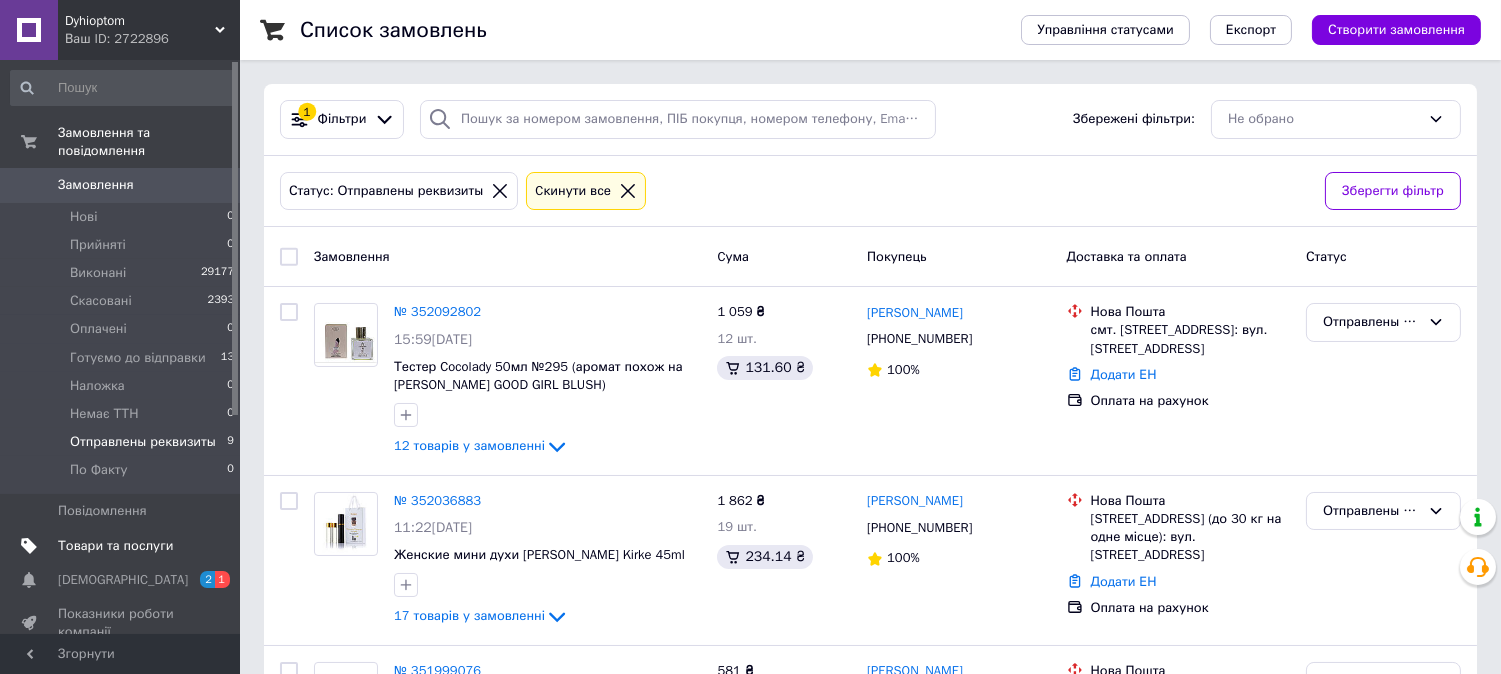 click on "Товари та послуги" at bounding box center (115, 546) 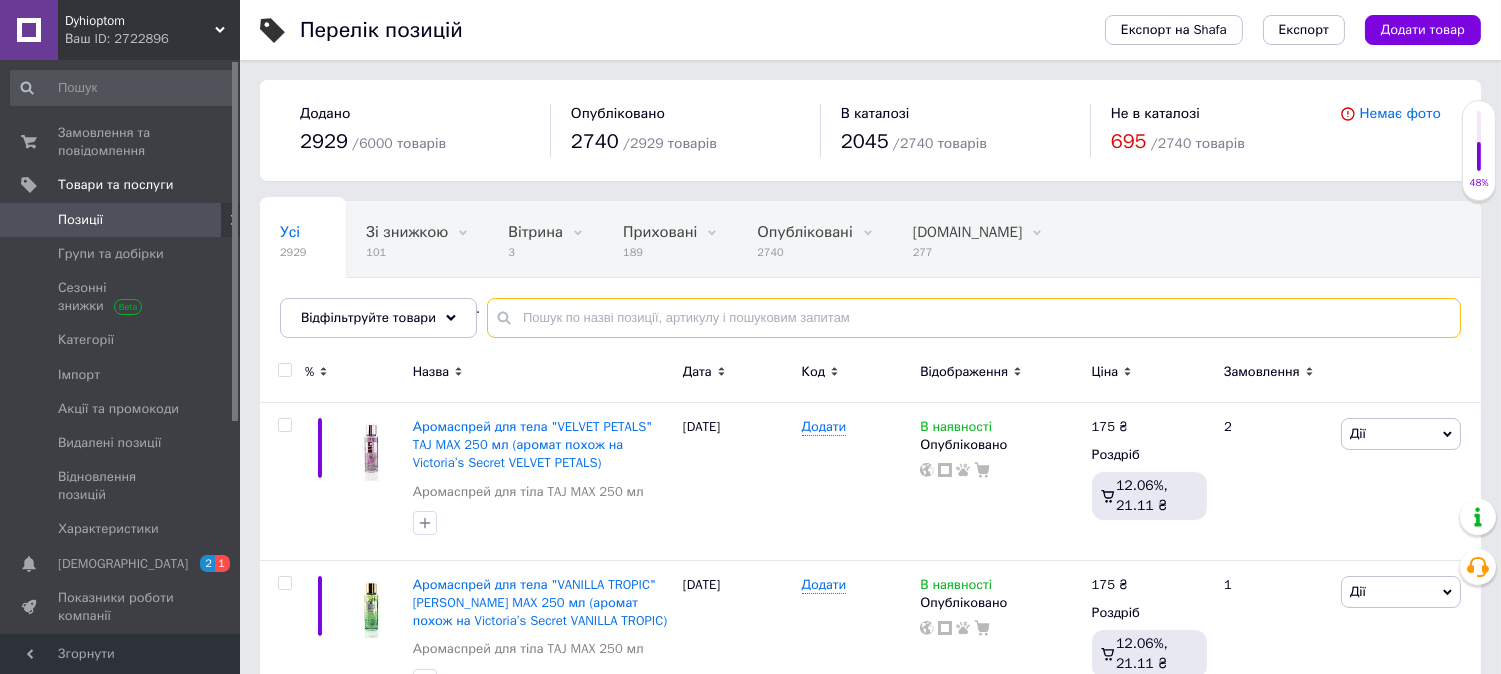 click at bounding box center [974, 318] 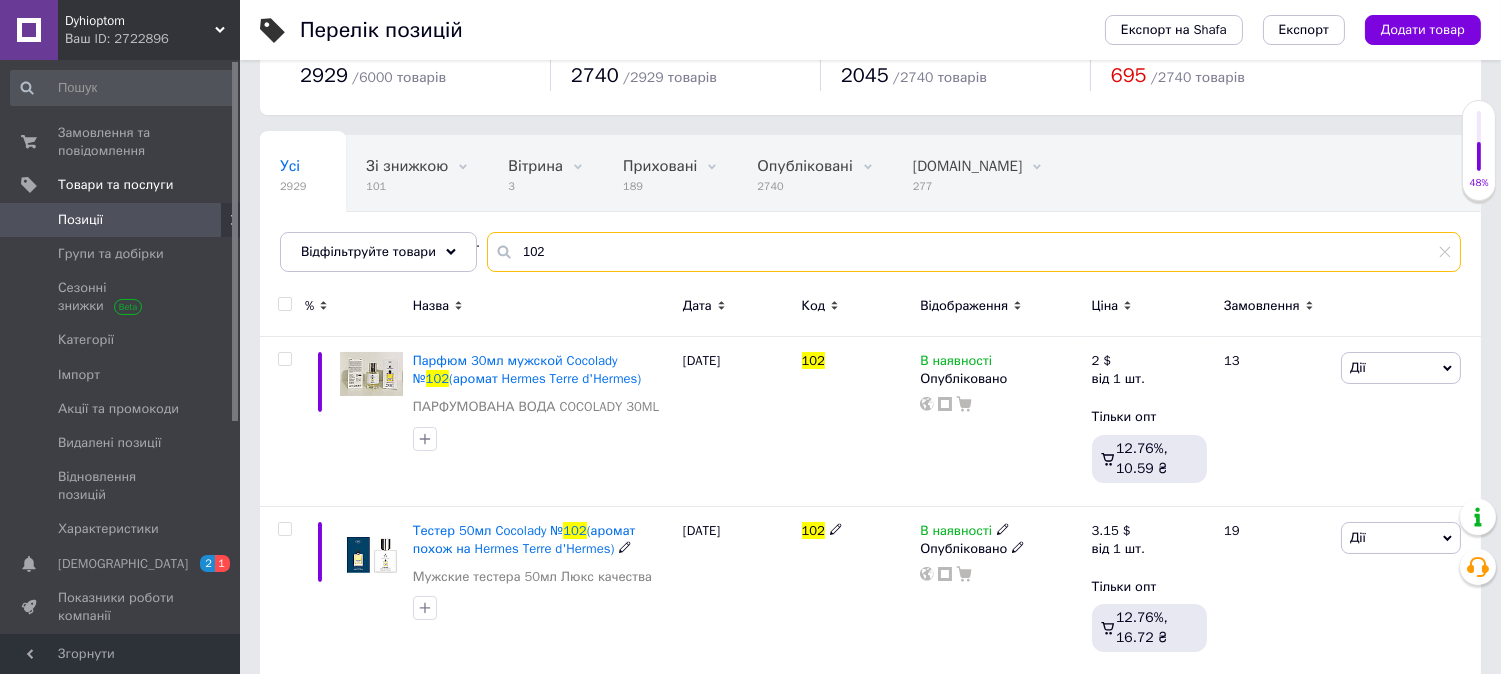 scroll, scrollTop: 26, scrollLeft: 0, axis: vertical 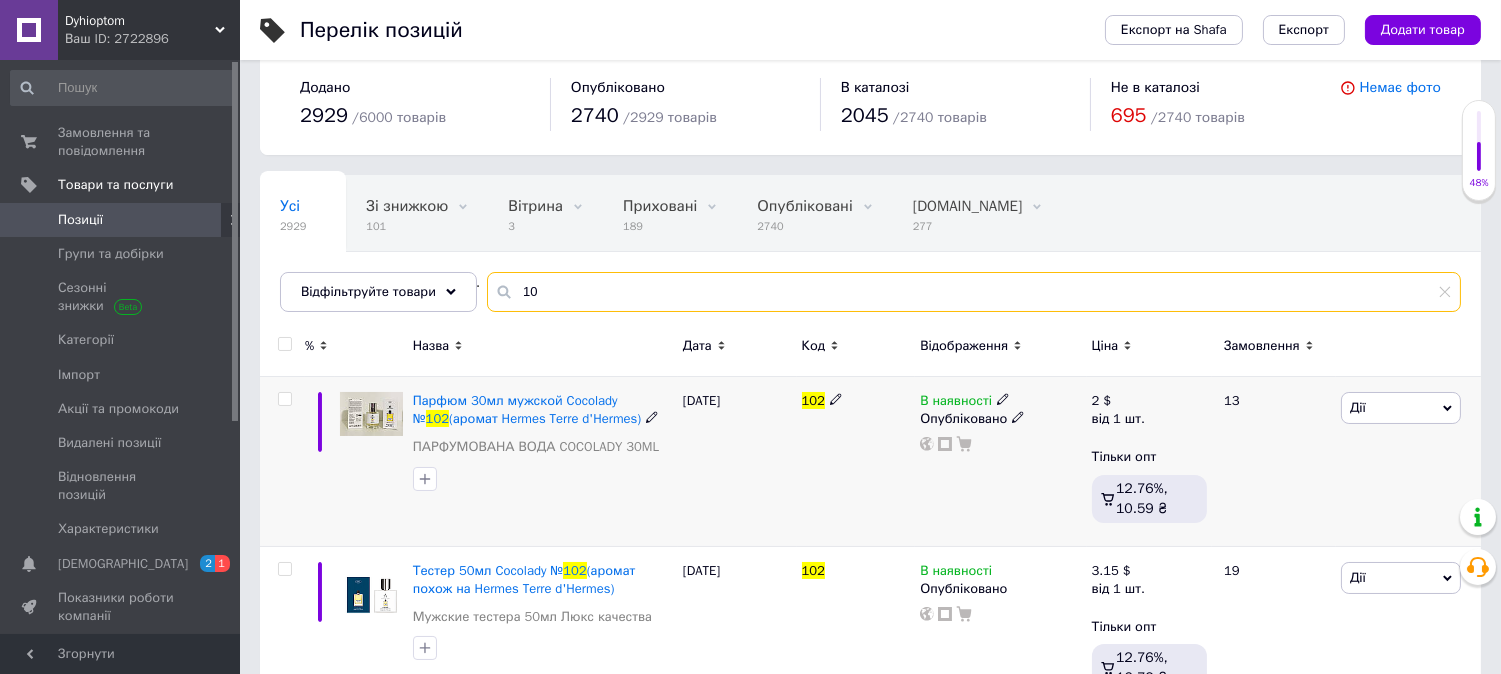 type on "1" 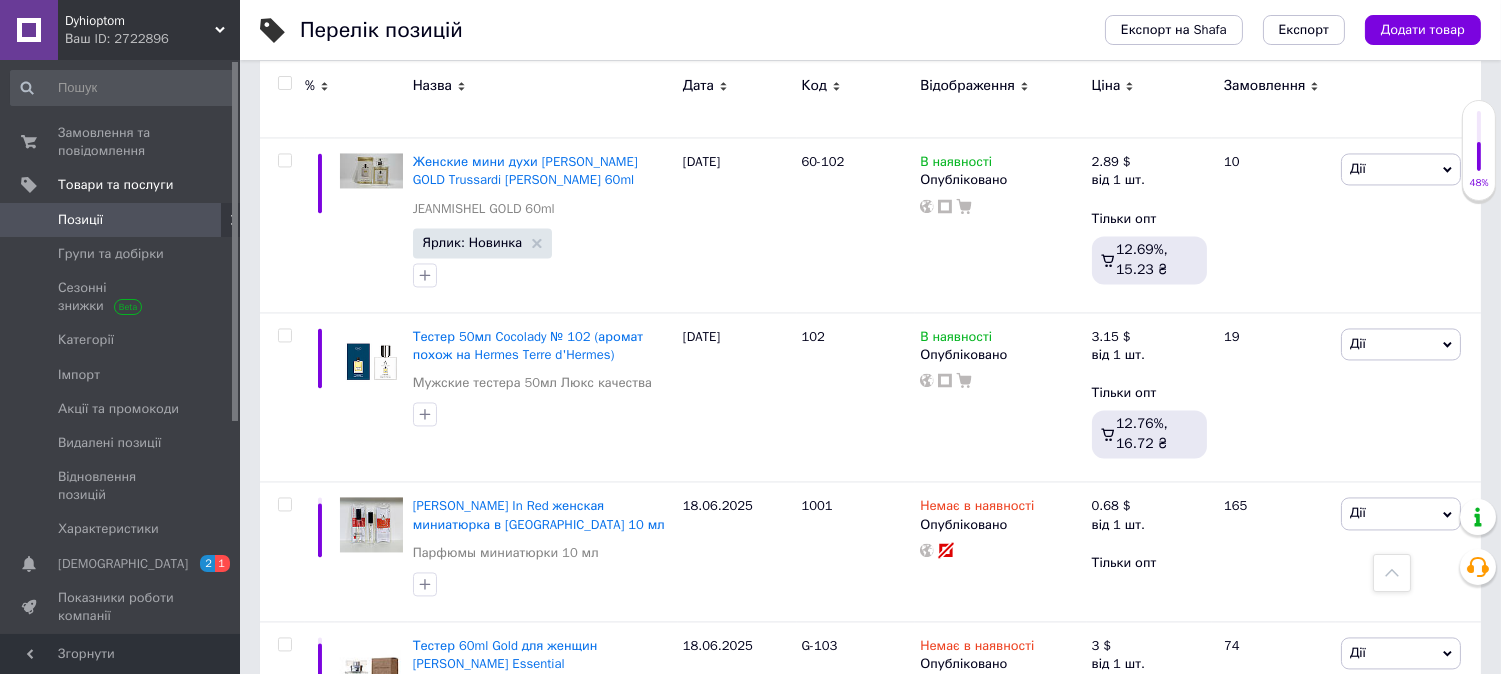 scroll, scrollTop: 7248, scrollLeft: 0, axis: vertical 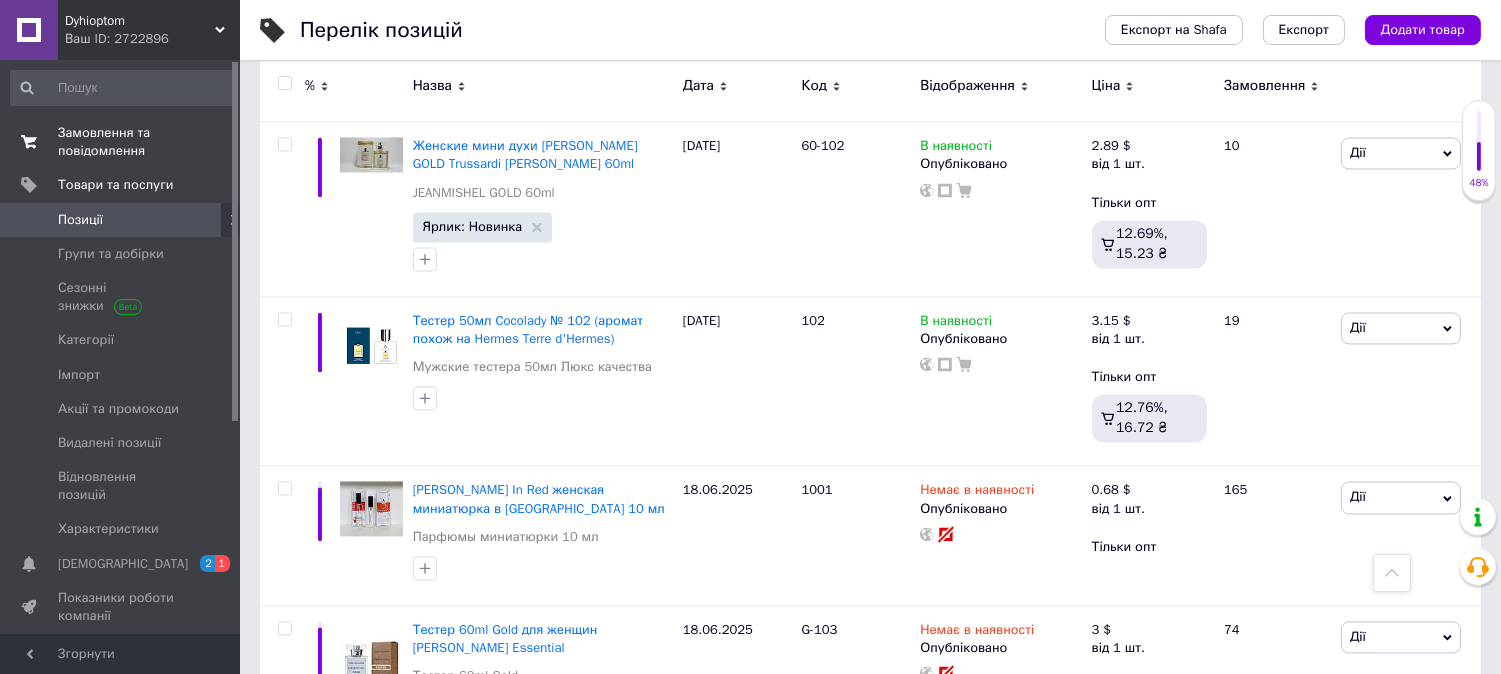 type on "10102" 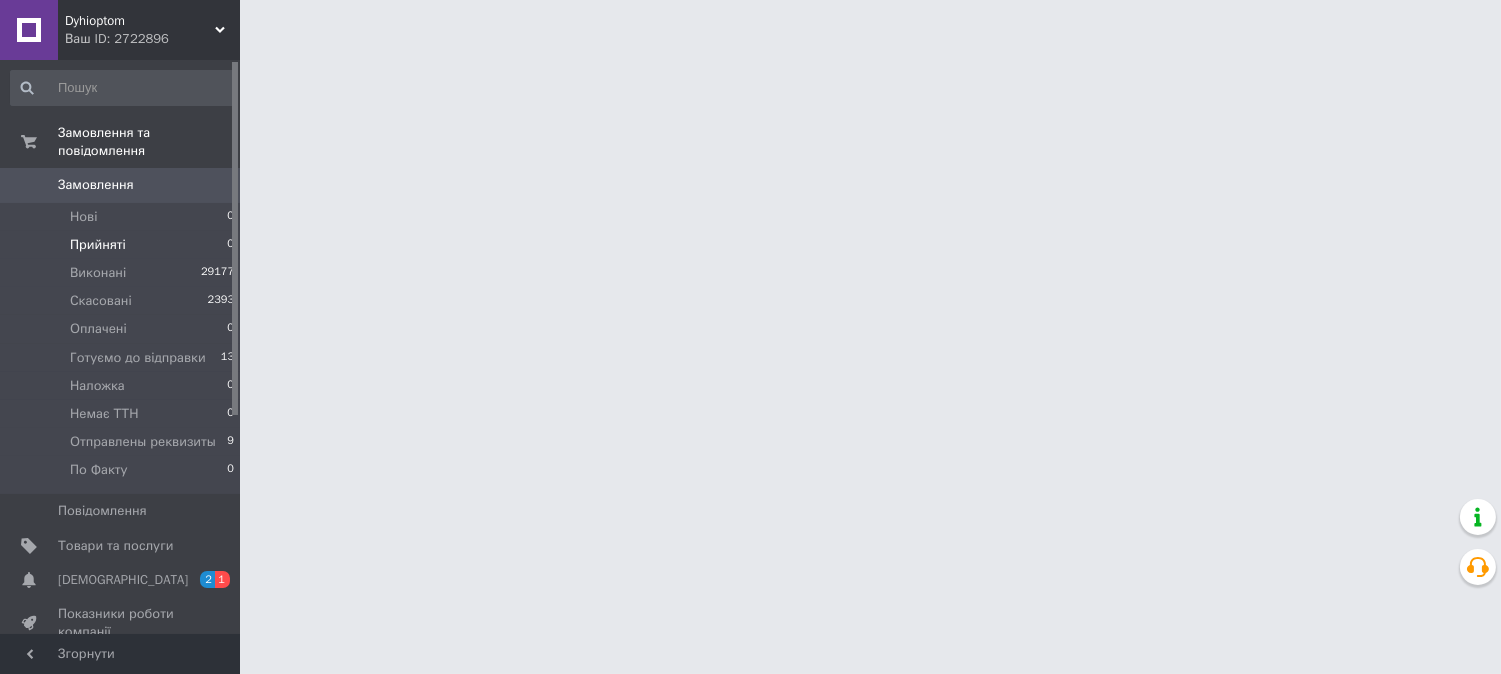 scroll, scrollTop: 0, scrollLeft: 0, axis: both 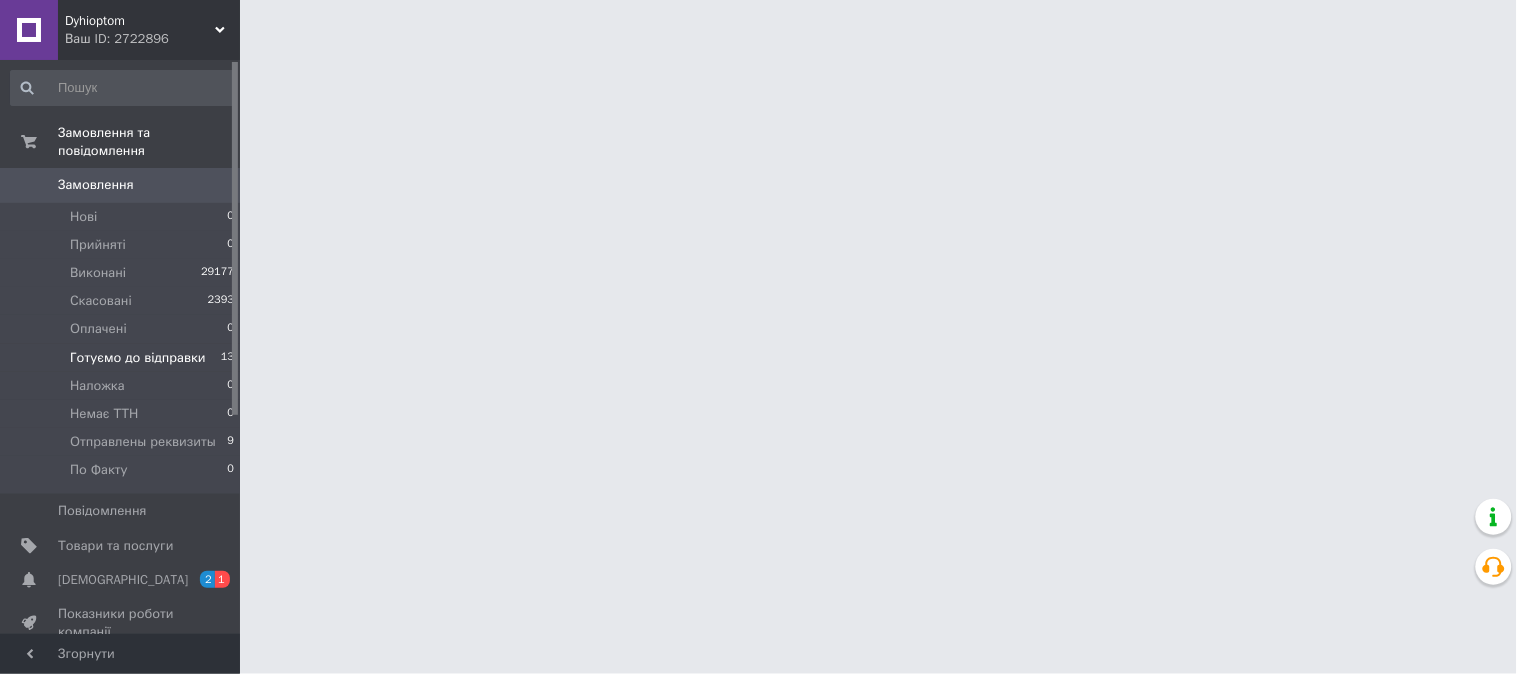 click on "Готуємо до відправки" at bounding box center [138, 358] 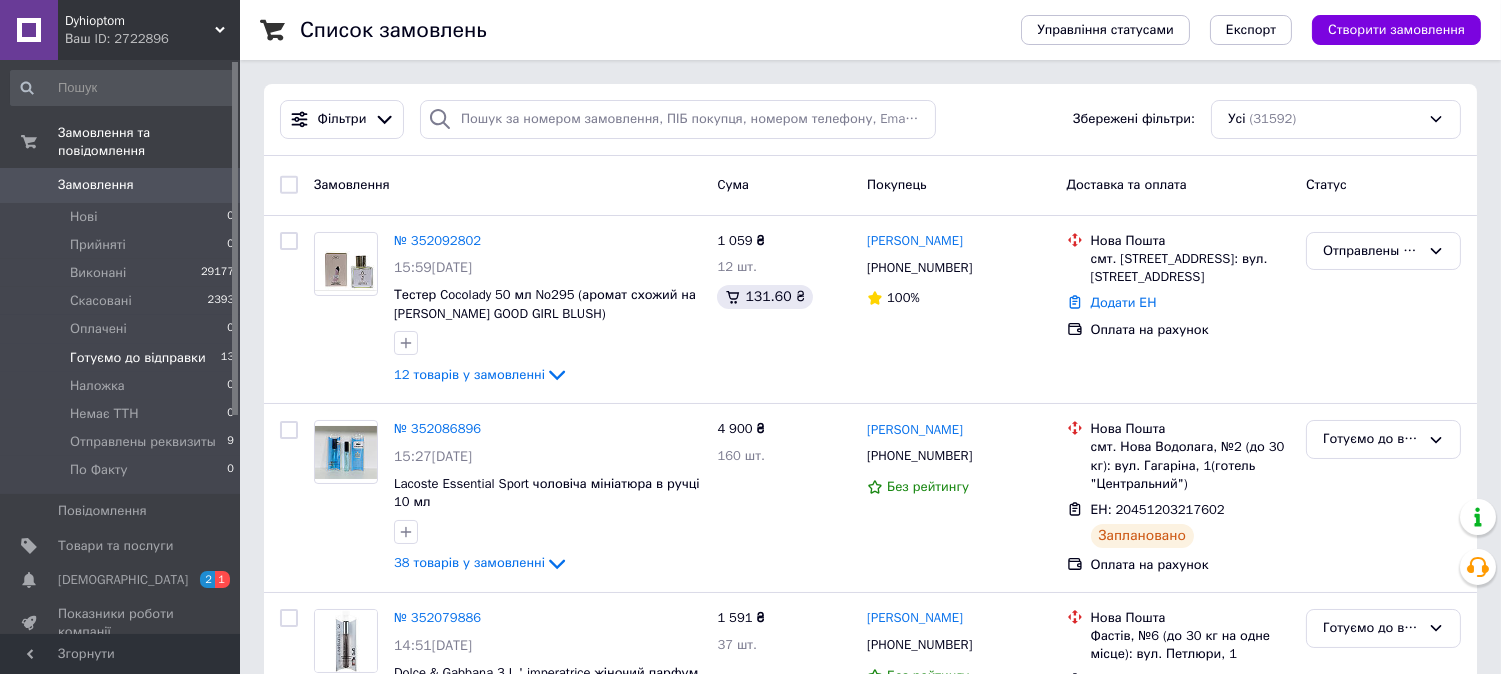 click on "Готуємо до відправки" at bounding box center [138, 358] 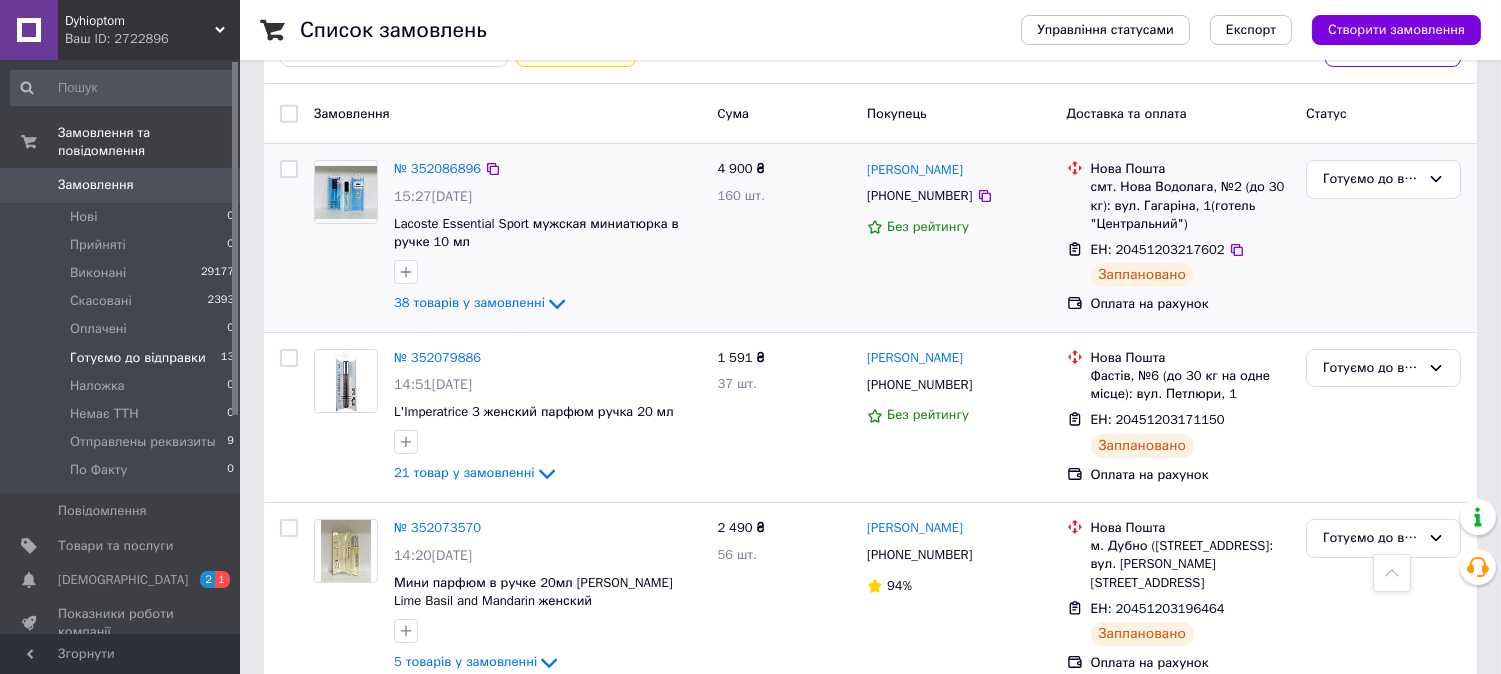 scroll, scrollTop: 52, scrollLeft: 0, axis: vertical 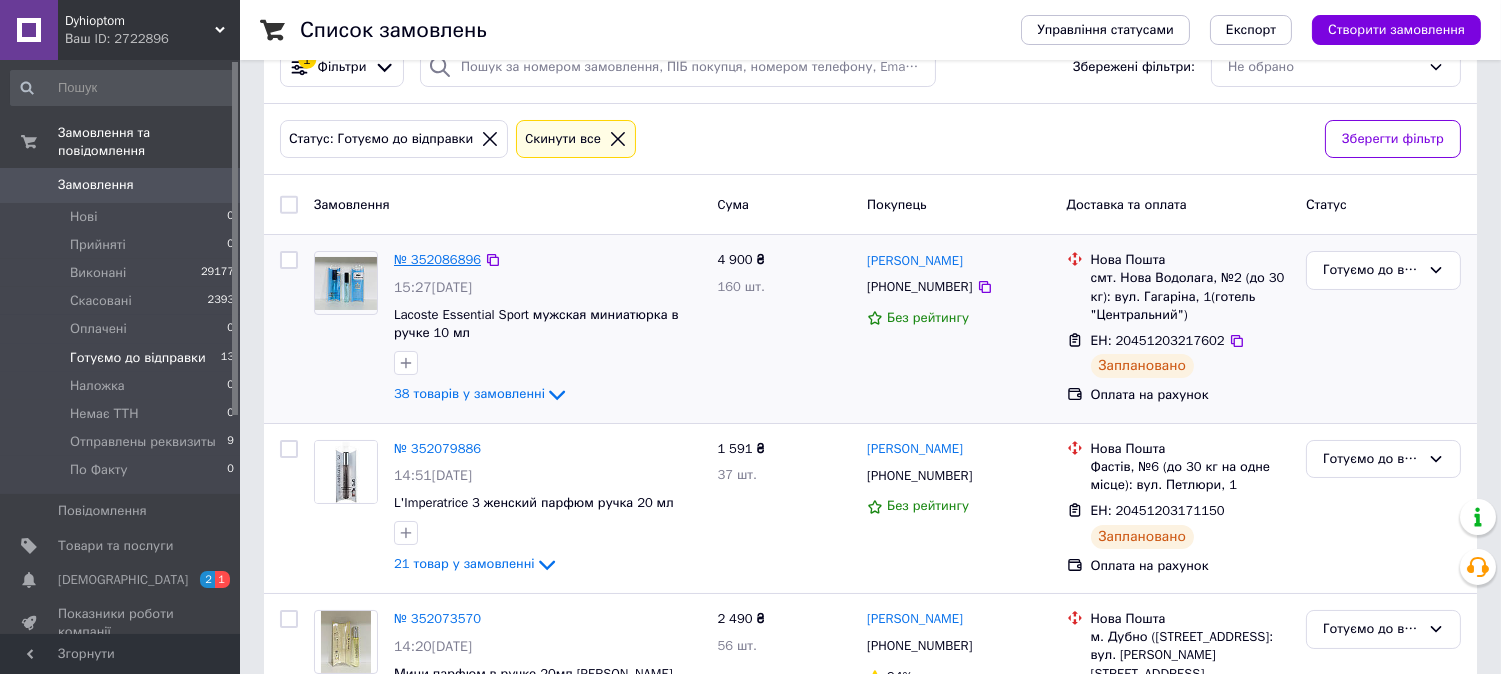 click on "№ 352086896" at bounding box center [437, 259] 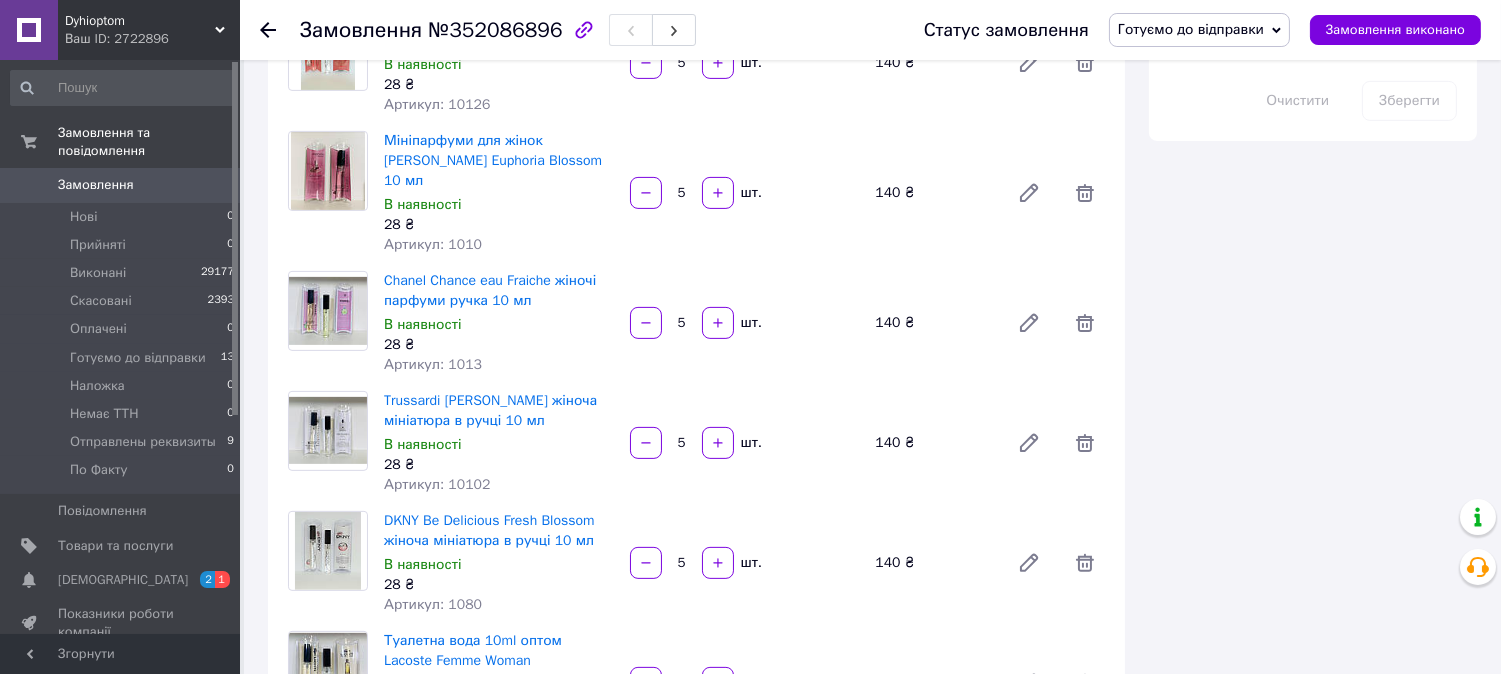 scroll, scrollTop: 1222, scrollLeft: 0, axis: vertical 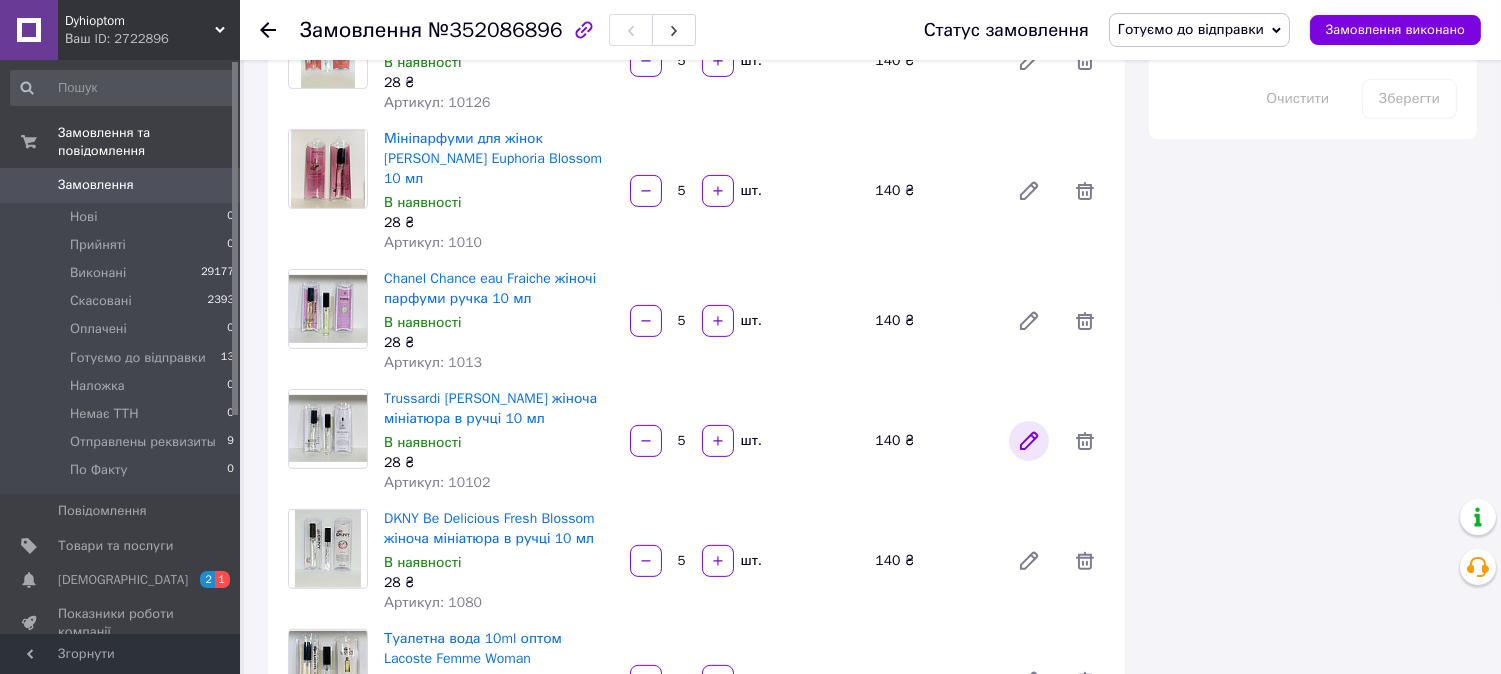 click 